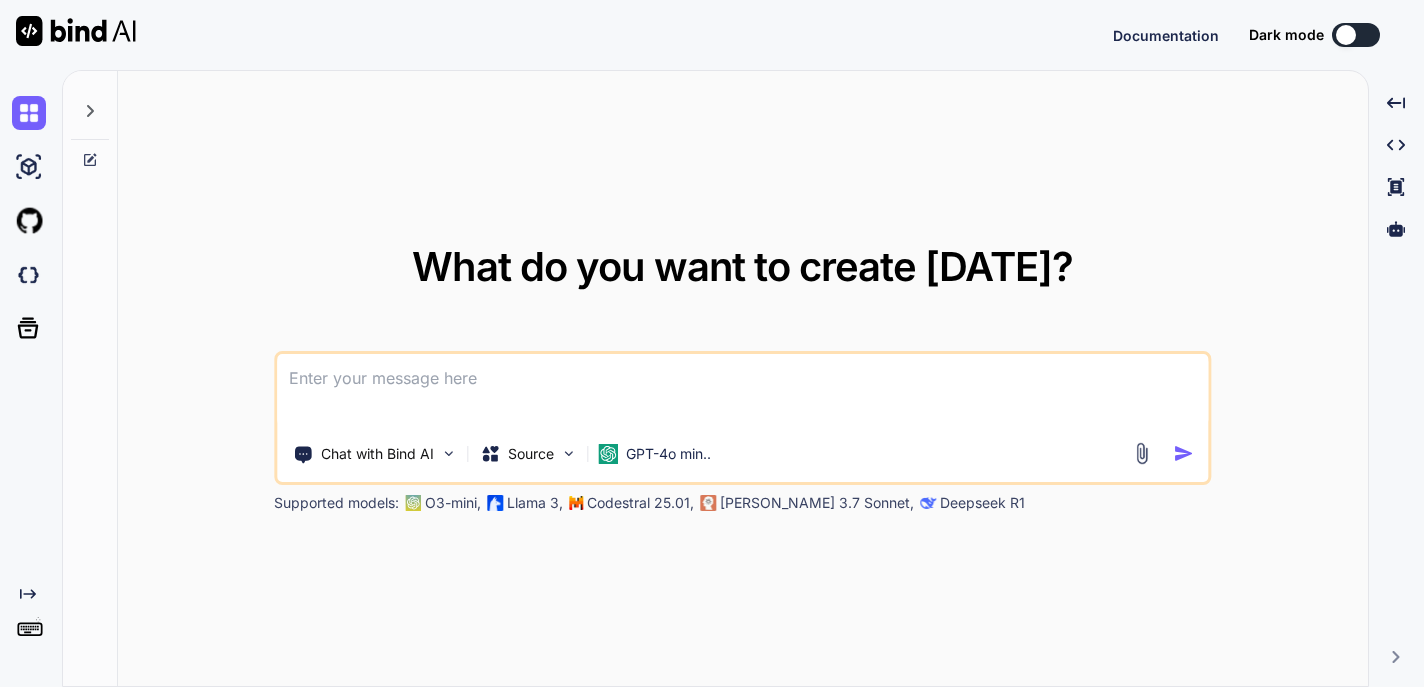 scroll, scrollTop: 0, scrollLeft: 0, axis: both 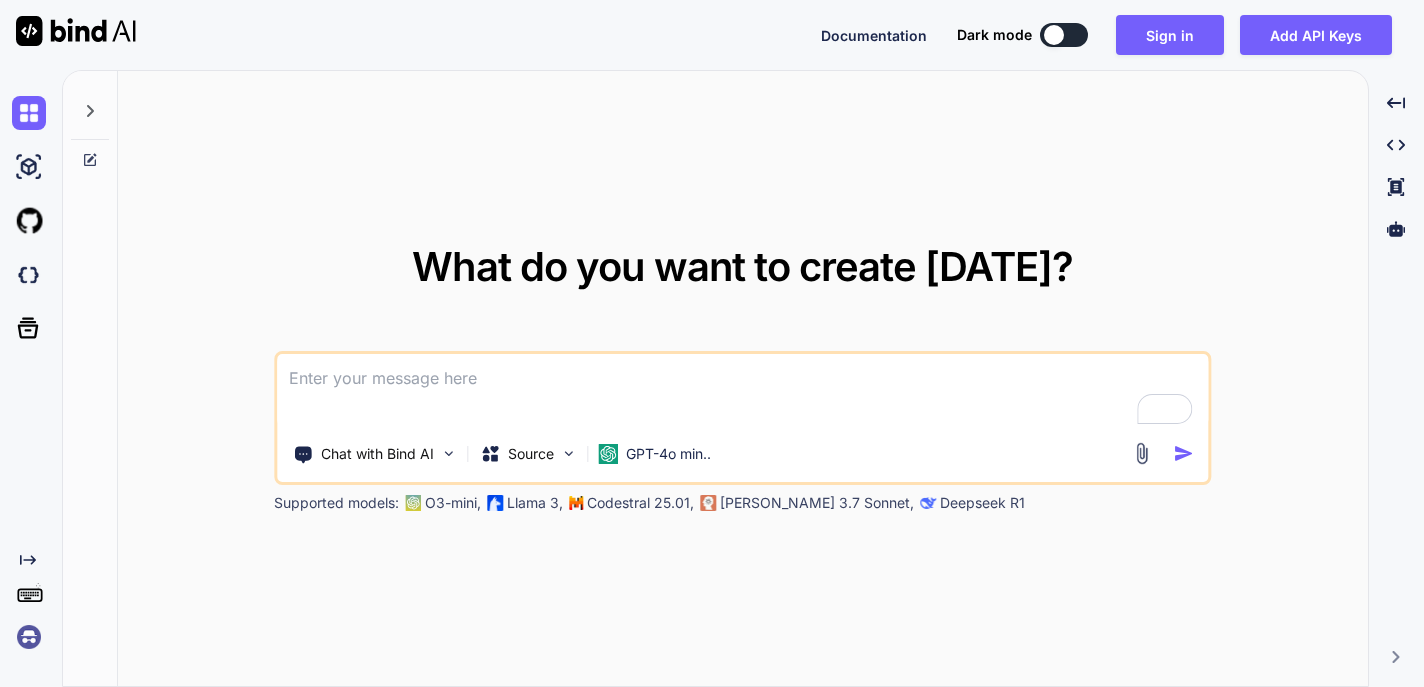 type on "x" 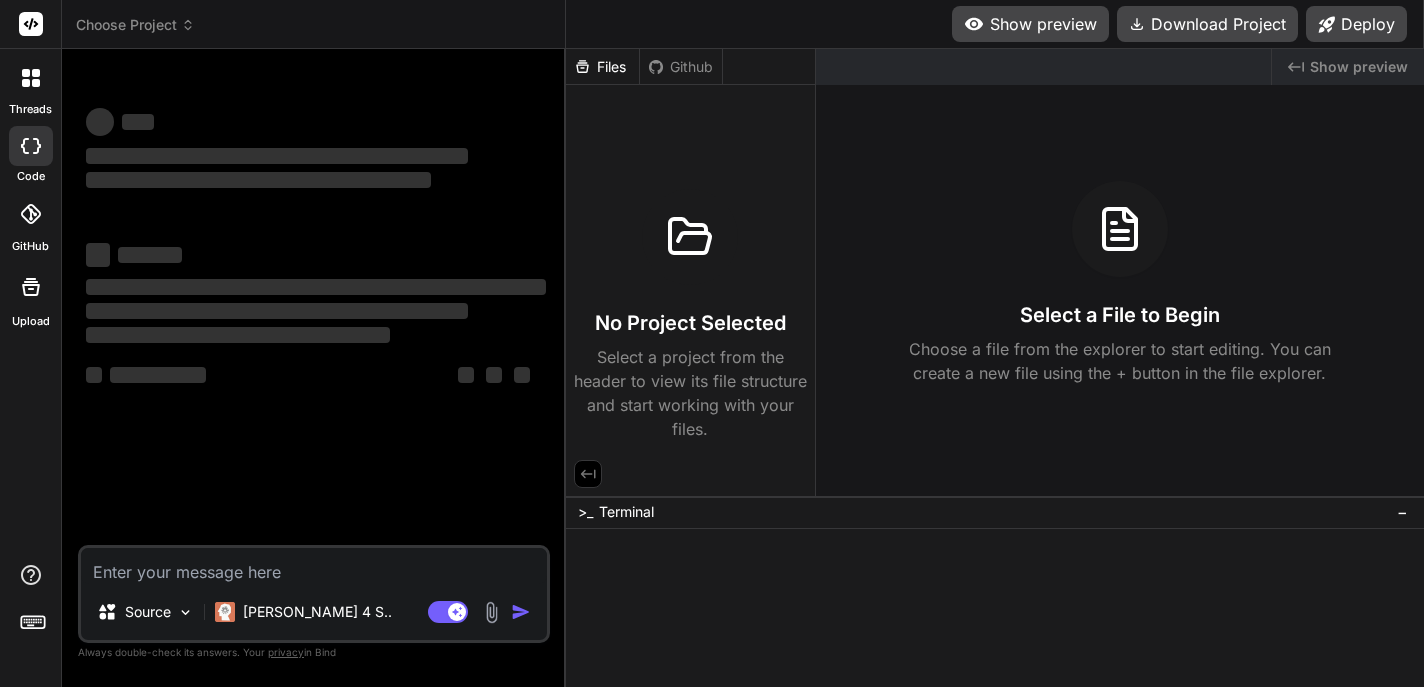 scroll, scrollTop: 0, scrollLeft: 0, axis: both 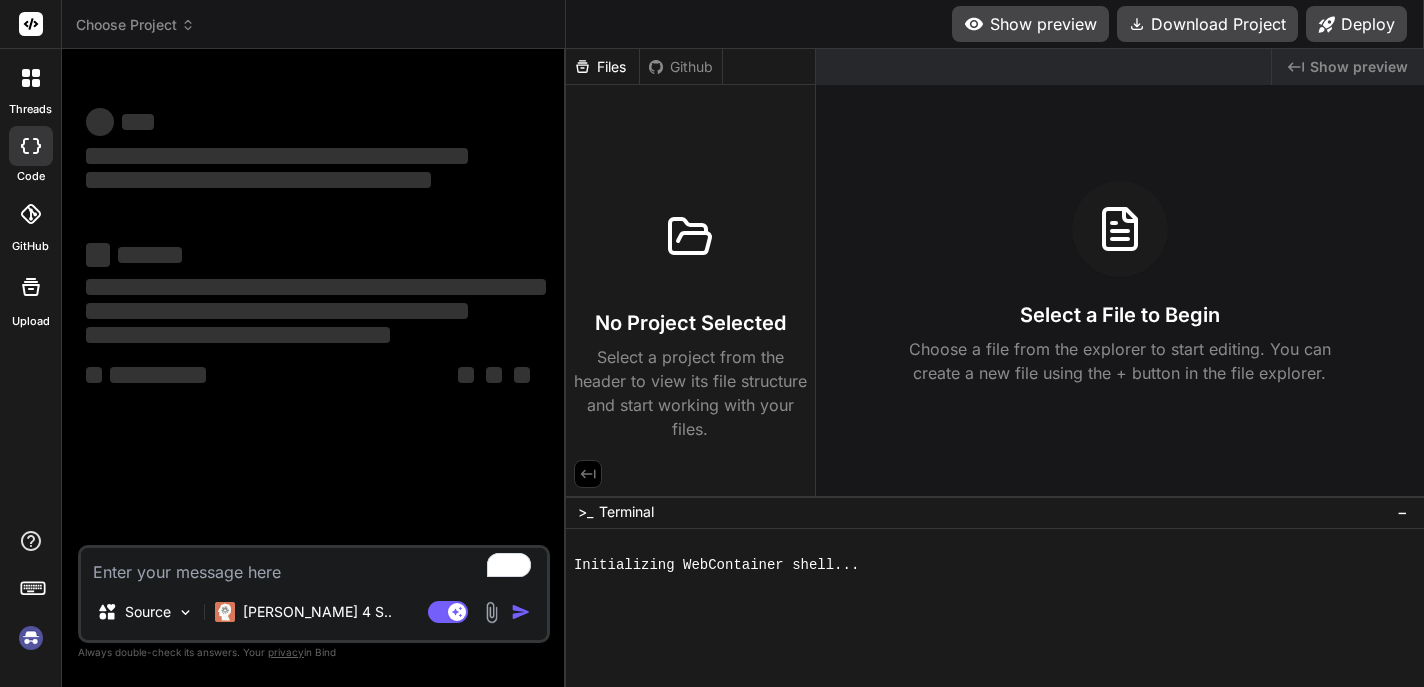 type on "x" 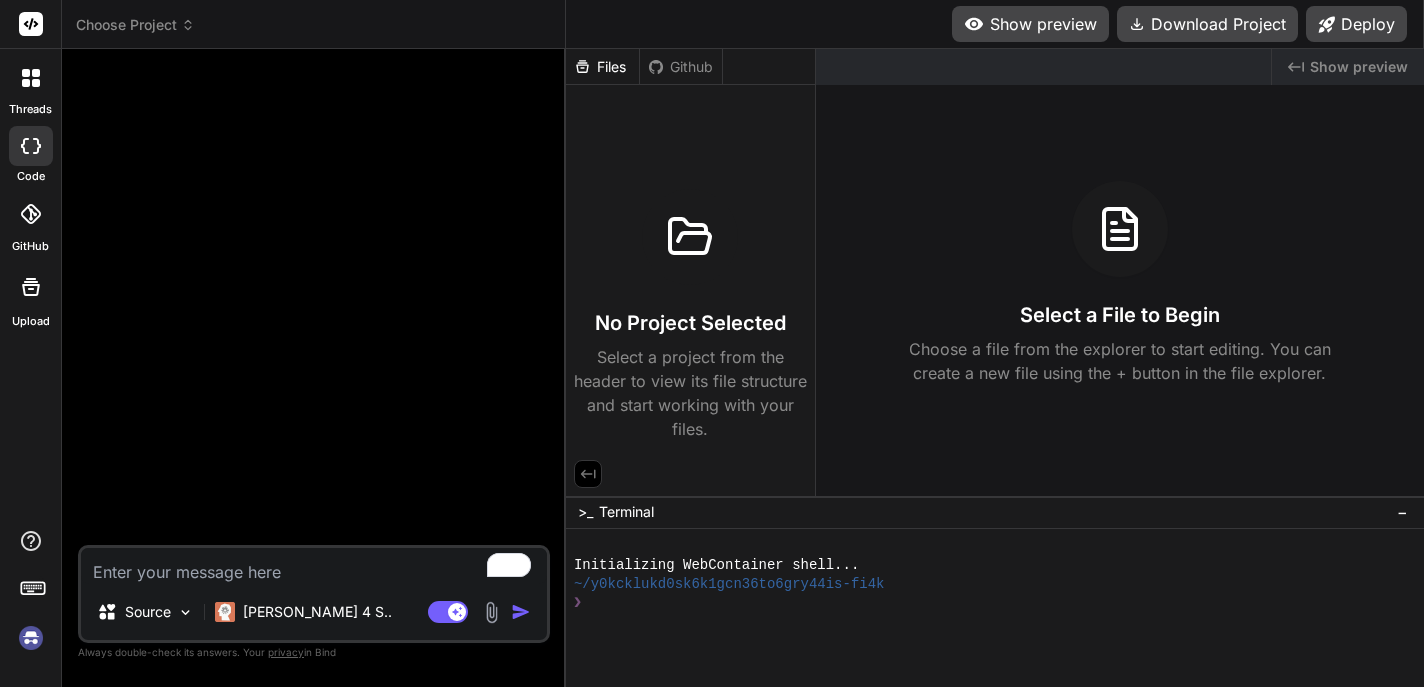type on "W" 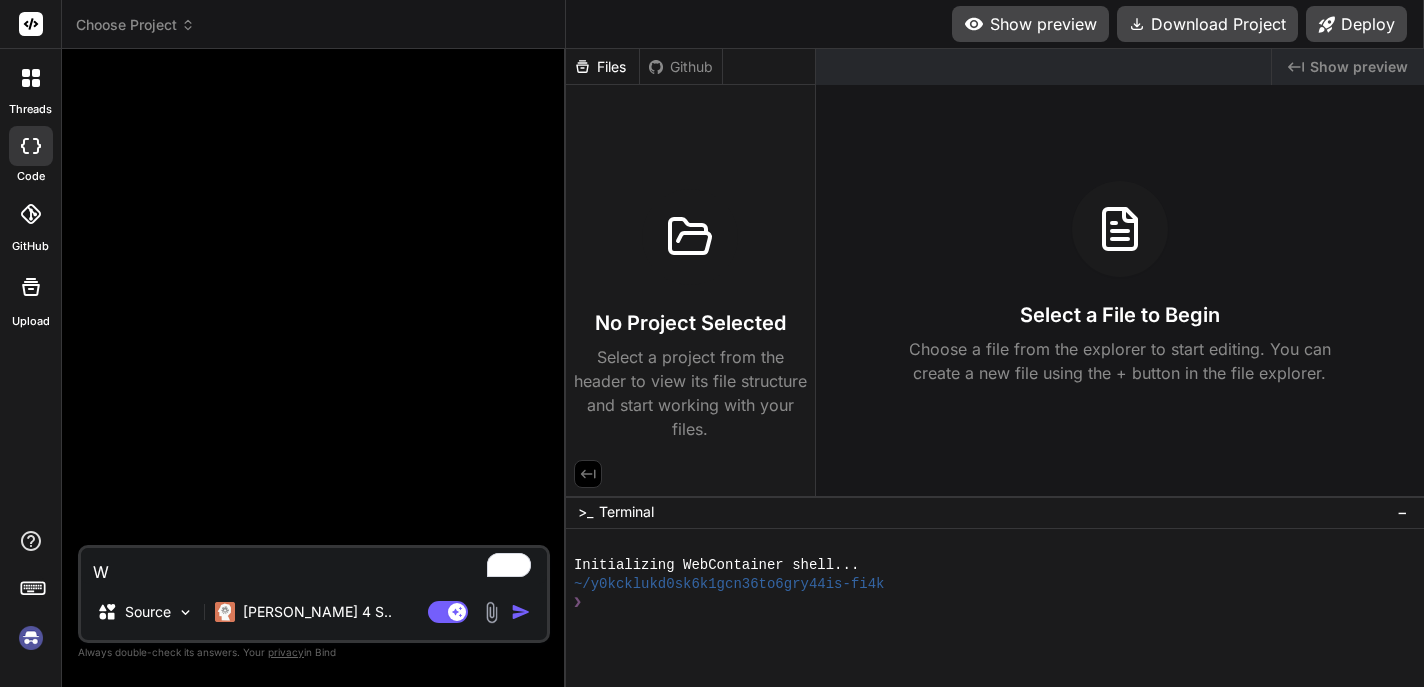 type on "We" 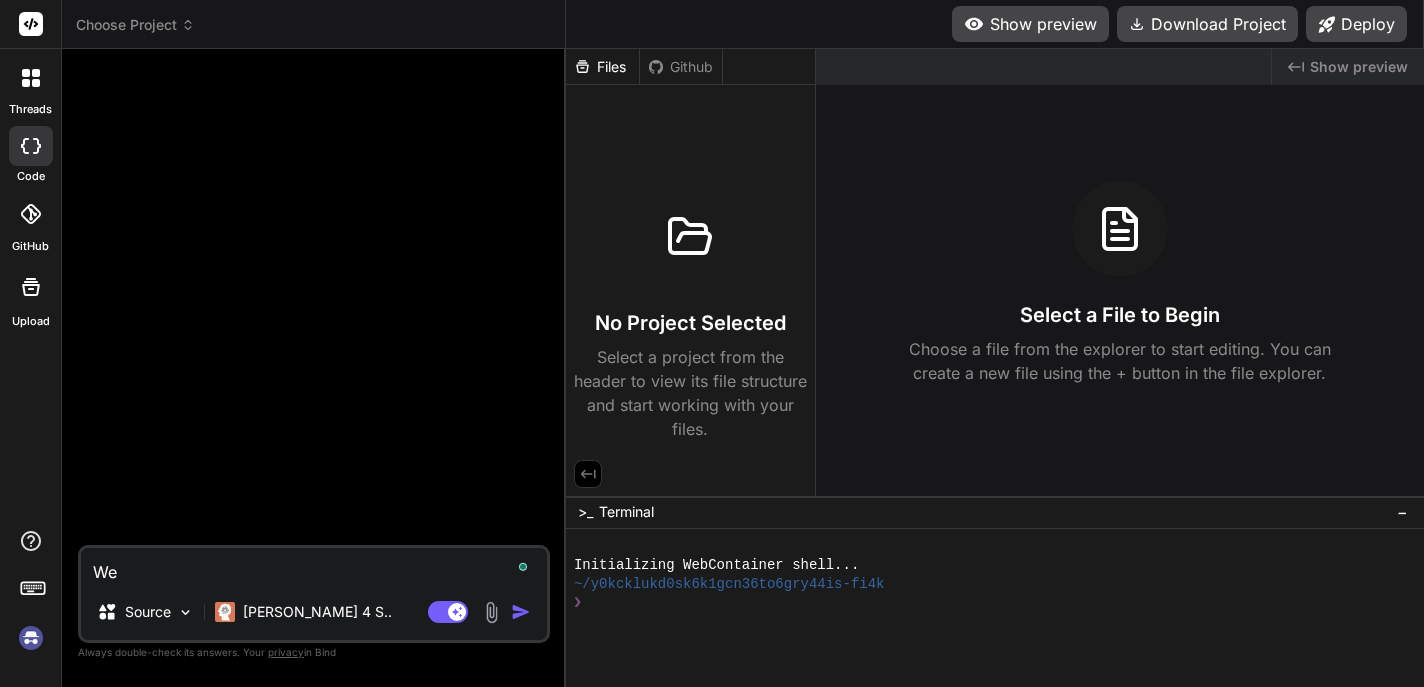 type on "We" 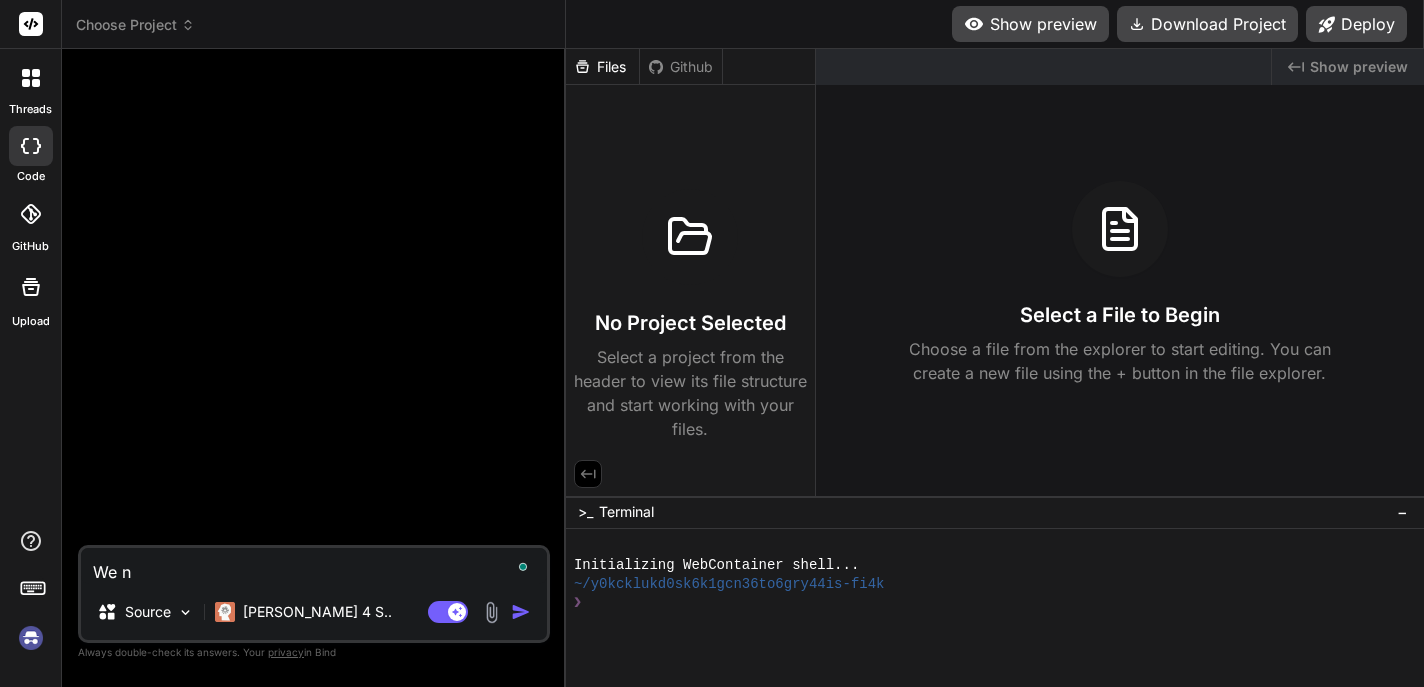 type on "We ne" 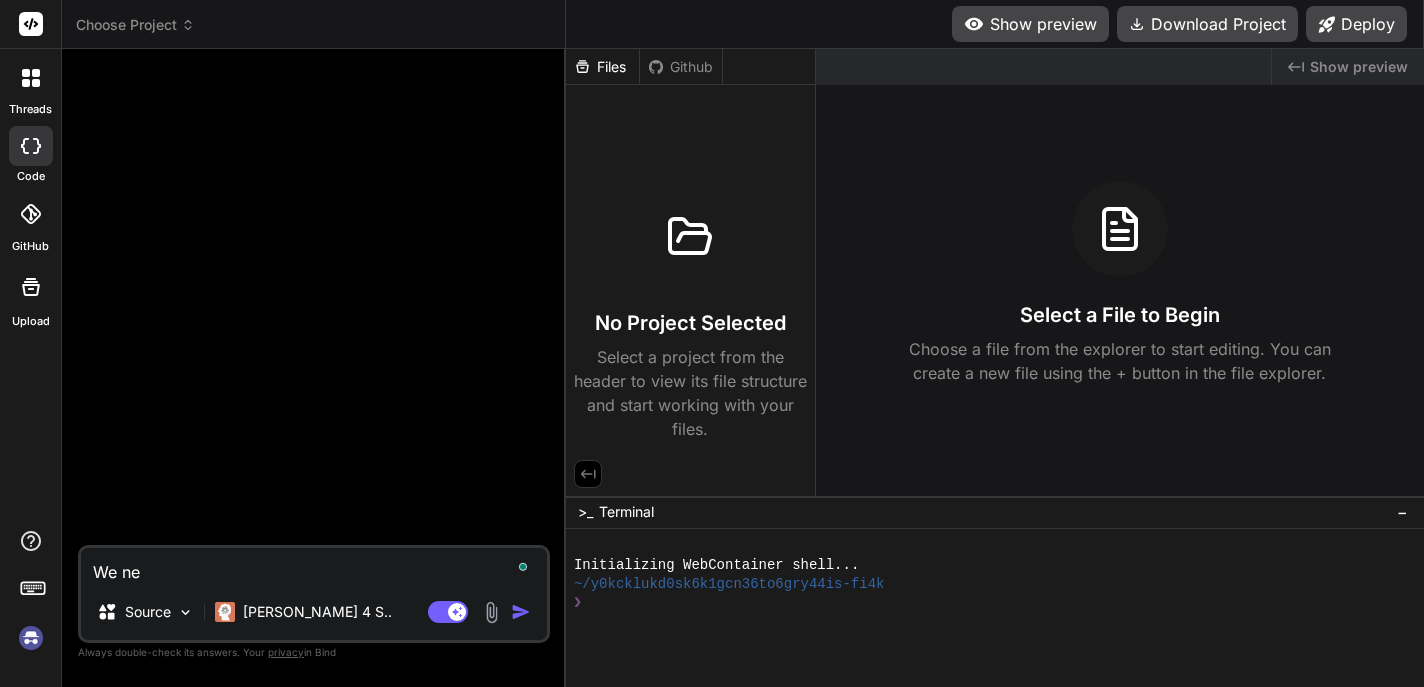 type on "We nee" 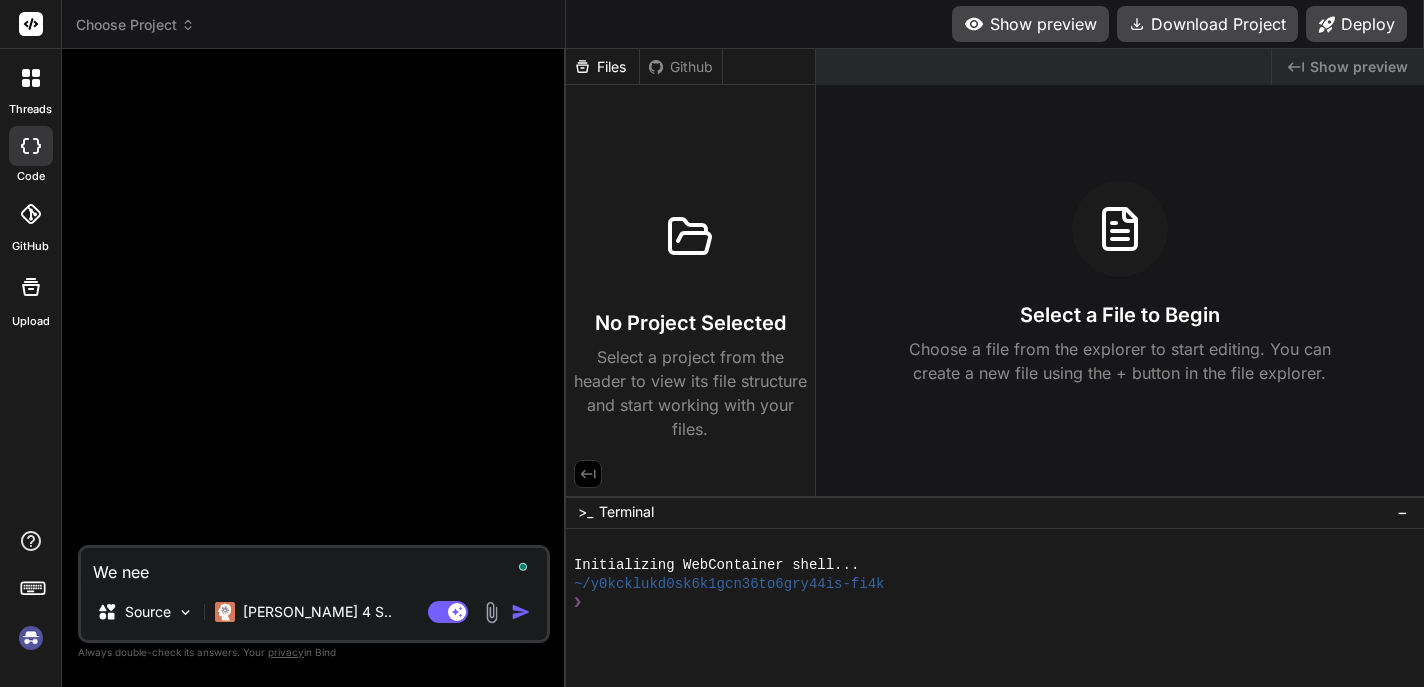 type on "We need" 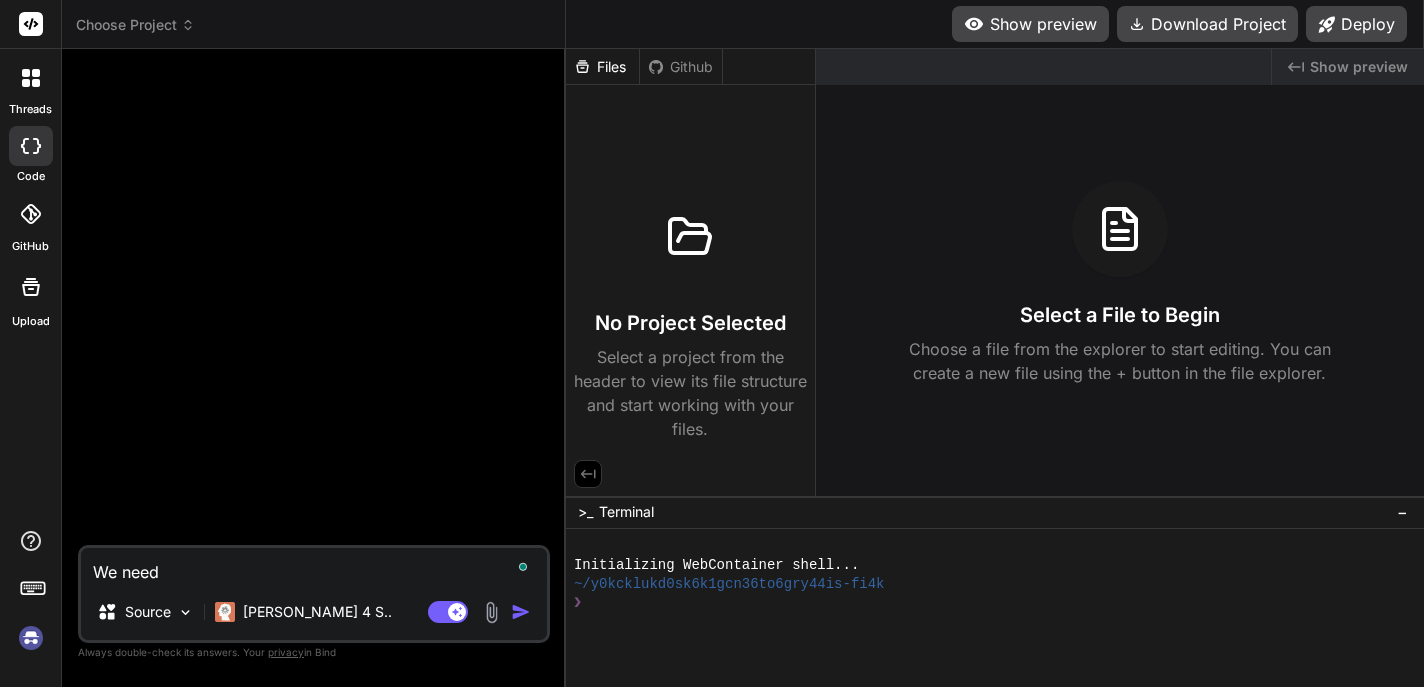type on "We need" 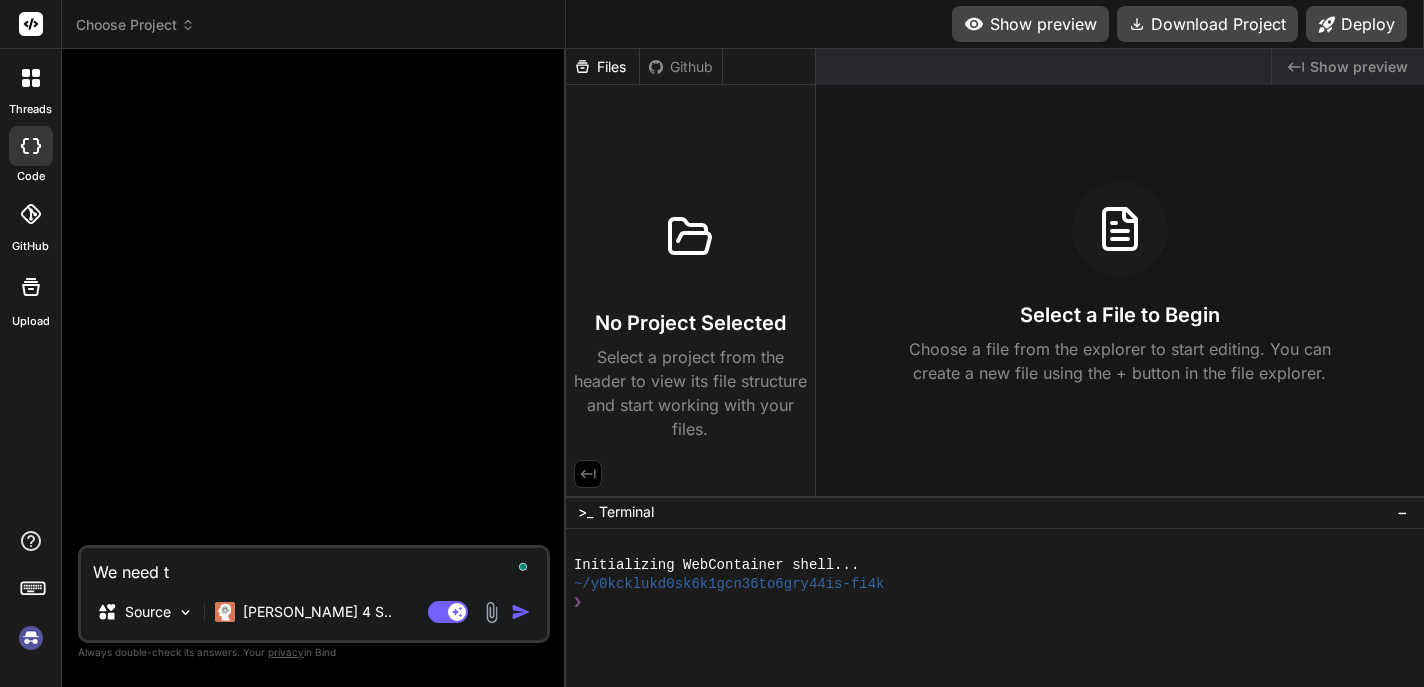 type on "We need to" 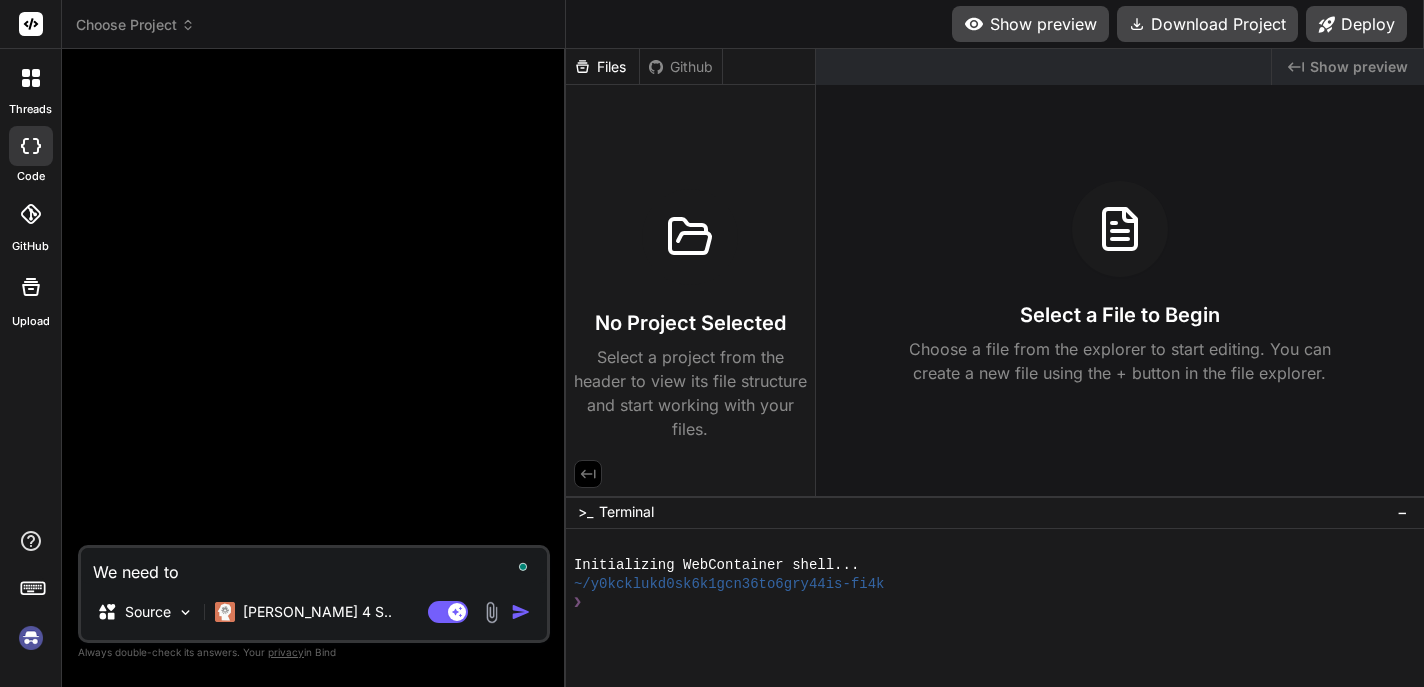 type on "x" 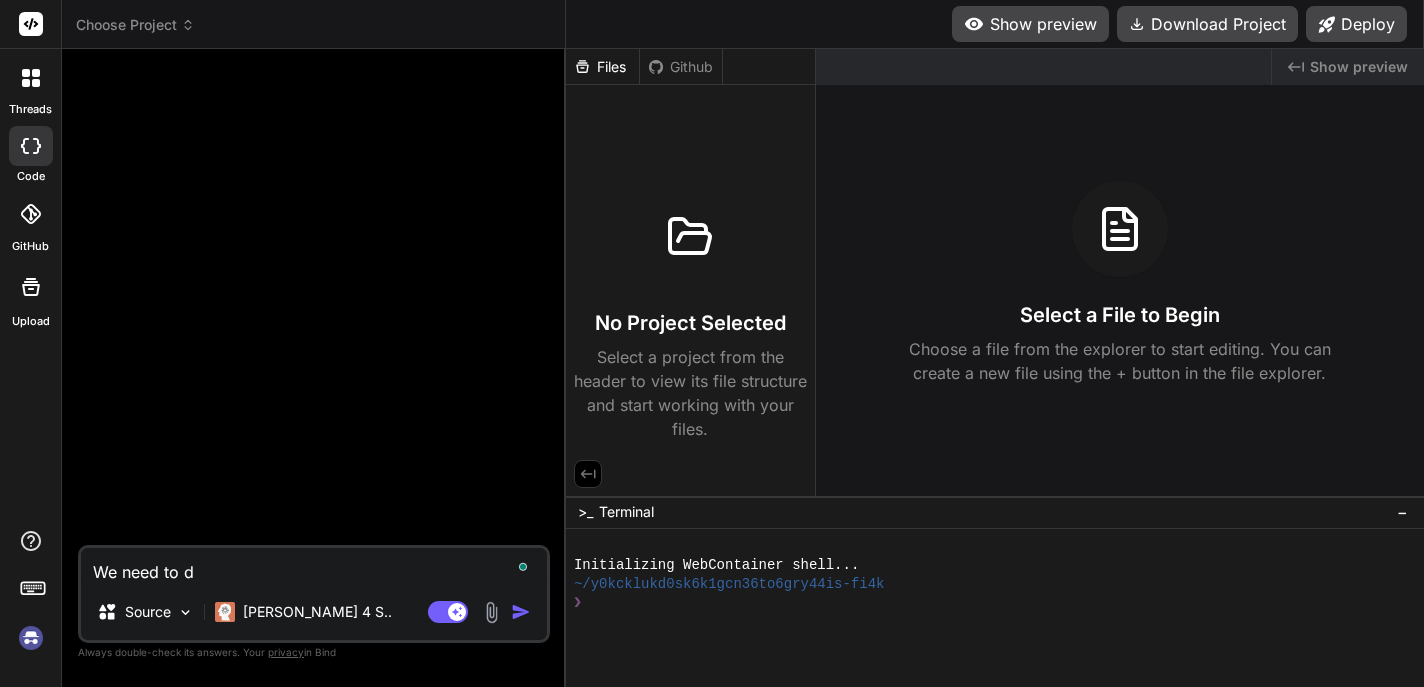 type on "We need to de" 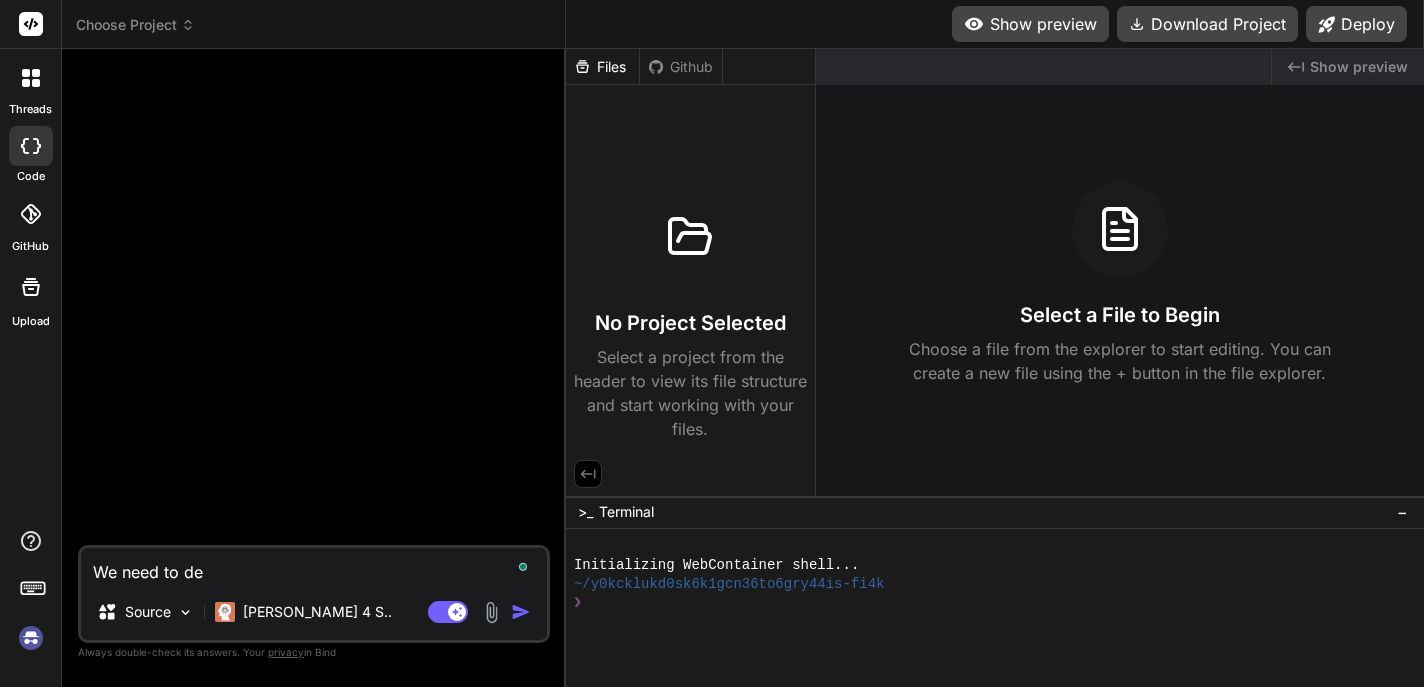 type on "We need to dev" 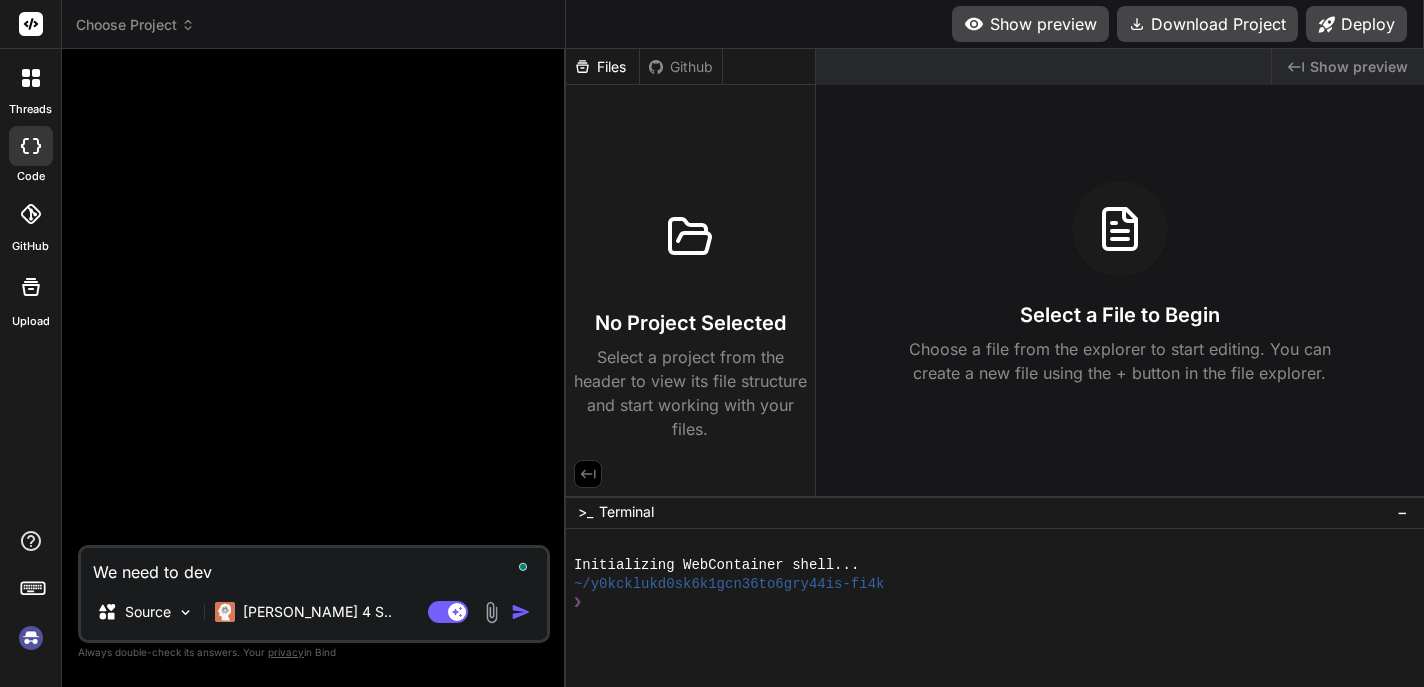 type on "We need to deve" 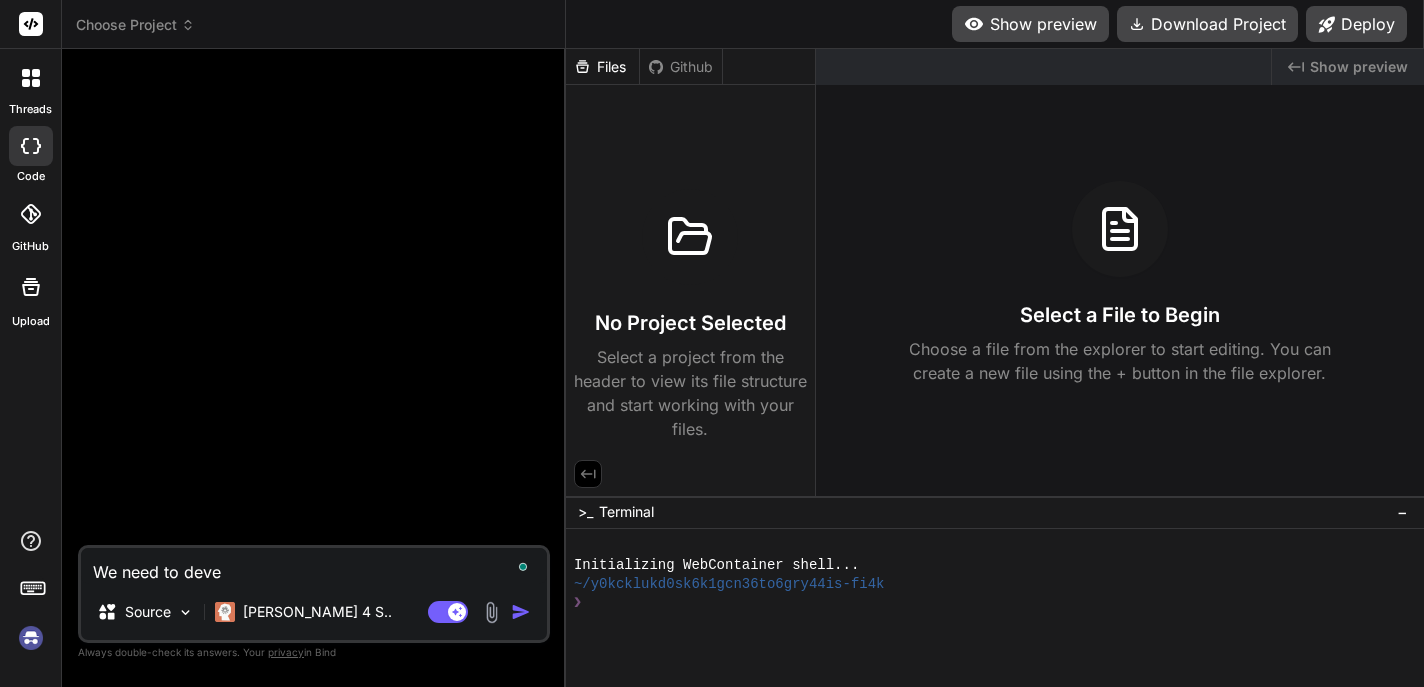 type on "We need to devel" 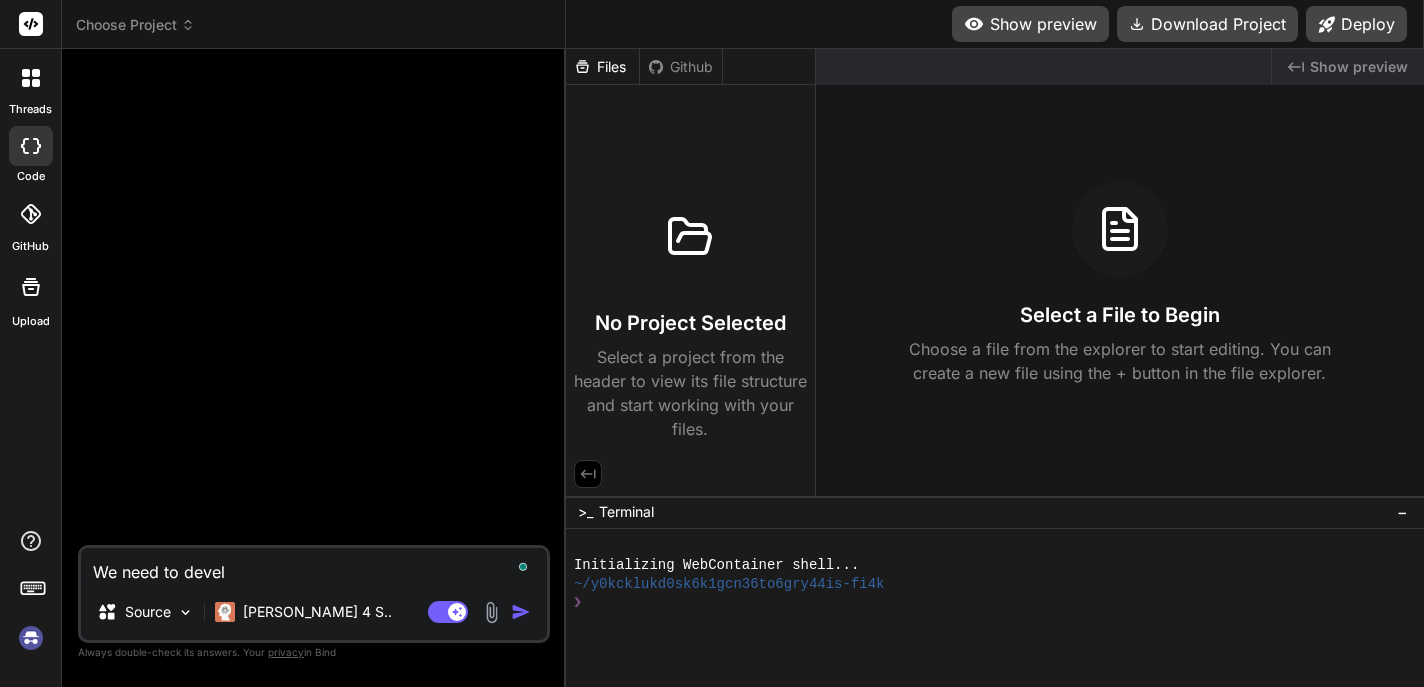 type on "x" 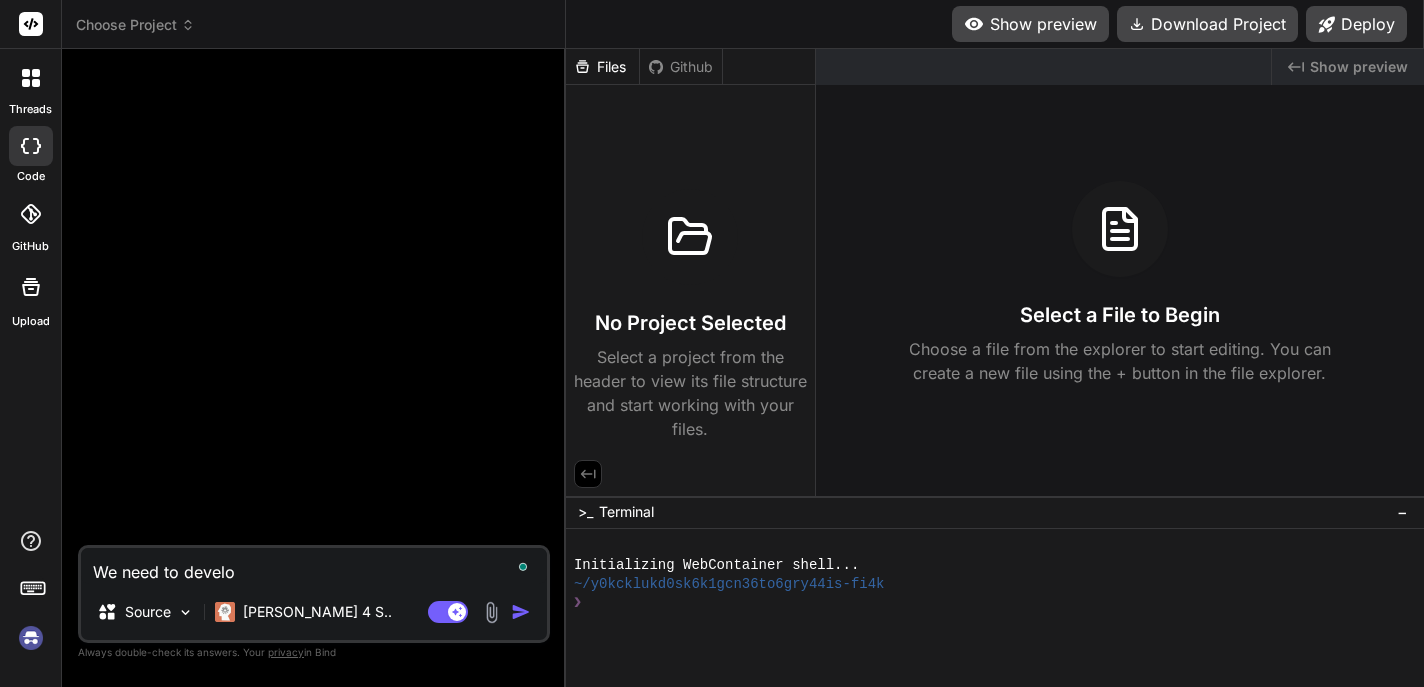 type on "We need to develop" 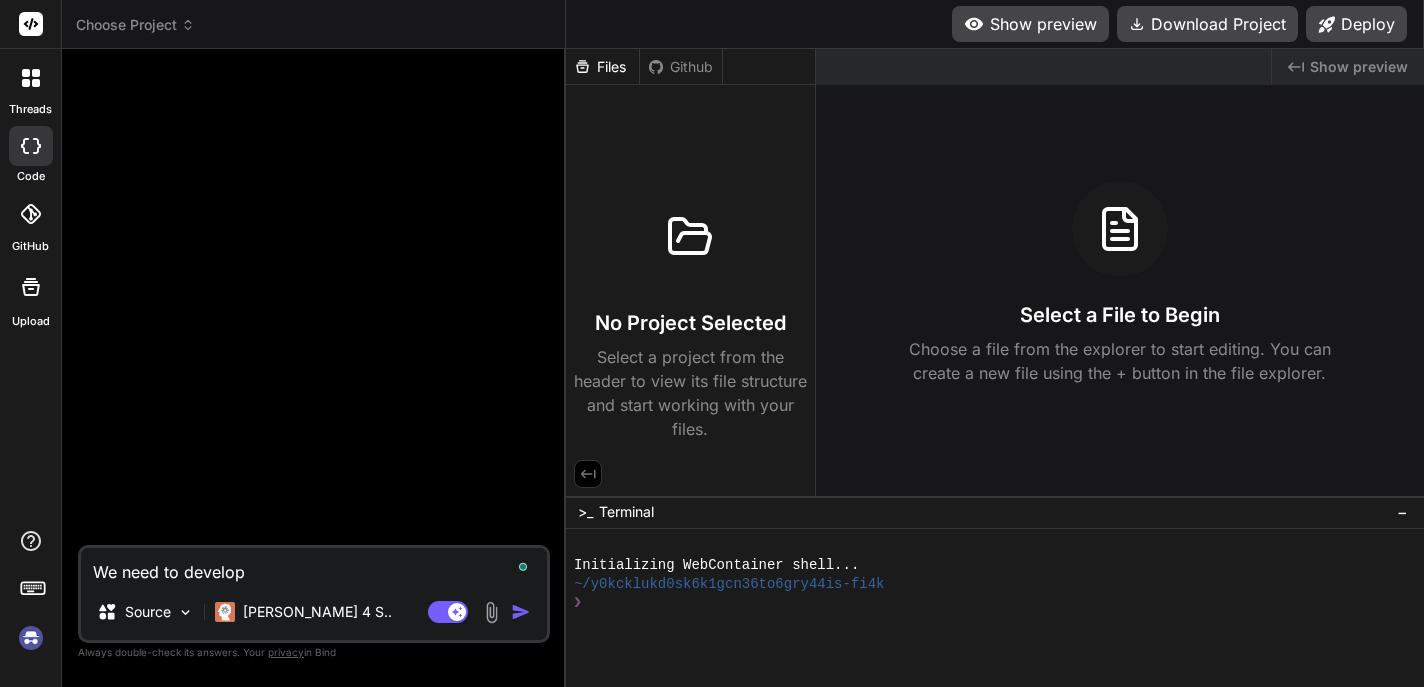 type on "We need to develop" 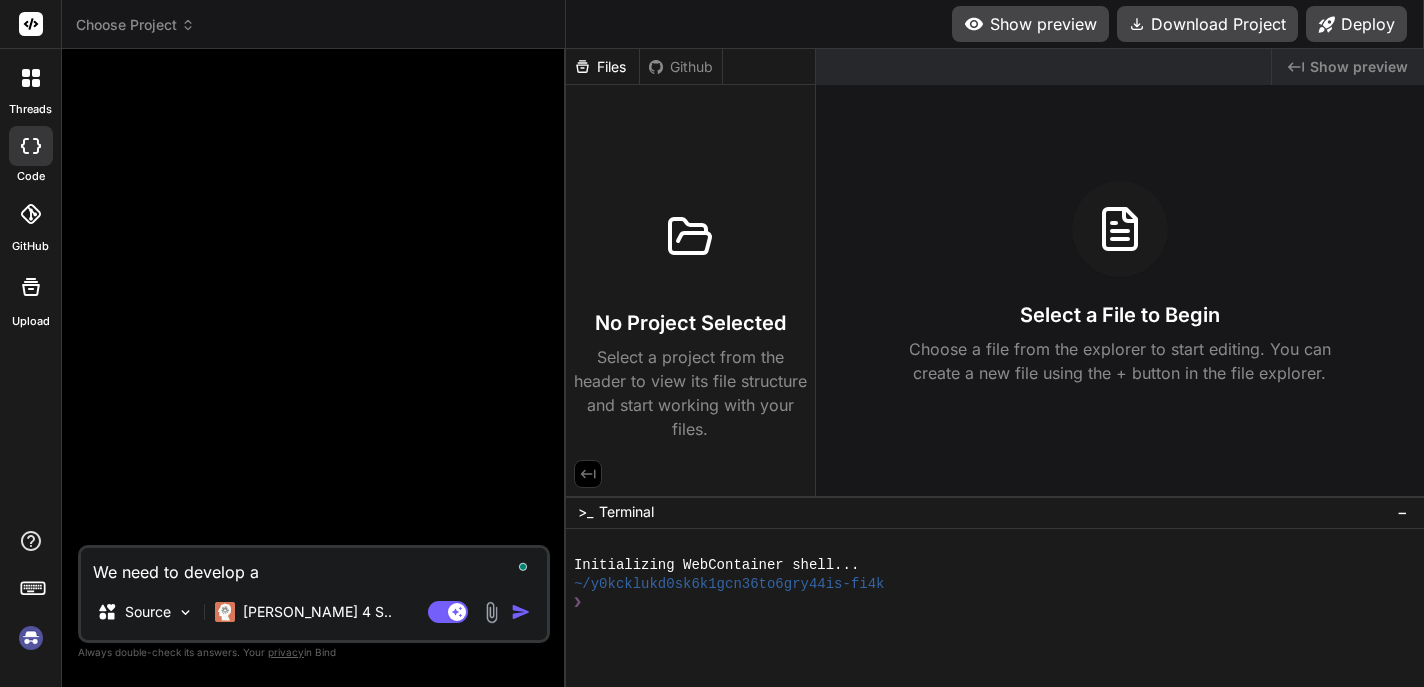 type on "We need to develop an" 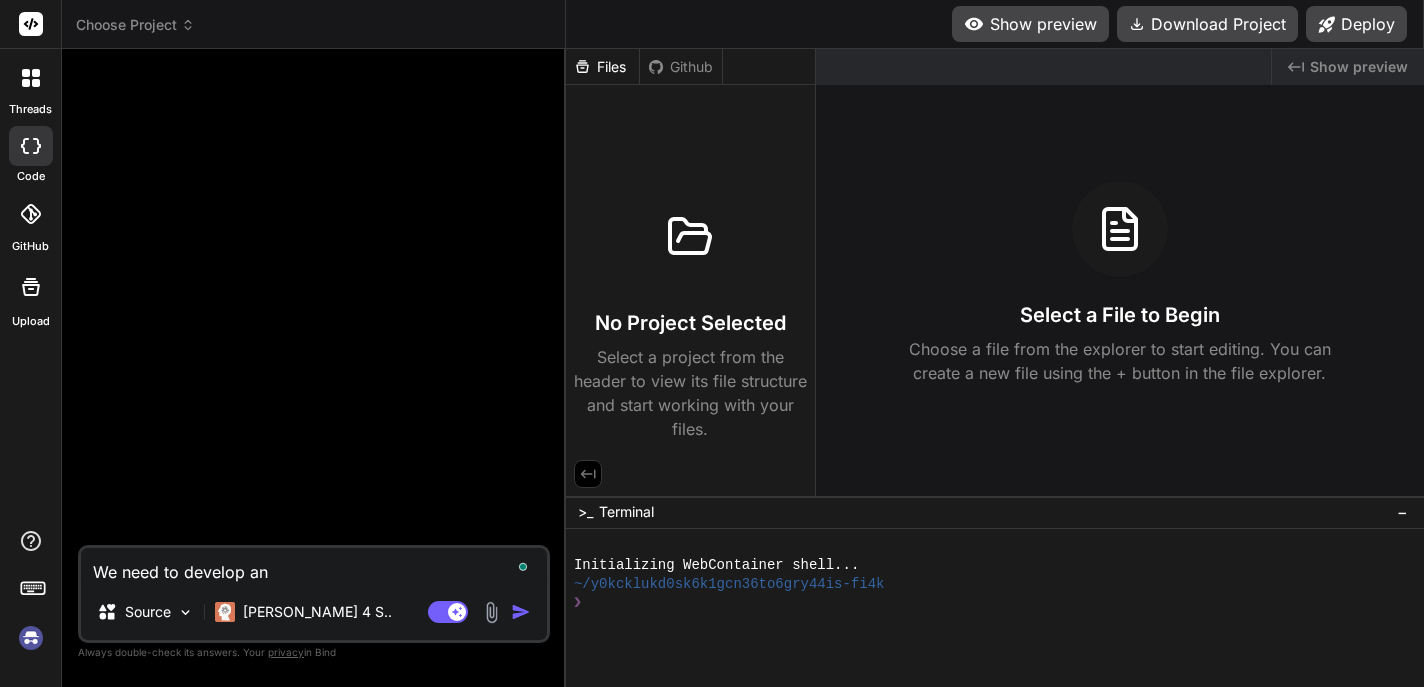 type on "We need to develop an" 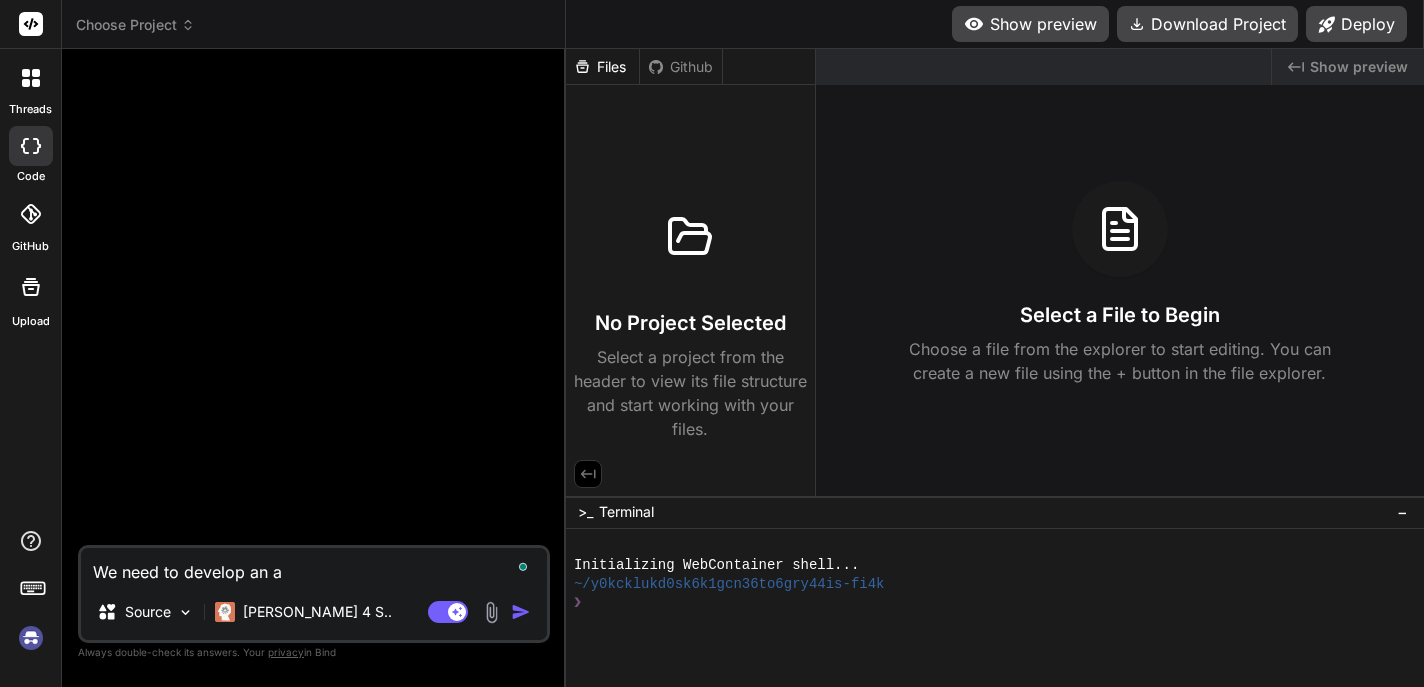 type on "We need to develop an an" 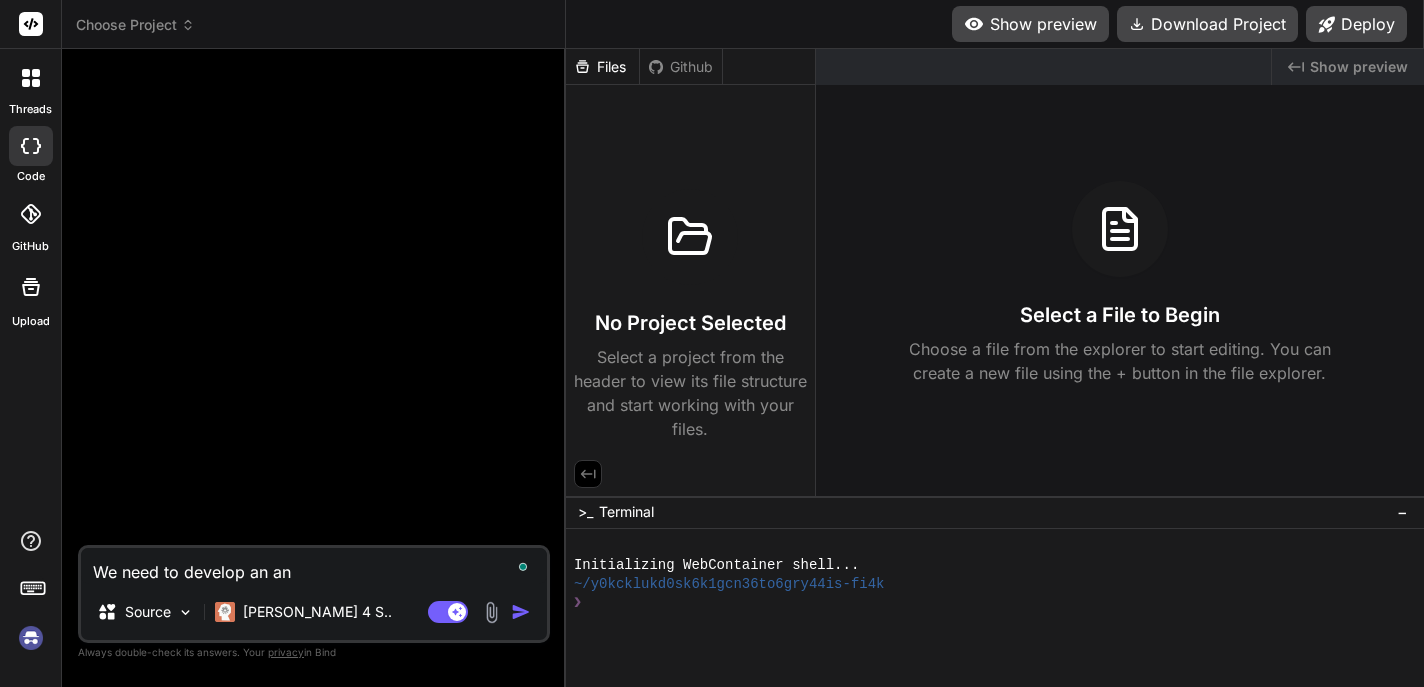 type on "We need to develop an and" 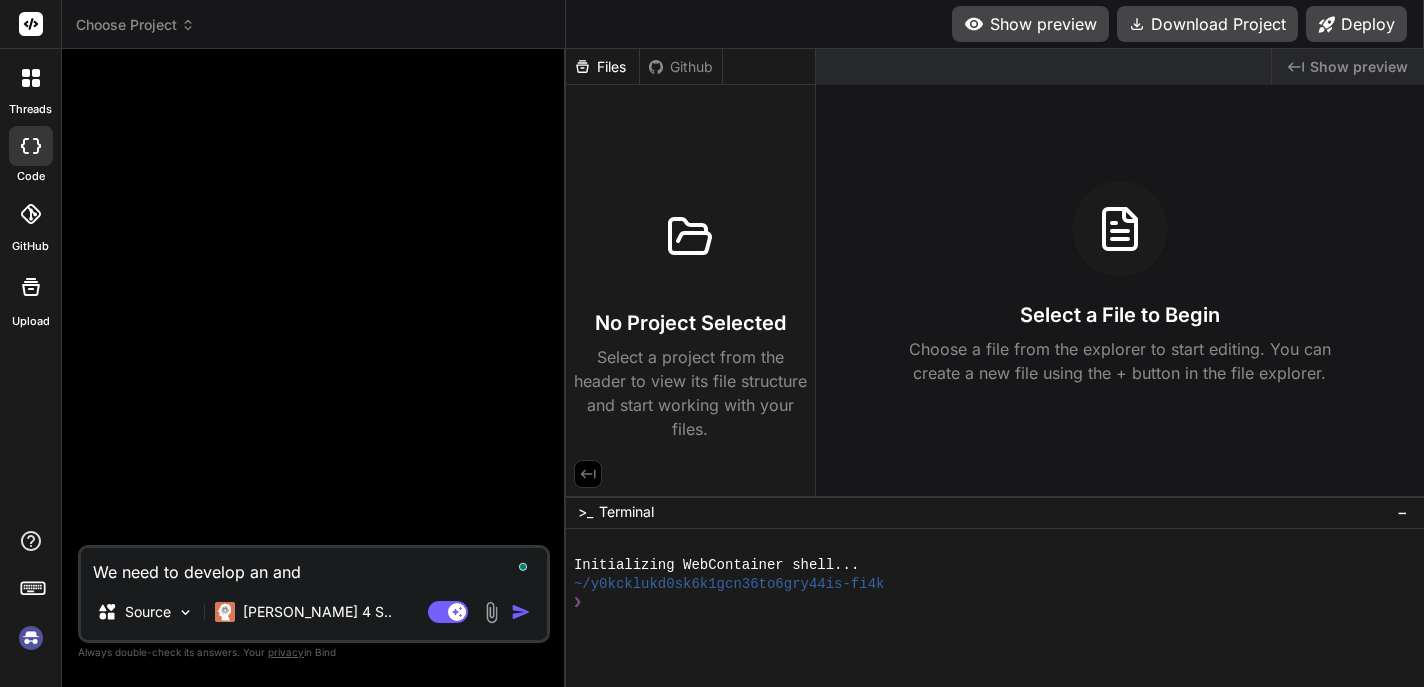 type on "x" 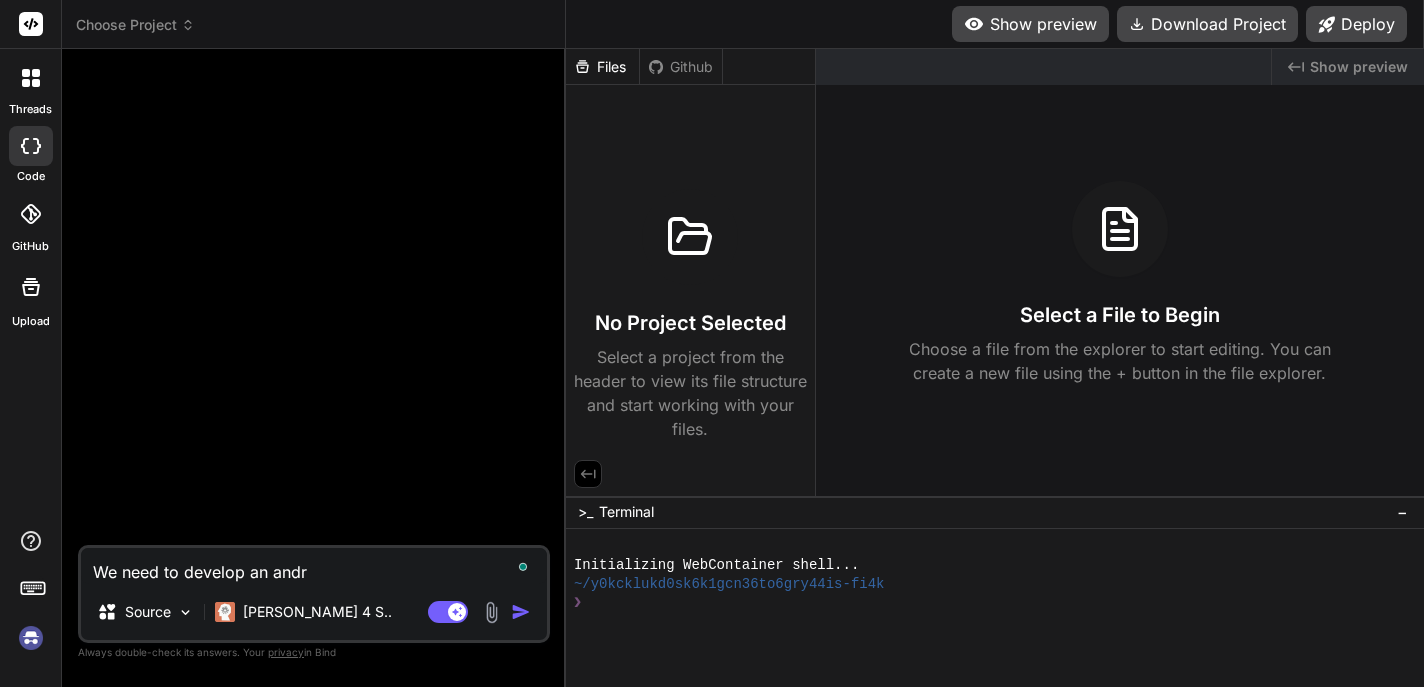 type on "We need to develop an andrp" 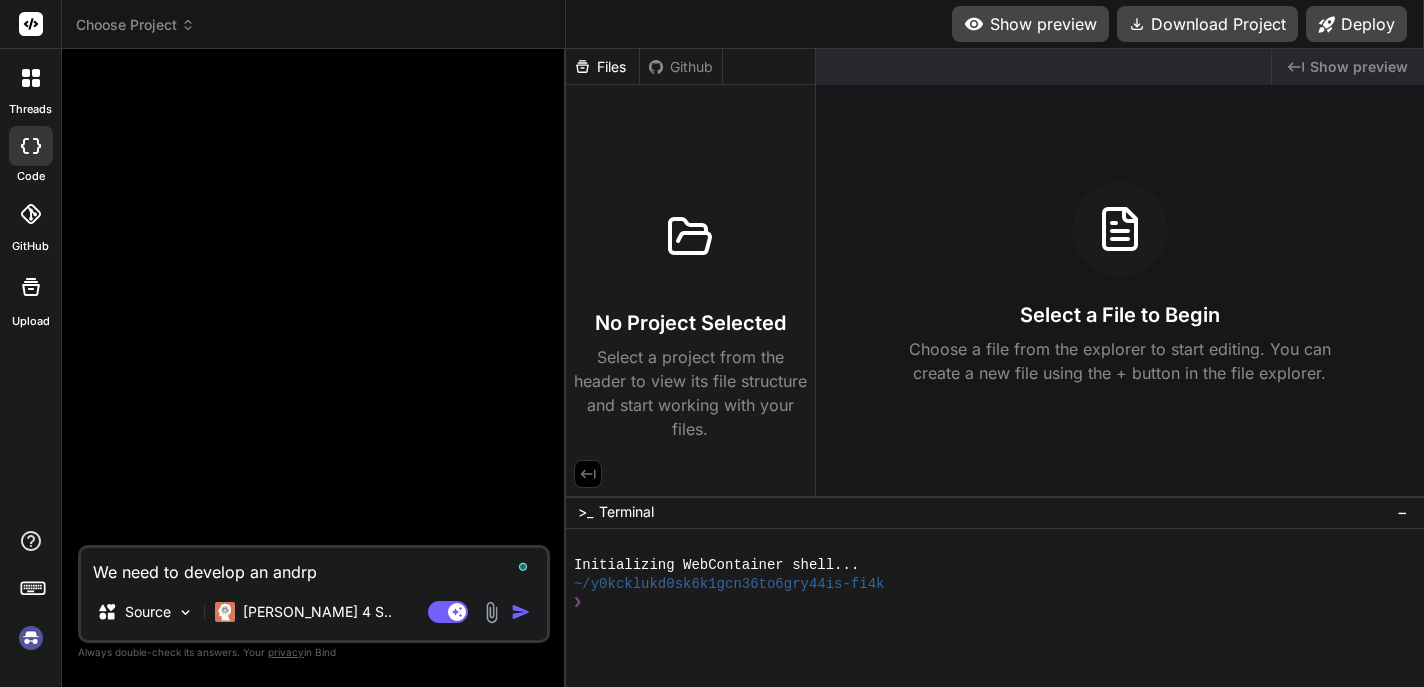 type on "We need to develop an andrpi" 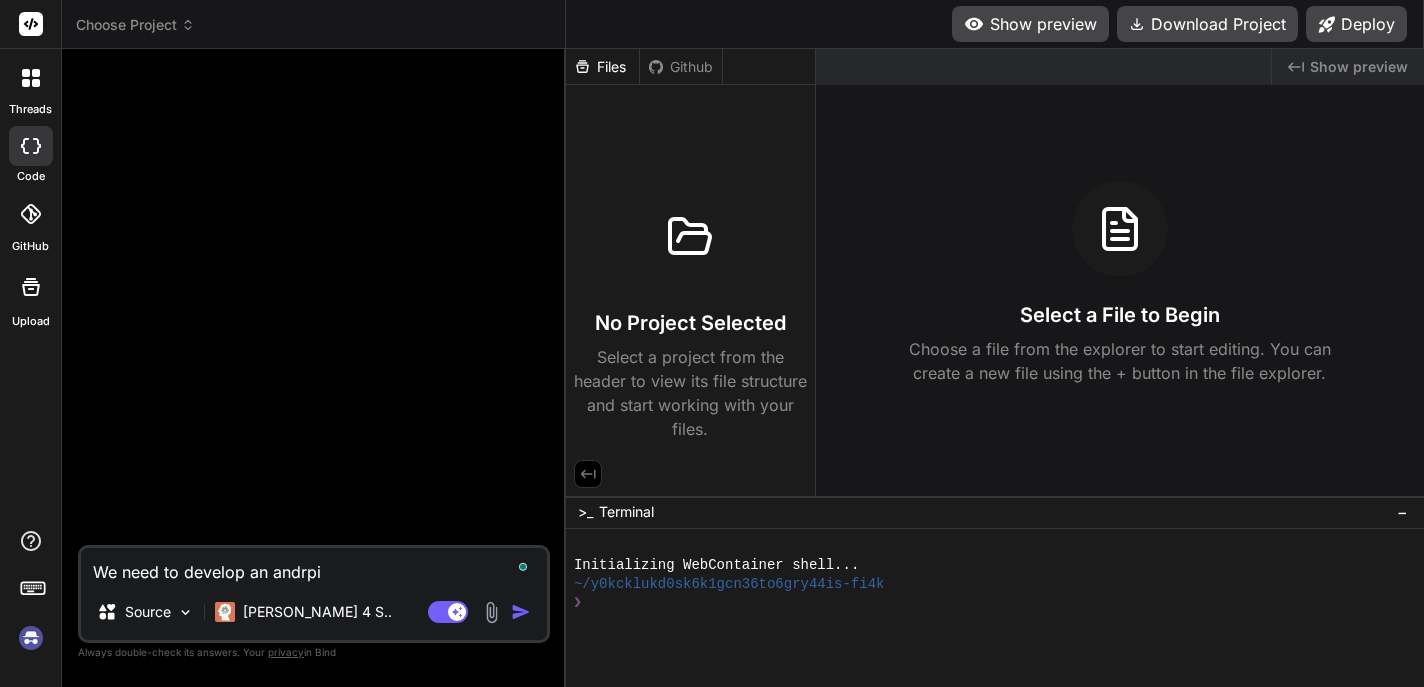 type on "We need to develop an andrpid" 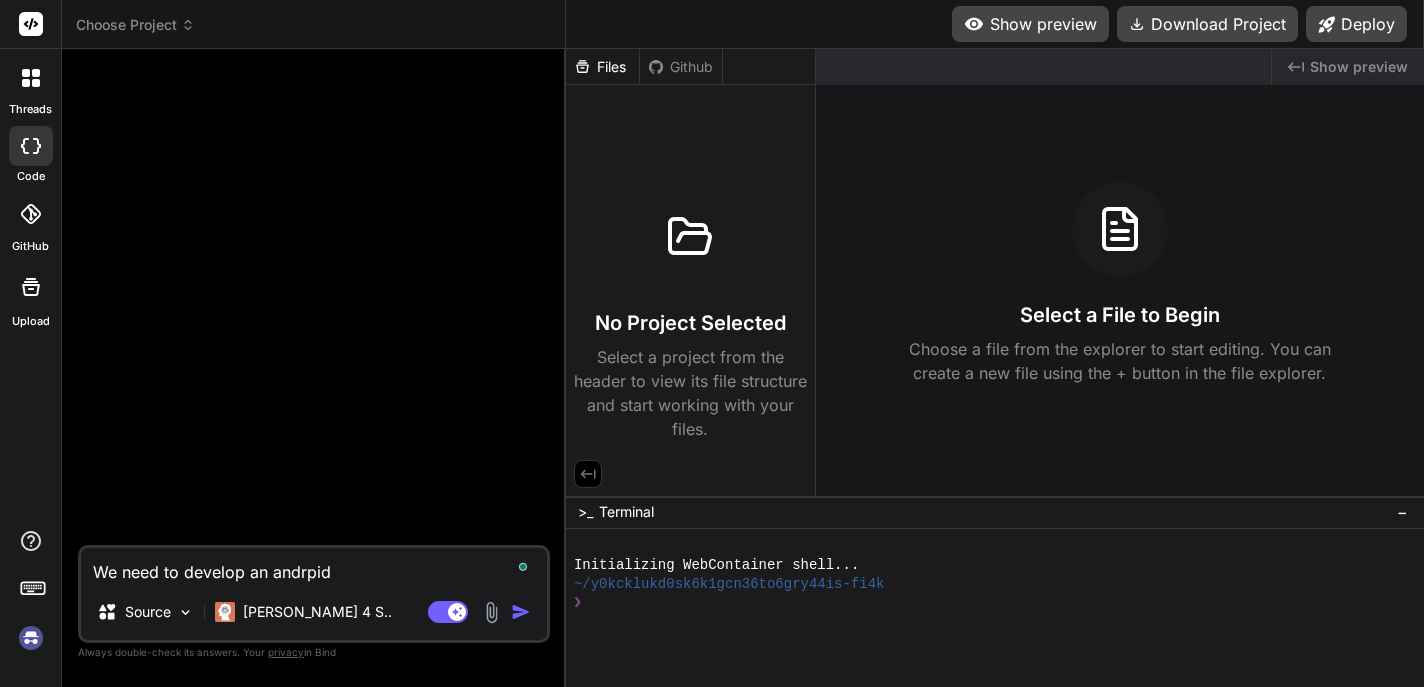 type on "We need to develop an andrpi" 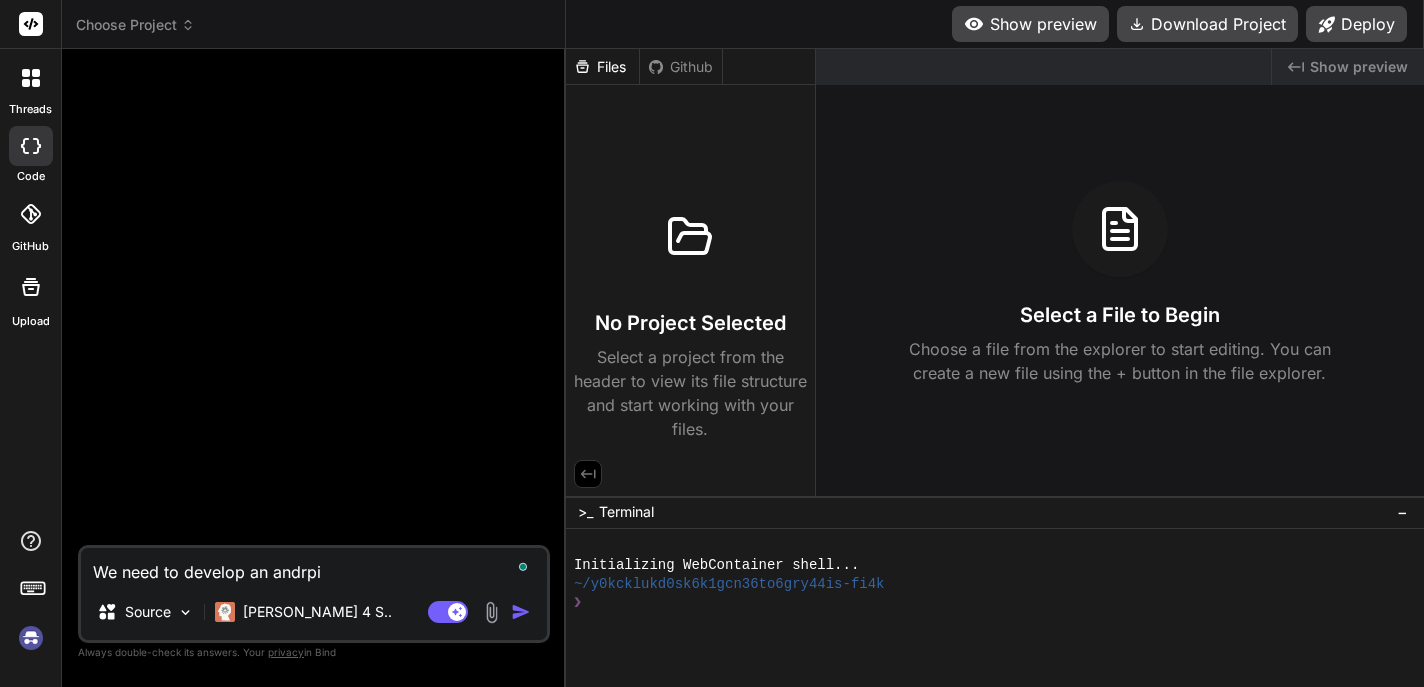 type on "We need to develop an andrp" 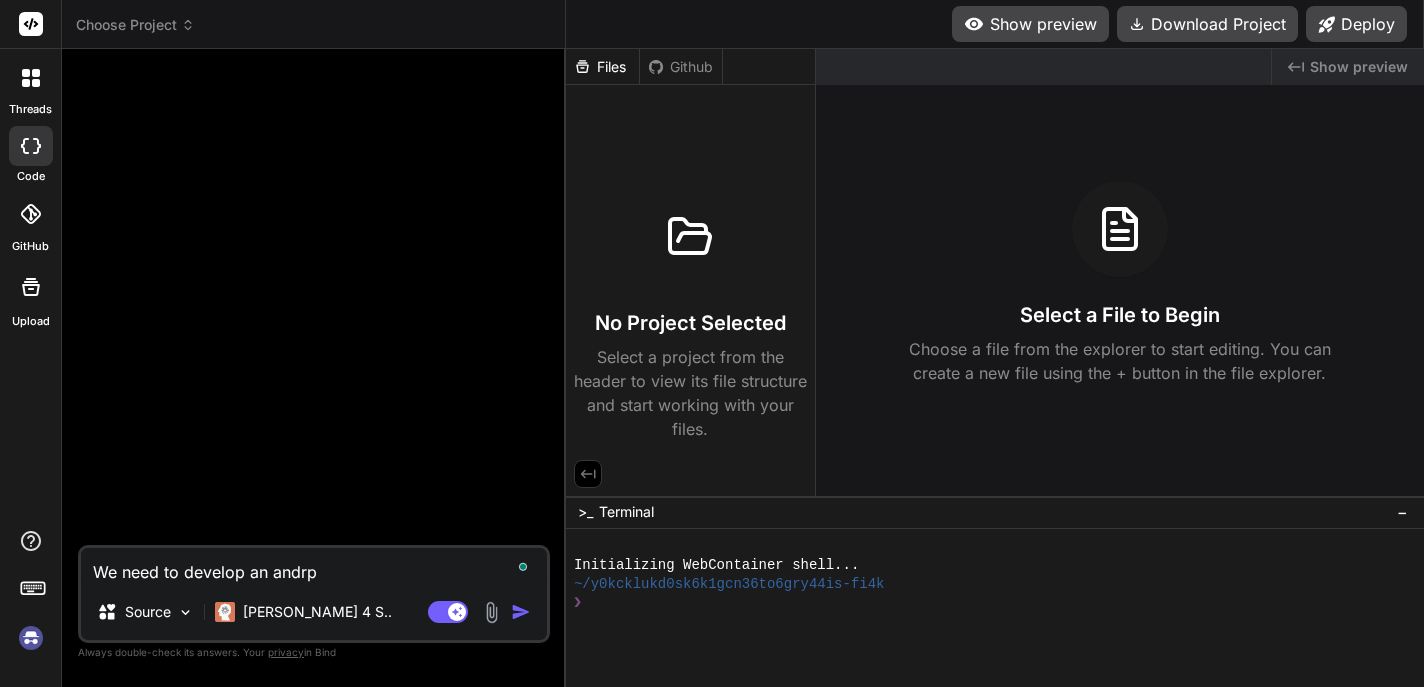 type on "We need to develop an andr" 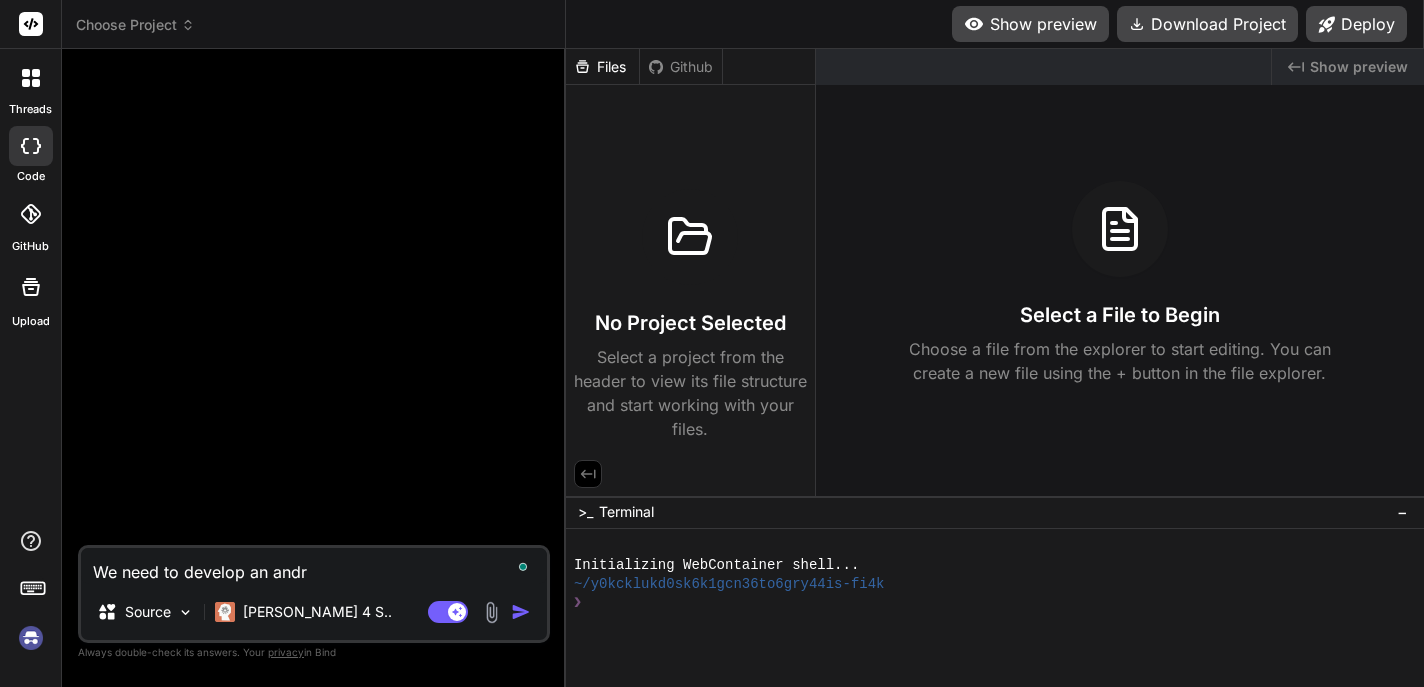 type on "We need to develop an andro" 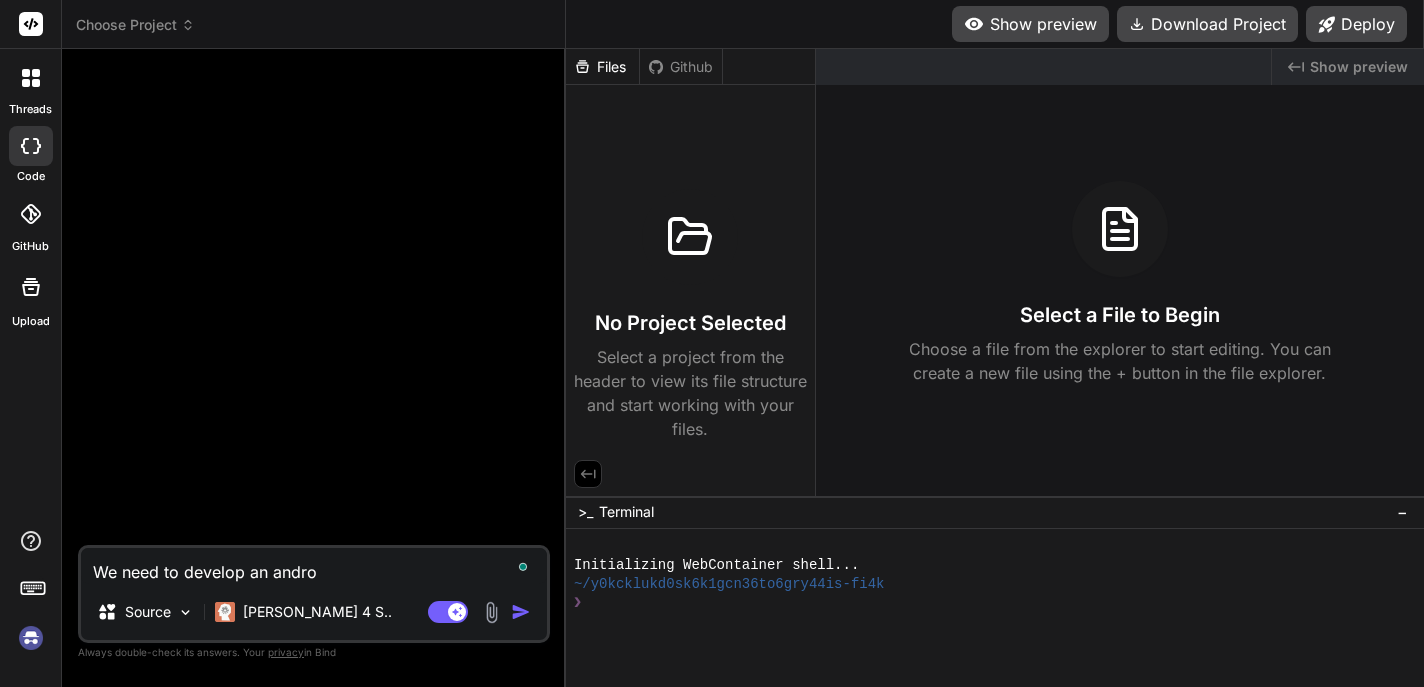 type on "We need to develop an androi" 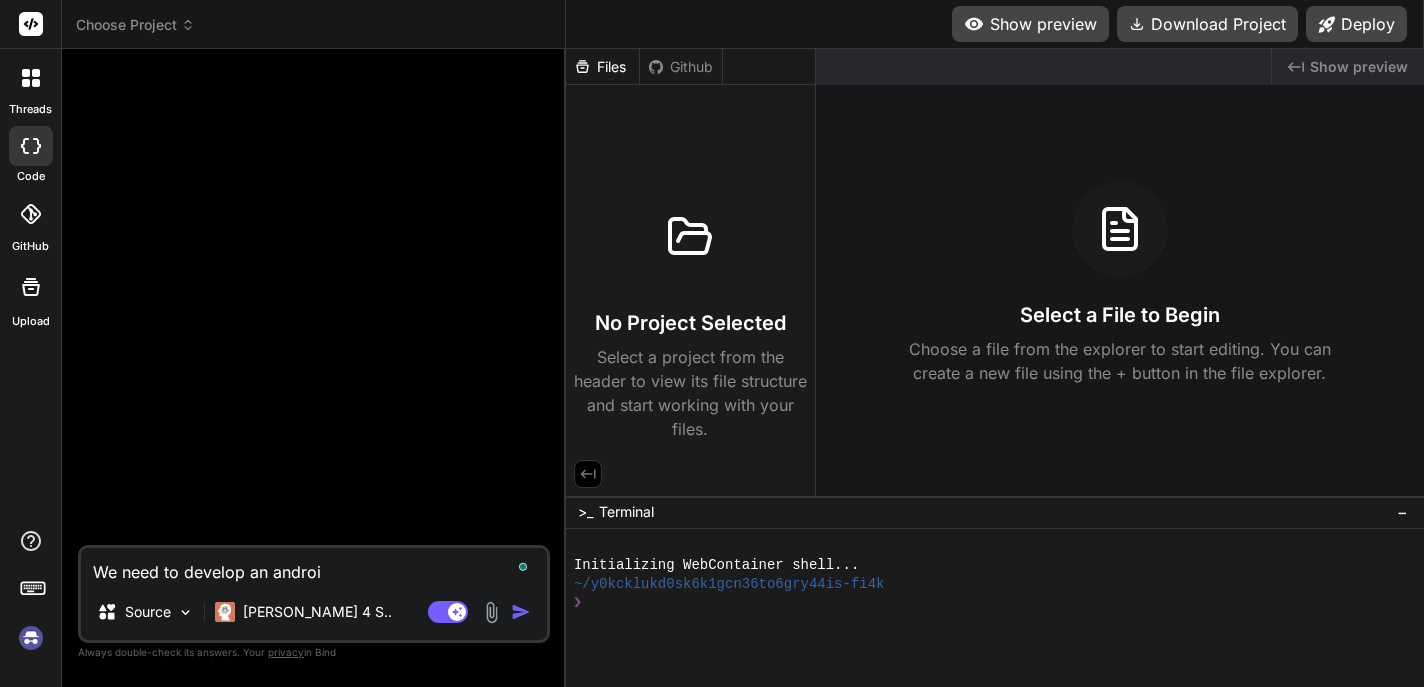 type on "We need to develop an android" 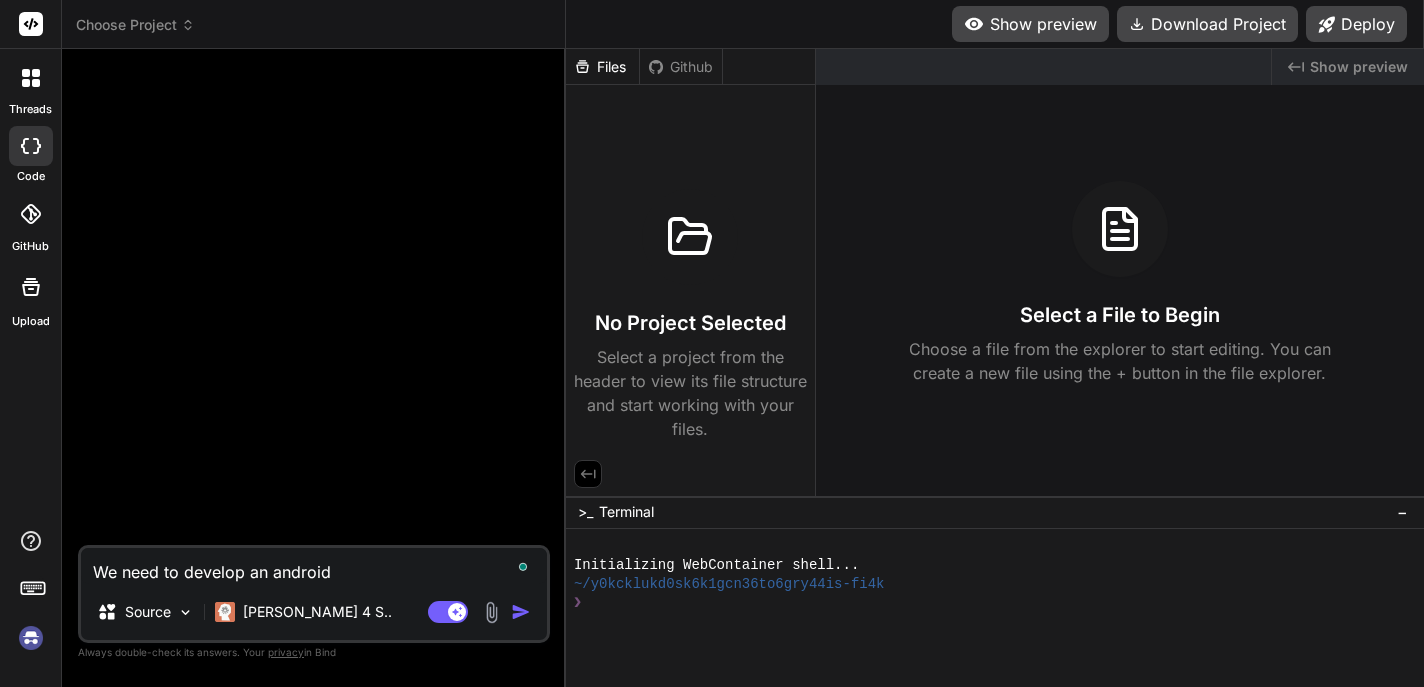 type on "We need to develop an android" 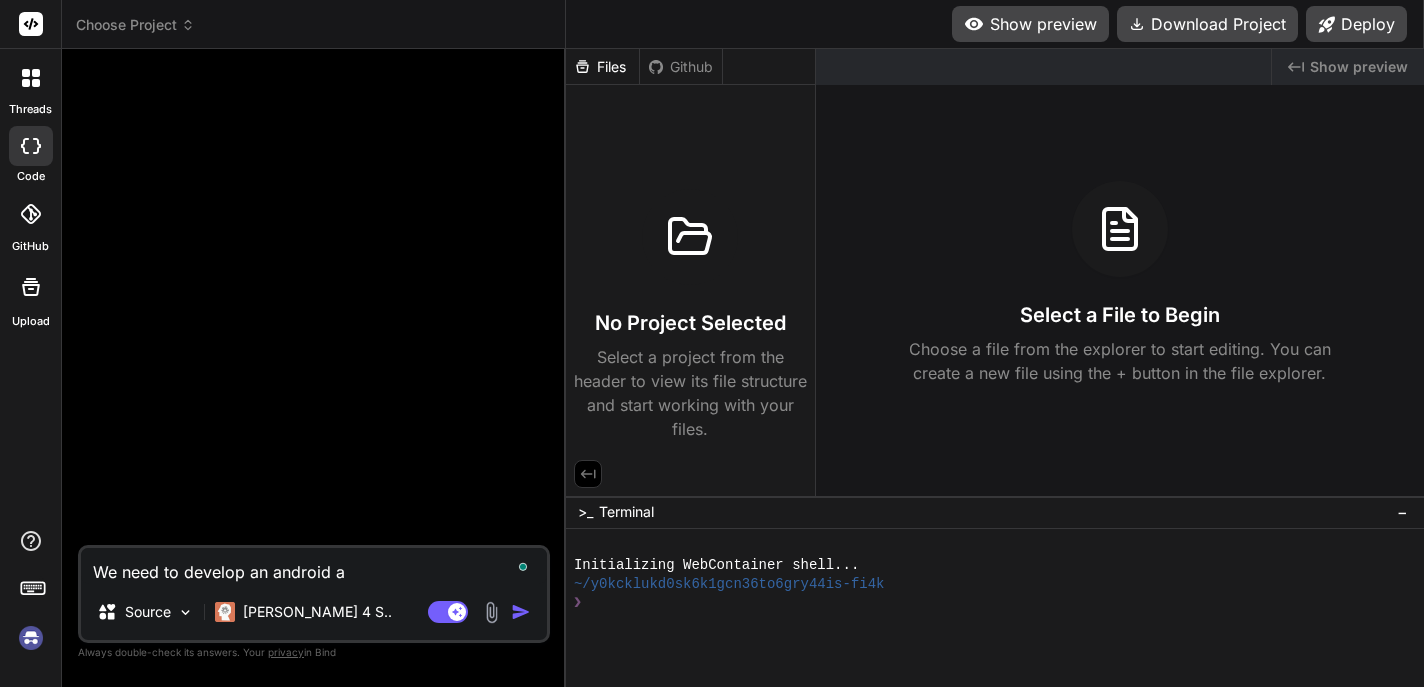 type on "We need to develop an android ap" 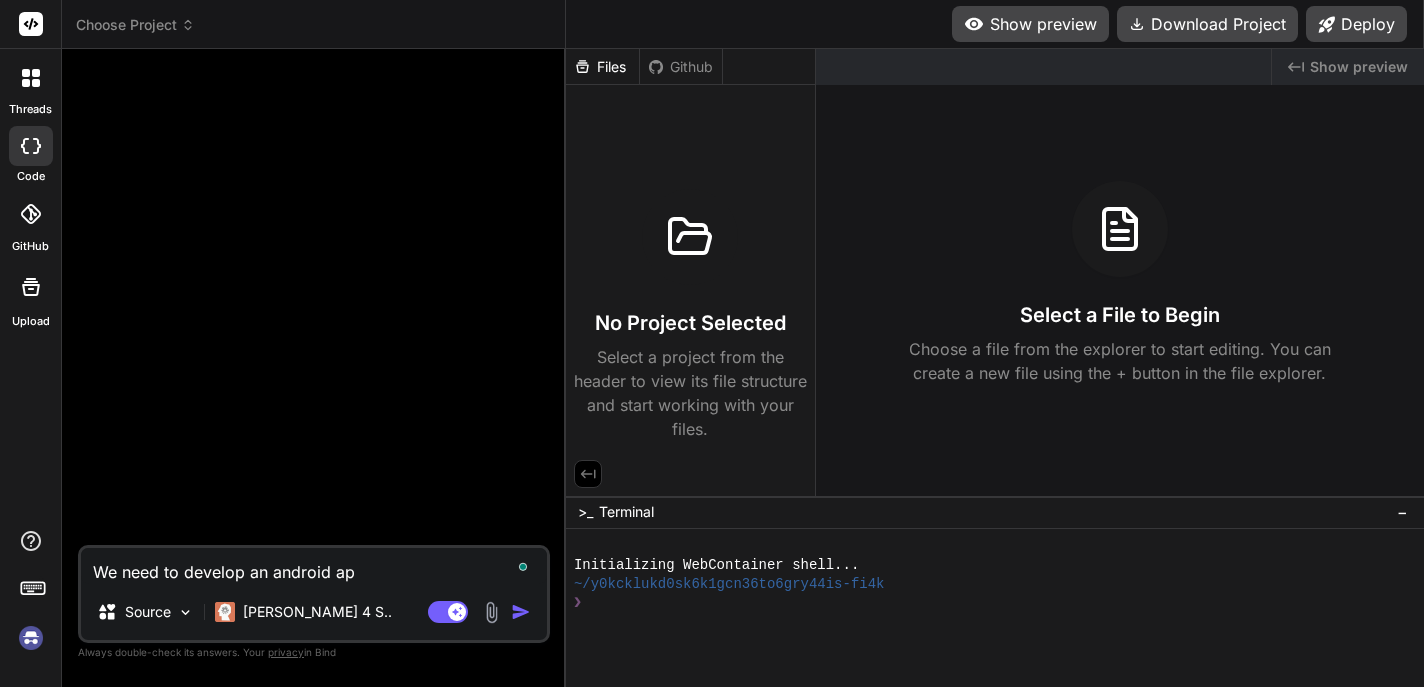 type on "We need to develop an android app" 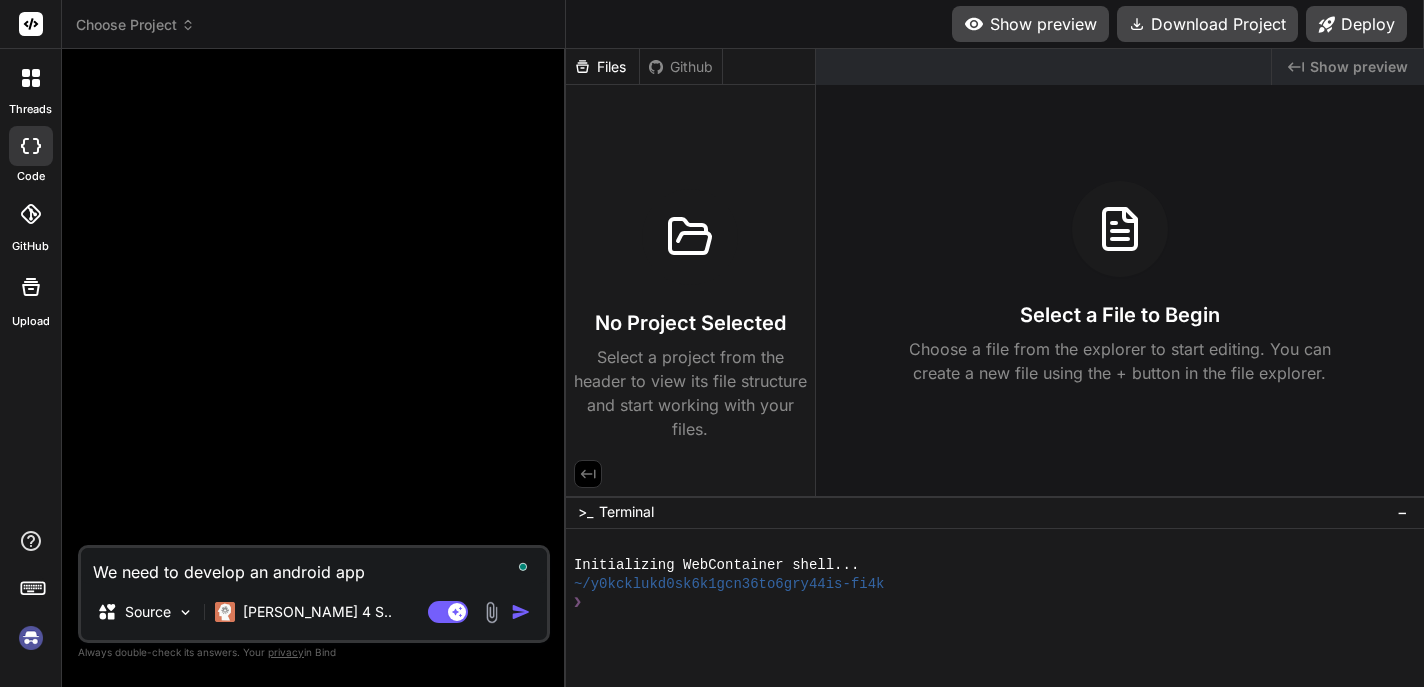 type on "We need to develop an android appl" 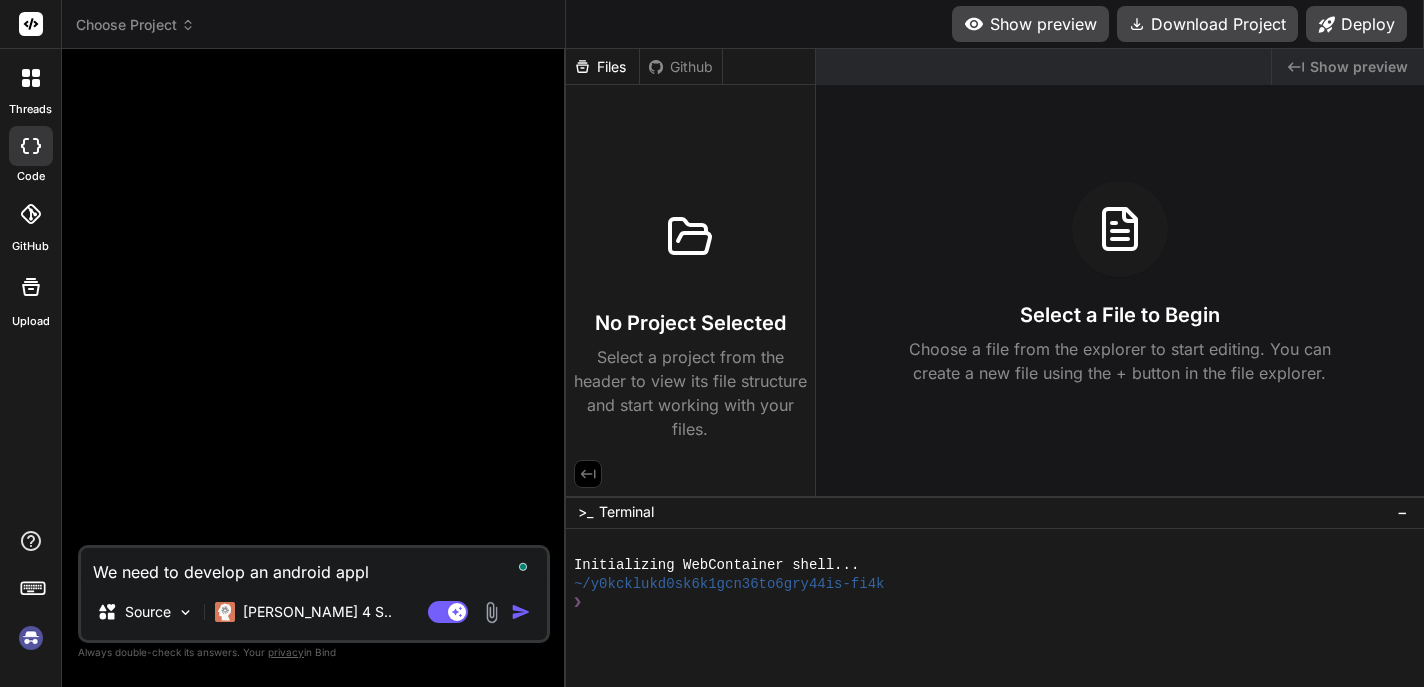 type on "We need to develop an android appli" 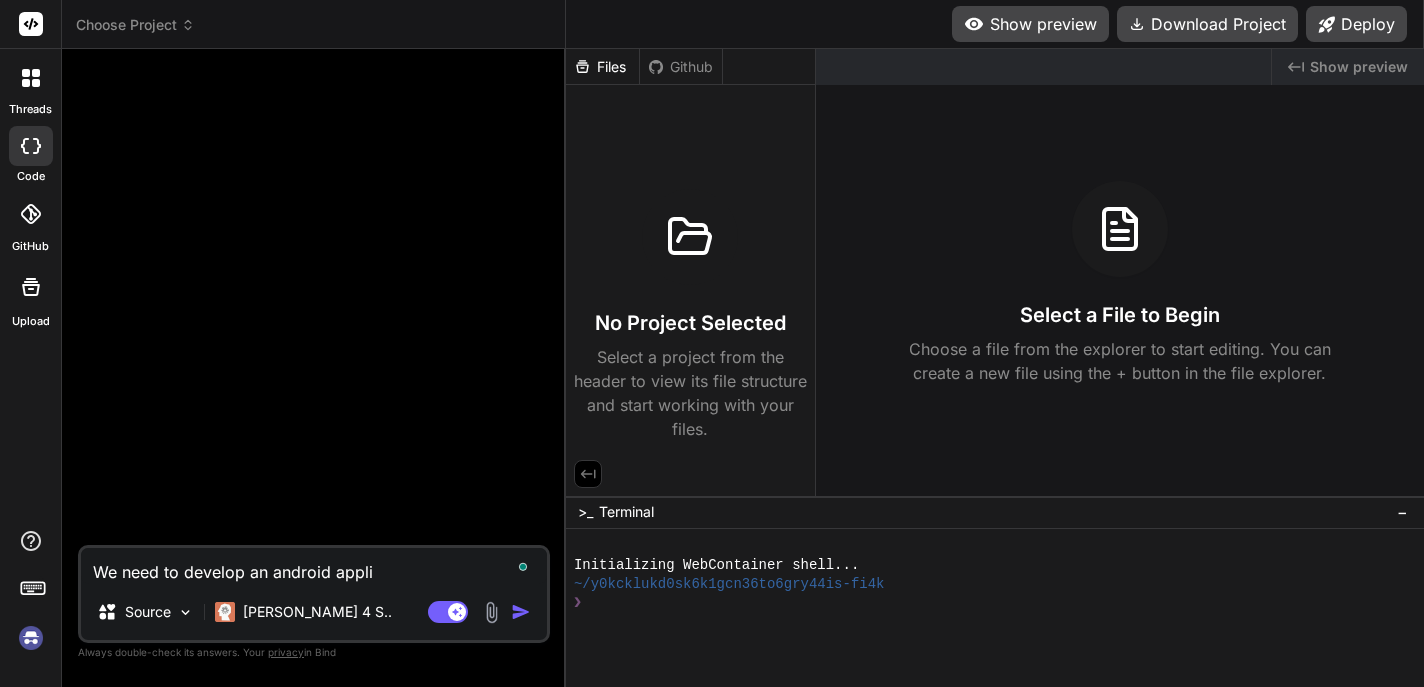 type on "We need to develop an android applic" 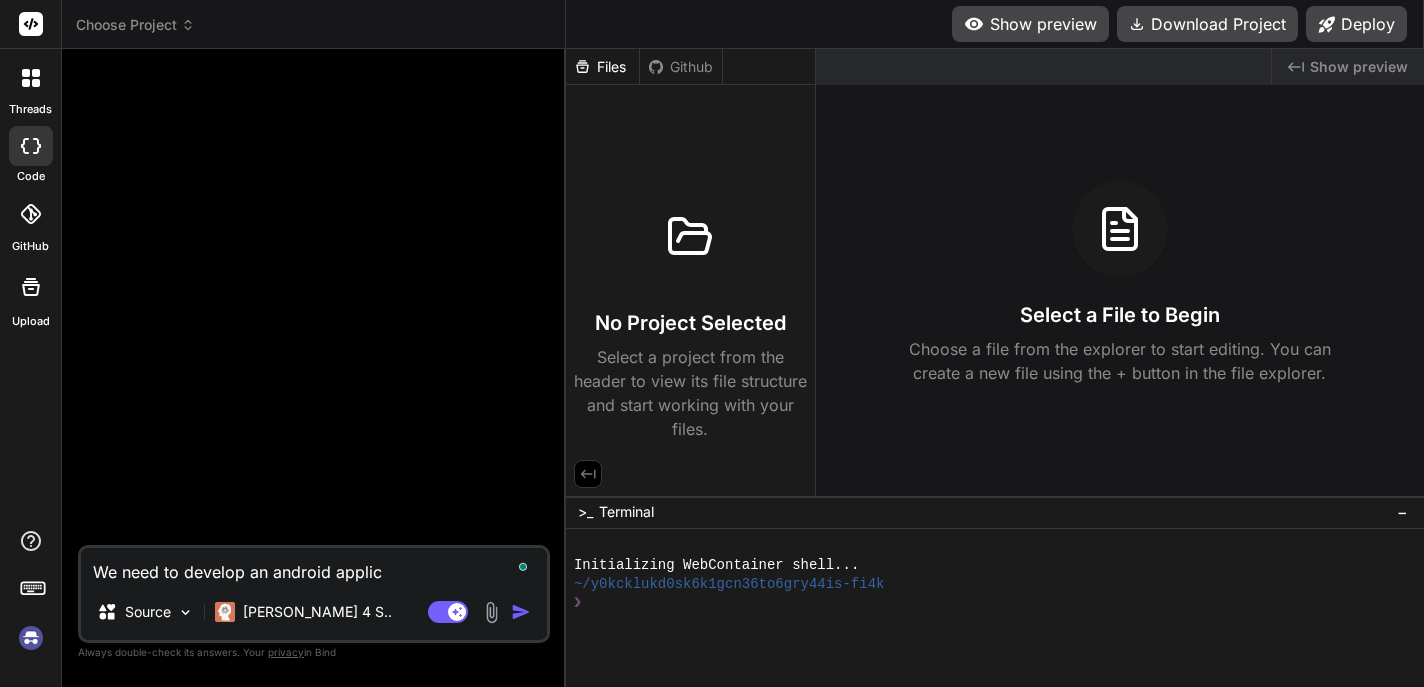 type on "We need to develop an android applica" 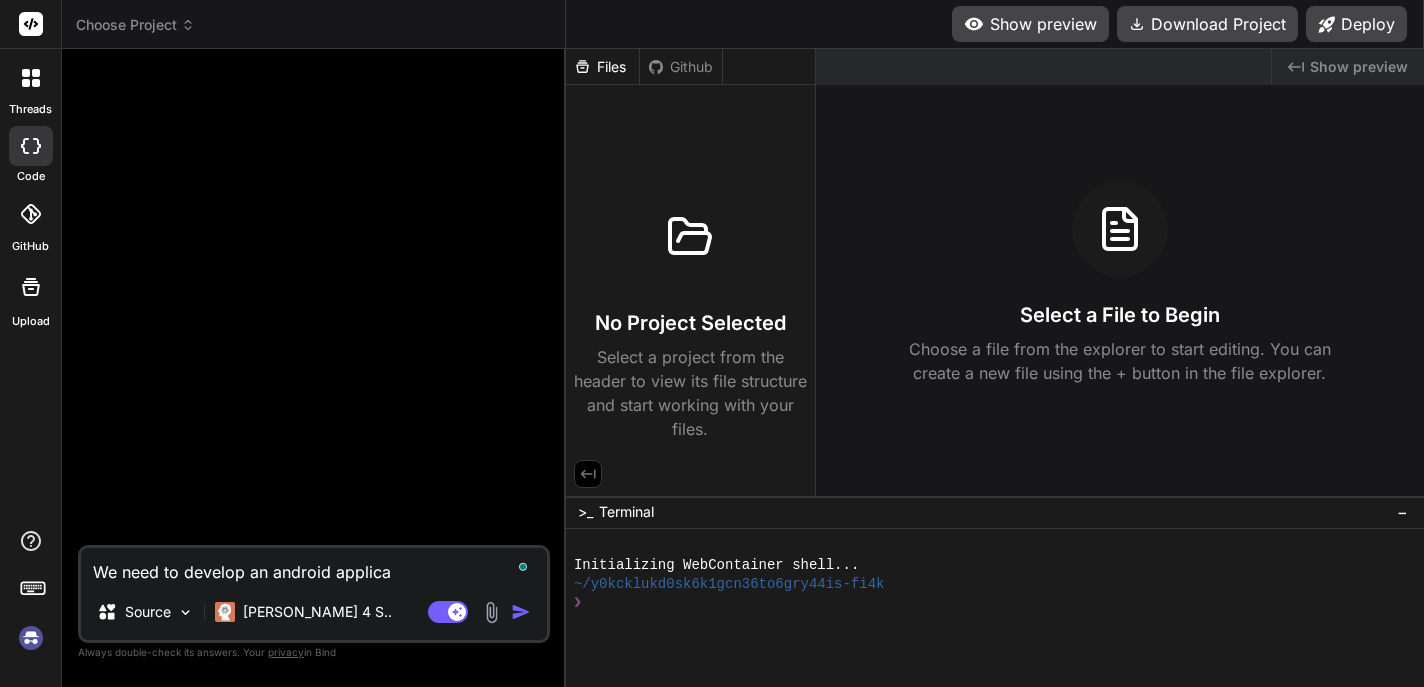 type on "We need to develop an android applicat" 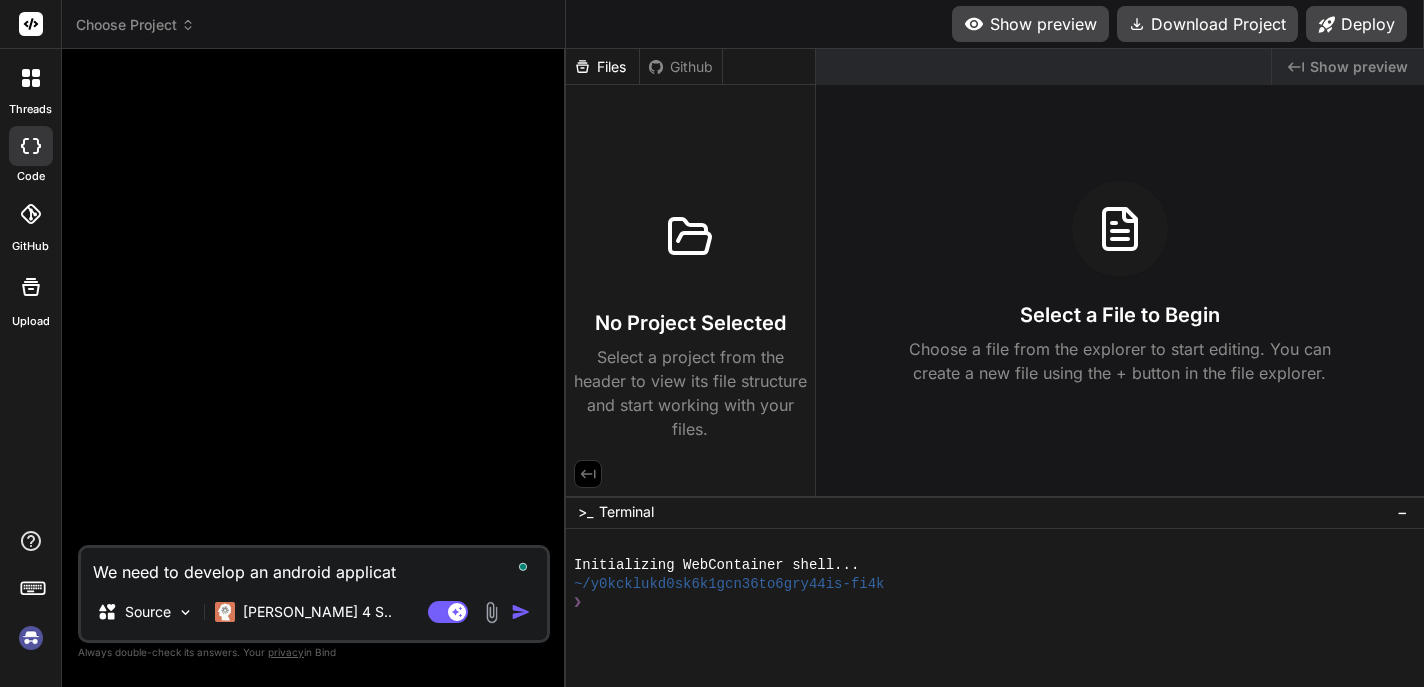 type on "We need to develop an android applicati" 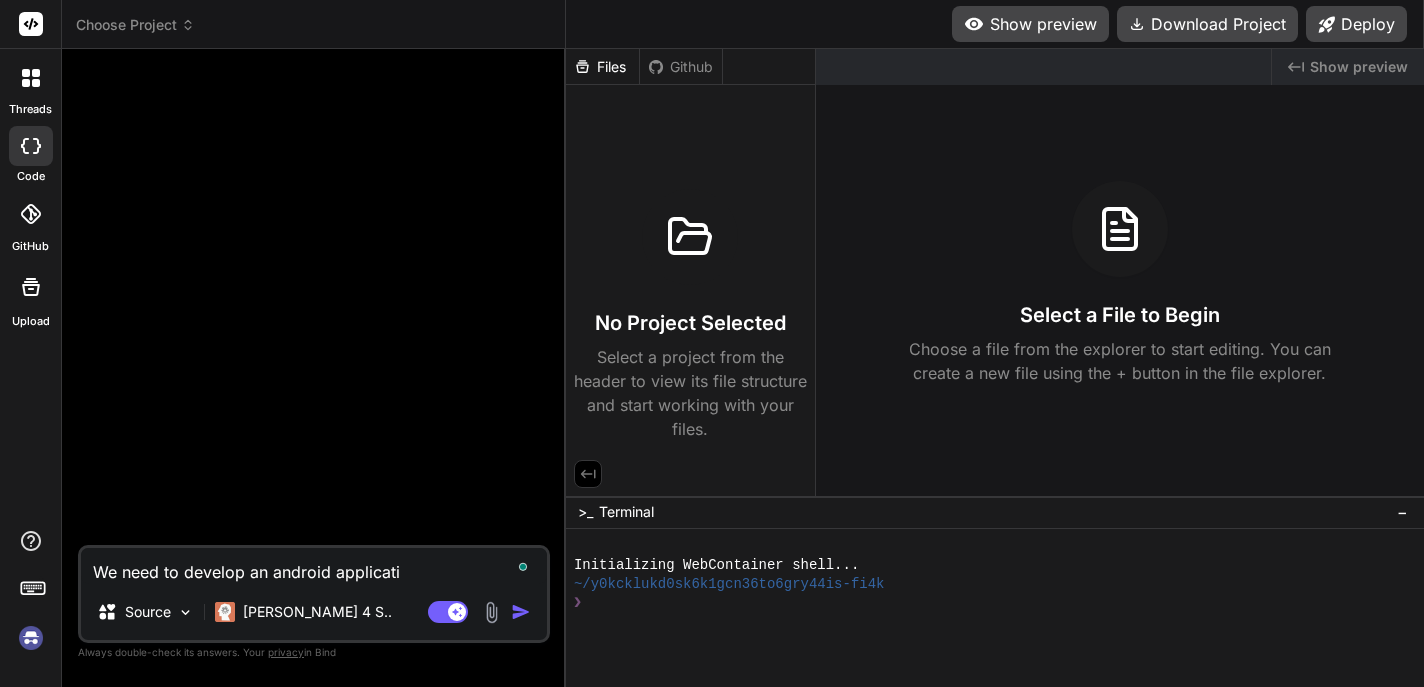 type on "We need to develop an android applicatio" 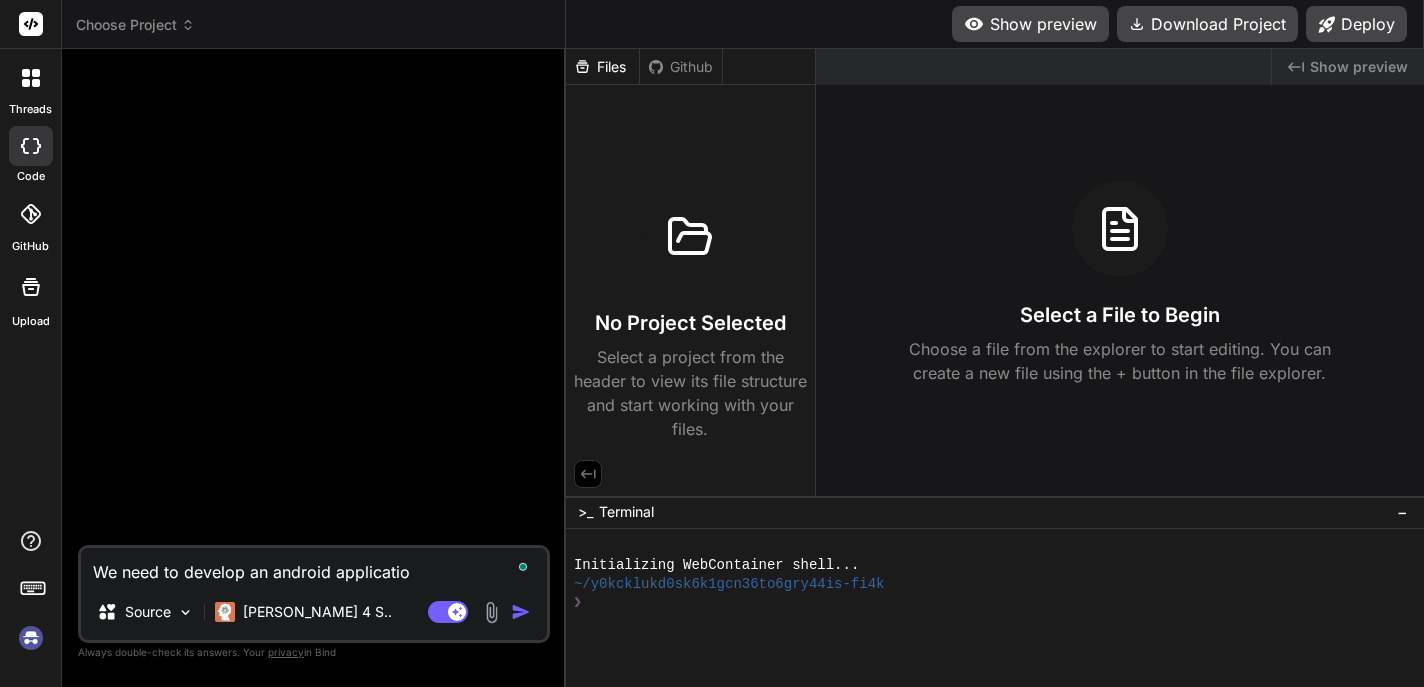 type on "We need to develop an android application" 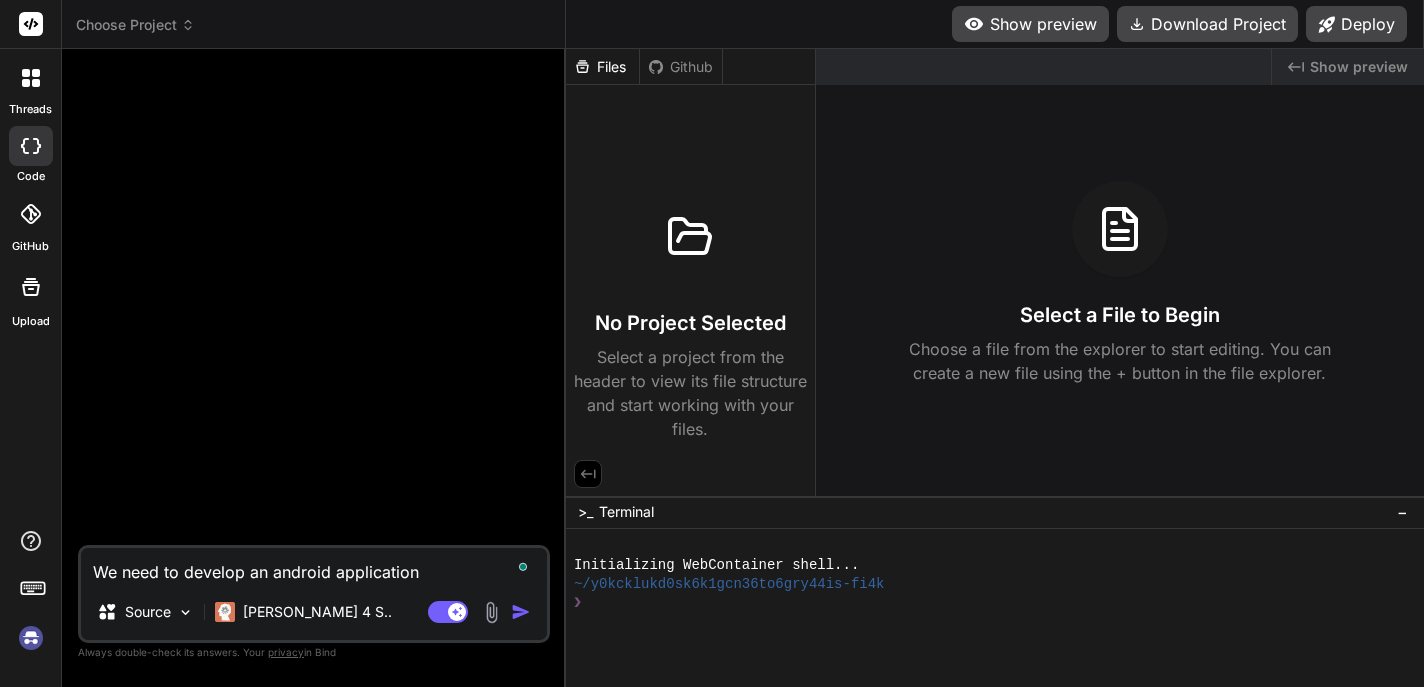 type on "We need to develop an android application" 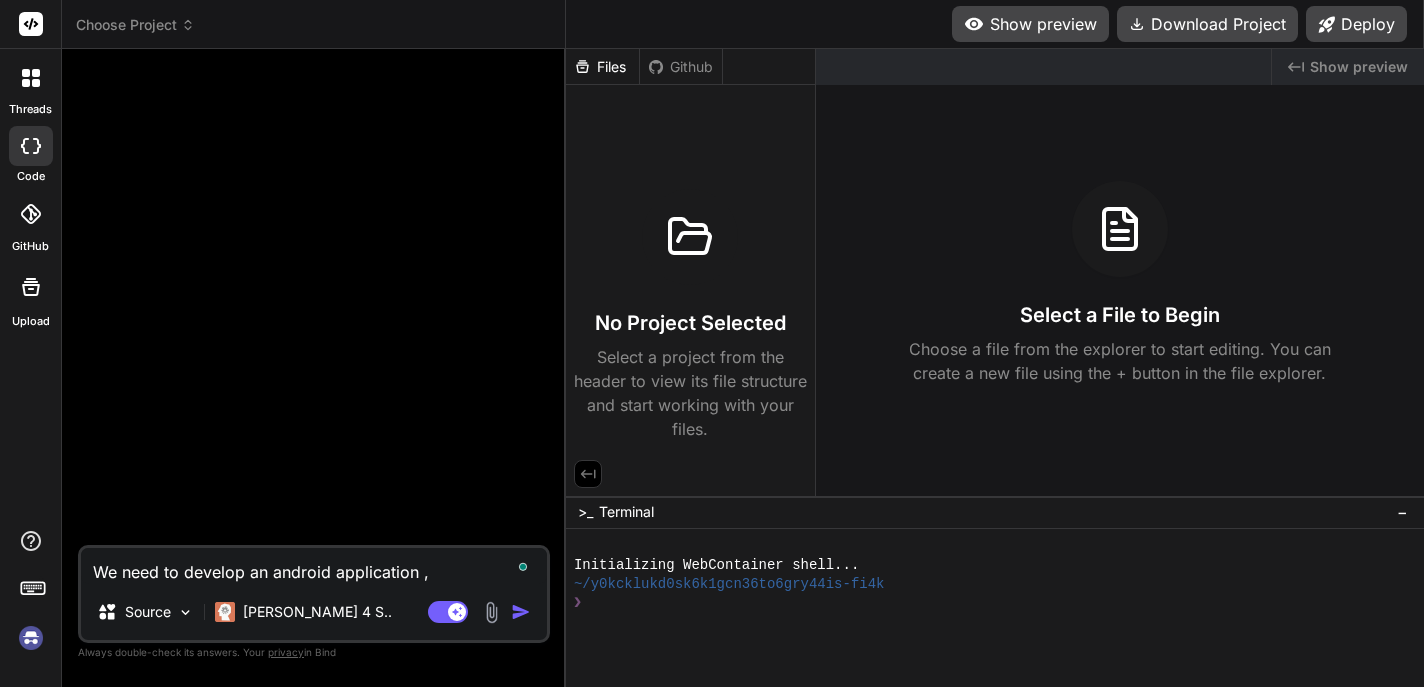 type on "We need to develop an android application ," 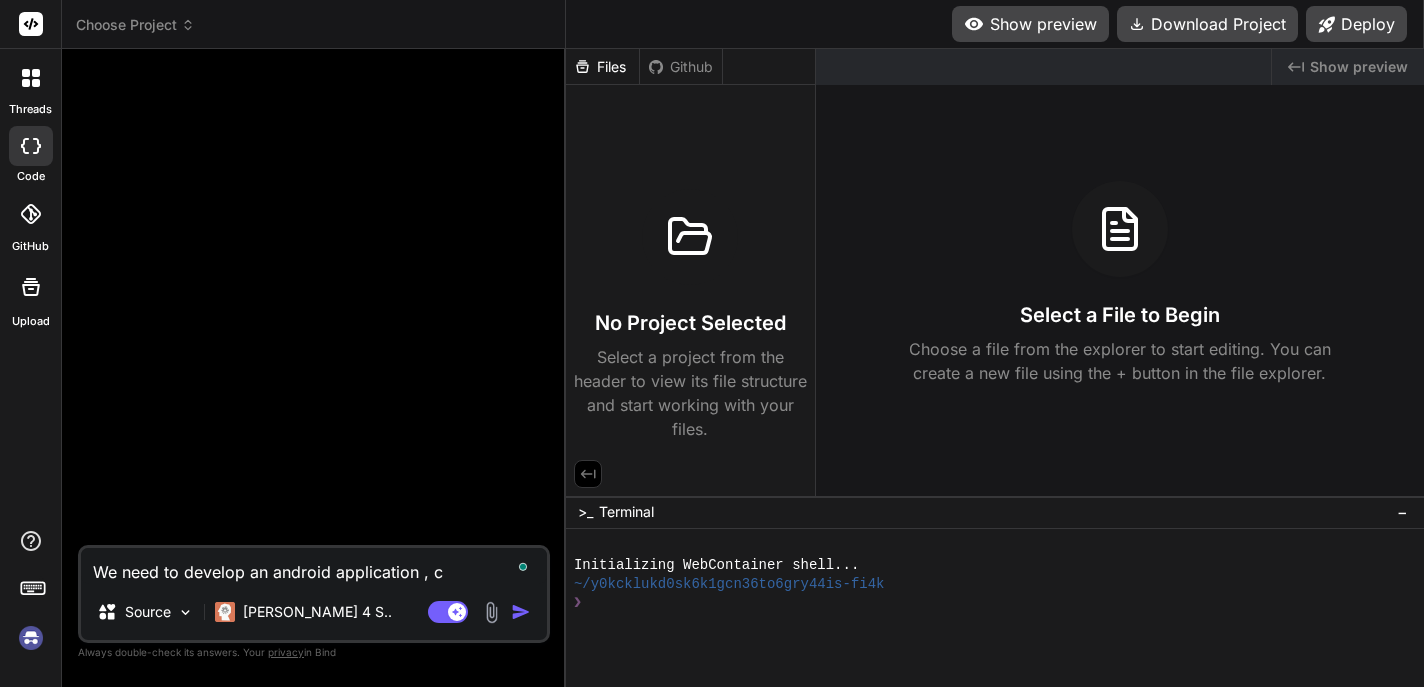 type on "We need to develop an android application , ca" 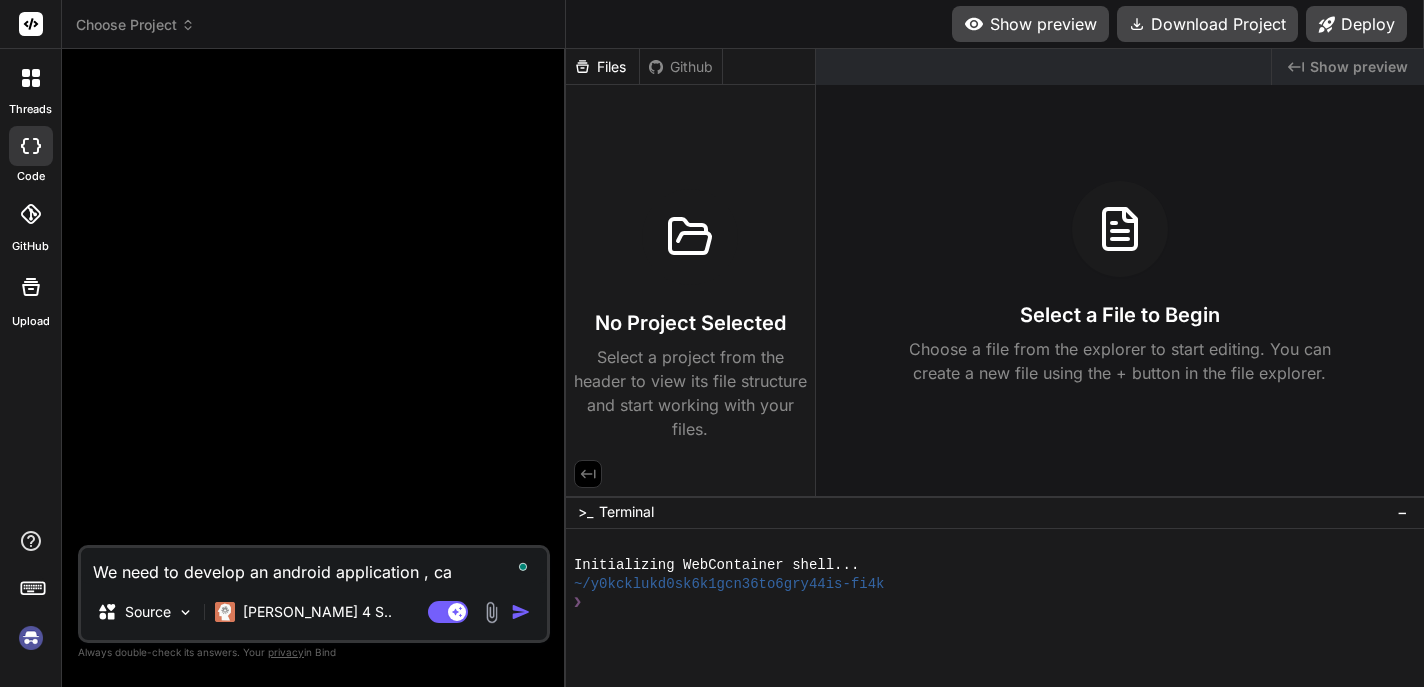 type on "We need to develop an android application , ca" 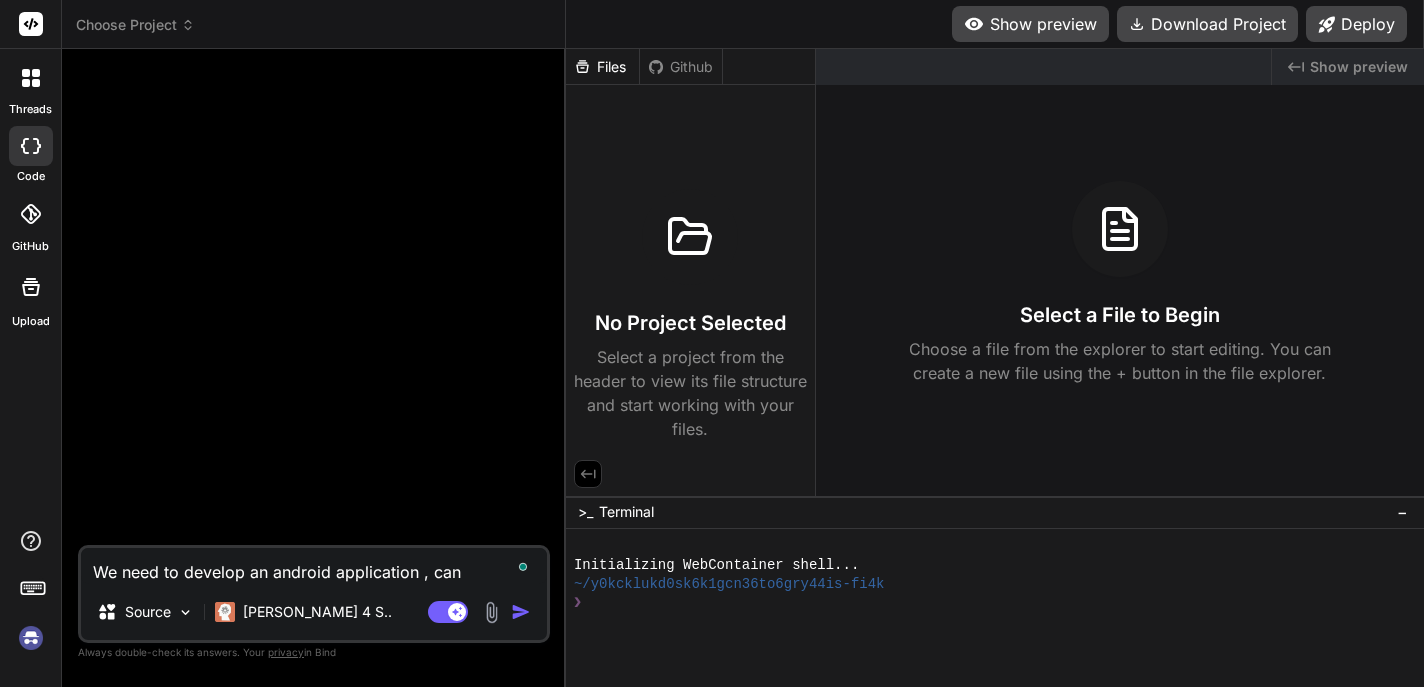 type on "We need to develop an android application , can" 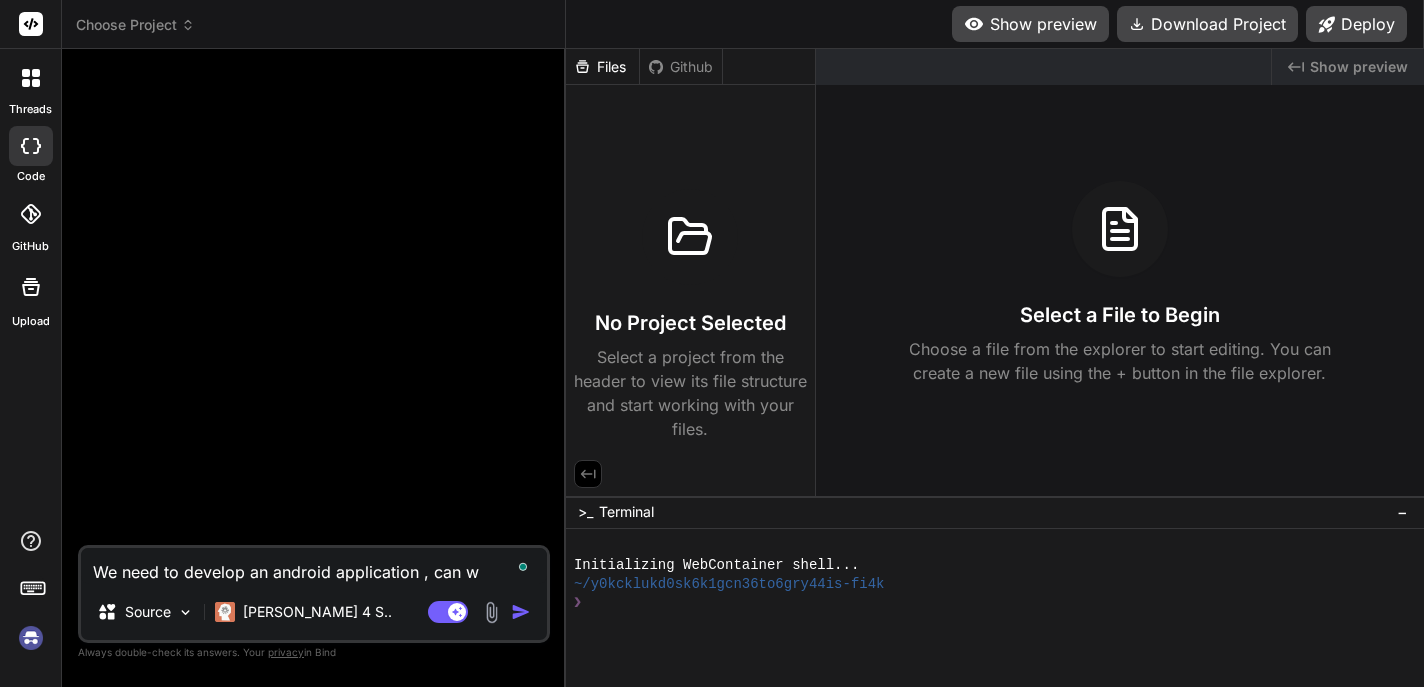type on "x" 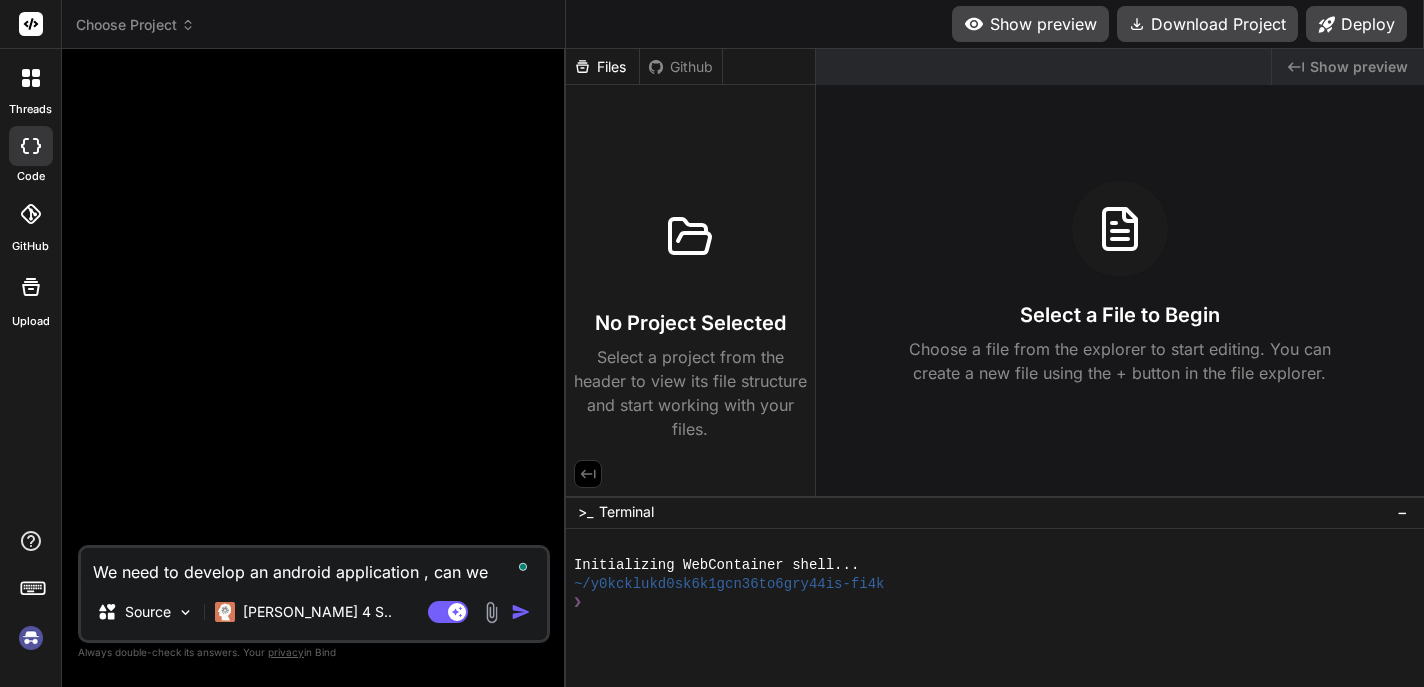 type on "x" 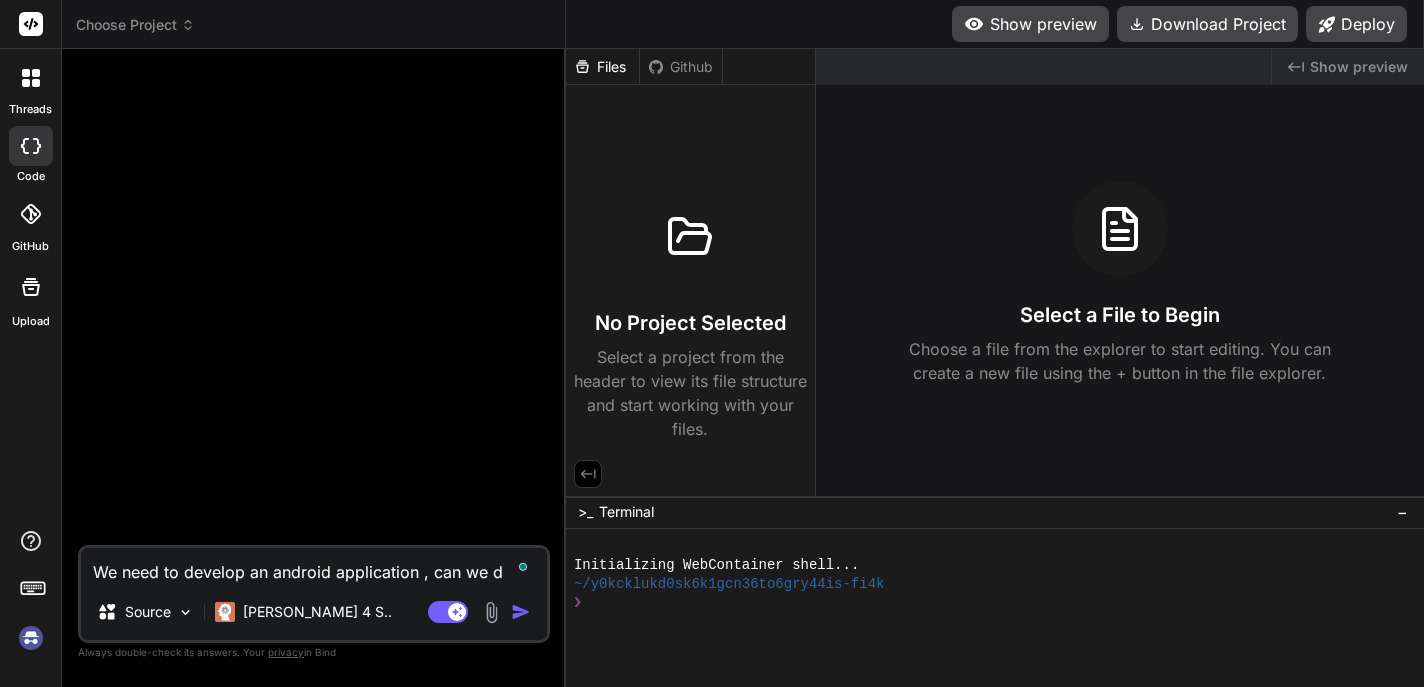 type on "We need to develop an android application , can we do" 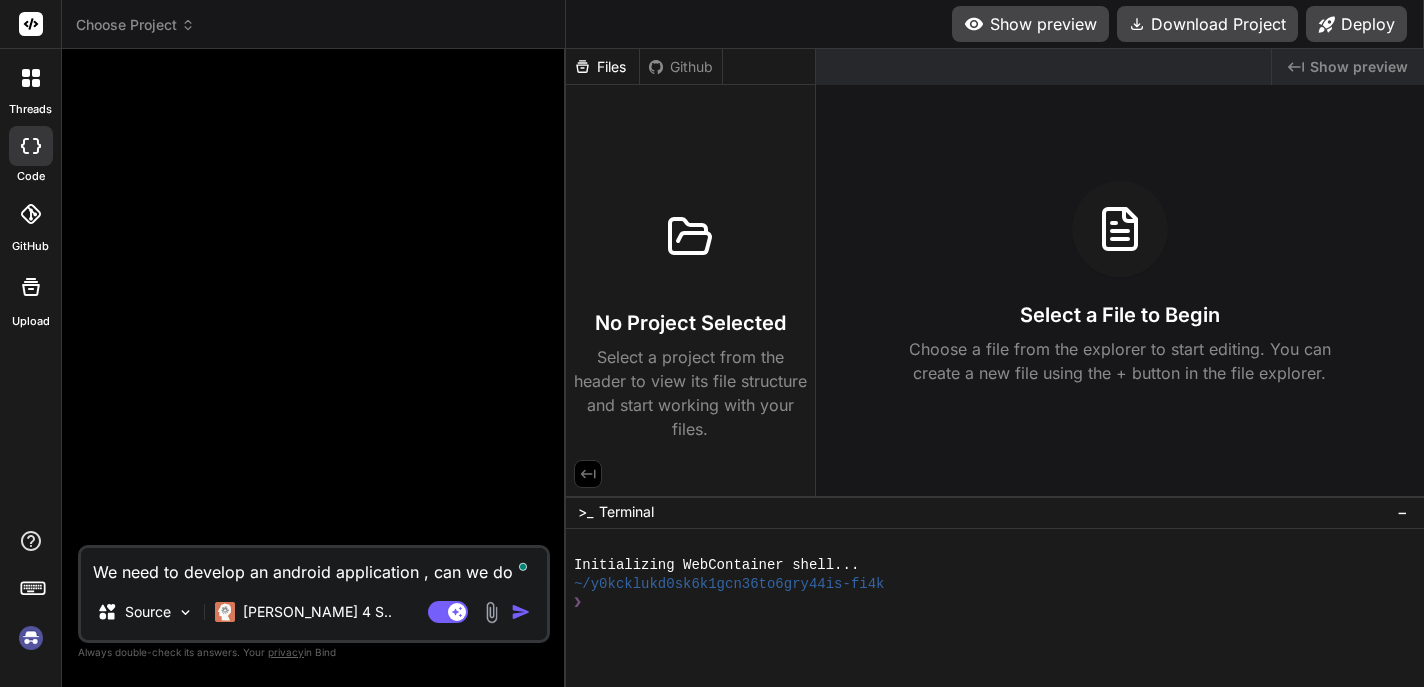 type on "We need to develop an android application , can we do" 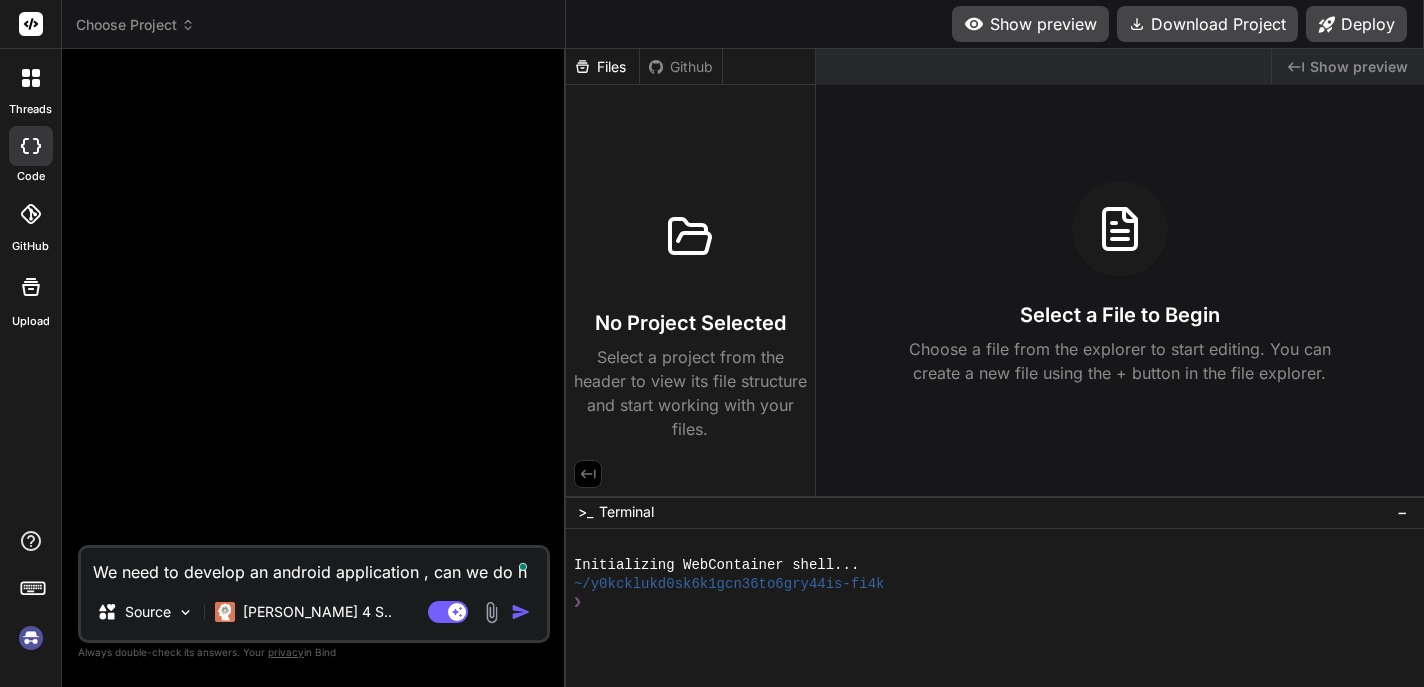 type on "We need to develop an android application , can we do he" 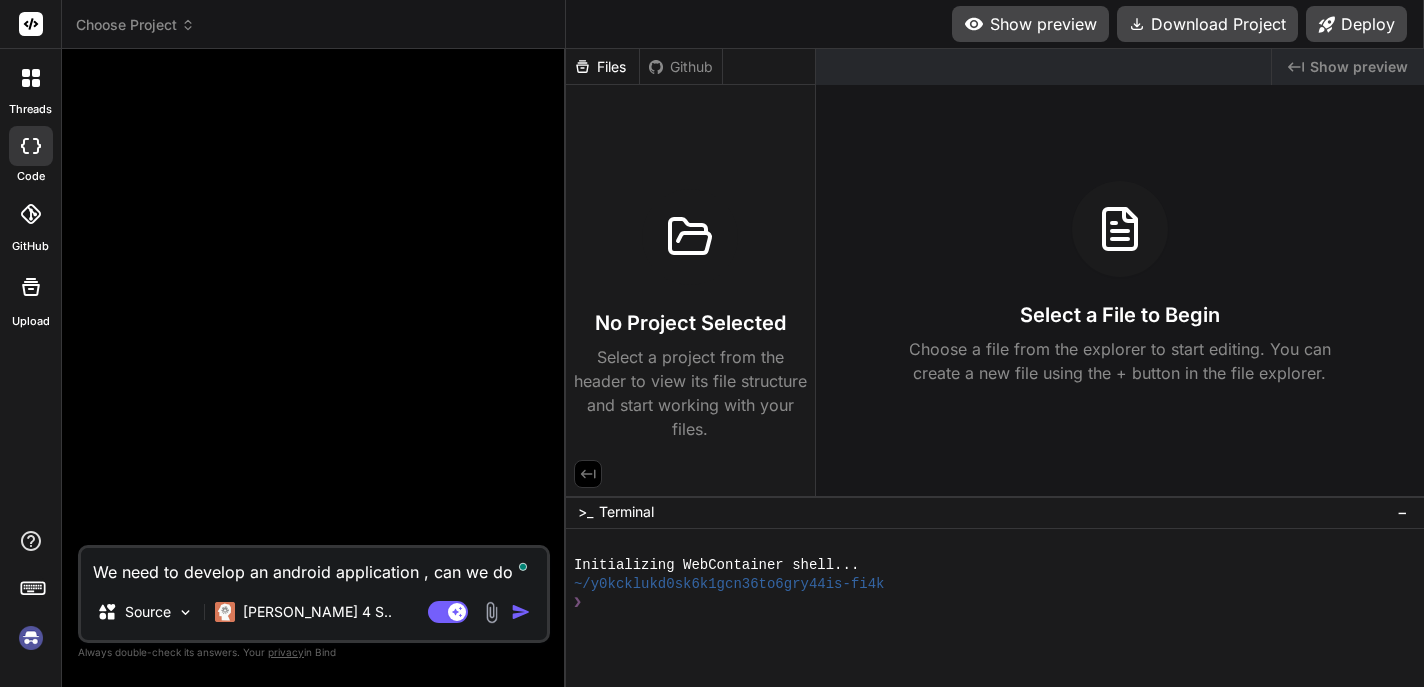 type on "We need to develop an android application , can we do her" 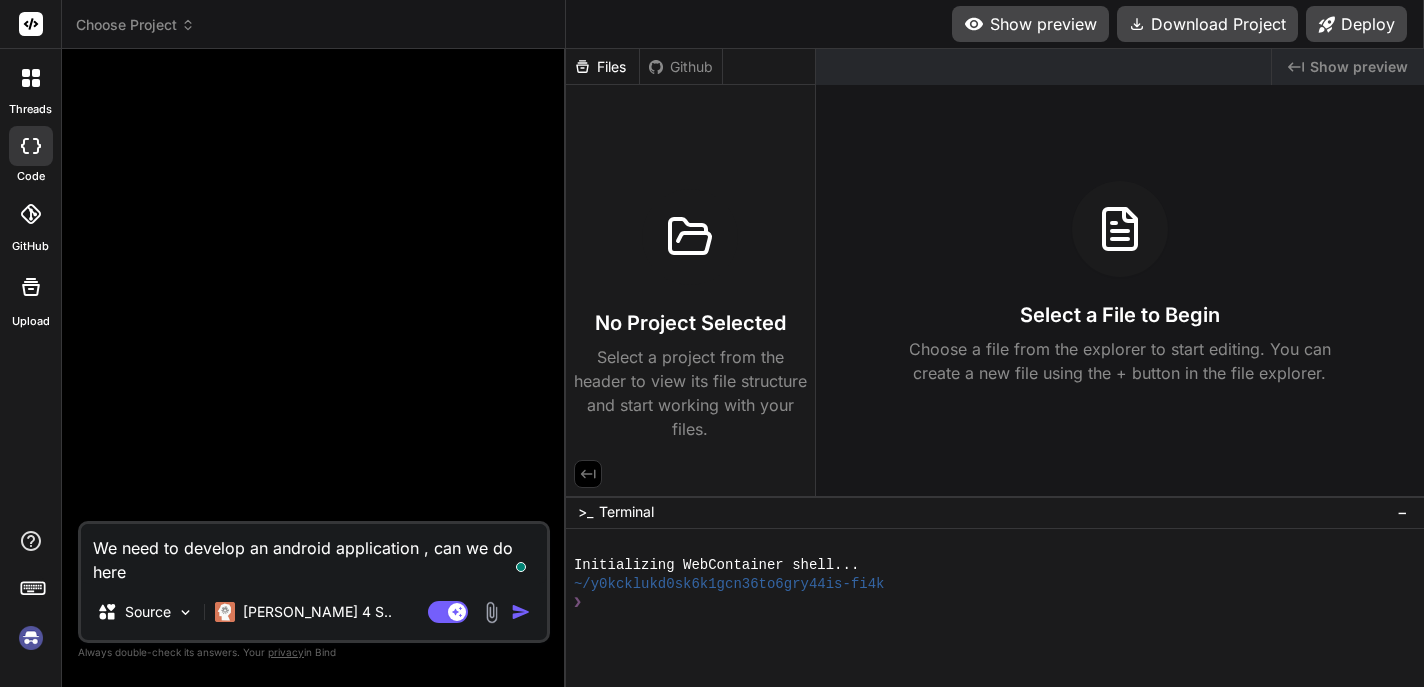 type on "We need to develop an android application , can we do here?" 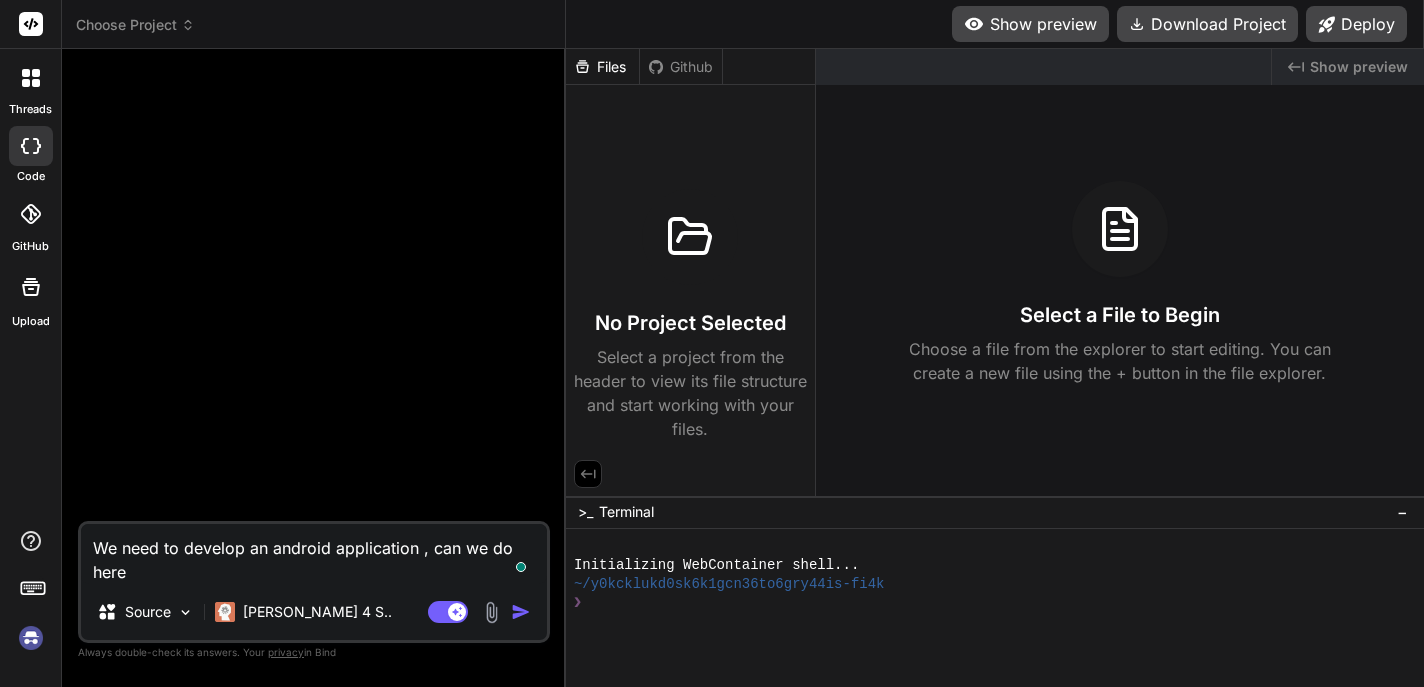 type on "x" 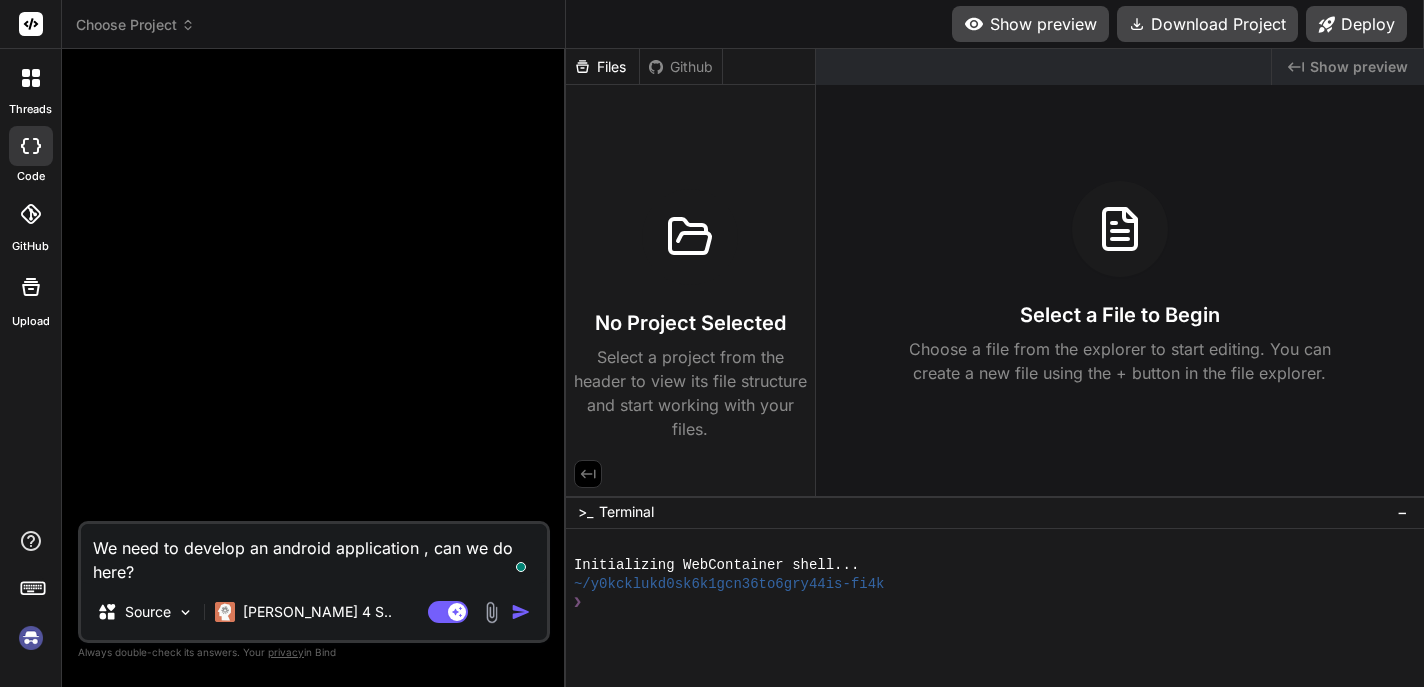 type on "We need to develop an android application , can we do here?" 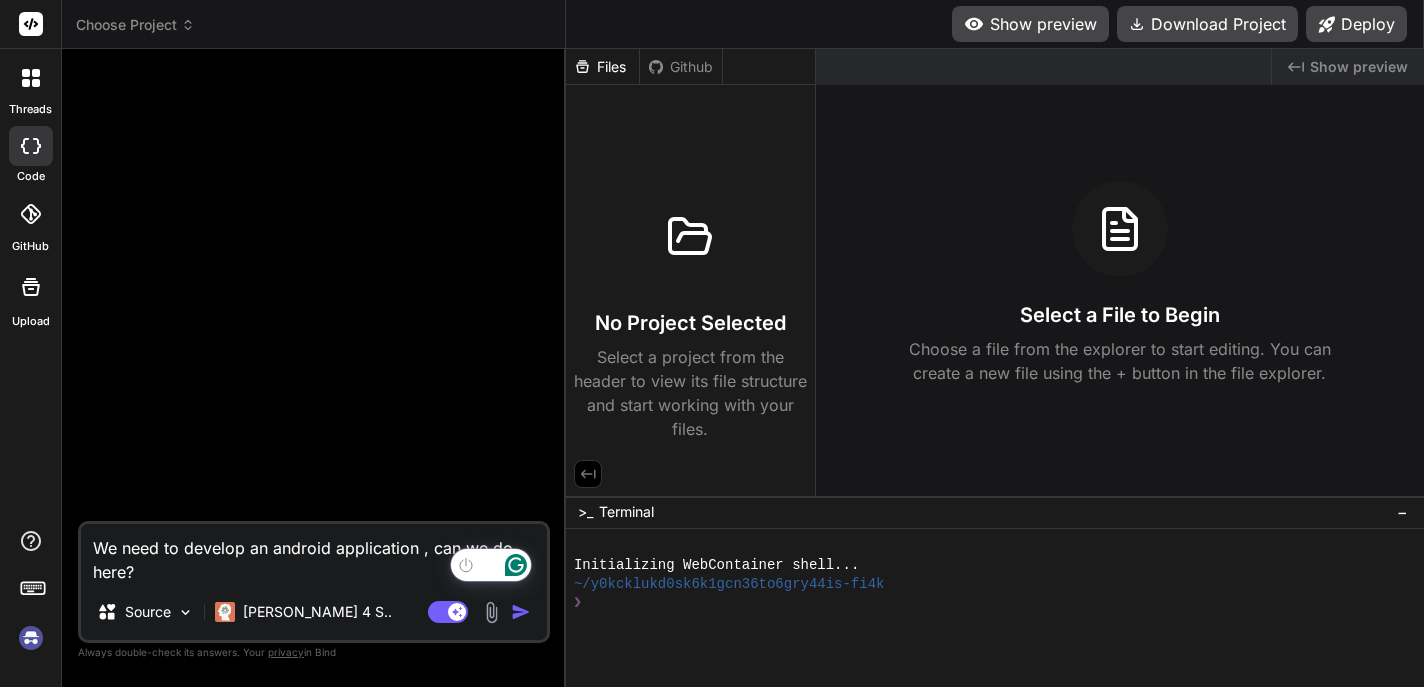 click at bounding box center [521, 612] 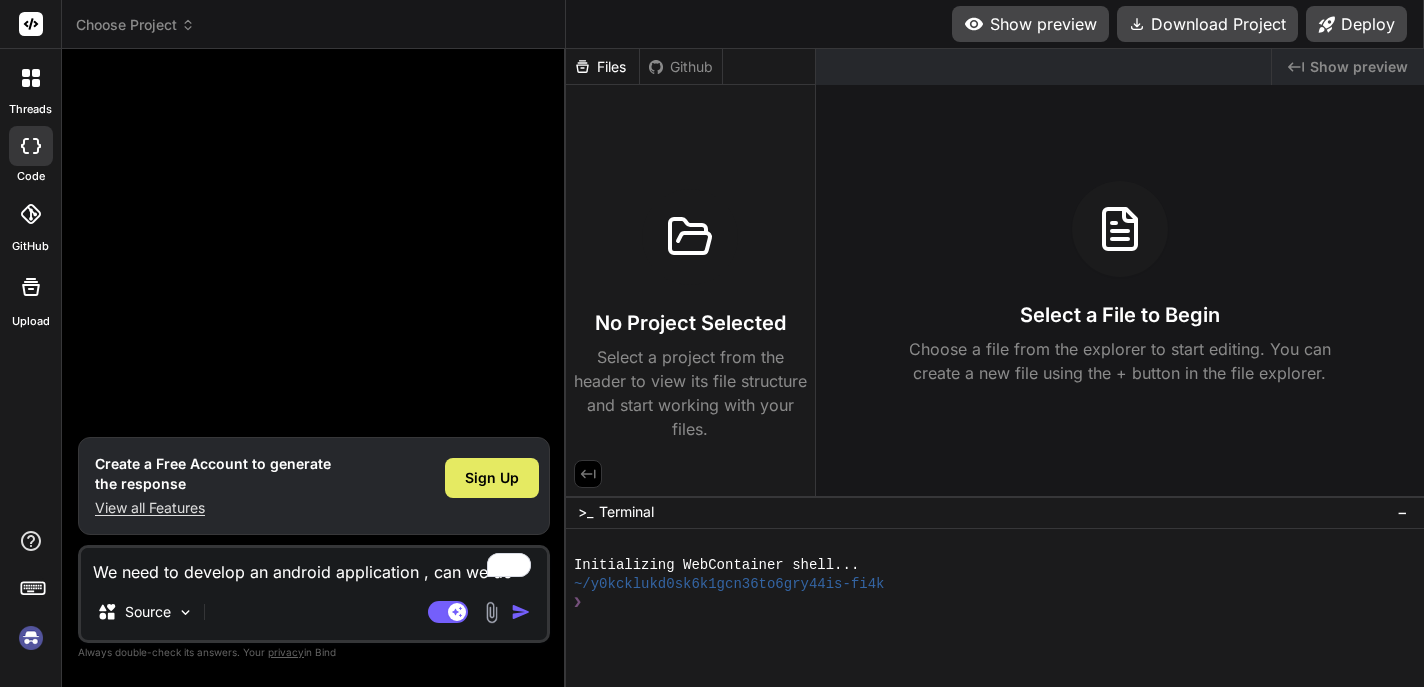 type on "x" 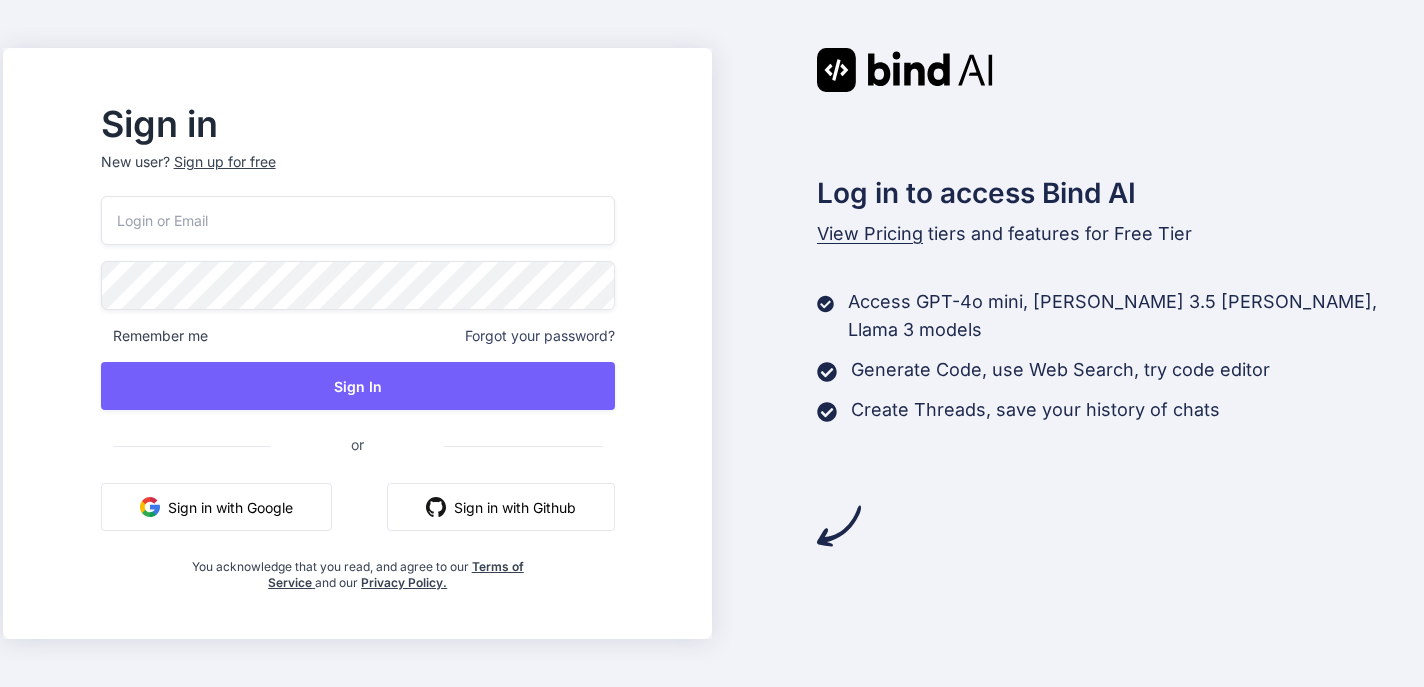 scroll, scrollTop: 0, scrollLeft: 0, axis: both 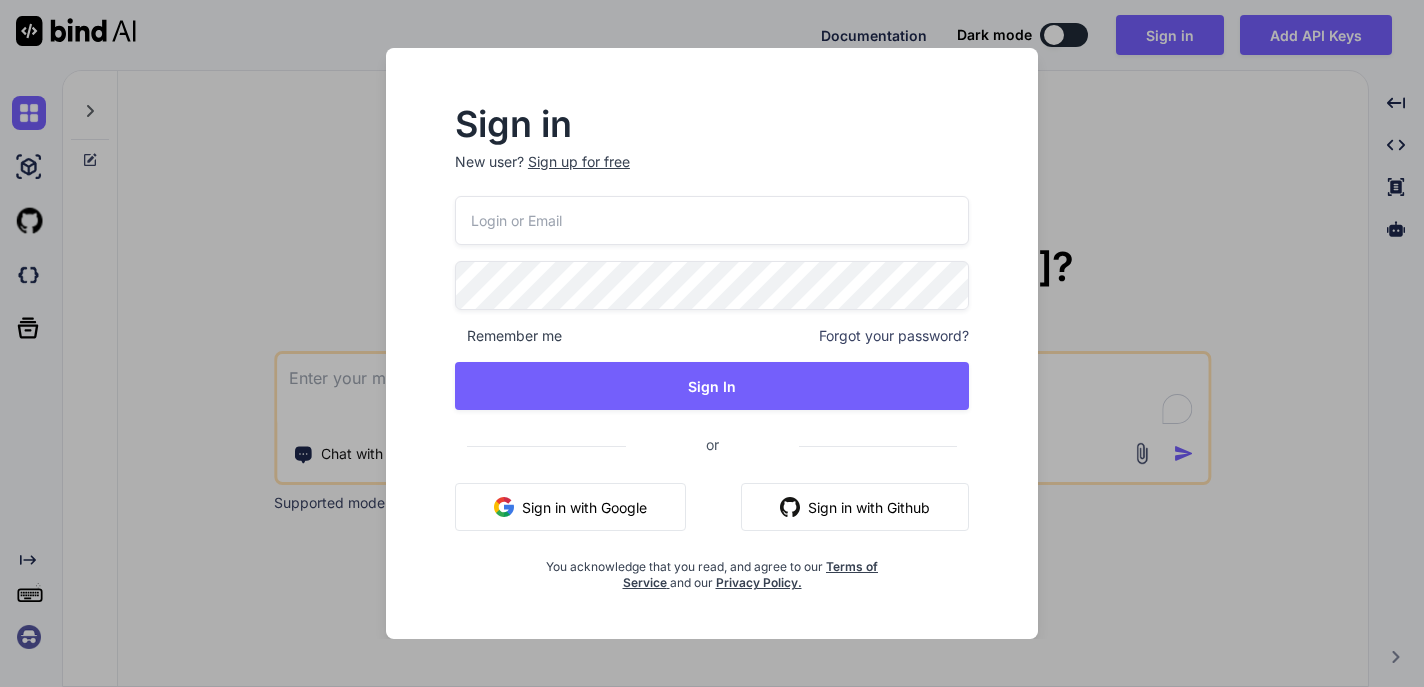 type on "x" 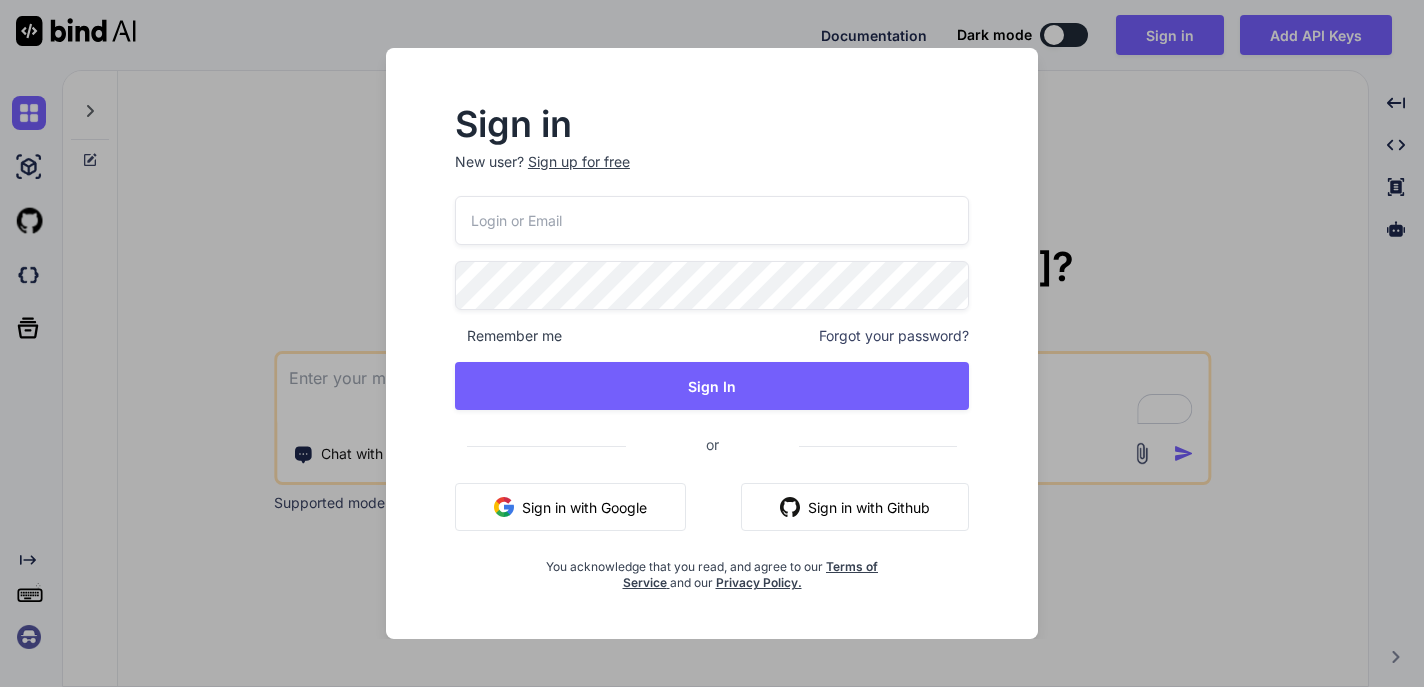 click on "Sign in with Github" at bounding box center [855, 507] 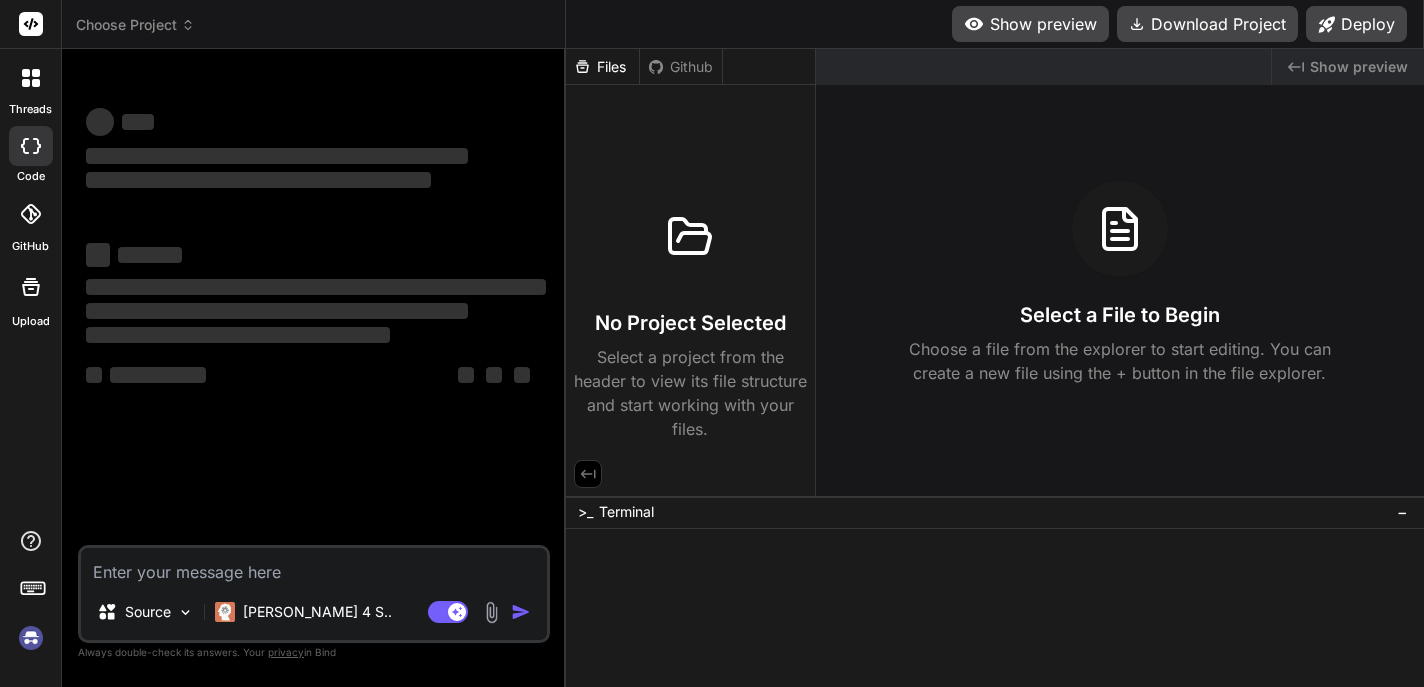 scroll, scrollTop: 0, scrollLeft: 0, axis: both 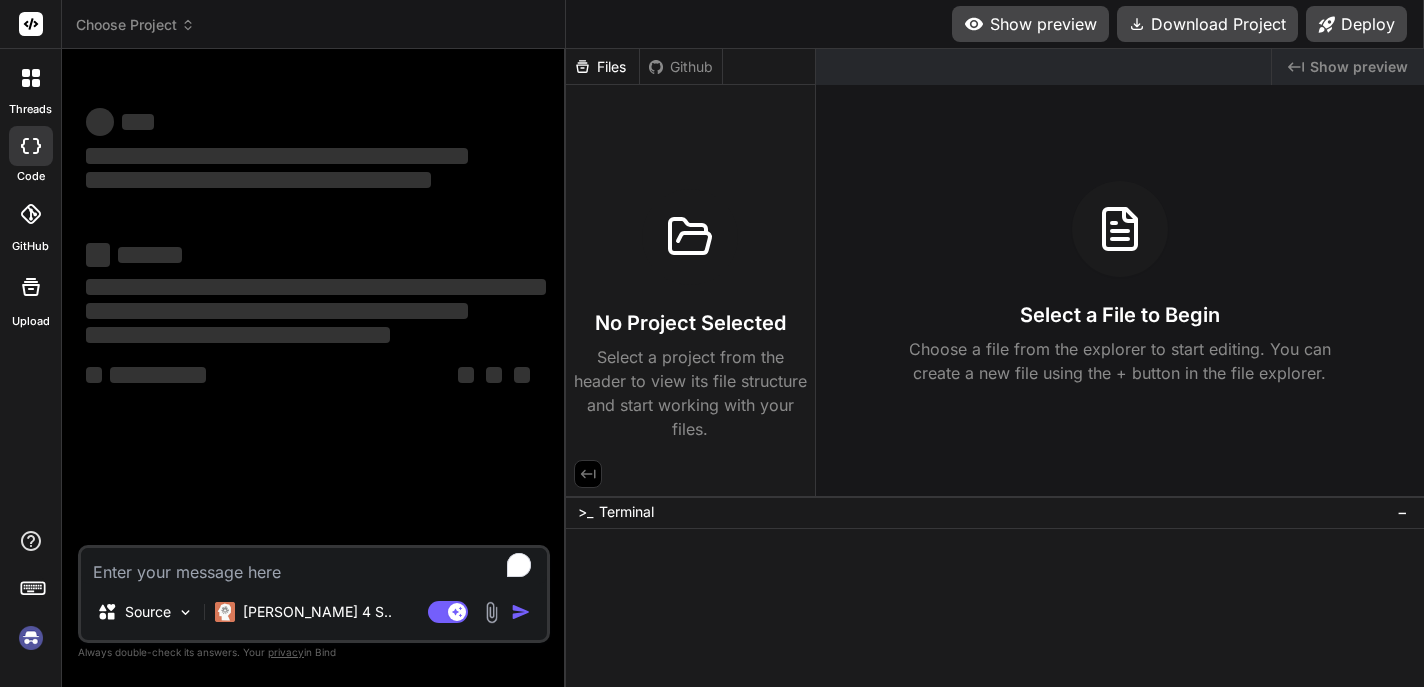 type on "x" 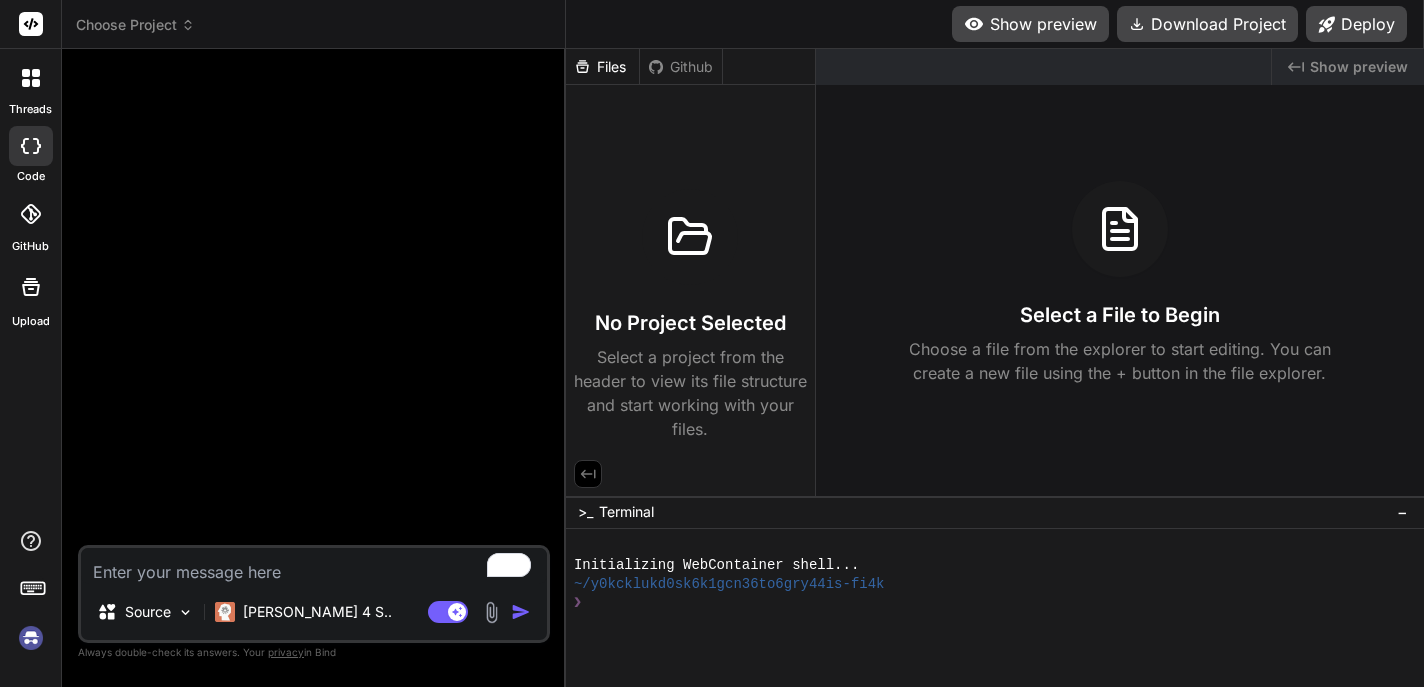 click at bounding box center (314, 566) 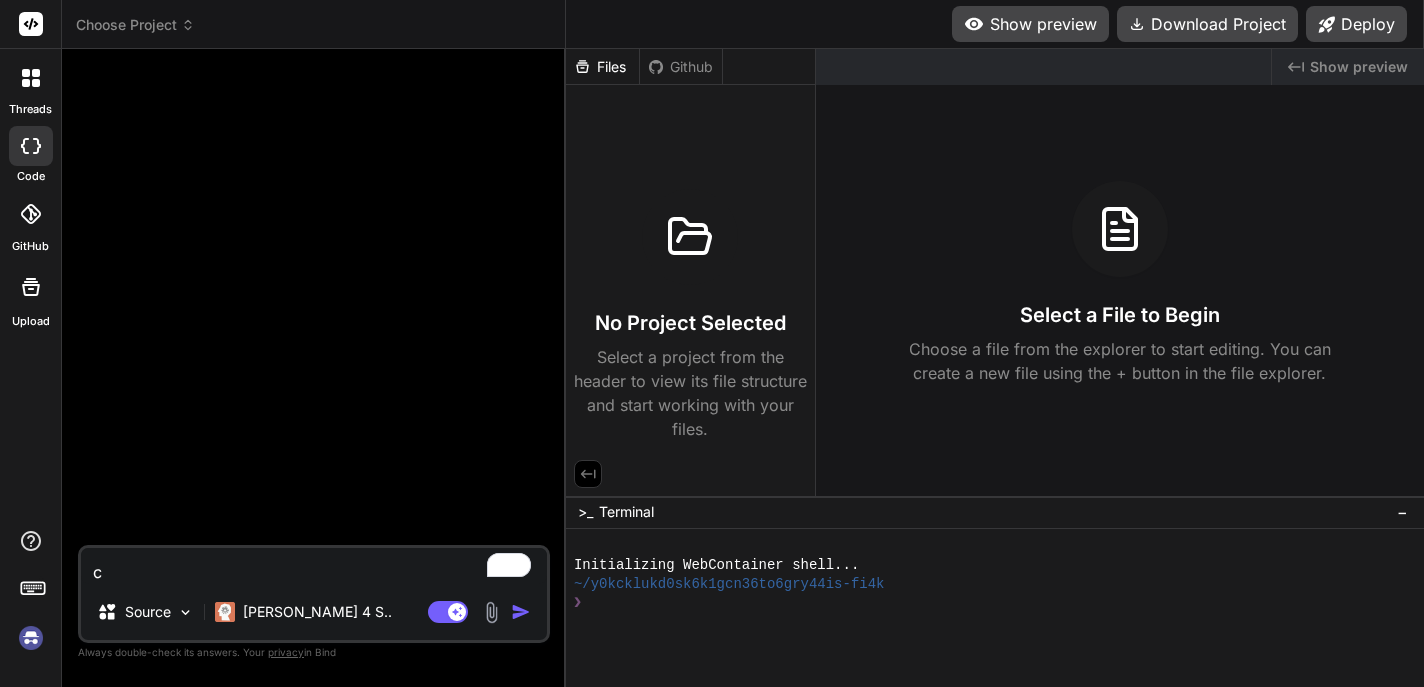 type on "ca" 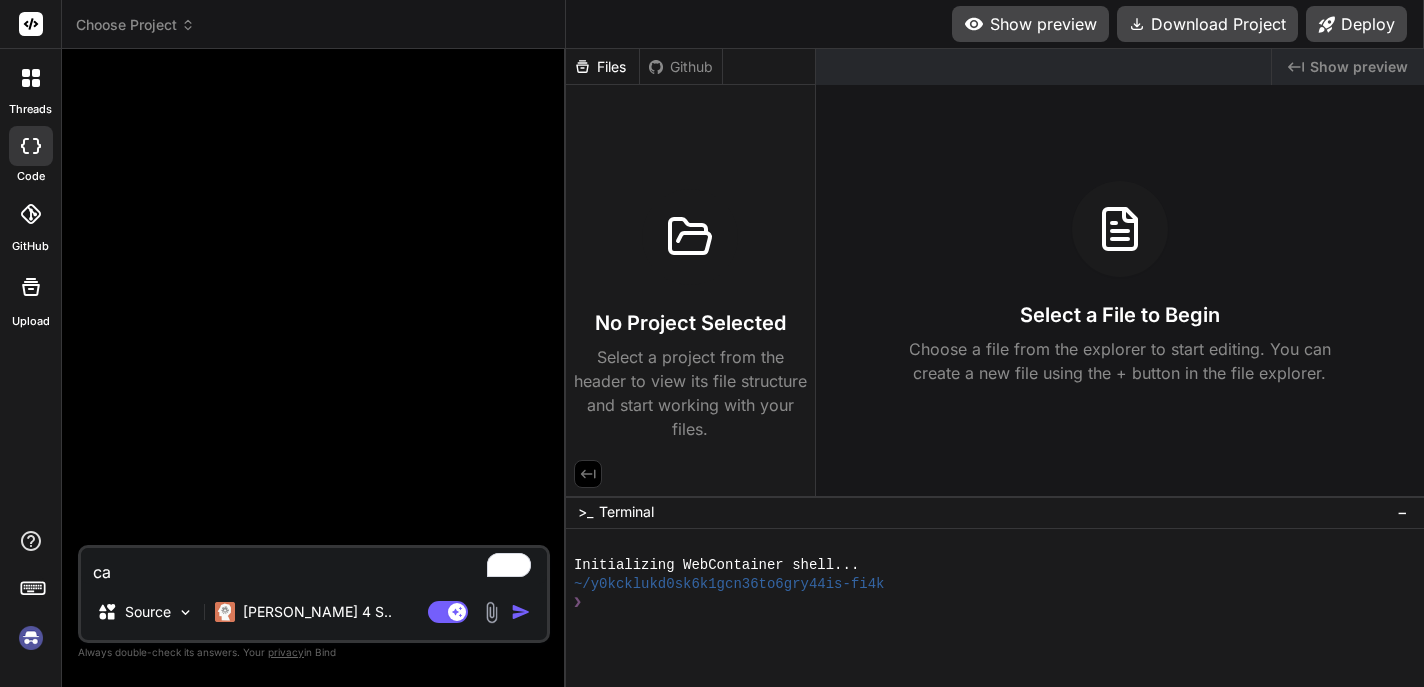 type on "can" 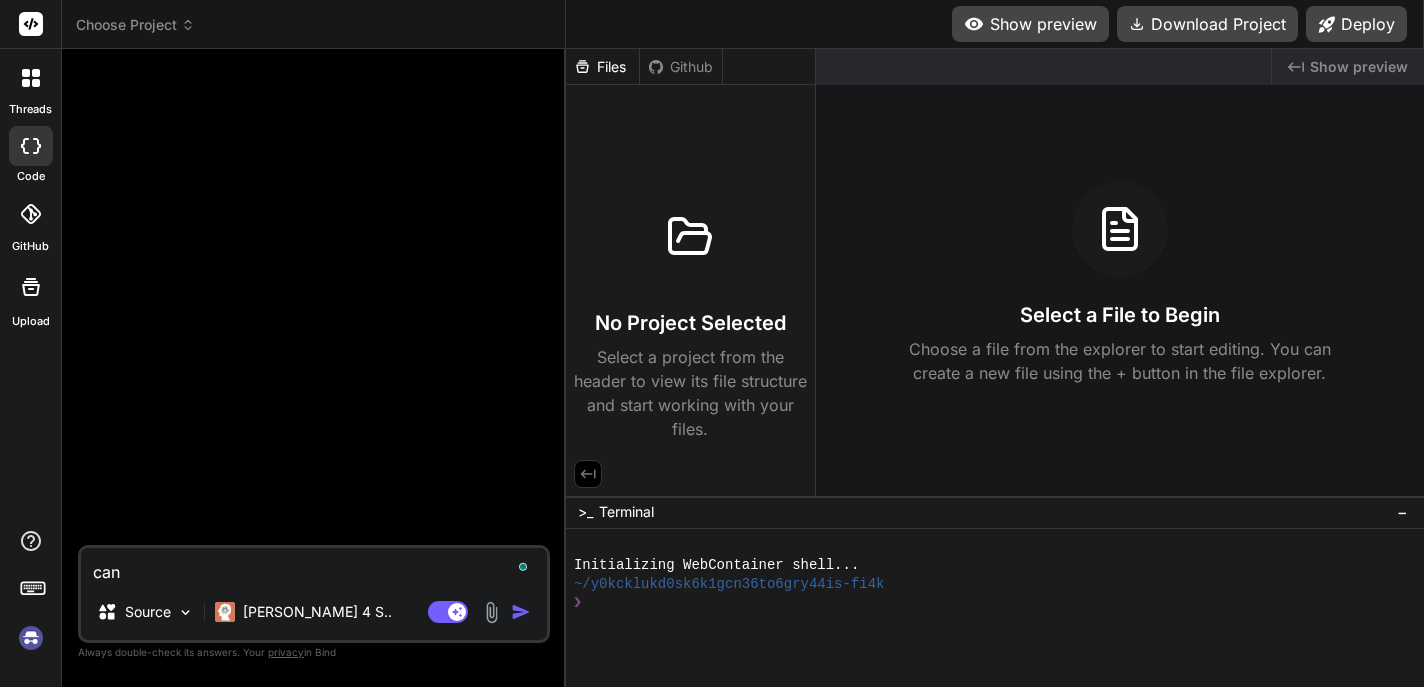 type on "can" 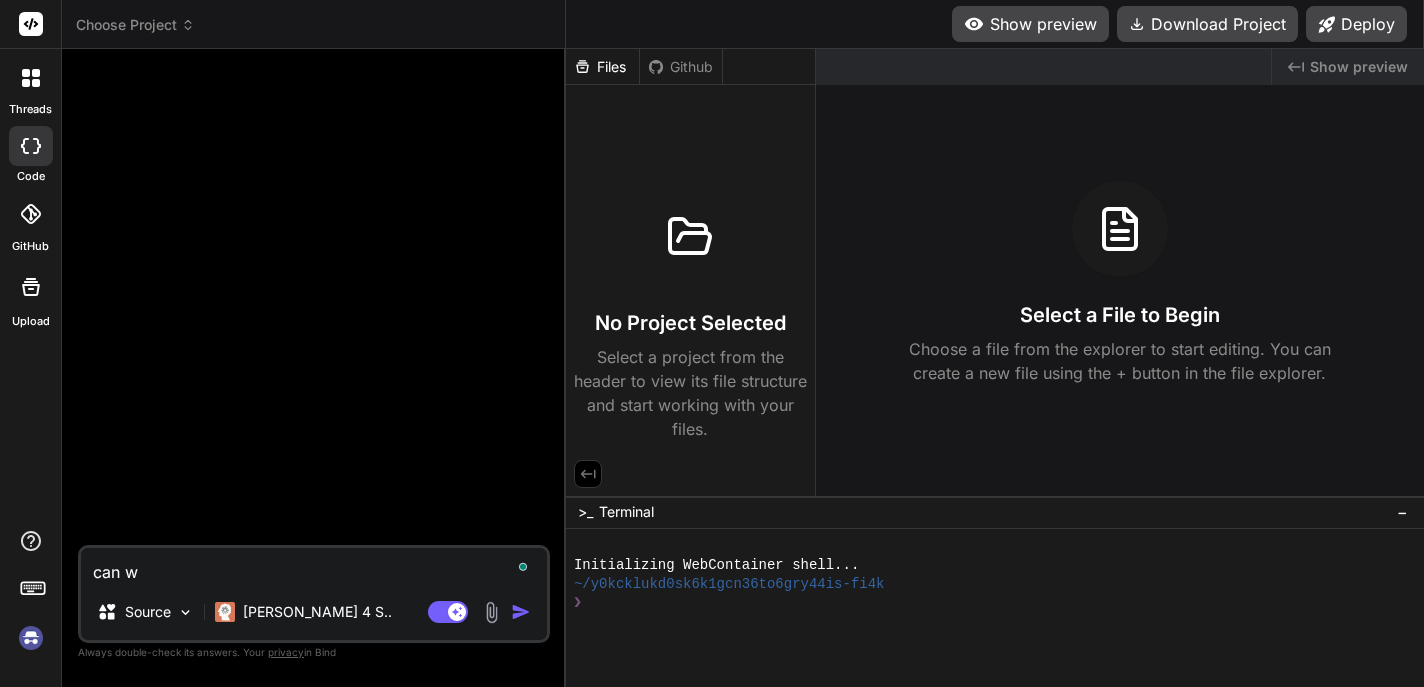 type on "can we" 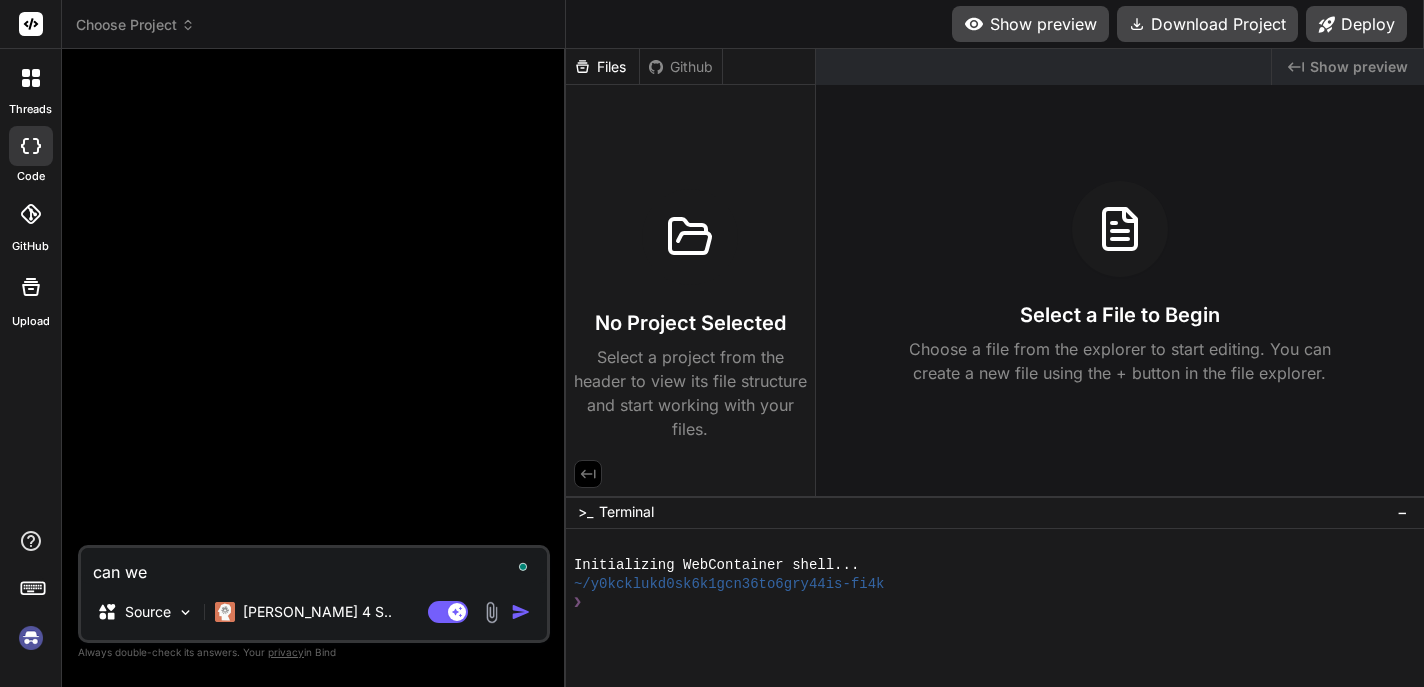 type on "can we" 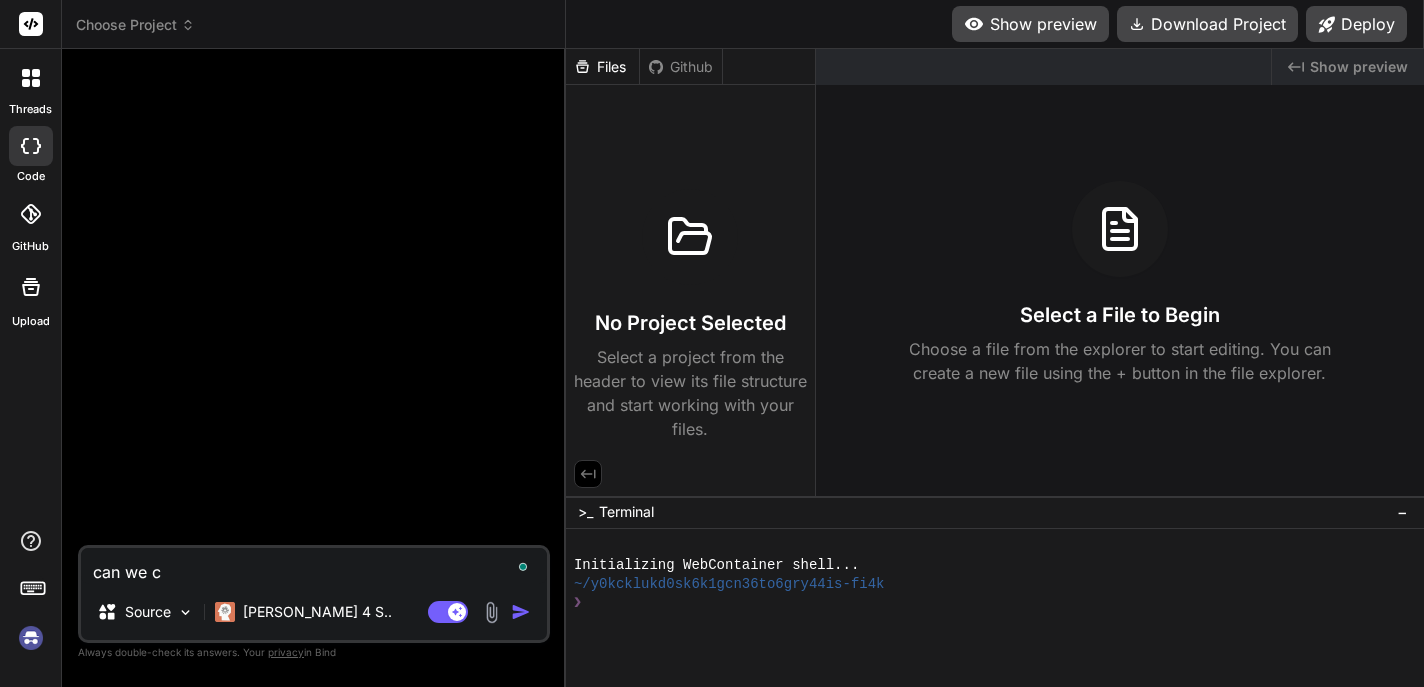 type on "can we ch" 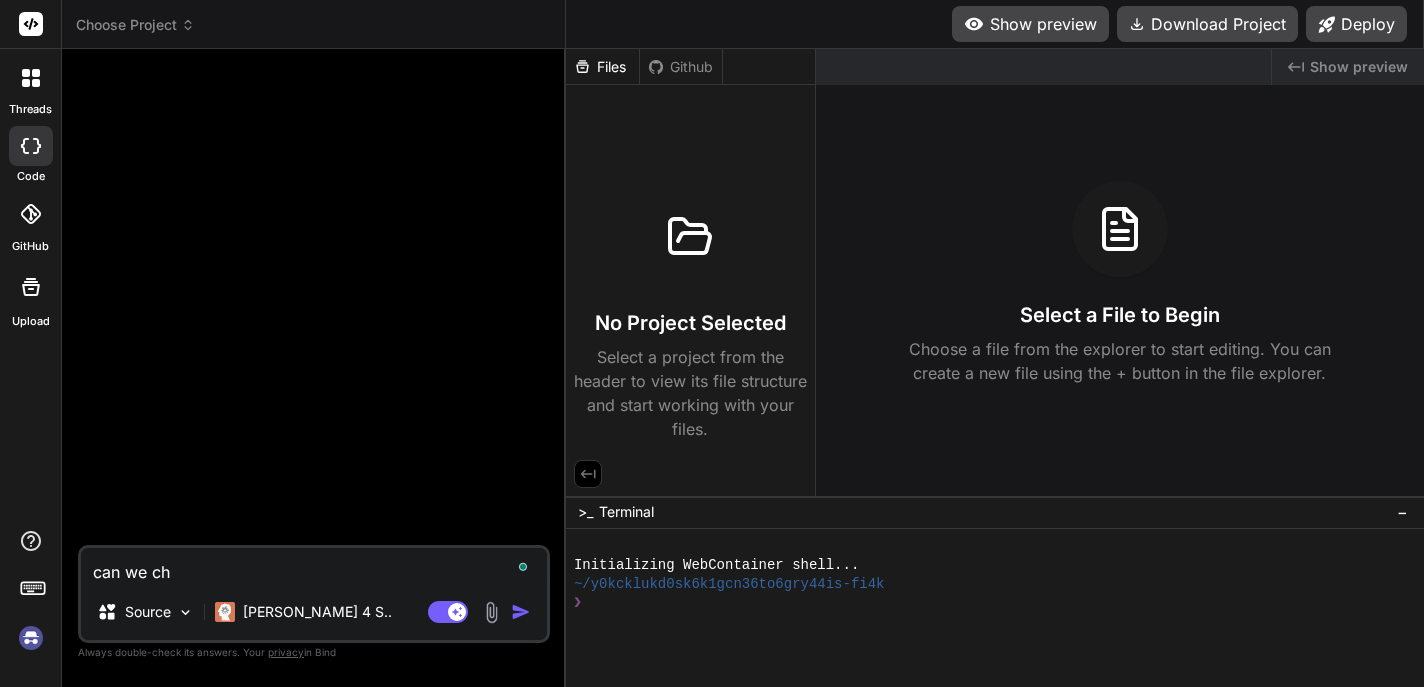 type on "can we che" 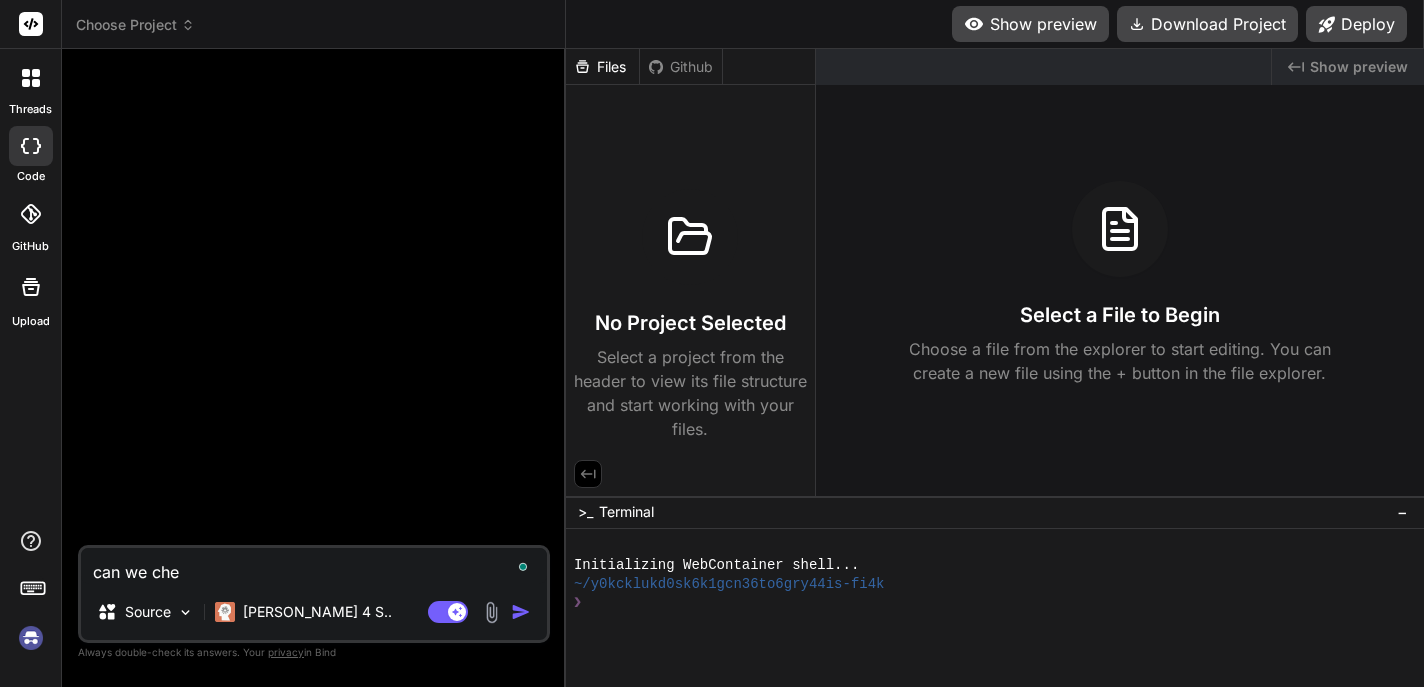 type on "x" 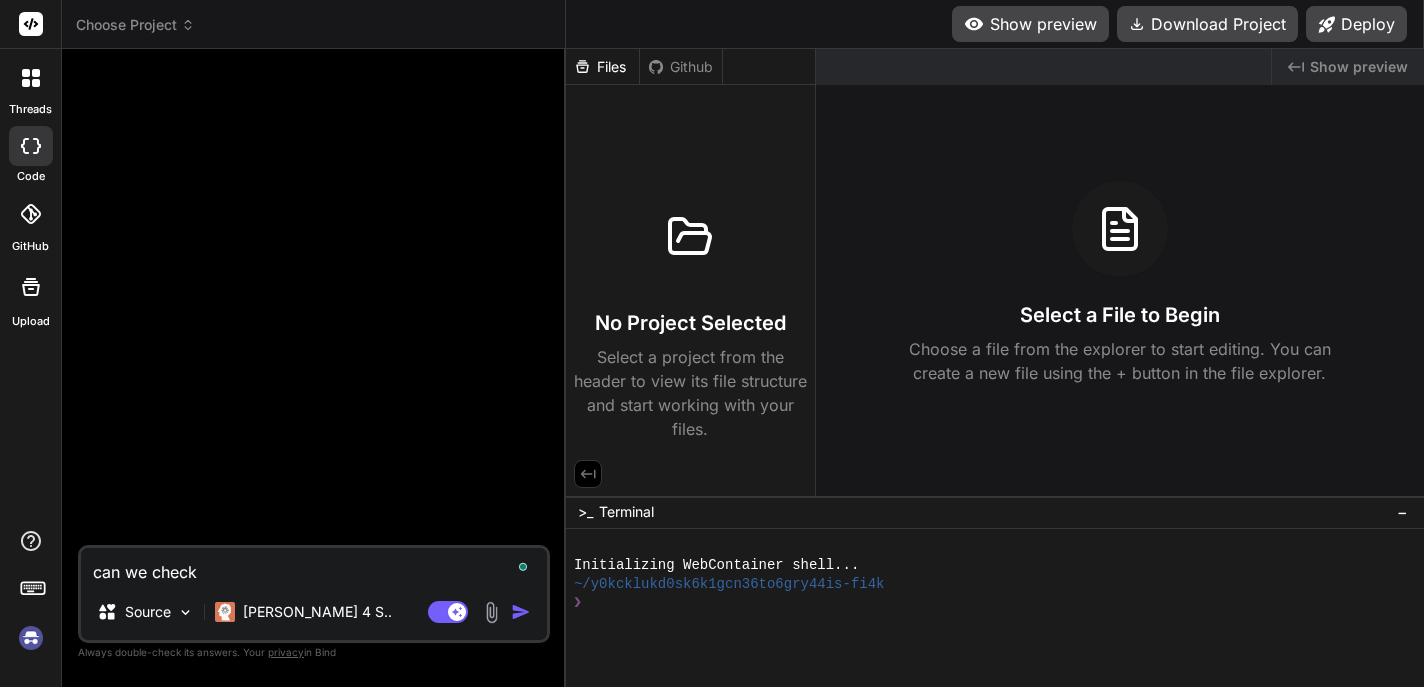 type on "can we checkc" 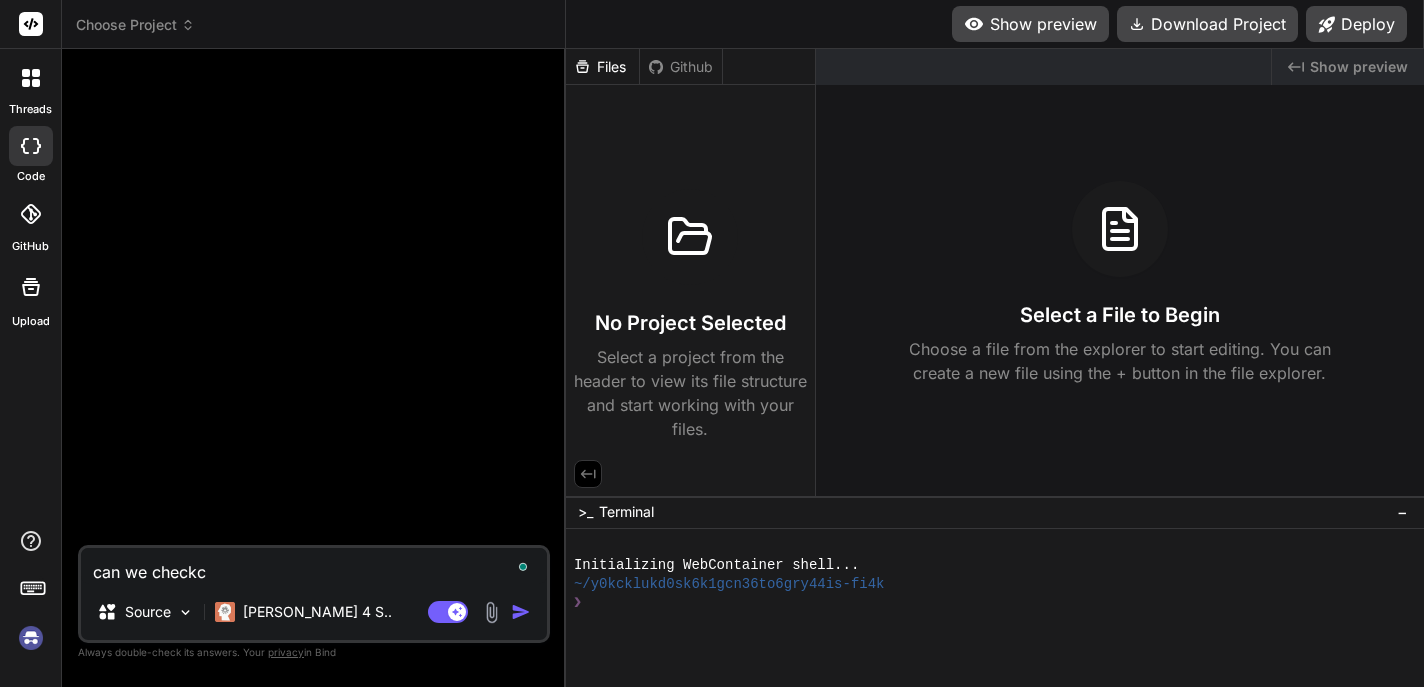 type on "can we checkc" 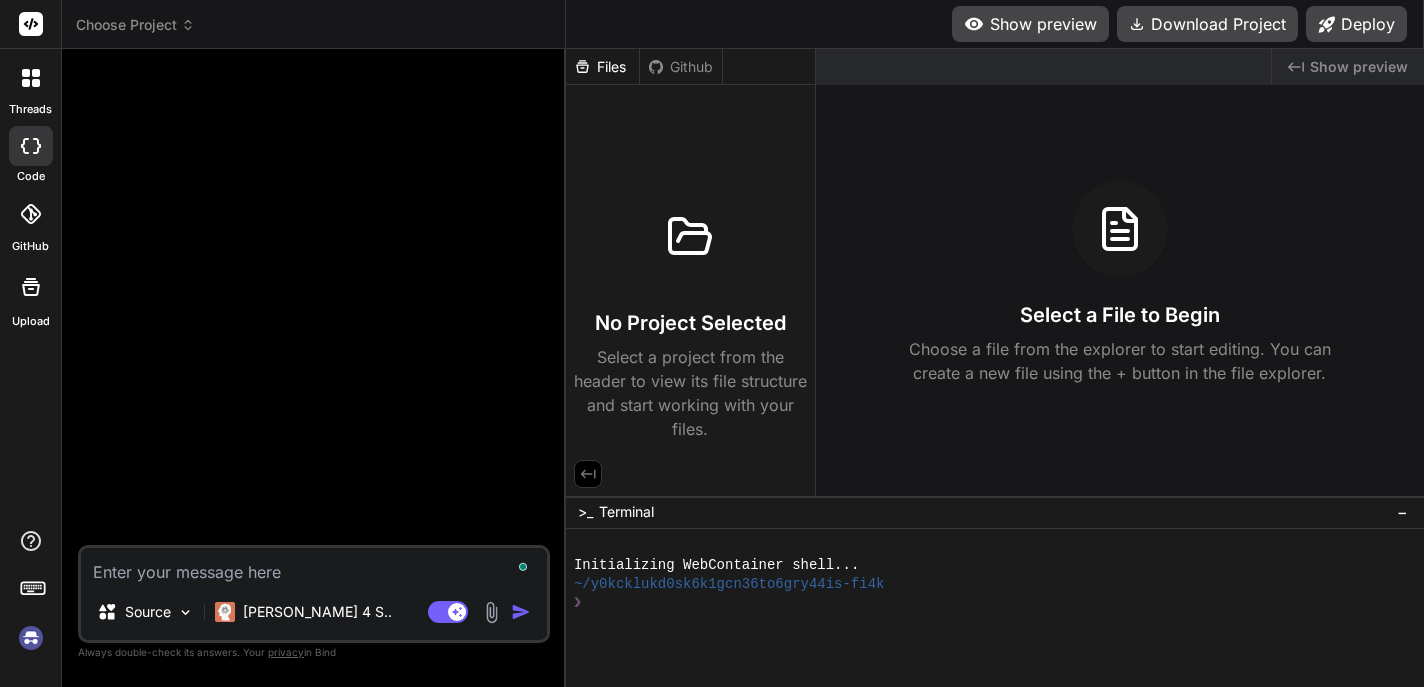 type on "n" 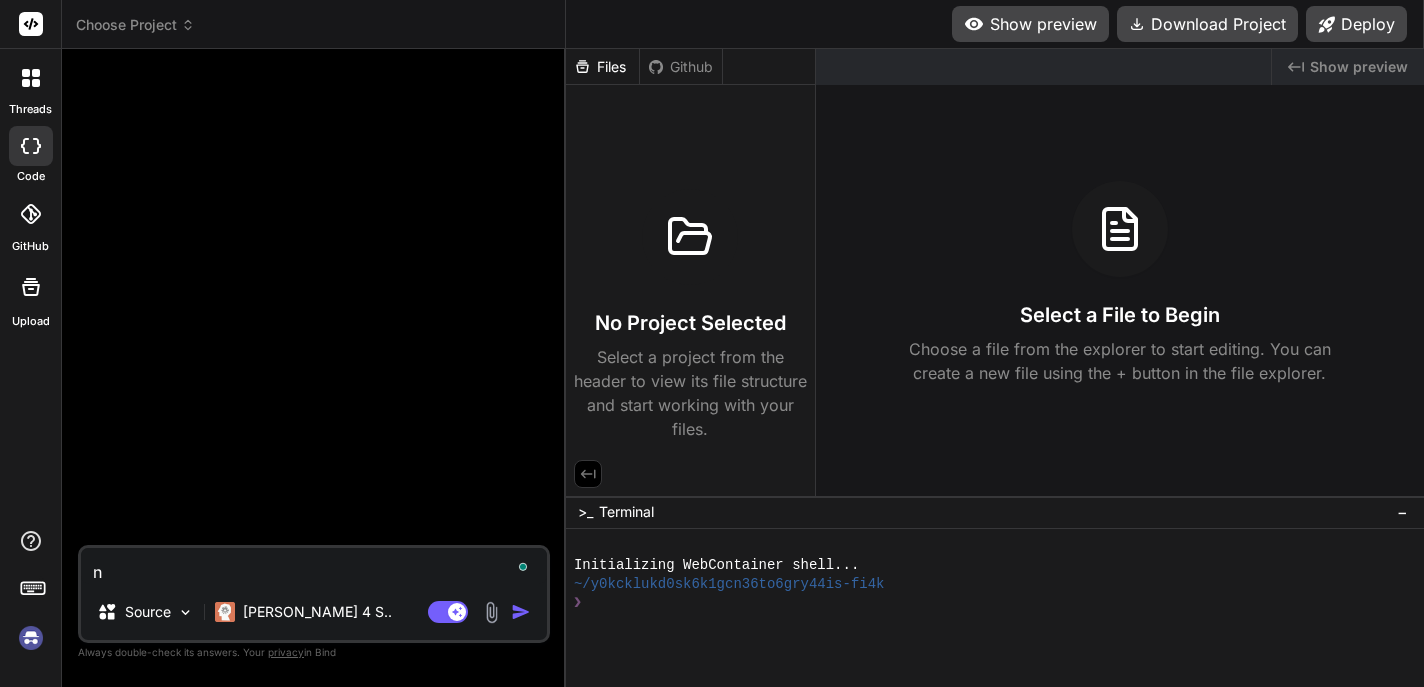 type on "ne" 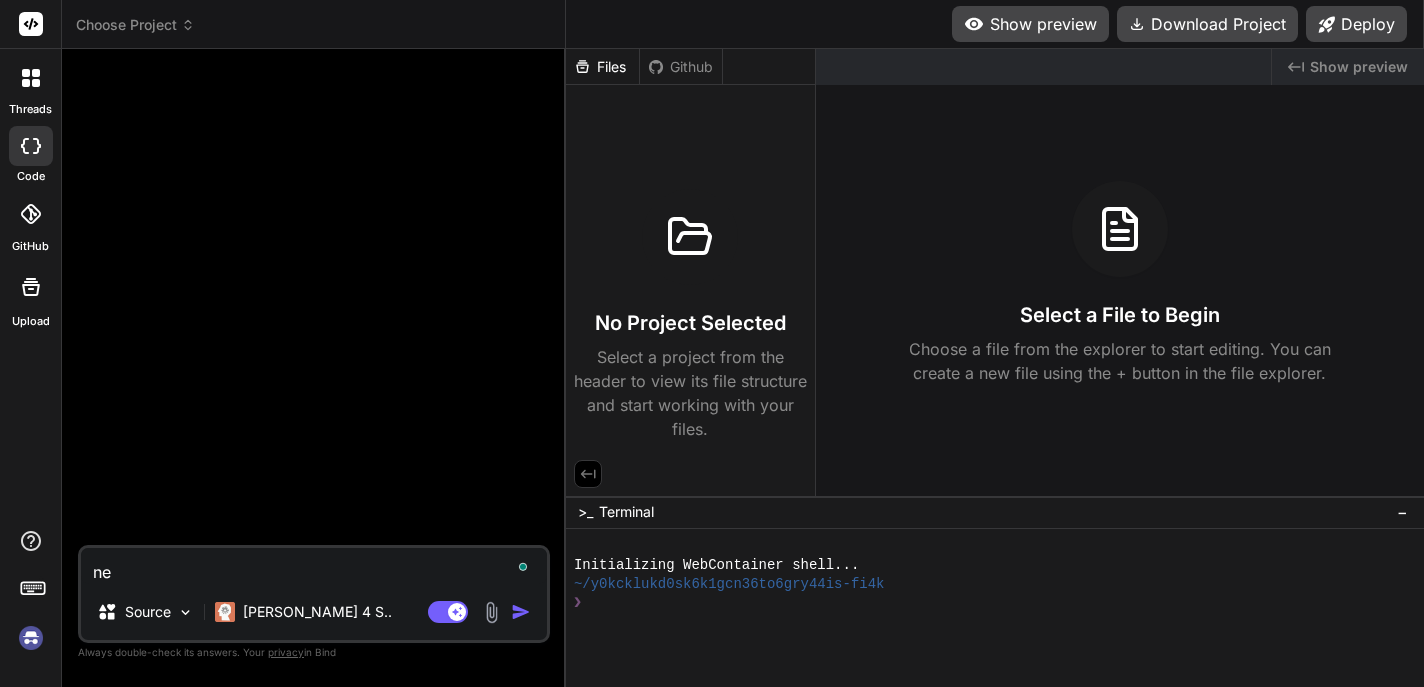 type on "nee" 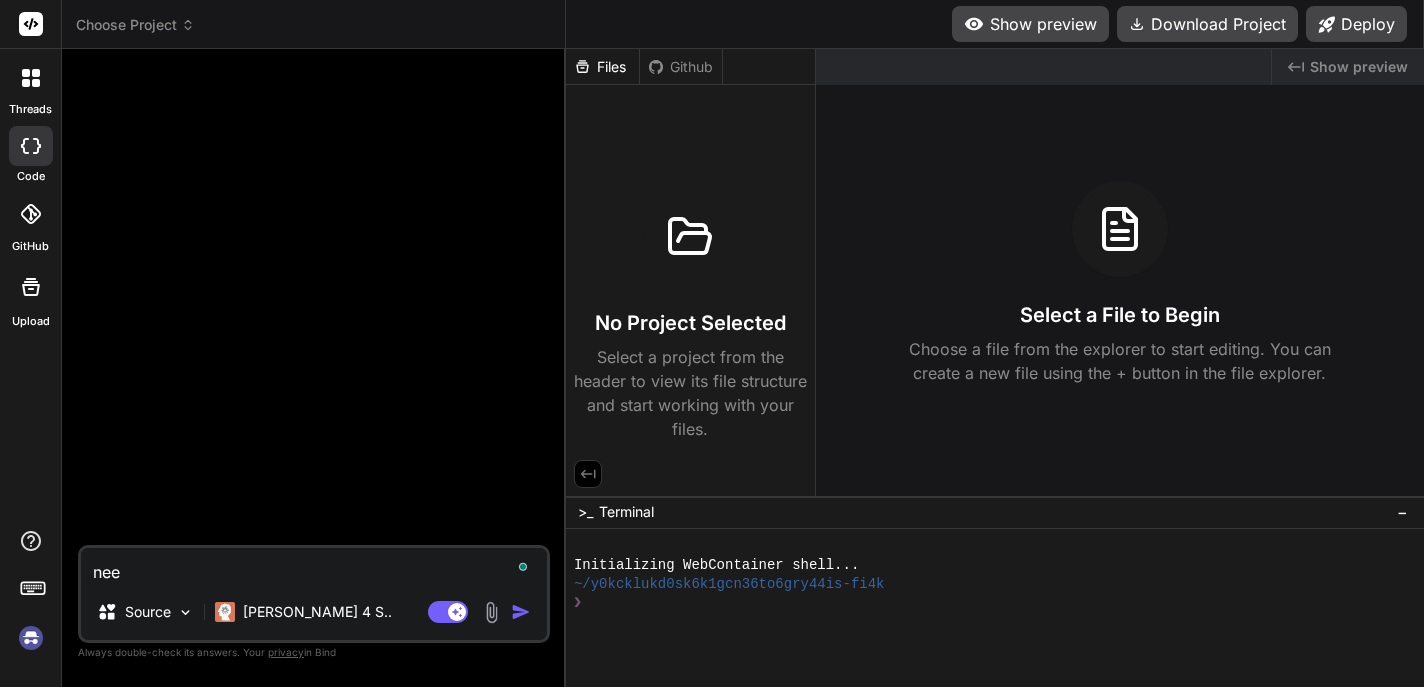 type on "need" 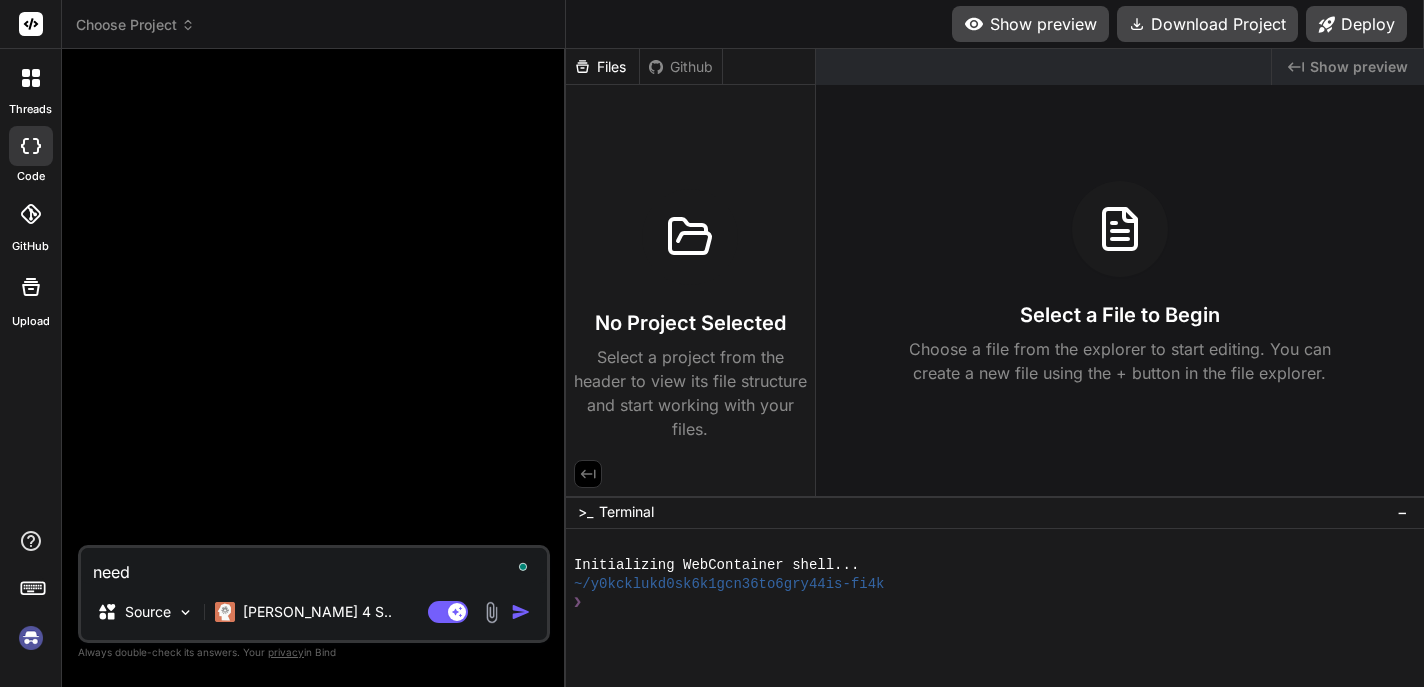 type on "need" 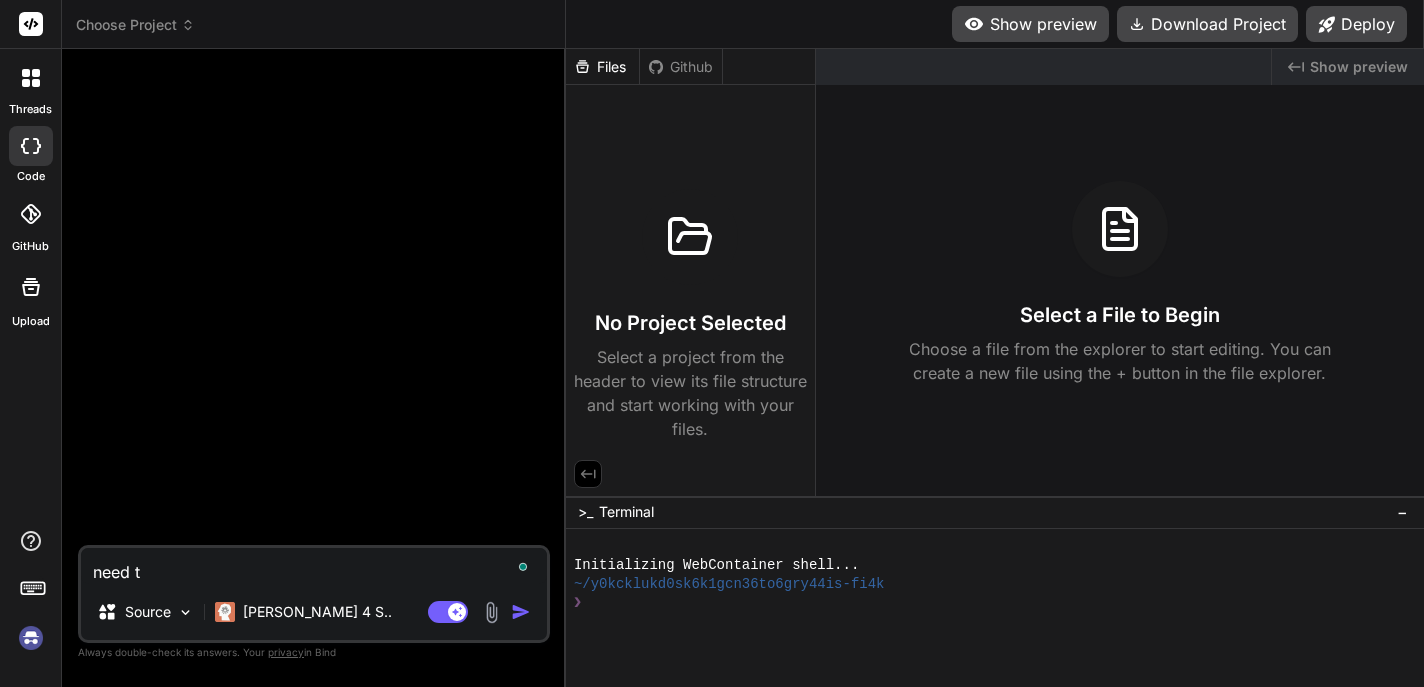 type on "need to" 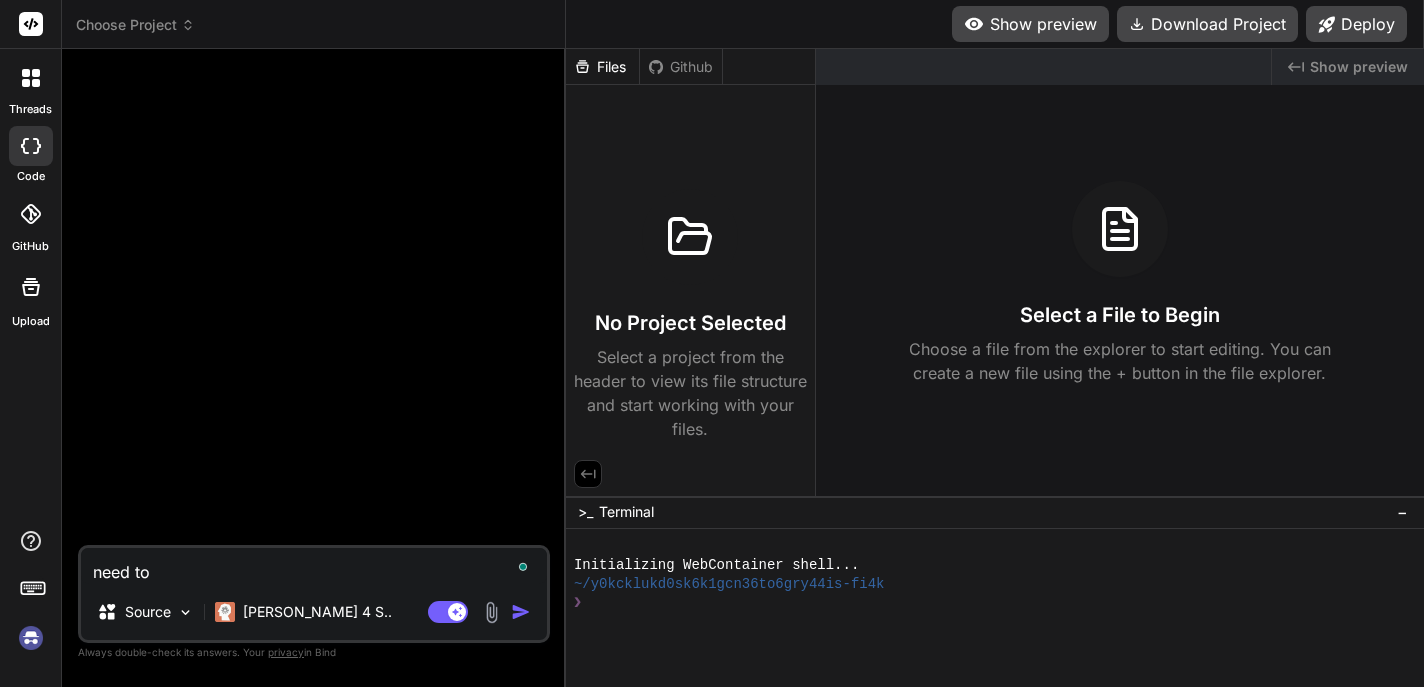type on "need to" 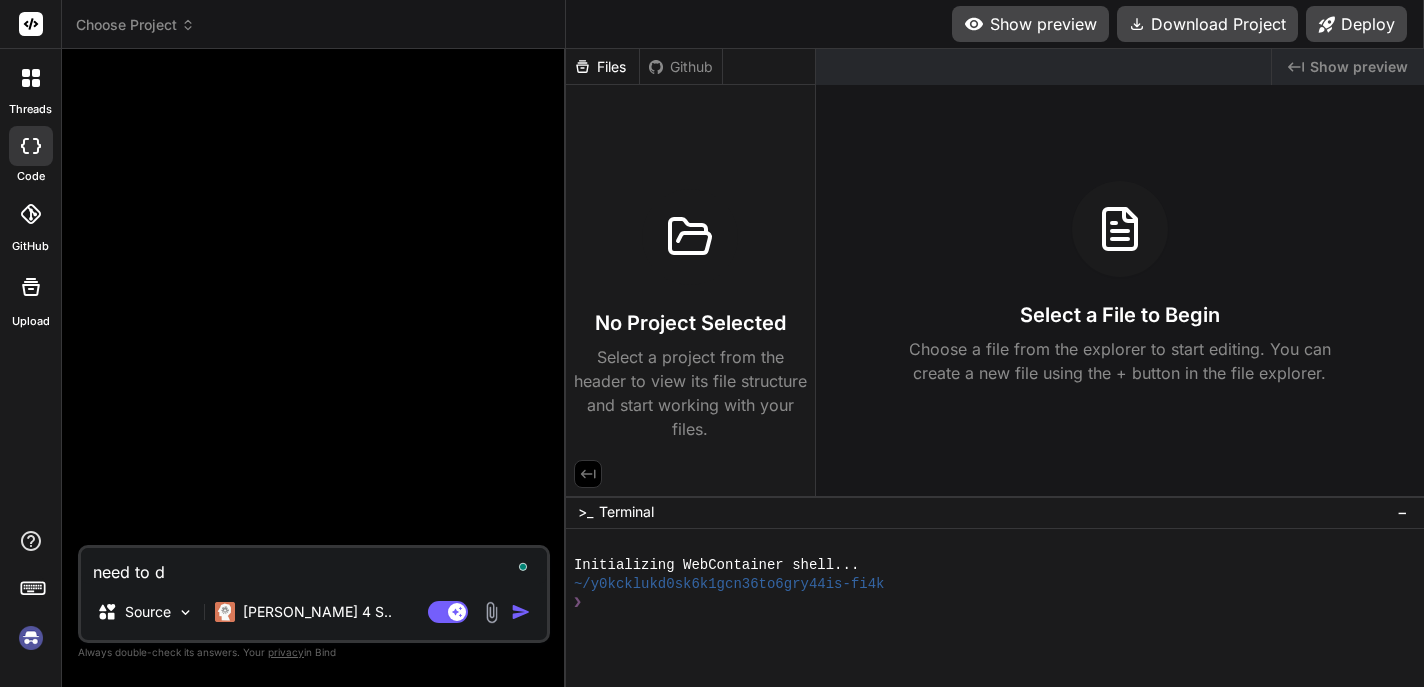 type on "need to de" 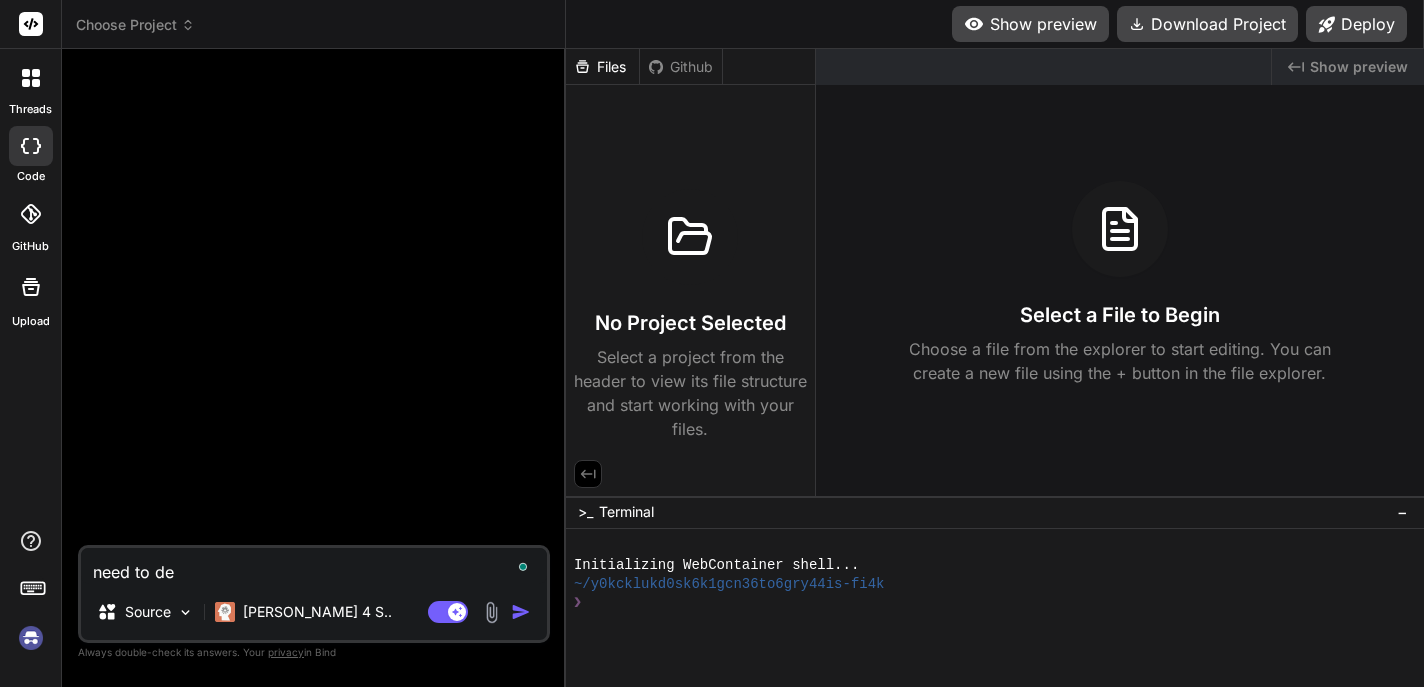 type on "need to dev" 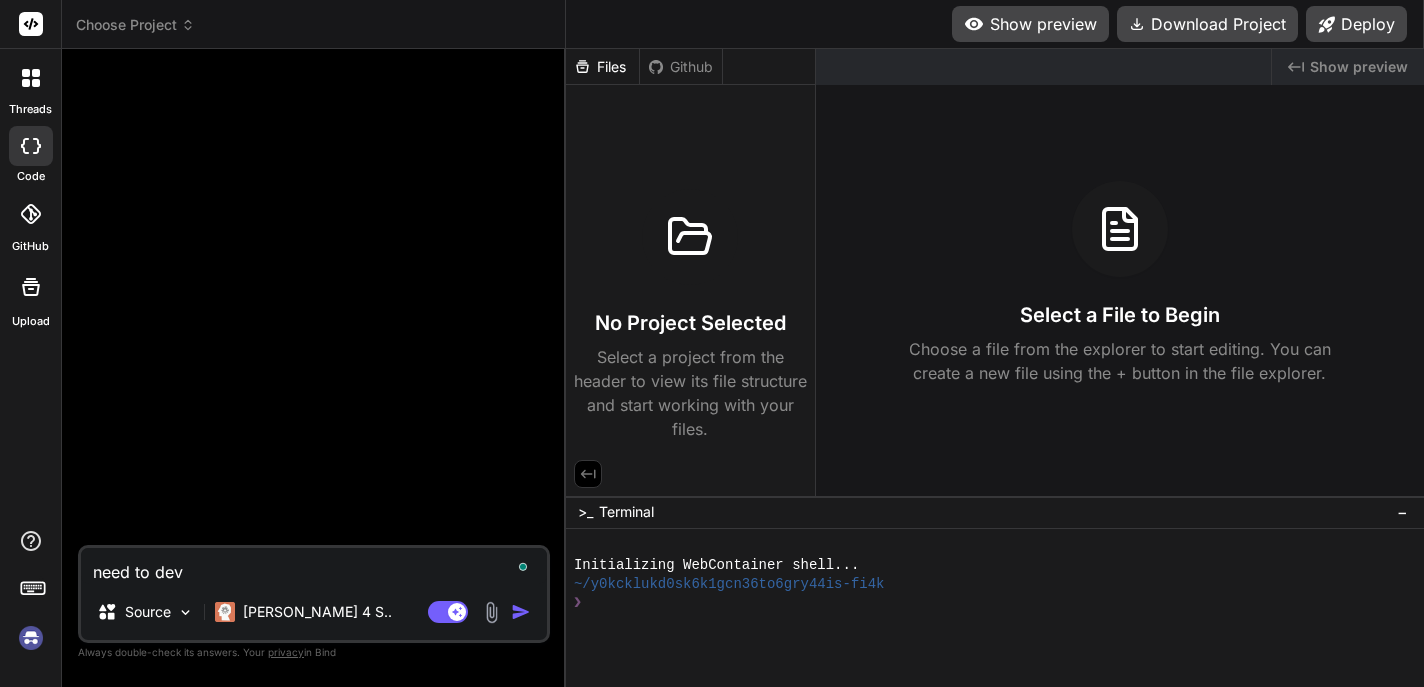 type on "need to deve" 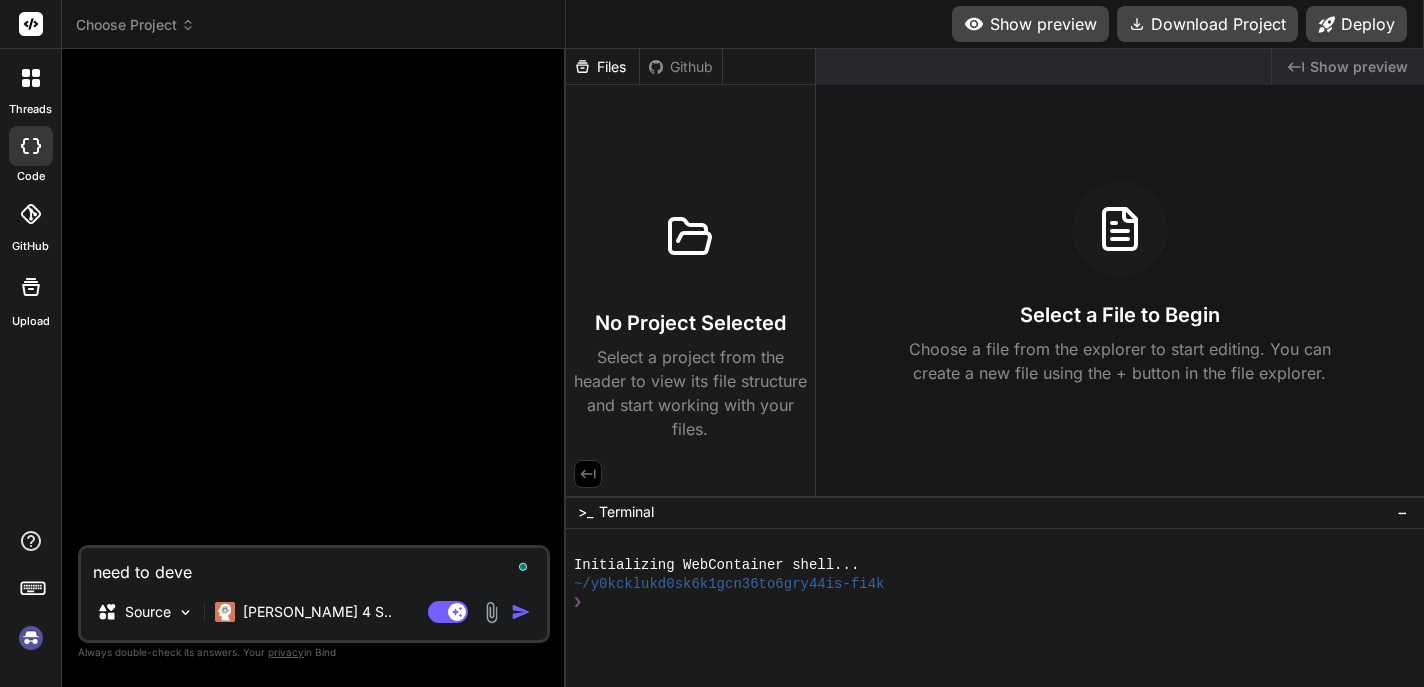 type on "need to devel" 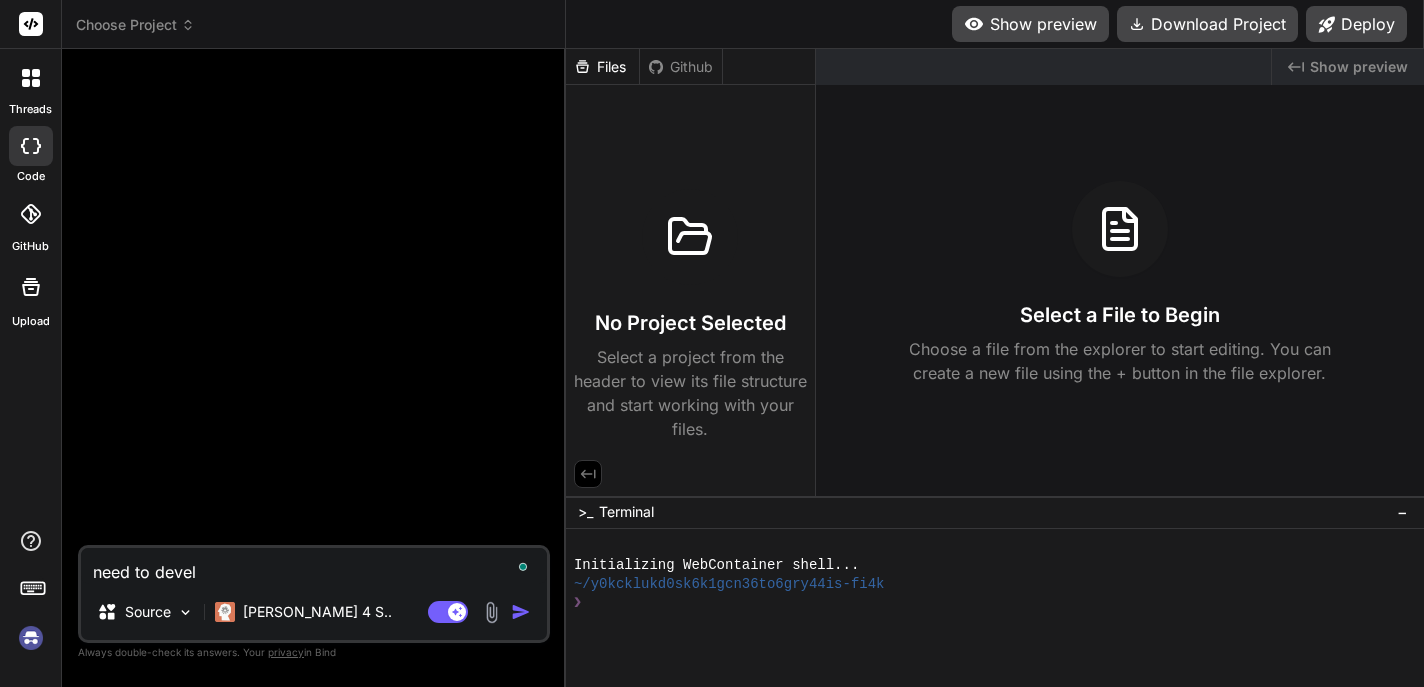 type on "need to develo" 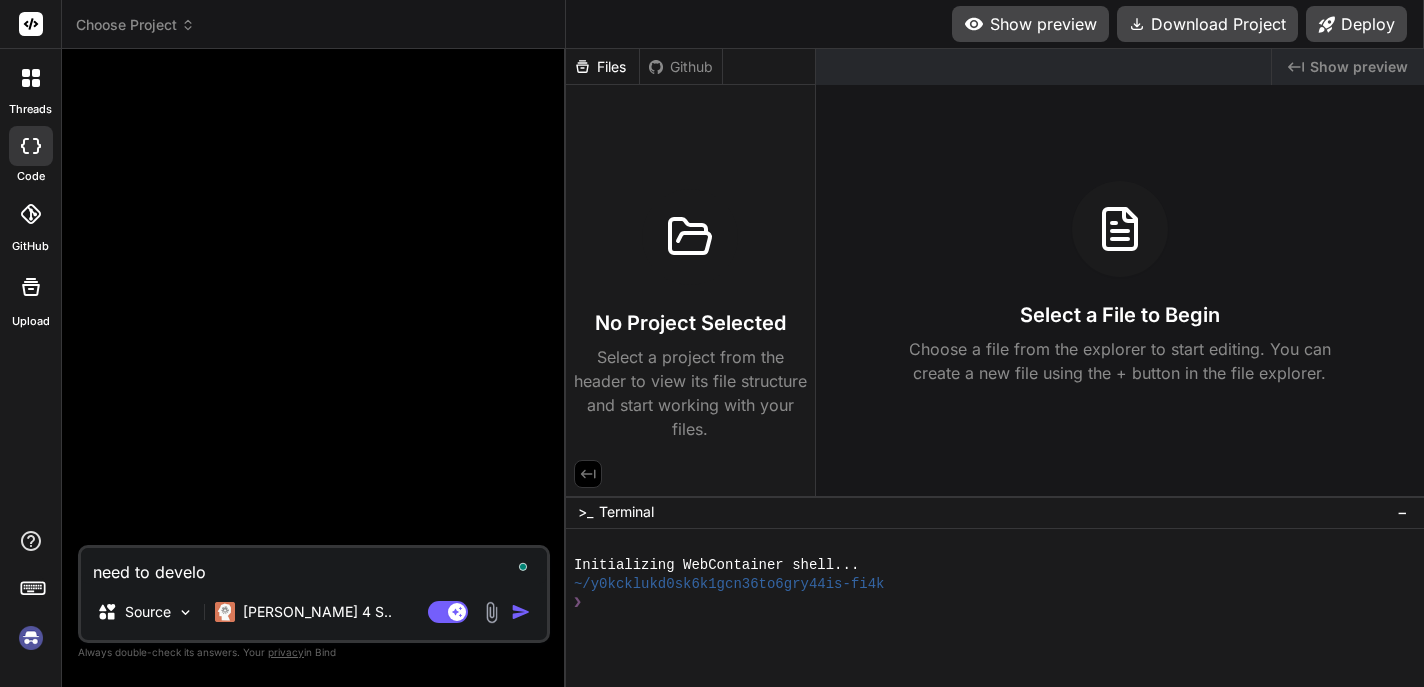 type on "need to develop" 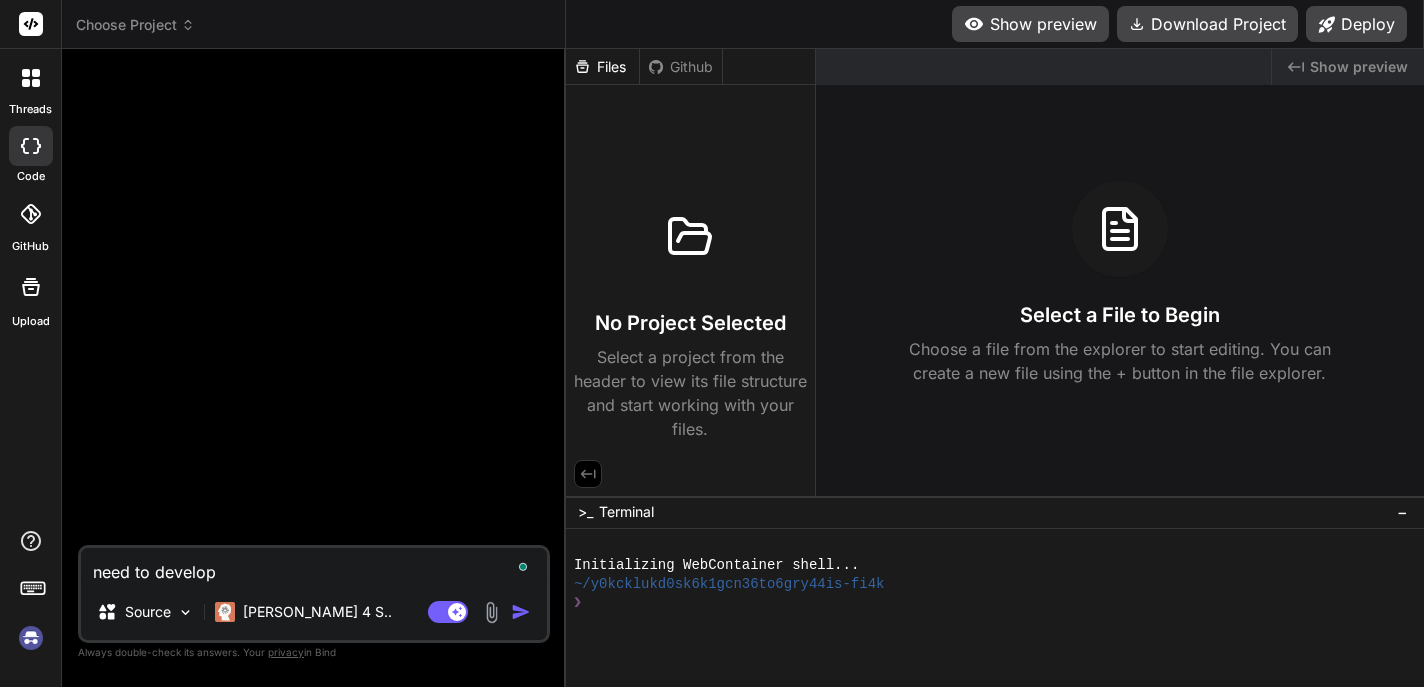 type on "need to develop" 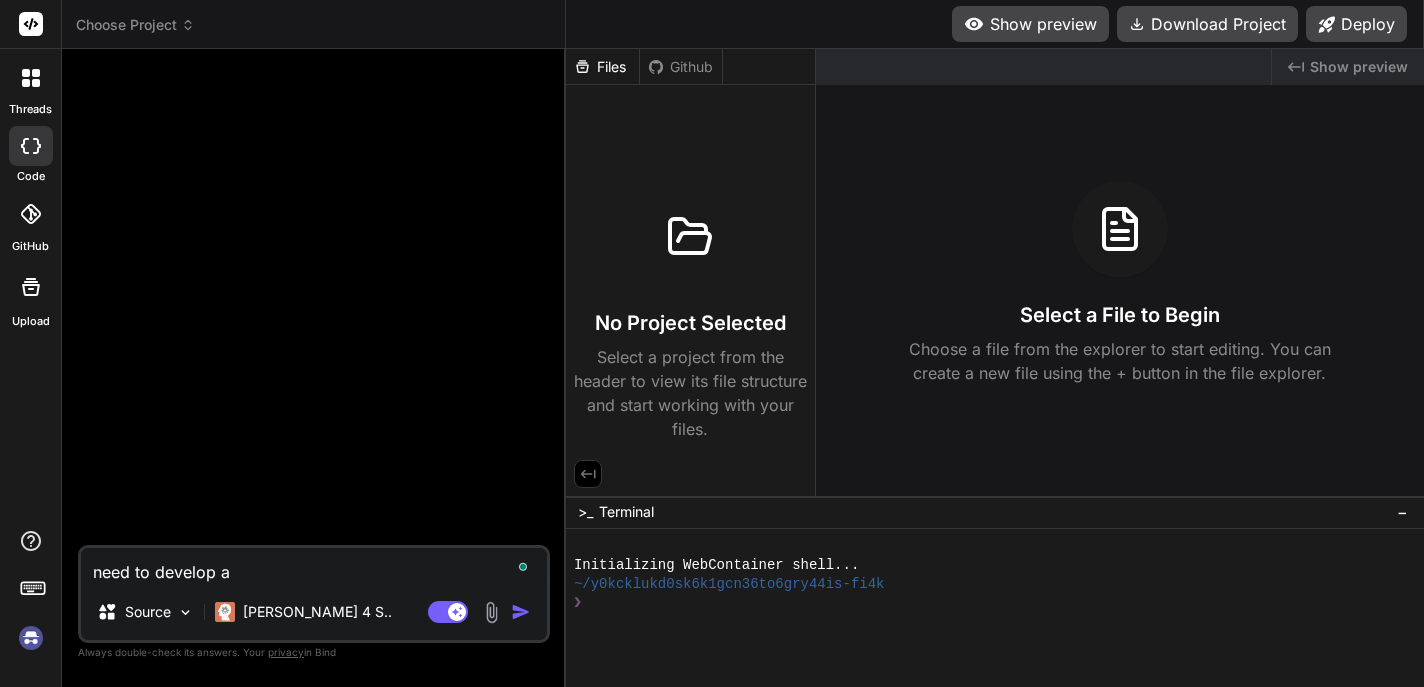 type on "need to develop an" 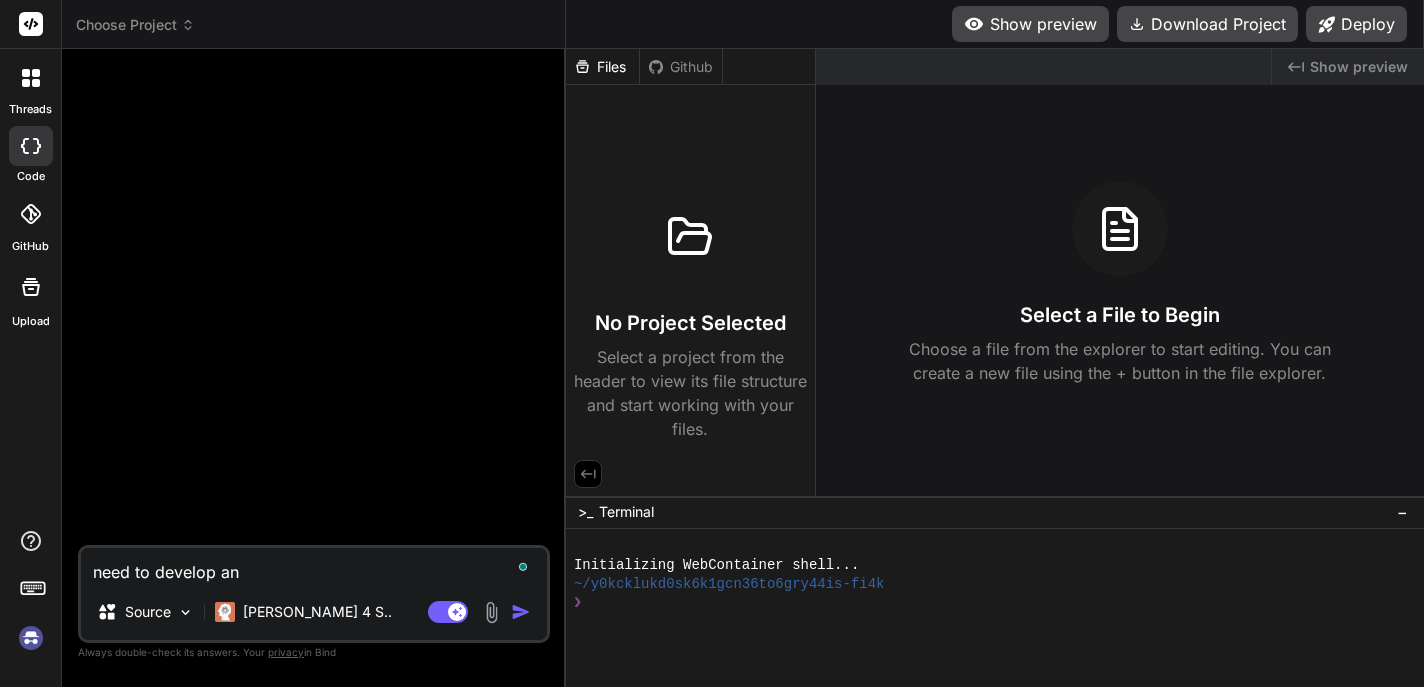 type on "x" 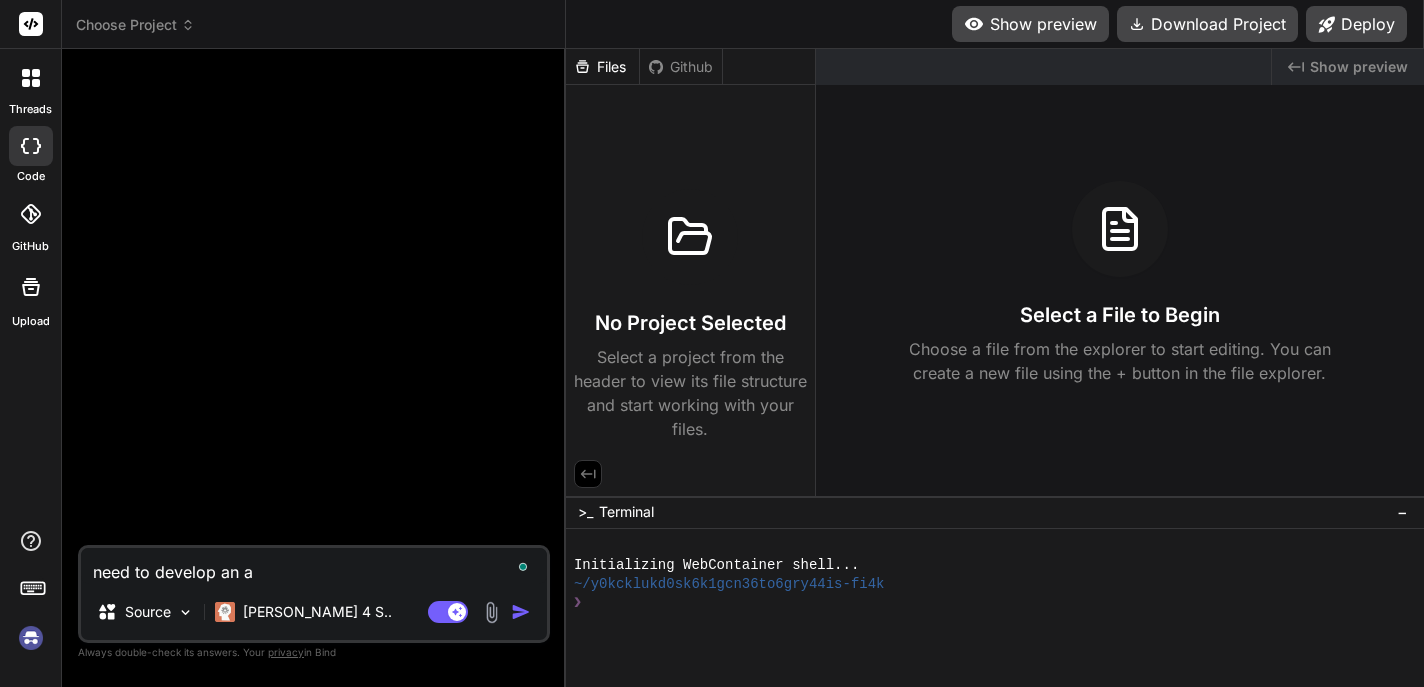type on "need to develop an an" 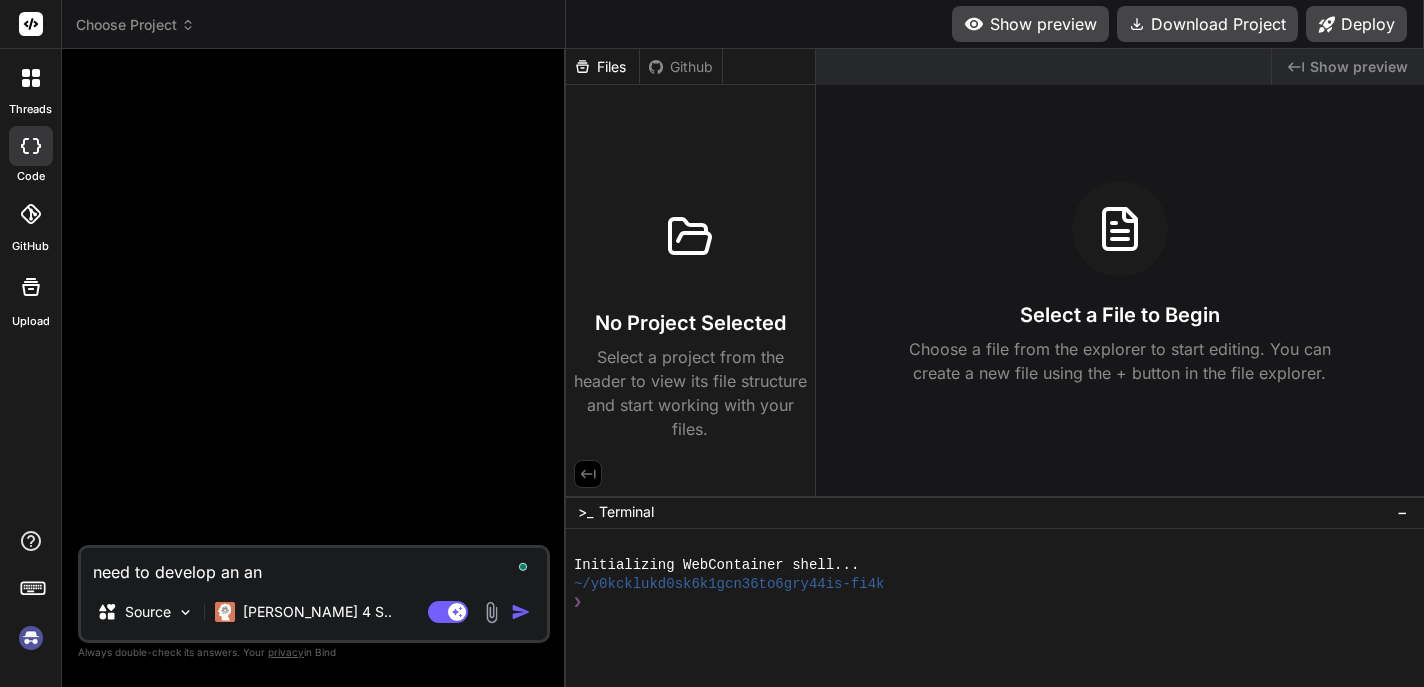 type on "need to develop an and" 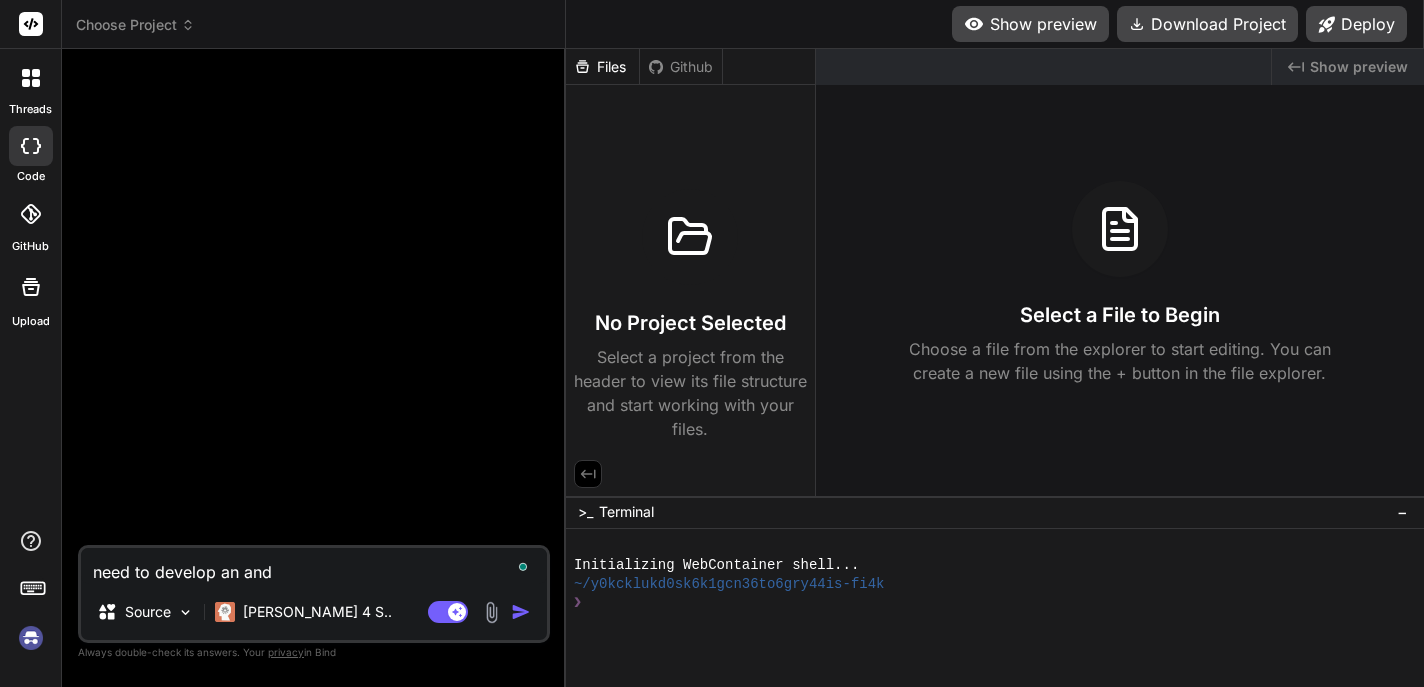 type on "need to develop an andr" 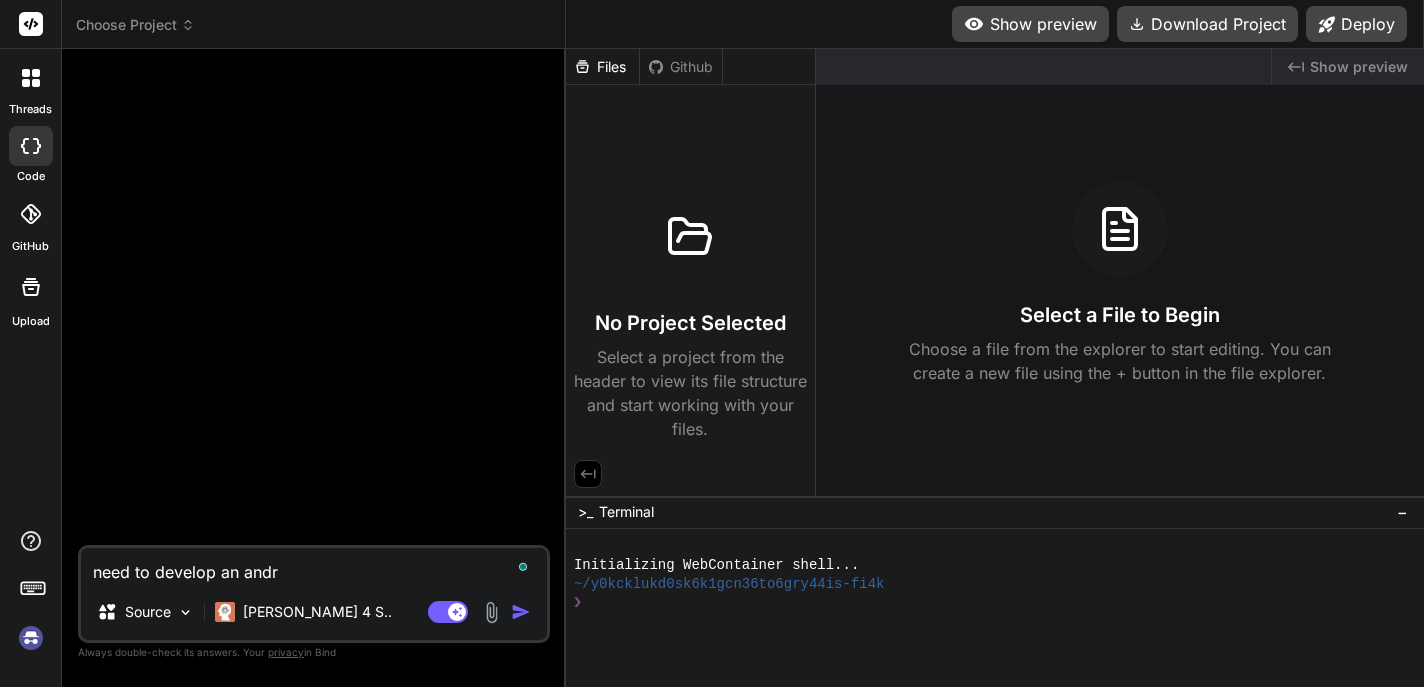 type on "need to develop an andrp" 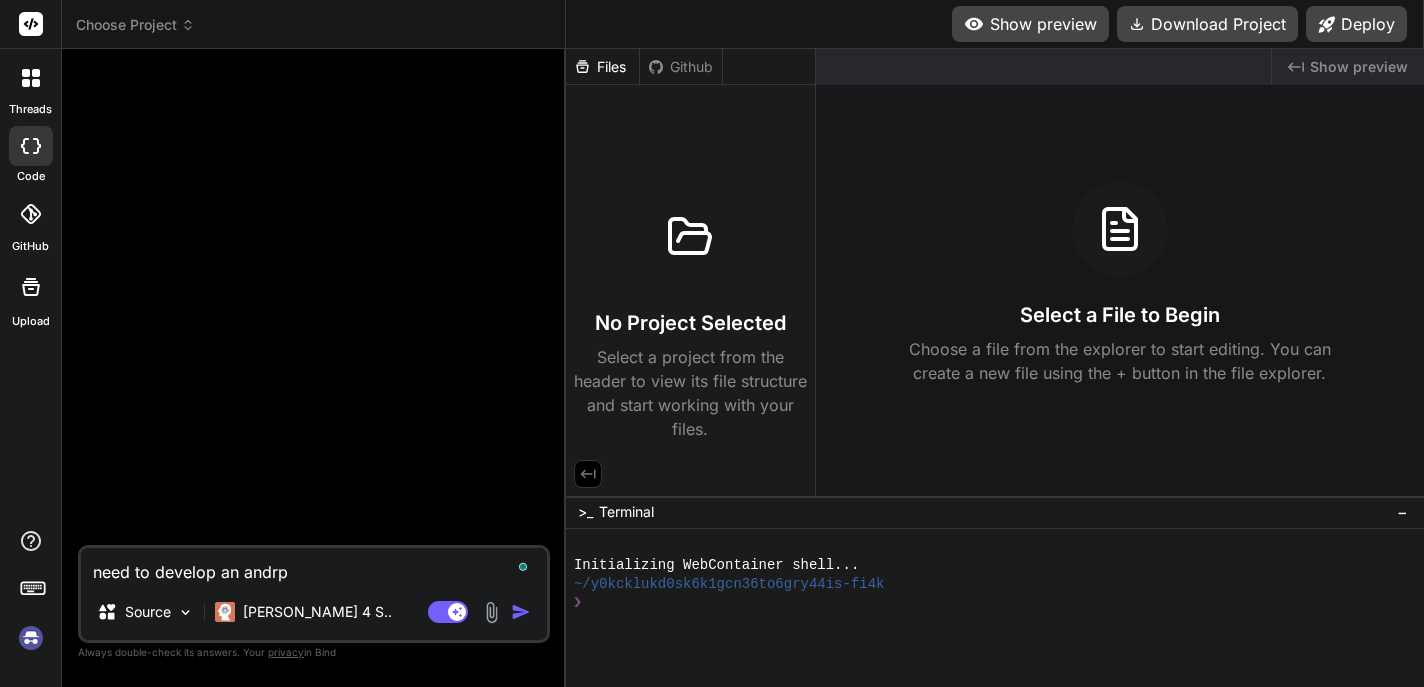 type on "need to develop an andrpo" 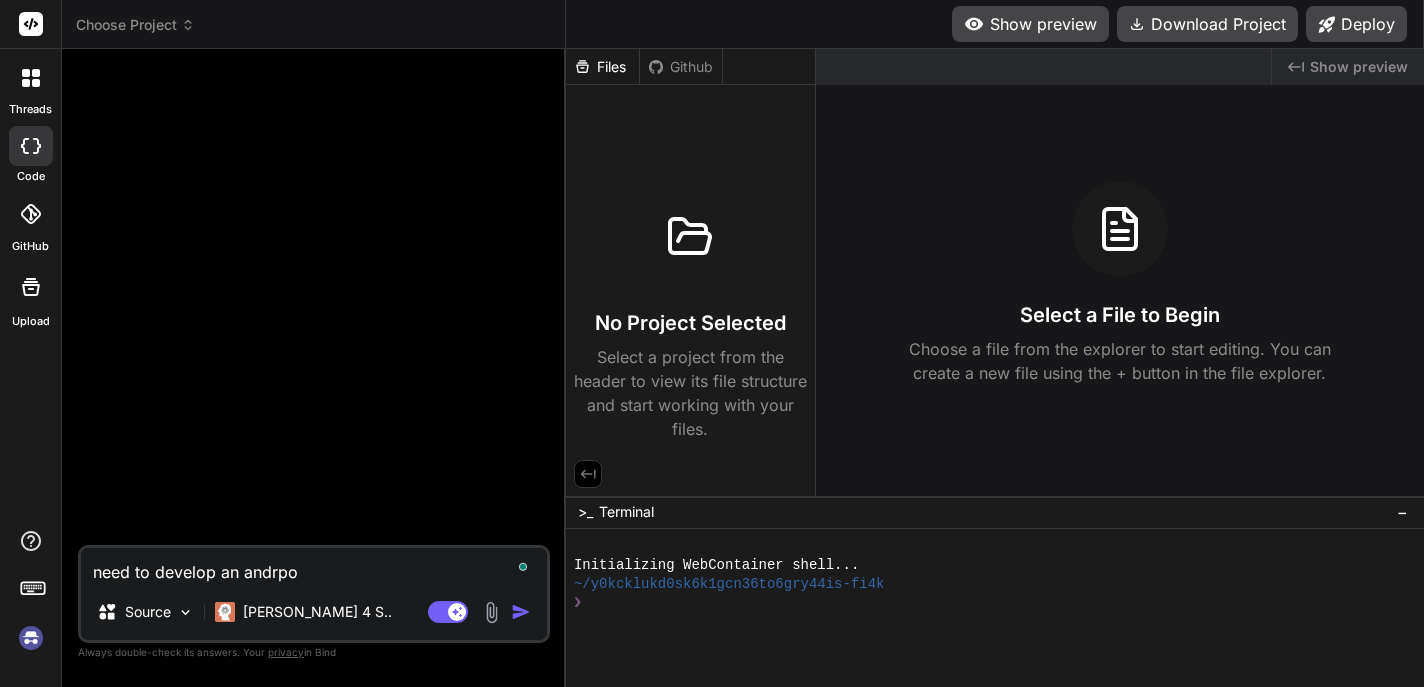 type on "need to develop an andrpoi" 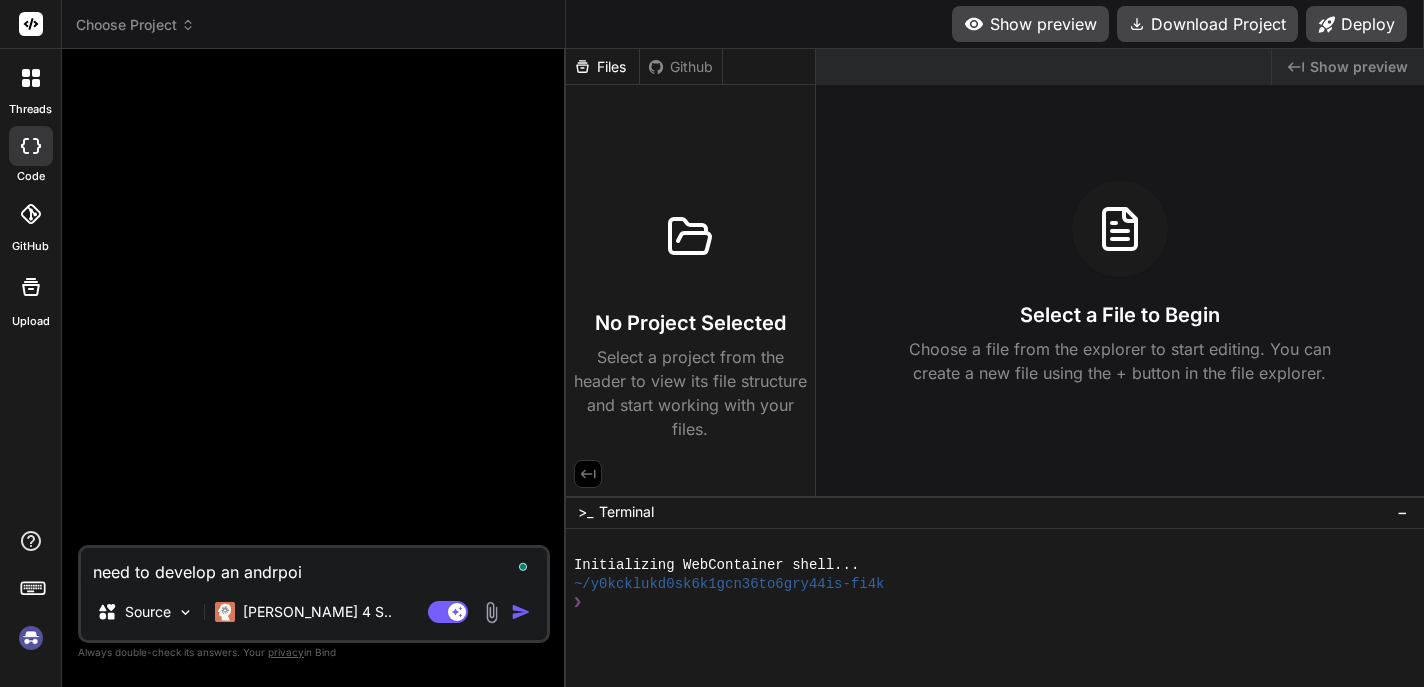 type on "need to develop an andrpoid" 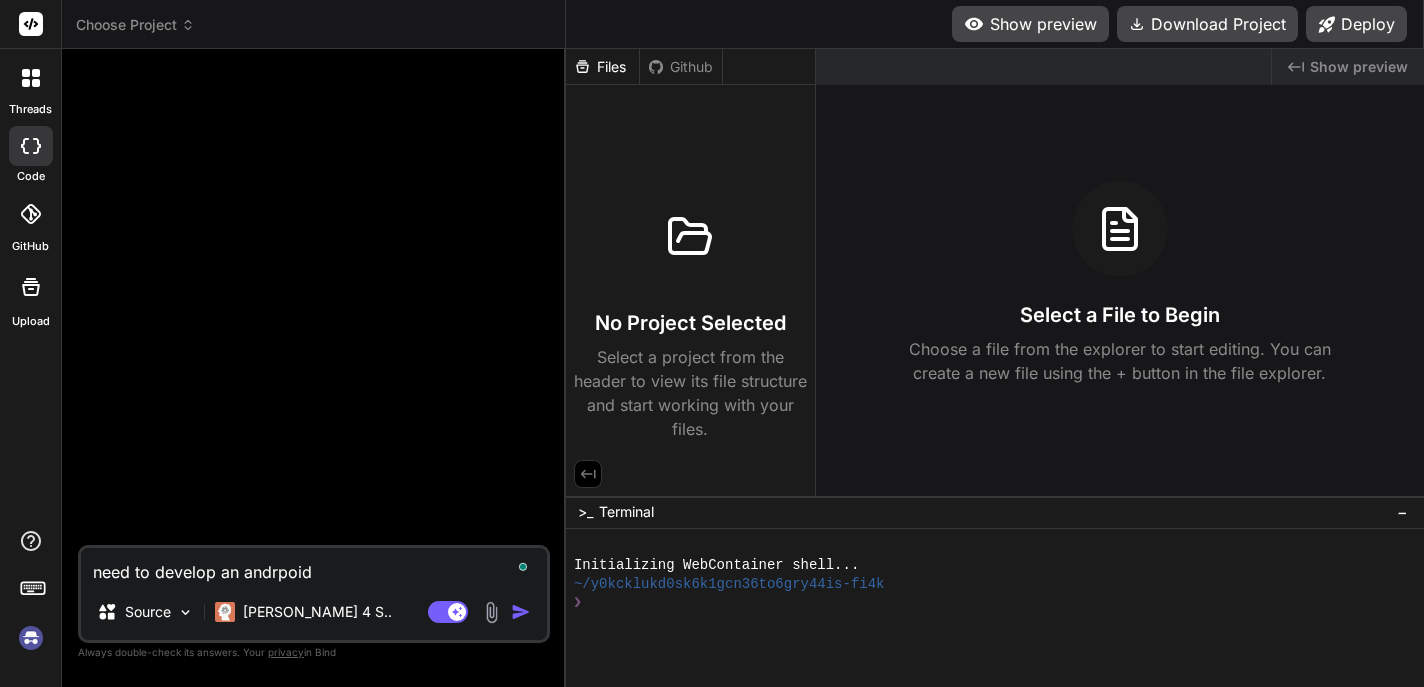 type on "need to develop an andrpoi" 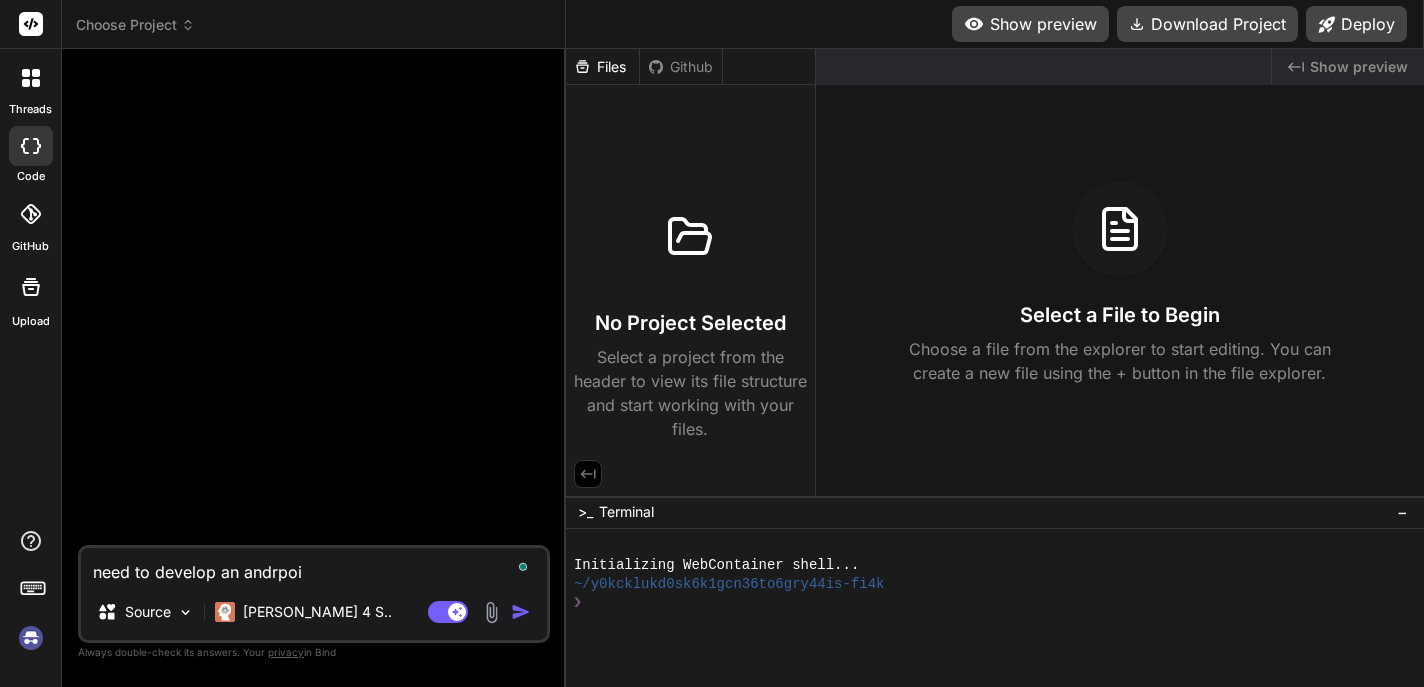 type on "need to develop an andrpo" 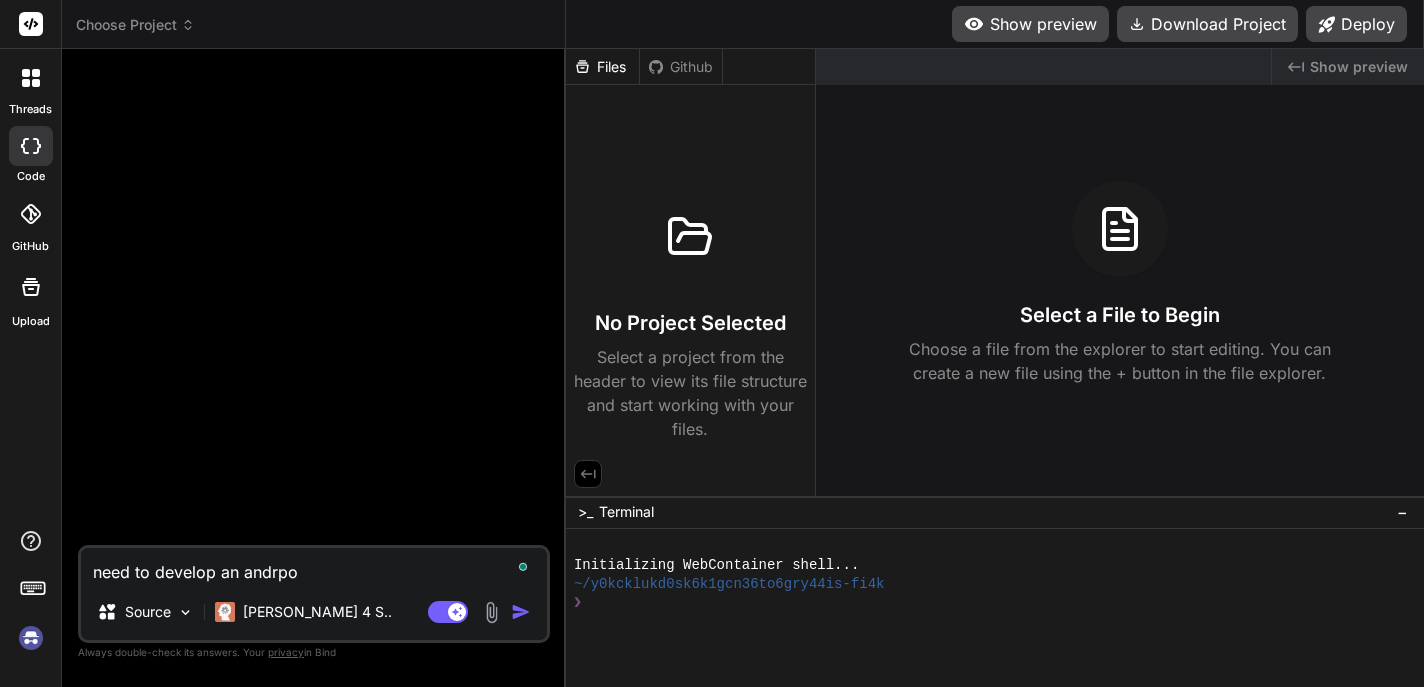 type on "need to develop an andrp" 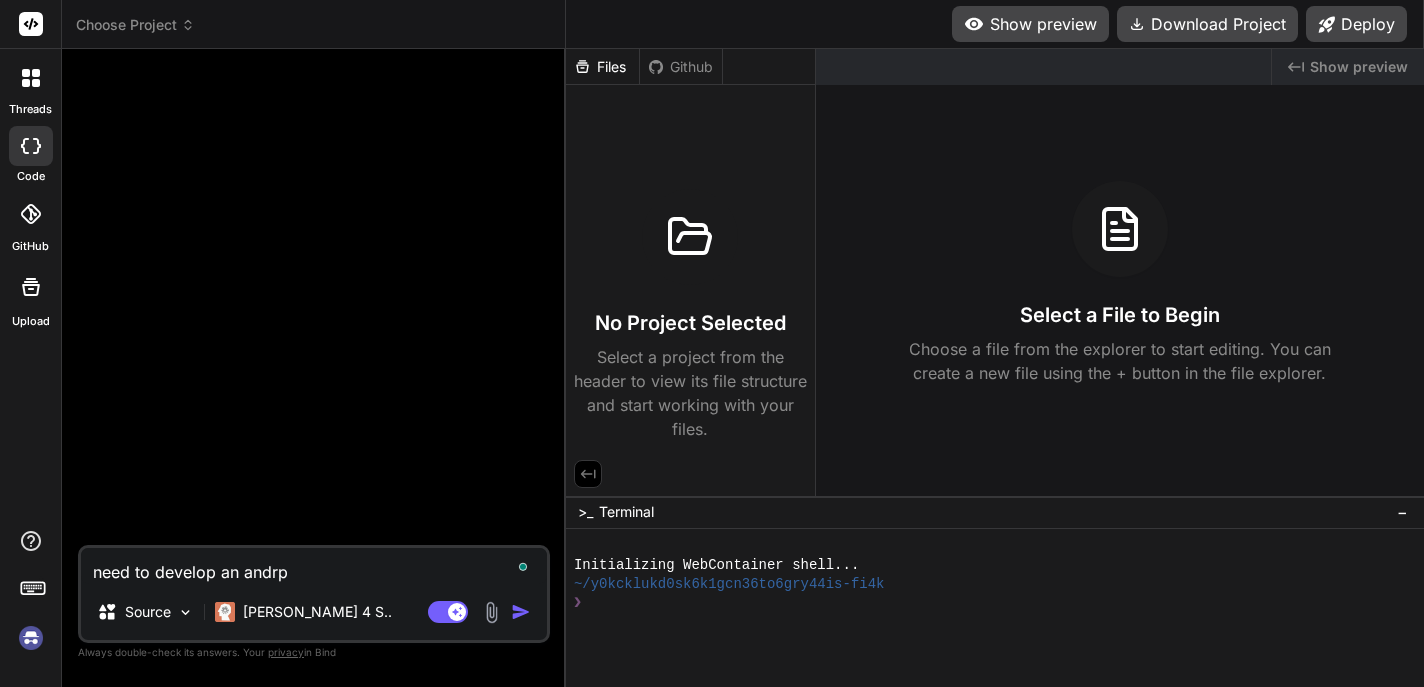 type on "need to develop an andr" 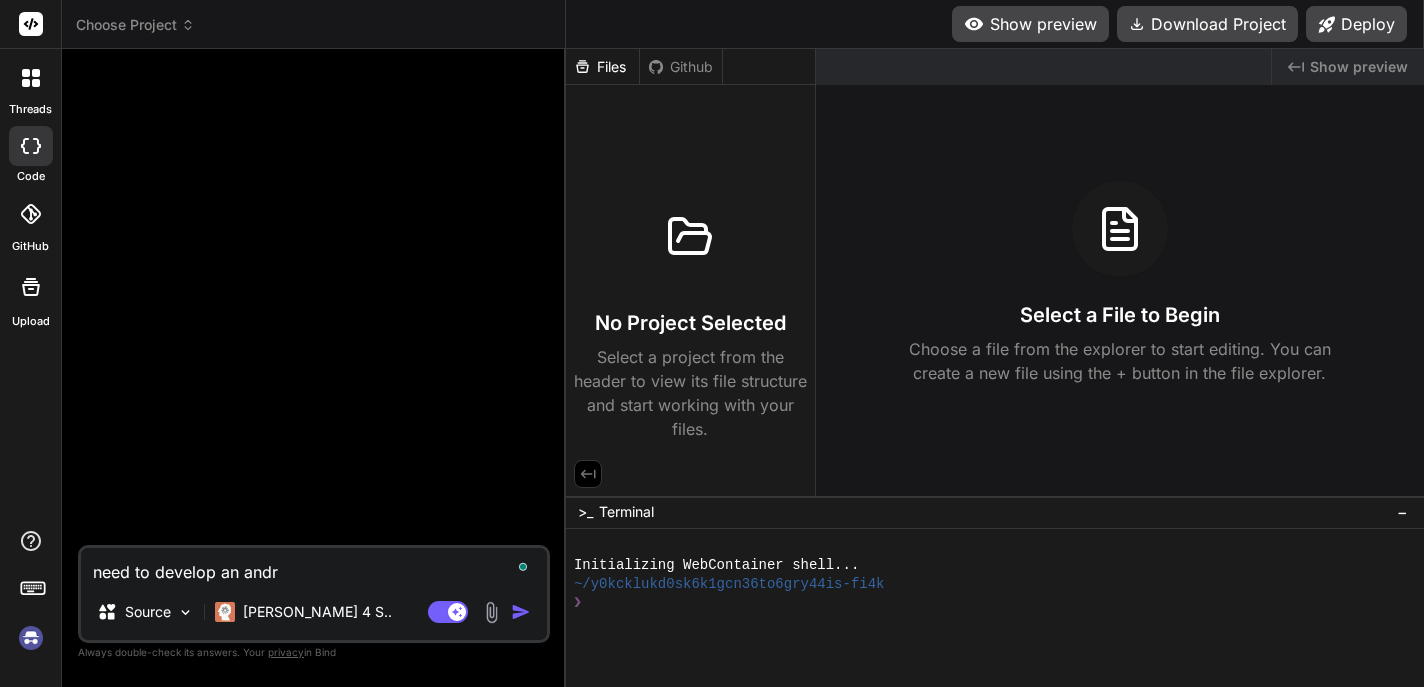 type on "need to develop an andro" 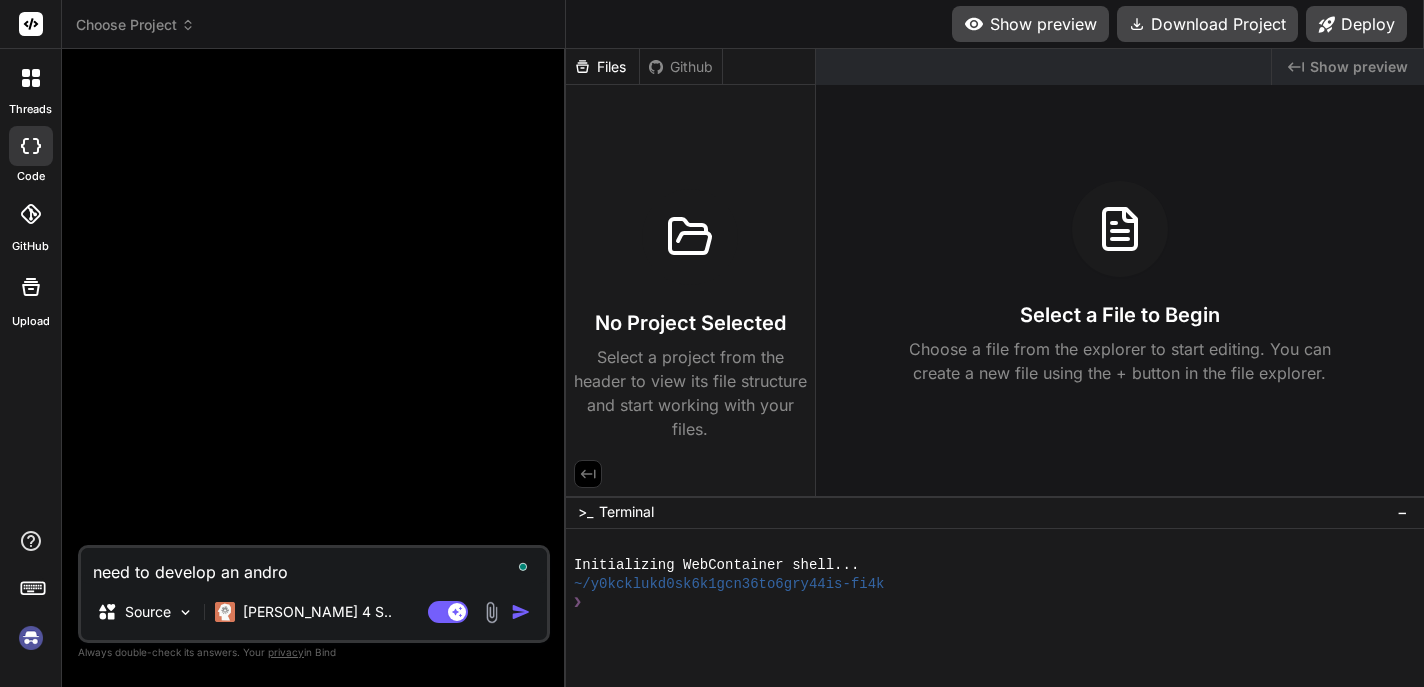 type on "need to develop an androi" 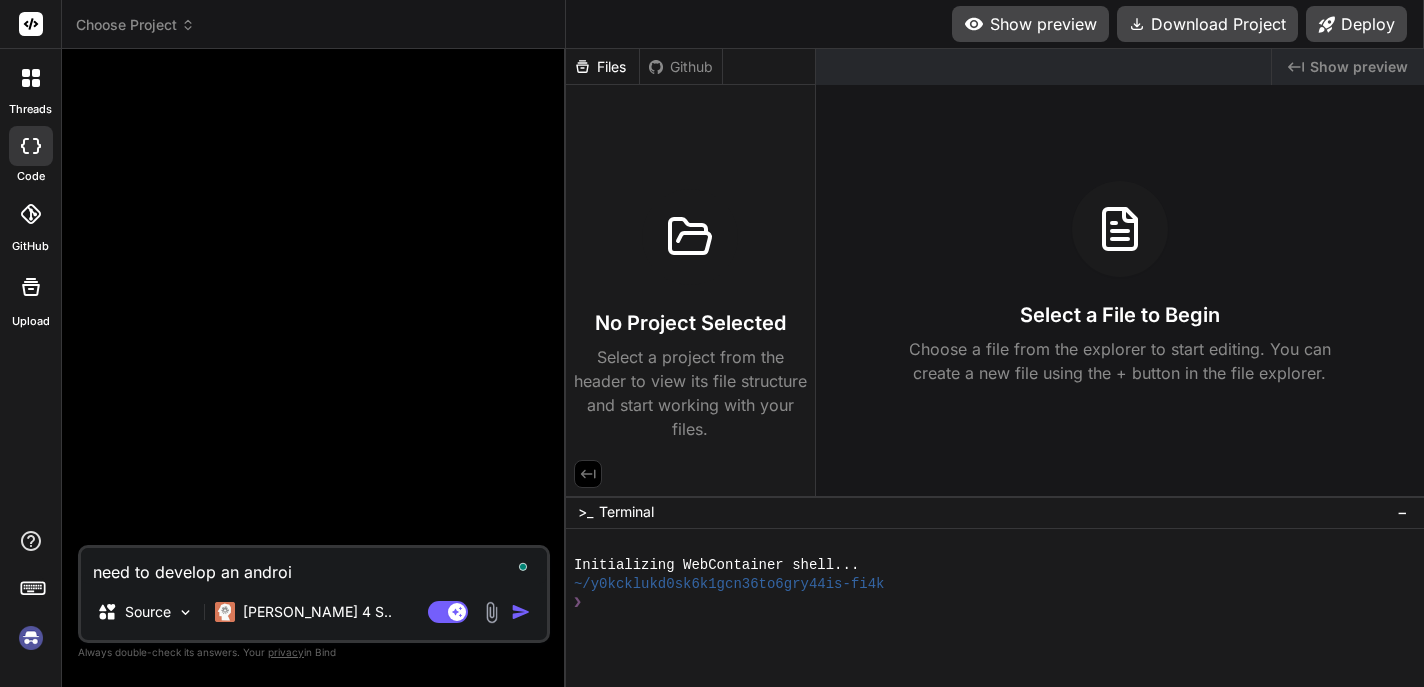 type on "need to develop an android" 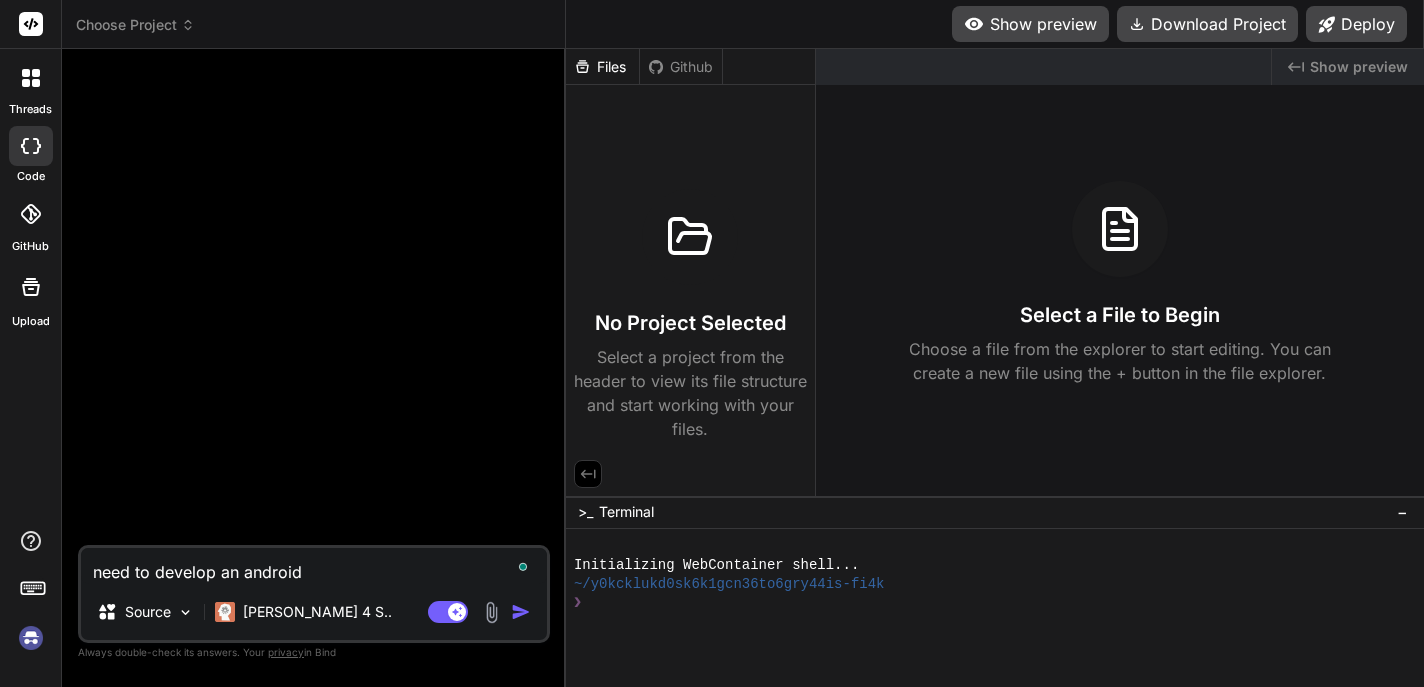 type on "need to develop an android" 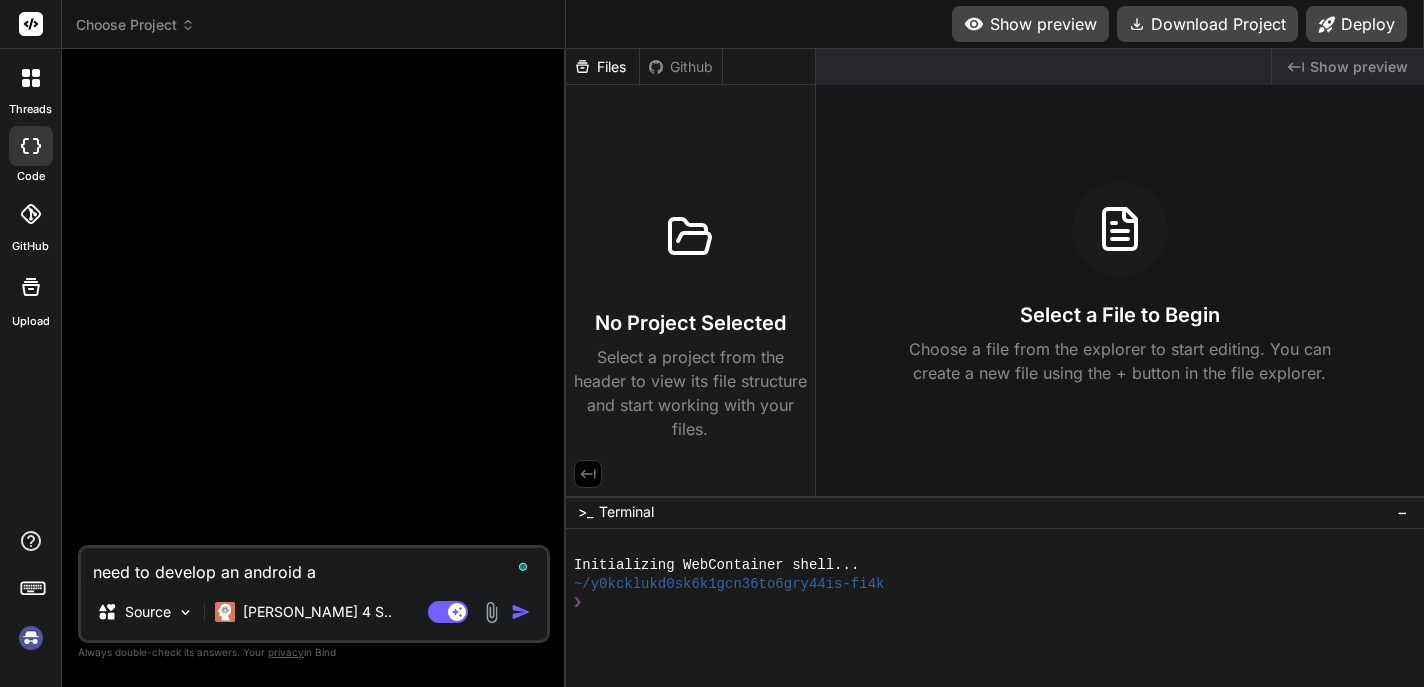 type on "need to develop an android ap" 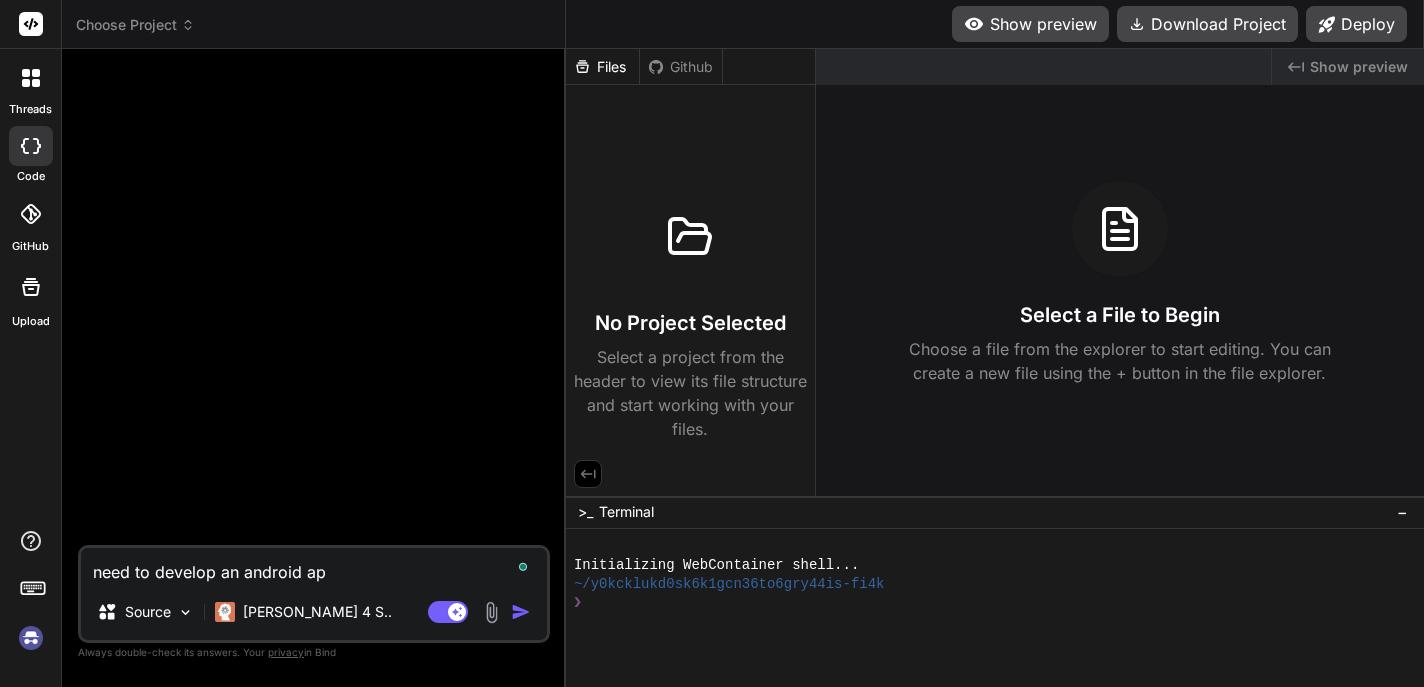 type on "x" 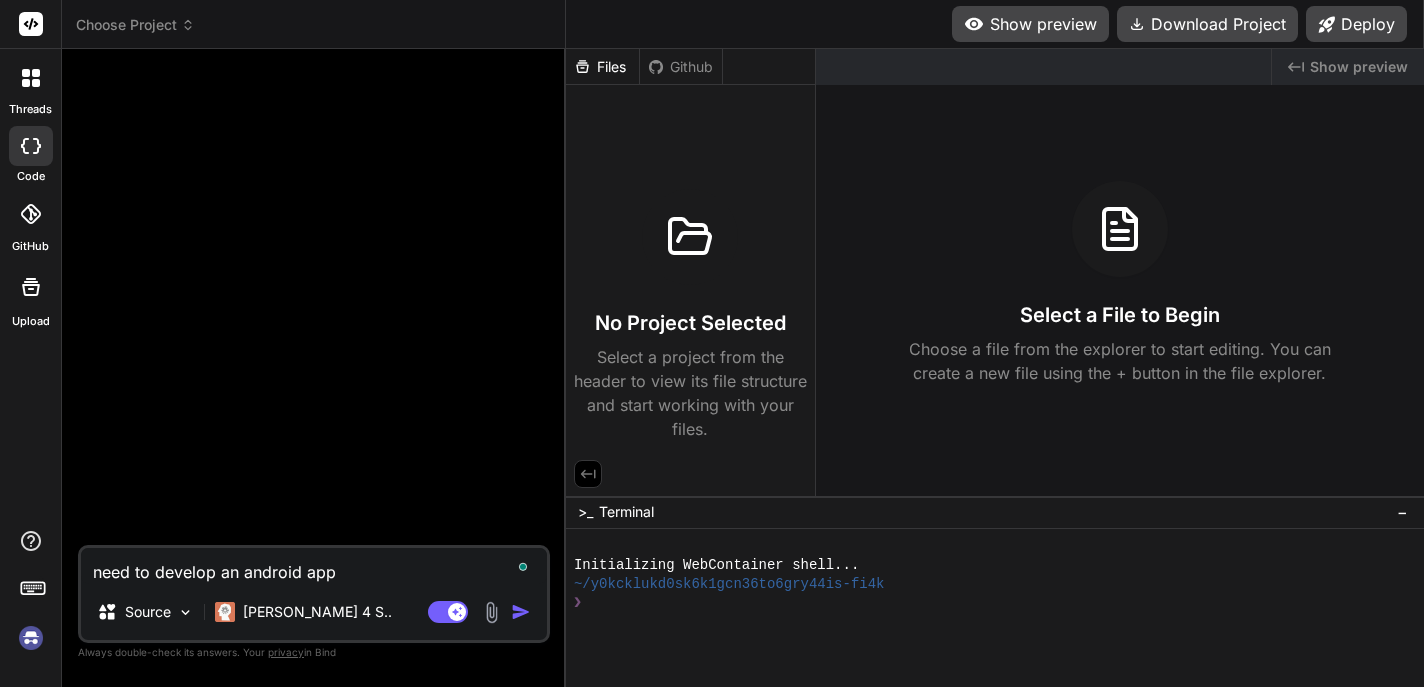 type on "need to develop an android appl" 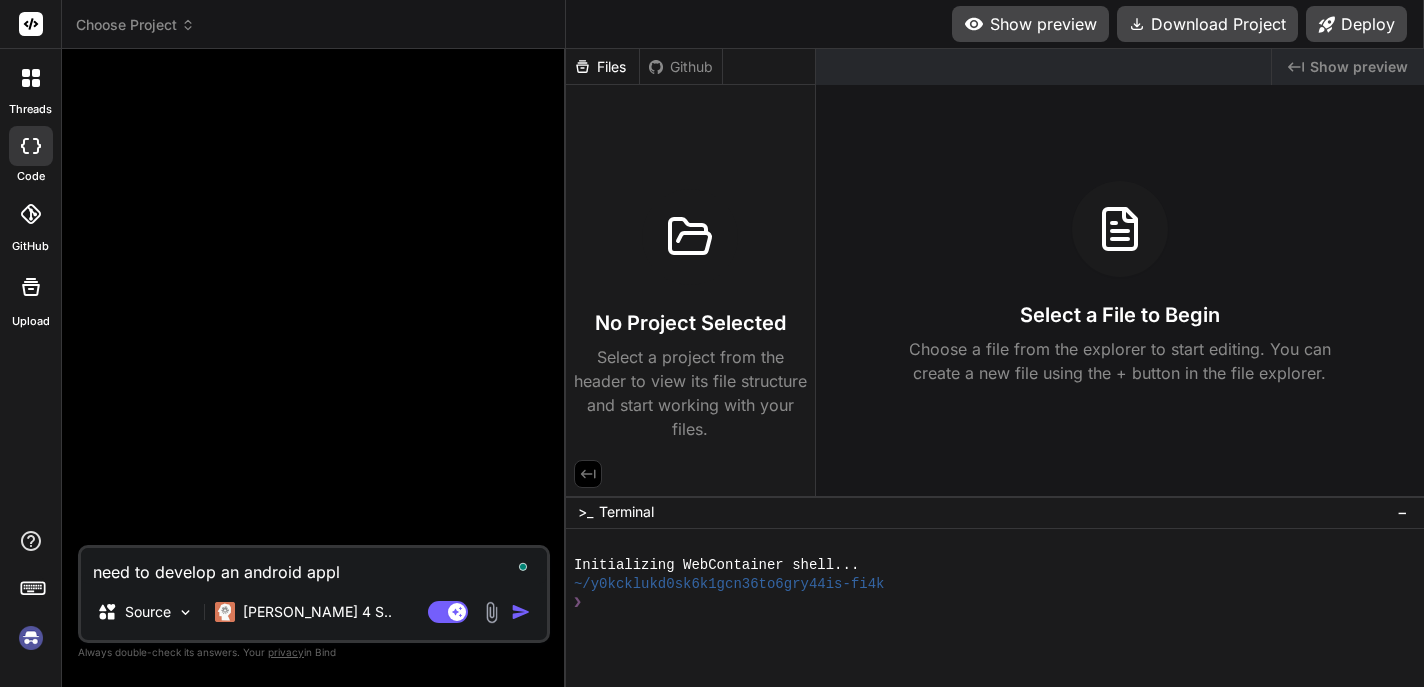 type on "need to develop an android appli" 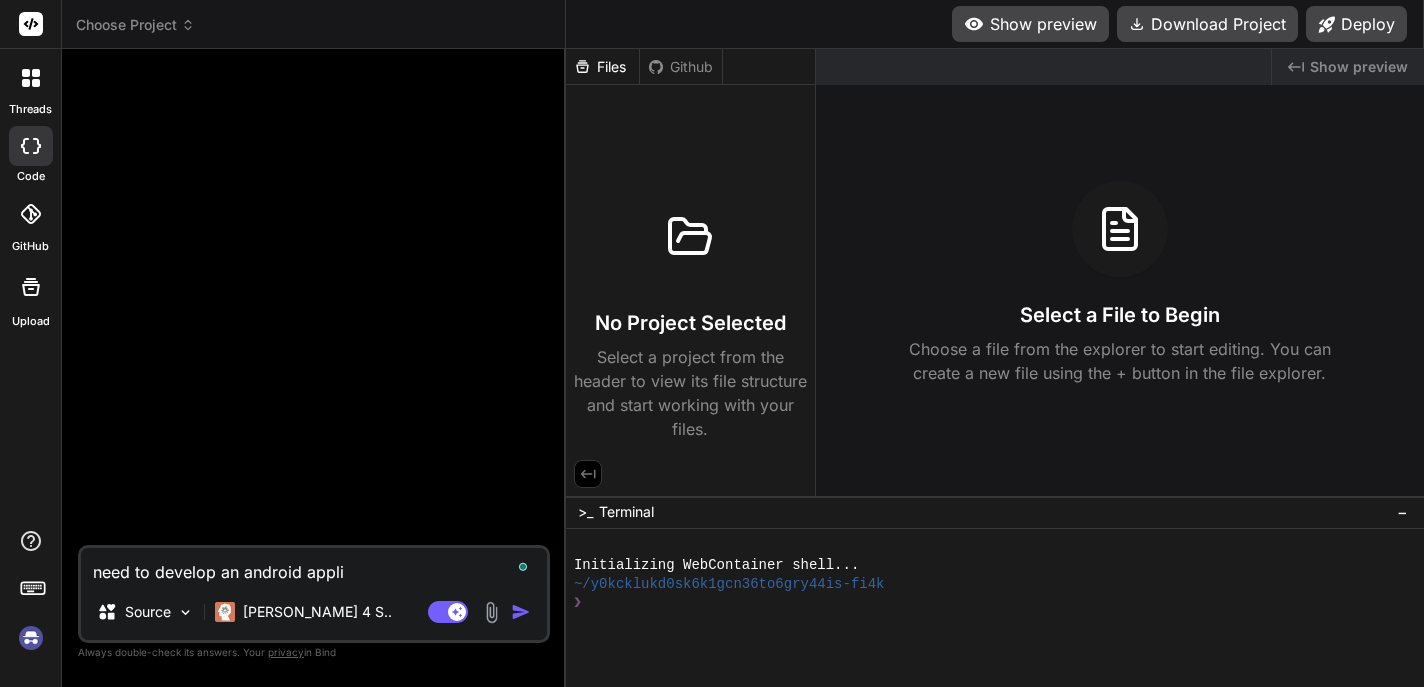 type on "need to develop an android applic" 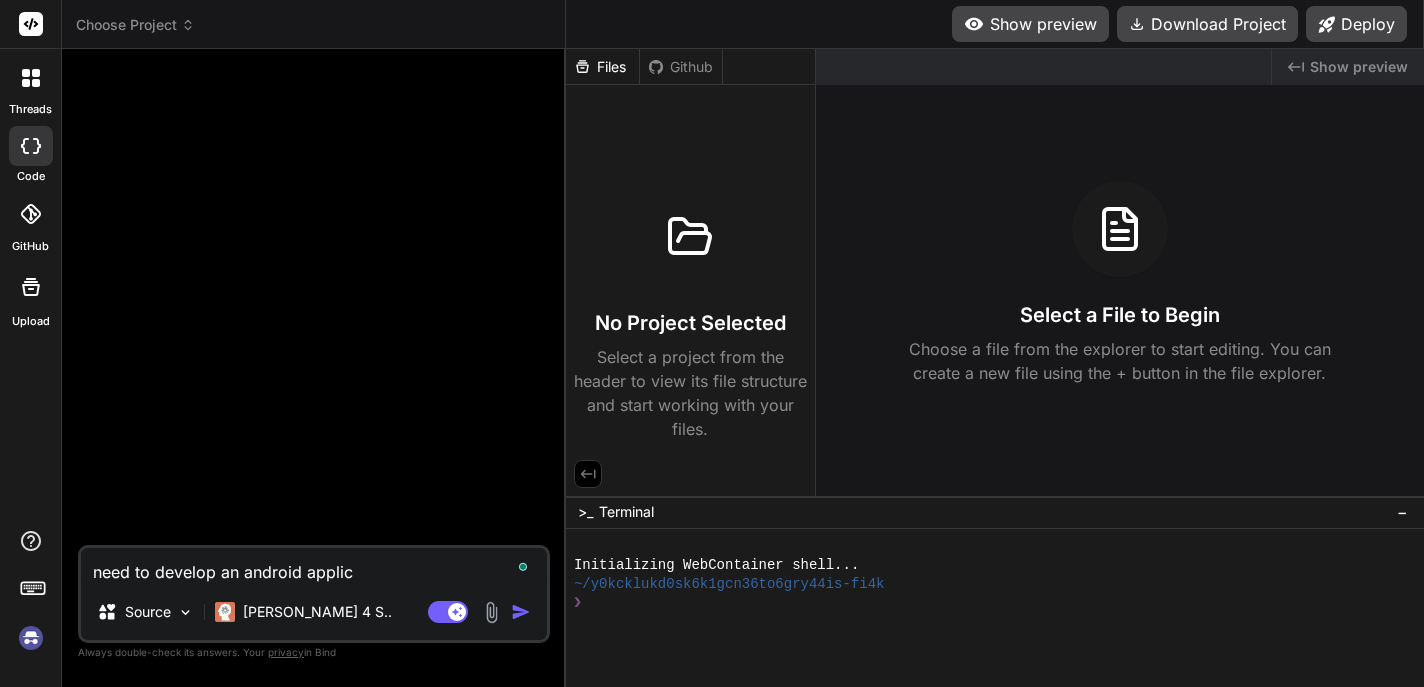 type on "need to develop an android applicc" 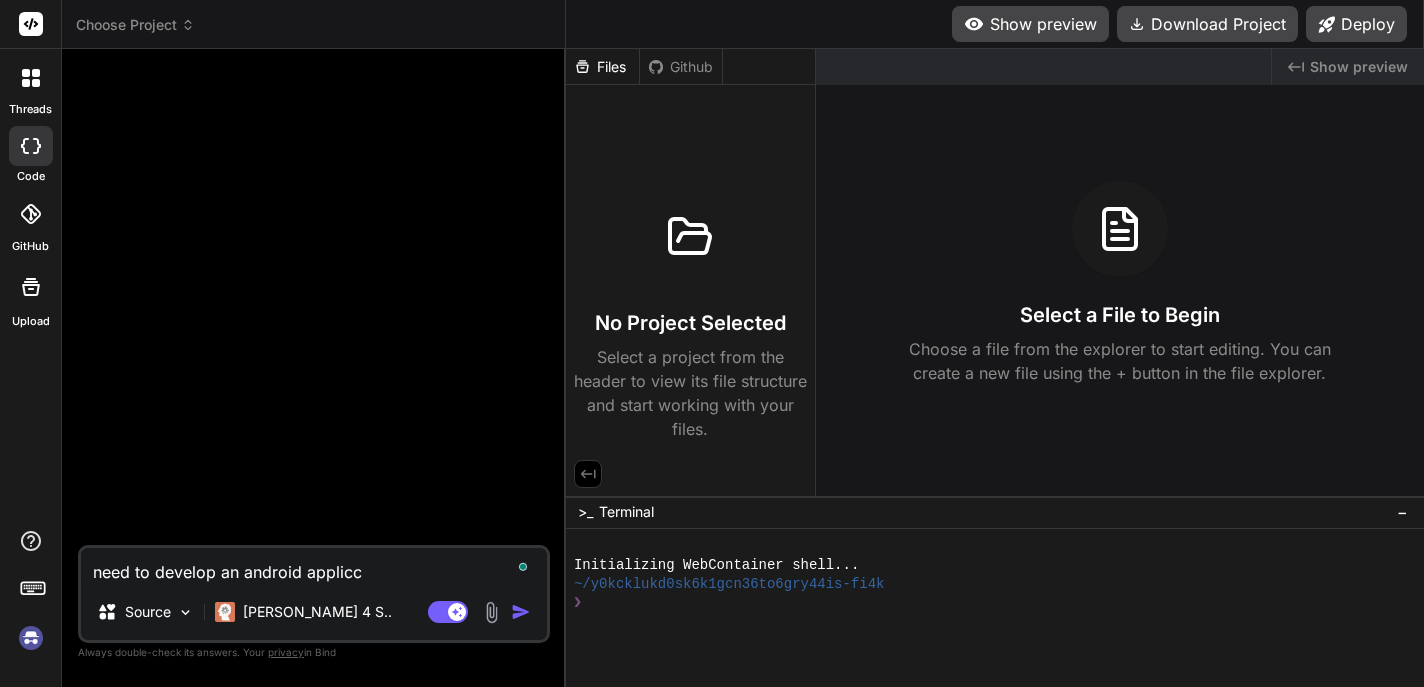 type on "need to develop an android applicca" 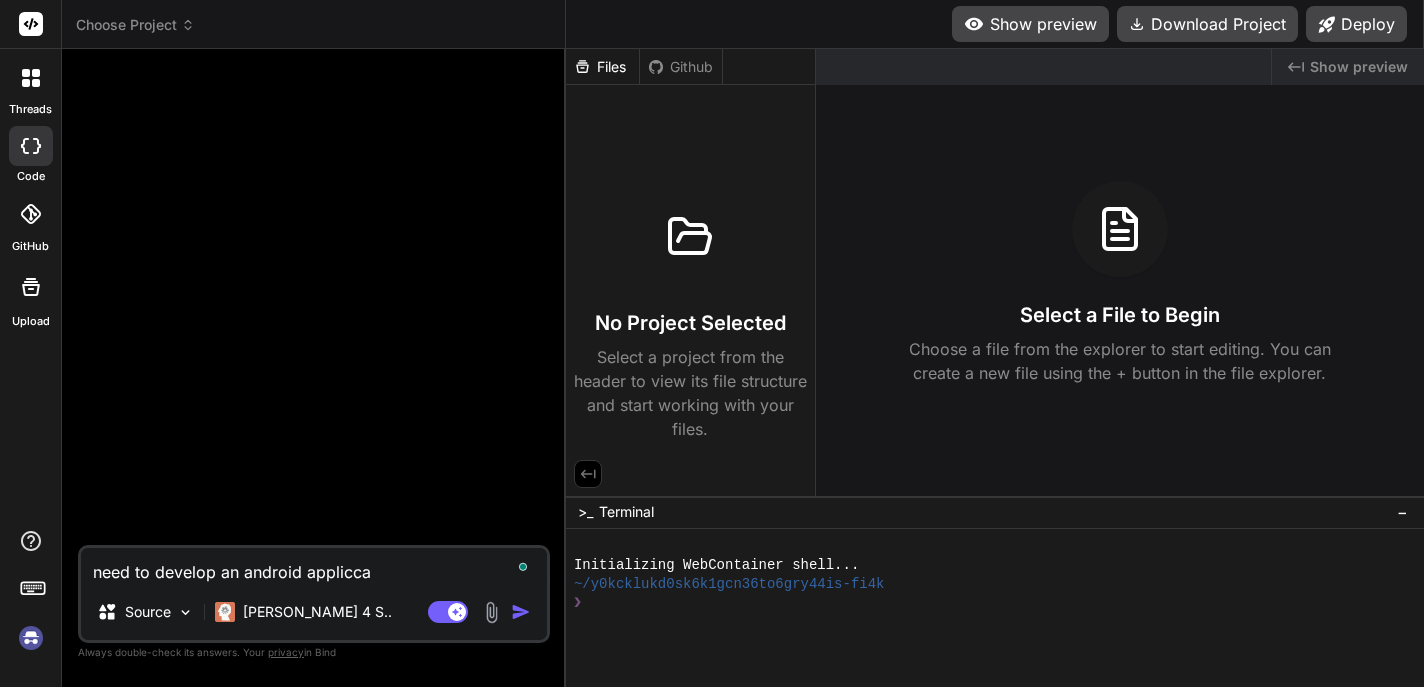 type on "need to develop an android appliccat" 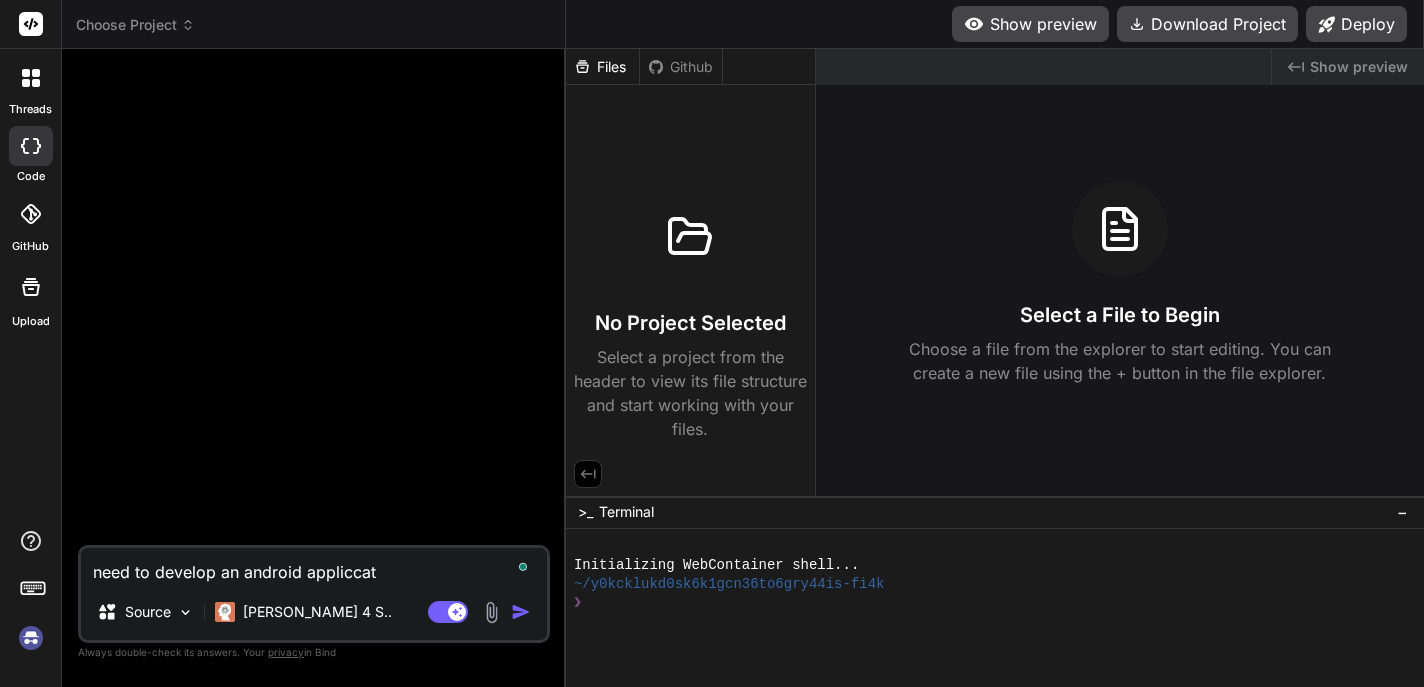 type on "need to develop an android applicca" 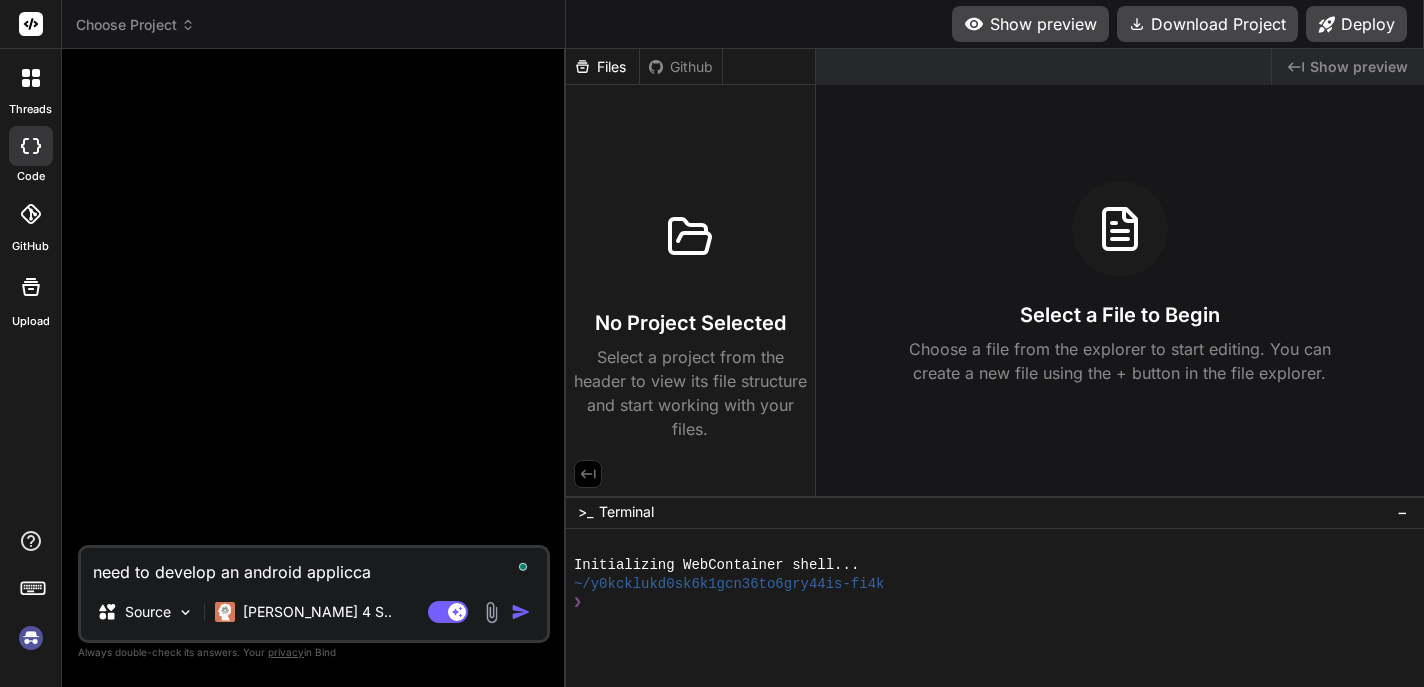 type on "need to develop an android applicc" 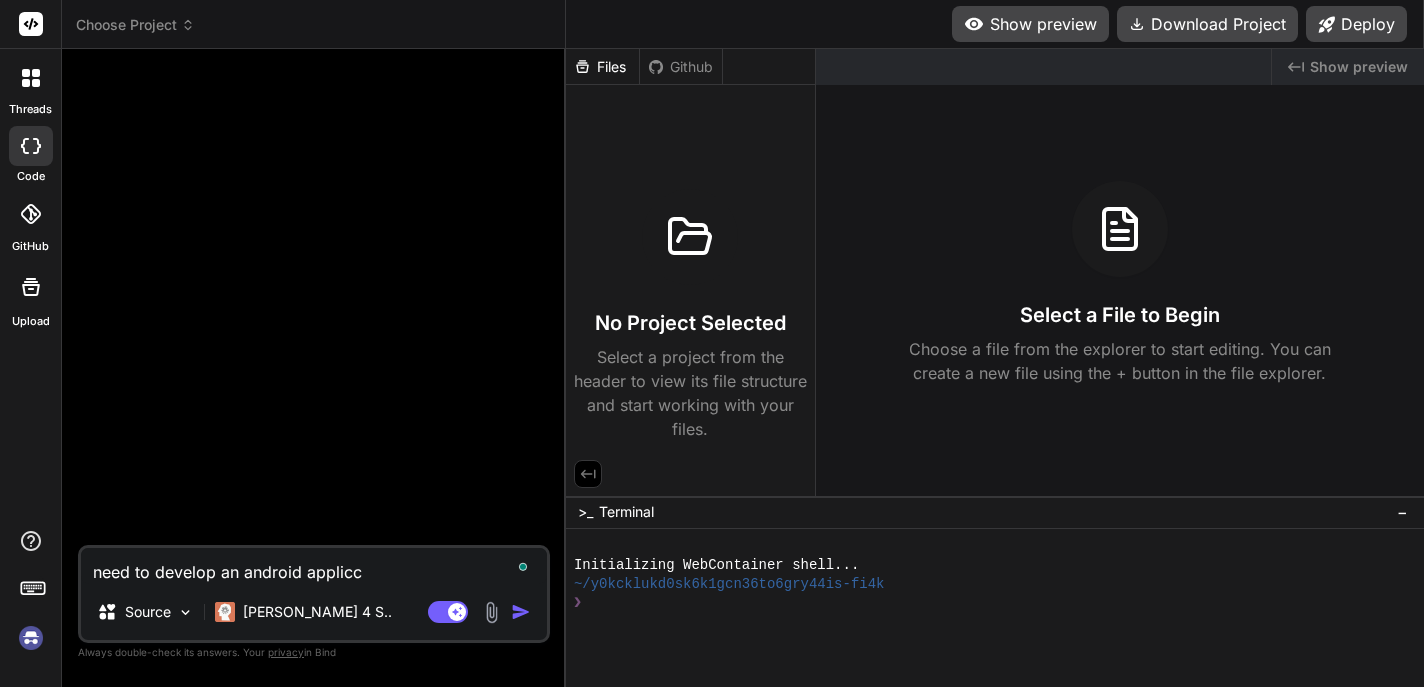 type on "need to develop an android applic" 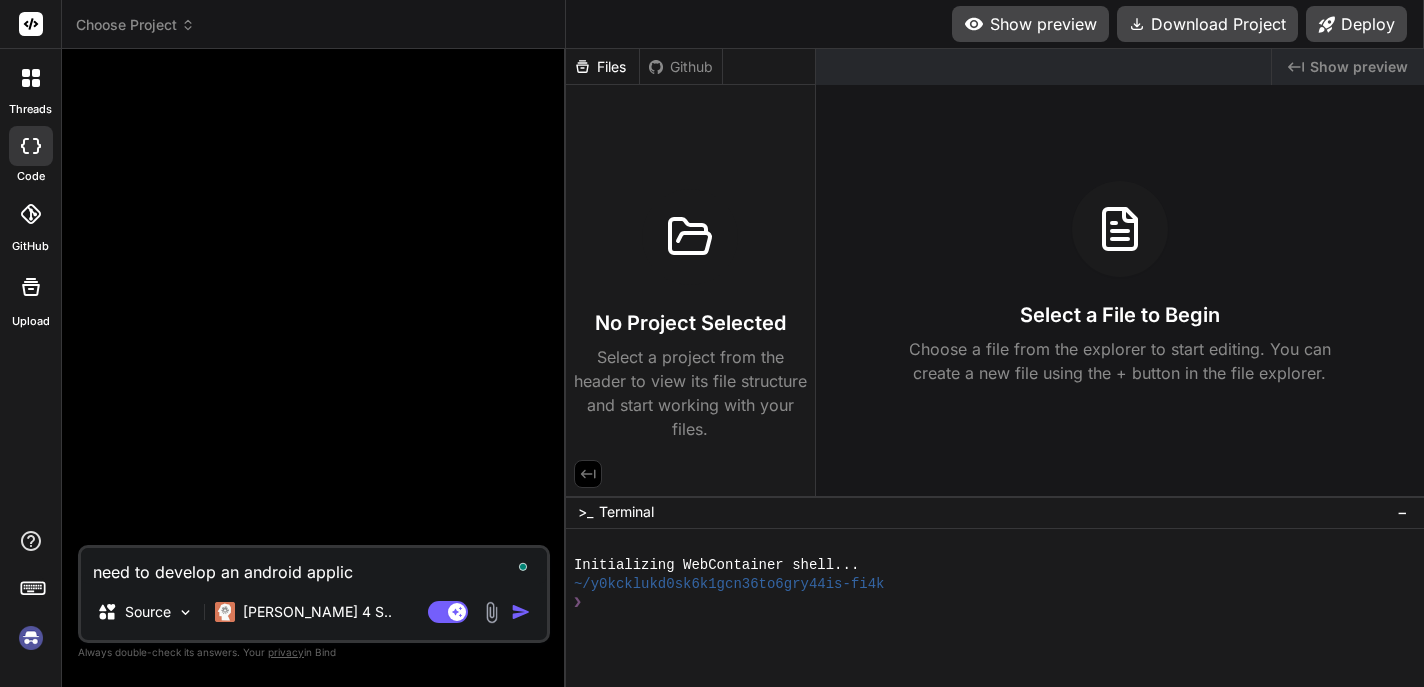 type on "need to develop an android applica" 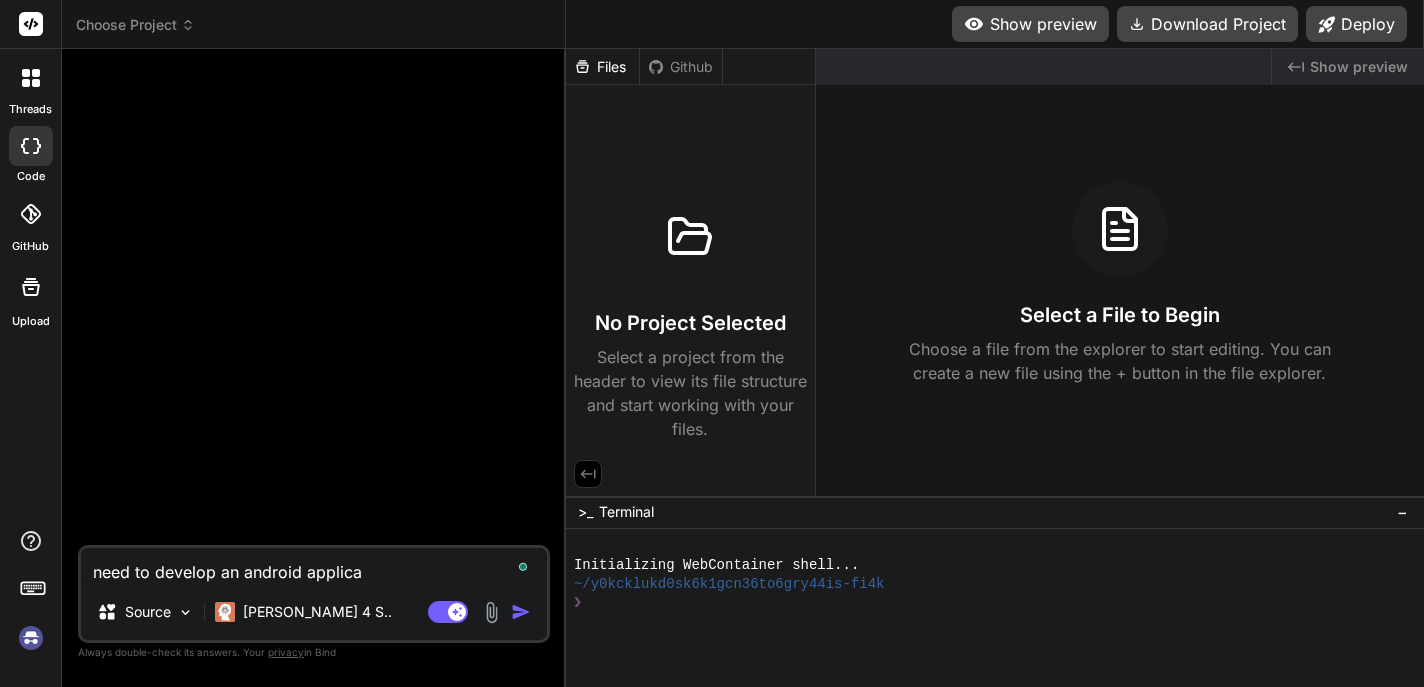 type on "need to develop an android applicat" 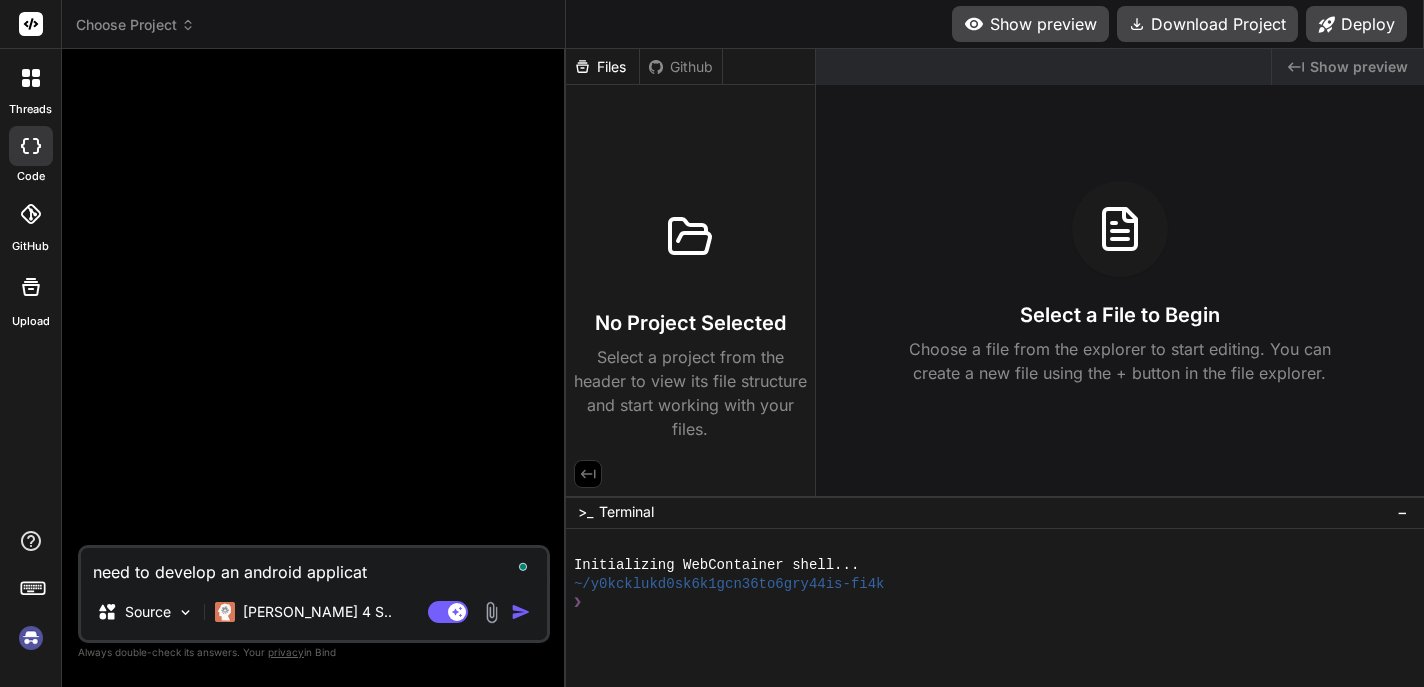 type on "need to develop an android applicati" 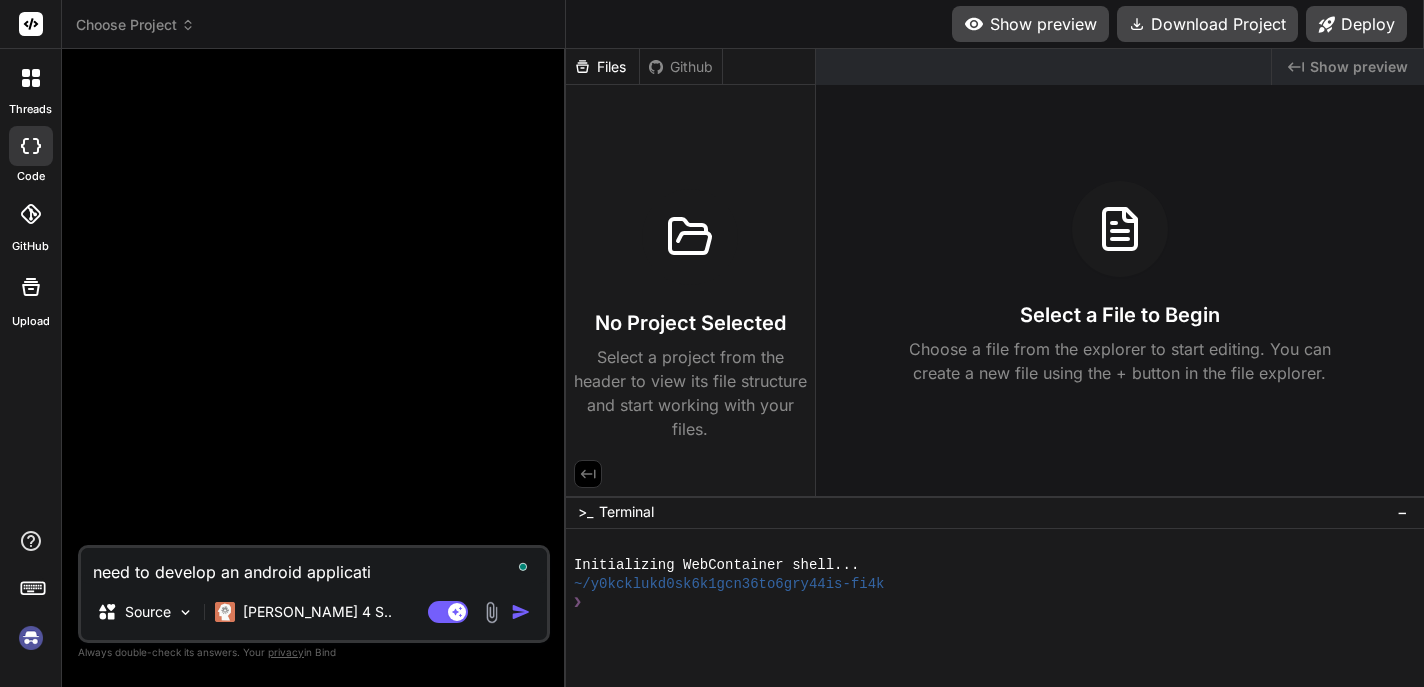 type on "need to develop an android applicatio" 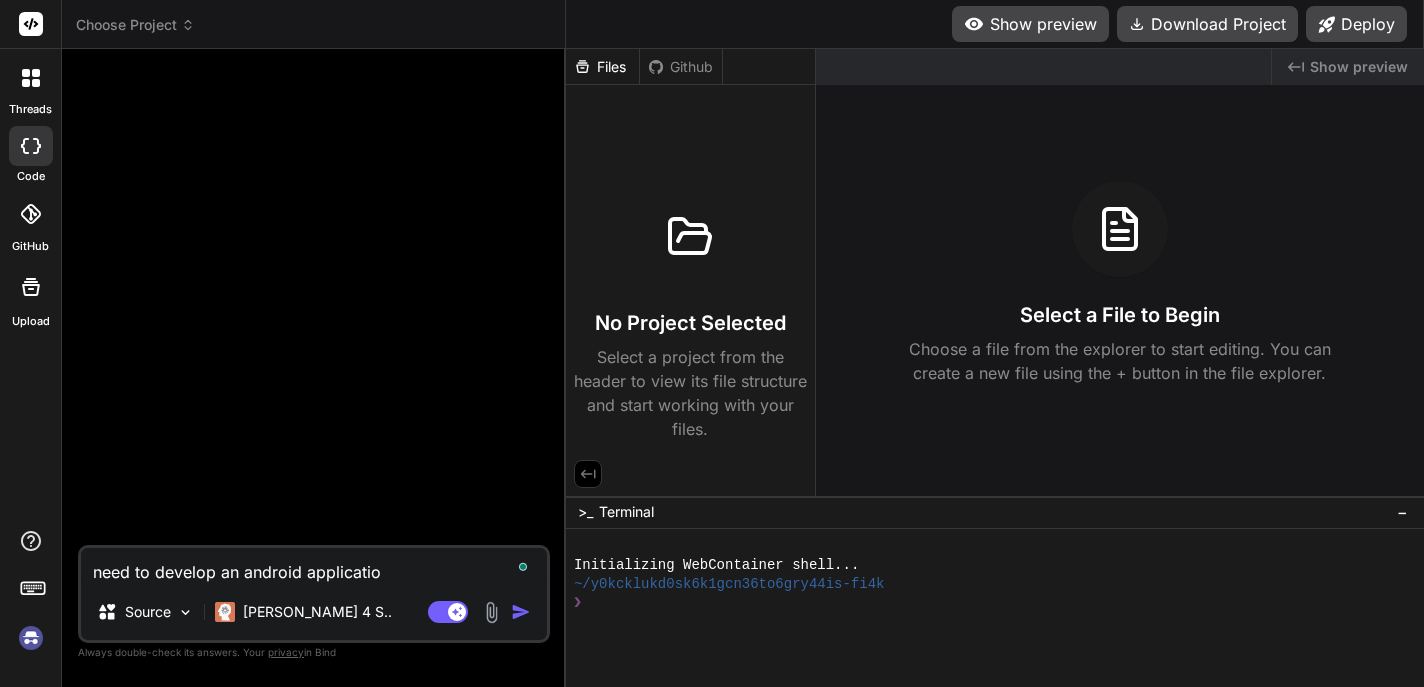 type on "need to develop an android application" 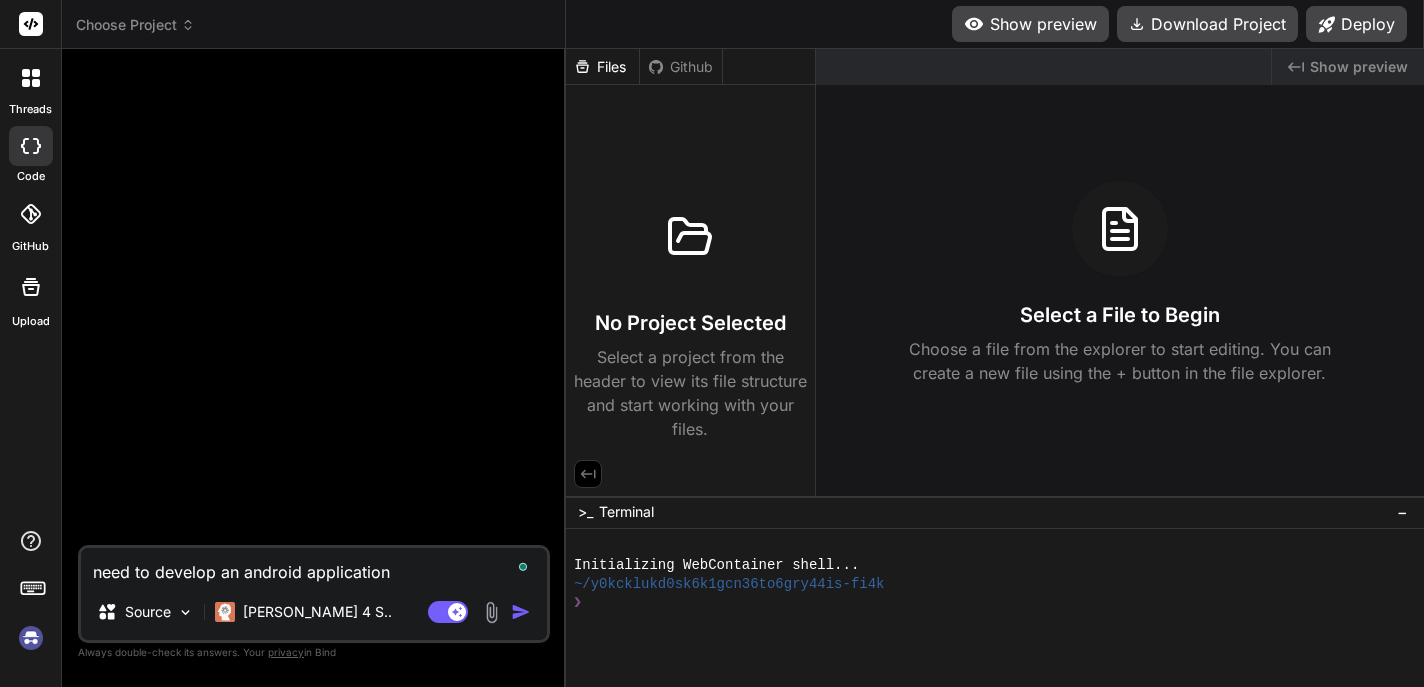 type on "need to develop an android application" 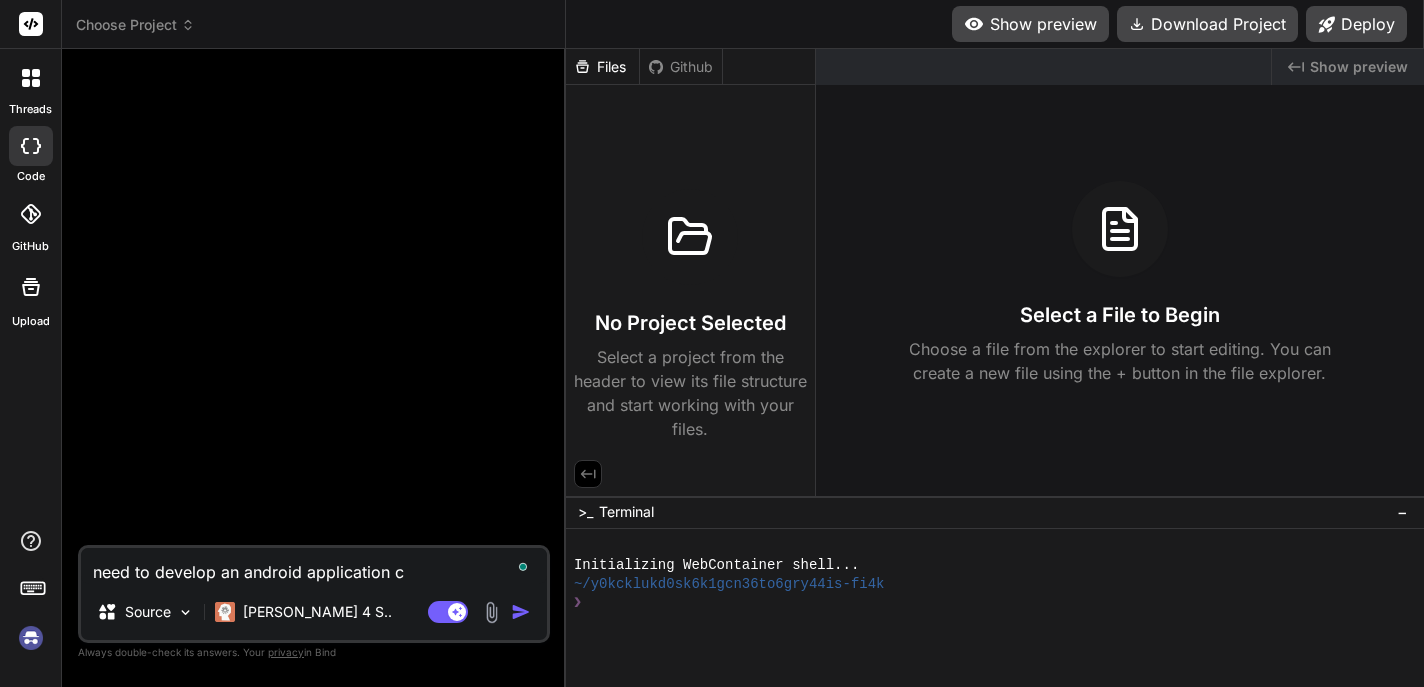 type on "need to develop an android application" 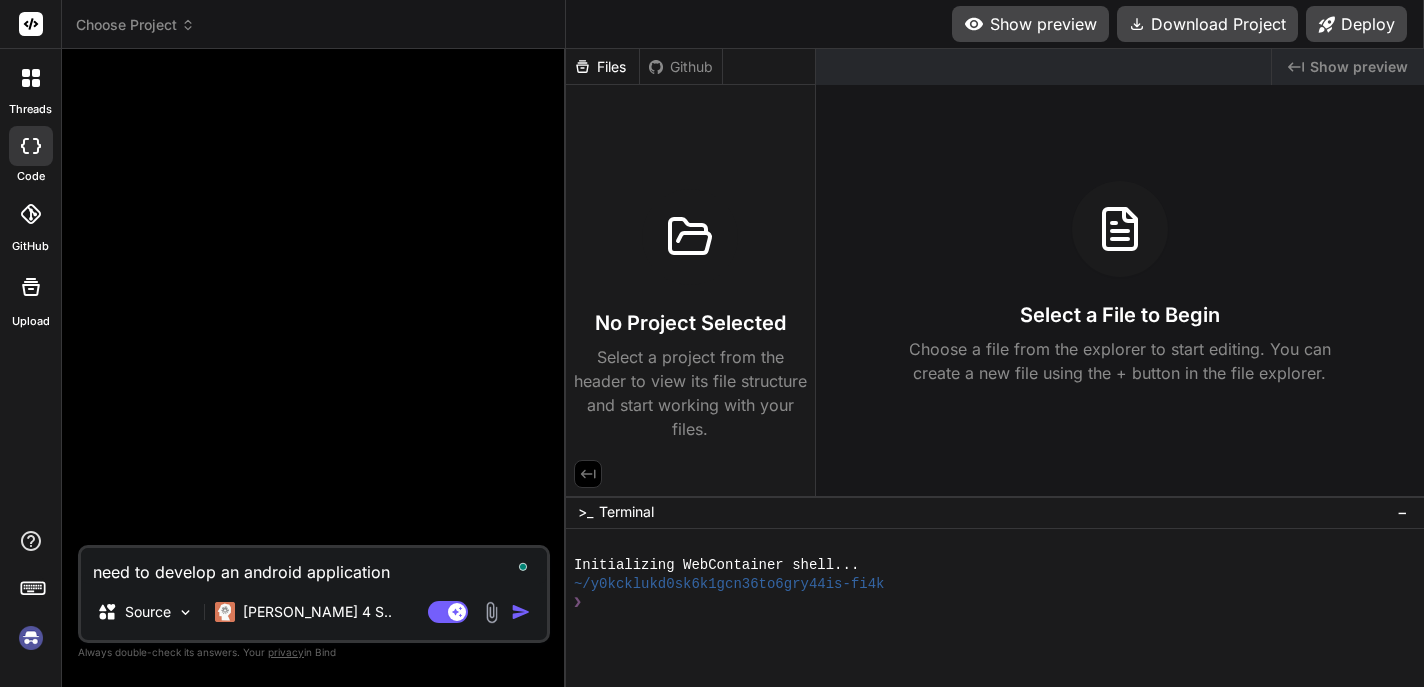 type on "need to develop an android application" 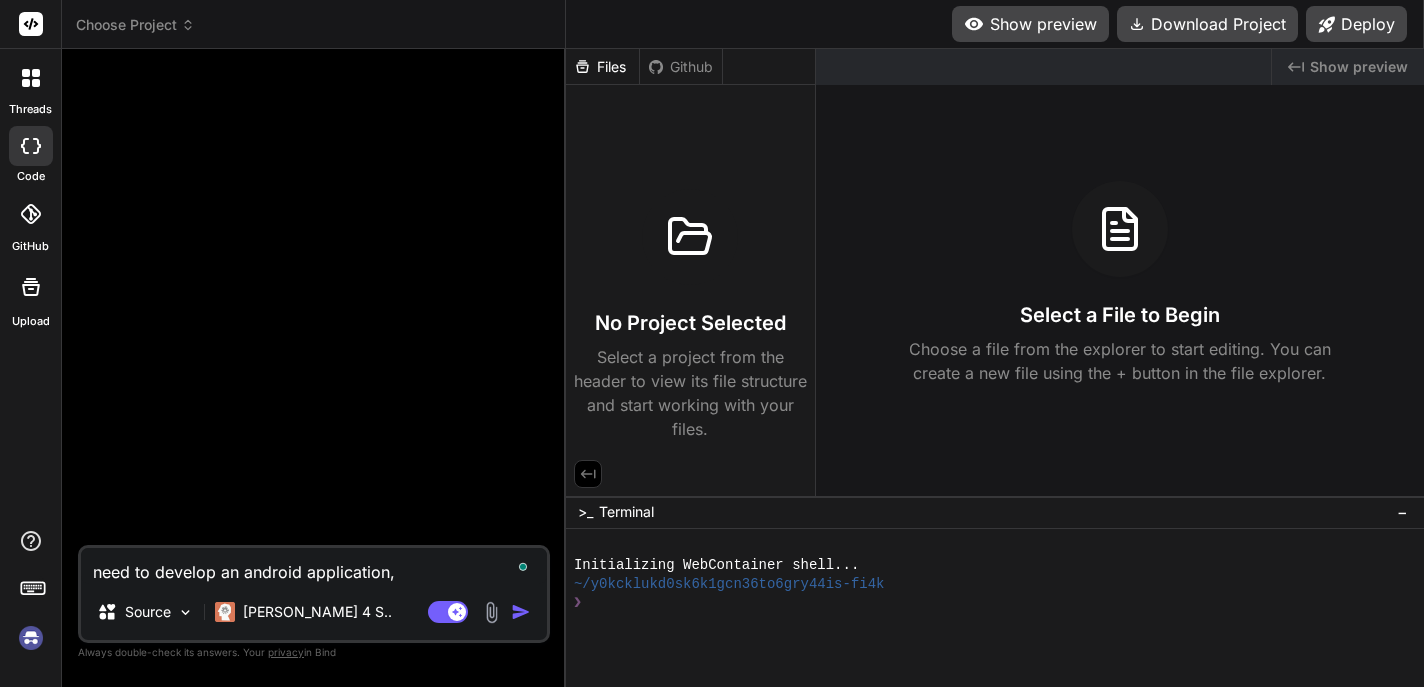 type on "need to develop an android application," 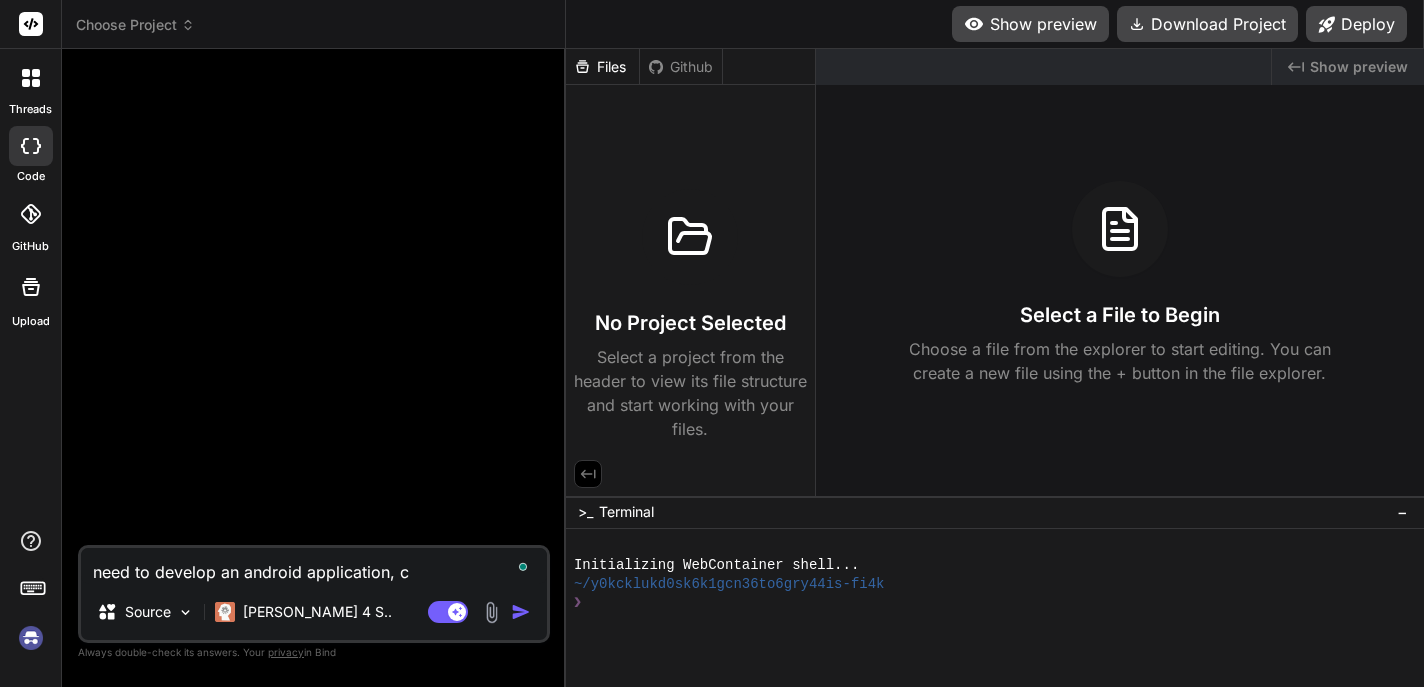 type on "need to develop an android application, ca" 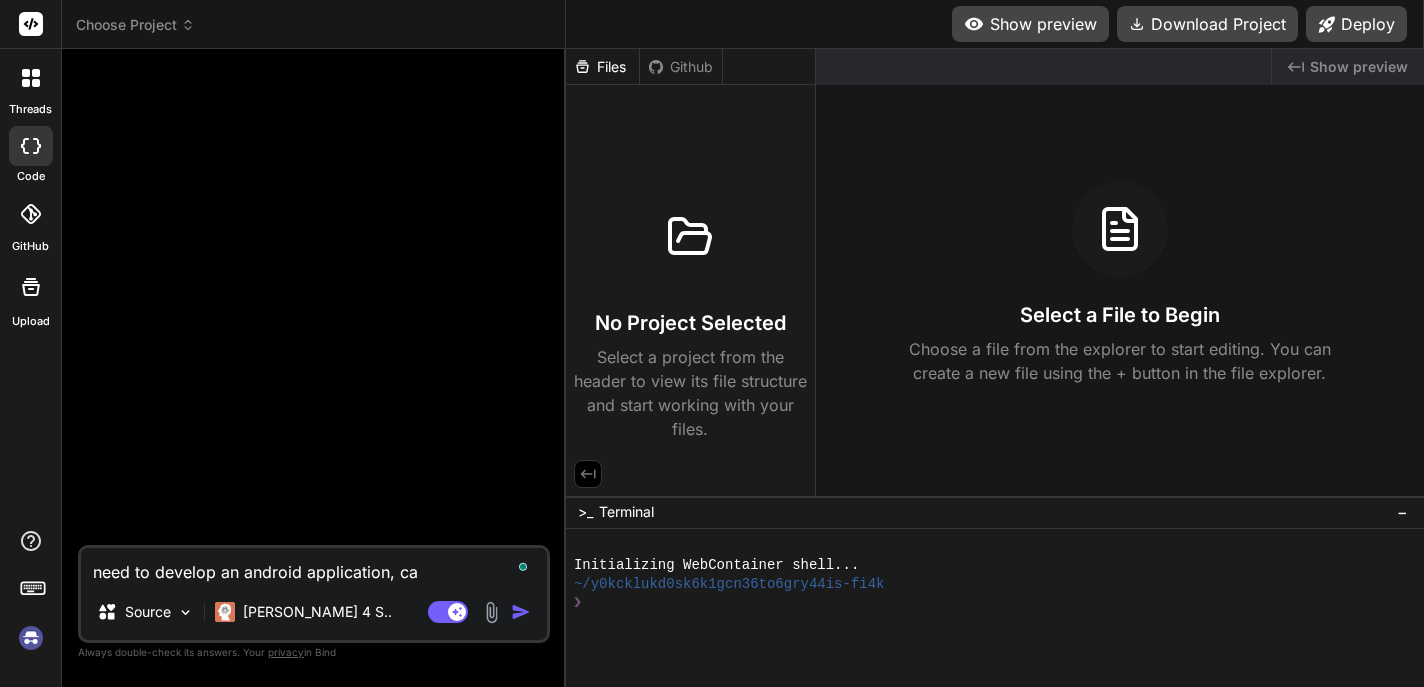 type on "need to develop an android application, can" 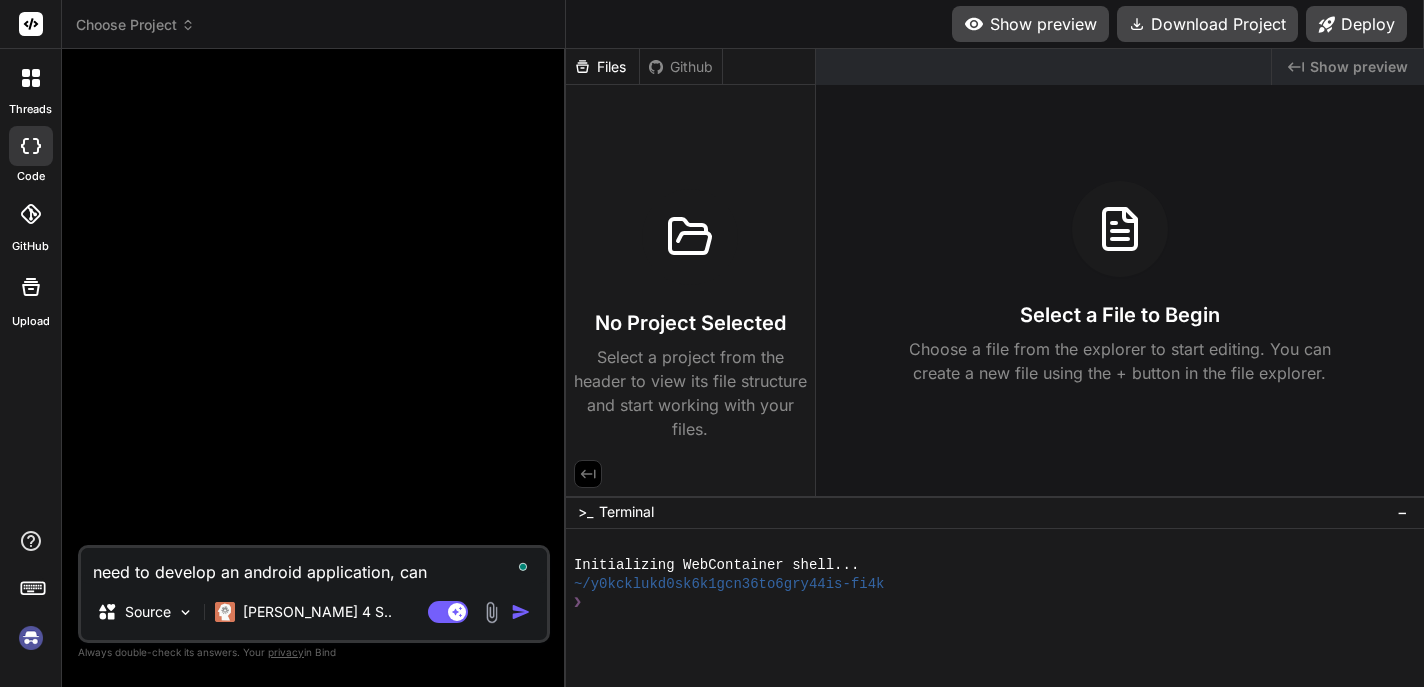 type on "x" 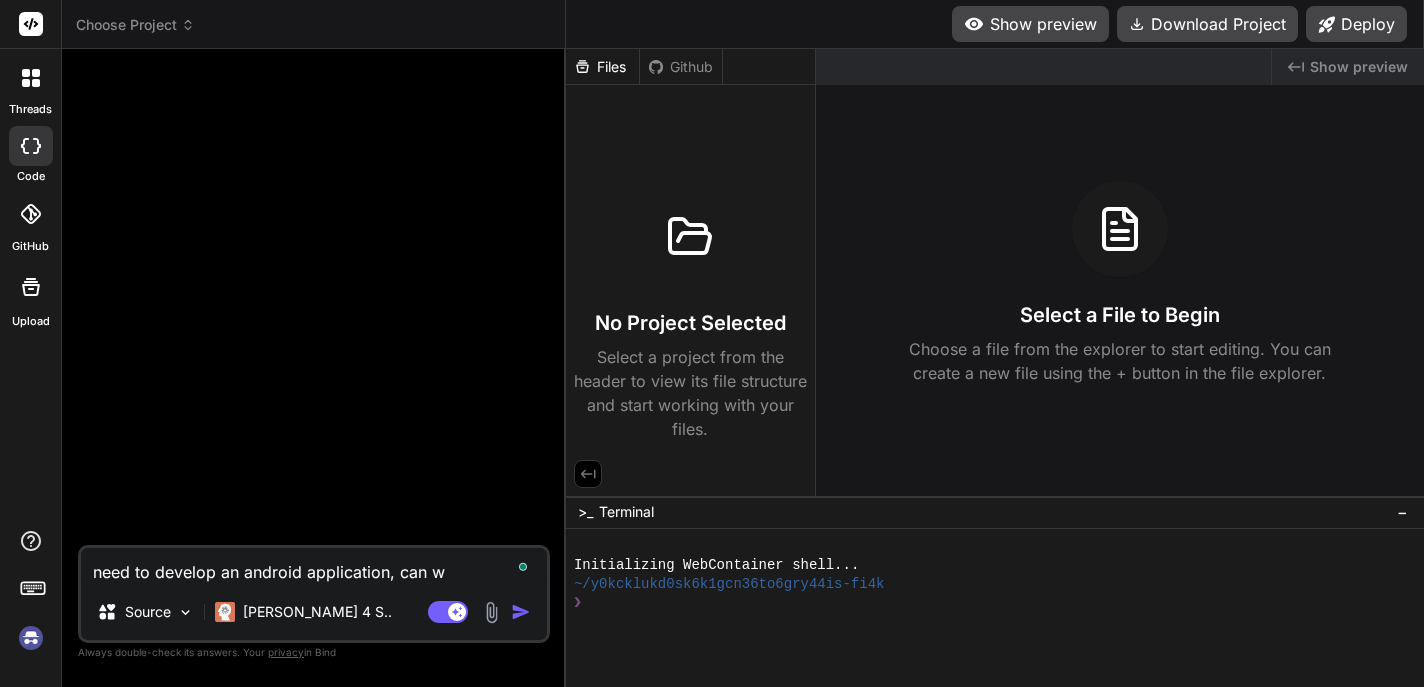 type on "x" 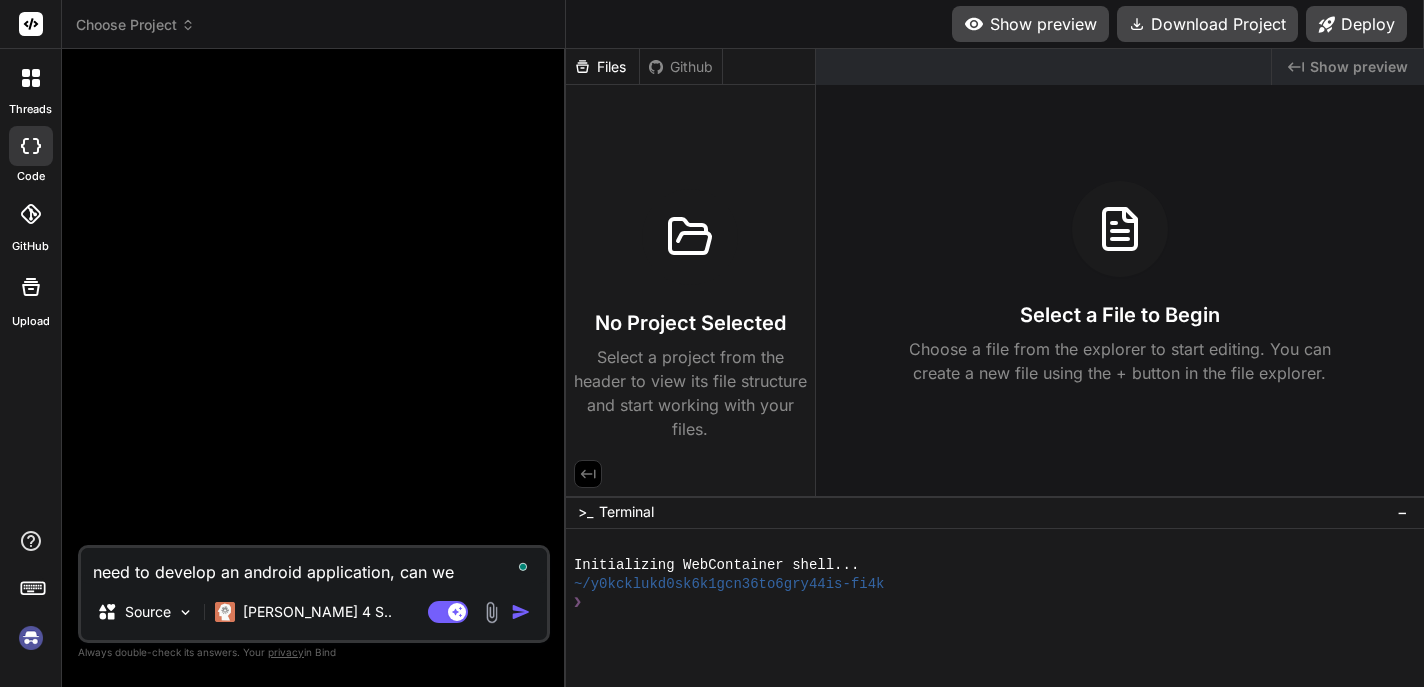 type on "need to develop an android application, can we" 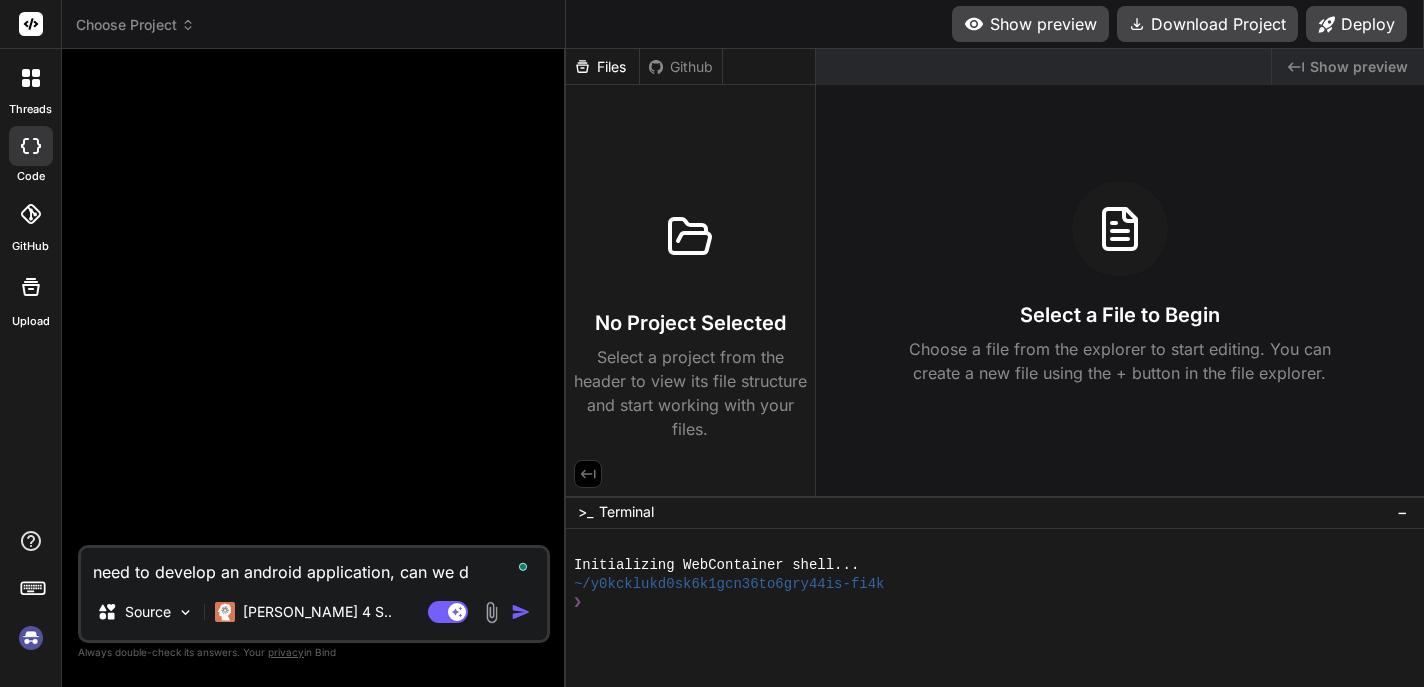 type on "need to develop an android application, can we do" 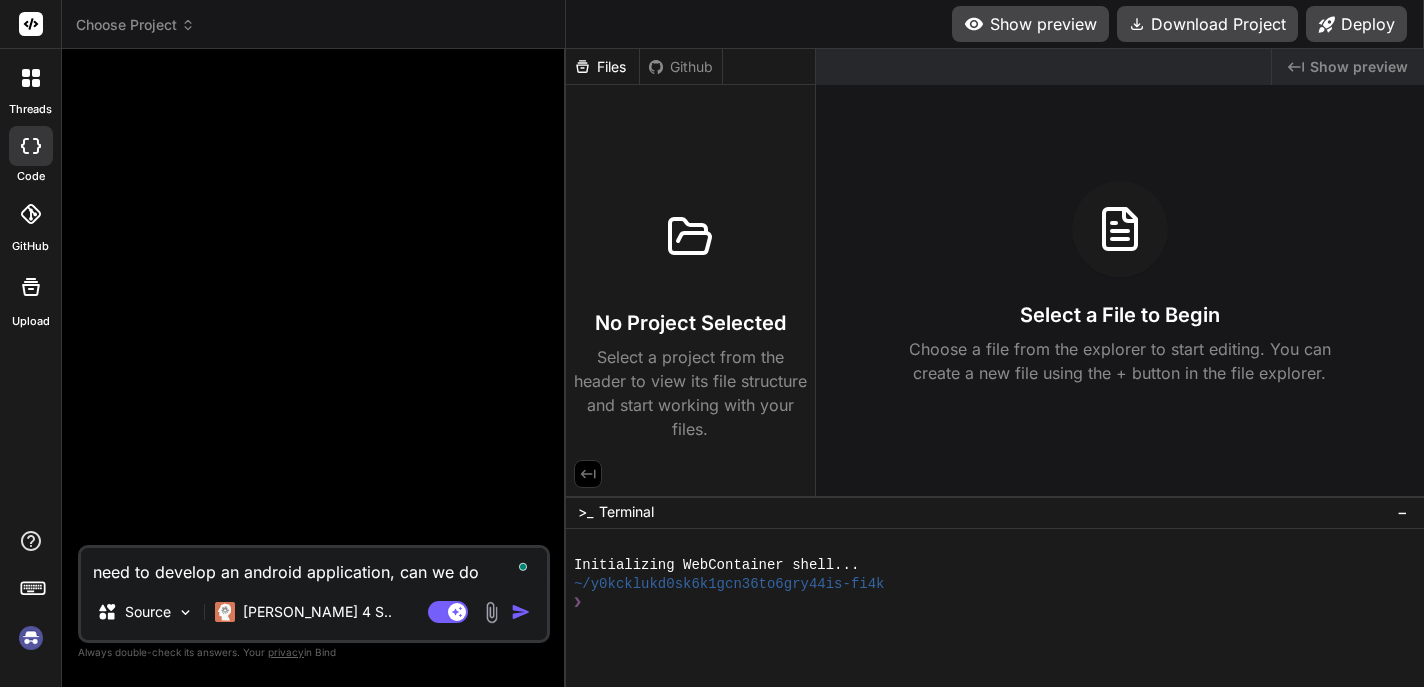 type on "need to develop an android application, can we do" 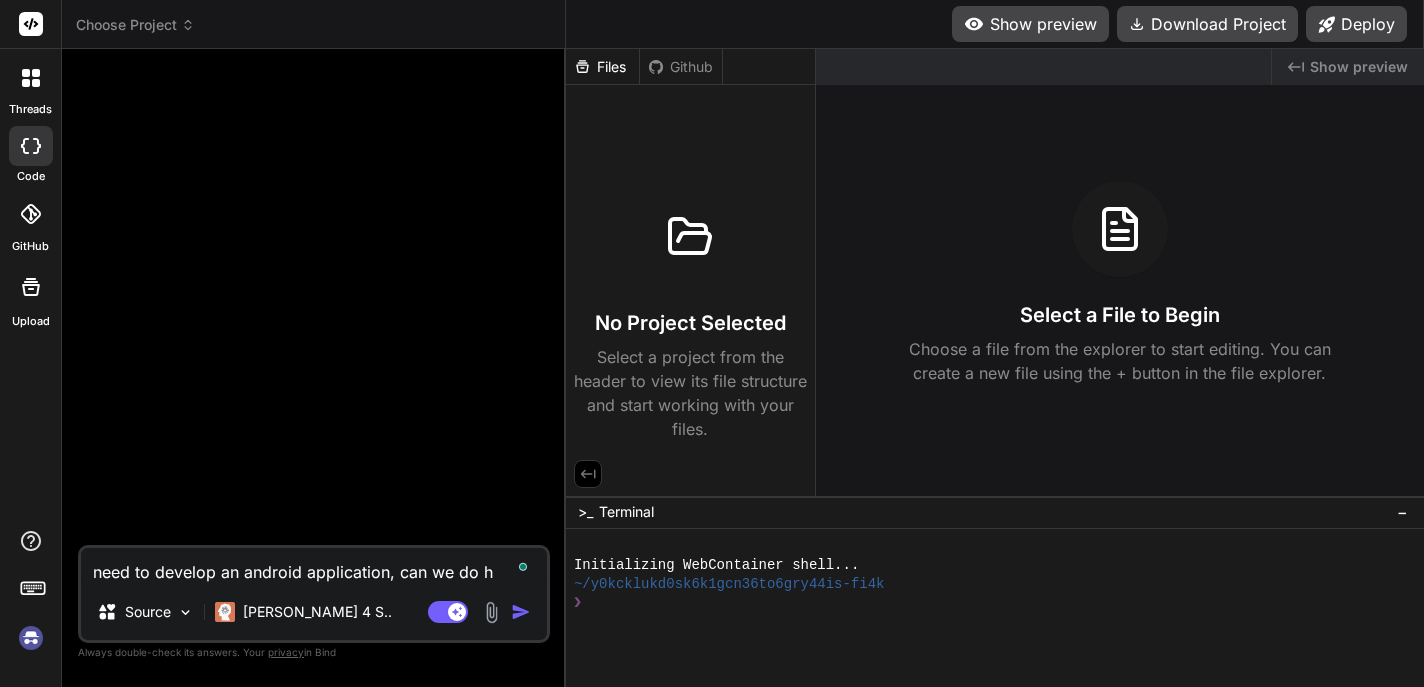 type on "need to develop an android application, can we do he" 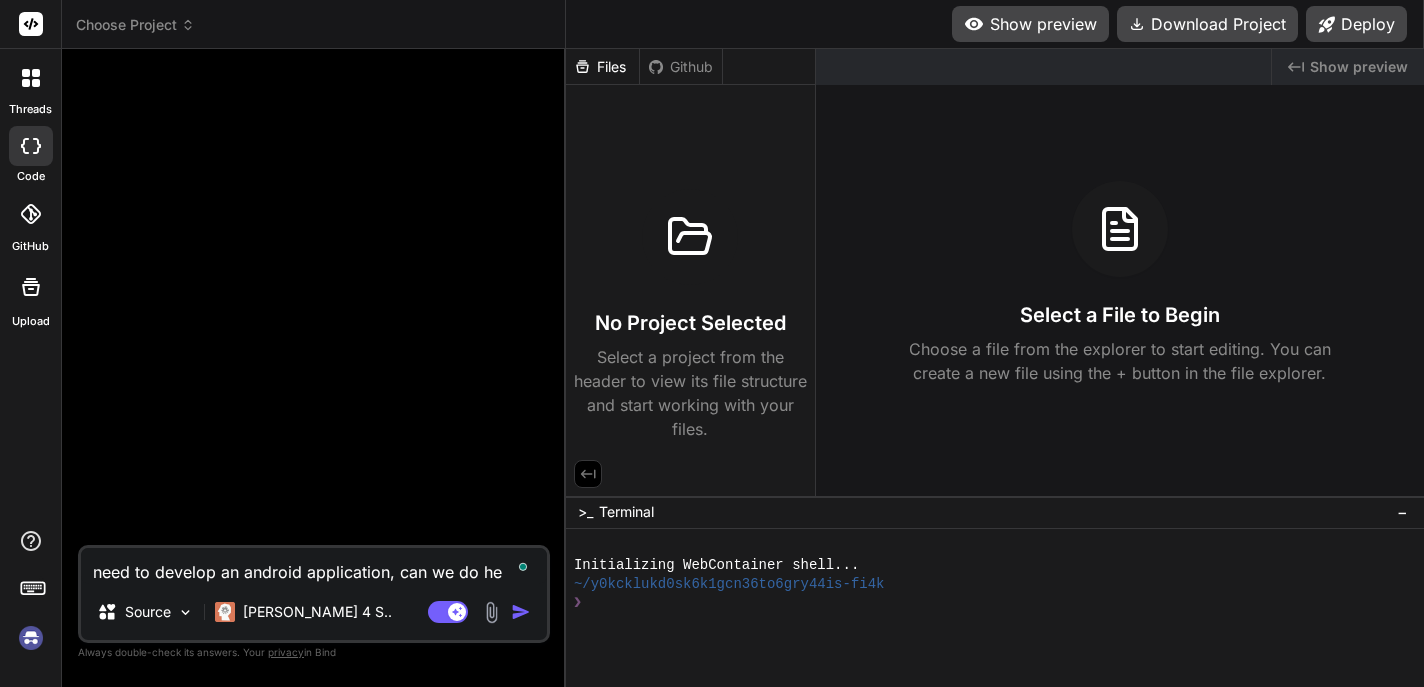 type on "need to develop an android application, can we do her" 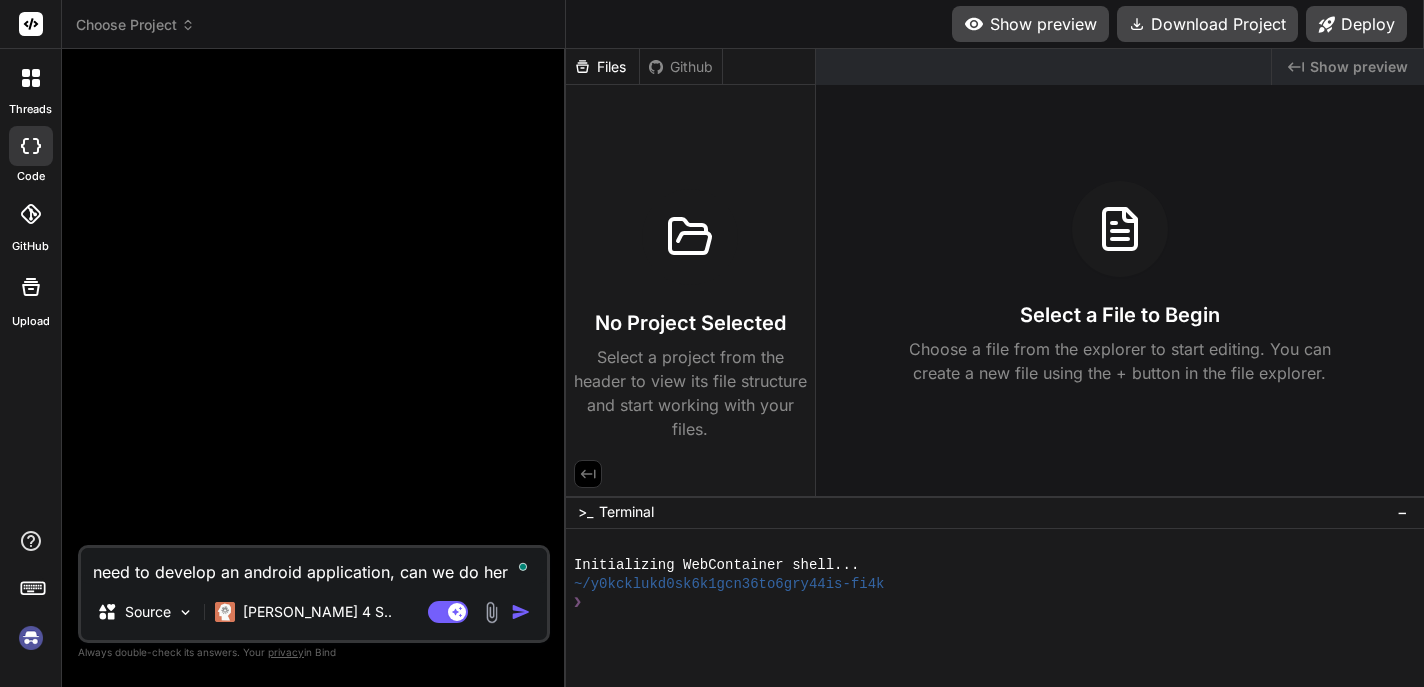 type on "need to develop an android application, can we do here" 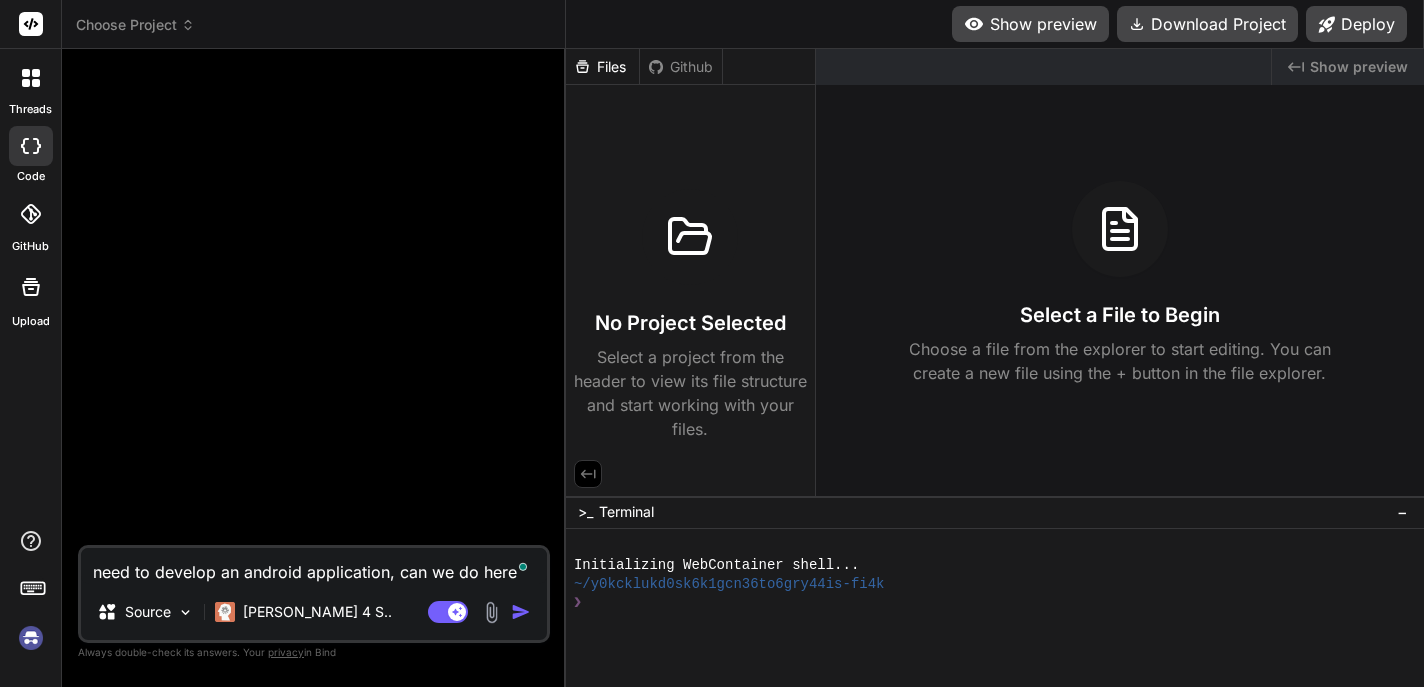 type on "need to develop an android application, can we do here?" 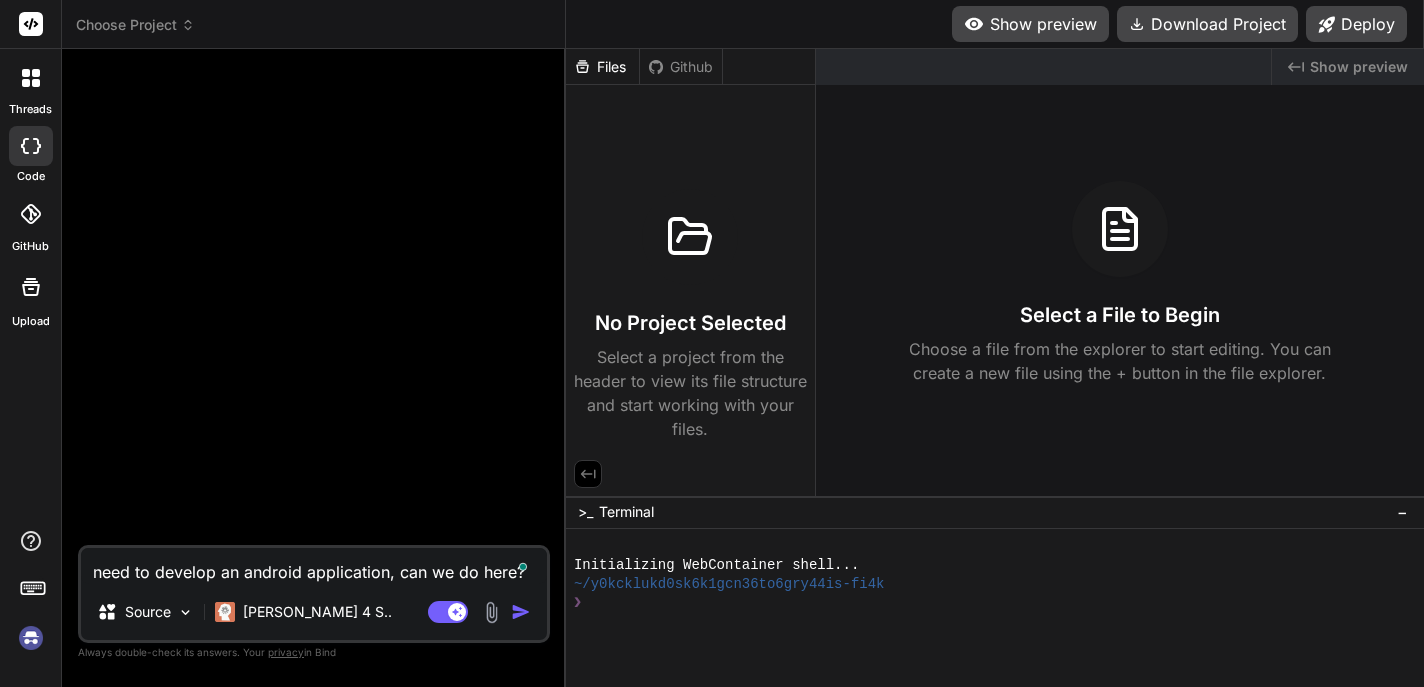type on "need to develop an android application, can we do here?" 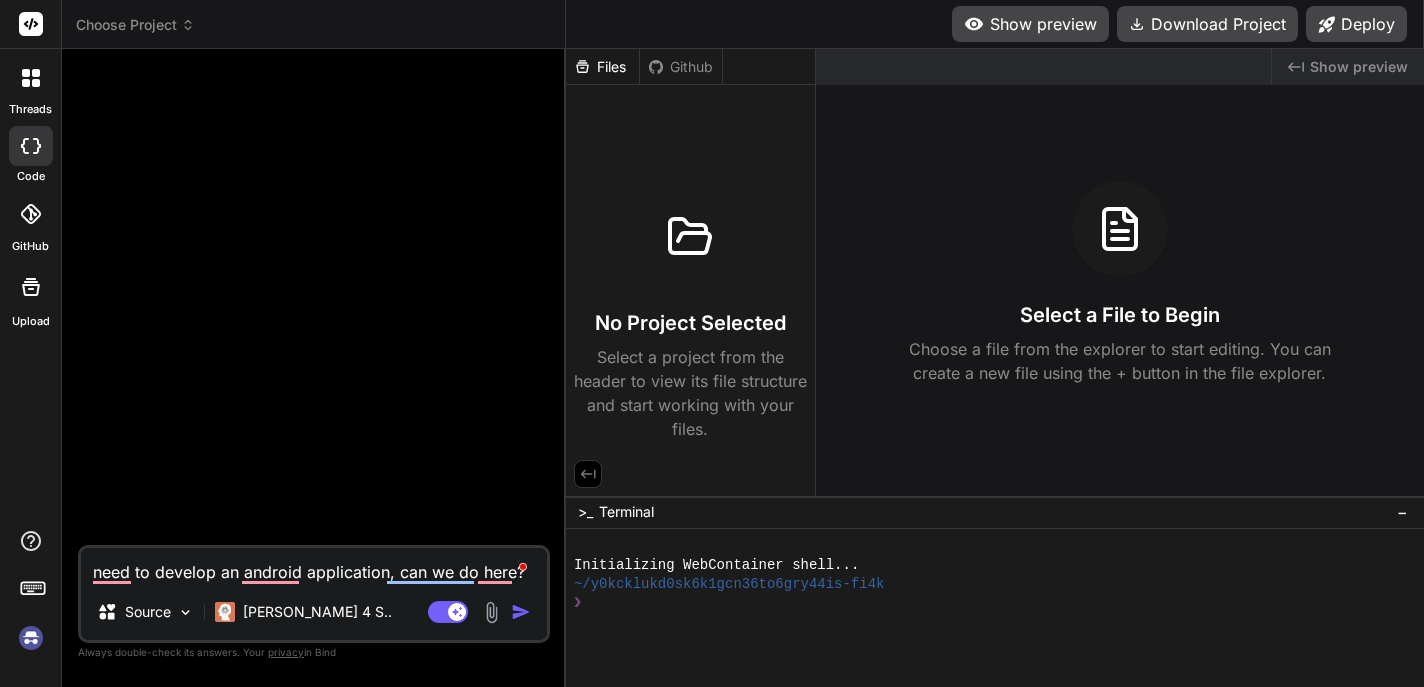 type on "need to develop an android application, can we do here?" 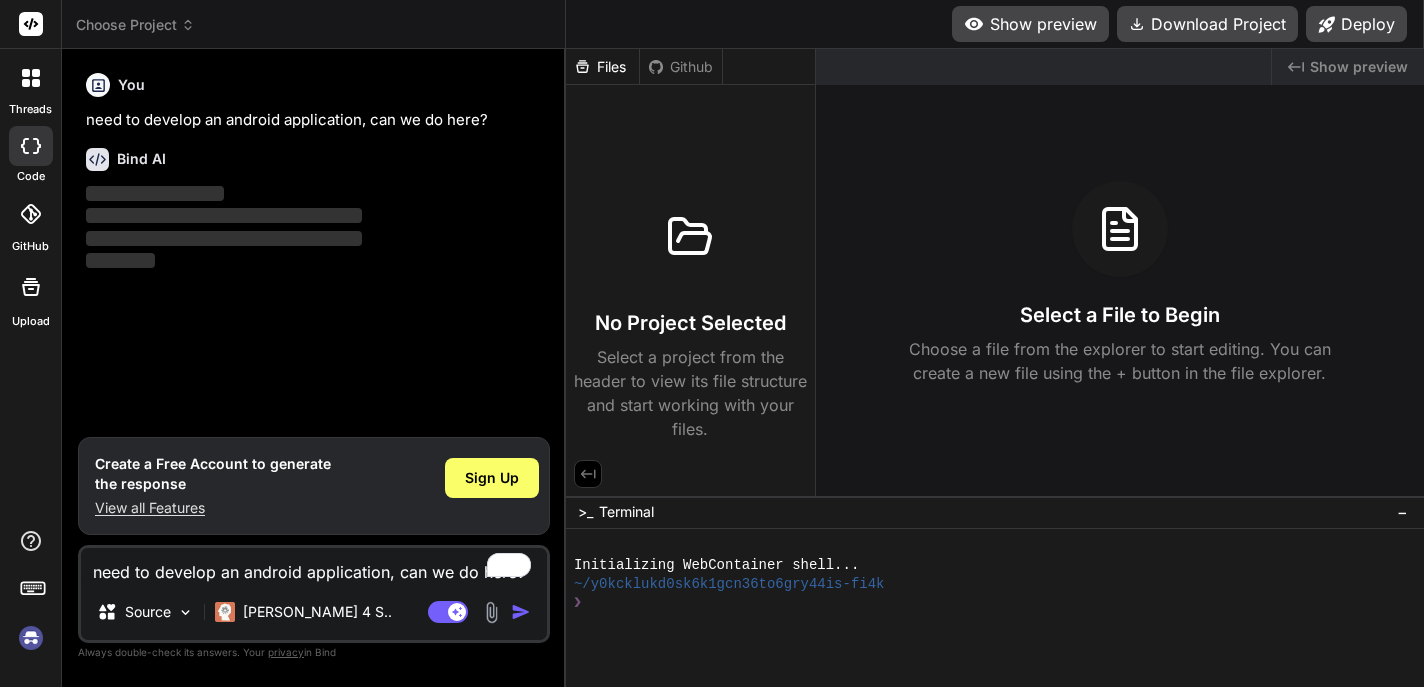 click on "View all Features" at bounding box center [213, 508] 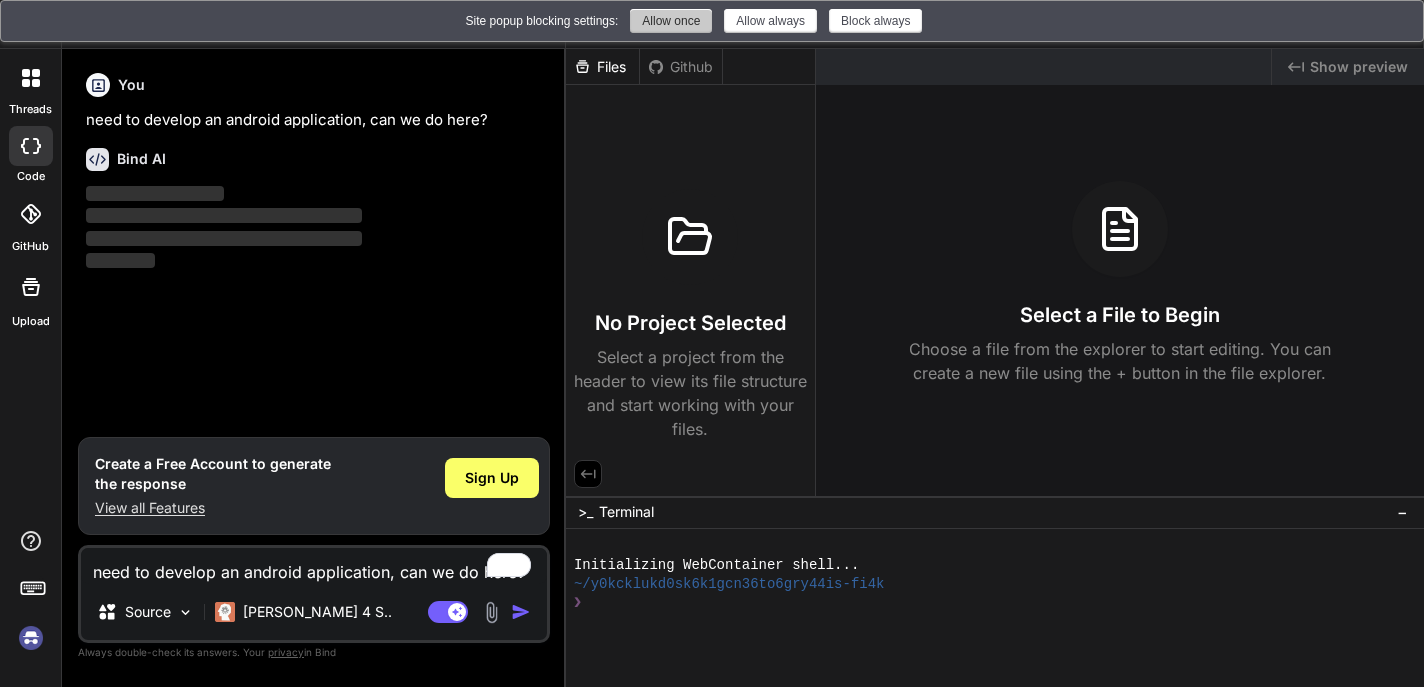 click on "Allow once" at bounding box center (671, 21) 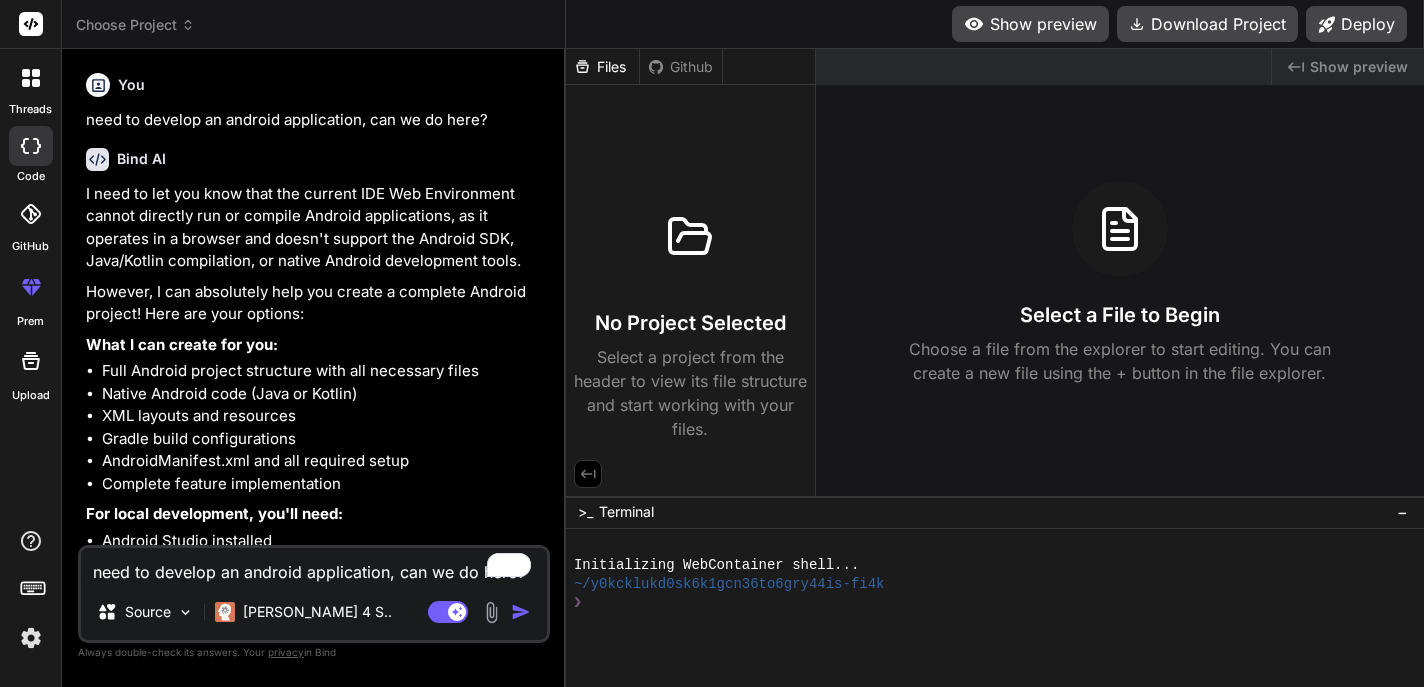 type on "x" 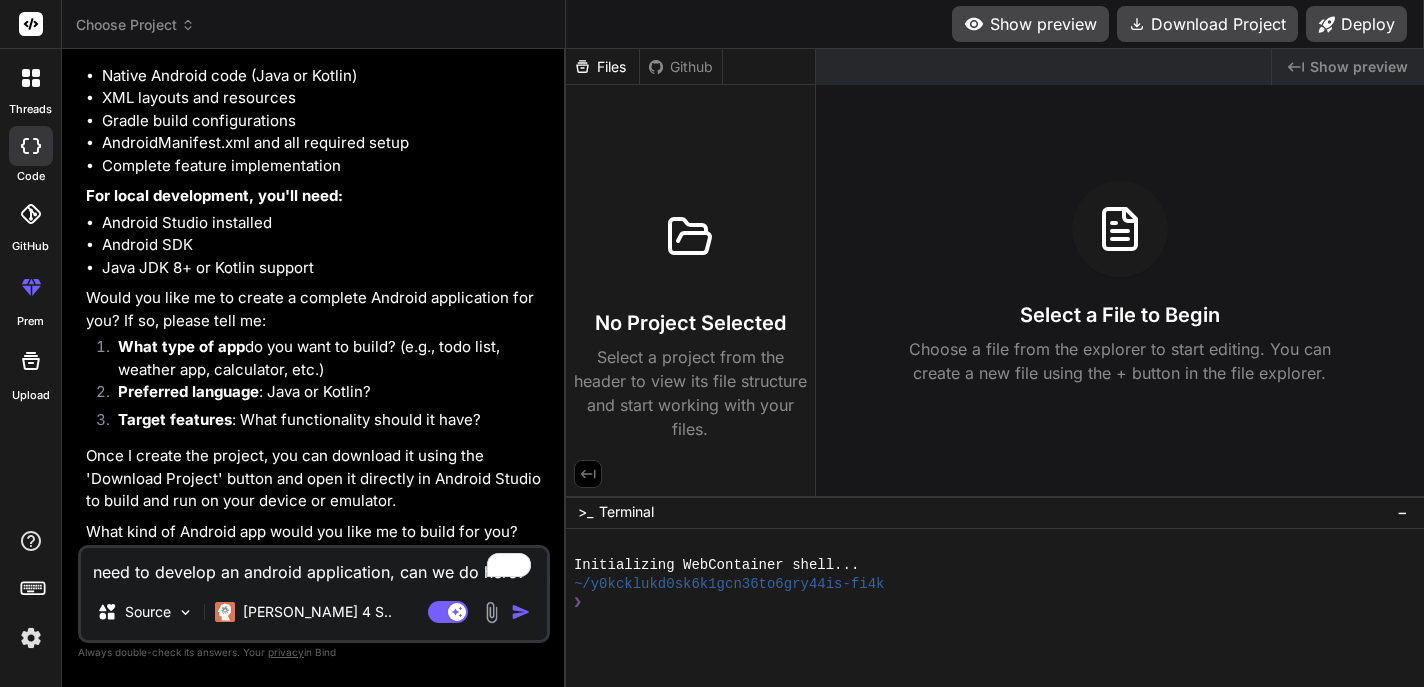 scroll, scrollTop: 320, scrollLeft: 0, axis: vertical 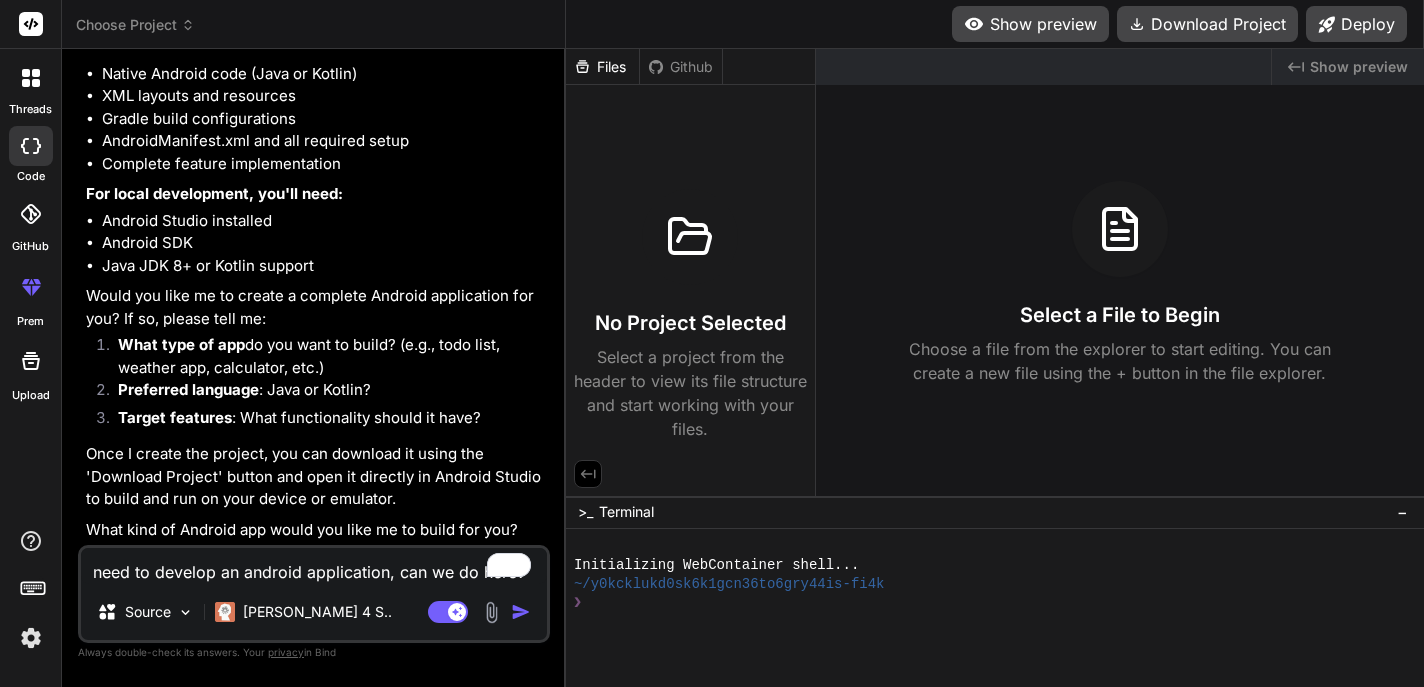 click on "need to develop an android application, can we do here?" at bounding box center [314, 566] 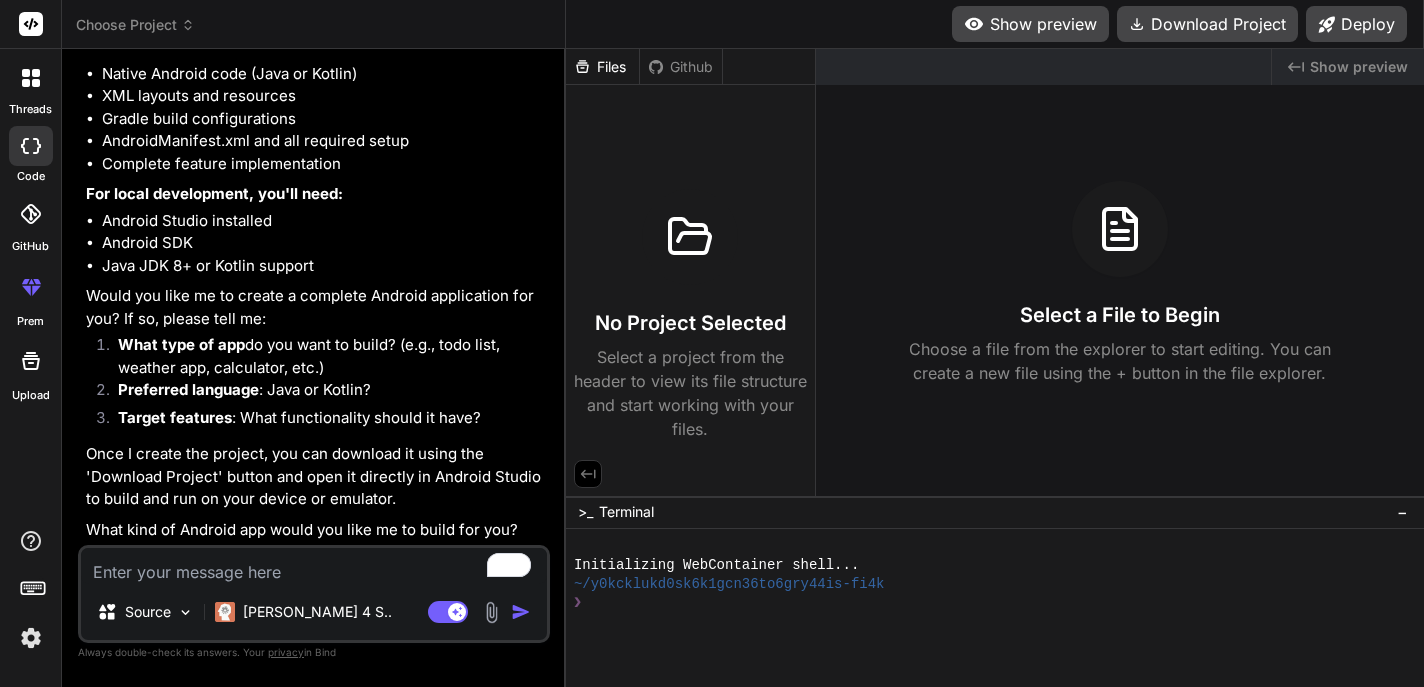 type on "c" 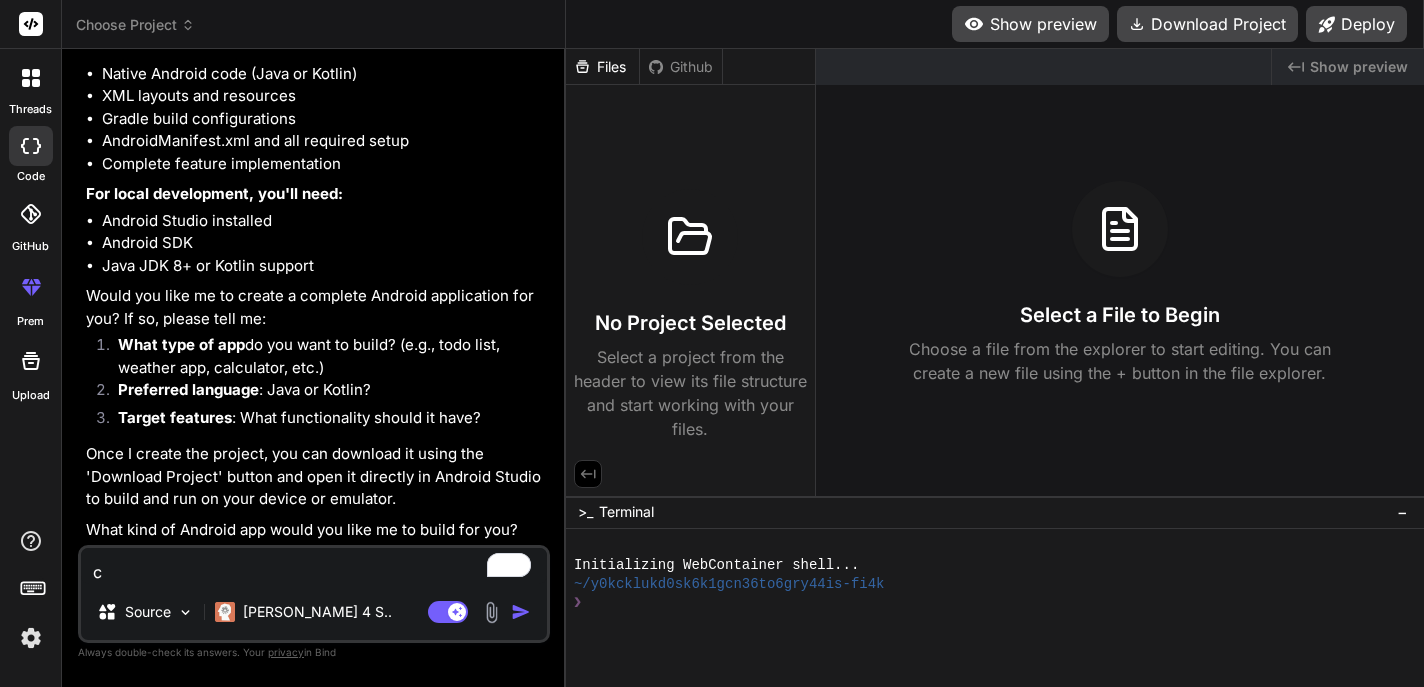 type on "ca" 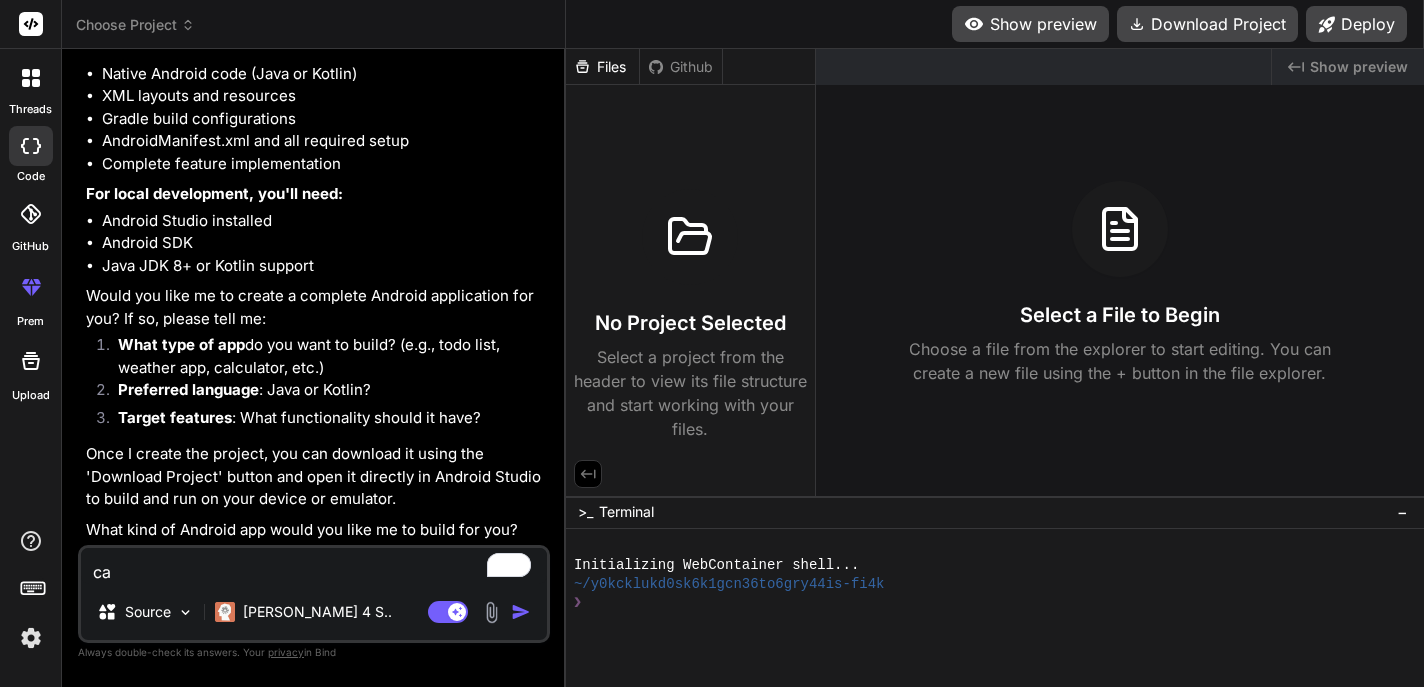 type on "can" 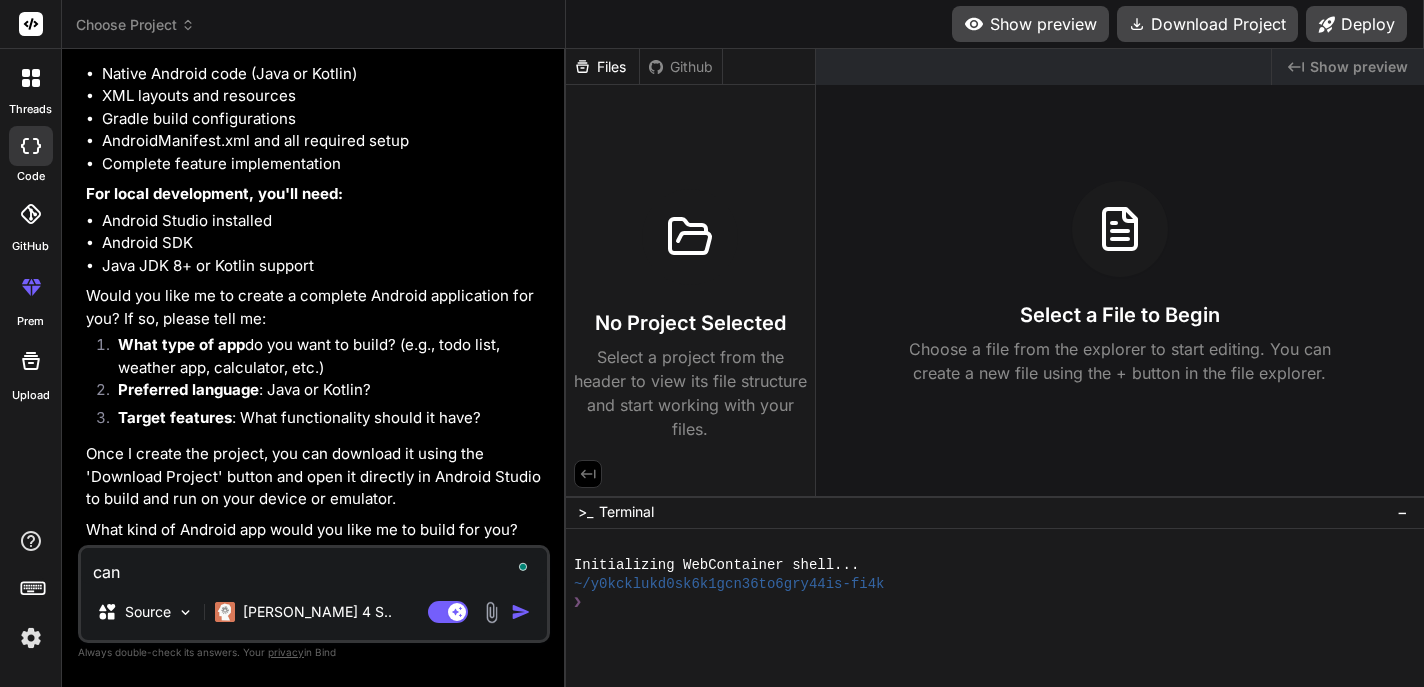 type on "can" 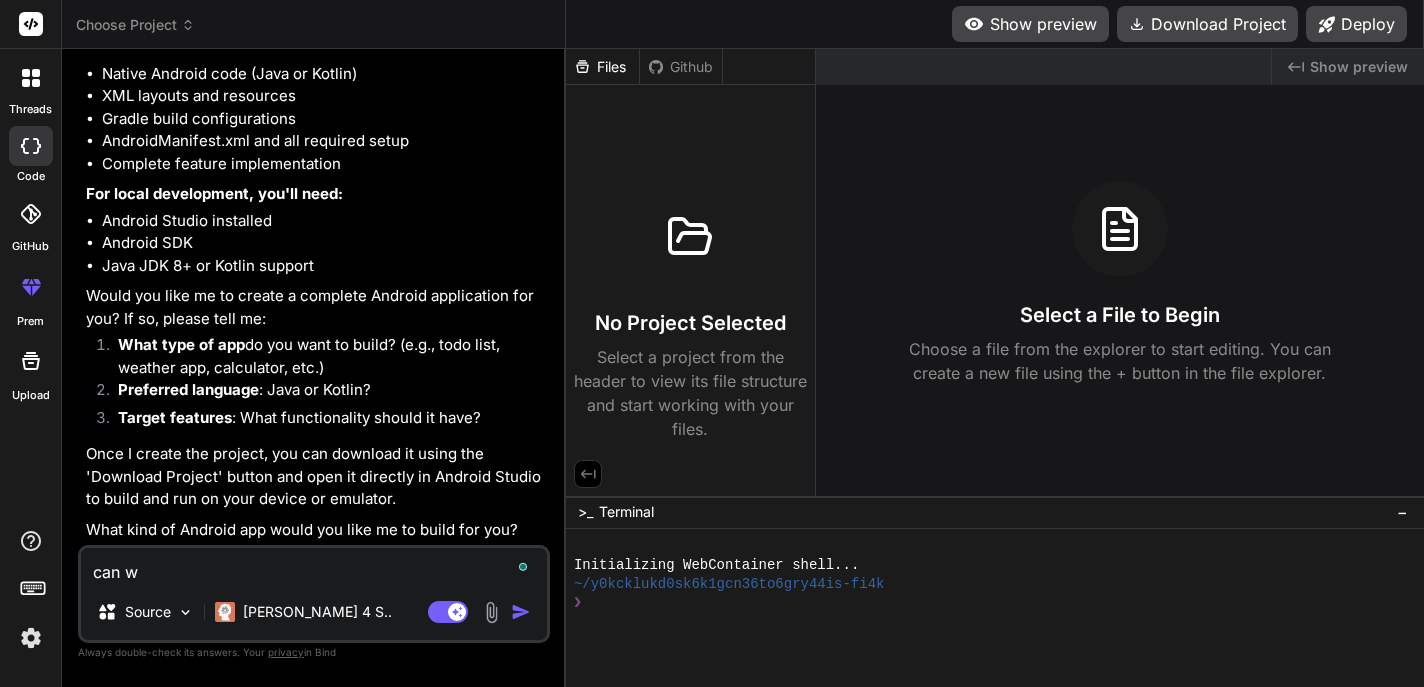 type on "can we" 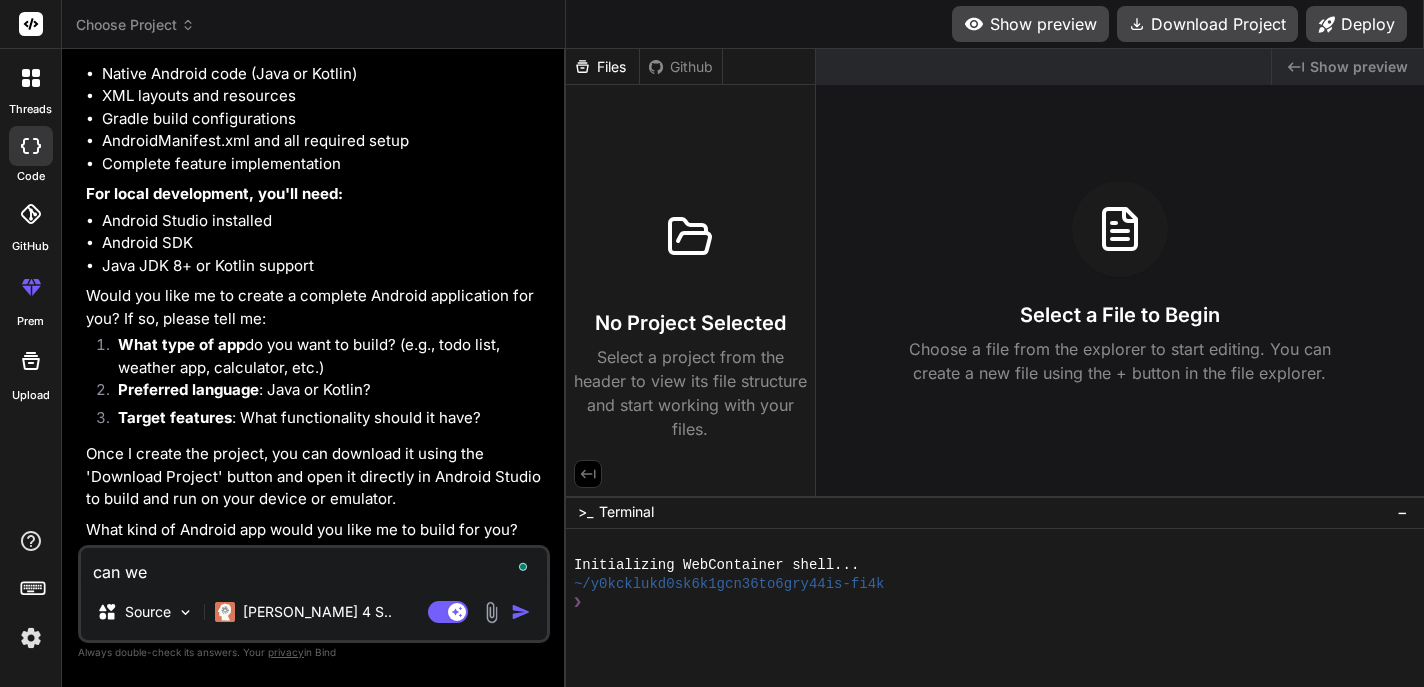 type on "can we" 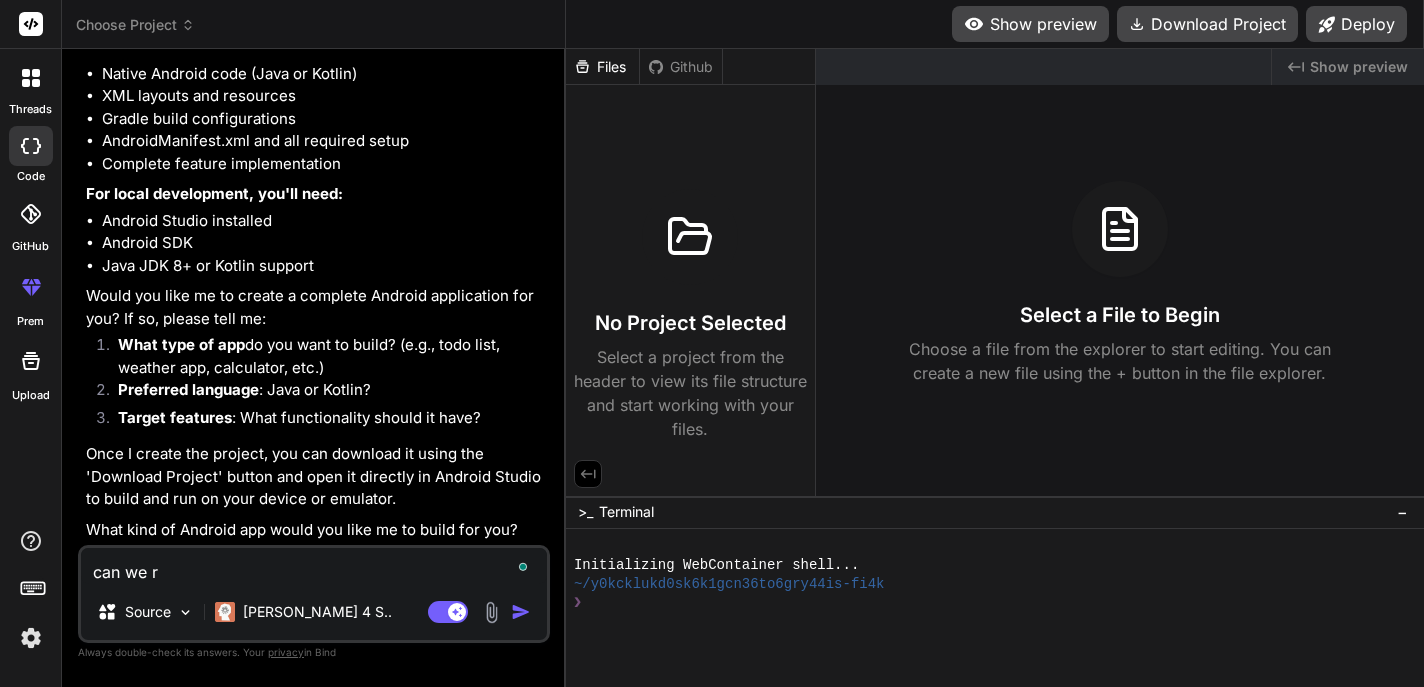 type on "can we rr" 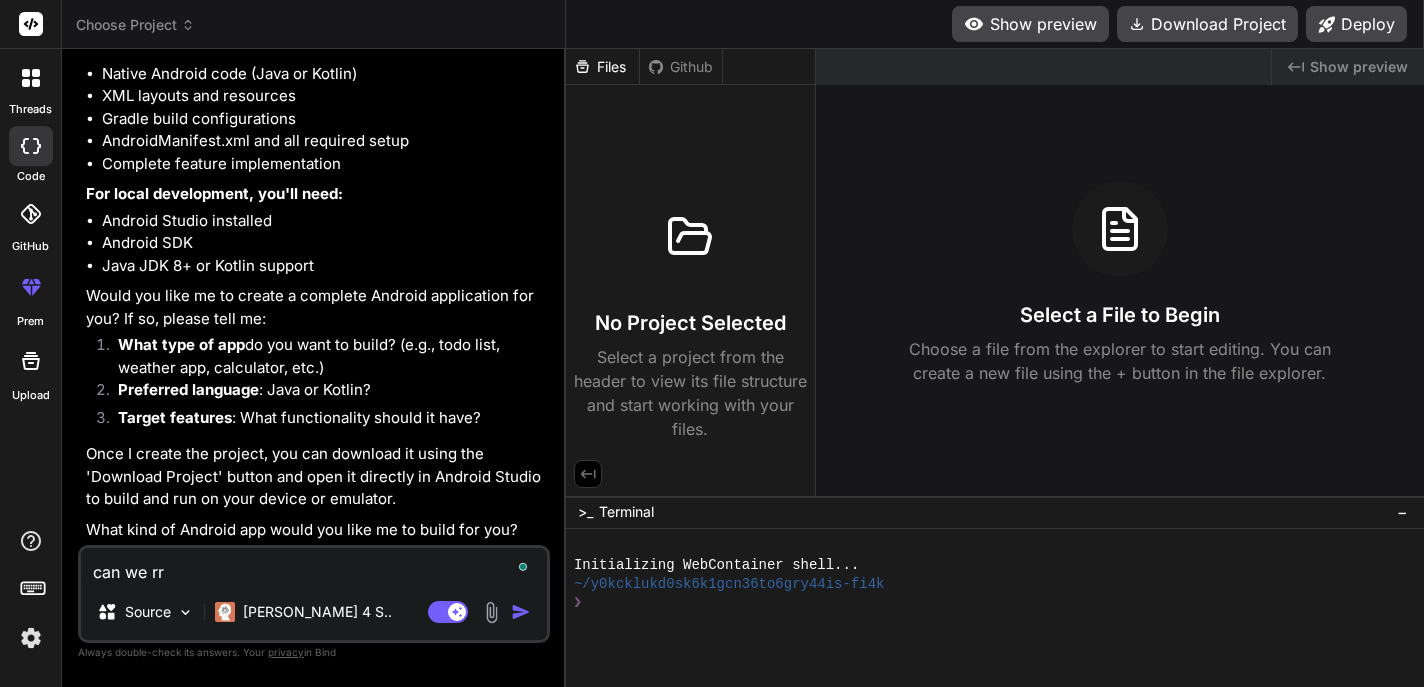 type on "can we rru" 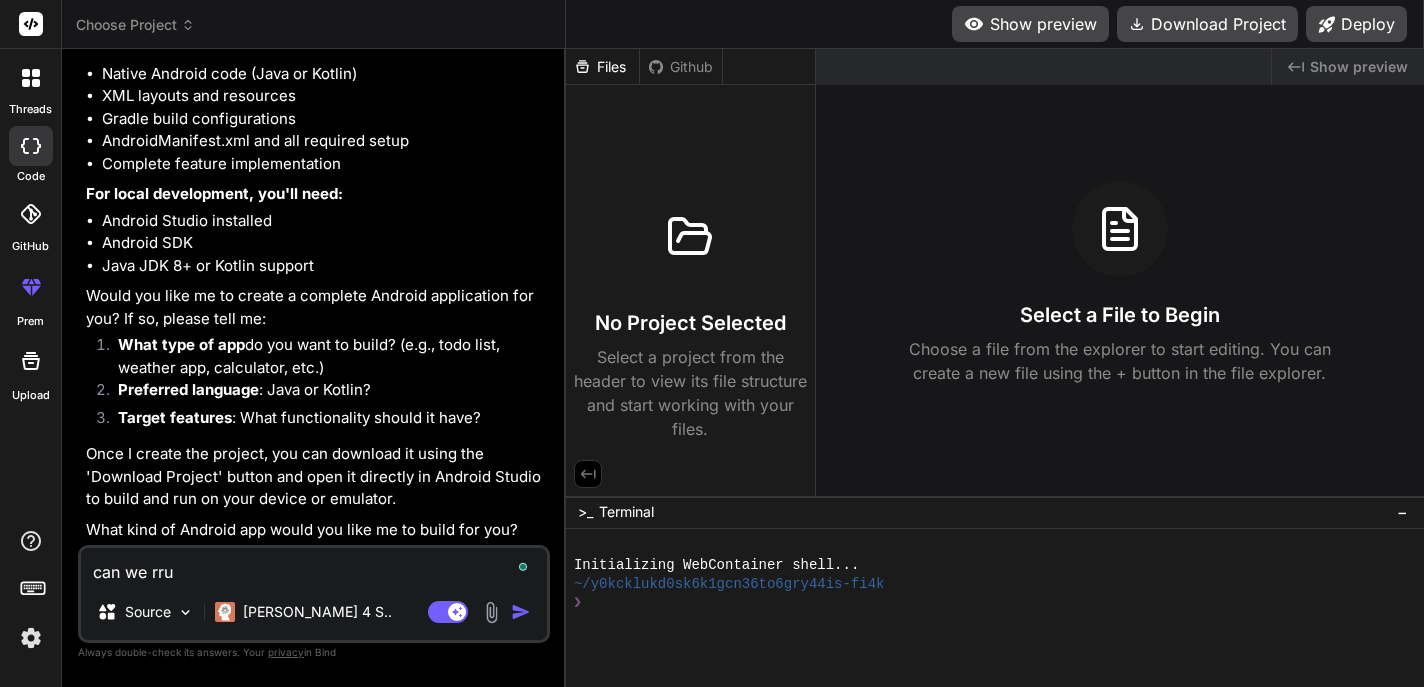 type on "can we rrun" 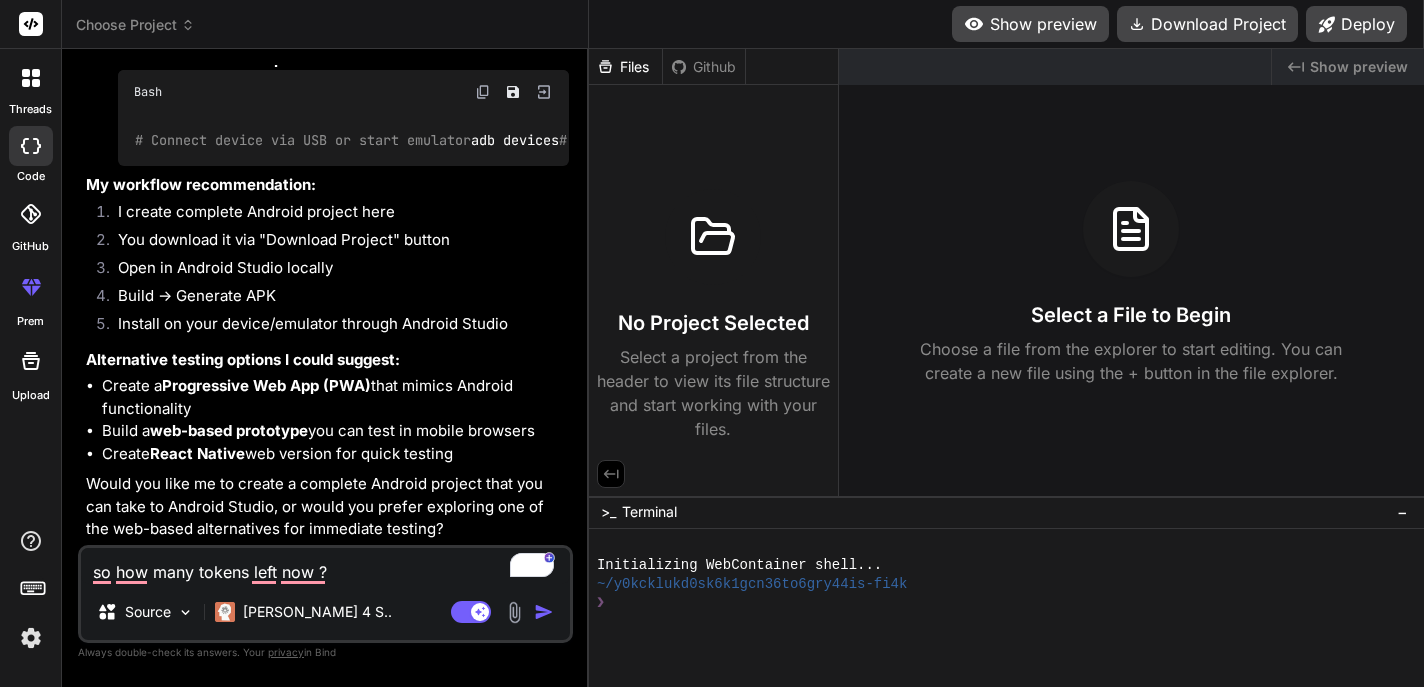 scroll, scrollTop: 2232, scrollLeft: 0, axis: vertical 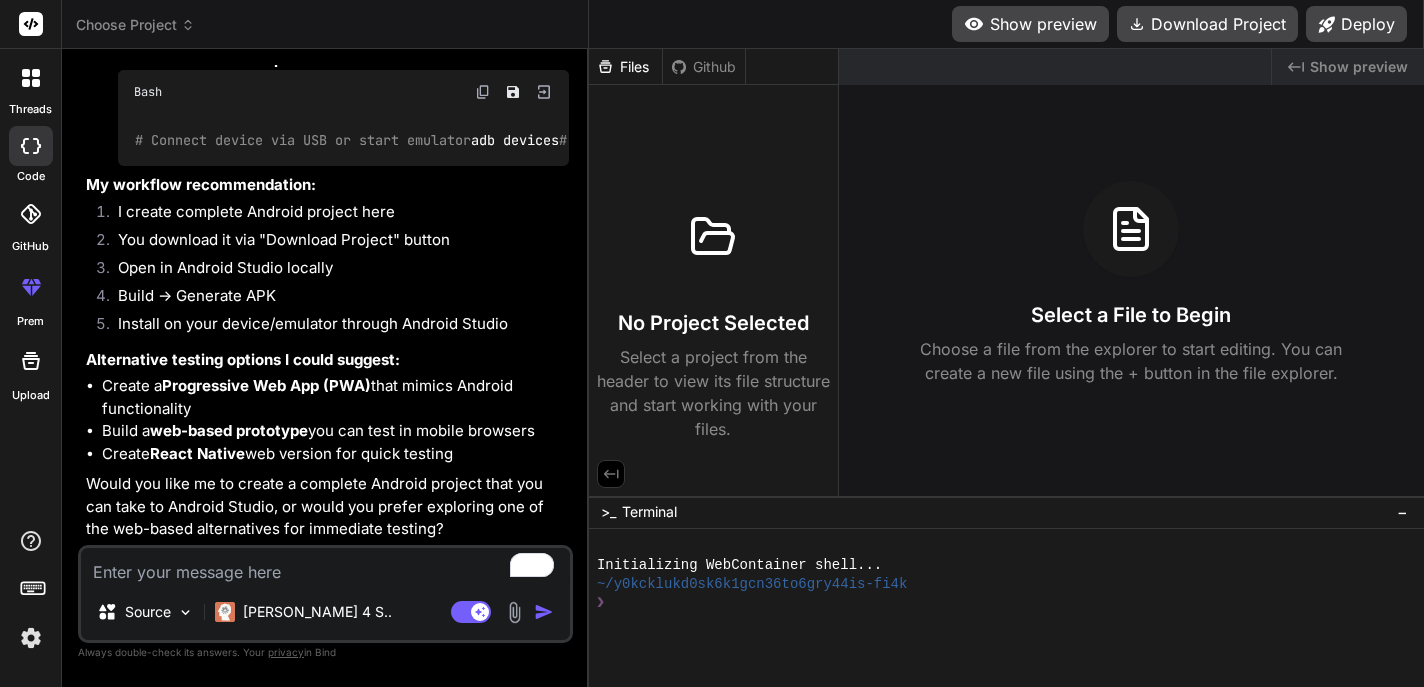 drag, startPoint x: 105, startPoint y: 384, endPoint x: 518, endPoint y: 455, distance: 419.05847 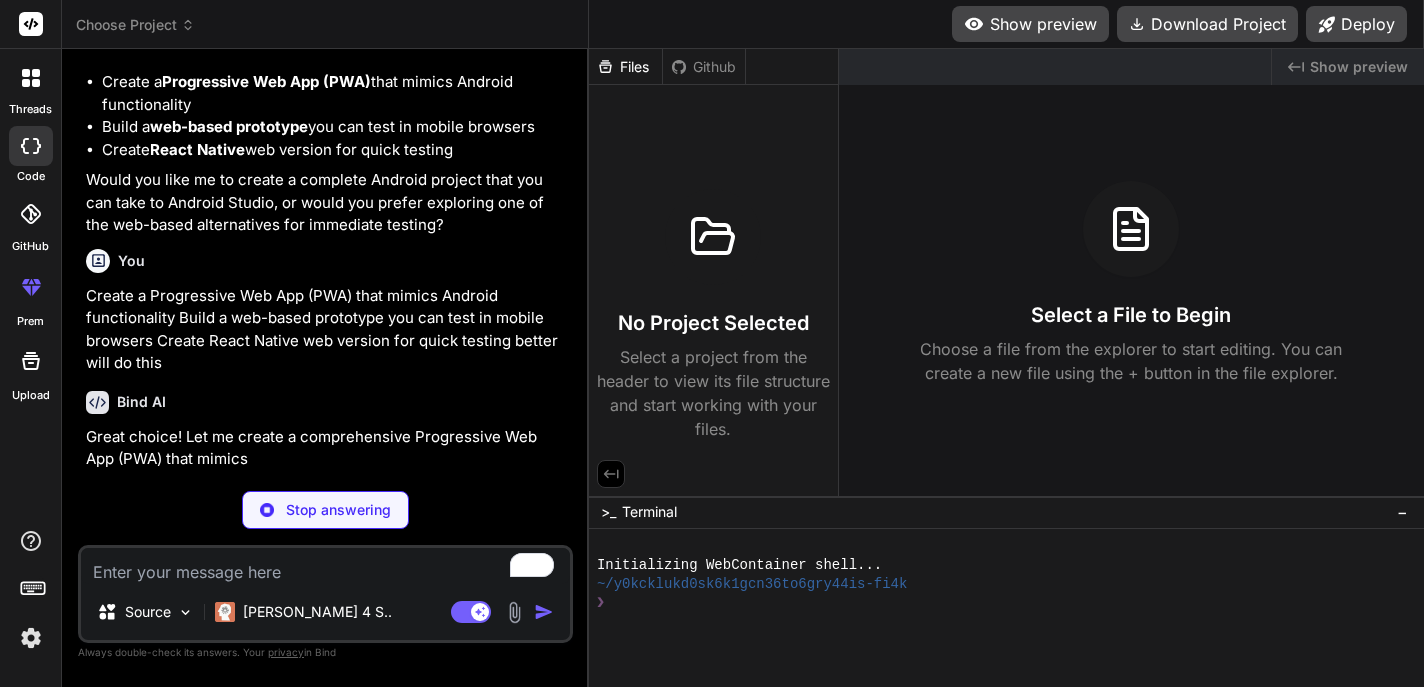 scroll, scrollTop: 2536, scrollLeft: 0, axis: vertical 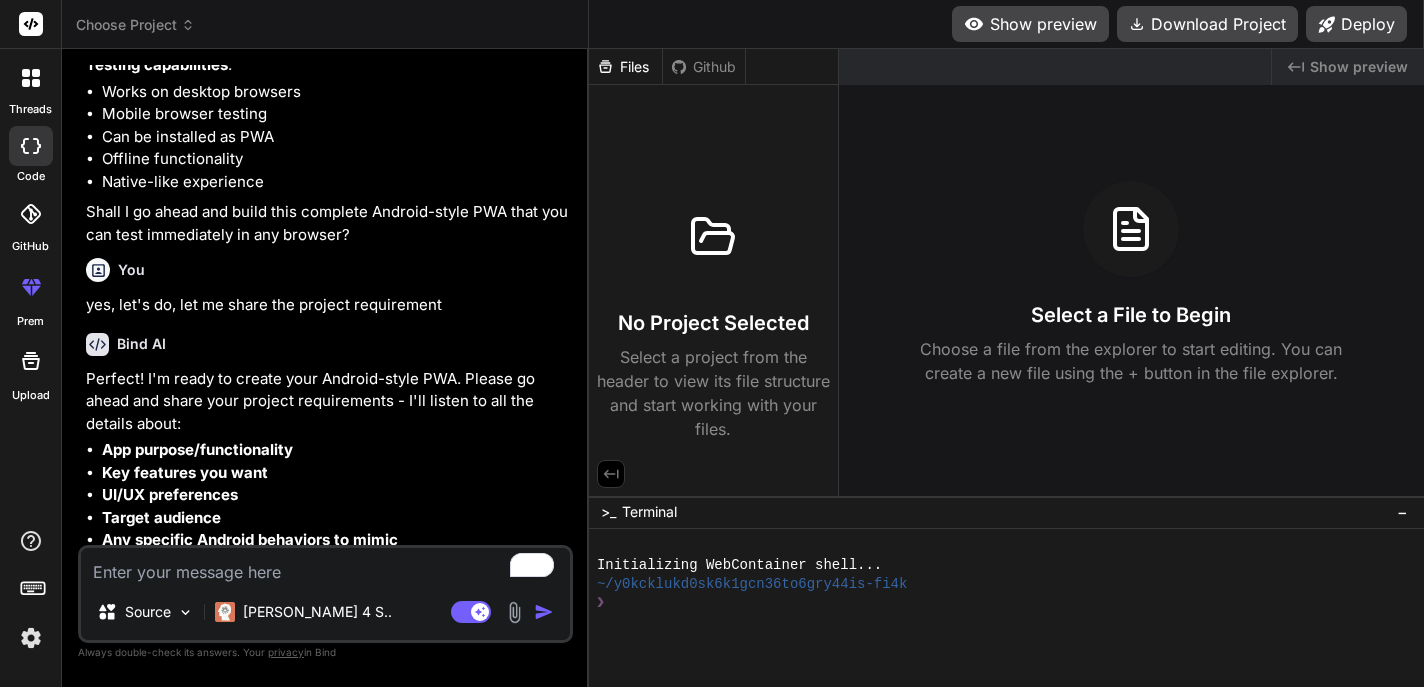 click at bounding box center (325, 566) 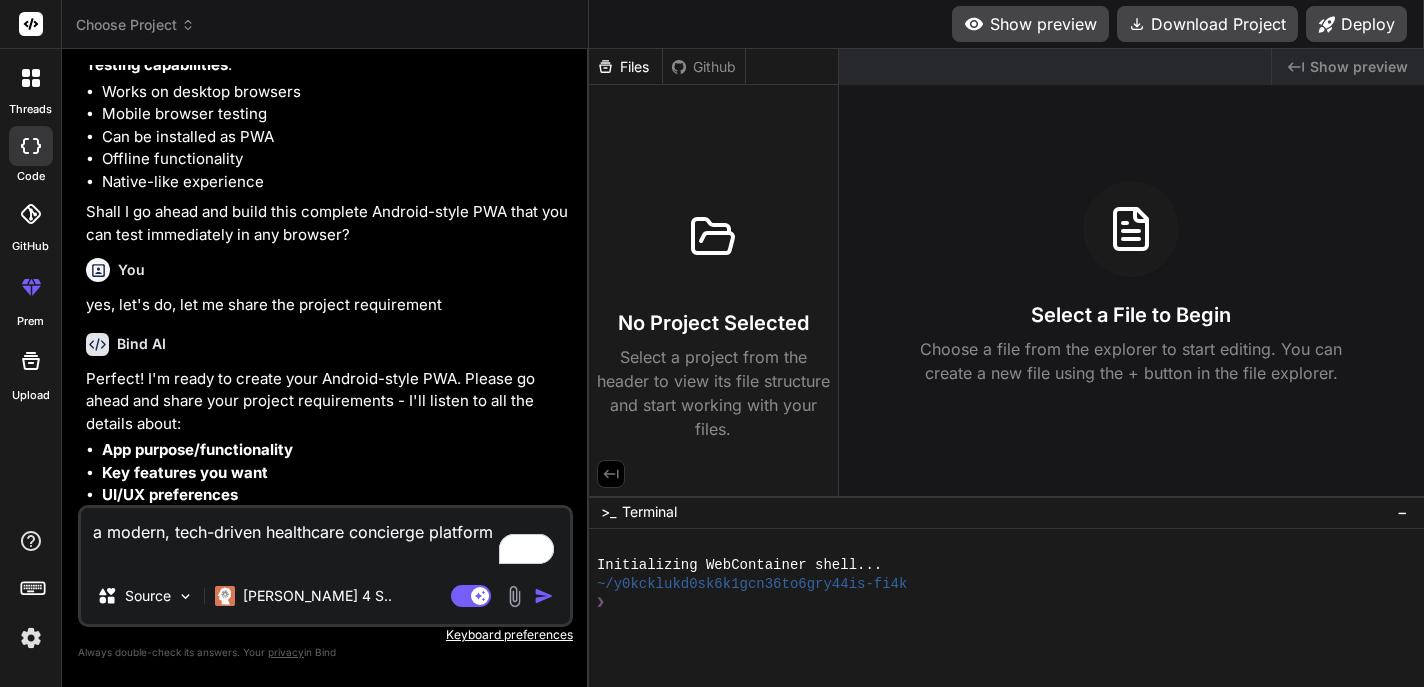 paste on "1. Instant Booking & Real-Time Tracking" 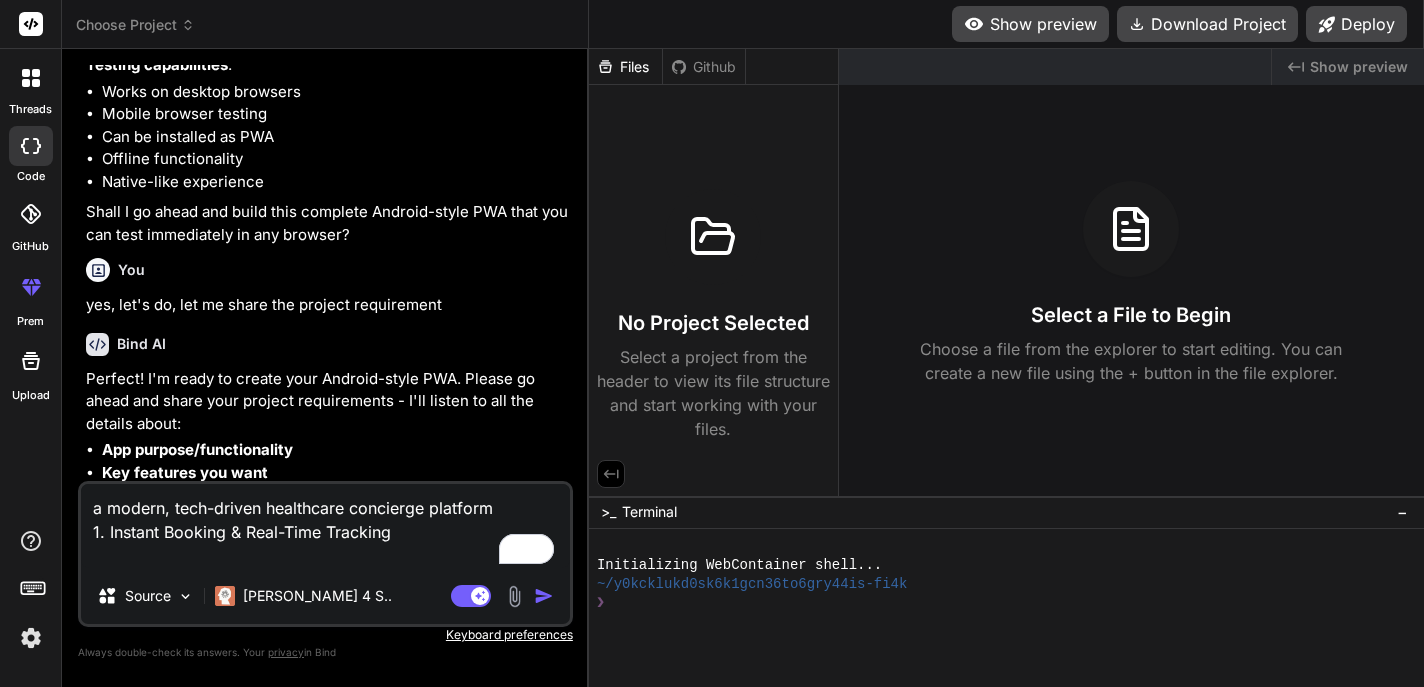 paste on "Live availability: Nurses, ambulance, care providers visible instantly.
Service tracking: Track caregivers or equipment deliveries live (like cab/food apps)." 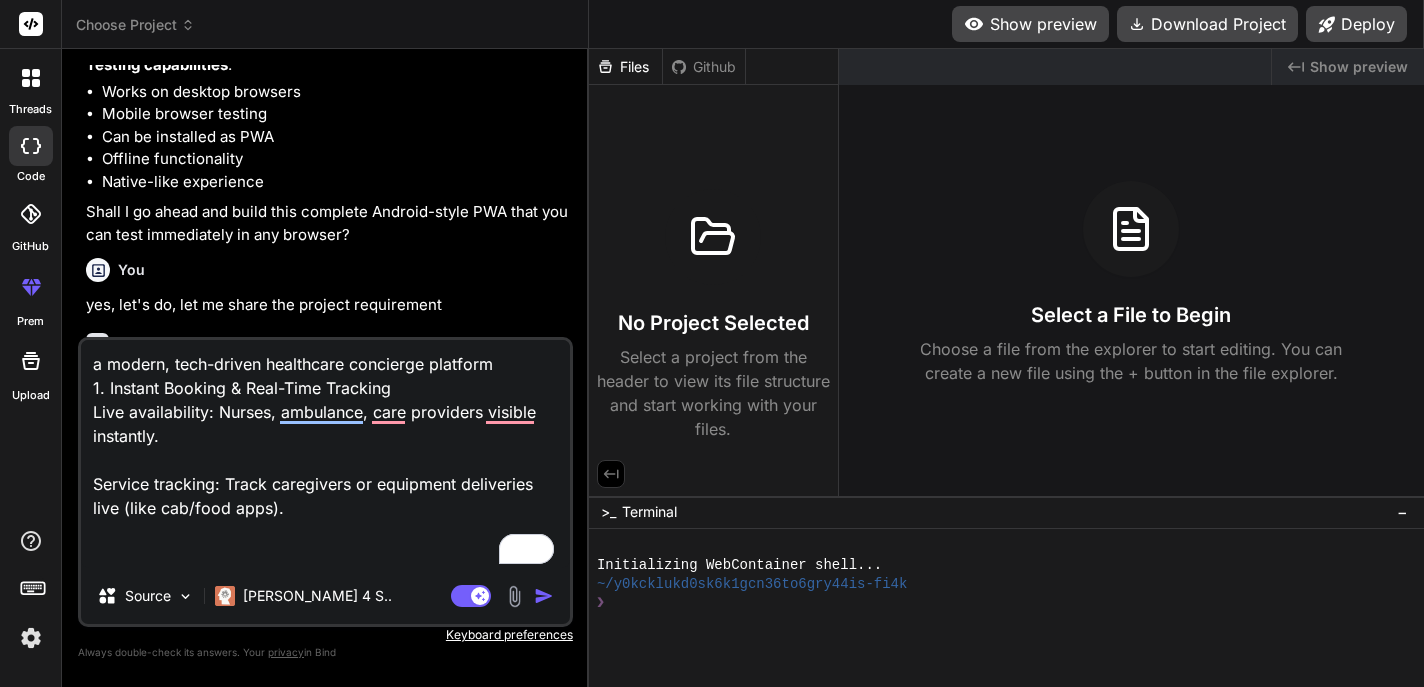 click on "a modern, tech-driven healthcare concierge platform
1. Instant Booking & Real-Time Tracking
Live availability: Nurses, ambulance, care providers visible instantly.
Service tracking: Track caregivers or equipment deliveries live (like cab/food apps)." at bounding box center (325, 454) 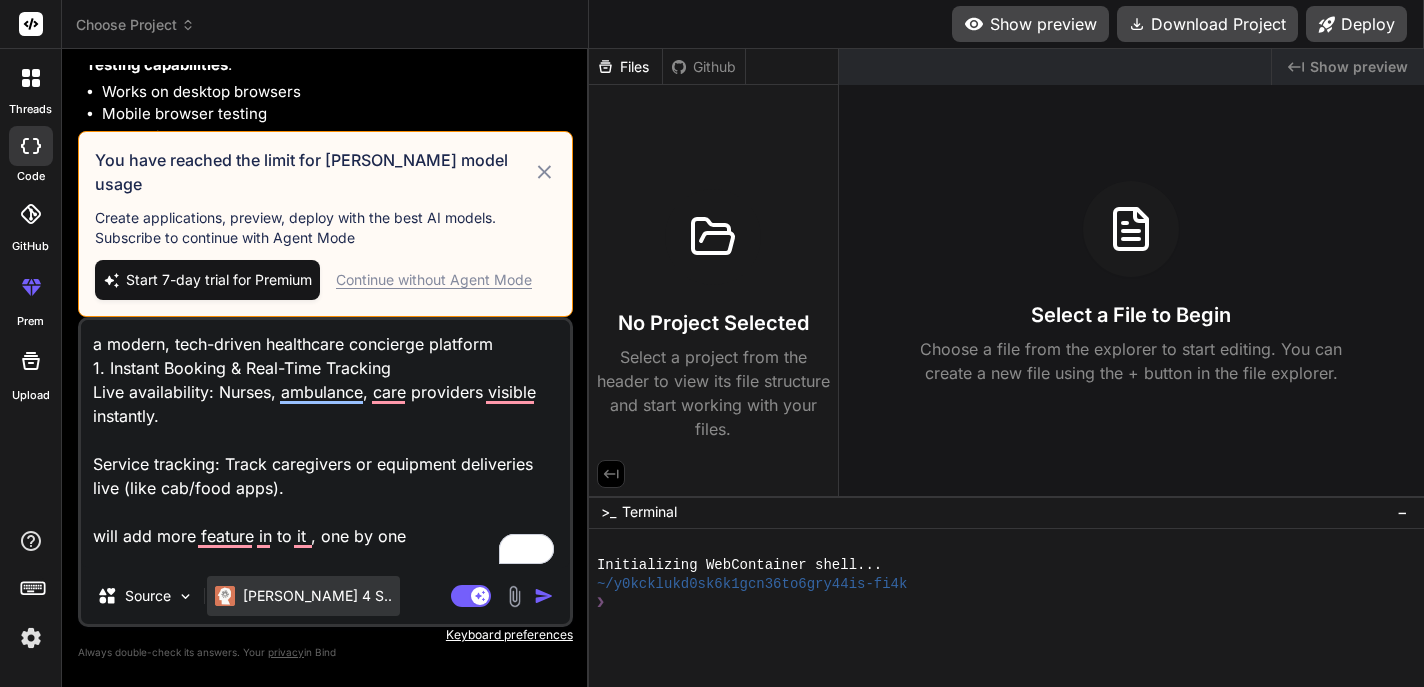 click at bounding box center [225, 596] 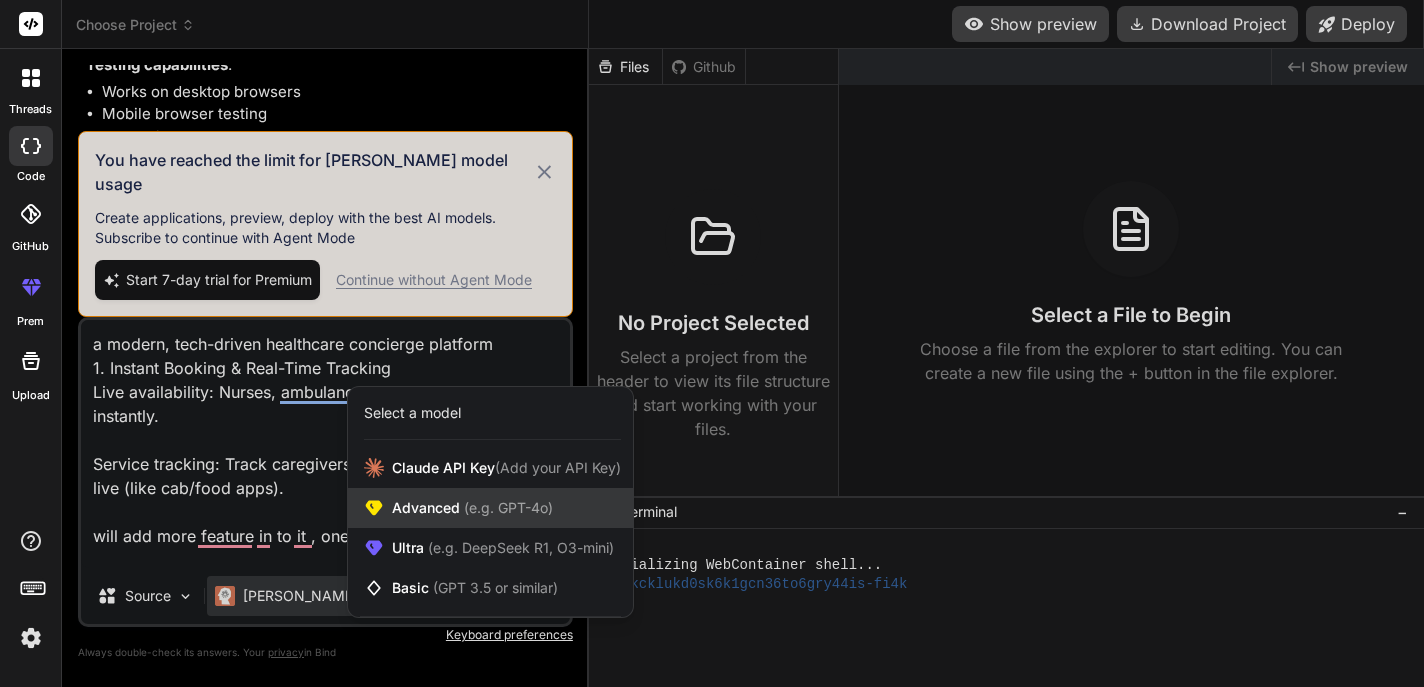 click on "Advanced     (e.g. GPT-4o)" at bounding box center (490, 508) 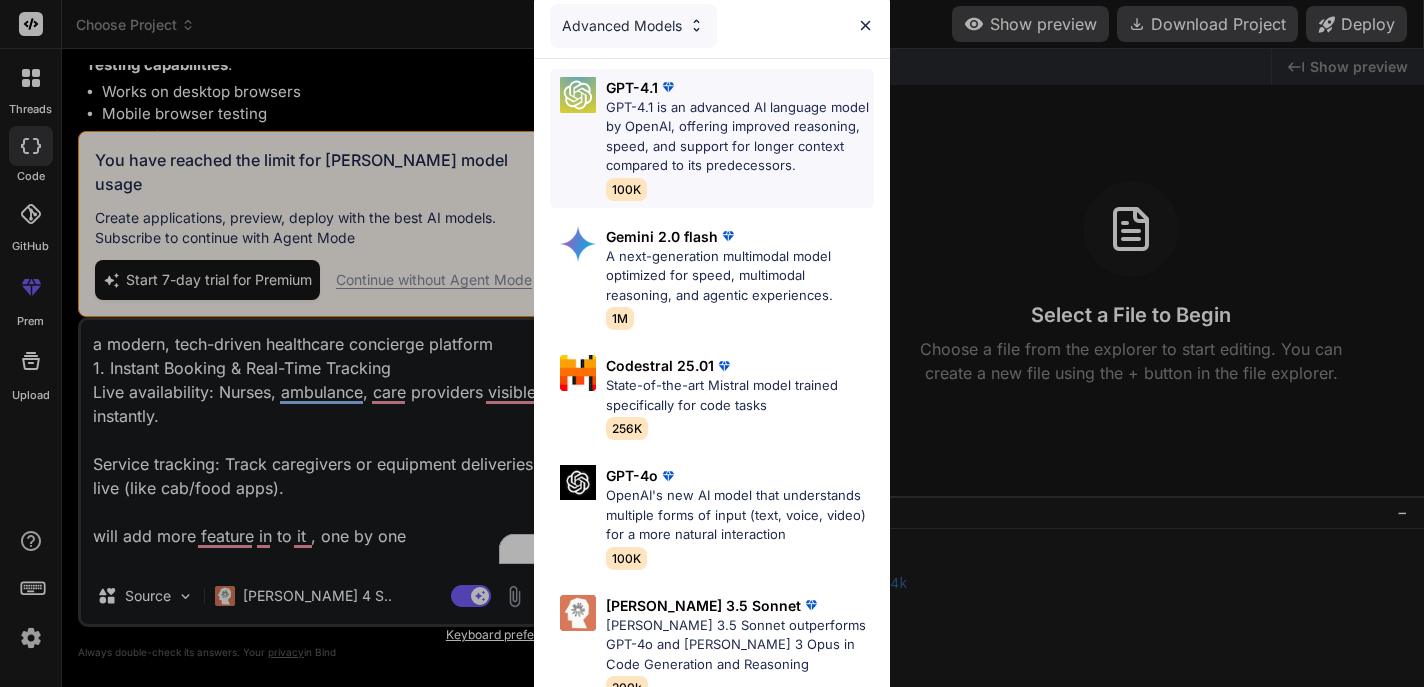 click on "GPT-4.1 is an advanced AI language model by OpenAI, offering improved reasoning, speed, and support for longer context compared to its predecessors." at bounding box center (740, 137) 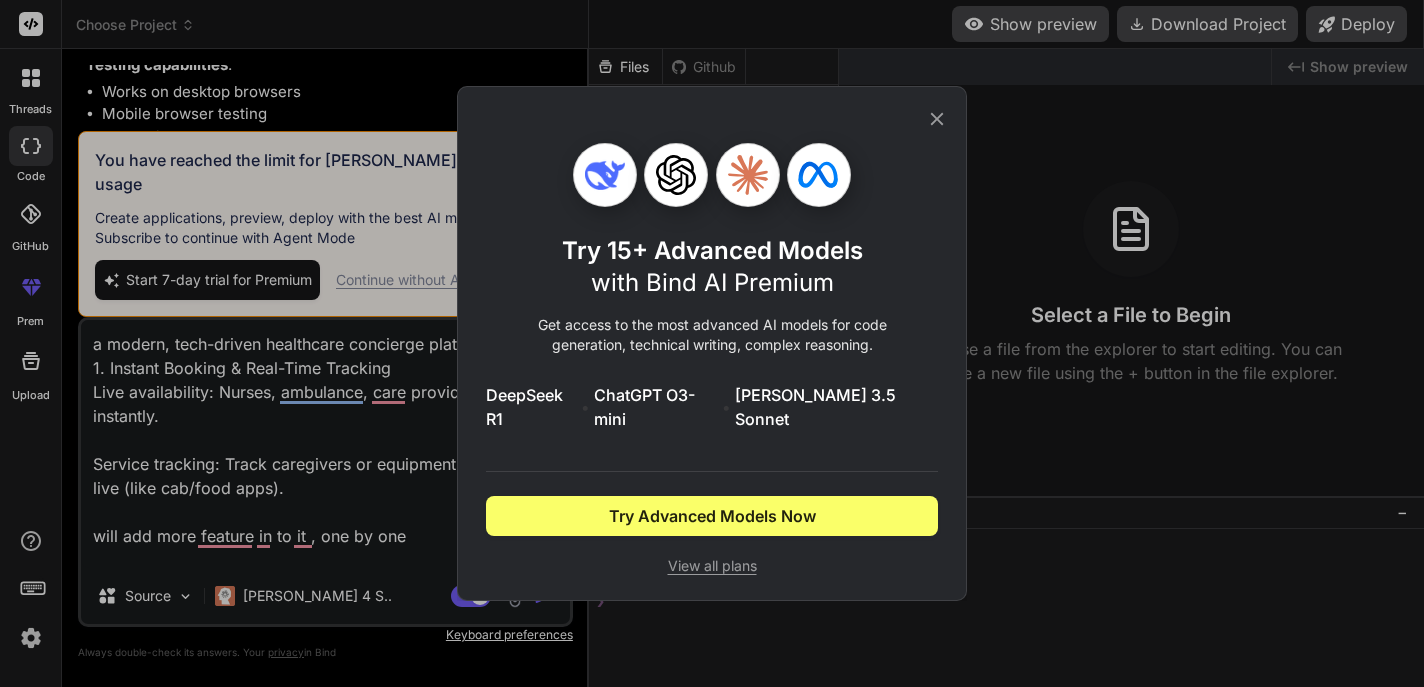 click 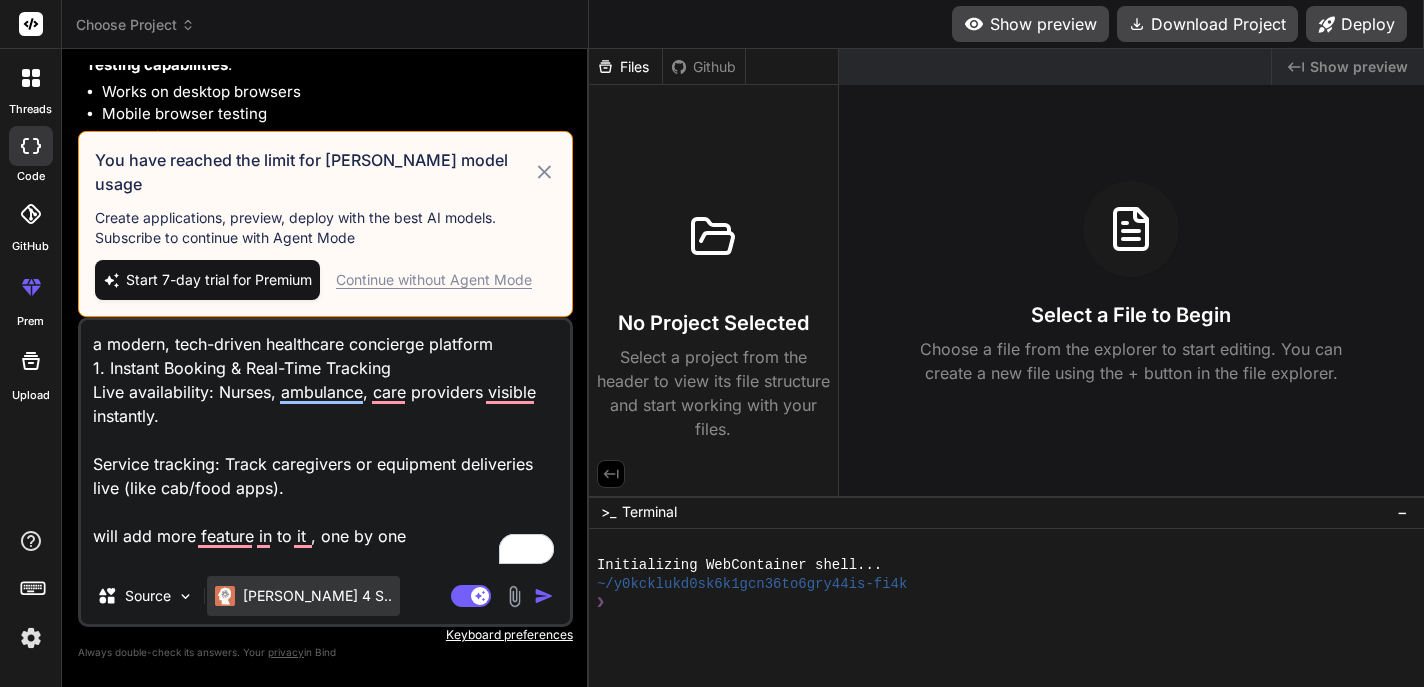click on "Claude 4 S.." at bounding box center [303, 596] 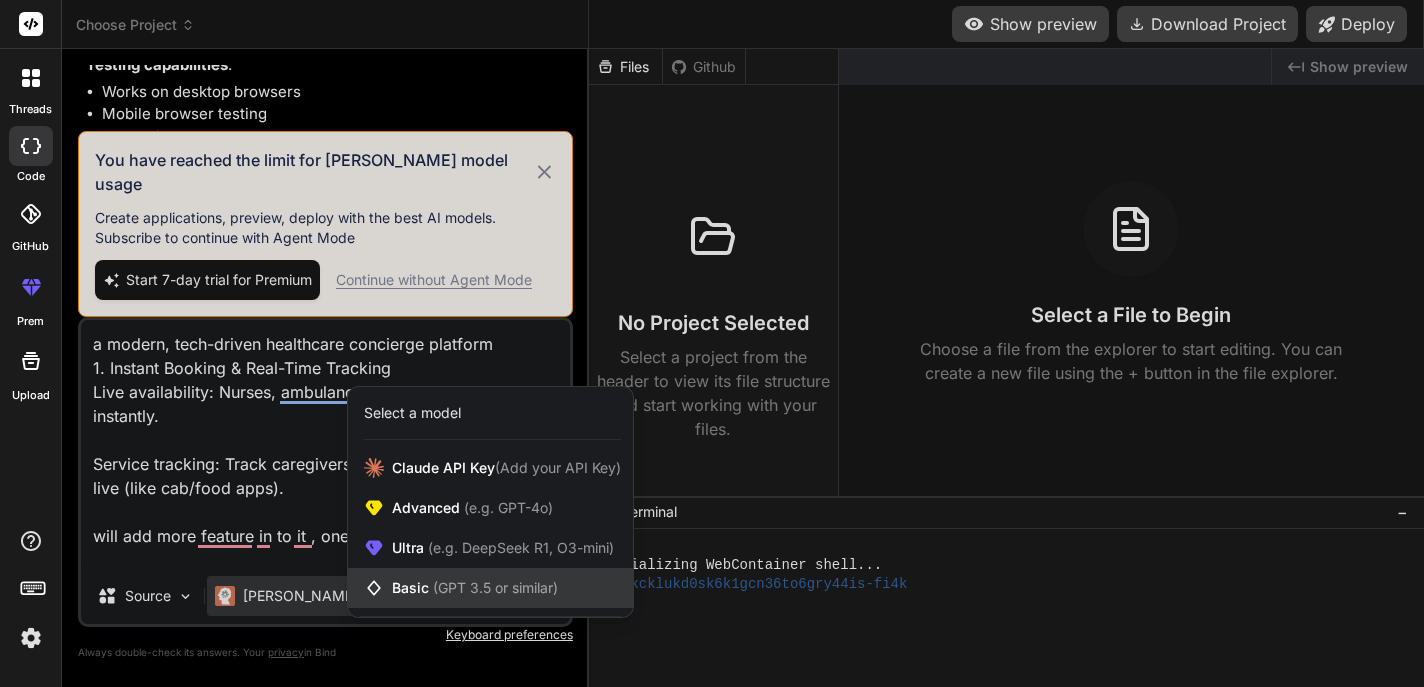 click on "(GPT 3.5 or similar)" at bounding box center [495, 587] 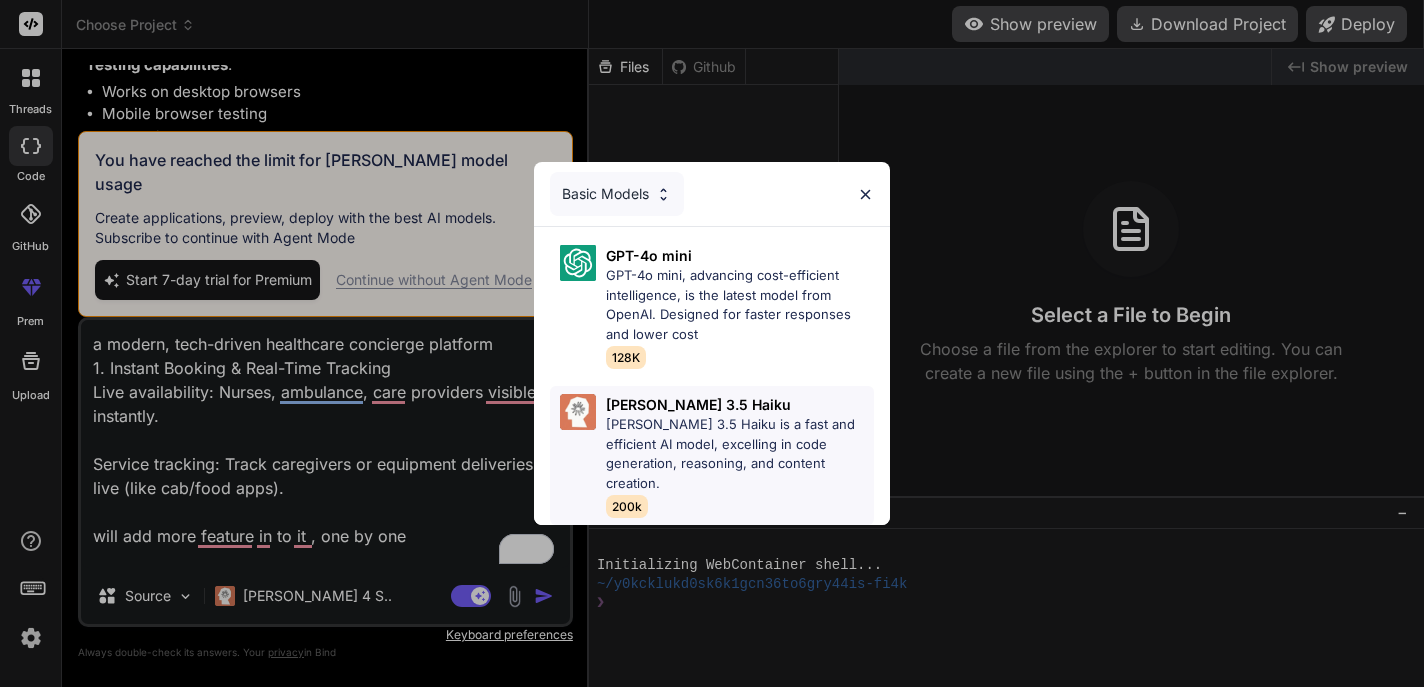 click on "Claude 3.5 Haiku is a fast and efficient AI model, excelling in code generation, reasoning, and content creation." at bounding box center (740, 454) 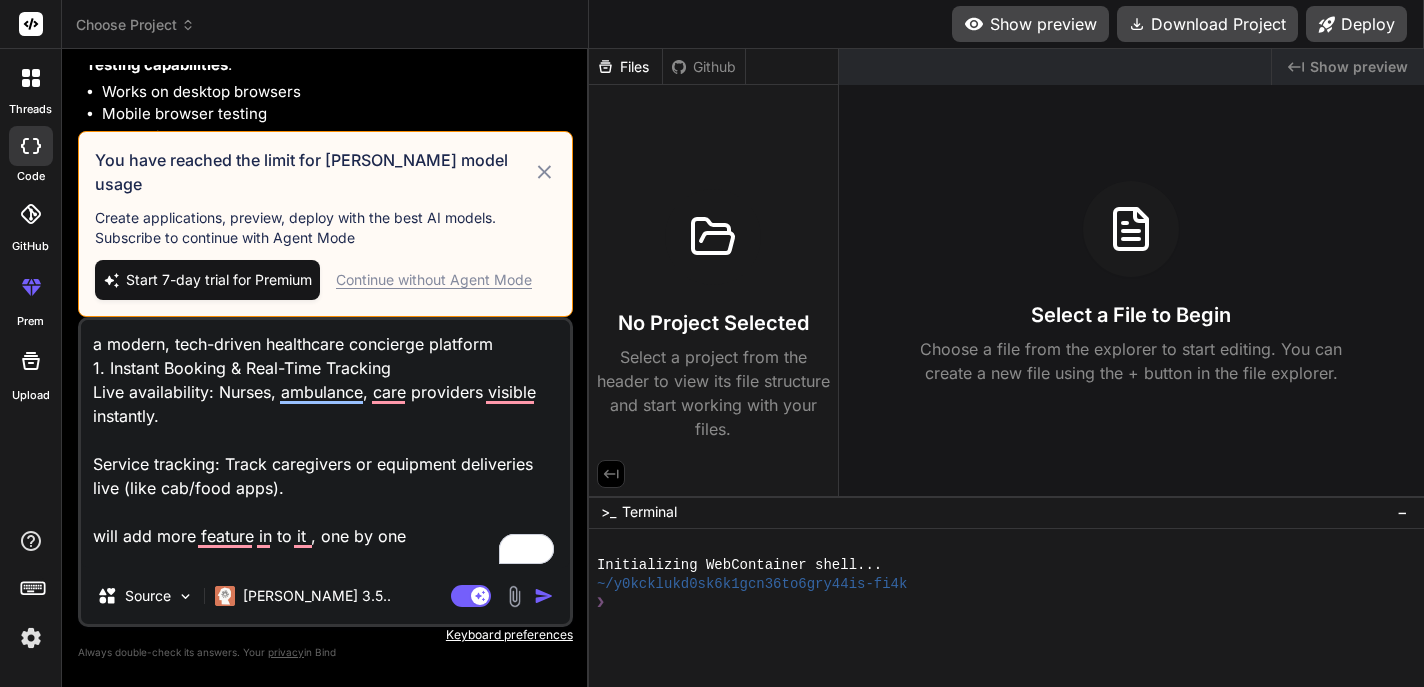 click on "a modern, tech-driven healthcare concierge platform
1. Instant Booking & Real-Time Tracking
Live availability: Nurses, ambulance, care providers visible instantly.
Service tracking: Track caregivers or equipment deliveries live (like cab/food apps).
will add more feature in to it , one by one" at bounding box center [325, 444] 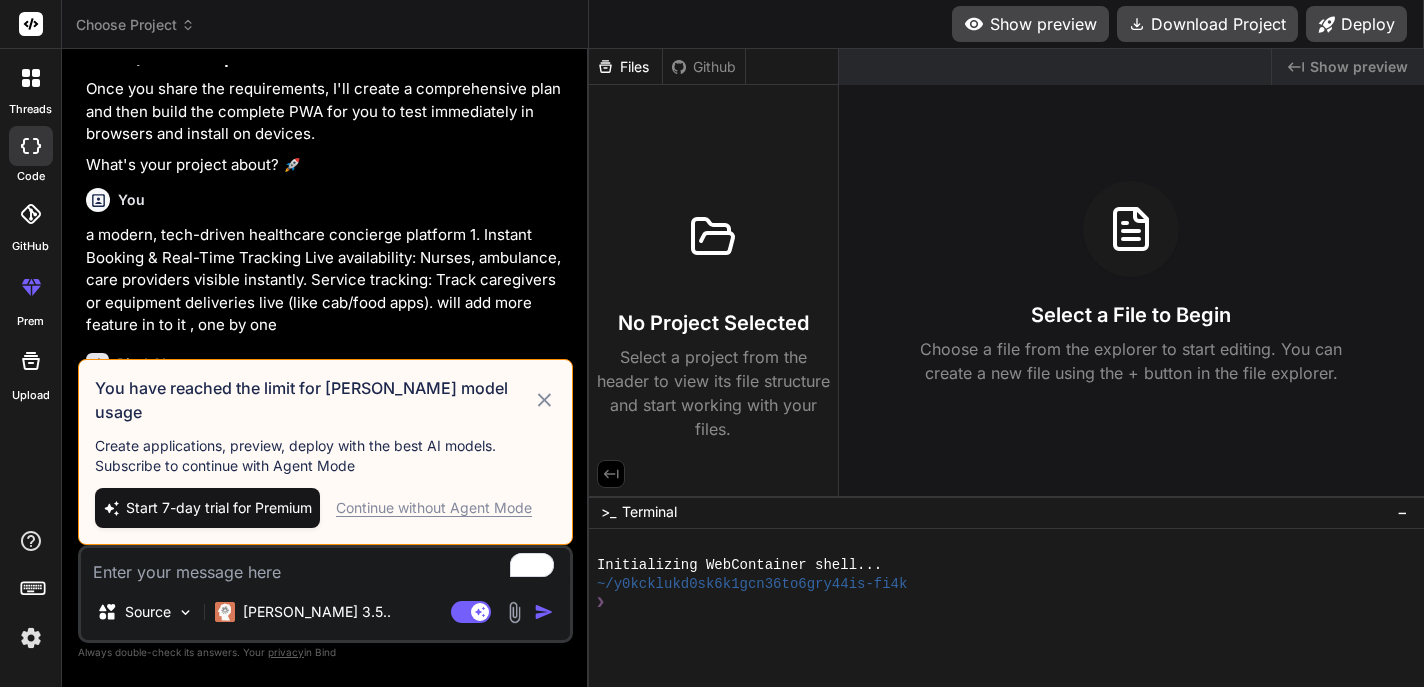scroll, scrollTop: 4101, scrollLeft: 0, axis: vertical 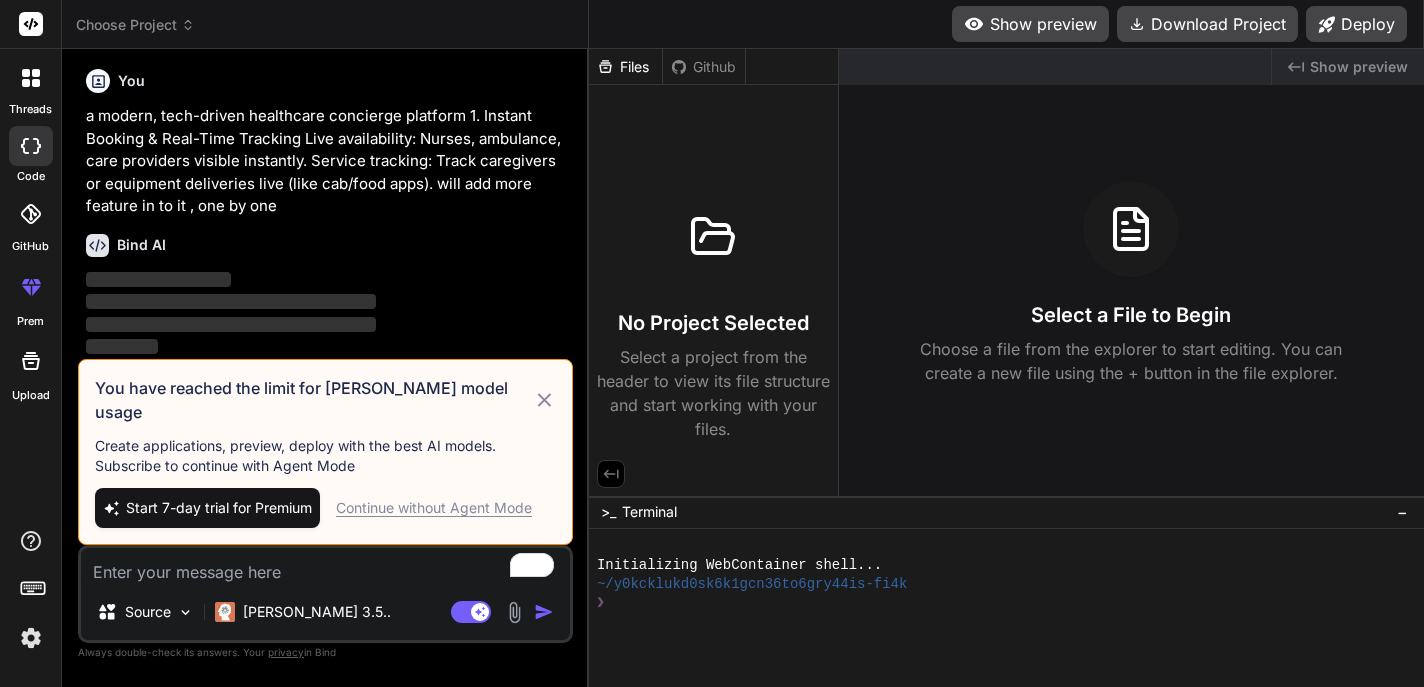 click 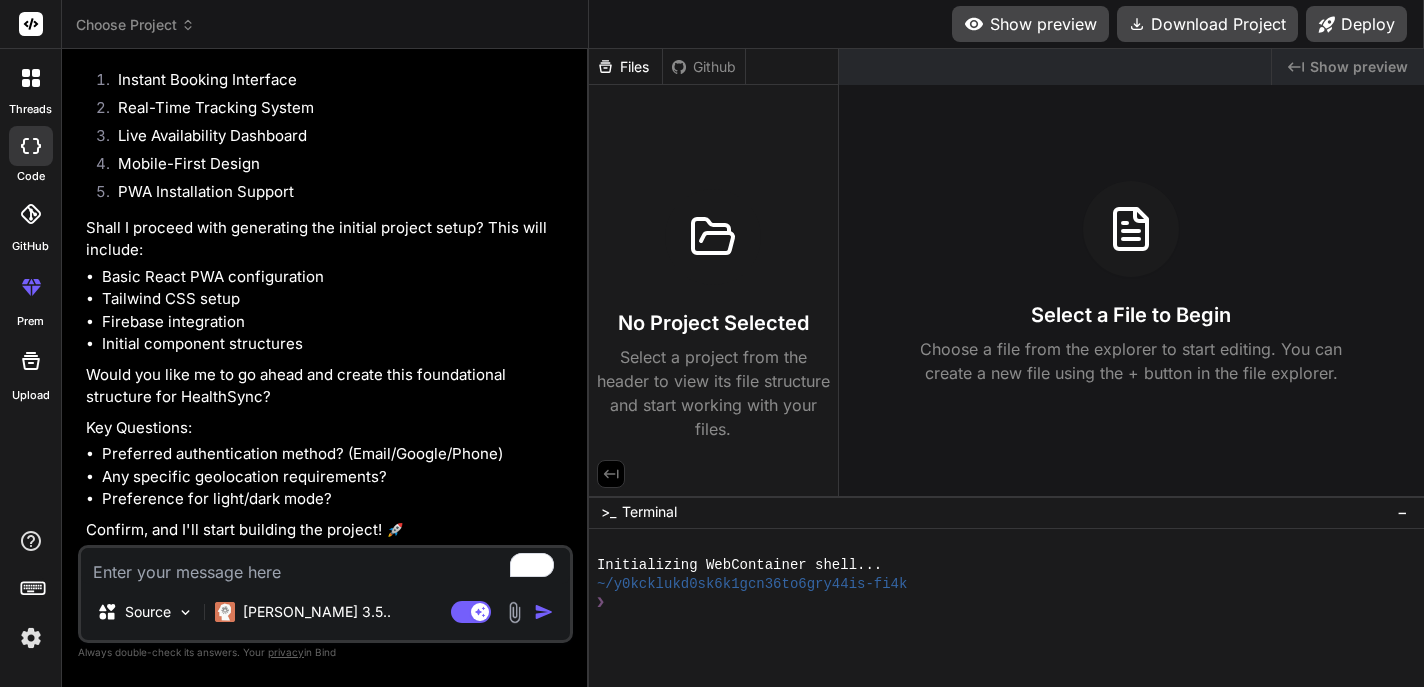 scroll, scrollTop: 4759, scrollLeft: 0, axis: vertical 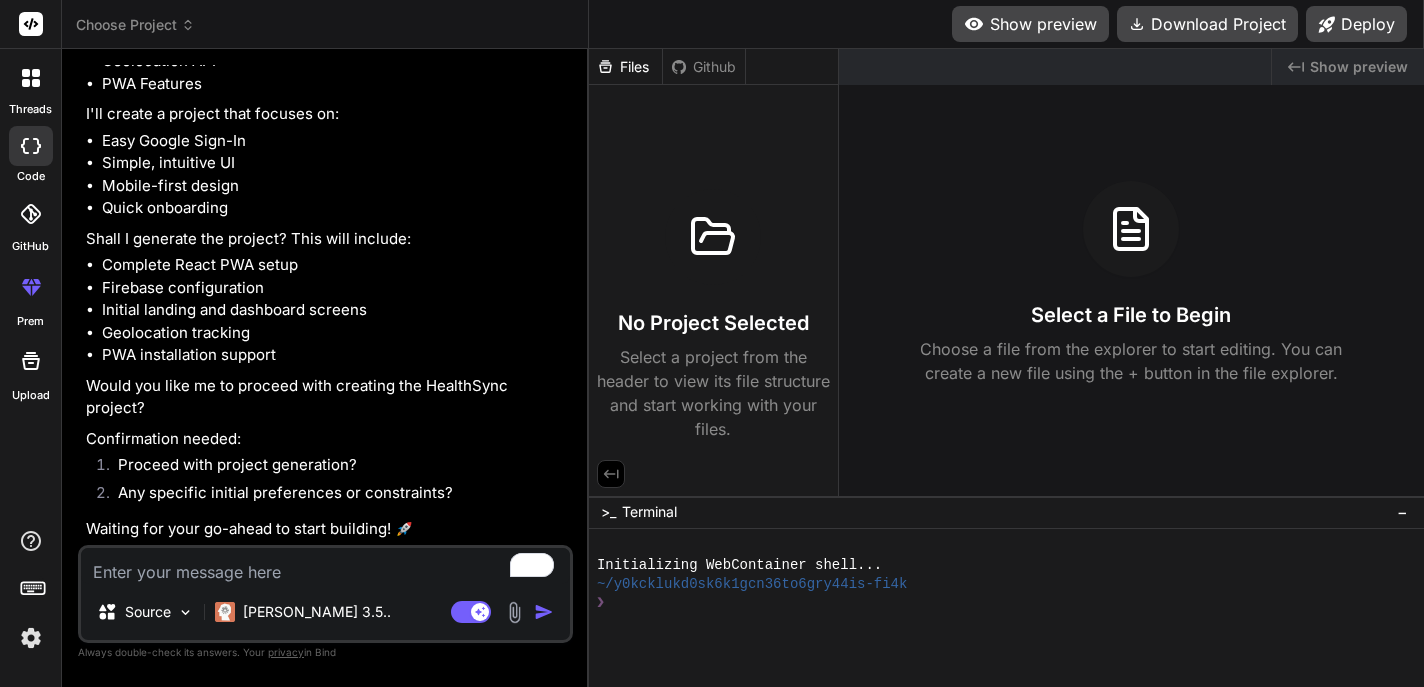 click at bounding box center (325, 566) 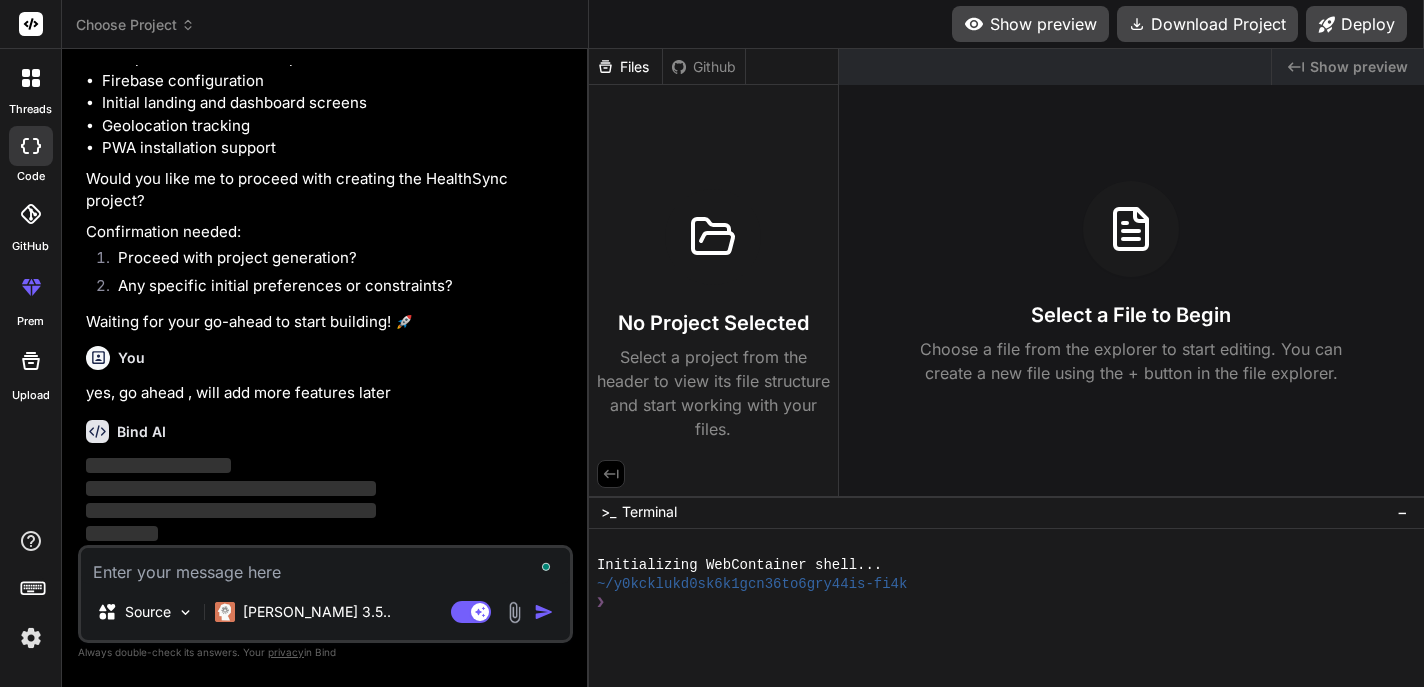 scroll, scrollTop: 5672, scrollLeft: 0, axis: vertical 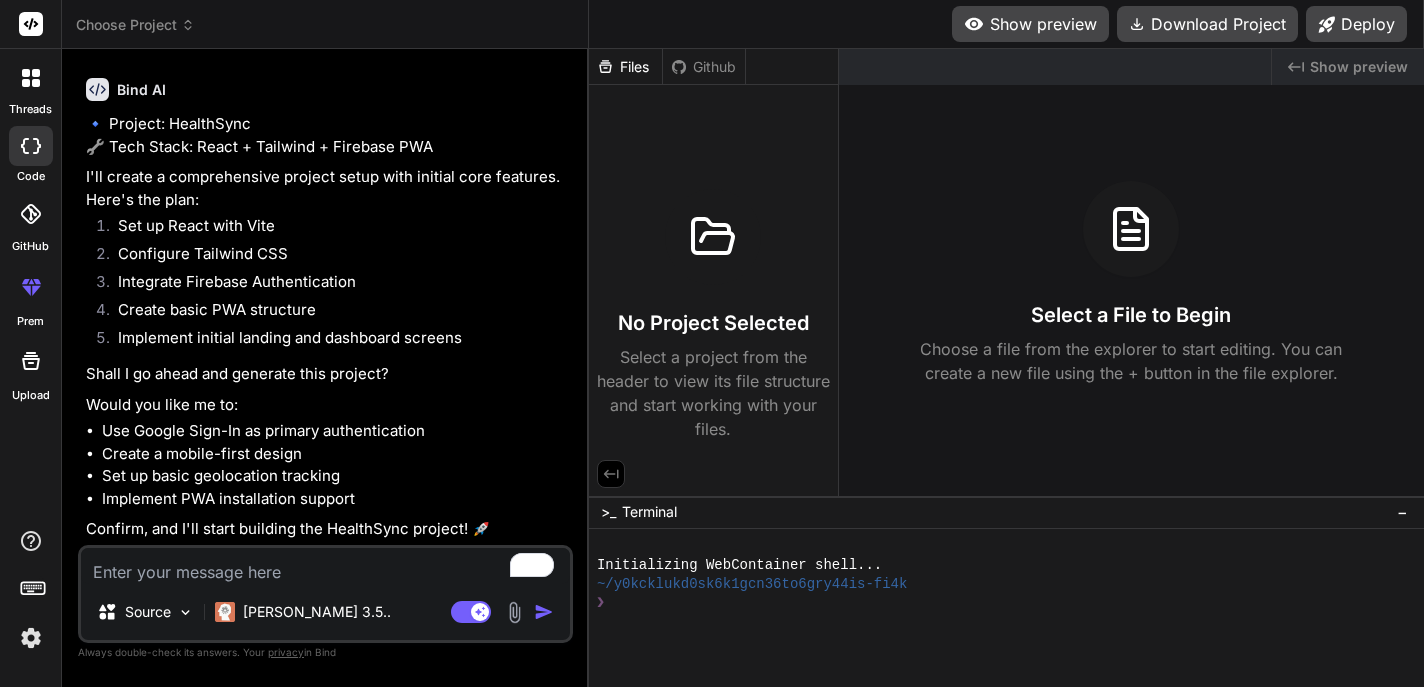 click at bounding box center [325, 566] 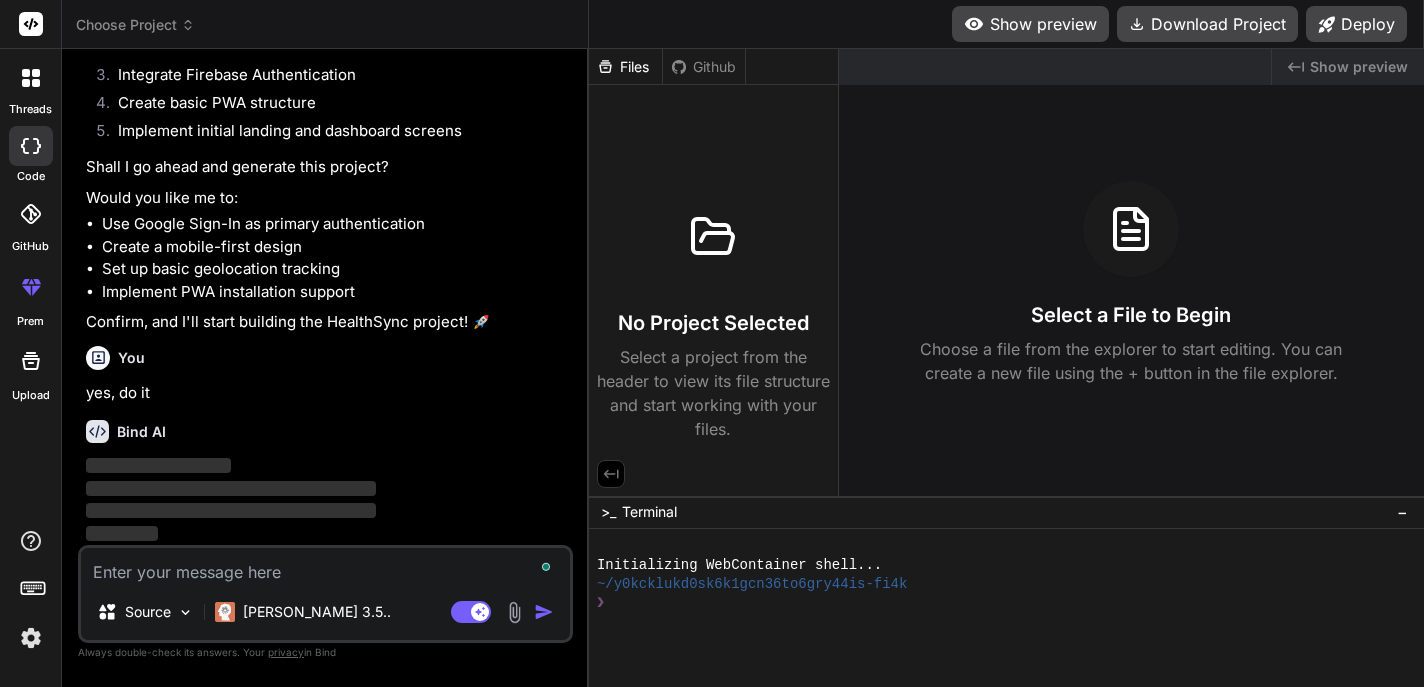 scroll, scrollTop: 6221, scrollLeft: 0, axis: vertical 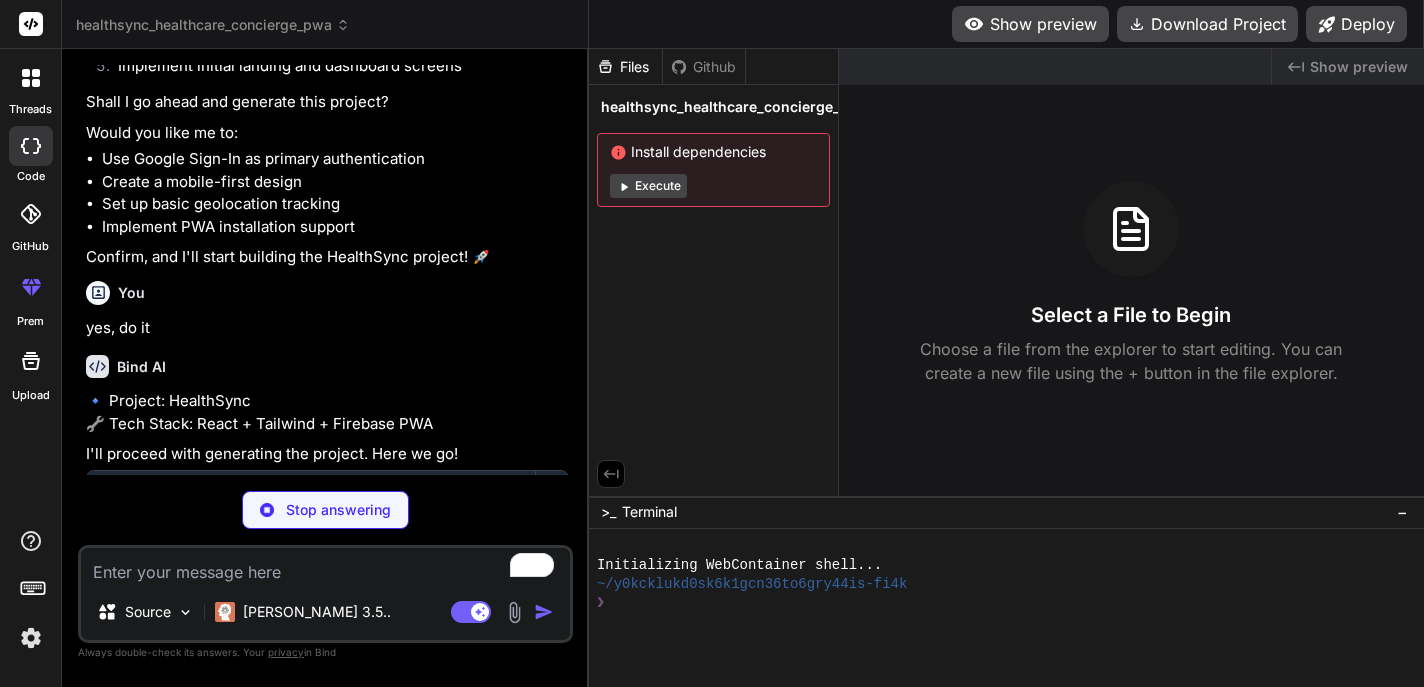click on "Execute" at bounding box center (648, 186) 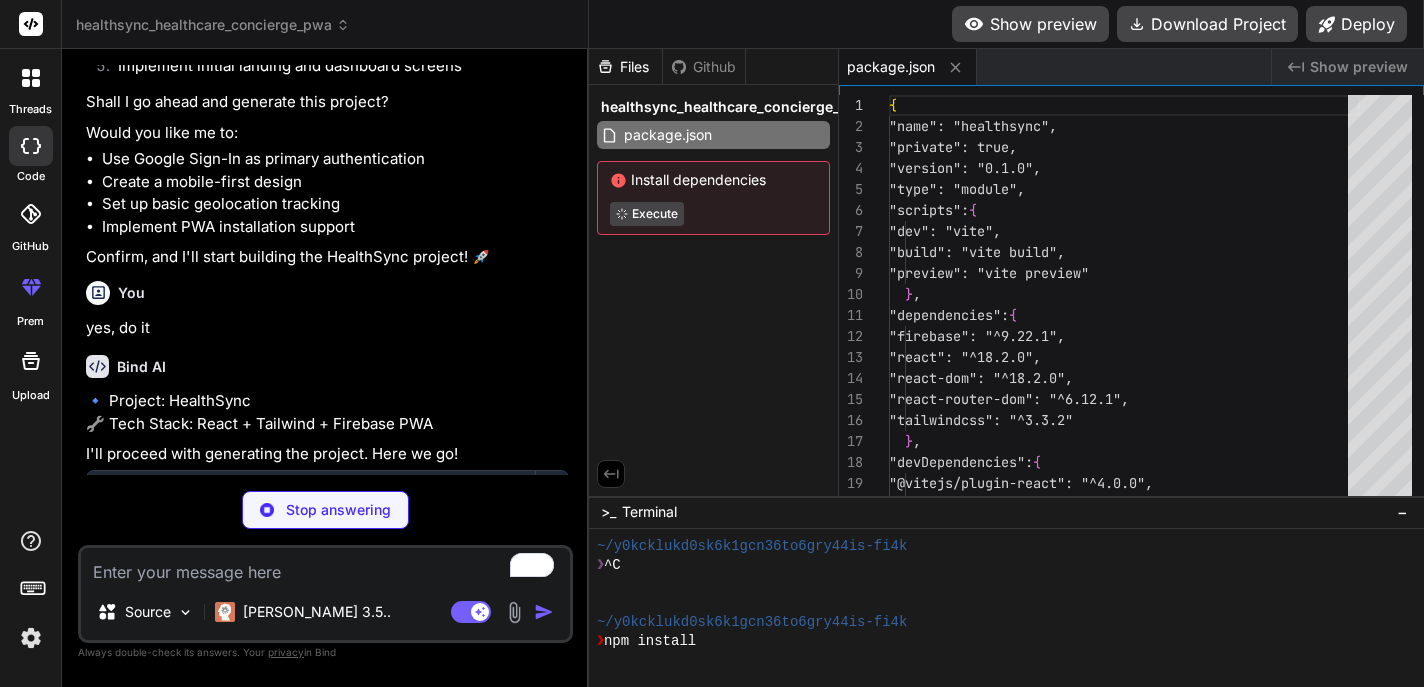 scroll, scrollTop: 37, scrollLeft: 0, axis: vertical 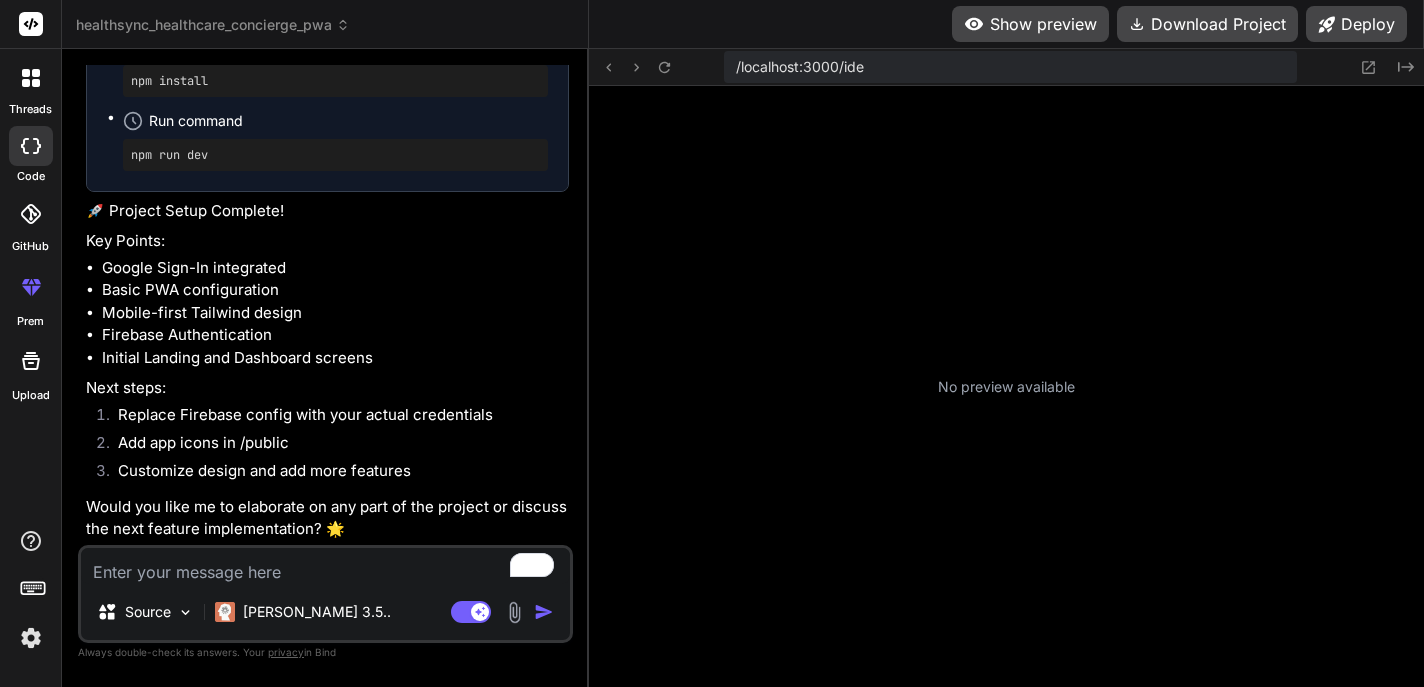 click at bounding box center (325, 566) 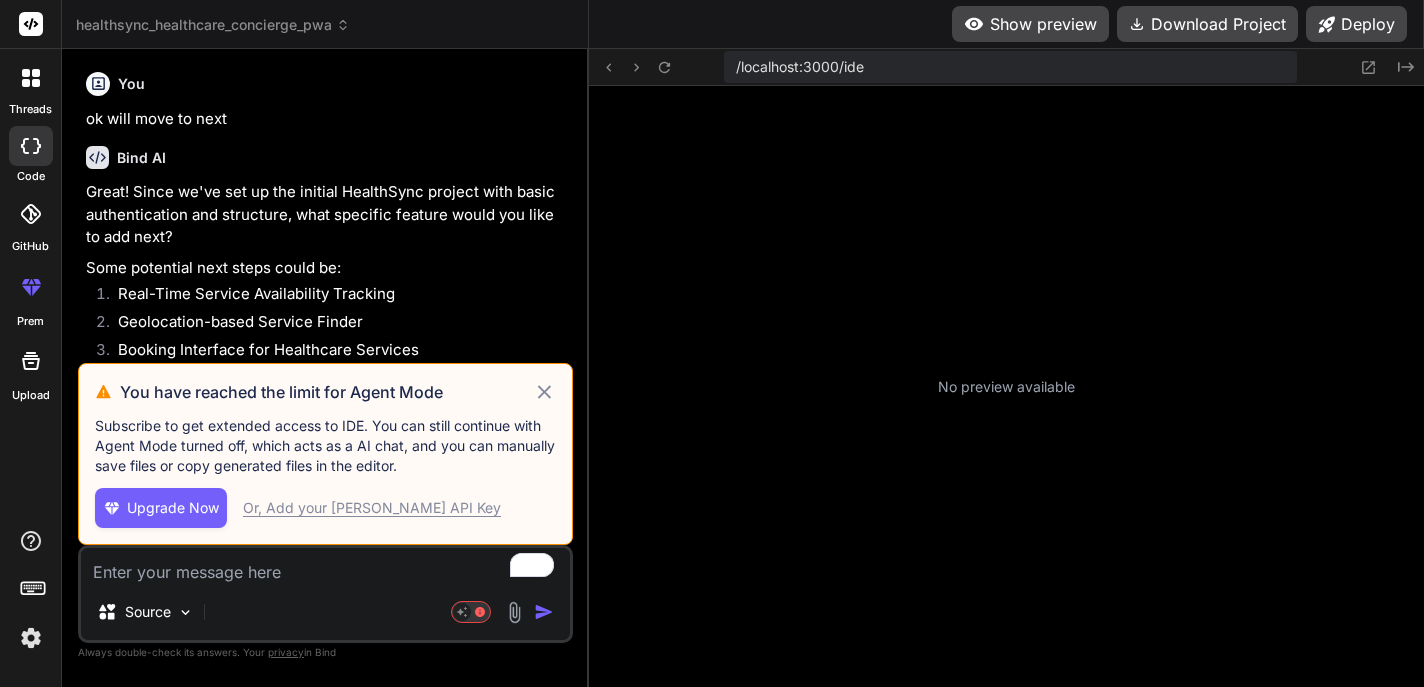 scroll, scrollTop: 7570, scrollLeft: 0, axis: vertical 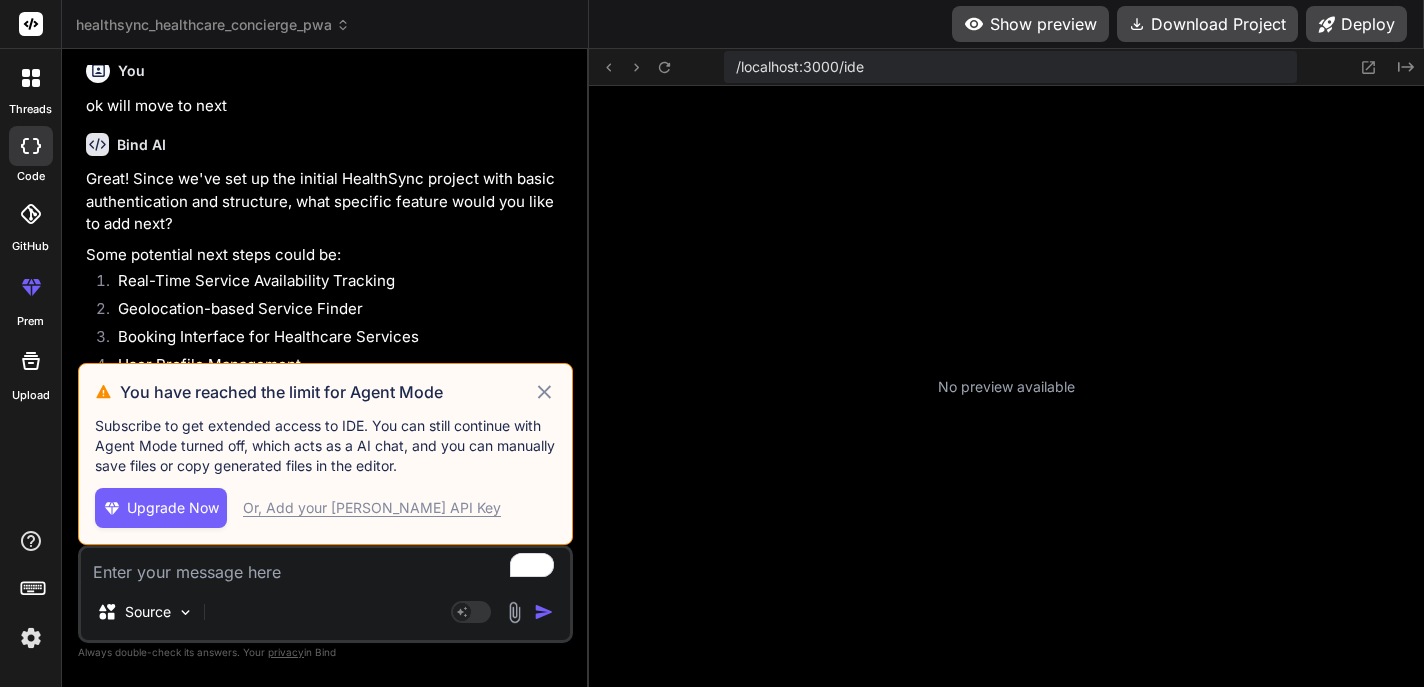 click 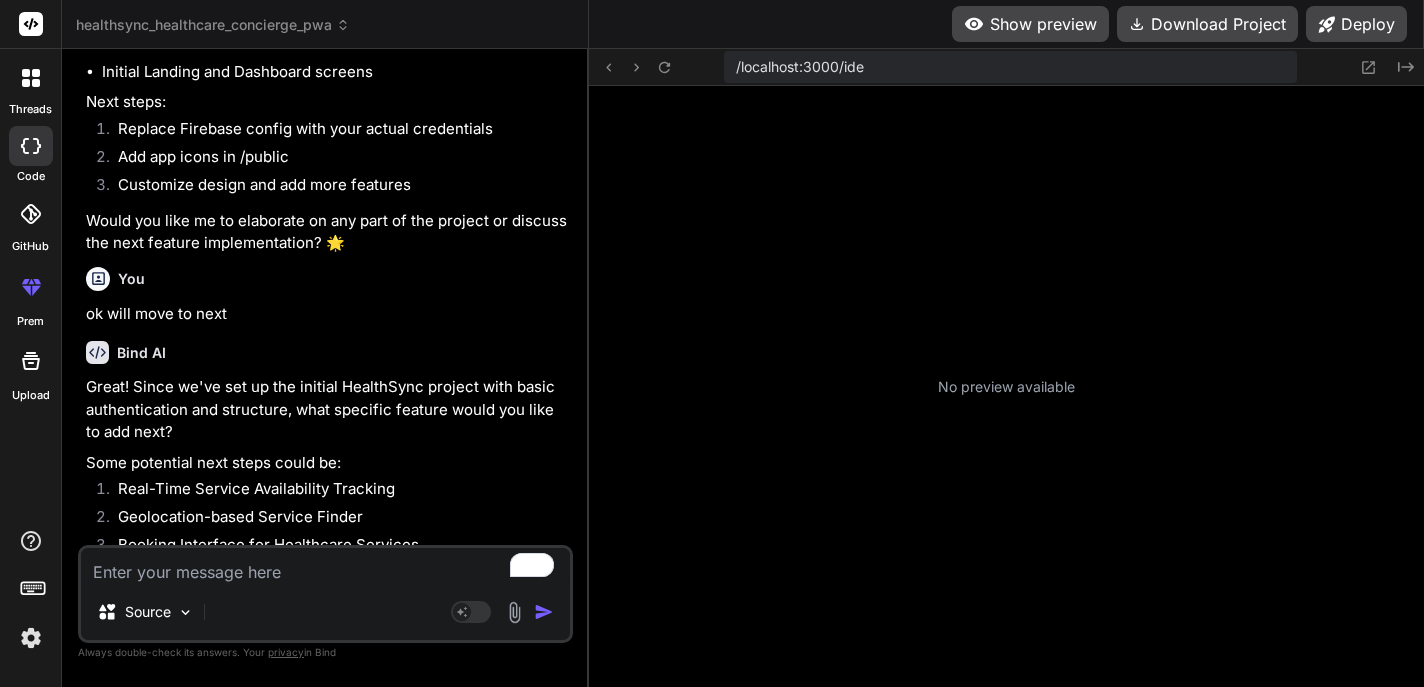 scroll, scrollTop: 7557, scrollLeft: 0, axis: vertical 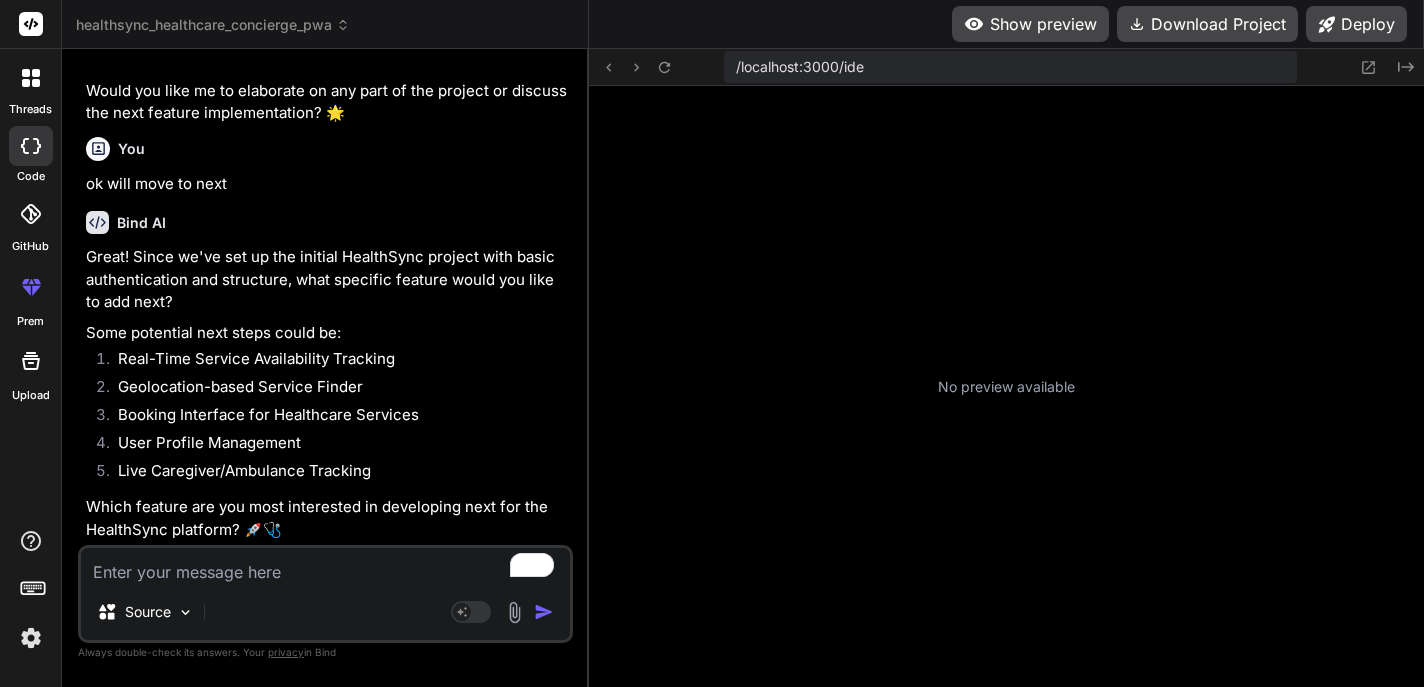 click at bounding box center [325, 566] 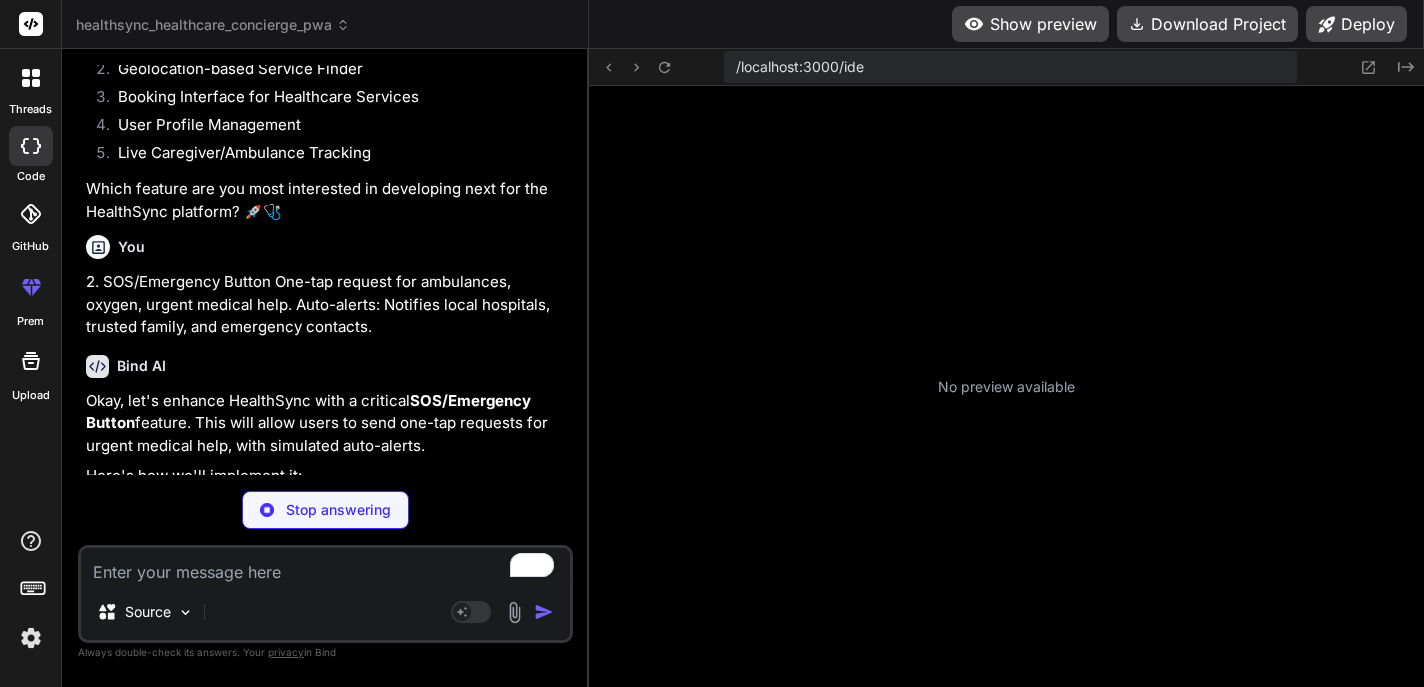 scroll, scrollTop: 8178, scrollLeft: 0, axis: vertical 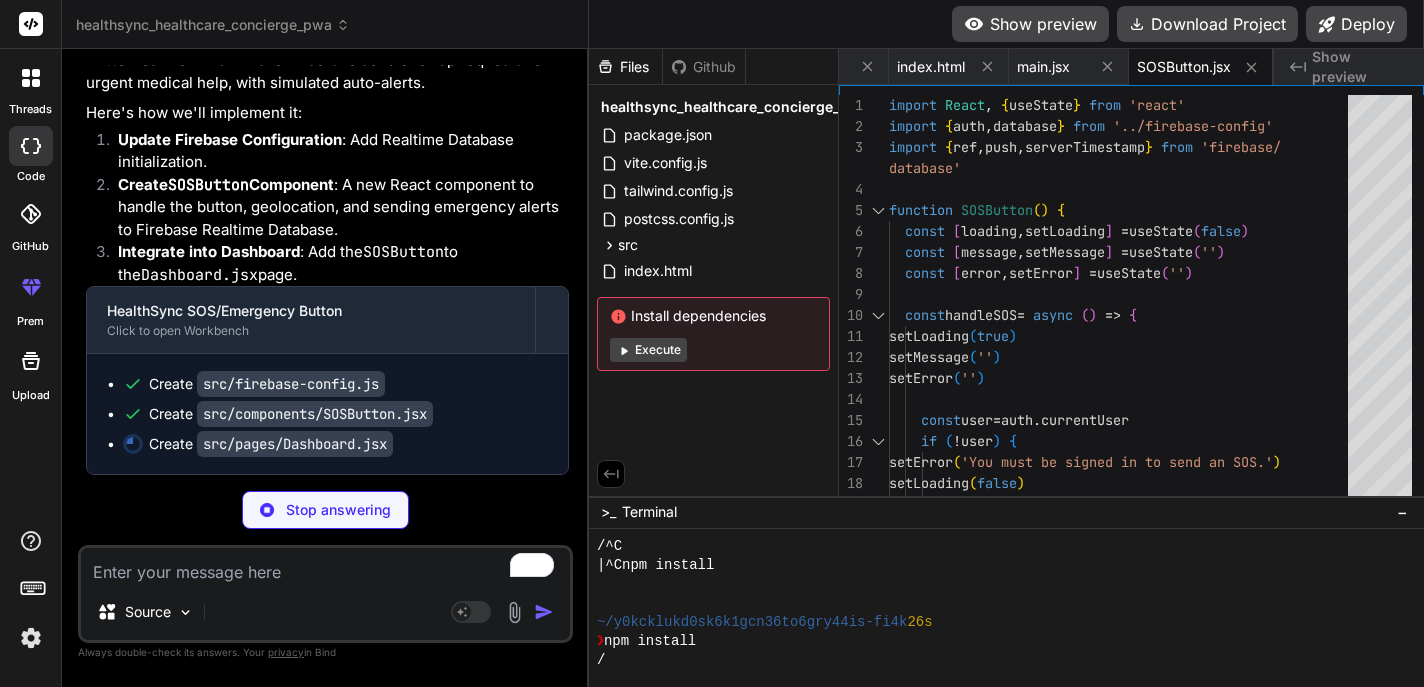 click on "Execute" at bounding box center [648, 350] 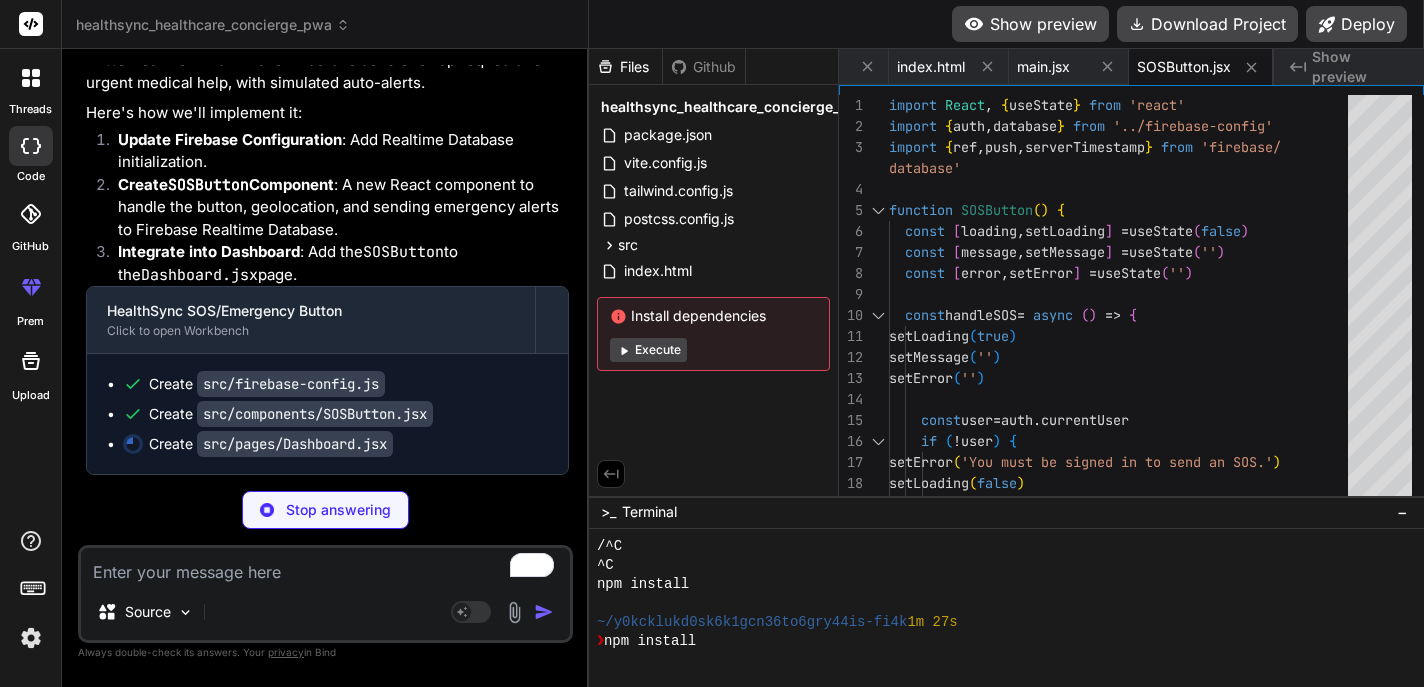 scroll, scrollTop: 265, scrollLeft: 0, axis: vertical 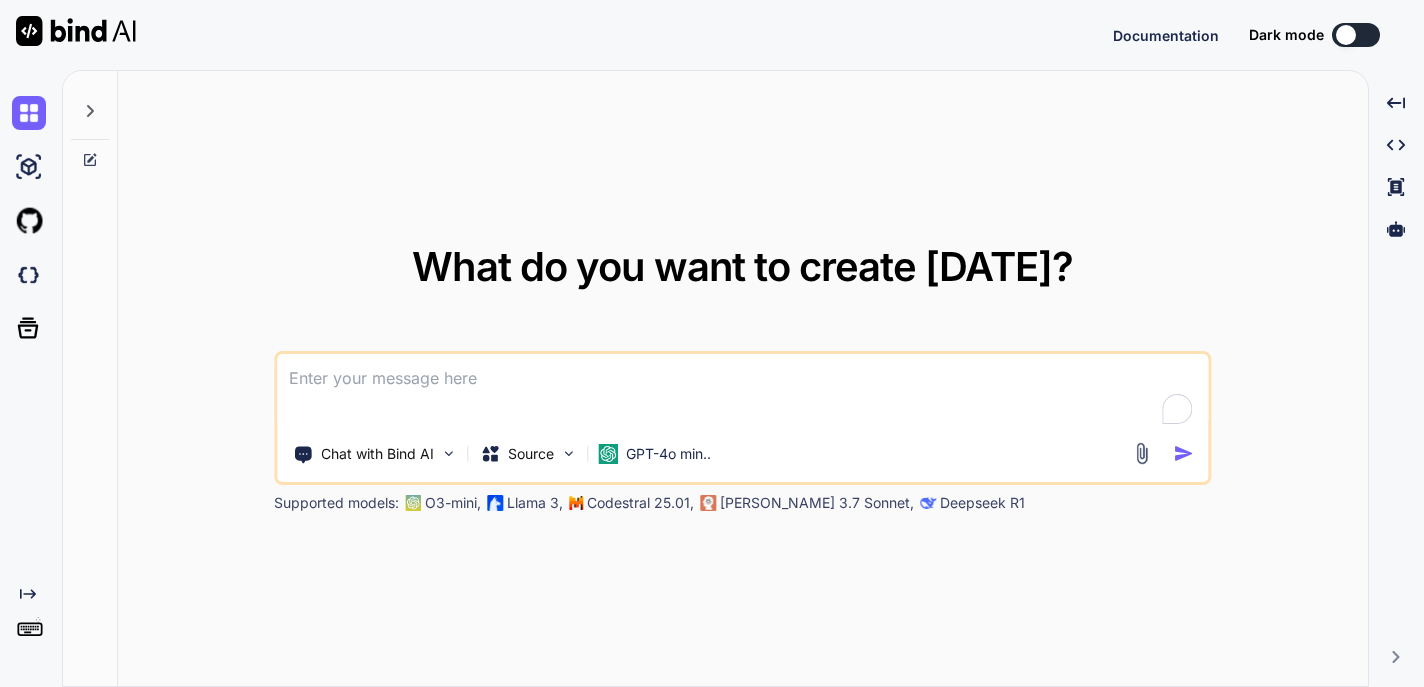 type on "x" 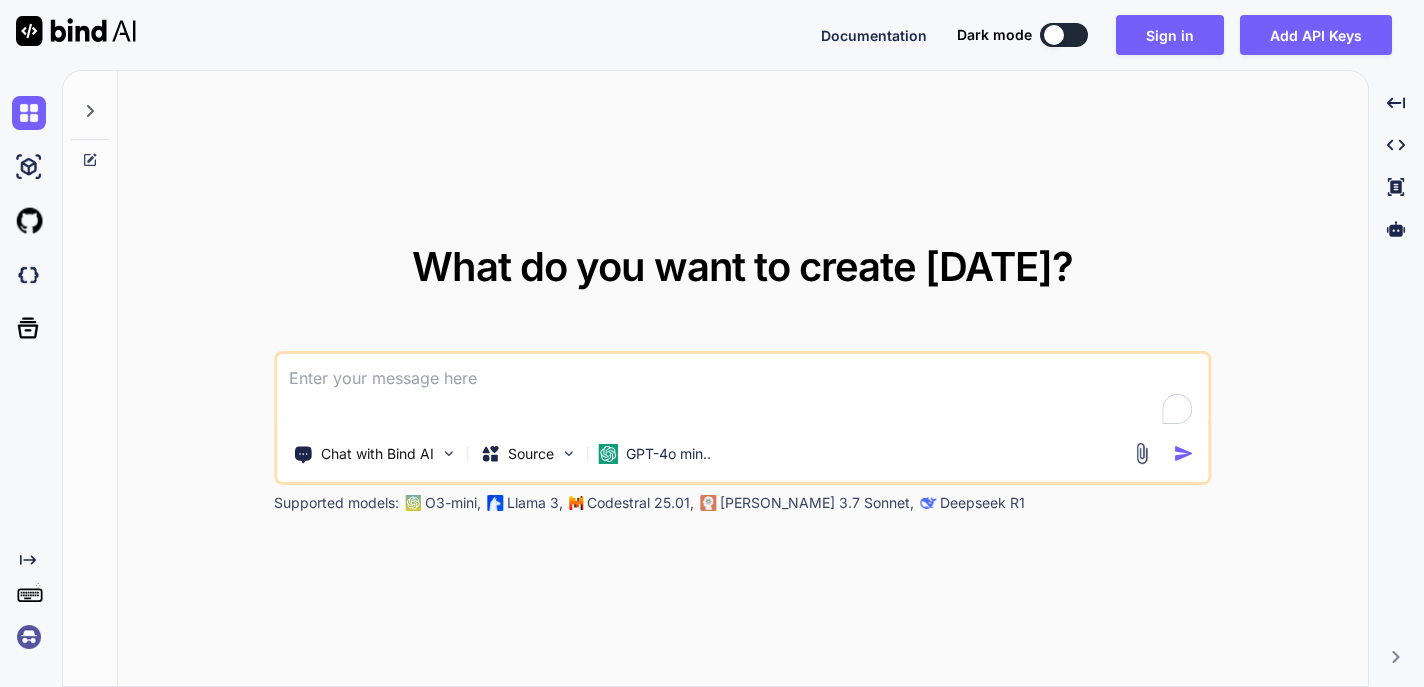 scroll, scrollTop: 0, scrollLeft: 0, axis: both 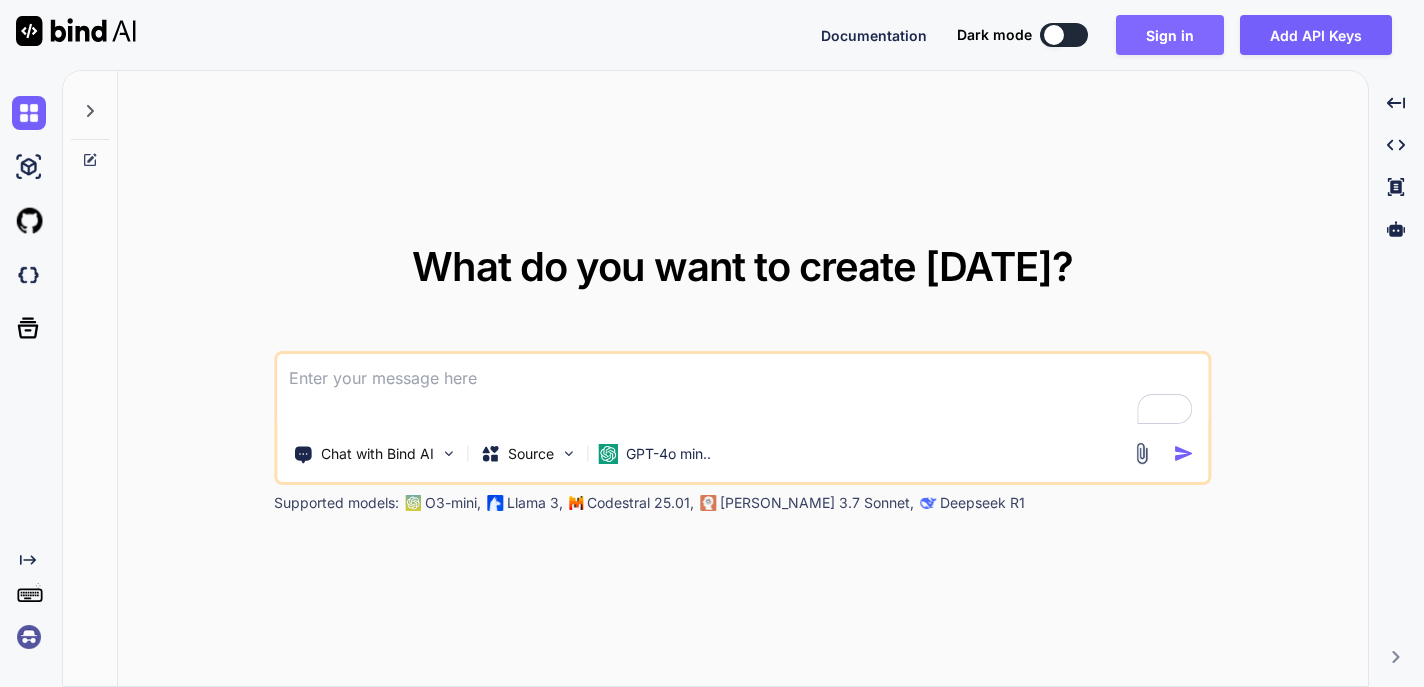 click on "Sign in" at bounding box center (1170, 35) 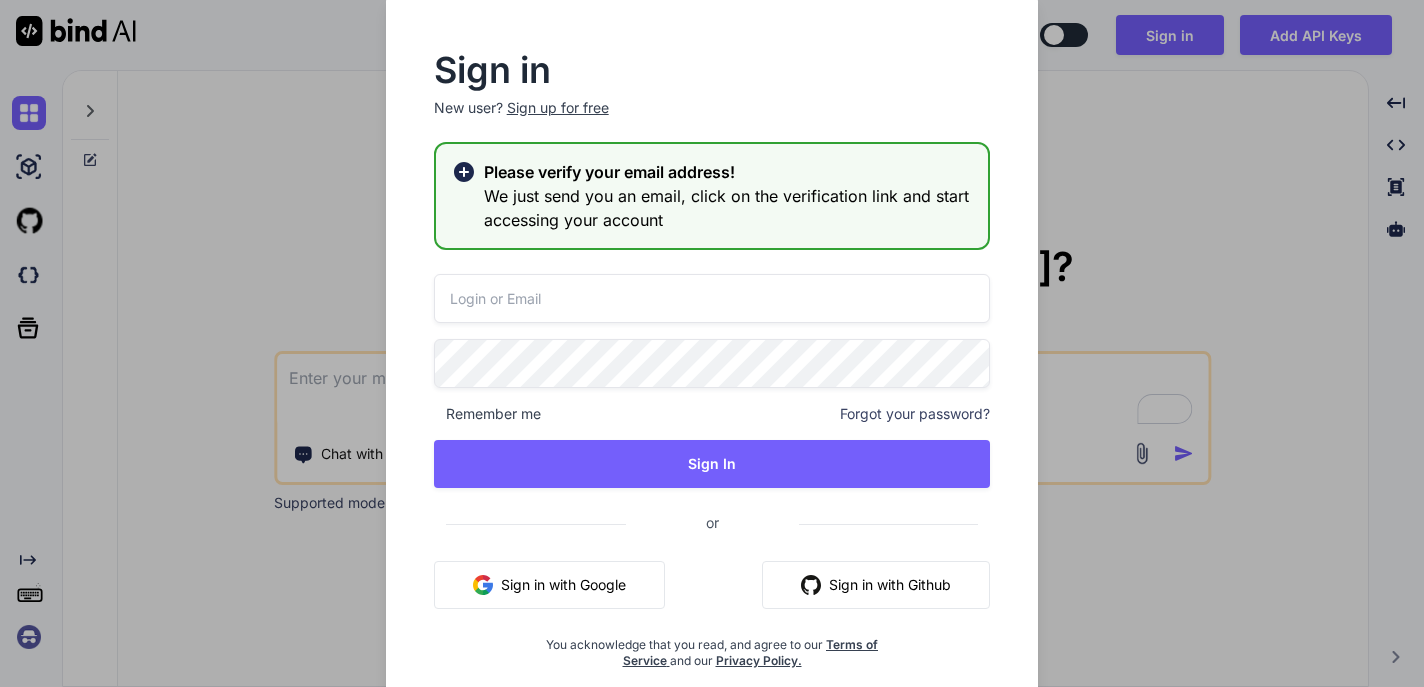 scroll, scrollTop: 23, scrollLeft: 0, axis: vertical 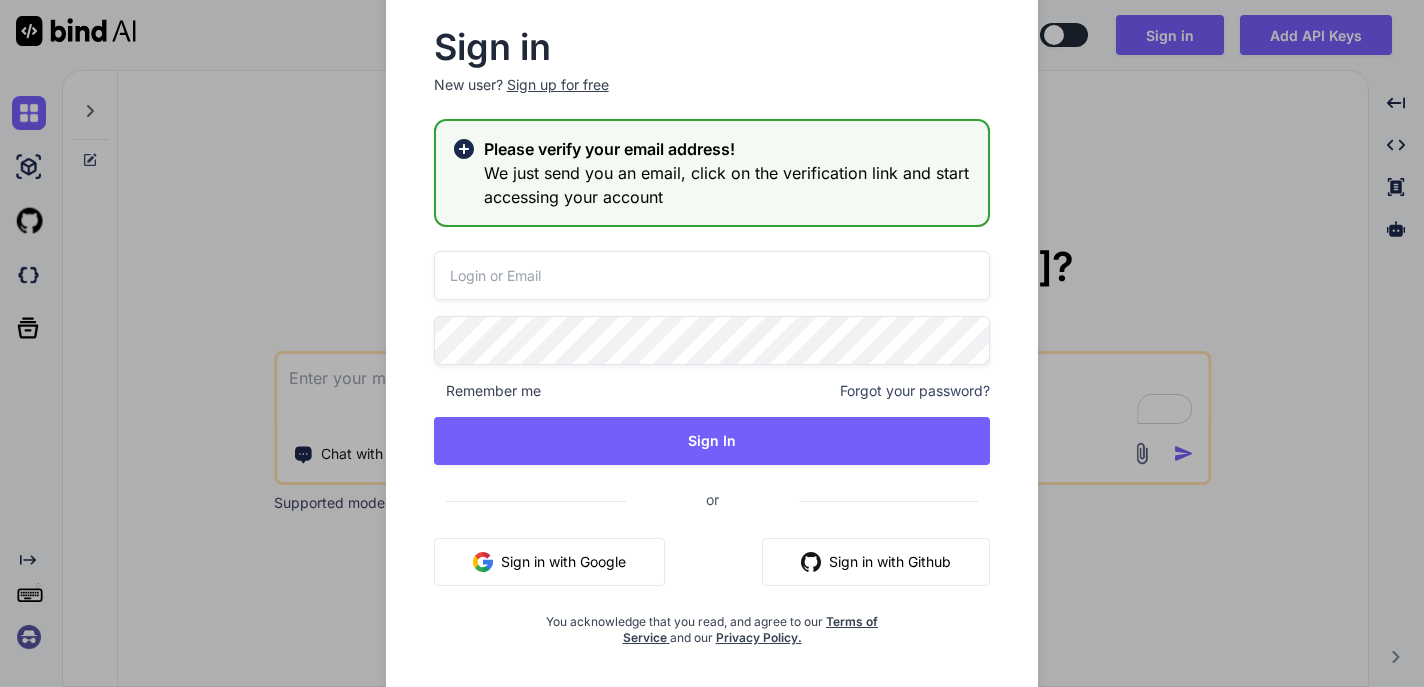 click on "Sign in with Github" at bounding box center [876, 562] 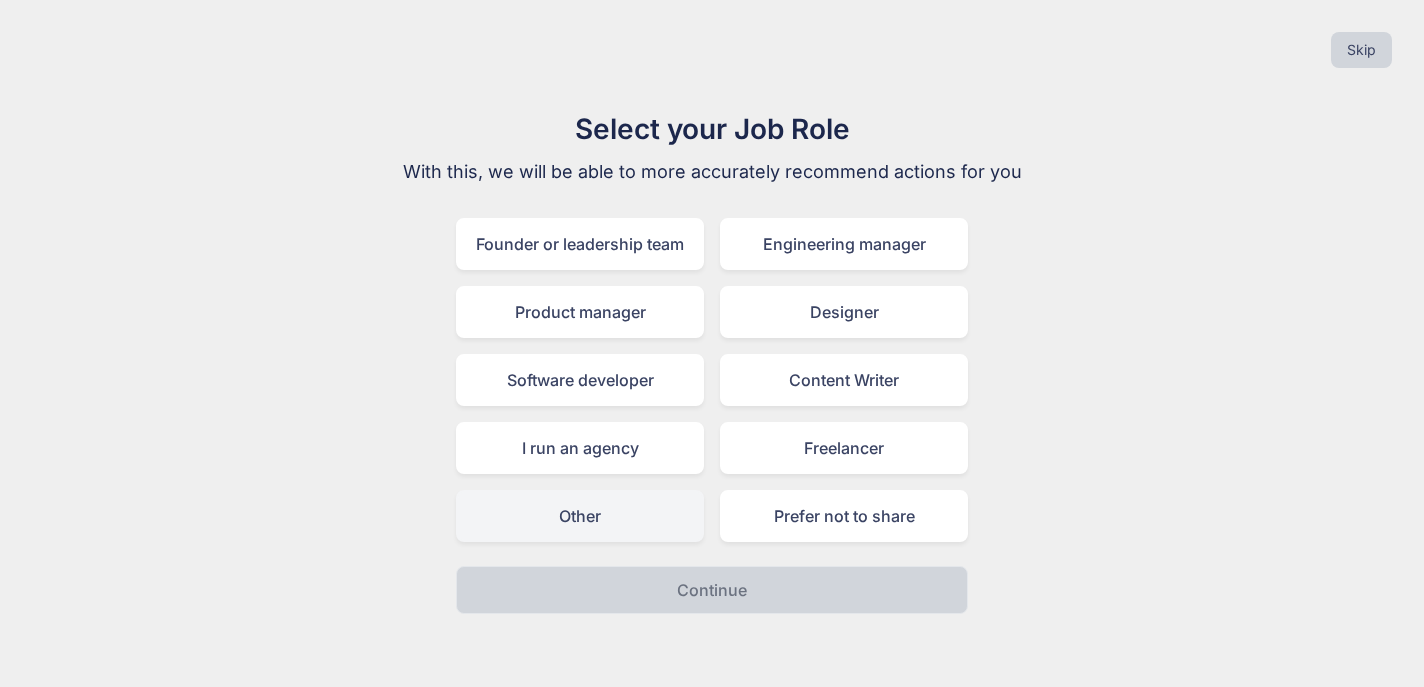 click on "Other" at bounding box center [580, 516] 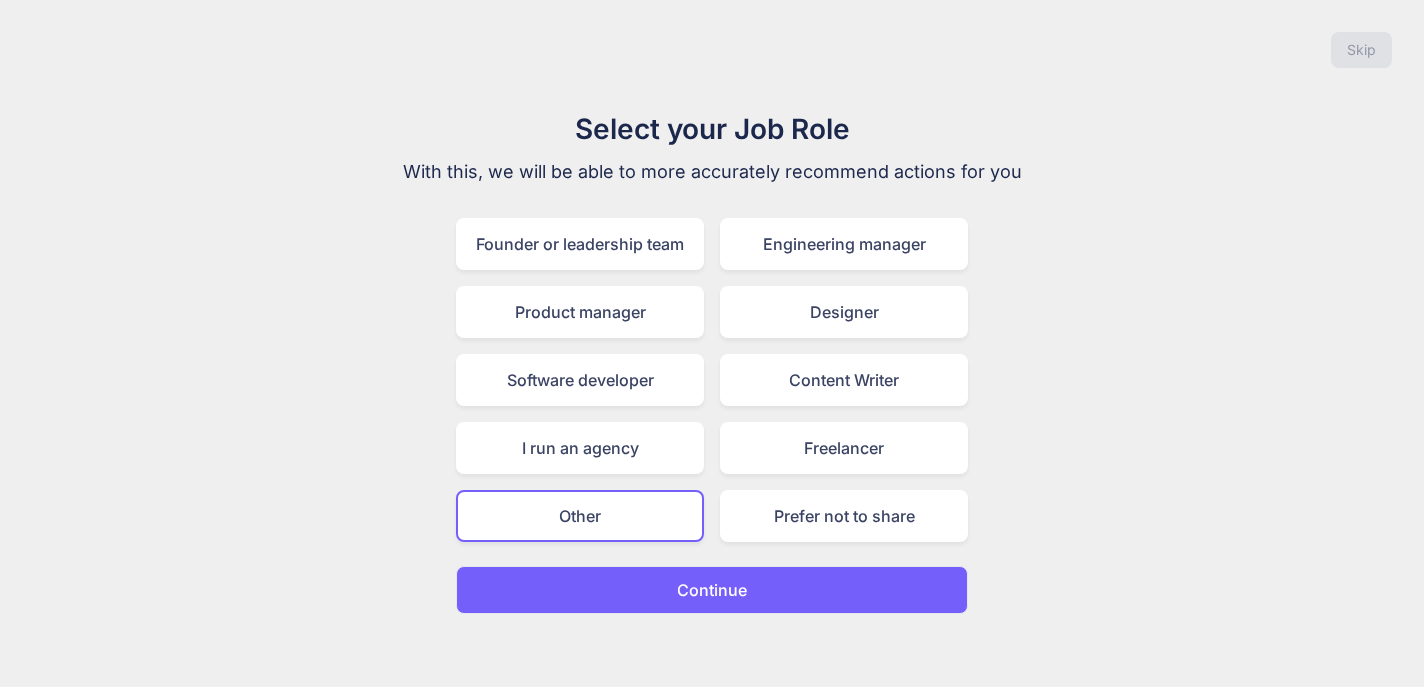 click on "Continue" at bounding box center (712, 590) 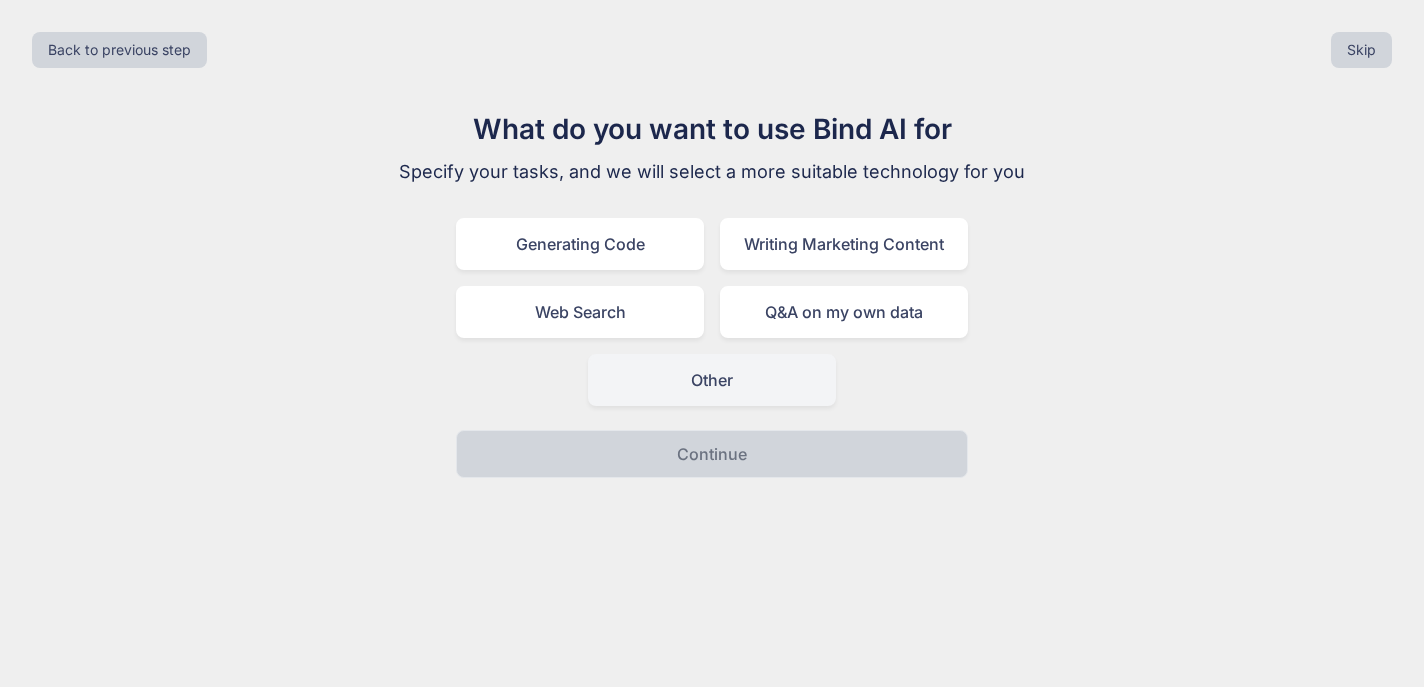 click on "Other" at bounding box center [712, 380] 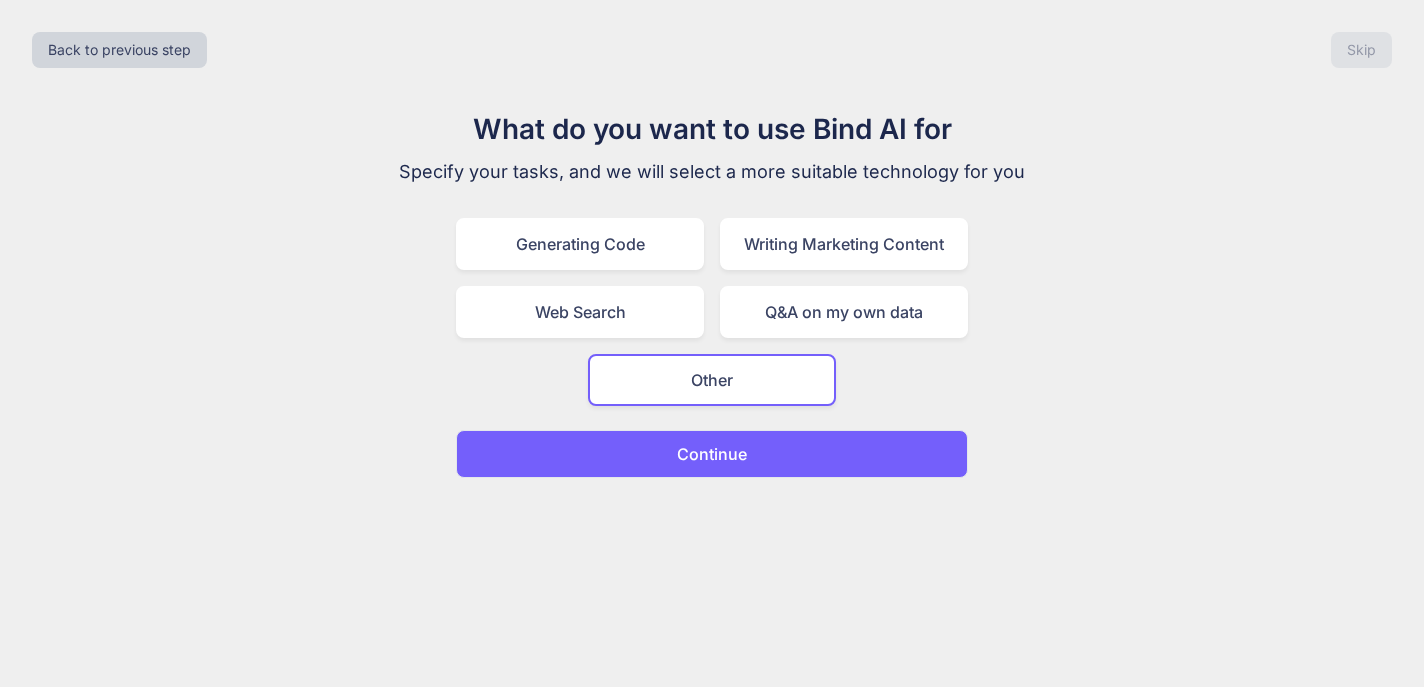 click on "Continue" at bounding box center (712, 454) 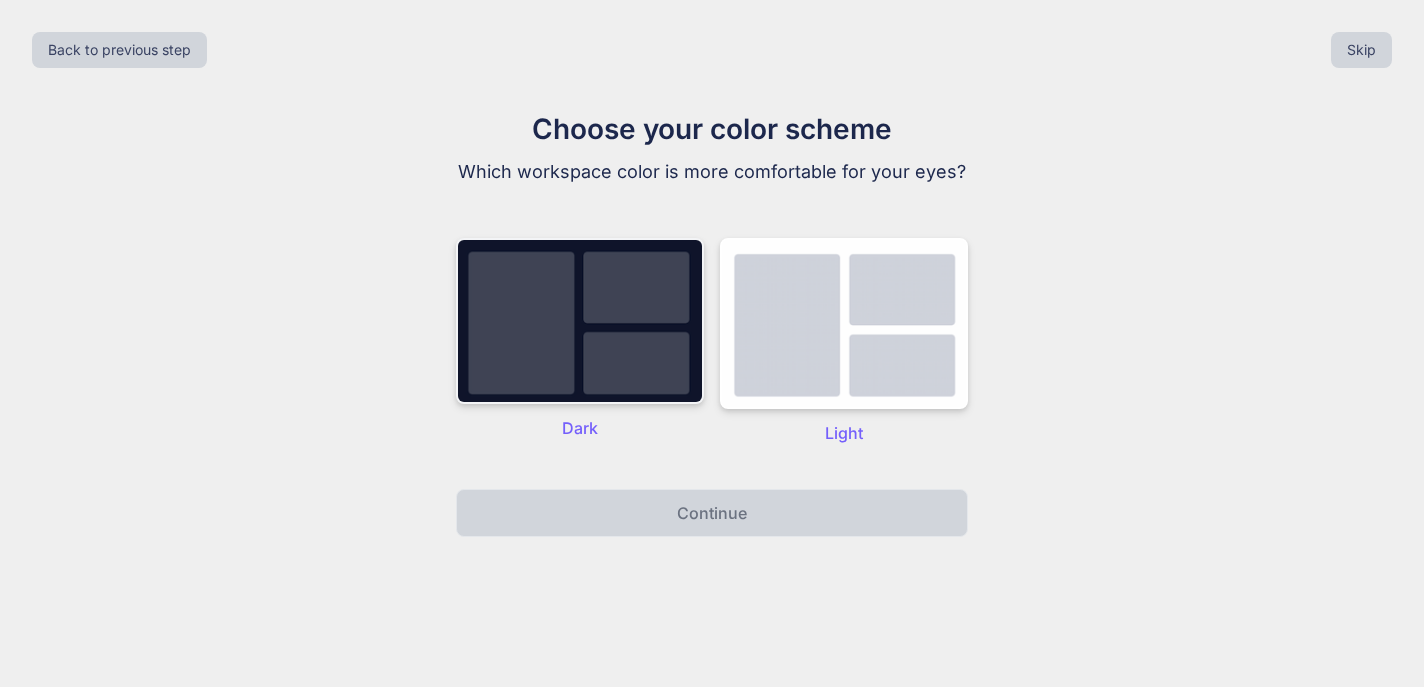 click at bounding box center [580, 321] 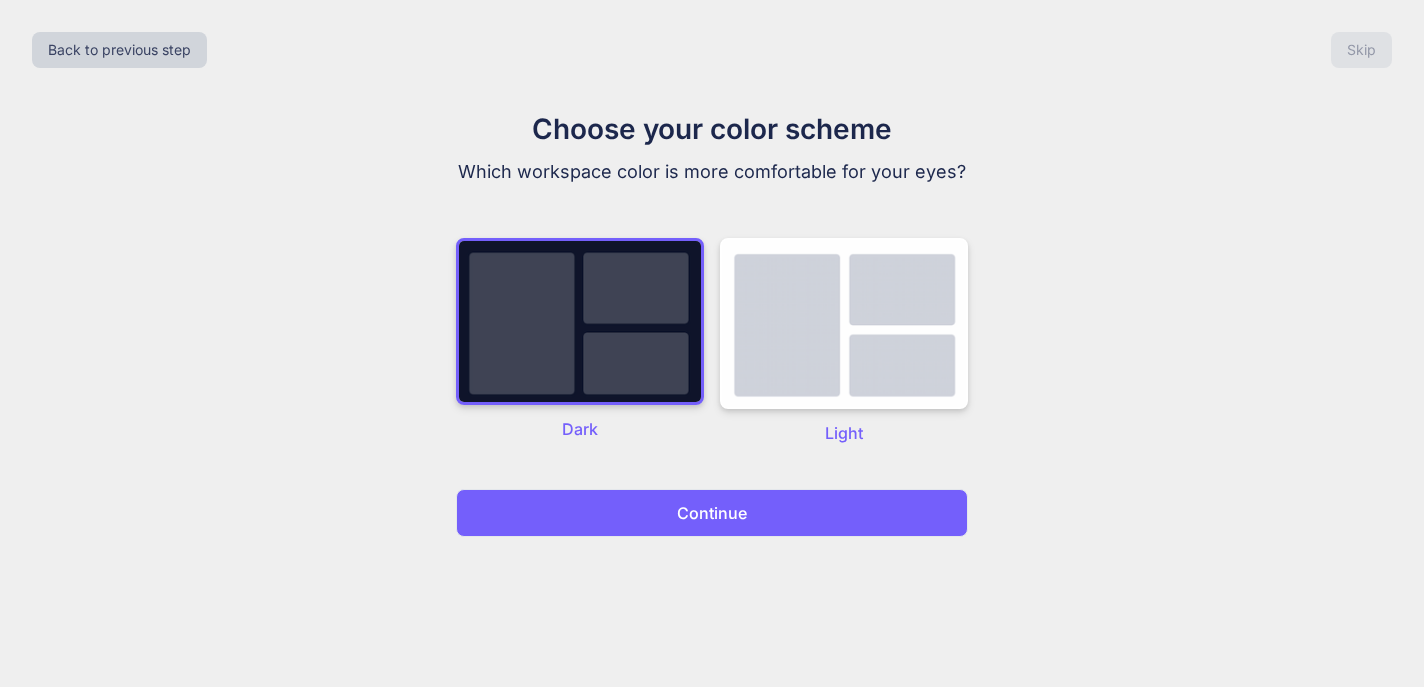 click on "Continue" at bounding box center [712, 513] 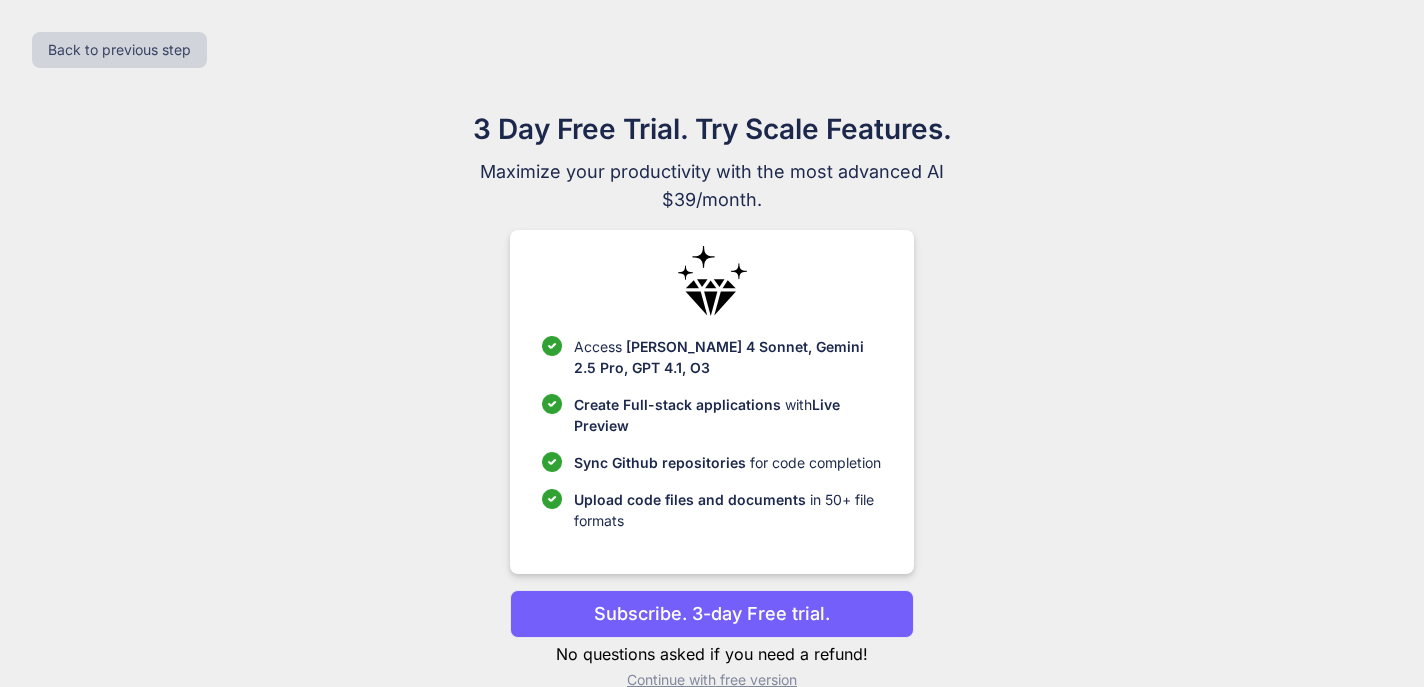 scroll, scrollTop: 34, scrollLeft: 0, axis: vertical 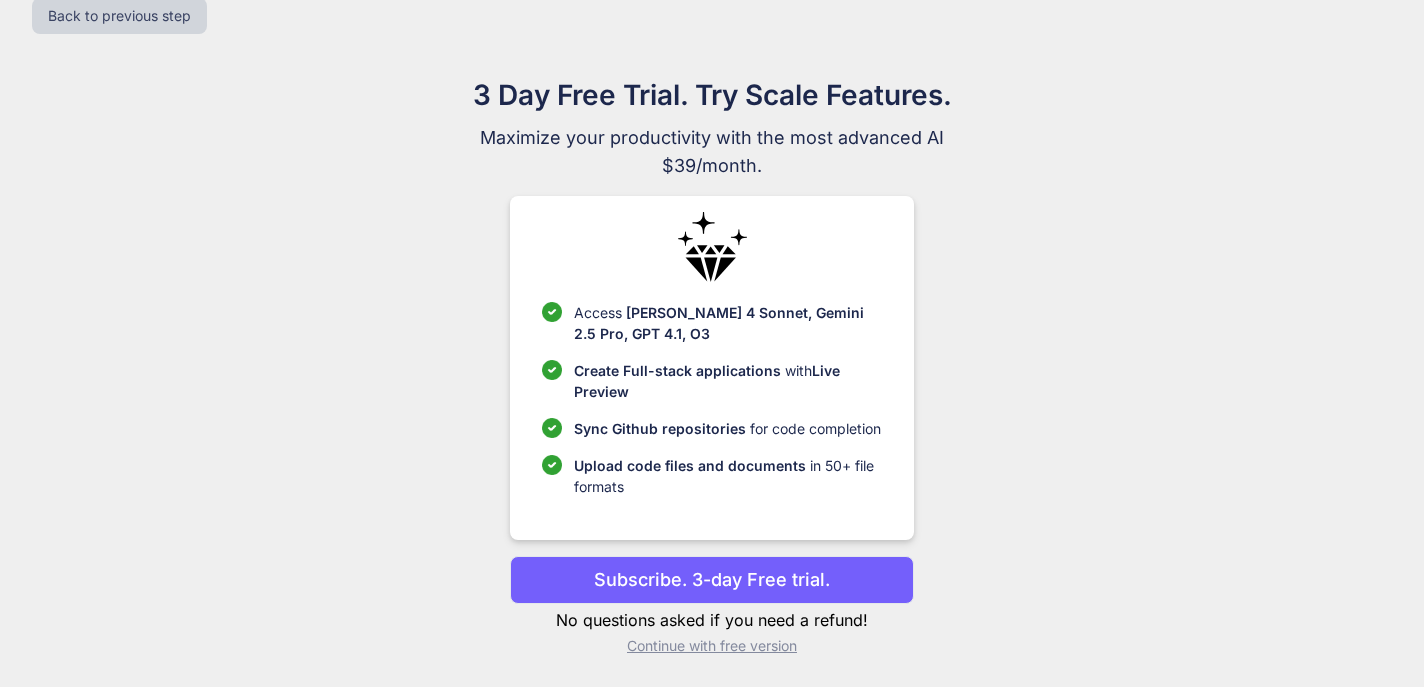 click on "Continue with free version" at bounding box center (711, 646) 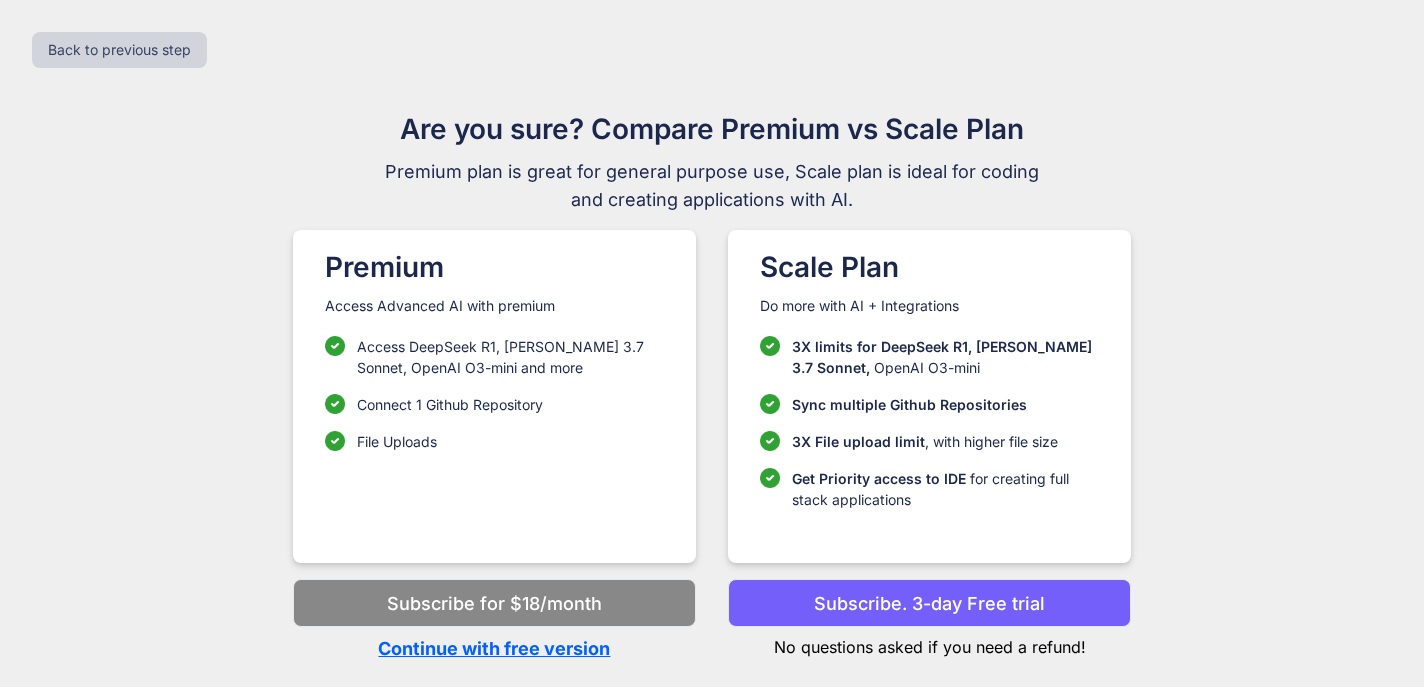 click on "Continue with free version" at bounding box center (494, 648) 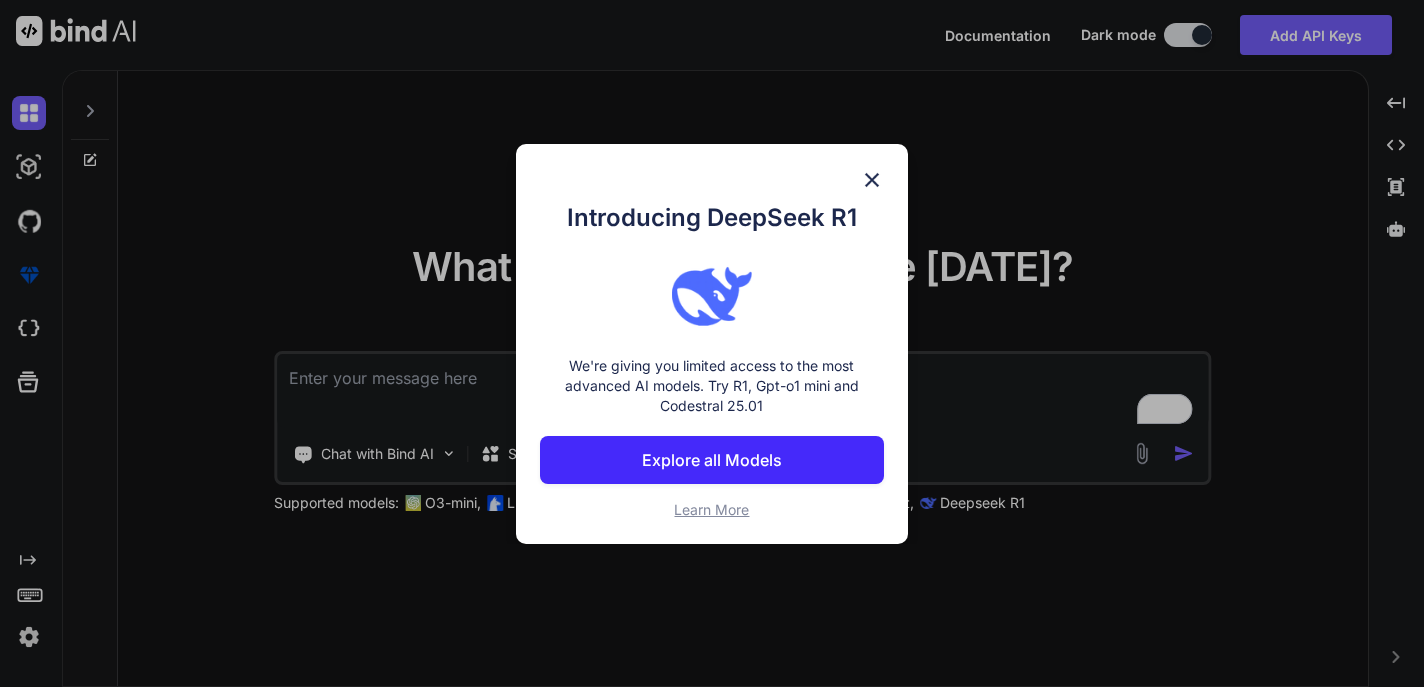 click on "Introducing DeepSeek R1 We're giving you limited access to the most advanced AI models. Try R1, Gpt-o1 mini and Codestral 25.01   Explore all Models Learn More" at bounding box center [712, 344] 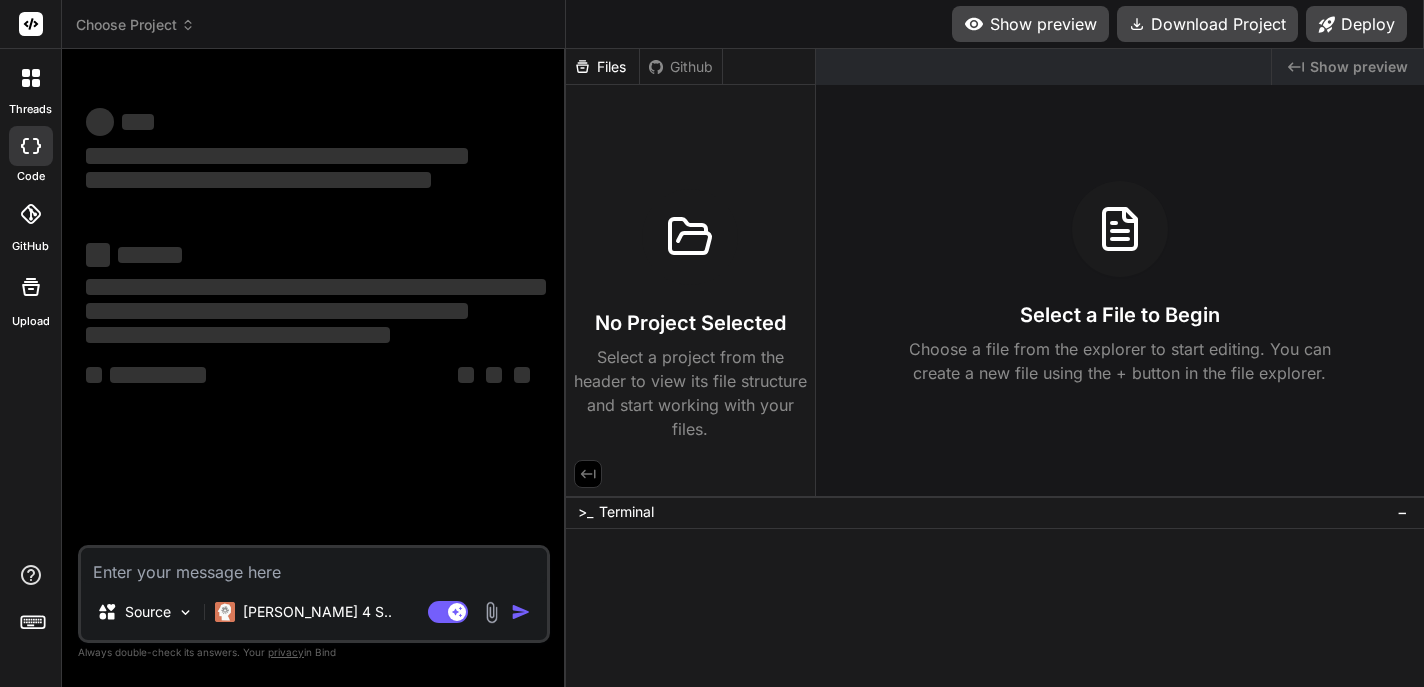 scroll, scrollTop: 0, scrollLeft: 0, axis: both 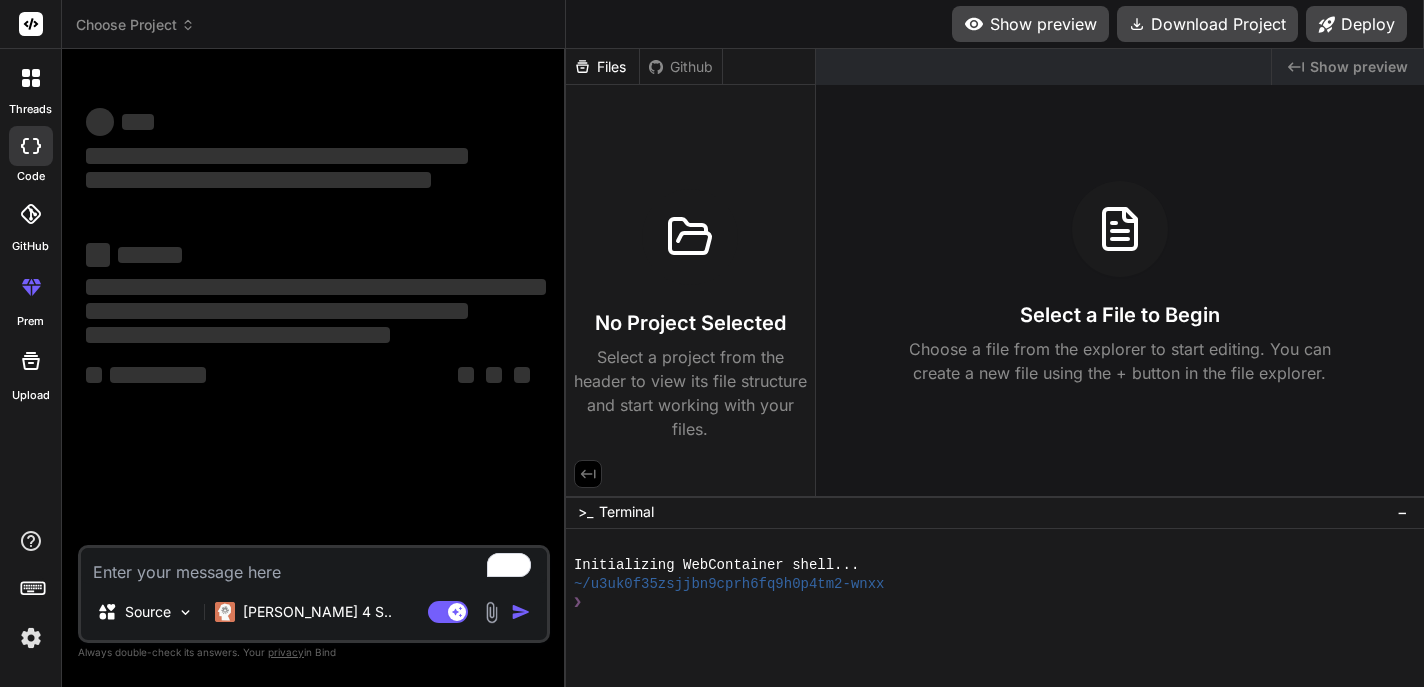 type on "x" 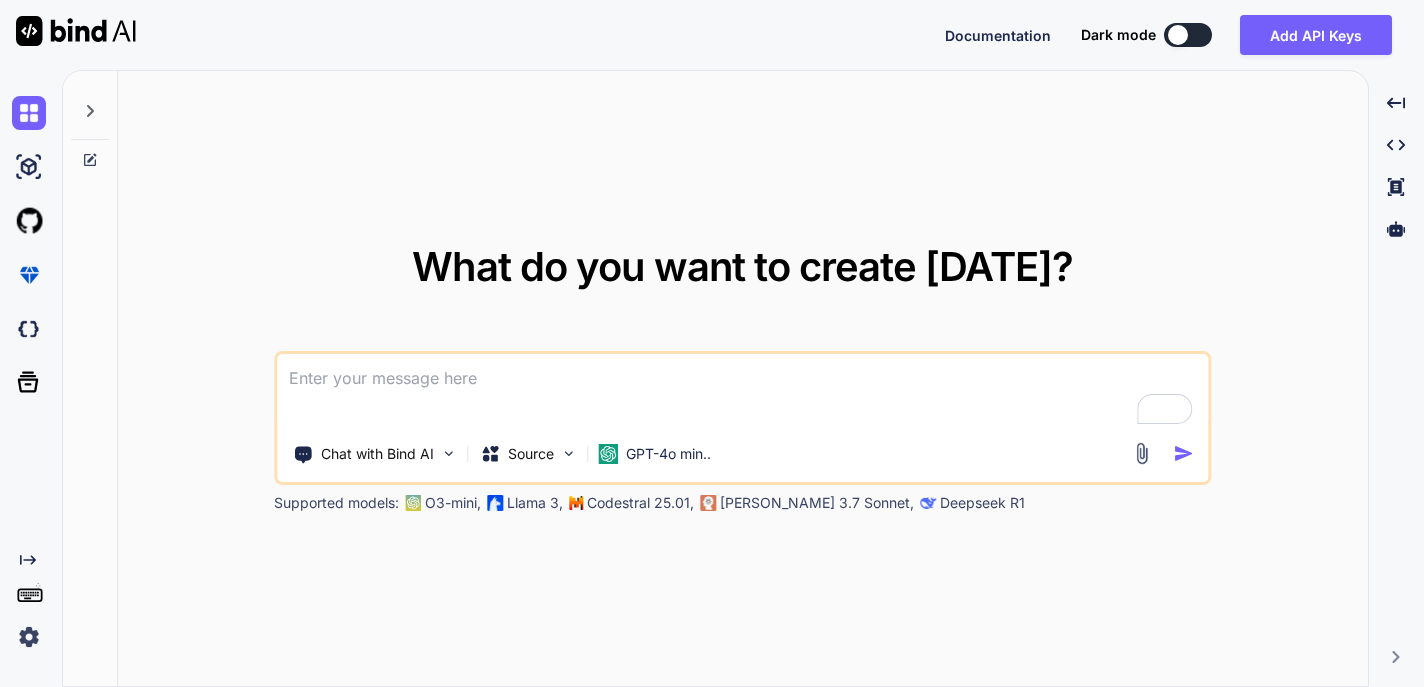 scroll, scrollTop: 0, scrollLeft: 0, axis: both 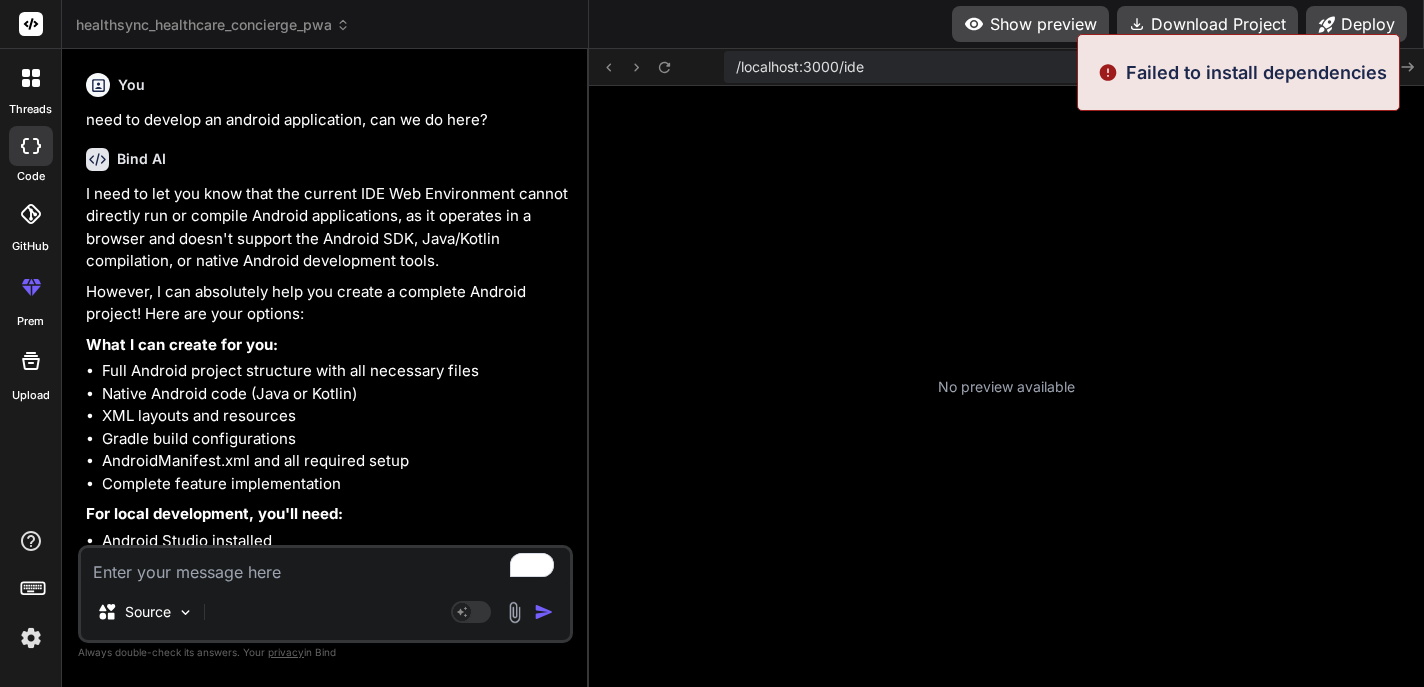 type on "x" 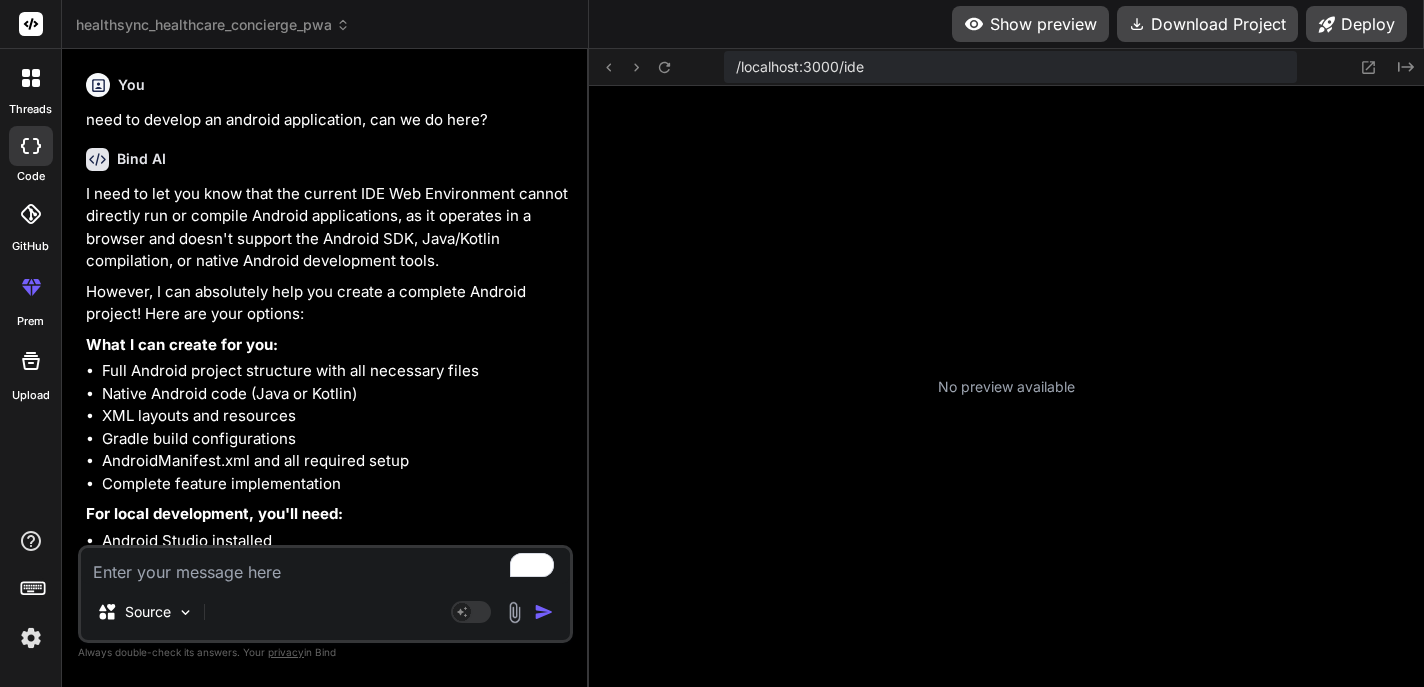 scroll, scrollTop: 0, scrollLeft: 0, axis: both 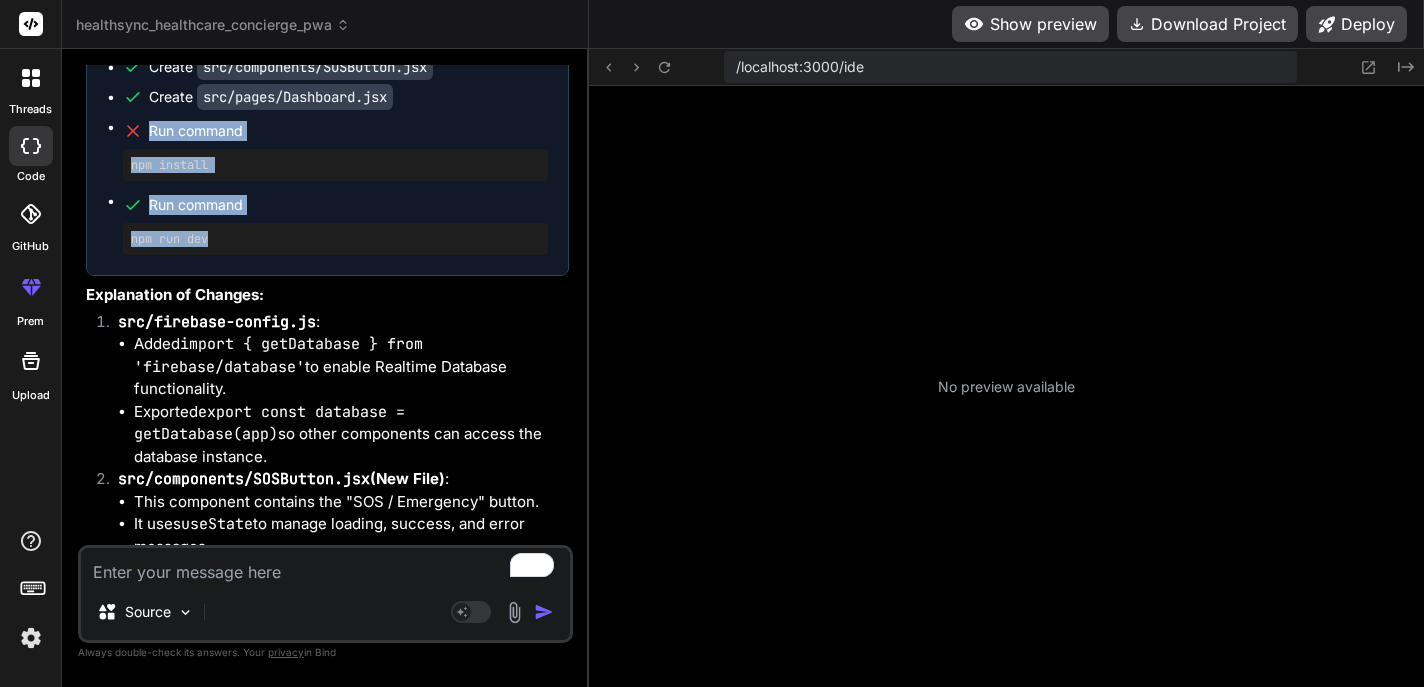drag, startPoint x: 131, startPoint y: 196, endPoint x: 293, endPoint y: 329, distance: 209.602 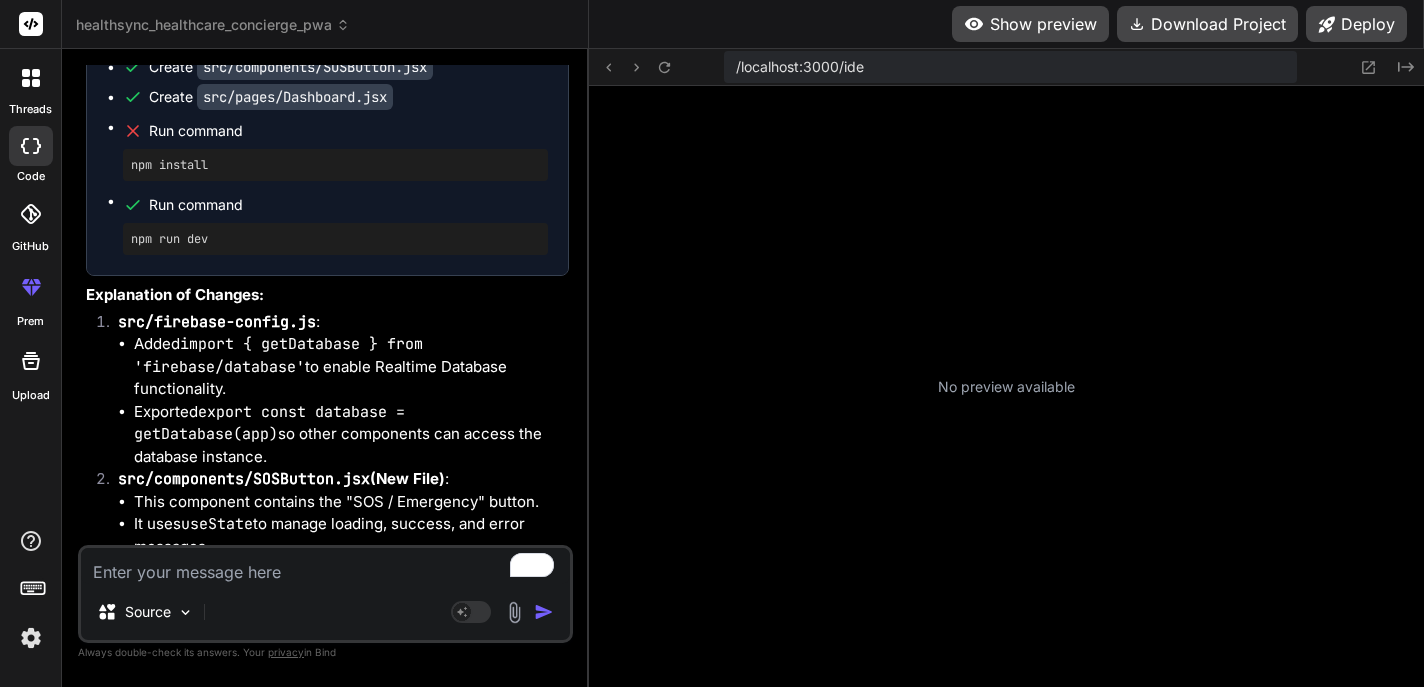 click at bounding box center (325, 566) 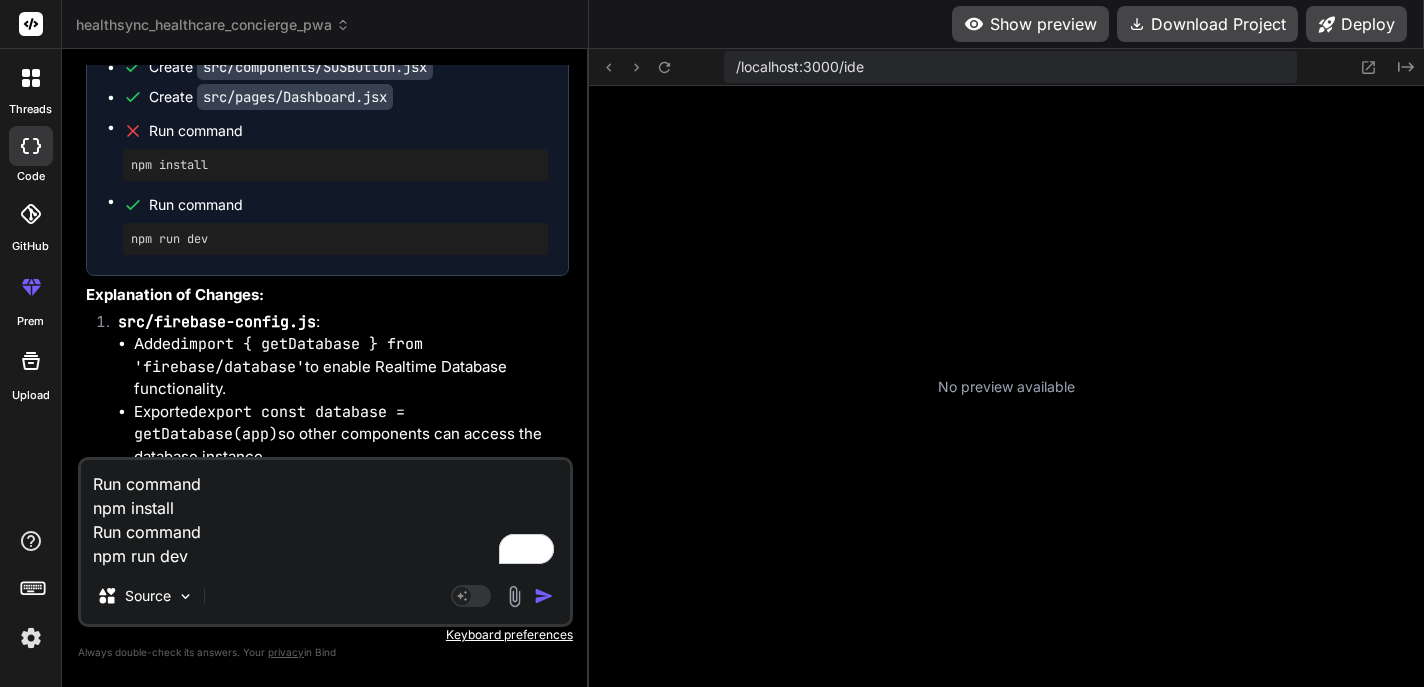 type on "x" 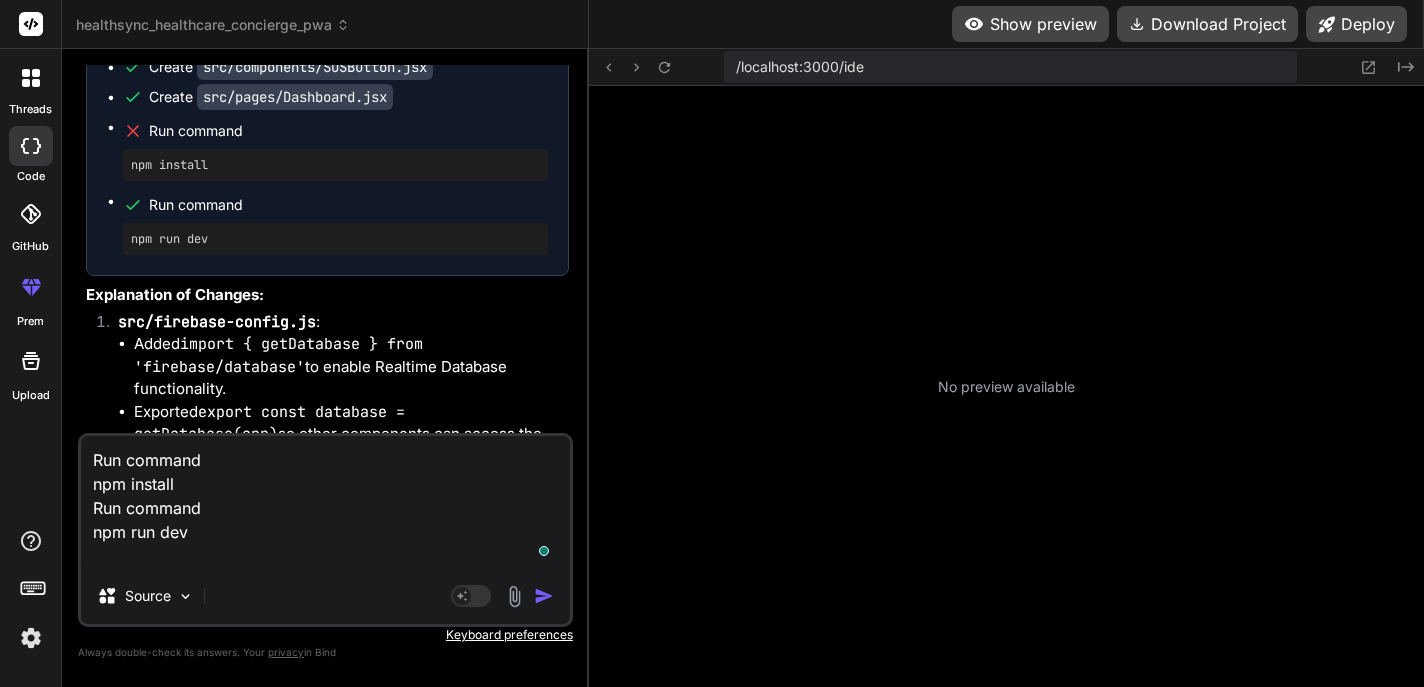 type on "Run command
npm install
Run command
npm run dev" 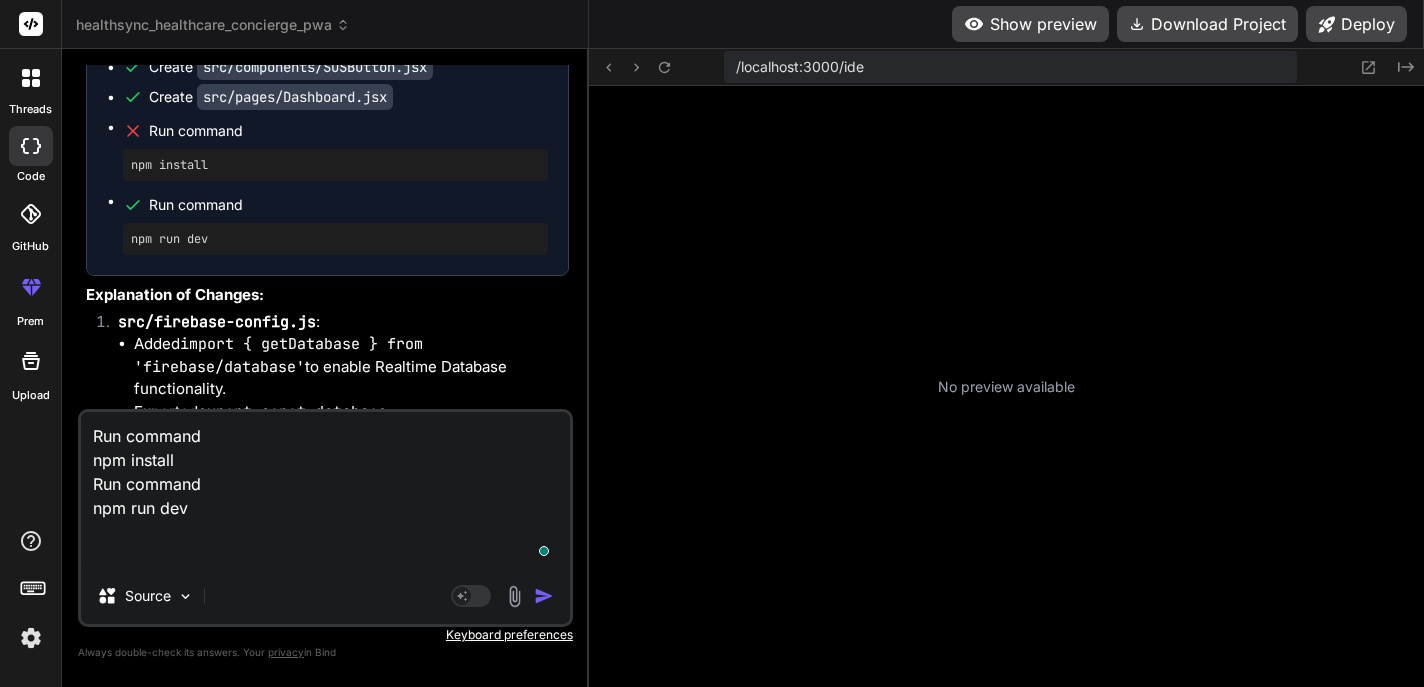 type on "Run command
npm install
Run command
npm run dev
f" 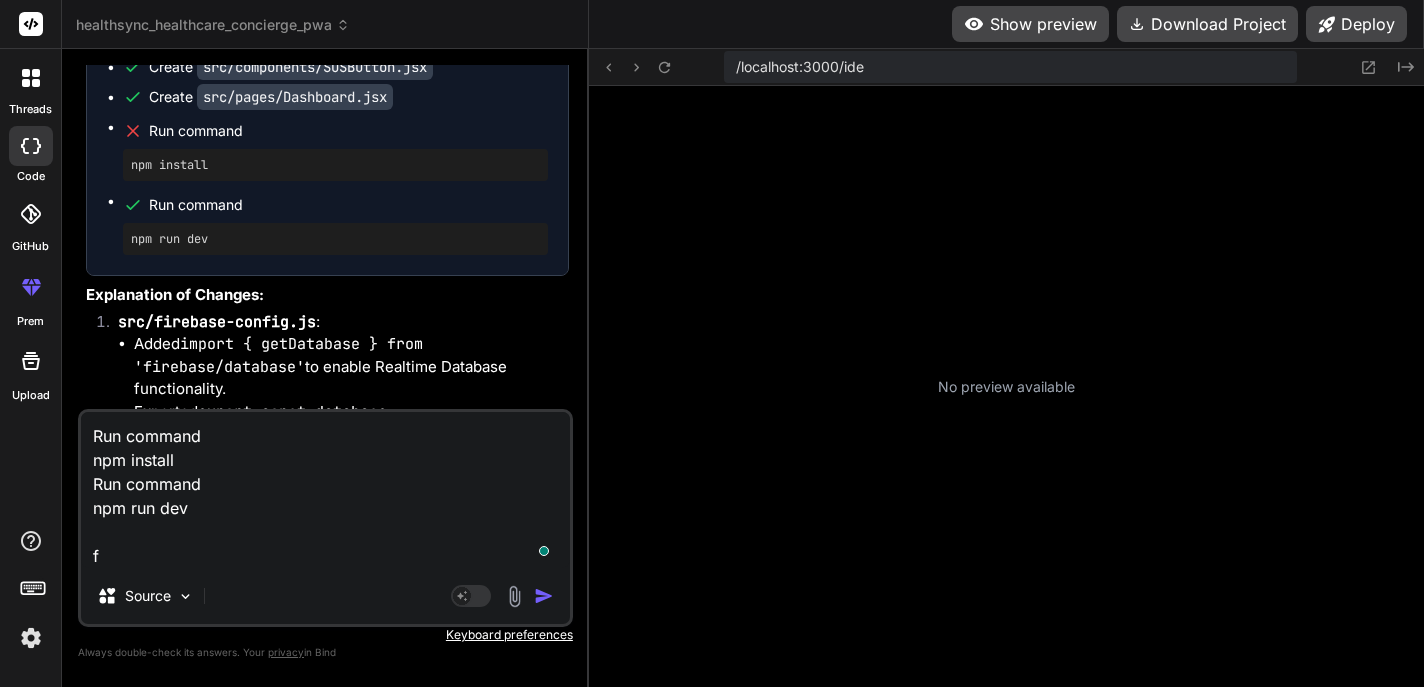 type on "Run command
npm install
Run command
npm run dev
fi" 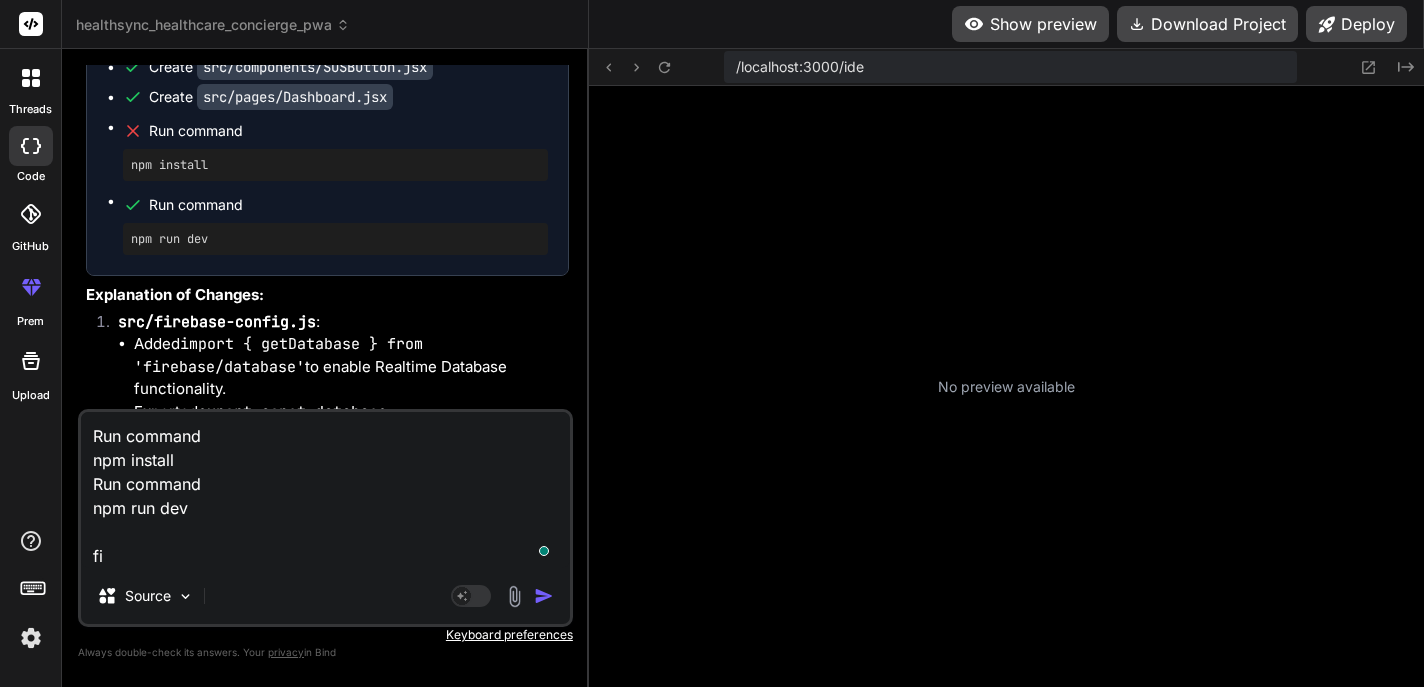 type on "Run command
npm install
Run command
npm run dev
fix" 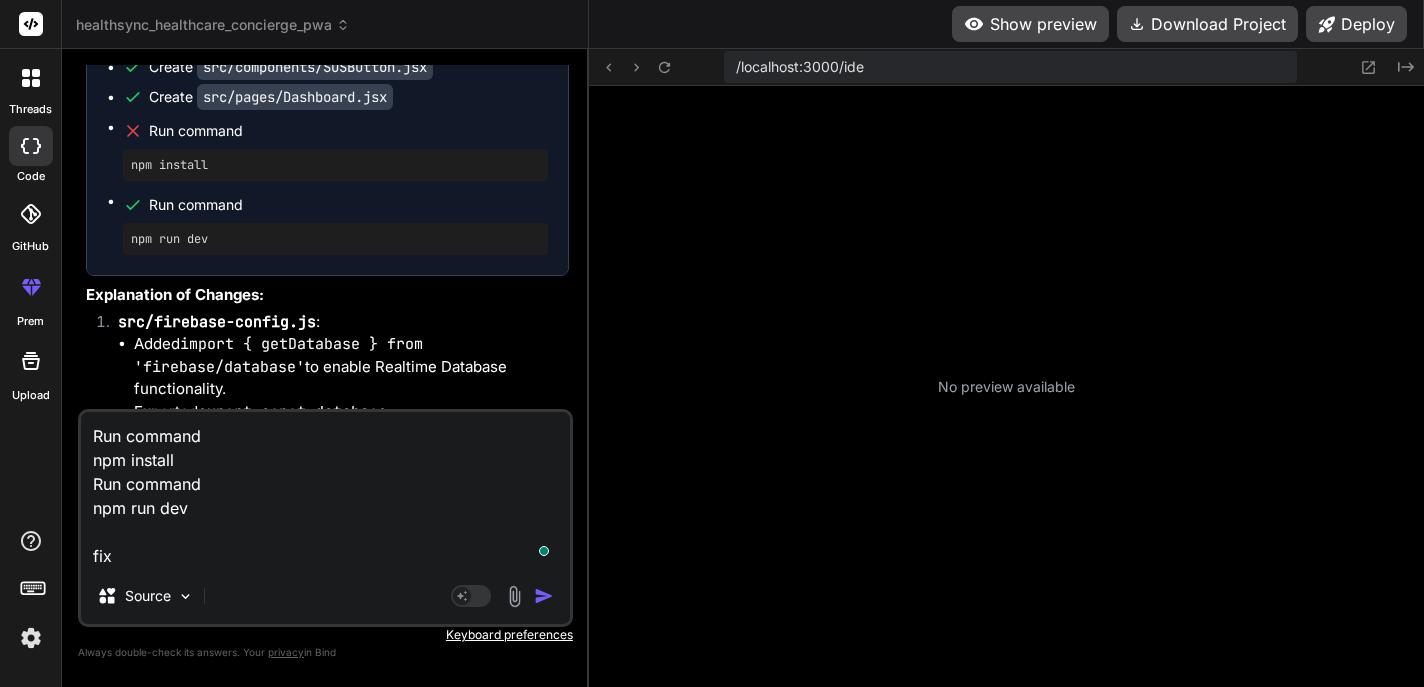 type on "Run command
npm install
Run command
npm run dev
fix" 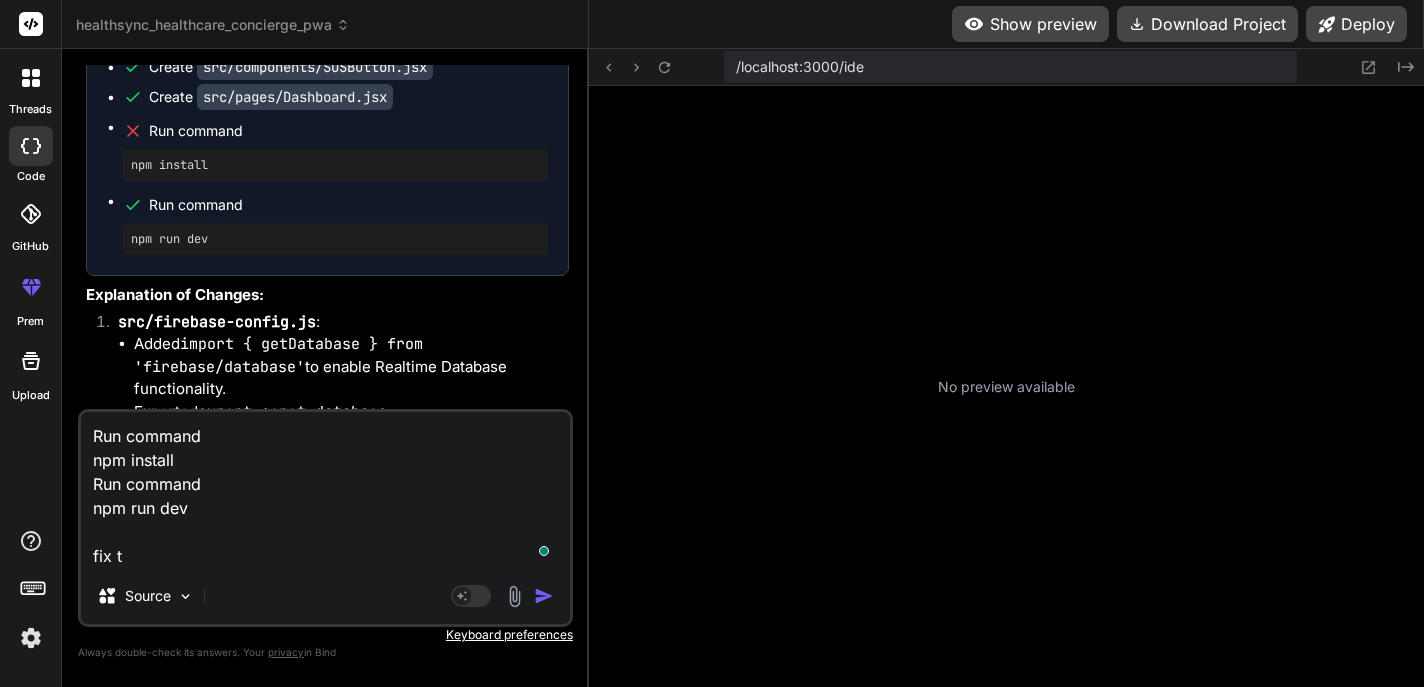 type on "x" 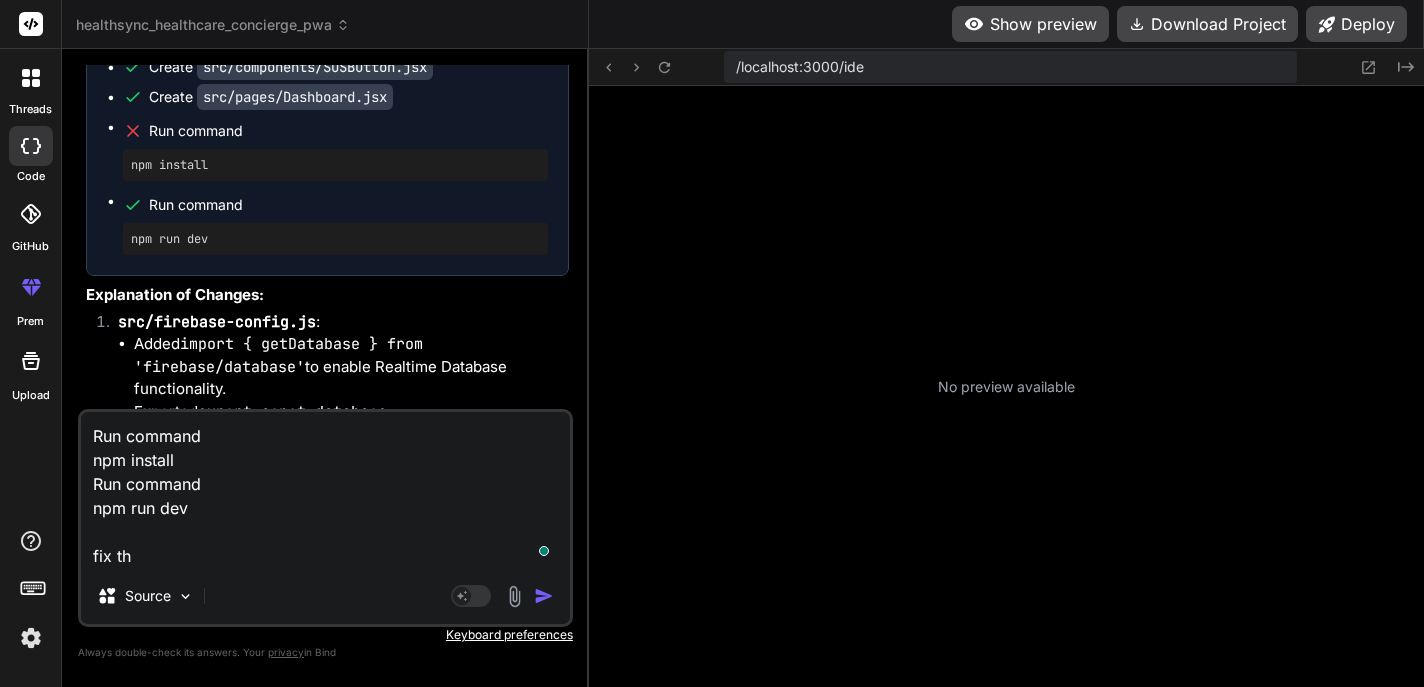 type on "Run command
npm install
Run command
npm run dev
fix the" 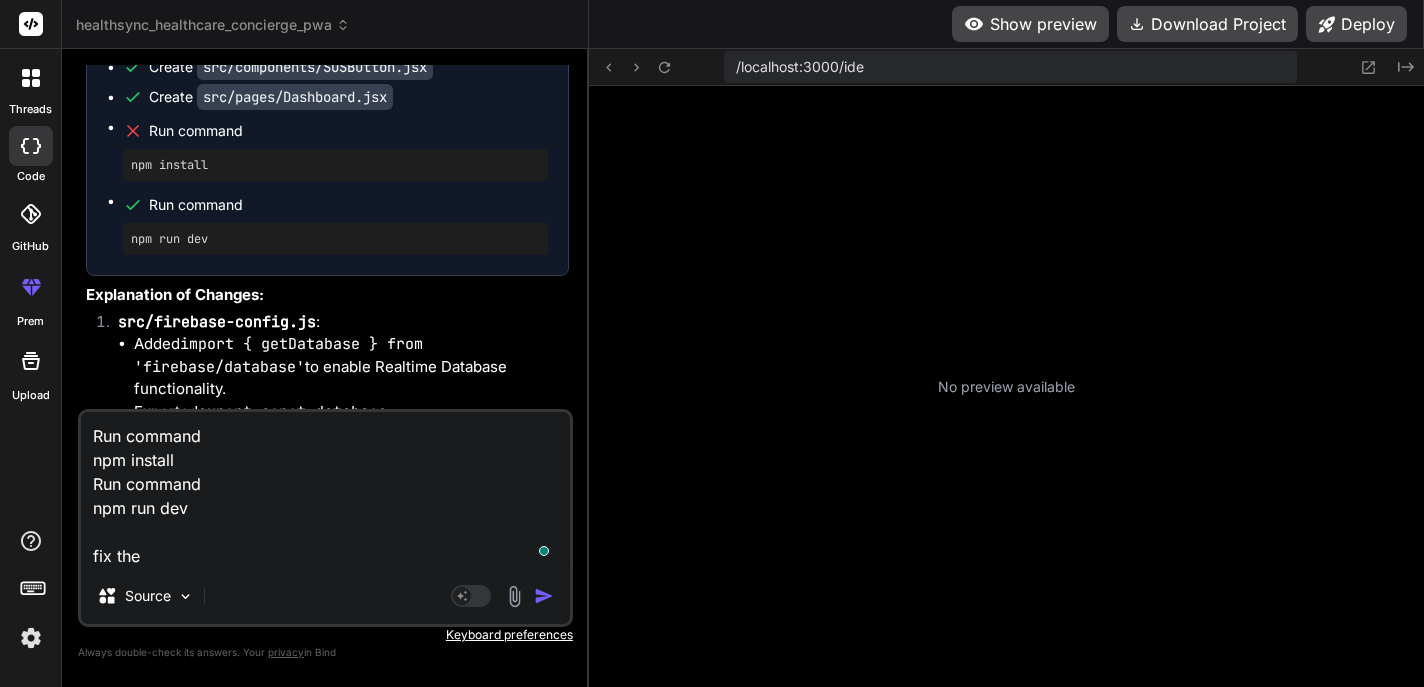 type on "Run command
npm install
Run command
npm run dev
fix thei" 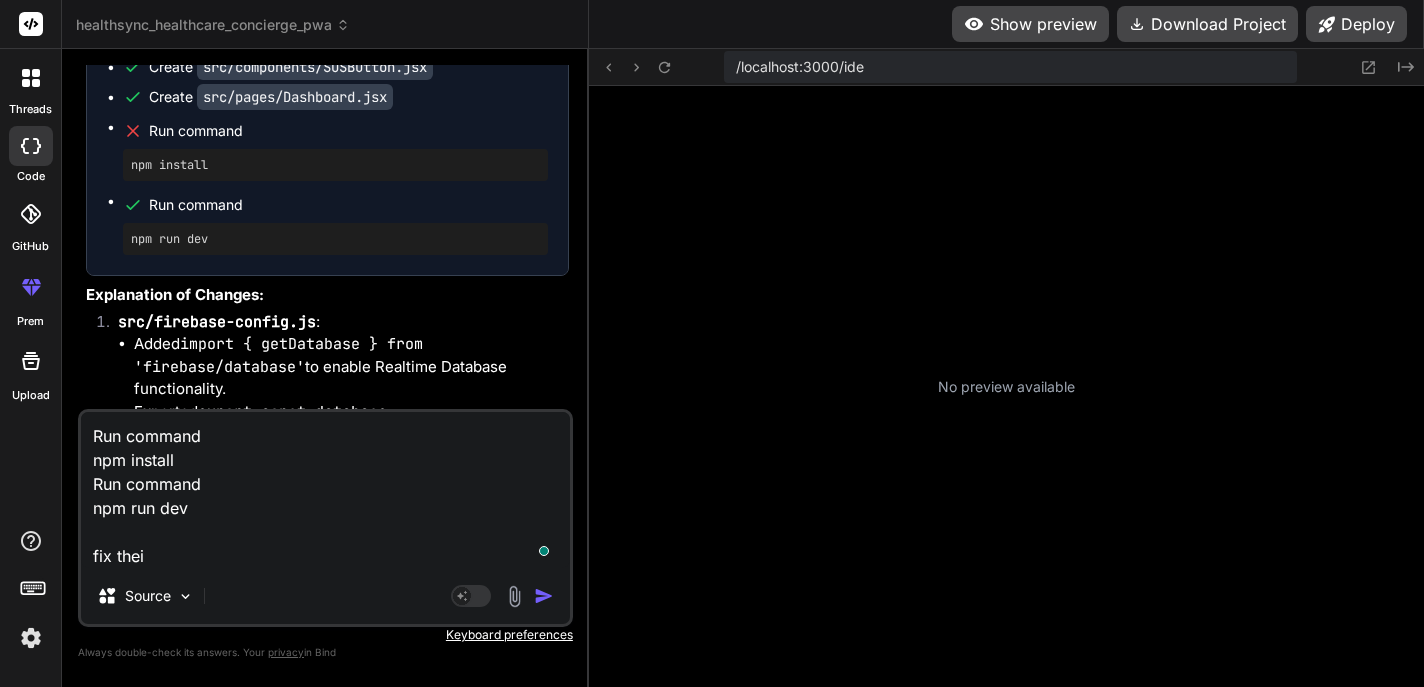 type on "Run command
npm install
Run command
npm run dev
fix thei" 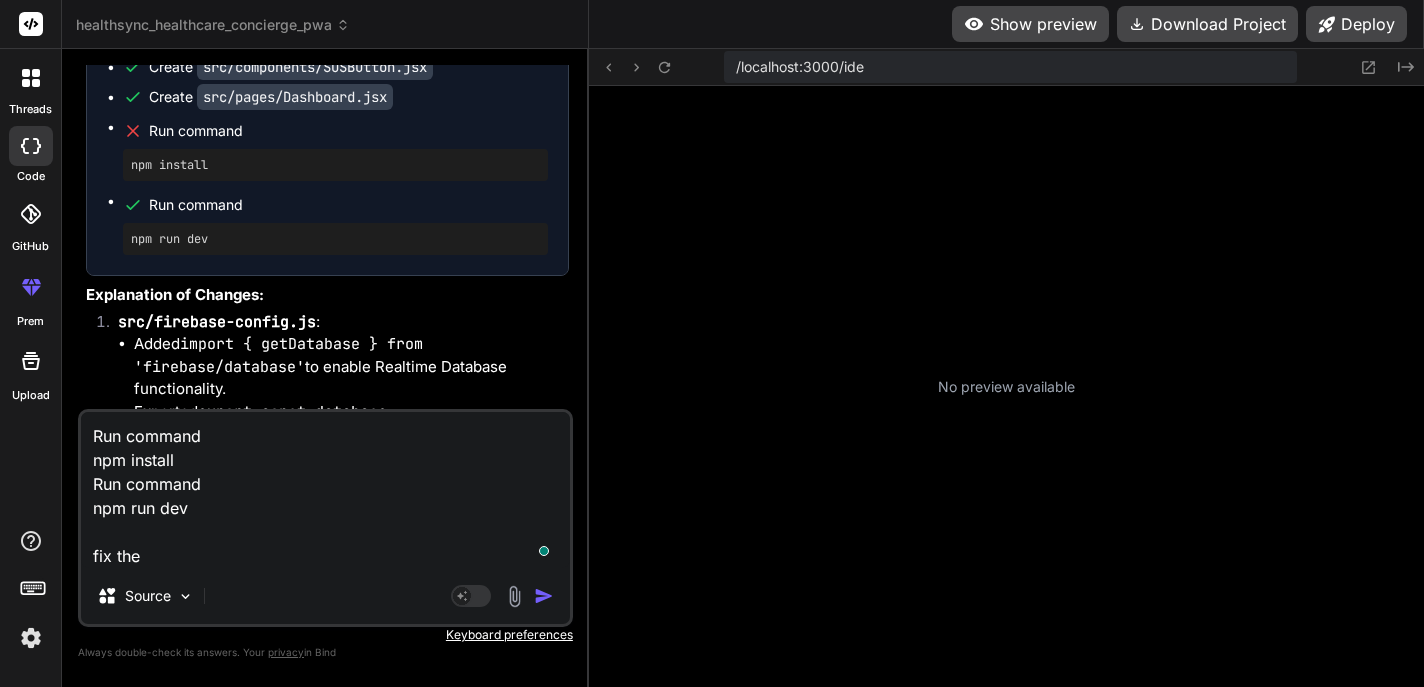 type on "Run command
npm install
Run command
npm run dev
fix th" 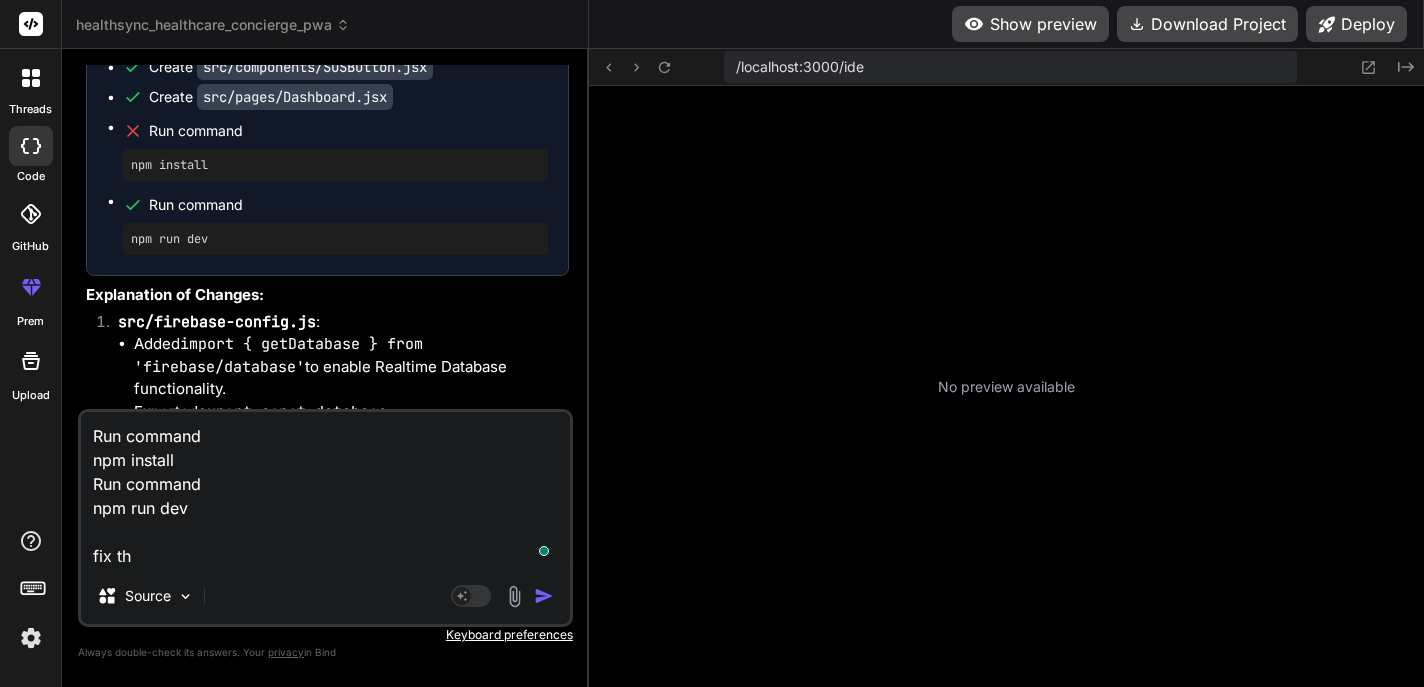 type on "Run command
npm install
Run command
npm run dev
fix thi" 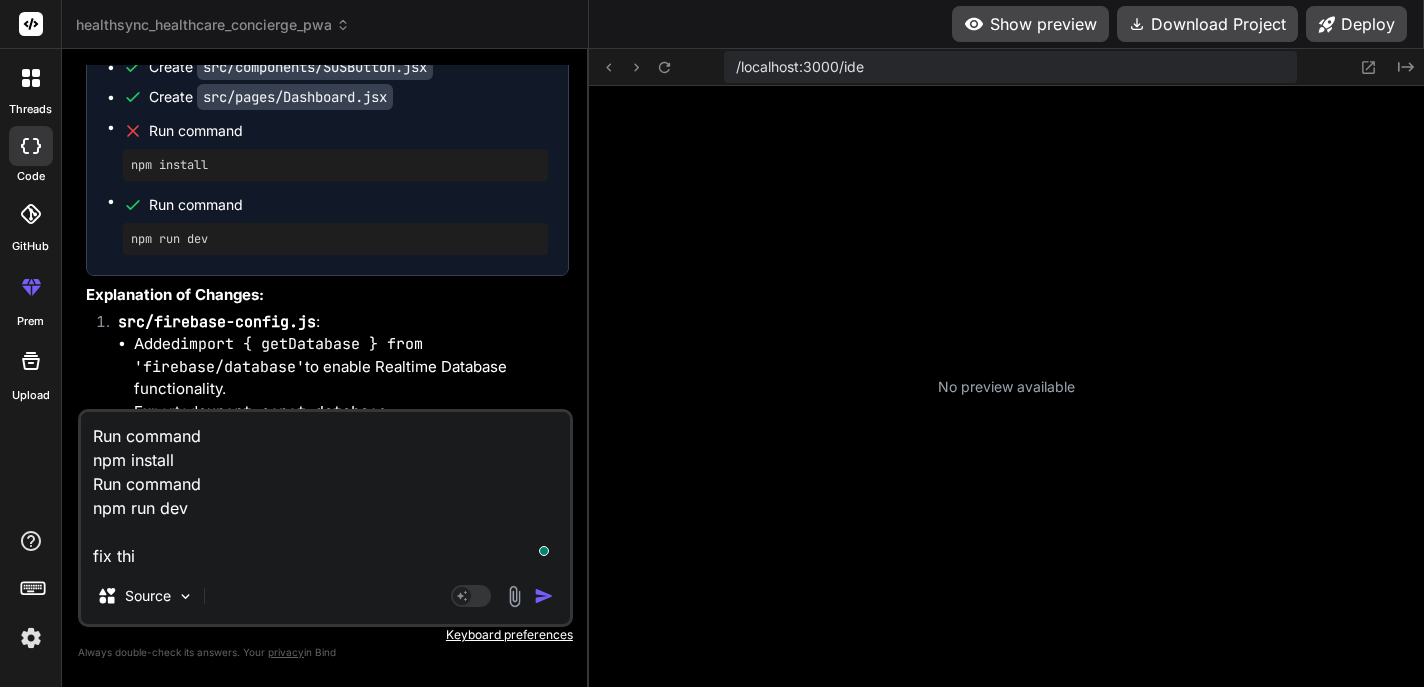 type on "Run command
npm install
Run command
npm run dev
fix this" 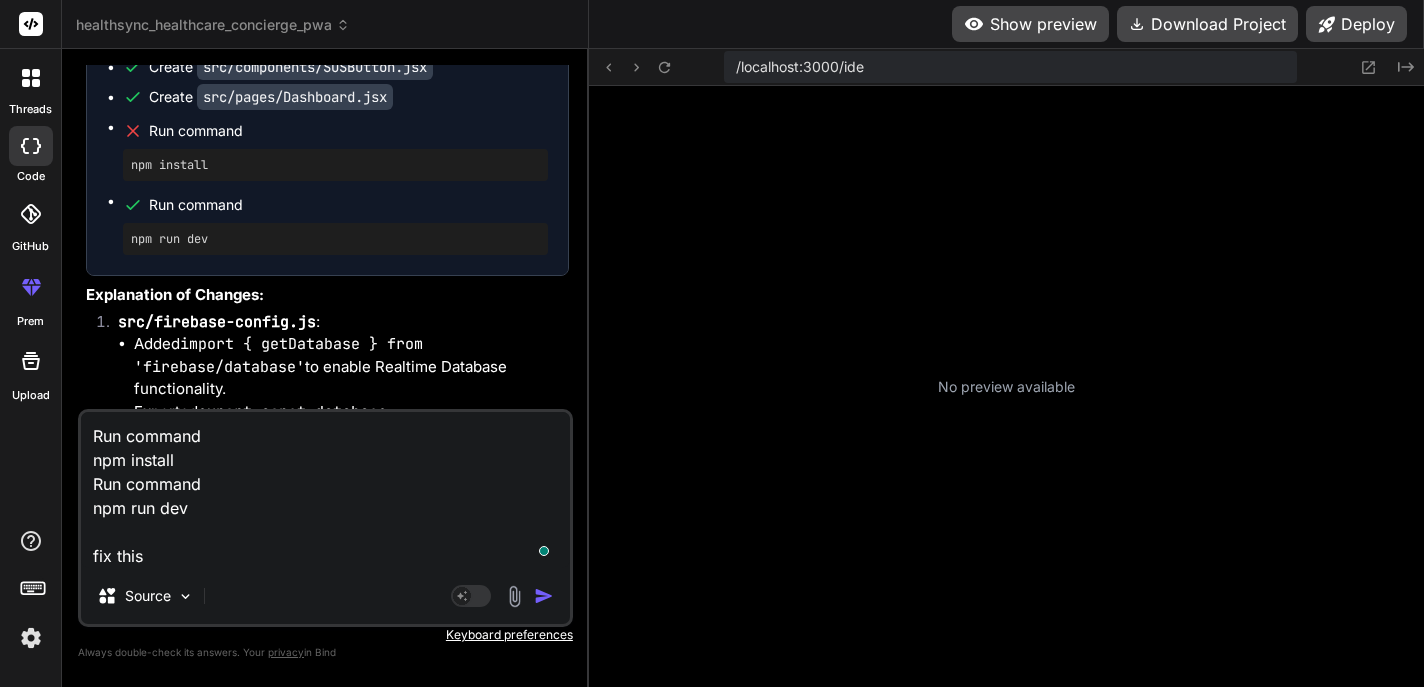 type on "Run command
npm install
Run command
npm run dev
fix this" 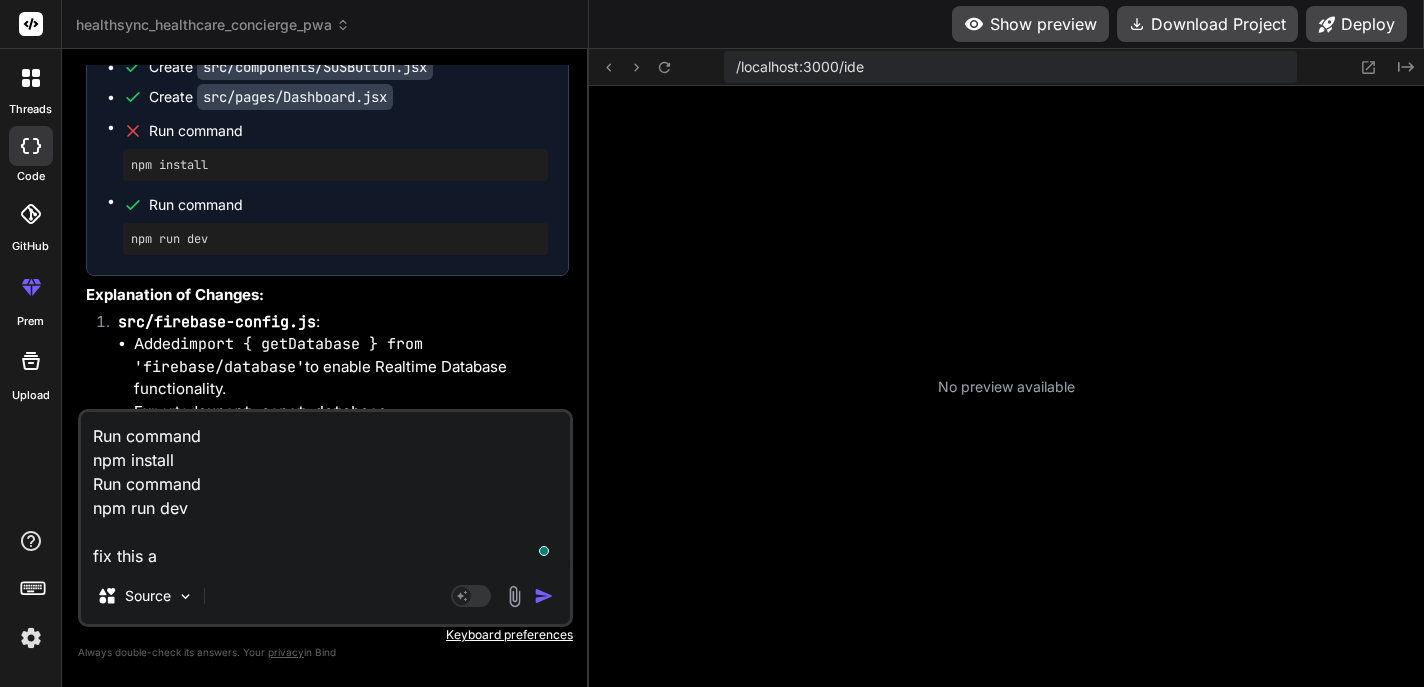 type on "Run command
npm install
Run command
npm run dev
fix this ab" 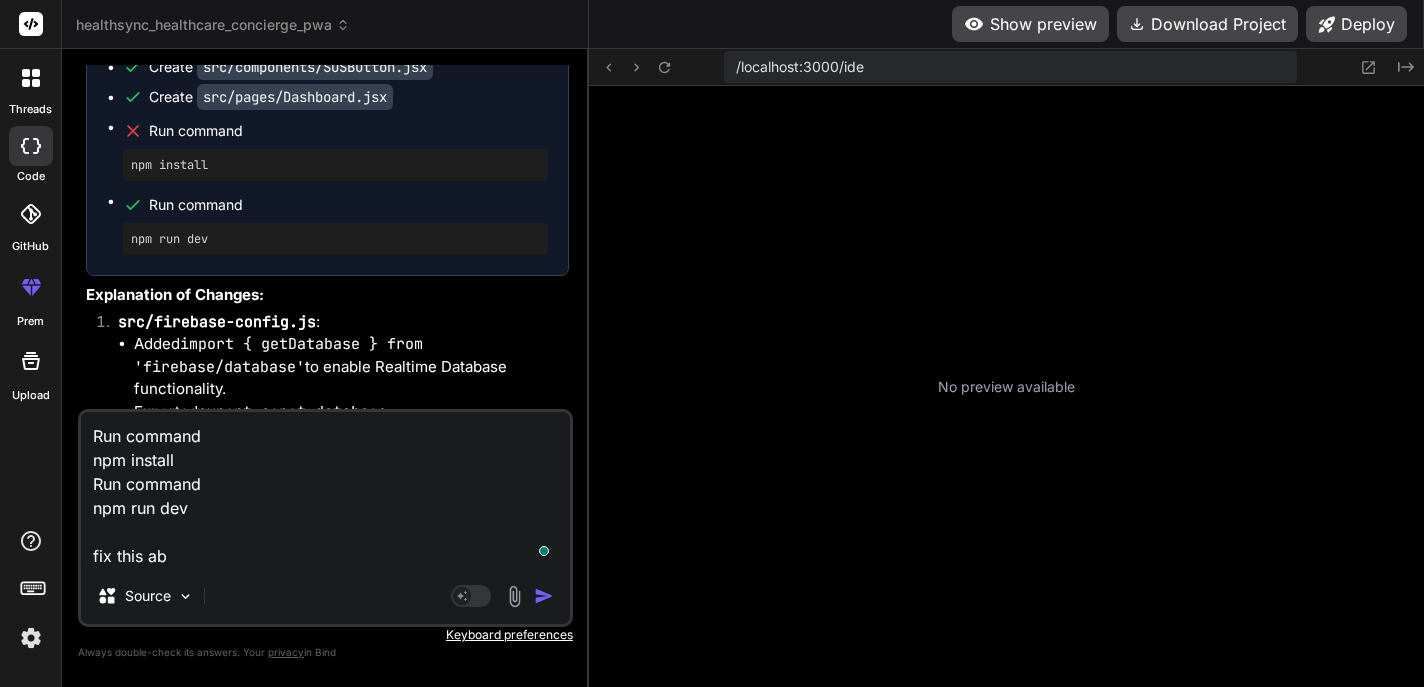 type on "Run command
npm install
Run command
npm run dev
fix this abo" 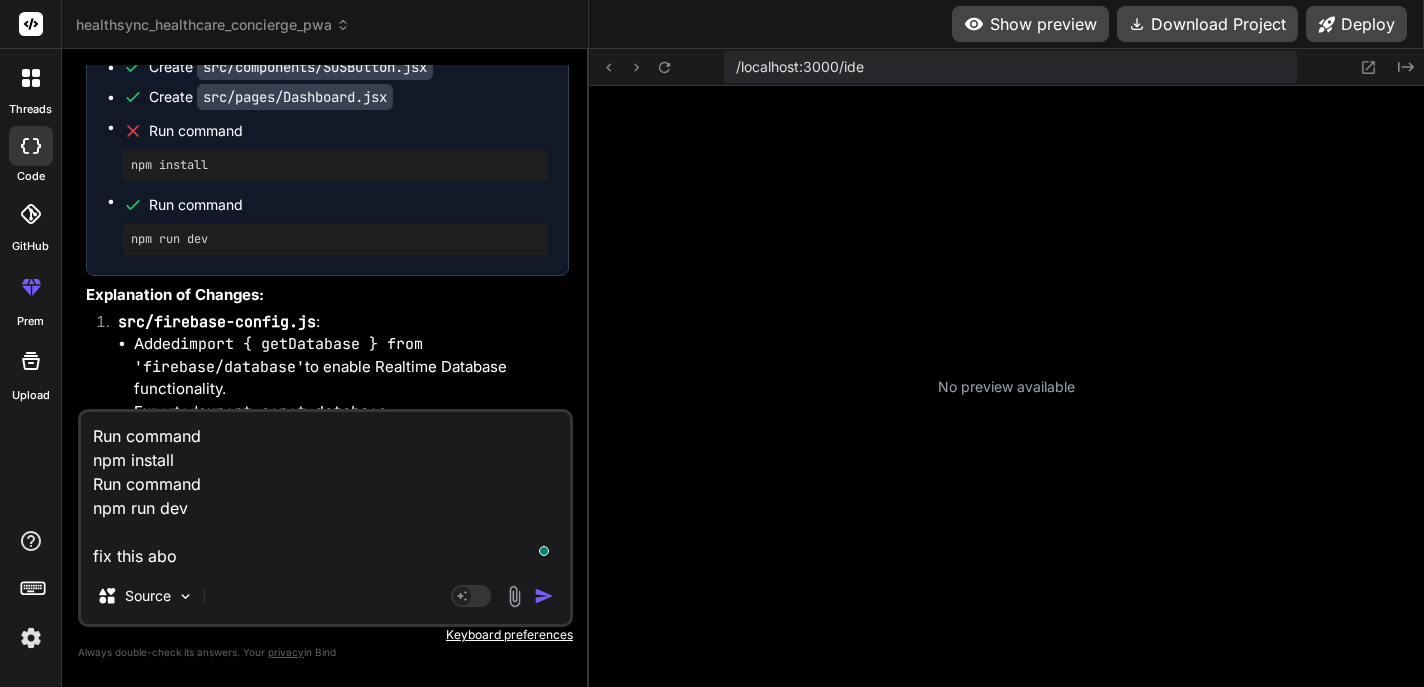 type on "Run command
npm install
Run command
npm run dev
fix this abov" 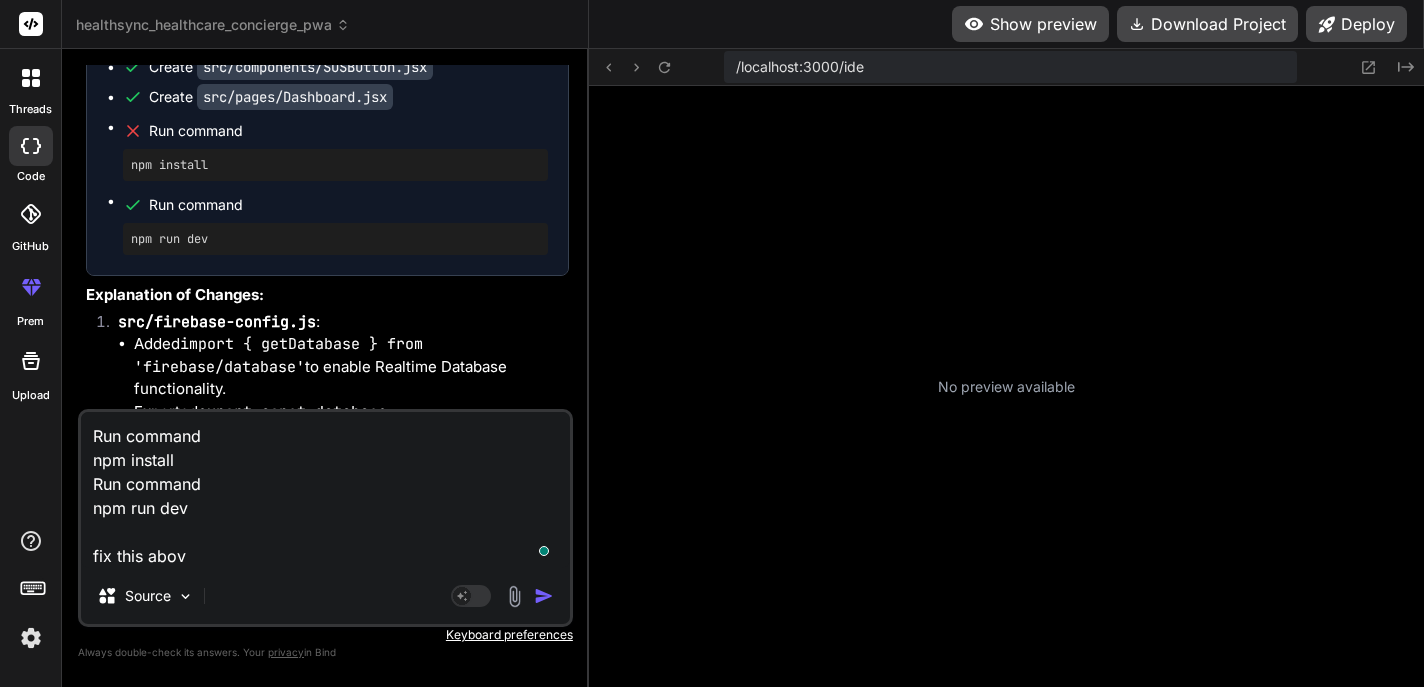 type on "Run command
npm install
Run command
npm run dev
fix this above" 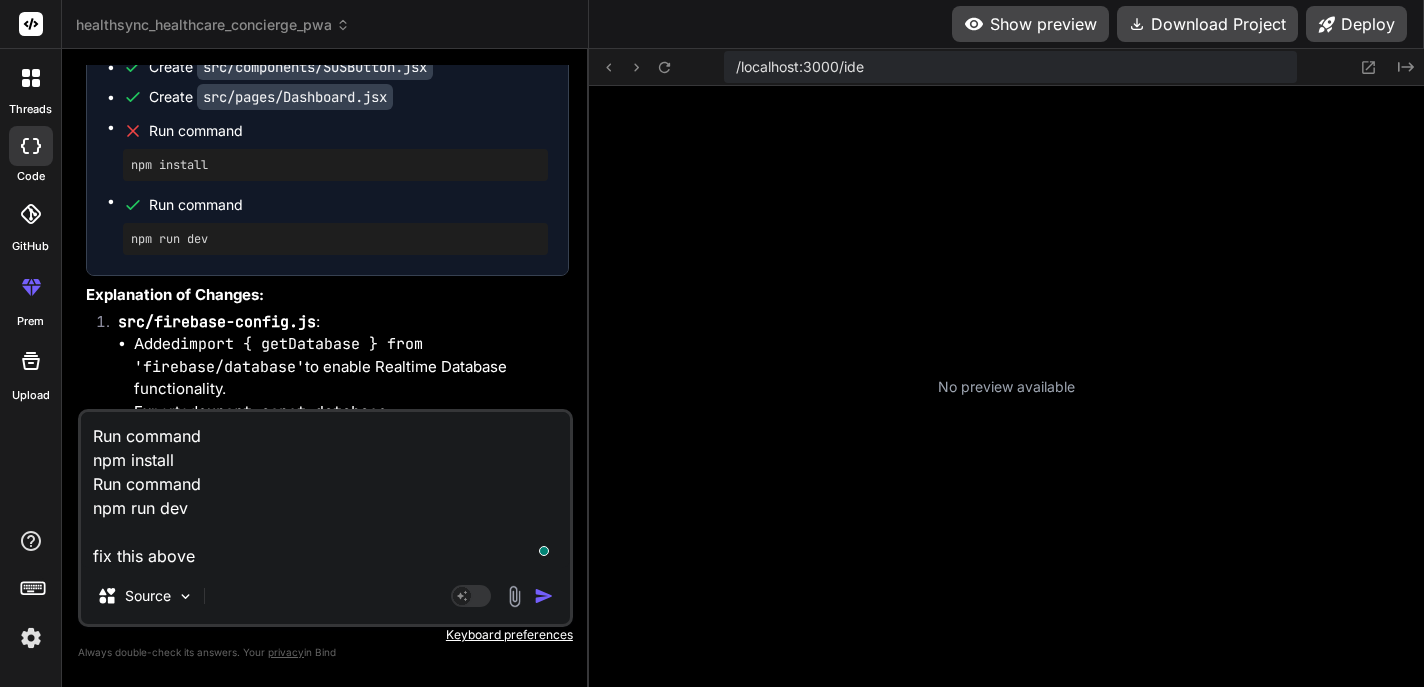 type on "Run command
npm install
Run command
npm run dev
fix this above" 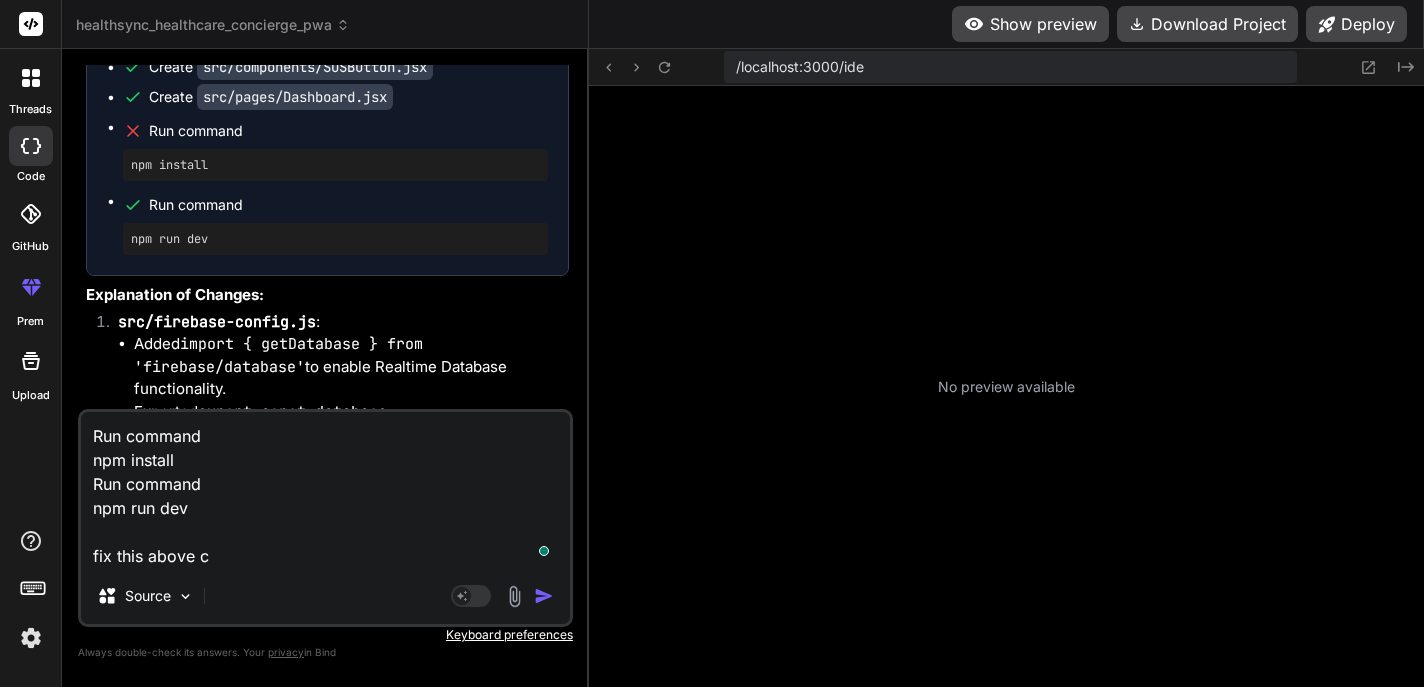 type on "Run command
npm install
Run command
npm run dev
fix this above co" 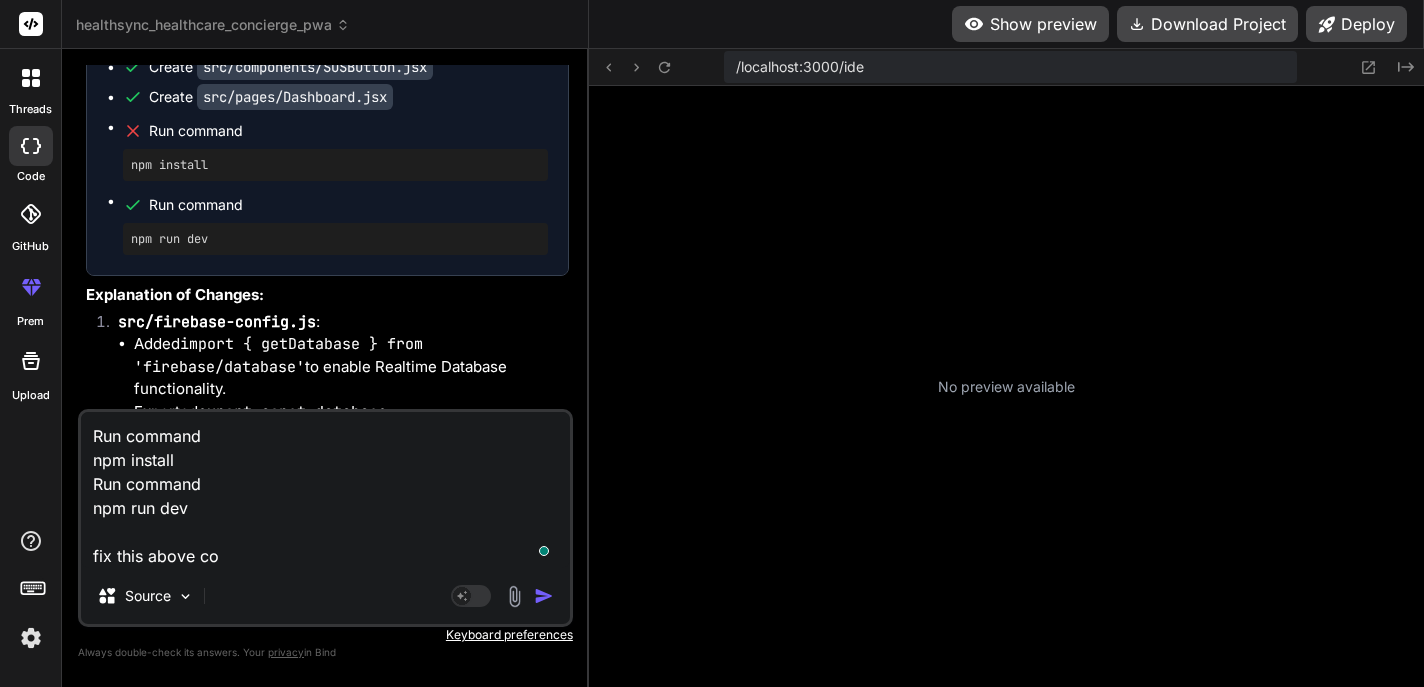 type on "x" 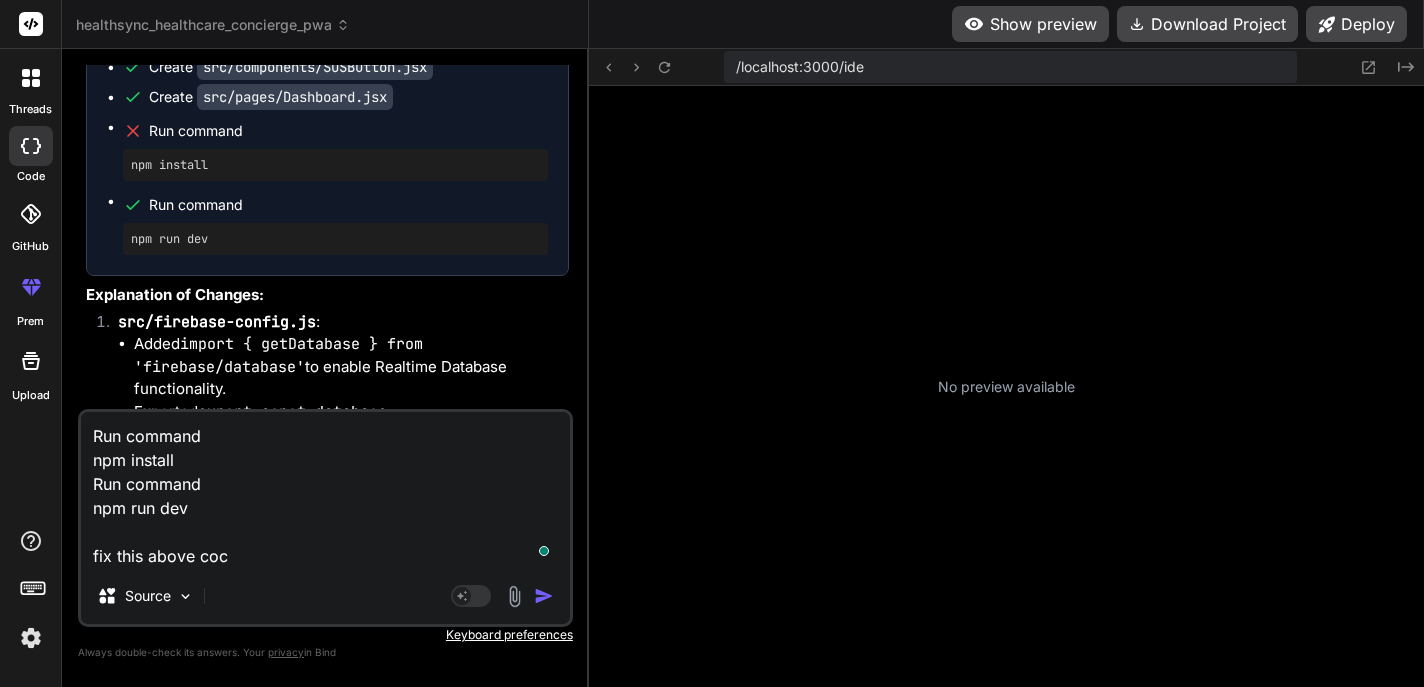 type on "Run command
npm install
Run command
npm run dev
fix this above cocm" 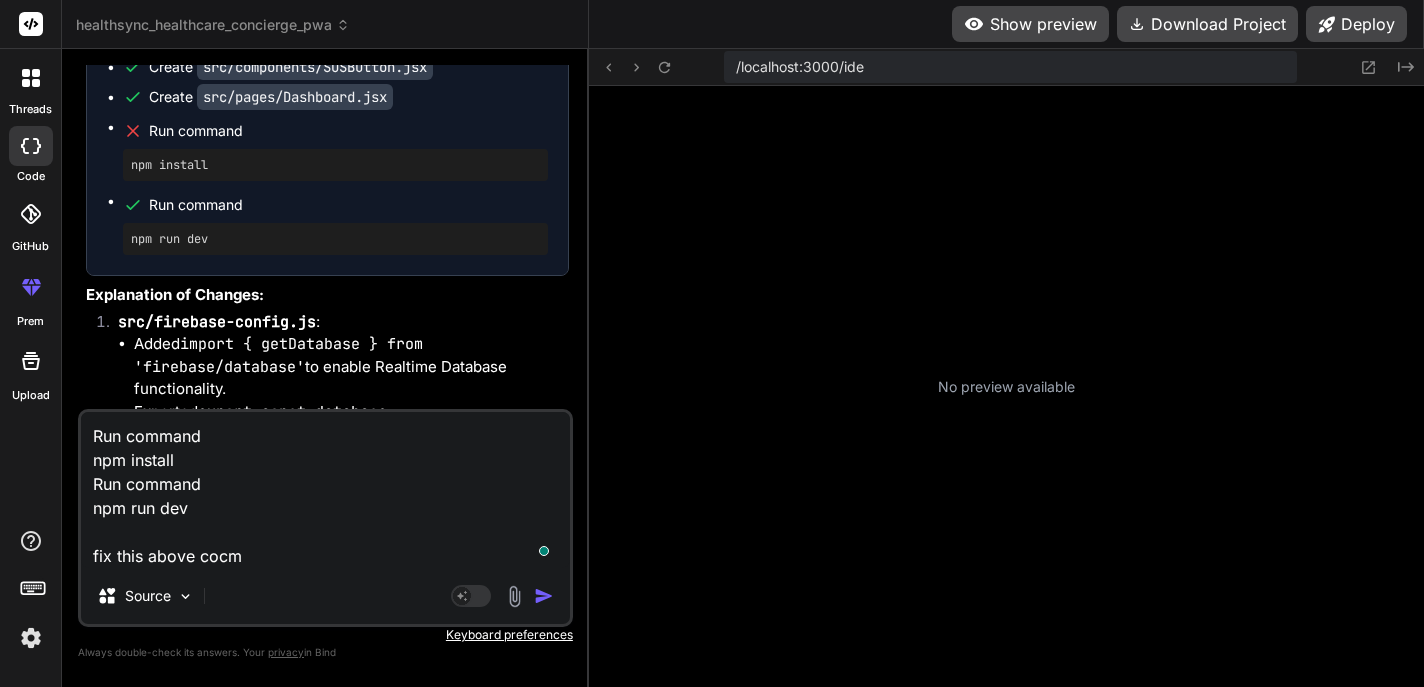 type on "Run command
npm install
Run command
npm run dev
fix this above cocmm" 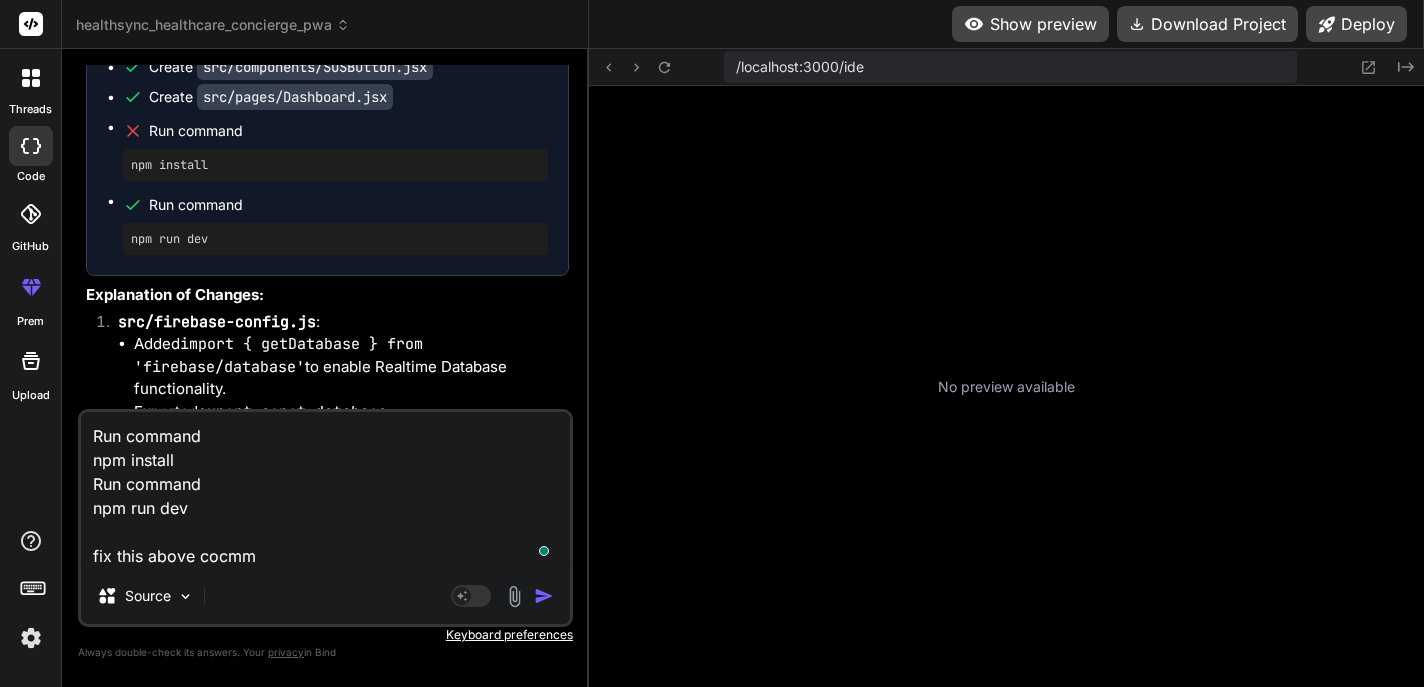 type on "Run command
npm install
Run command
npm run dev
fix this above cocmma" 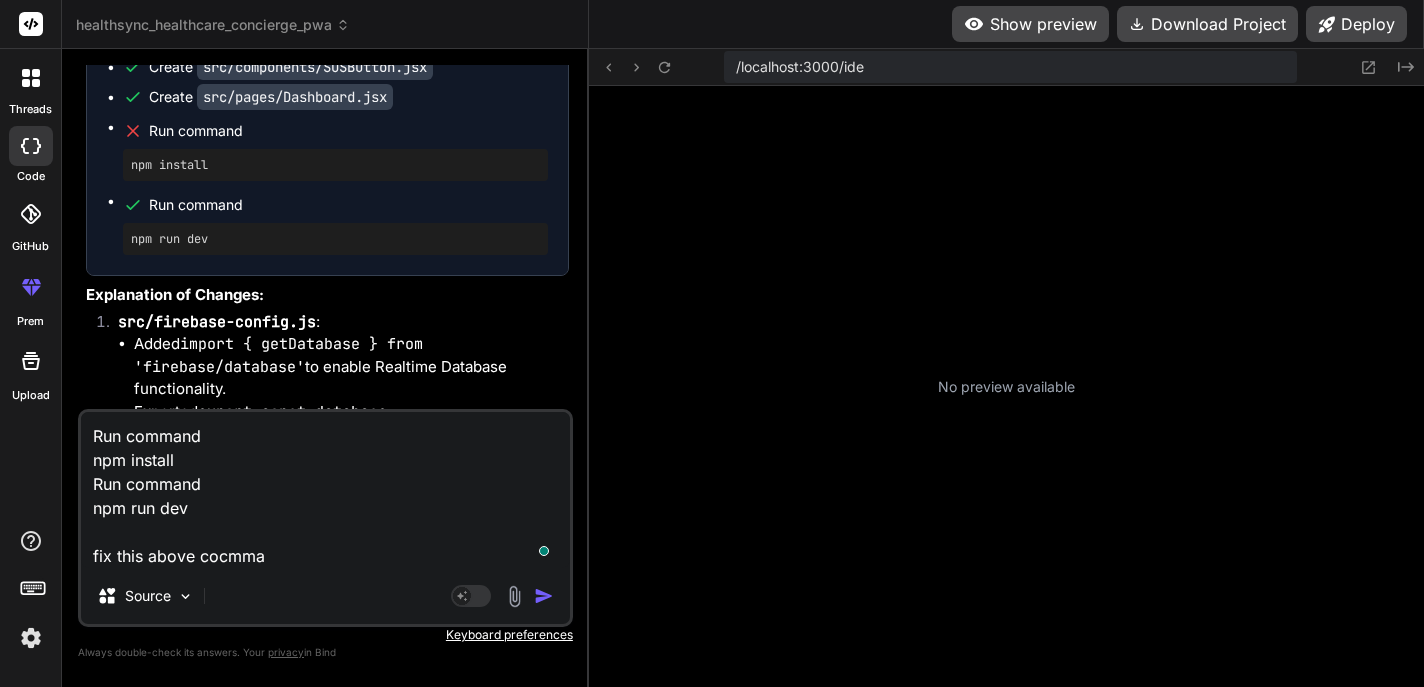 type on "Run command
npm install
Run command
npm run dev
fix this above cocmm" 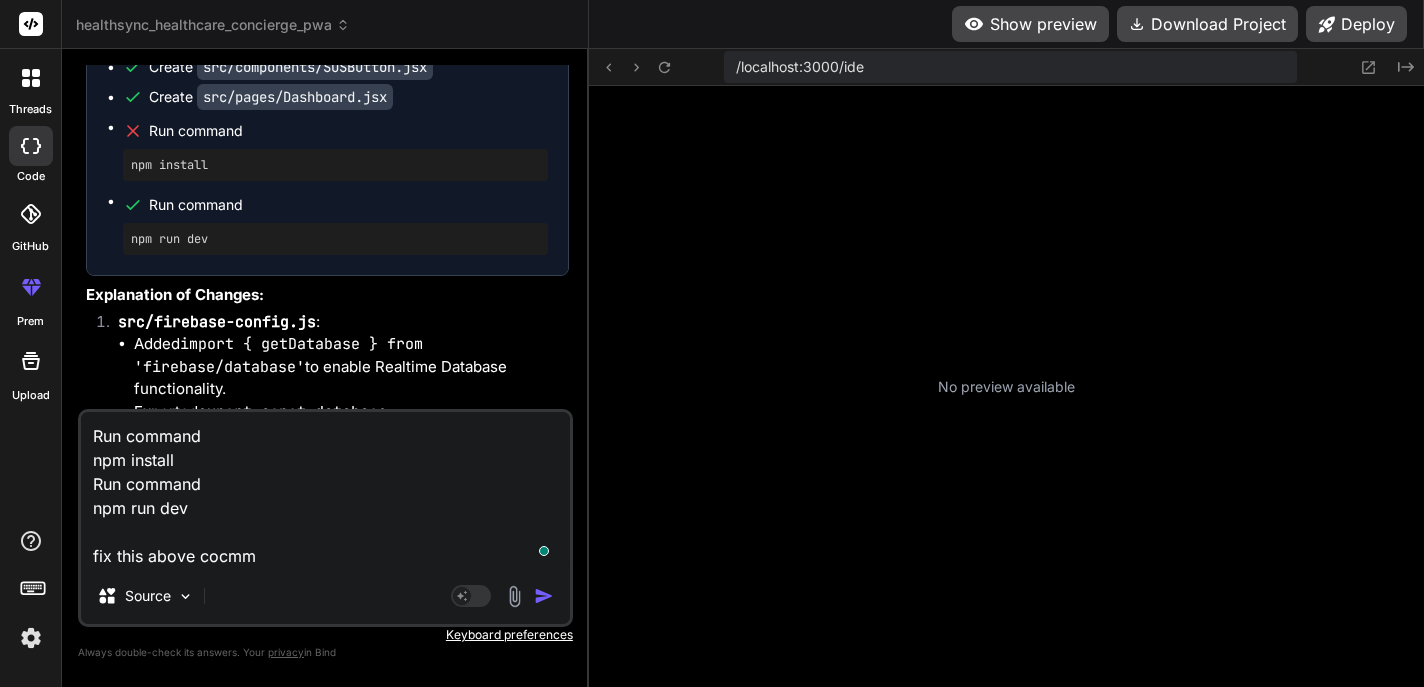 type on "Run command
npm install
Run command
npm run dev
fix this above cocm" 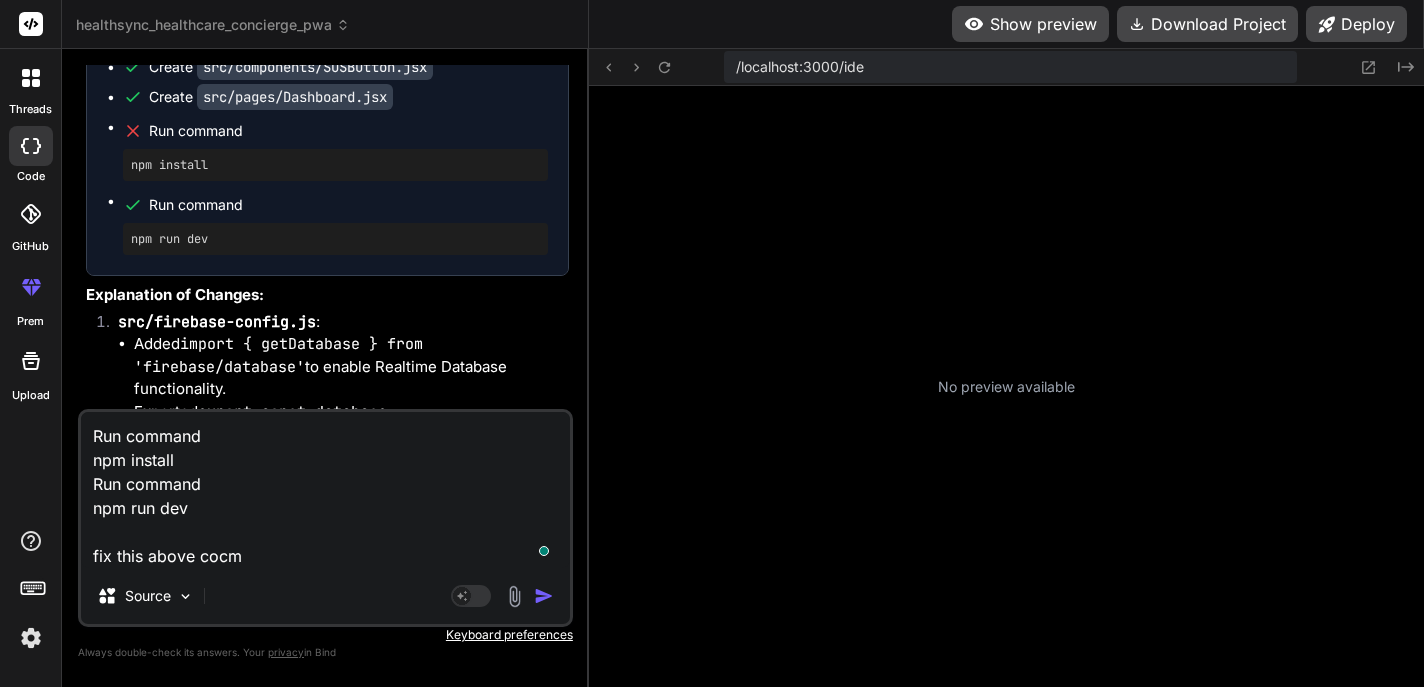 type on "Run command
npm install
Run command
npm run dev
fix this above coc" 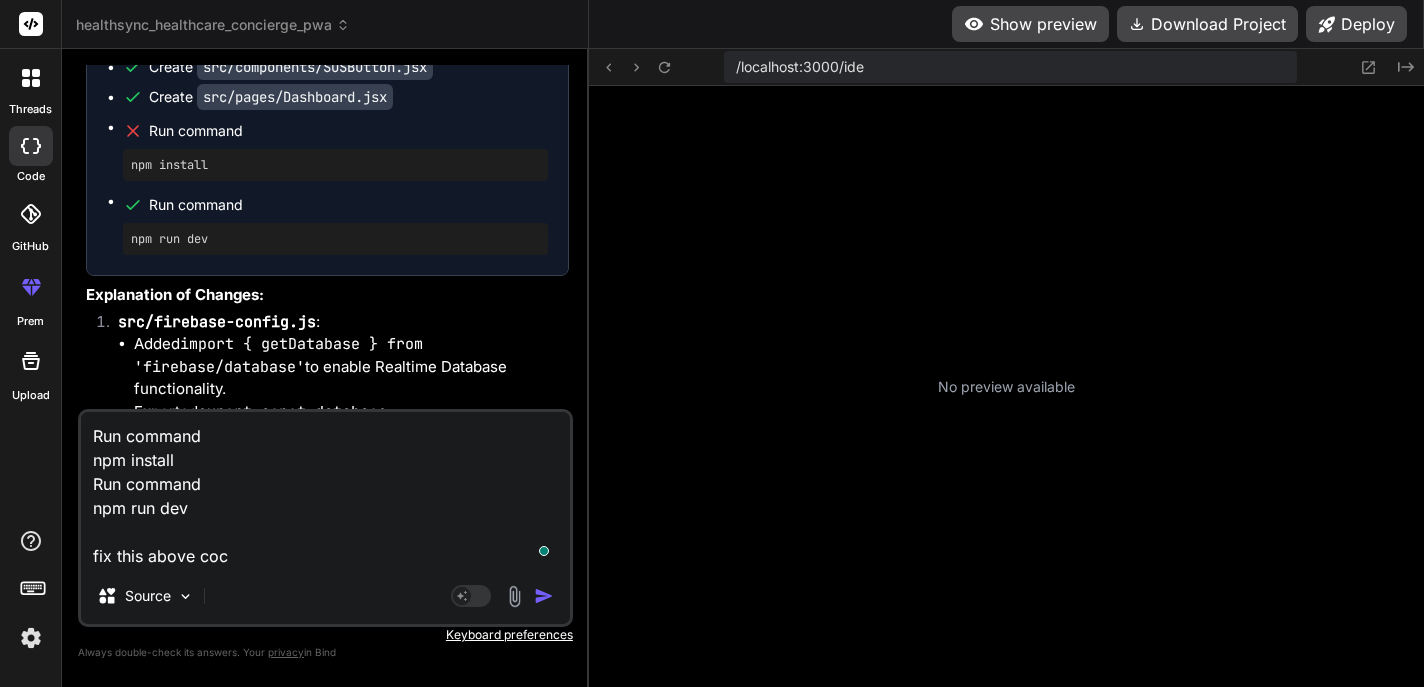 type on "Run command
npm install
Run command
npm run dev
fix this above co" 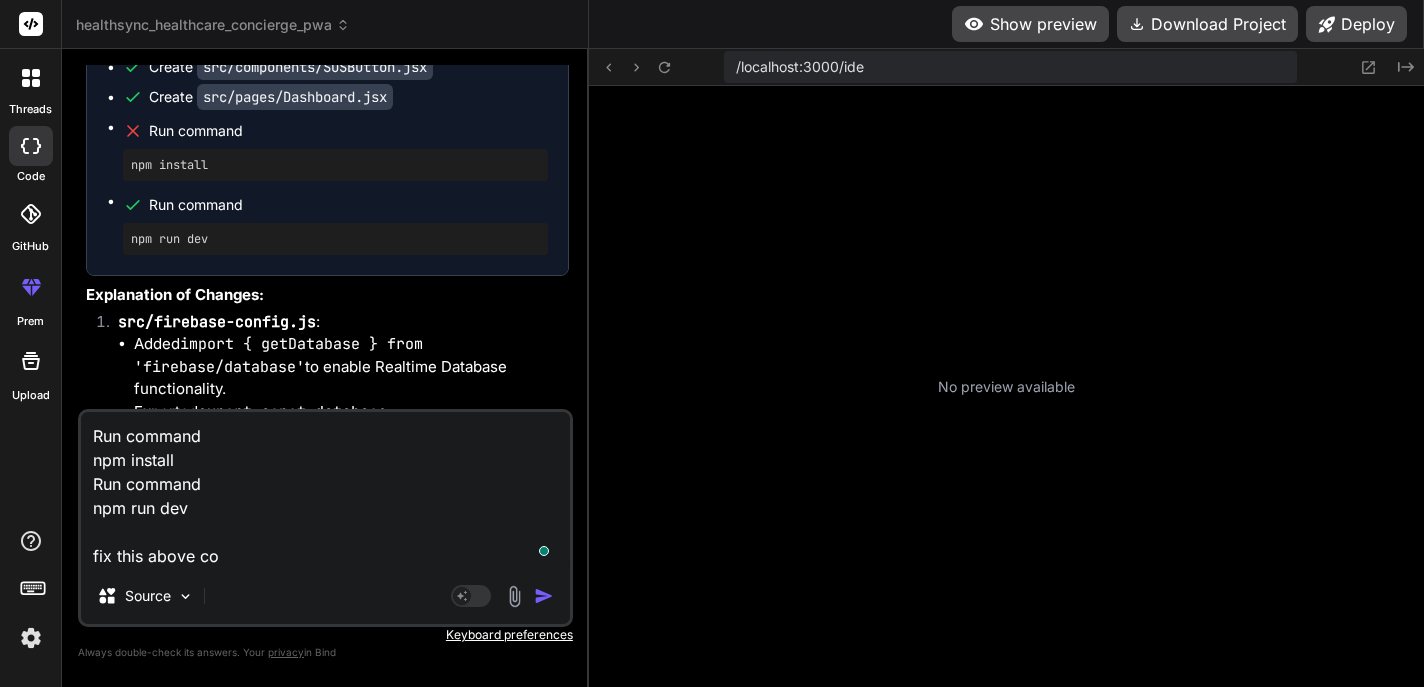 type on "Run command
npm install
Run command
npm run dev
fix this above com" 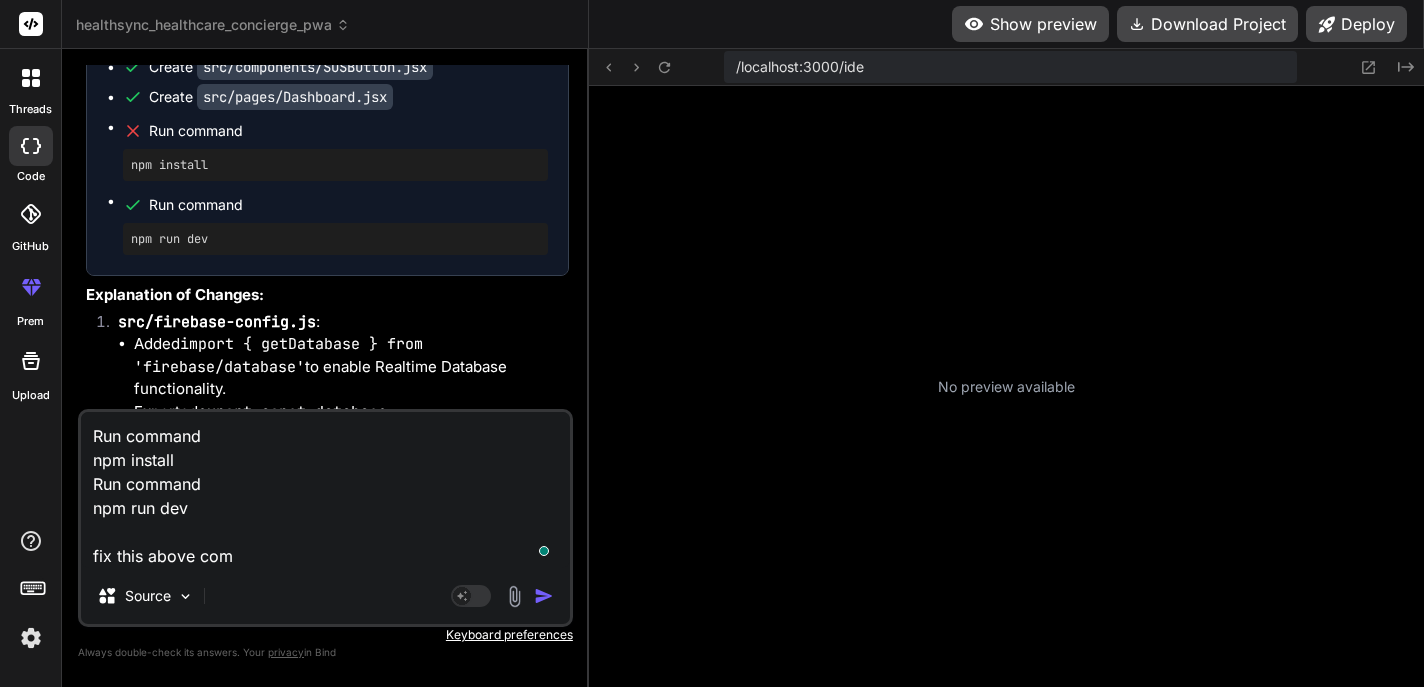 type on "Run command
npm install
Run command
npm run dev
fix this above comm" 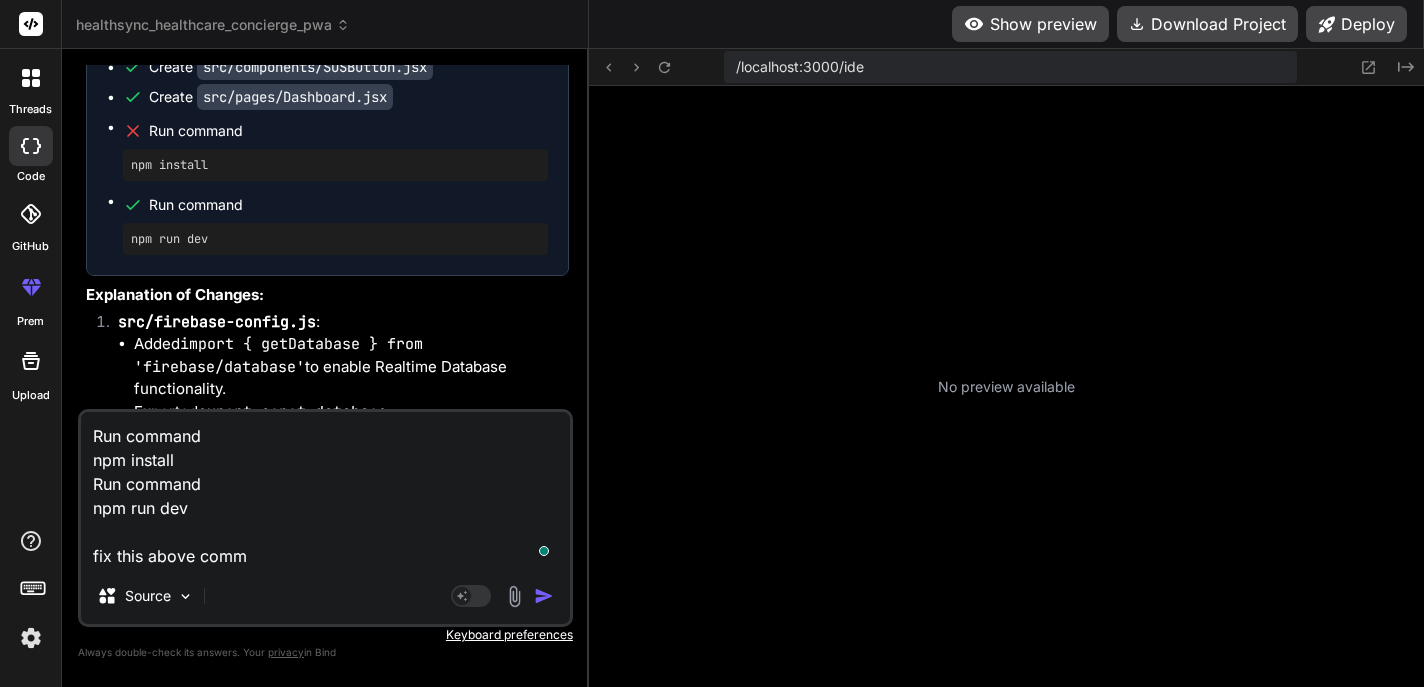 type on "Run command
npm install
Run command
npm run dev
fix this above comma" 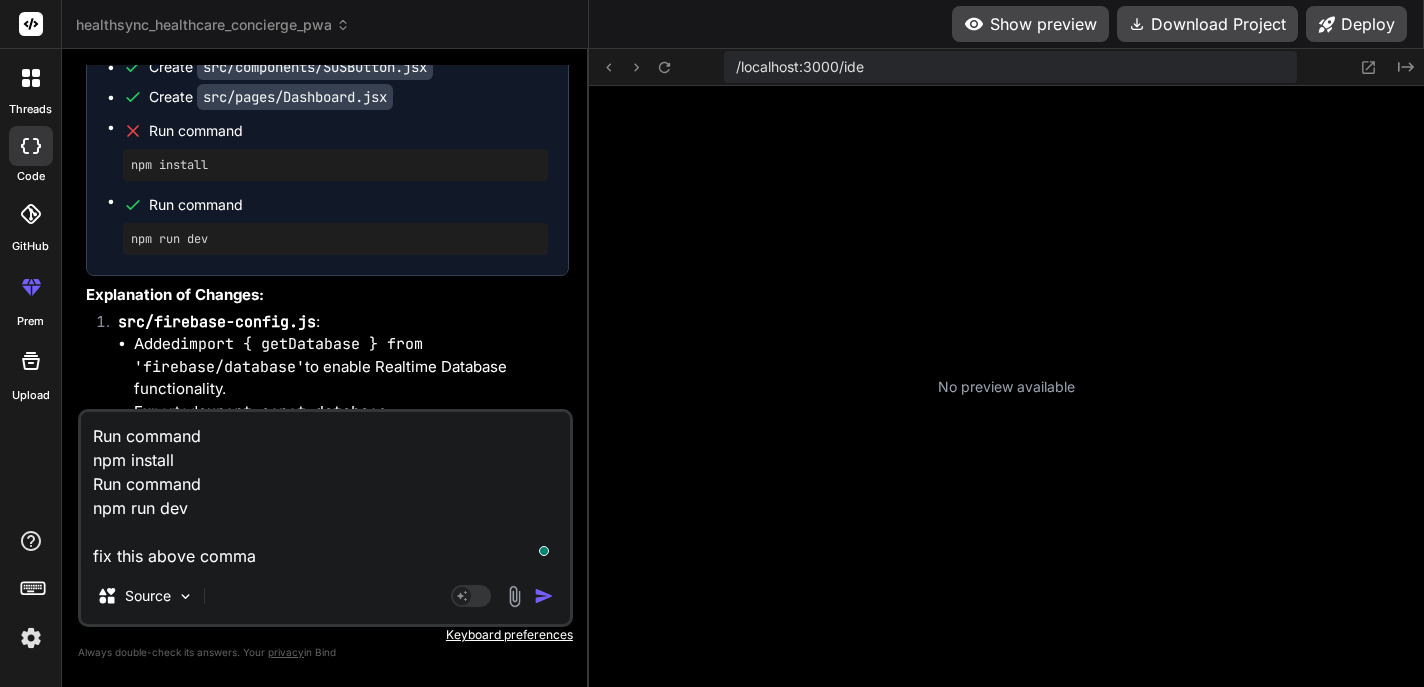 type on "Run command
npm install
Run command
npm run dev
fix this above comman" 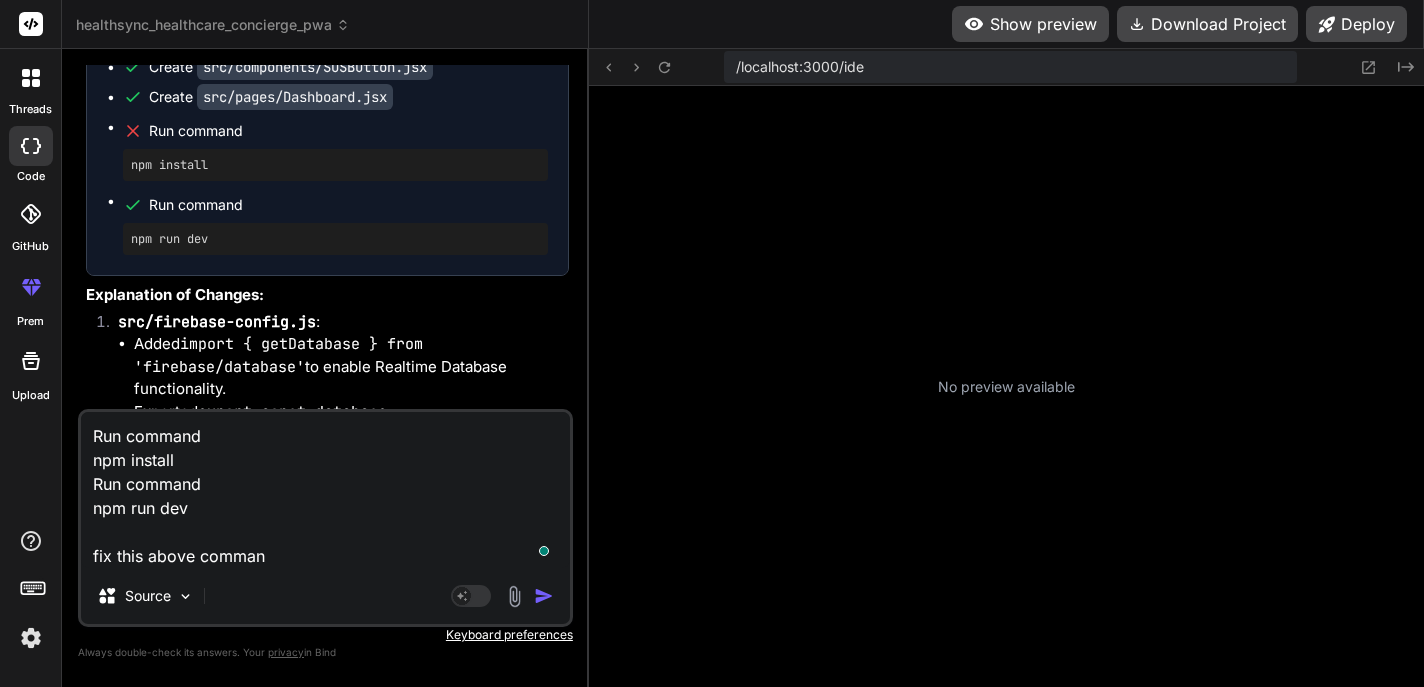 type on "Run command
npm install
Run command
npm run dev
fix this above command" 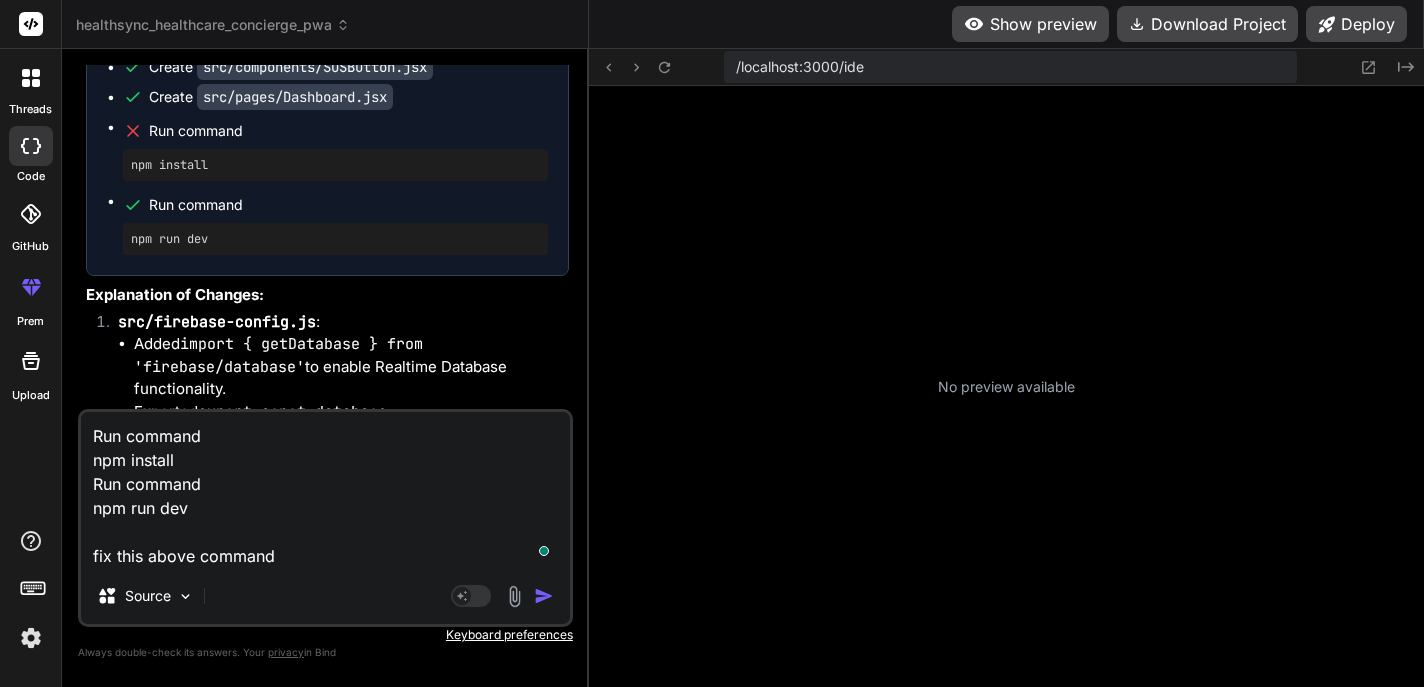type on "Run command
npm install
Run command
npm run dev
fix this above commands" 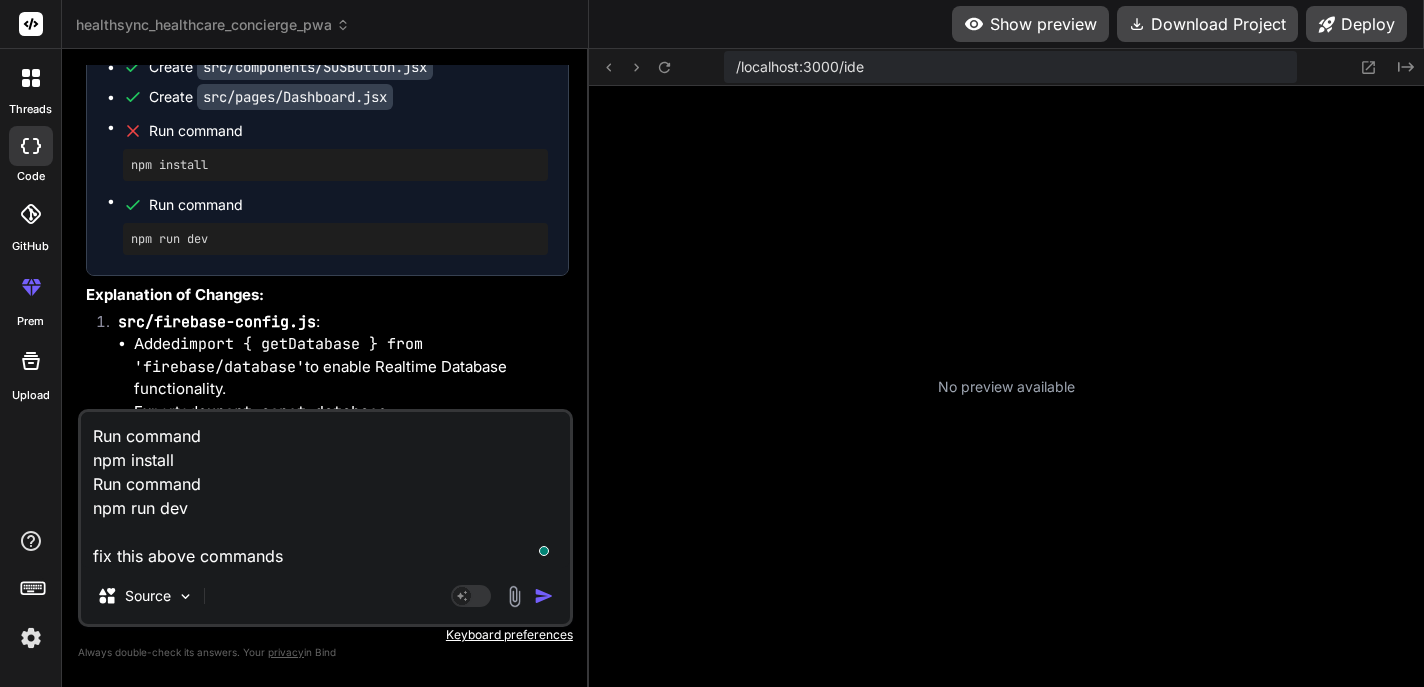 type on "Run command
npm install
Run command
npm run dev
fix this above commands" 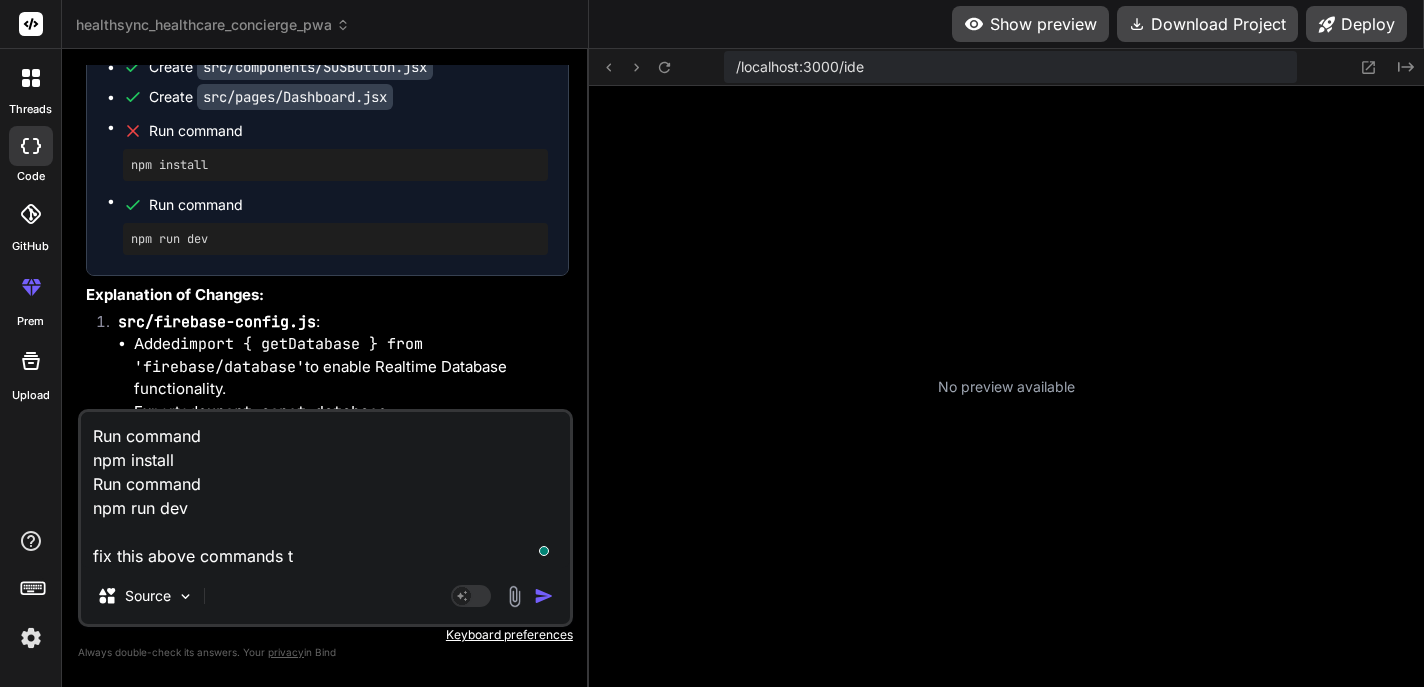 type on "Run command
npm install
Run command
npm run dev
fix this above commands to" 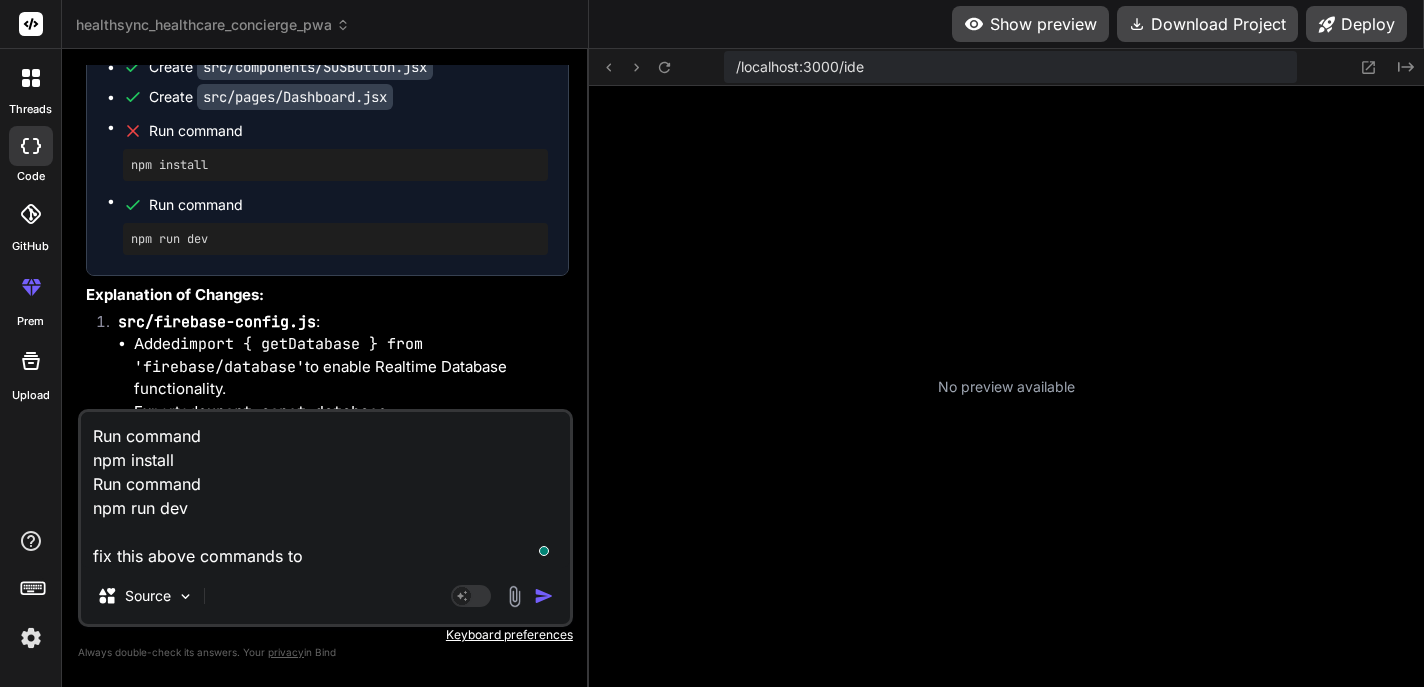 type on "Run command
npm install
Run command
npm run dev
fix this above commands to" 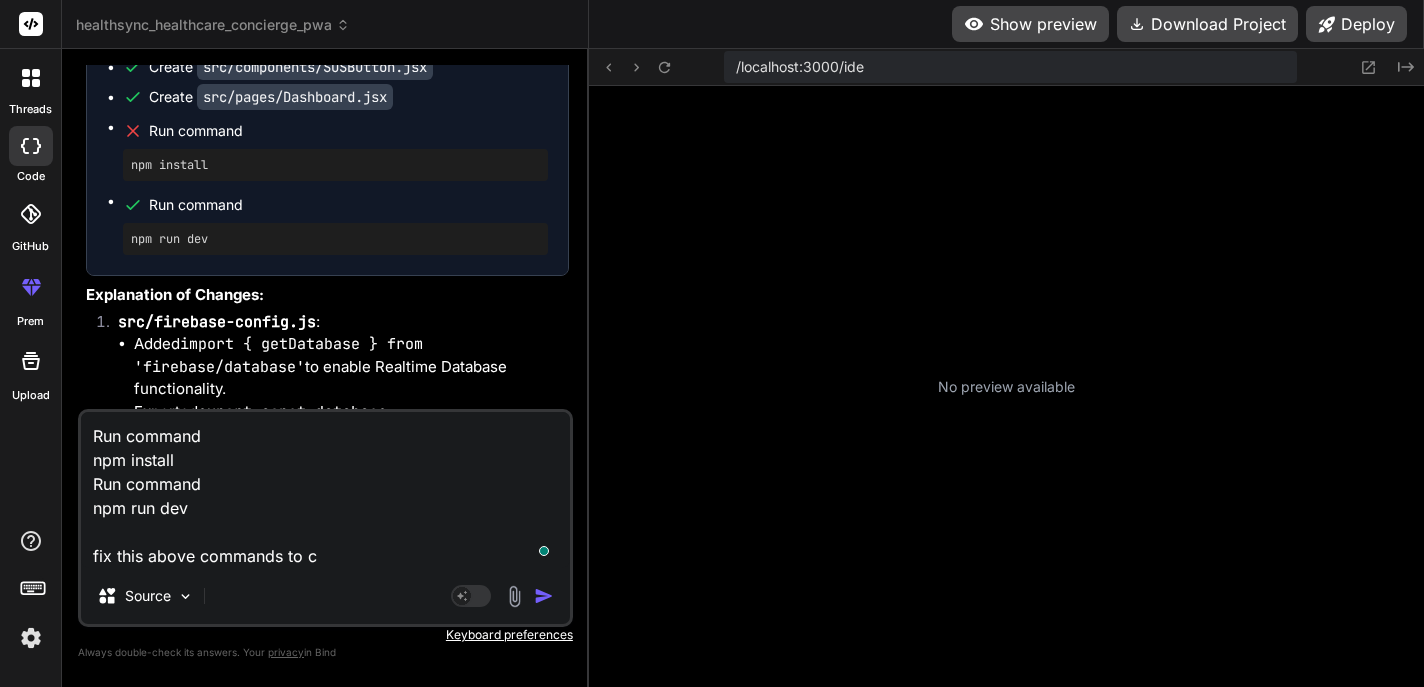 type on "Run command
npm install
Run command
npm run dev
fix this above commands to ch" 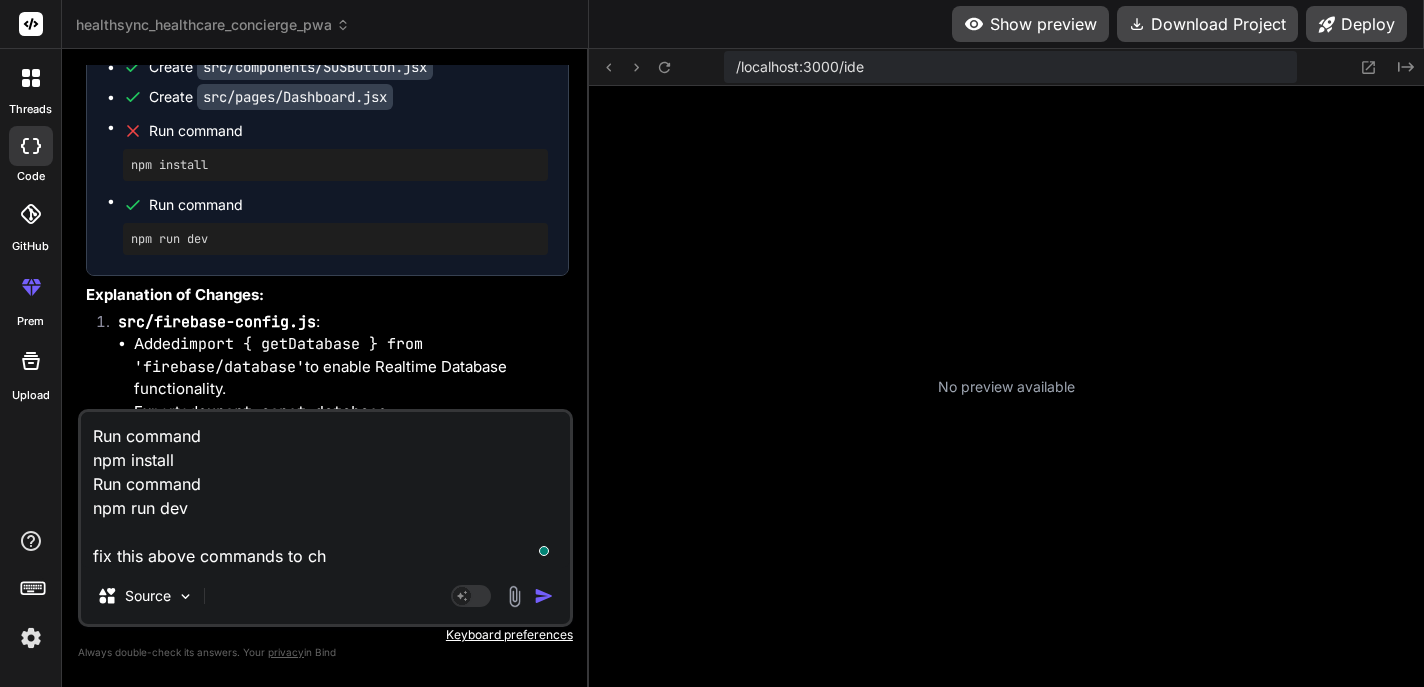 type on "Run command
npm install
Run command
npm run dev
fix this above commands to che" 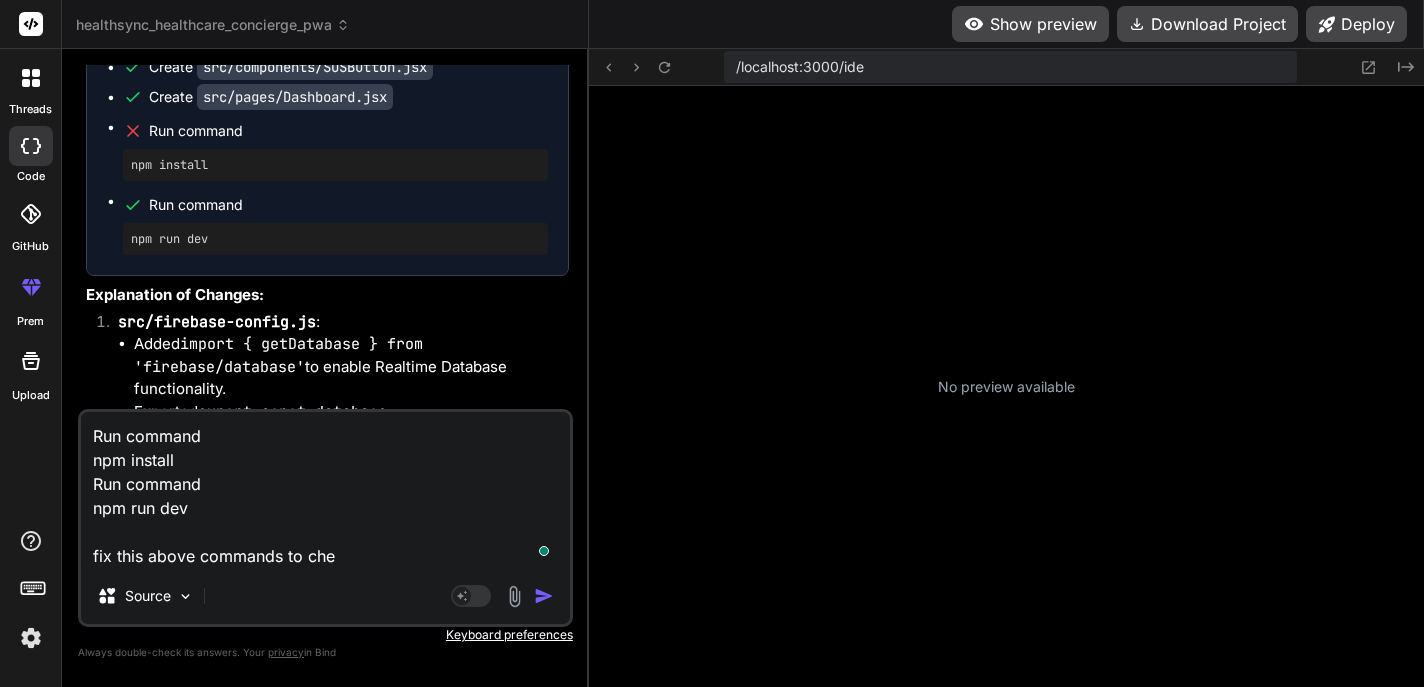 type on "Run command
npm install
Run command
npm run dev
fix this above commands to chec" 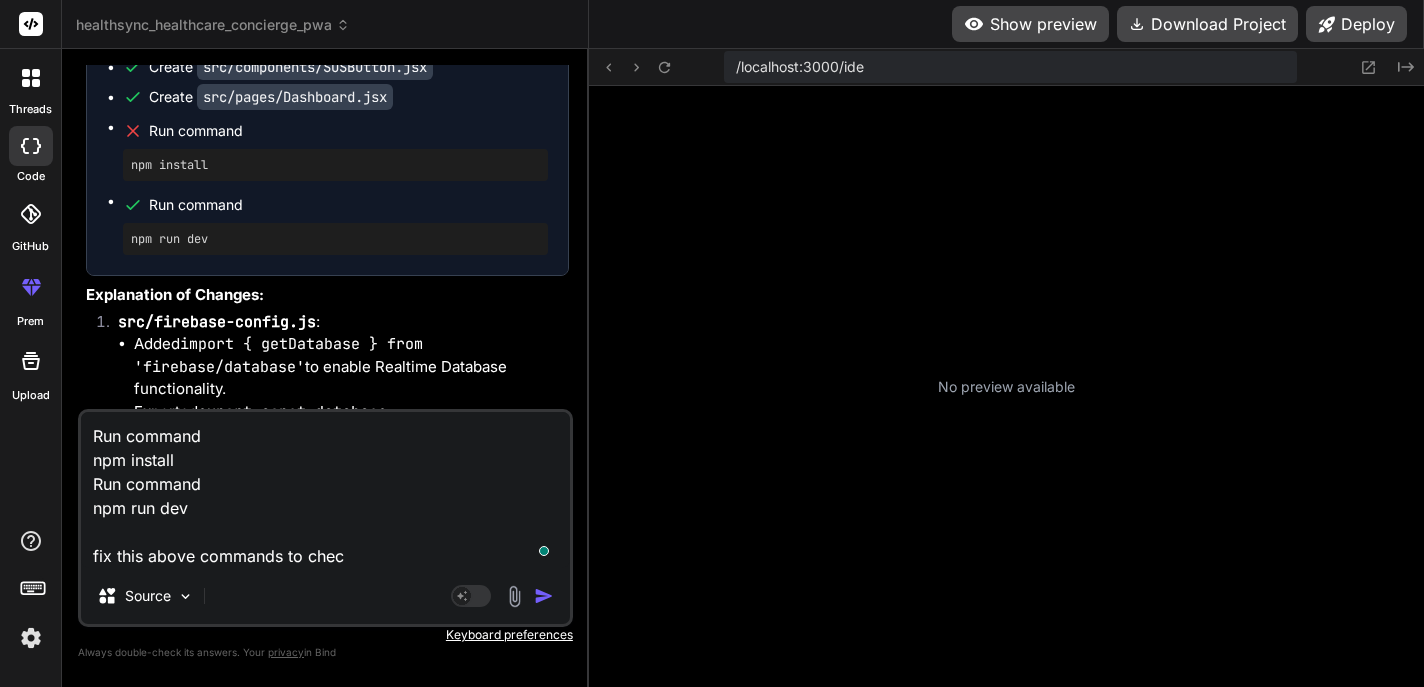 type on "Run command
npm install
Run command
npm run dev
fix this above commands to check" 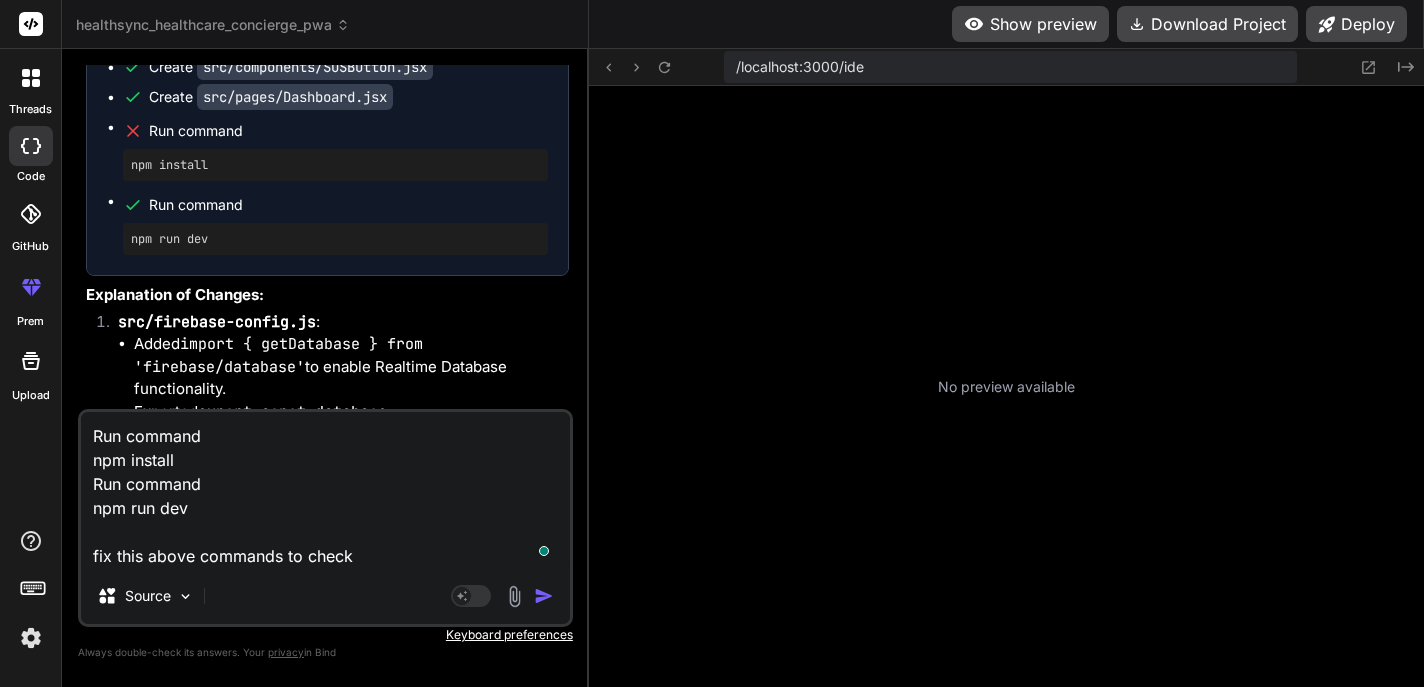 type on "x" 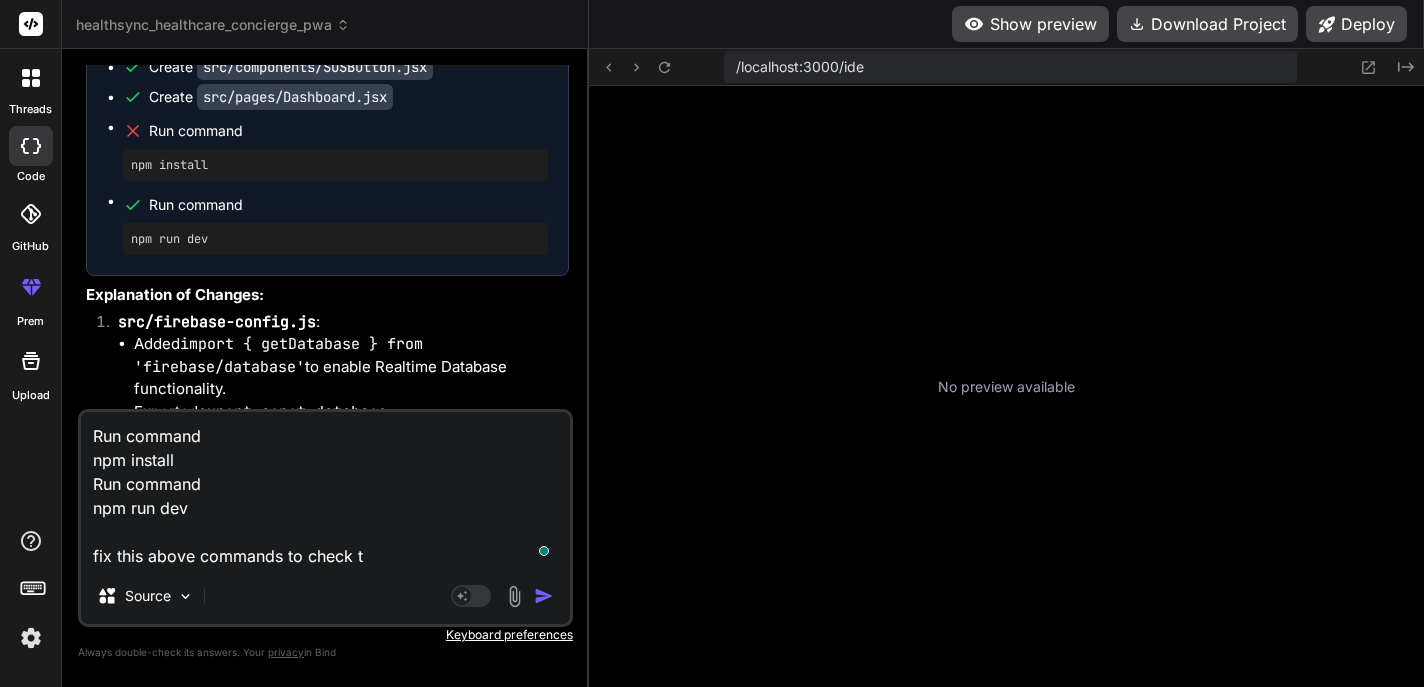 type on "Run command
npm install
Run command
npm run dev
fix this above commands to check th" 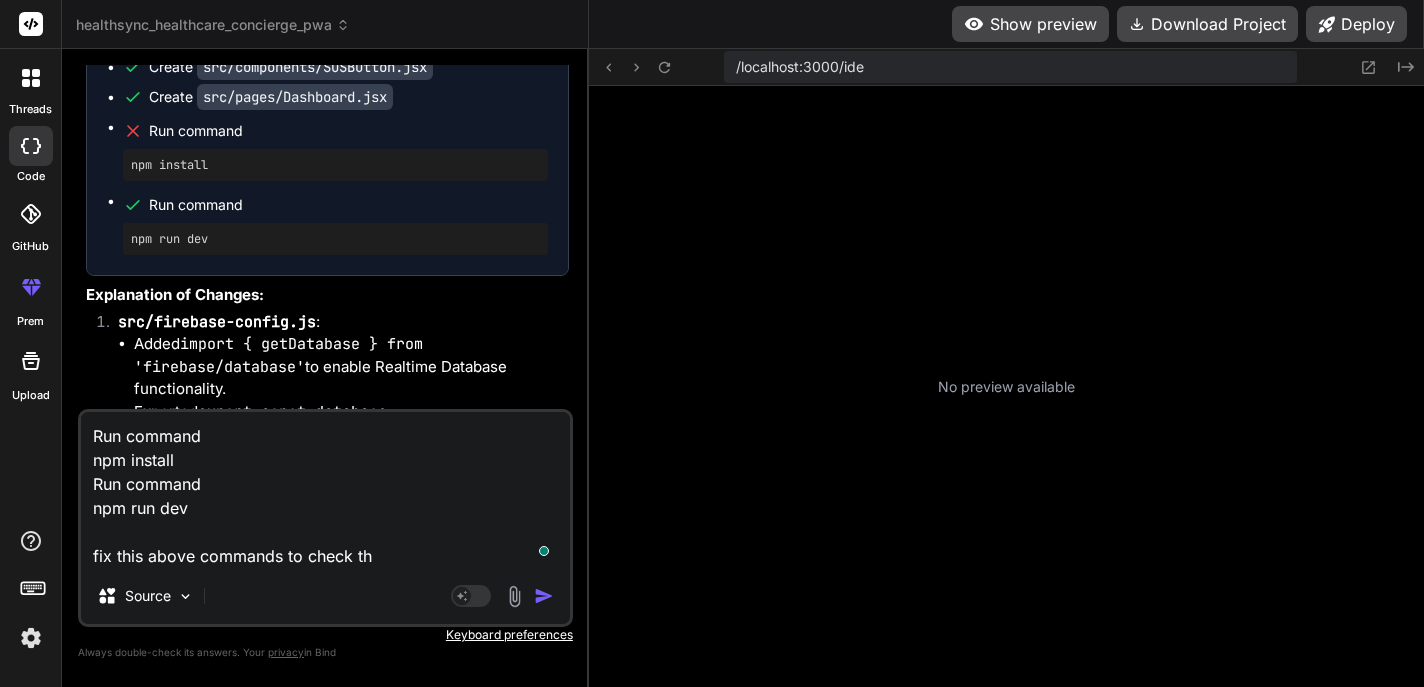 type on "Run command
npm install
Run command
npm run dev
fix this above commands to check the" 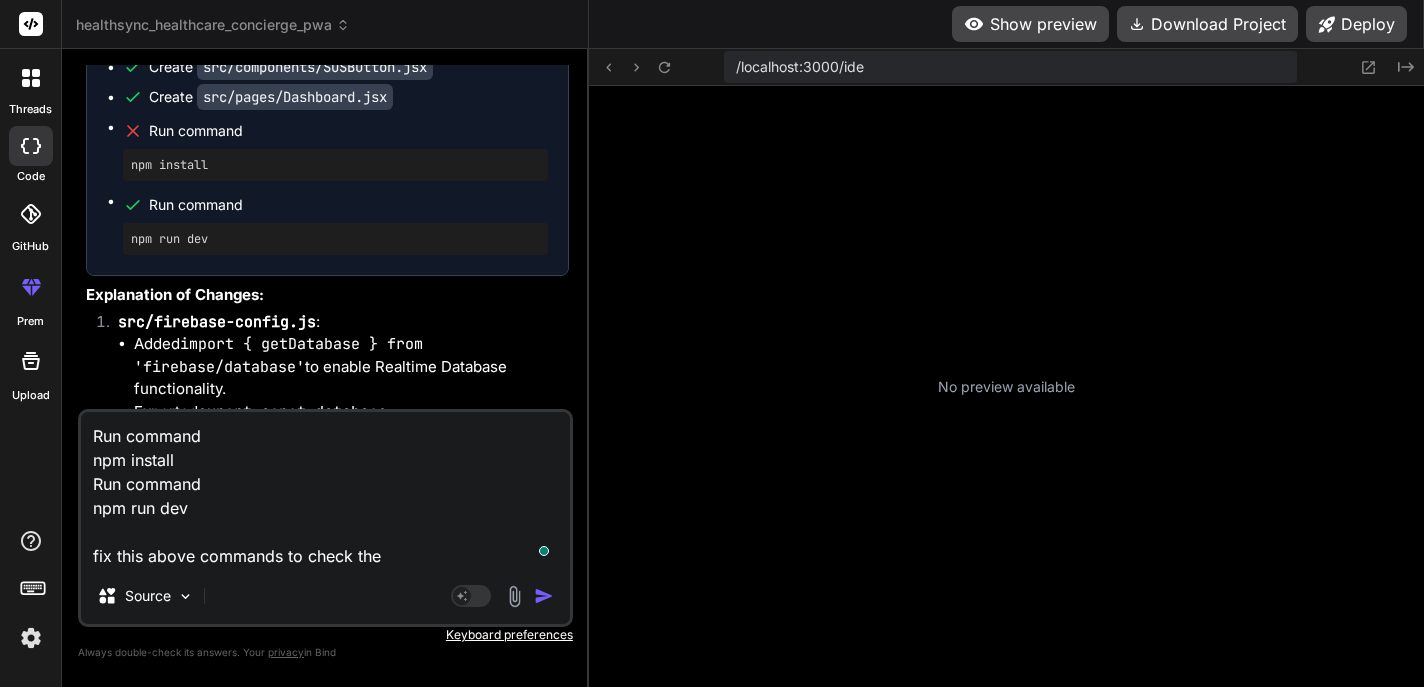 type on "Run command
npm install
Run command
npm run dev
fix this above commands to check the" 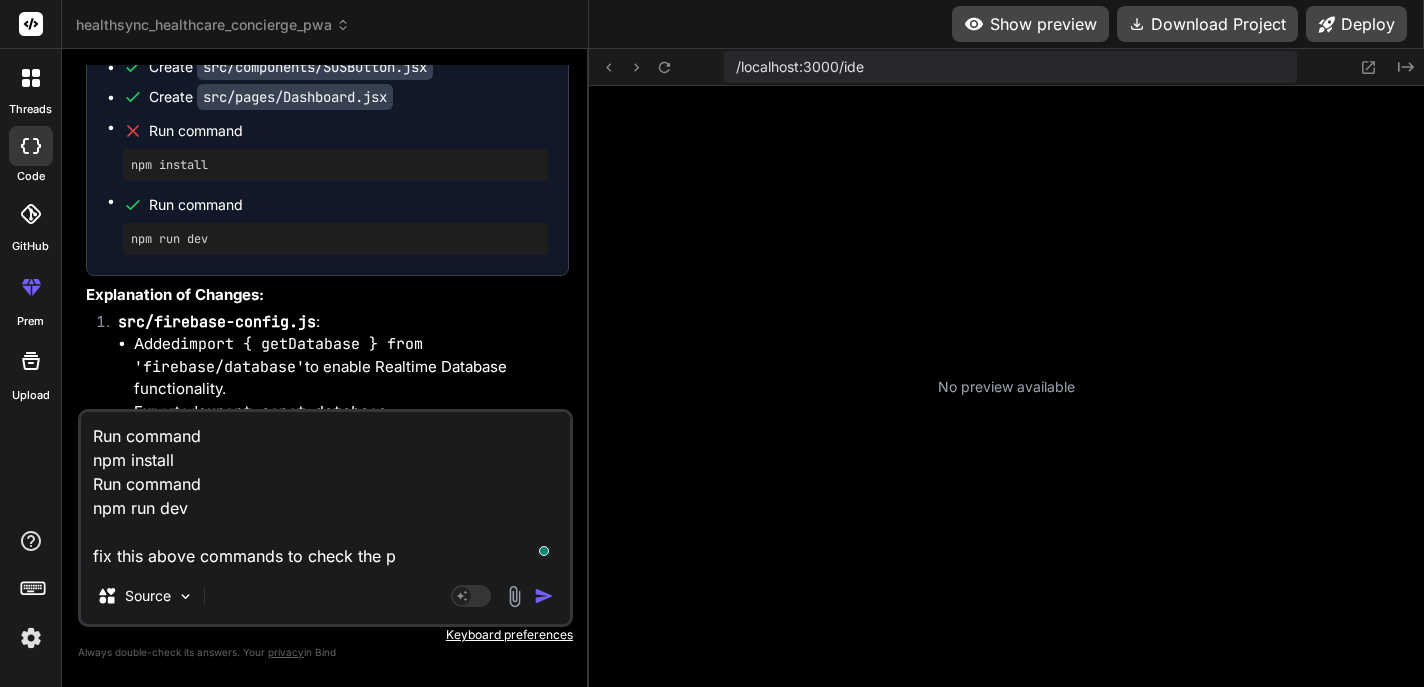 type on "Run command
npm install
Run command
npm run dev
fix this above commands to check the pr" 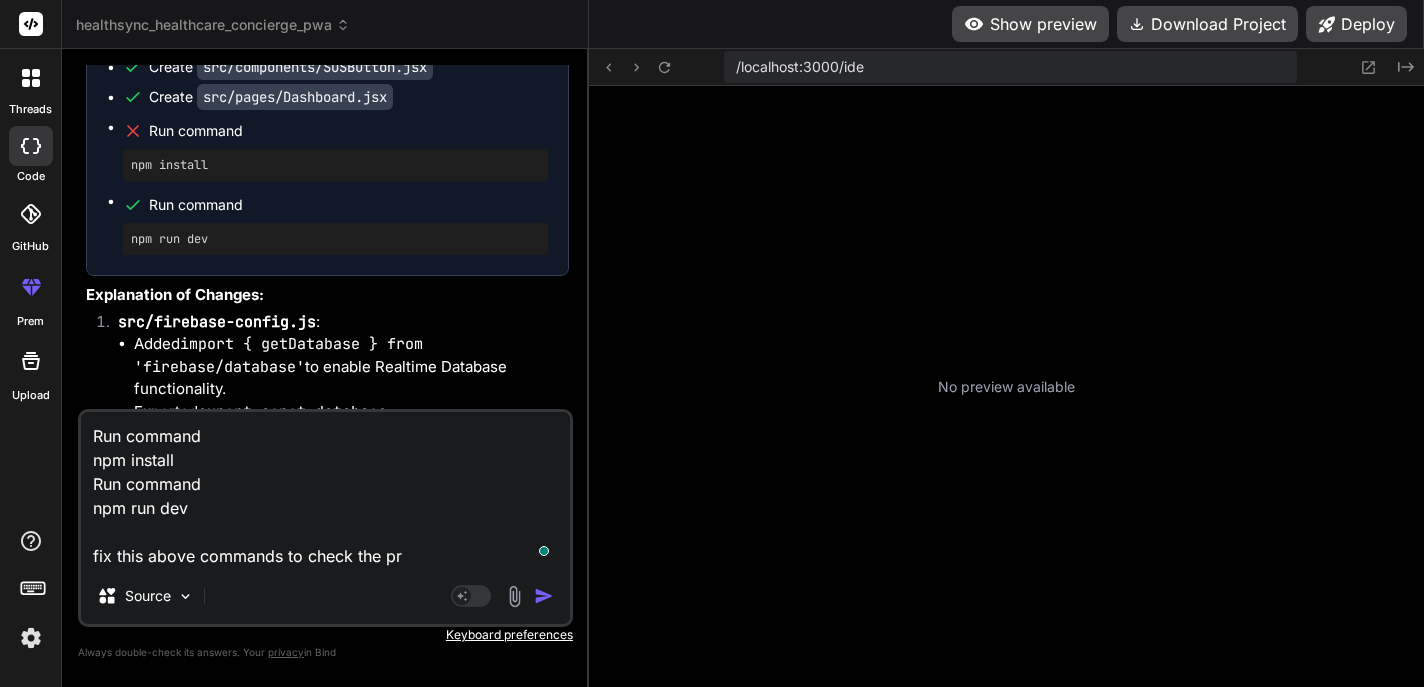 type on "Run command
npm install
Run command
npm run dev
fix this above commands to check the pre" 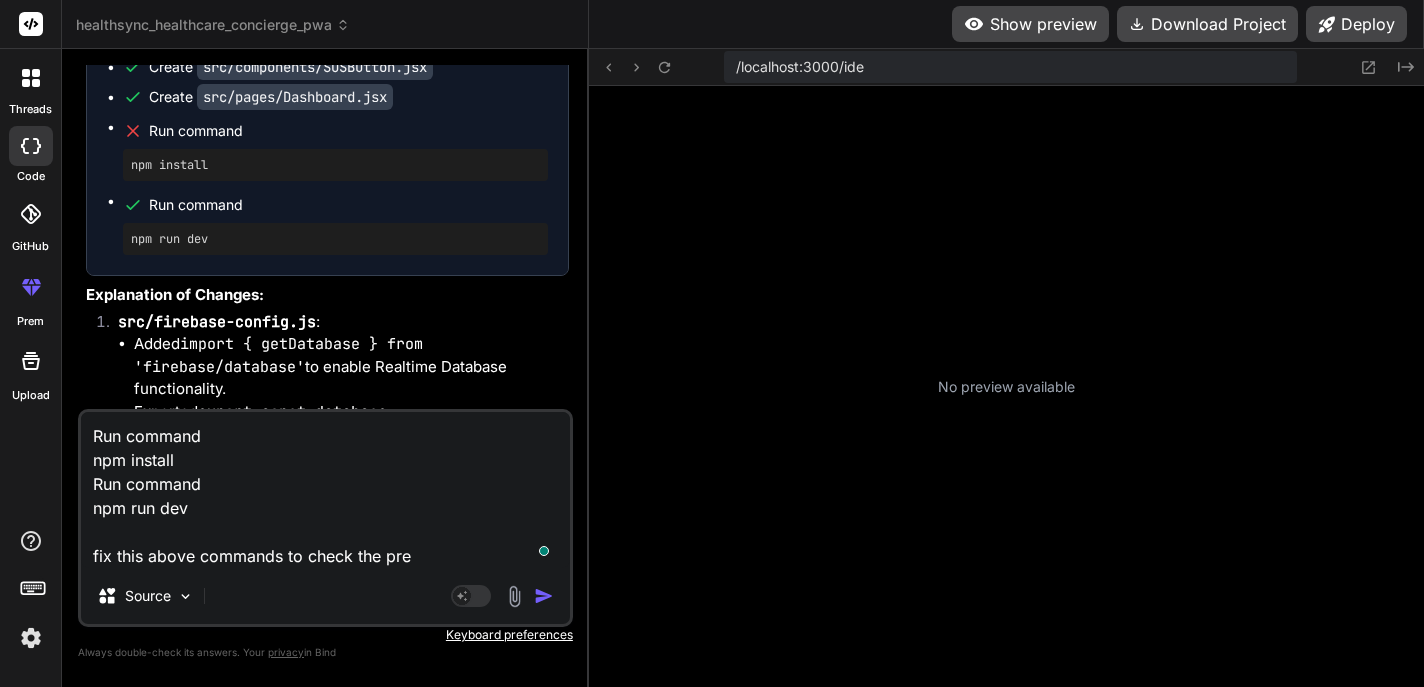 type on "Run command
npm install
Run command
npm run dev
fix this above commands to check the prei" 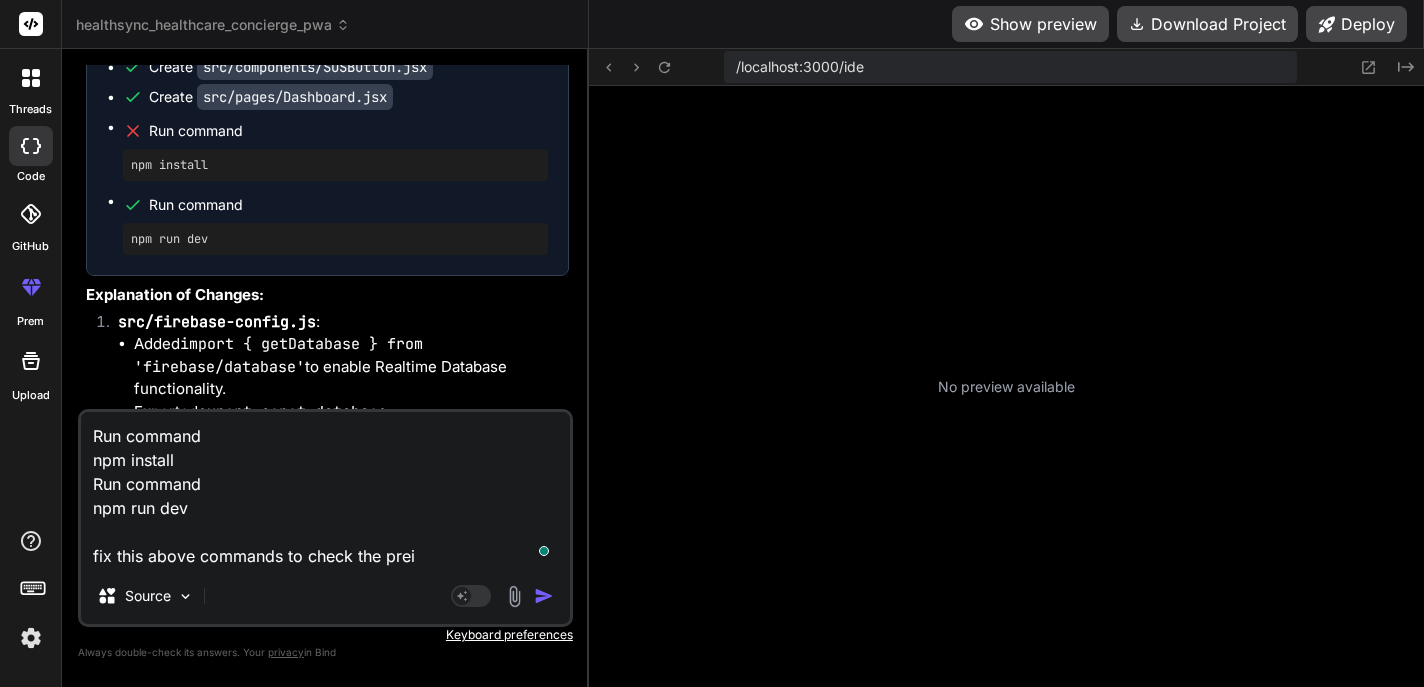 type on "Run command
npm install
Run command
npm run dev
fix this above commands to check the preiv" 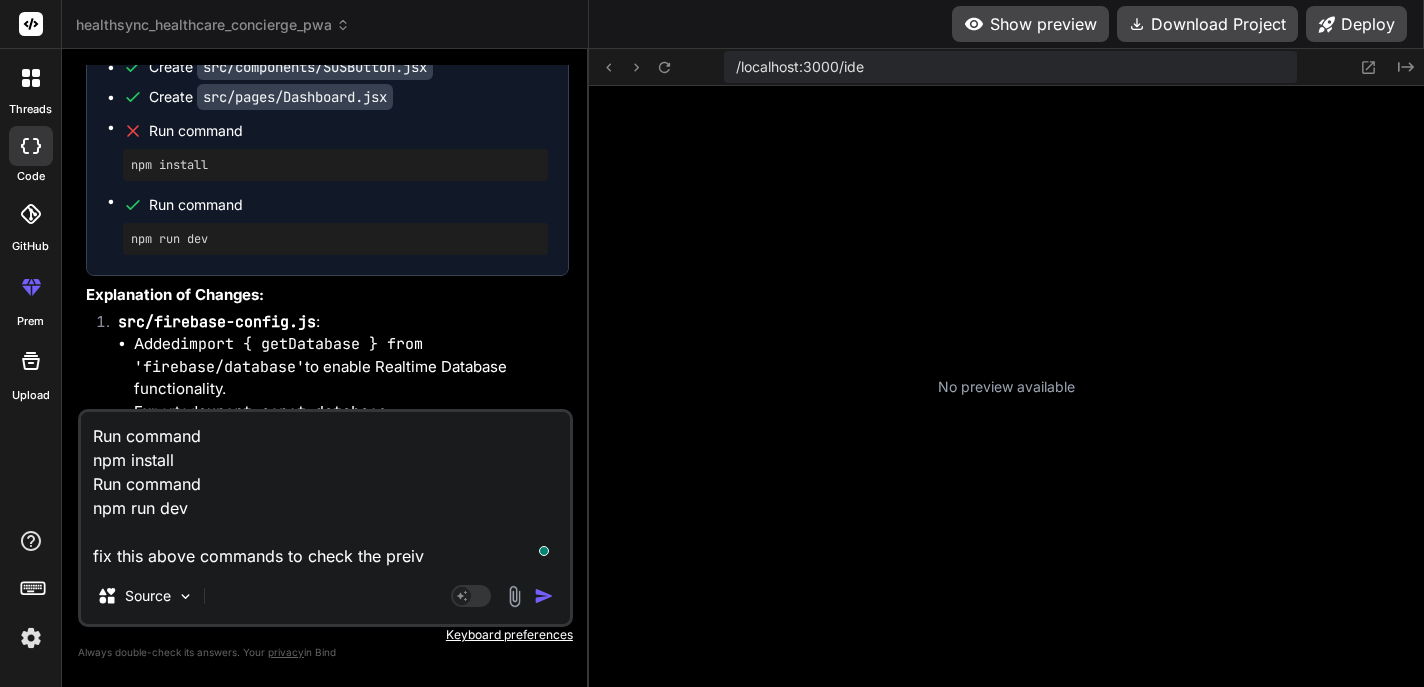 type on "Run command
npm install
Run command
npm run dev
fix this above commands to check the preivi" 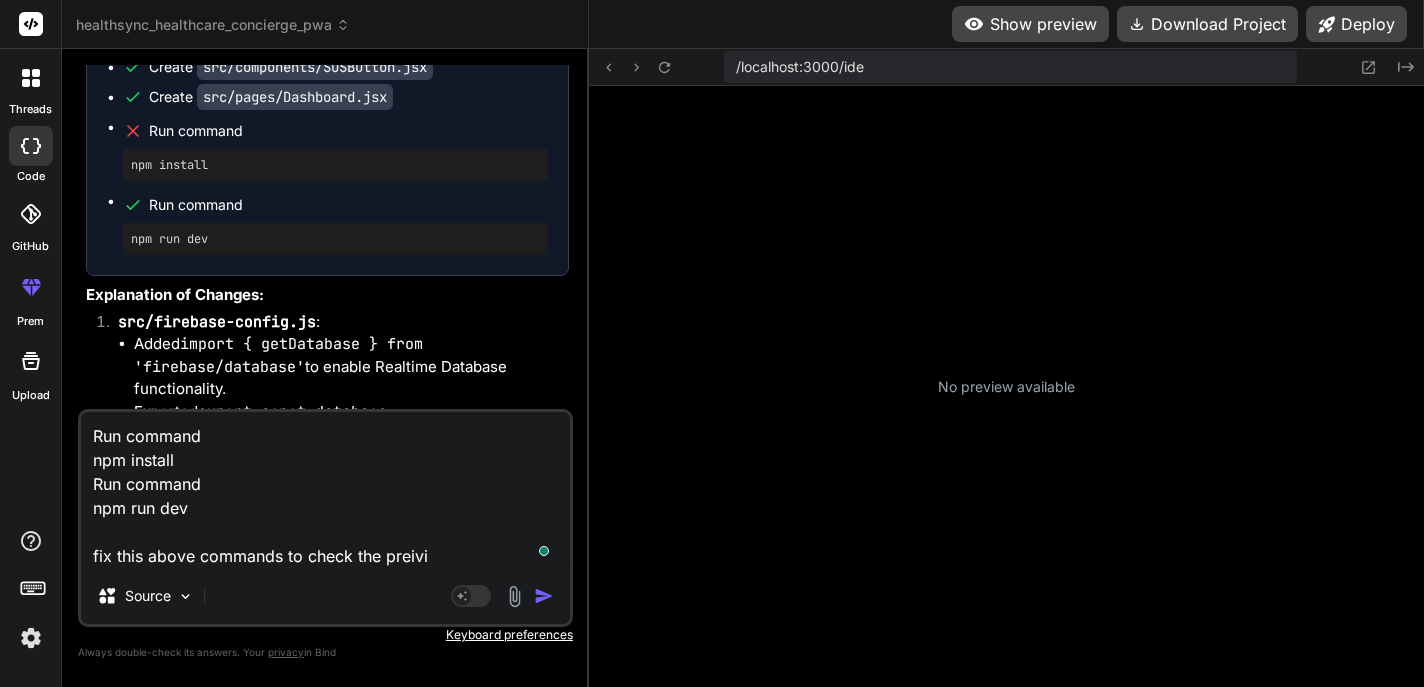 type on "Run command
npm install
Run command
npm run dev
fix this above commands to check the preivie" 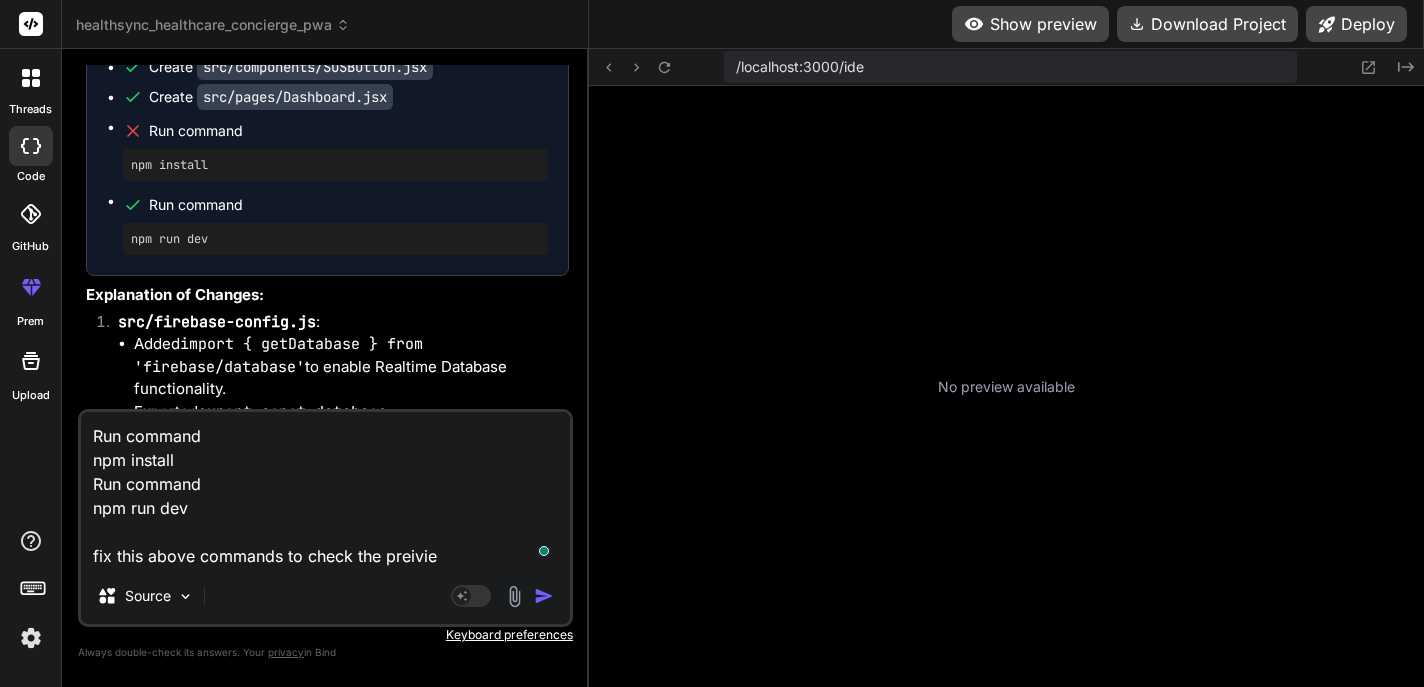 type on "Run command
npm install
Run command
npm run dev
fix this above commands to check the preivi" 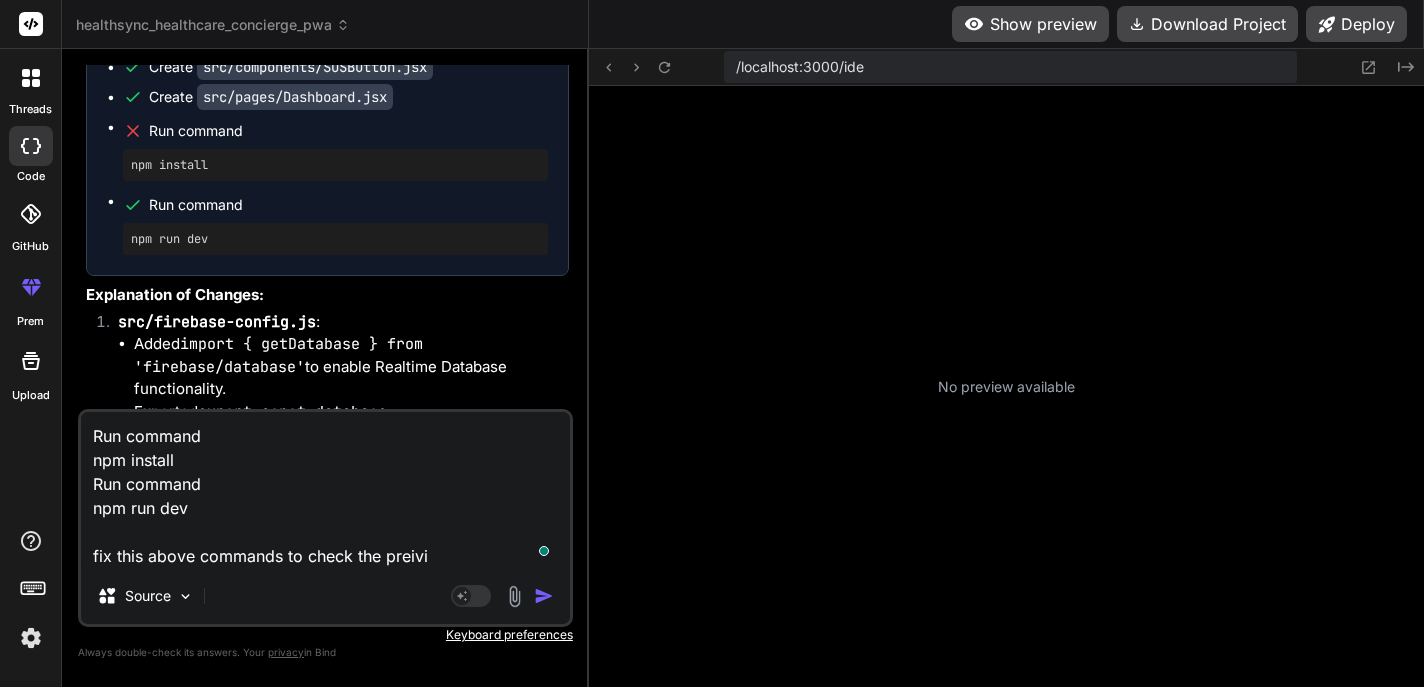 type on "Run command
npm install
Run command
npm run dev
fix this above commands to check the preiv" 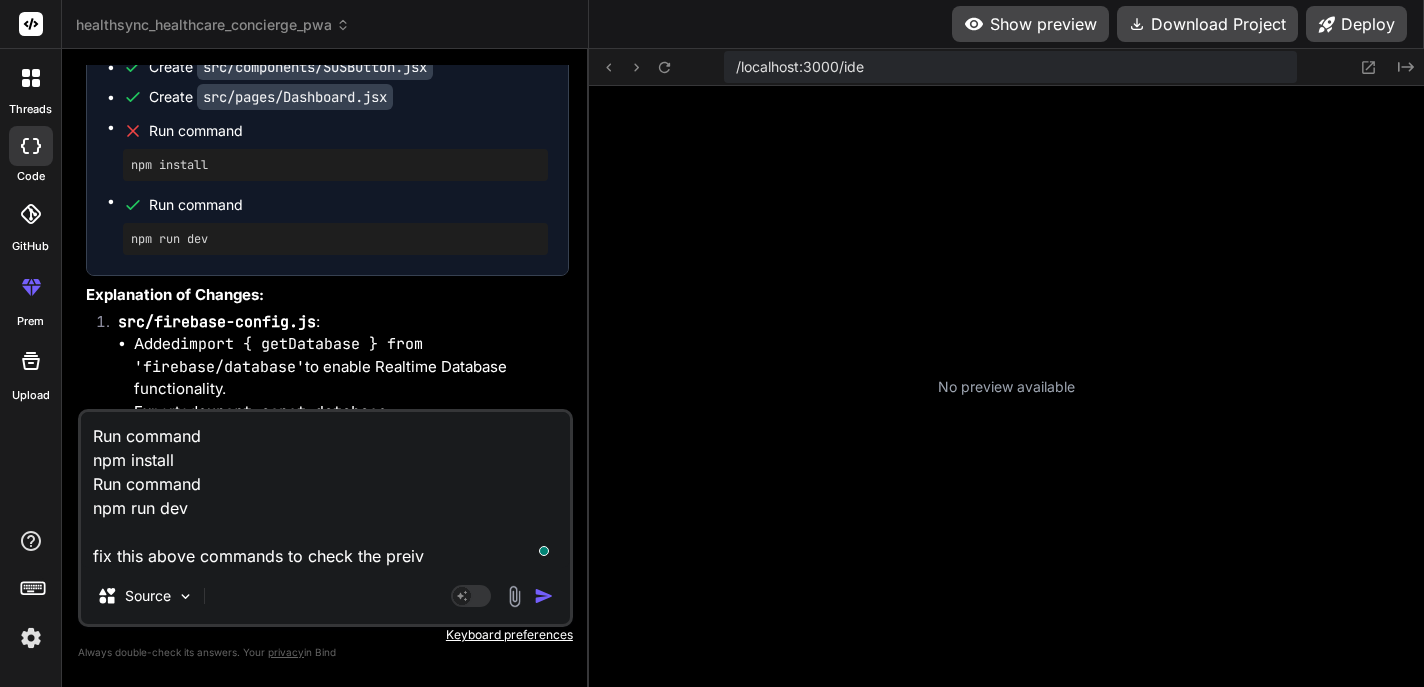 type on "Run command
npm install
Run command
npm run dev
fix this above commands to check the prei" 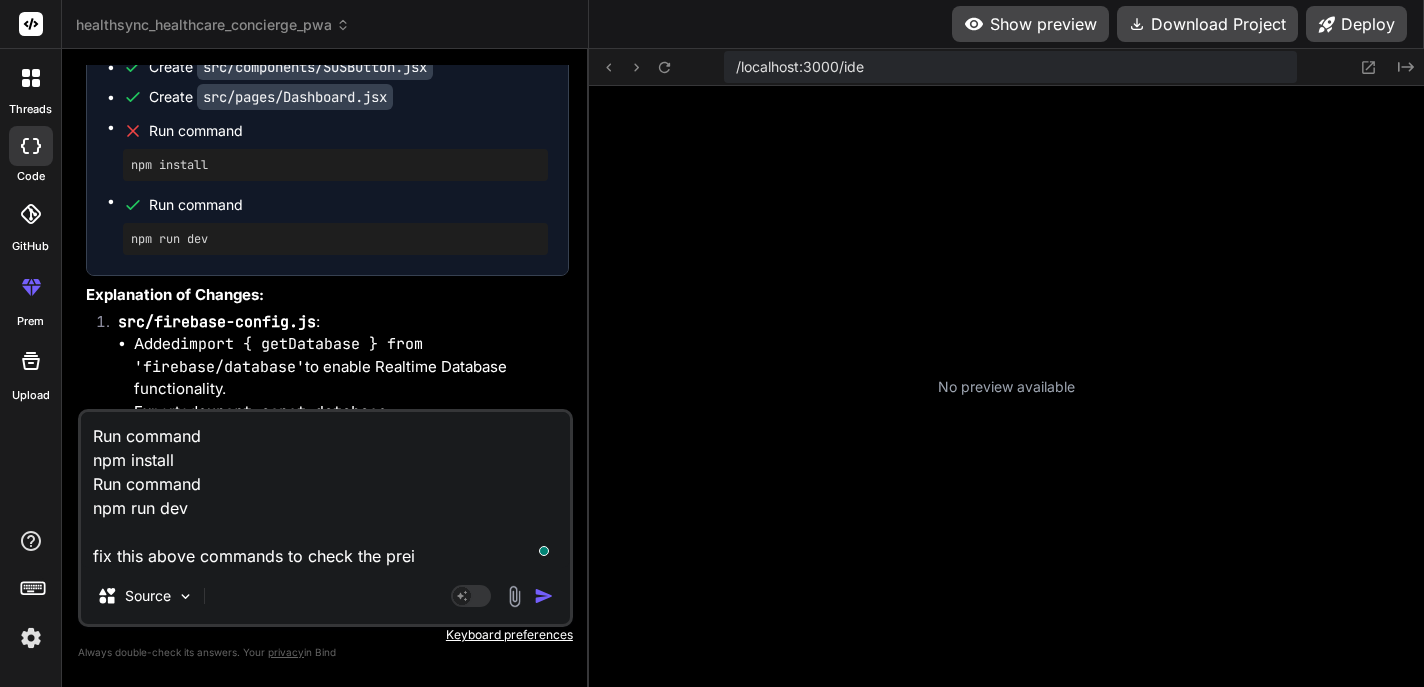 type on "Run command
npm install
Run command
npm run dev
fix this above commands to check the preiv" 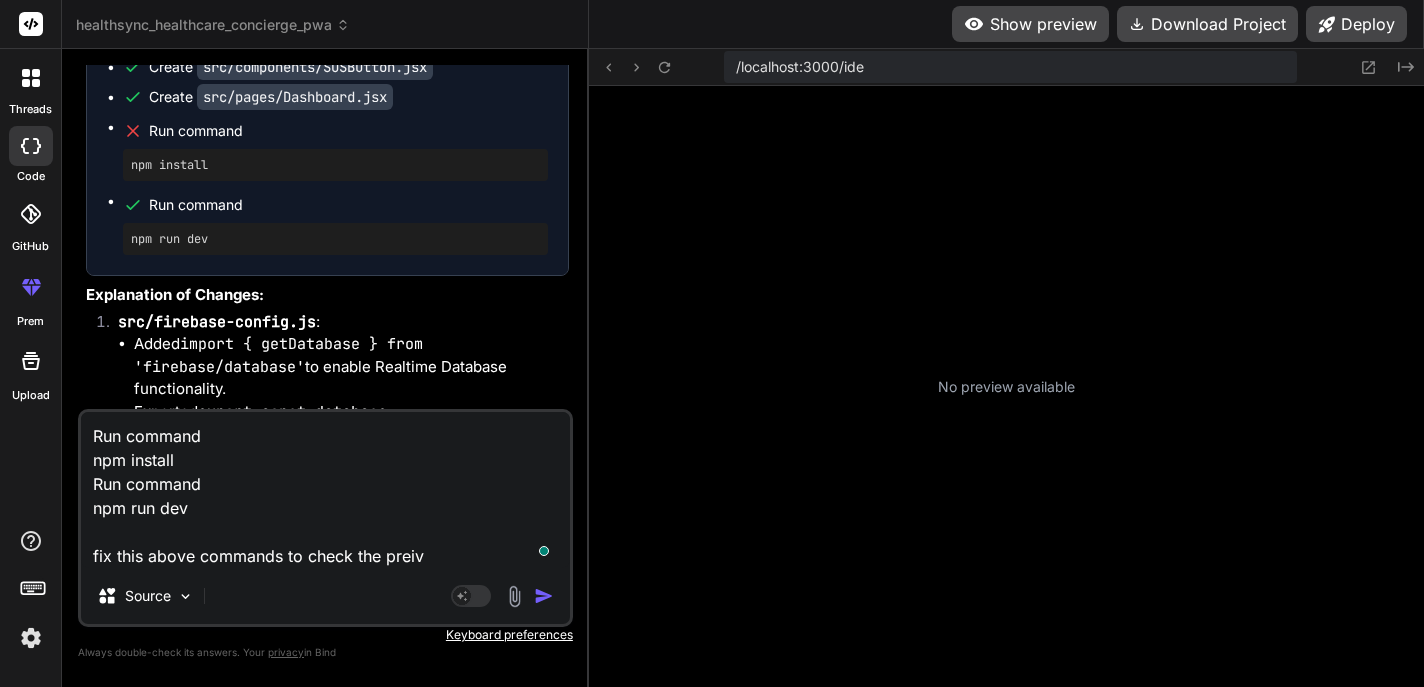 type on "Run command
npm install
Run command
npm run dev
fix this above commands to check the prei" 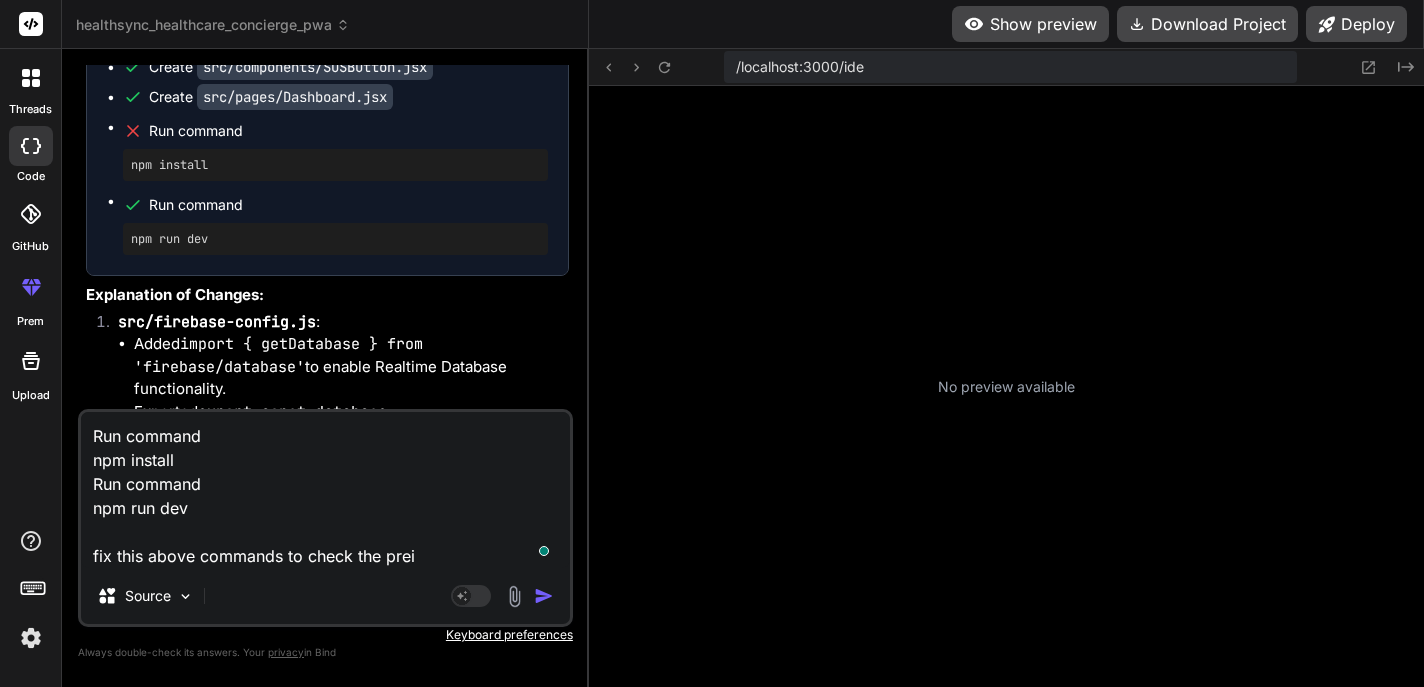 type on "Run command
npm install
Run command
npm run dev
fix this above commands to check the pre" 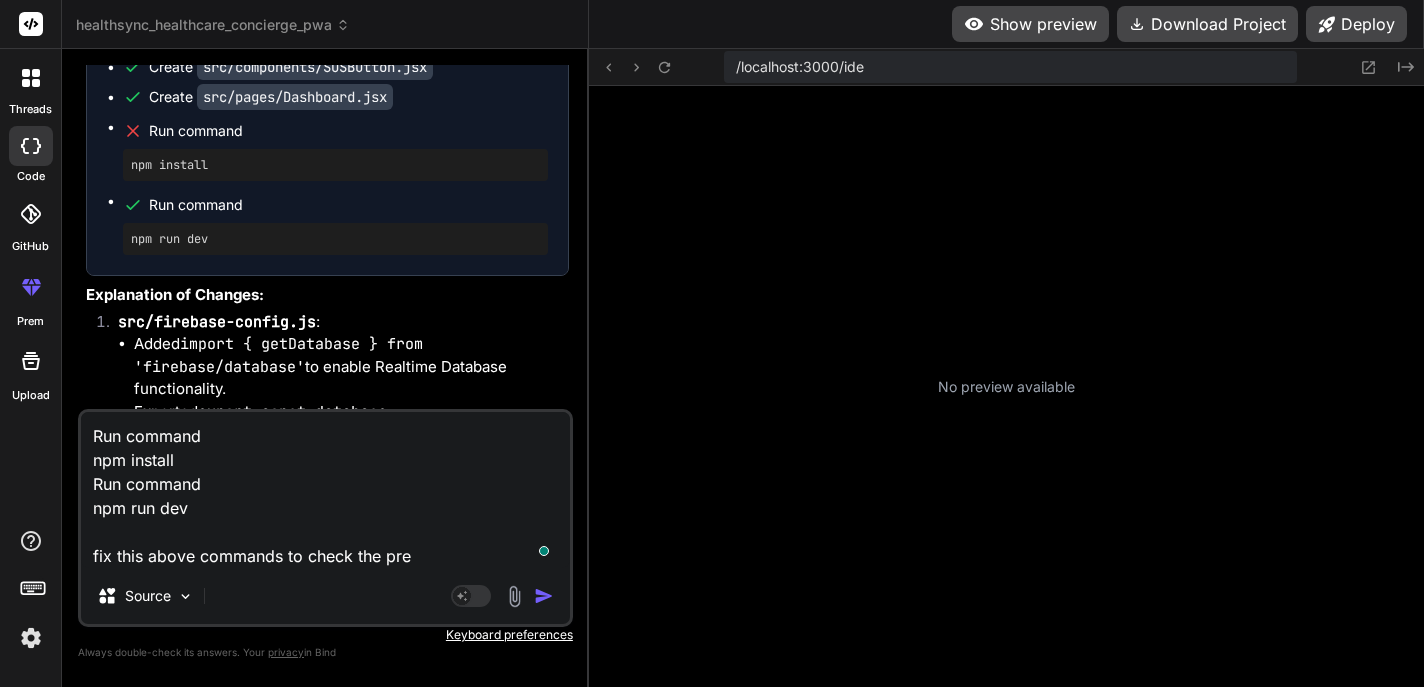 type on "Run command
npm install
Run command
npm run dev
fix this above commands to check the prev" 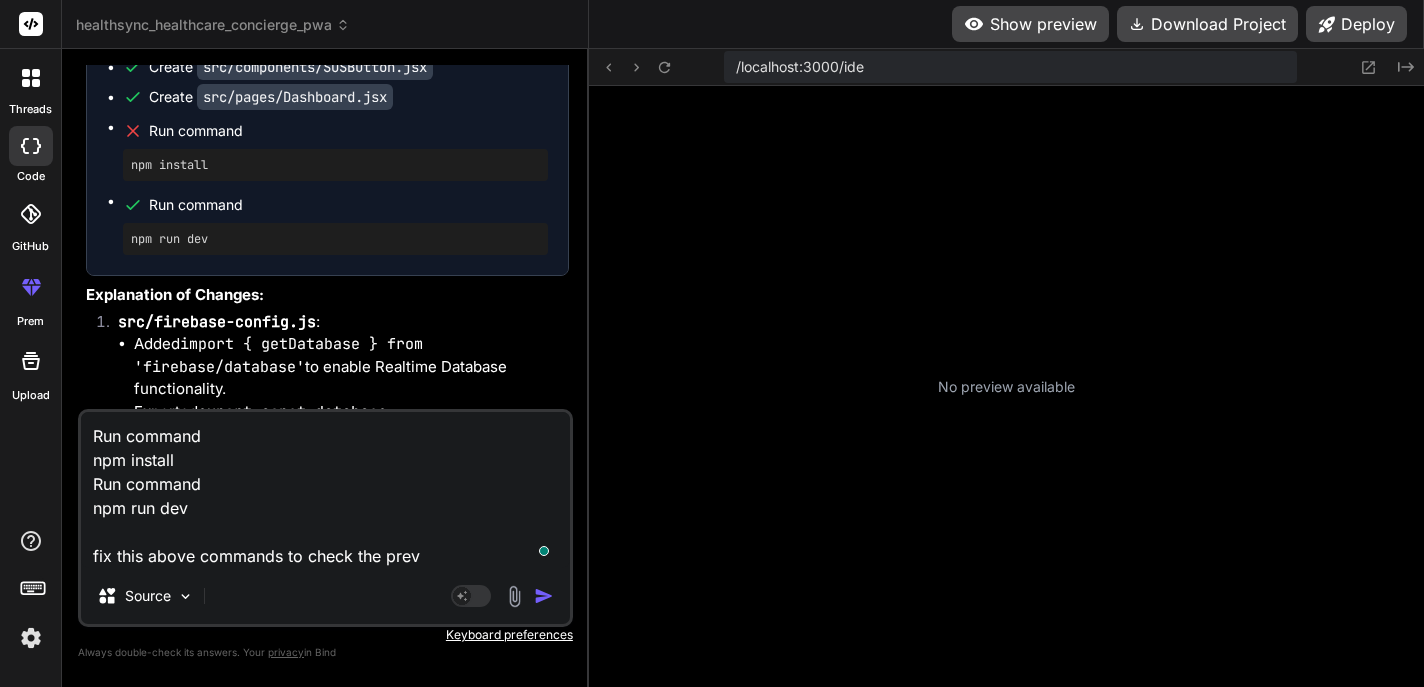 type on "Run command
npm install
Run command
npm run dev
fix this above commands to check the previ" 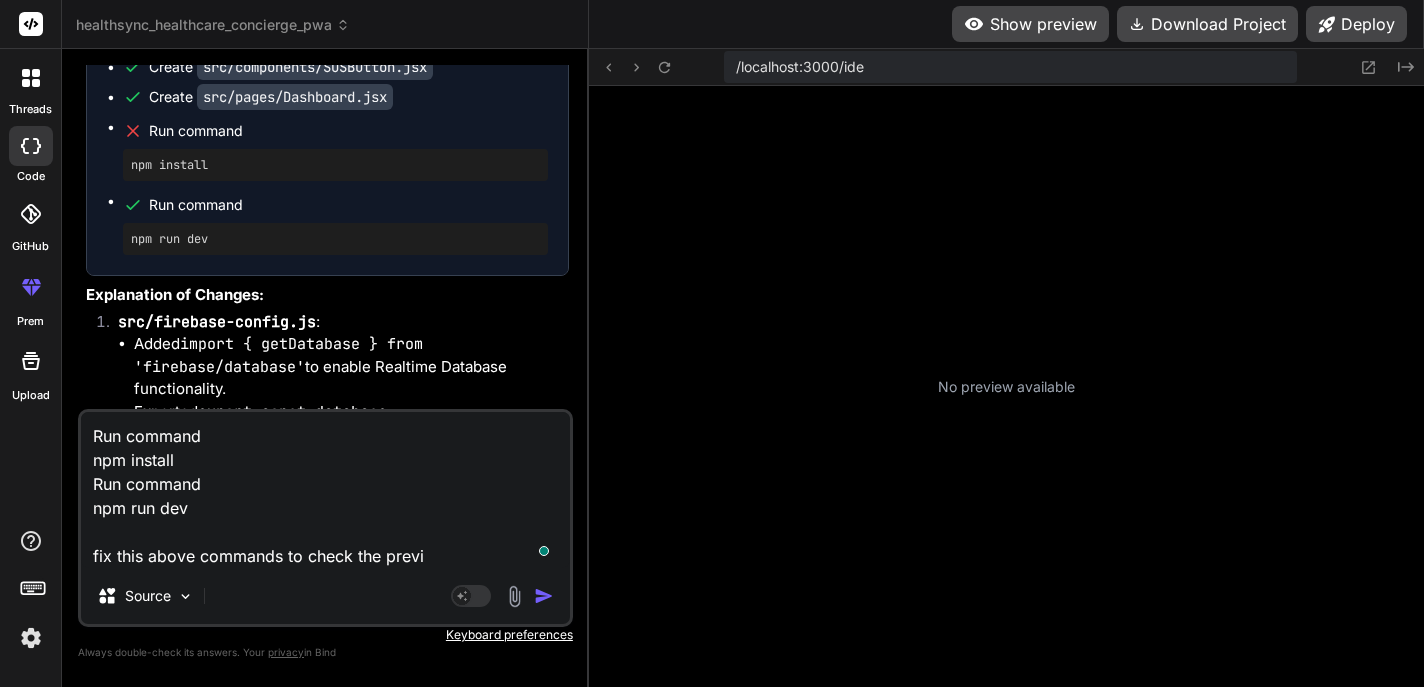 type on "Run command
npm install
Run command
npm run dev
fix this above commands to check the previe" 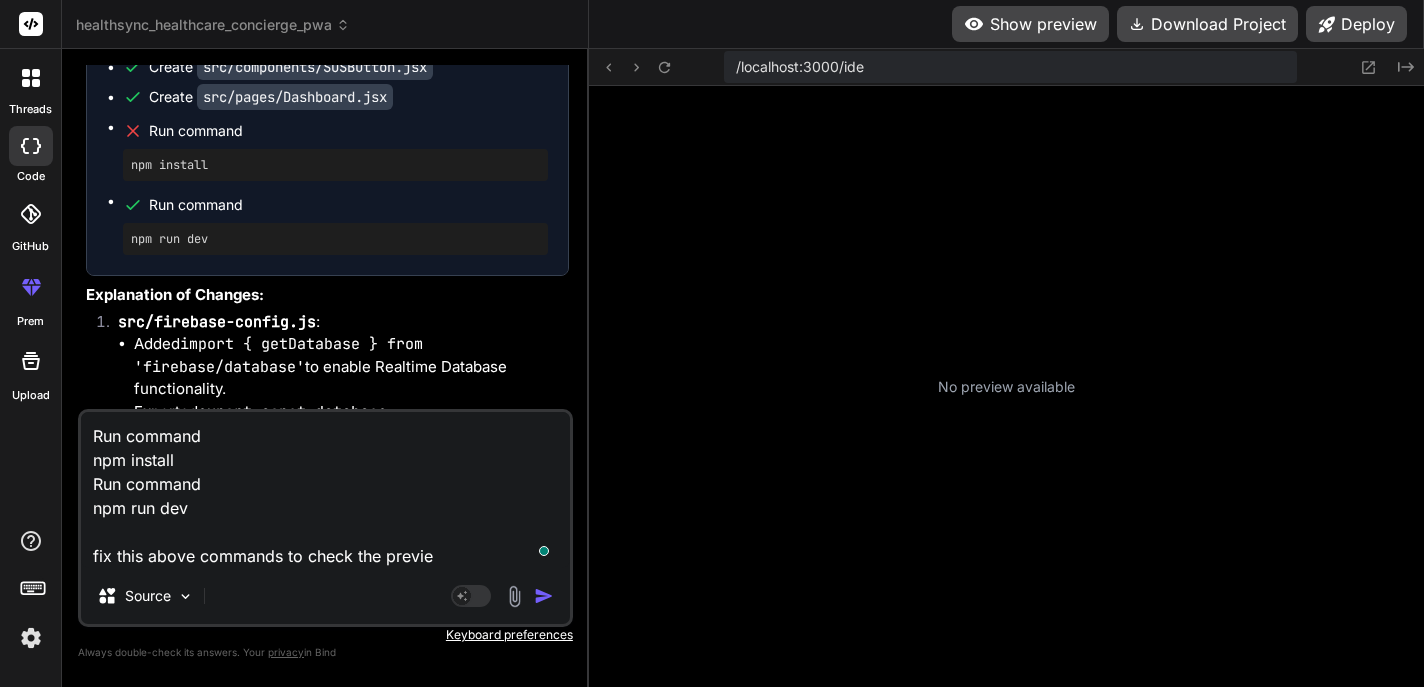 type on "Run command
npm install
Run command
npm run dev
fix this above commands to check the preview" 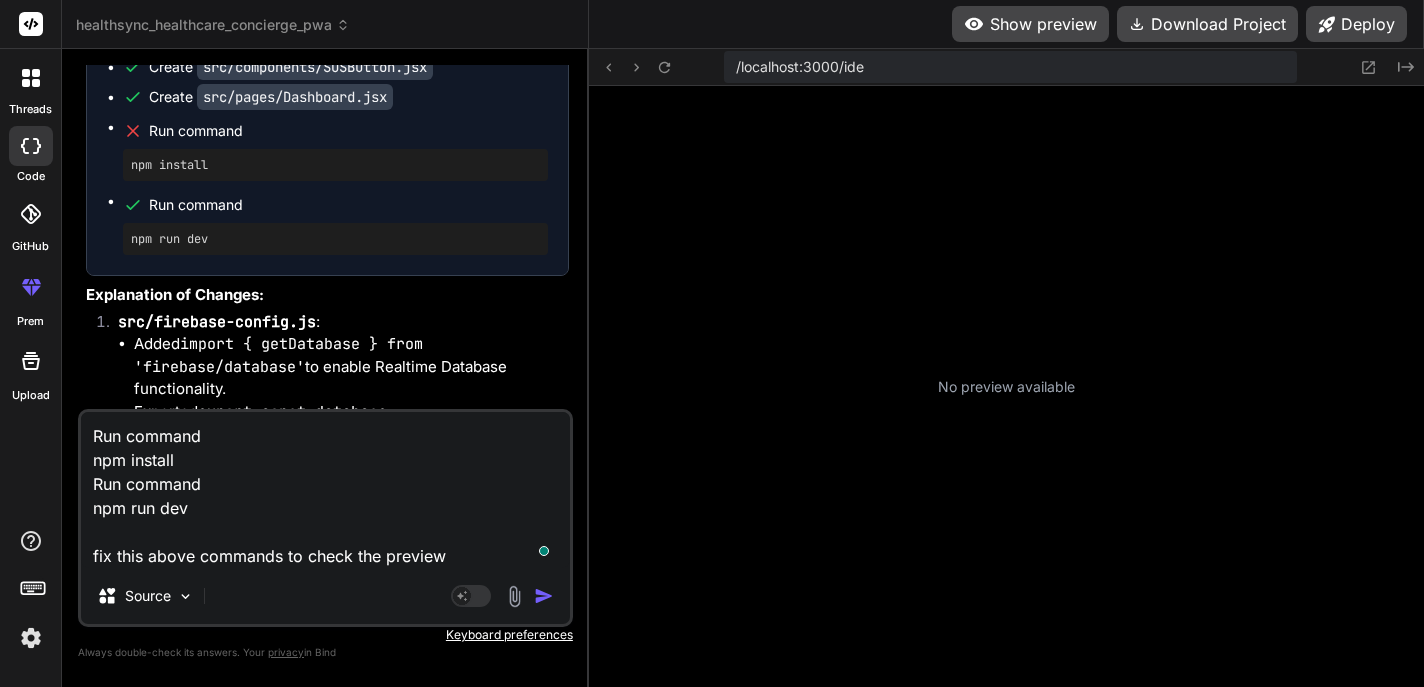 type on "Run command
npm install
Run command
npm run dev
fix this above commands to check the preview" 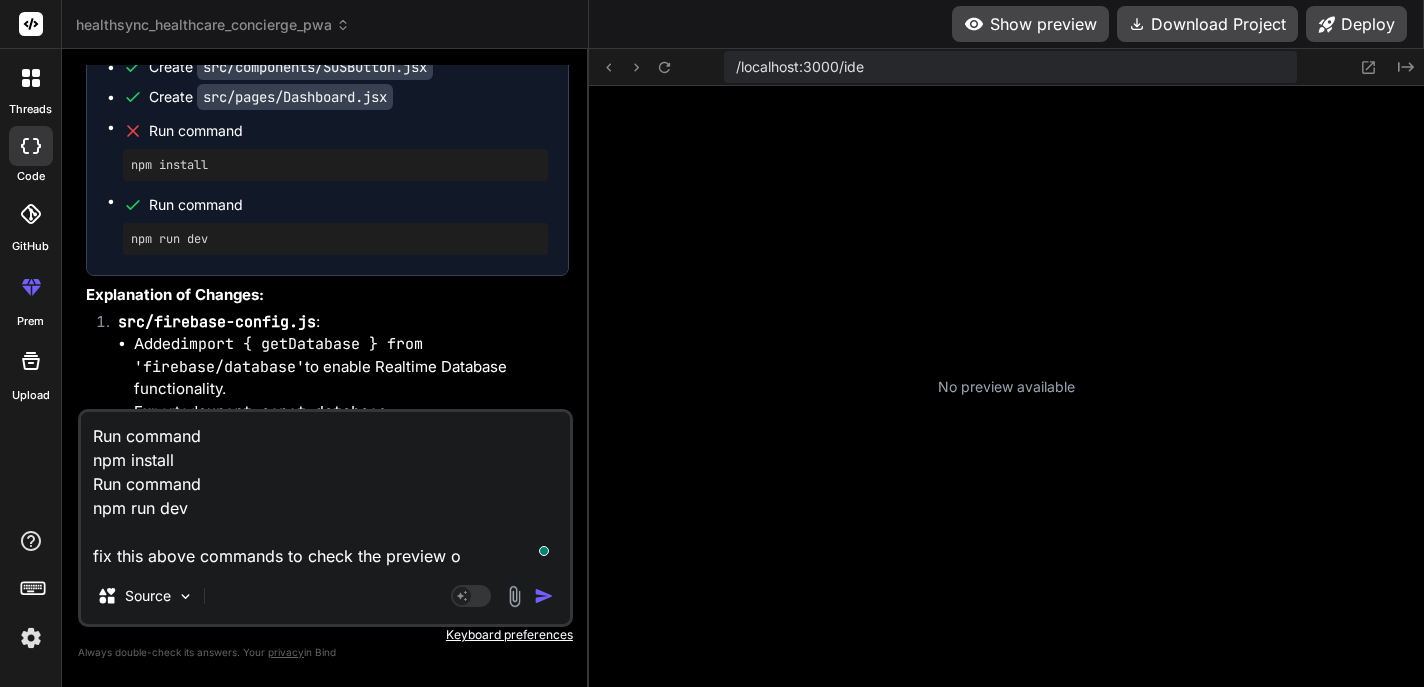 type on "Run command
npm install
Run command
npm run dev
fix this above commands to check the preview of" 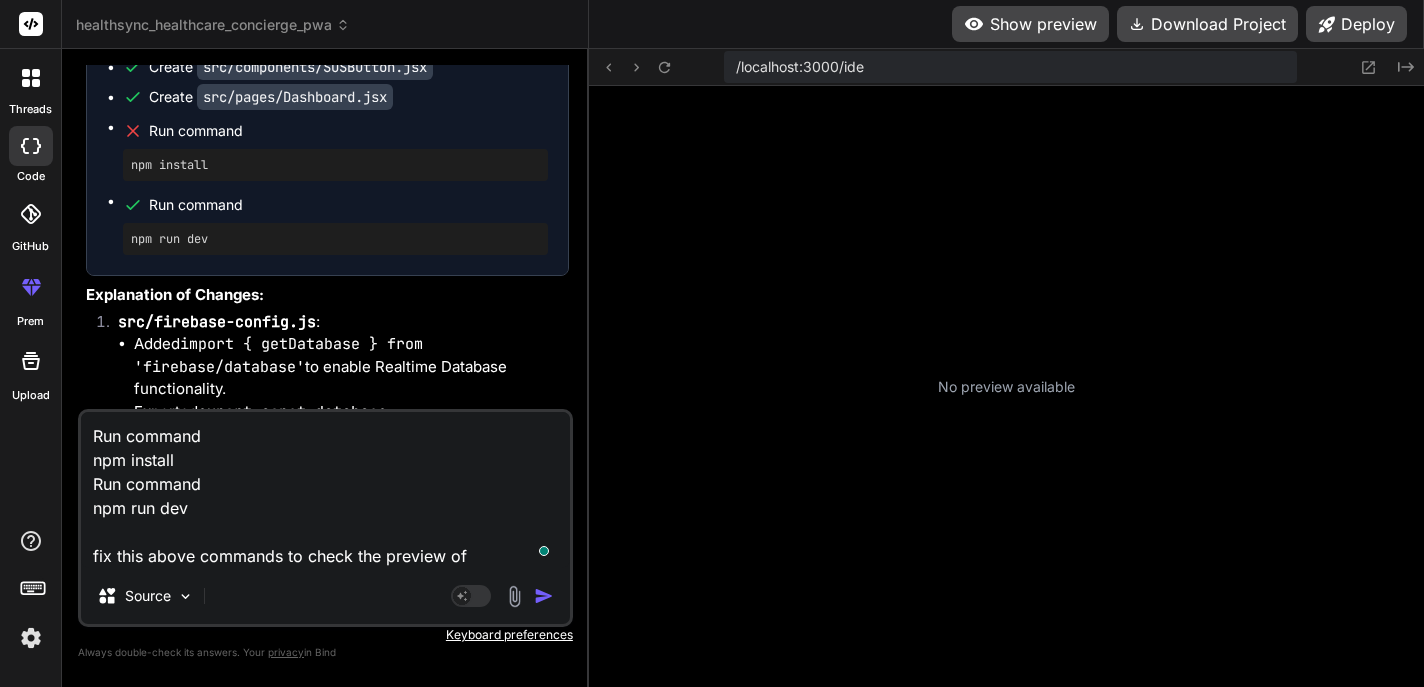 type on "Run command
npm install
Run command
npm run dev
fix this above commands to check the preview of" 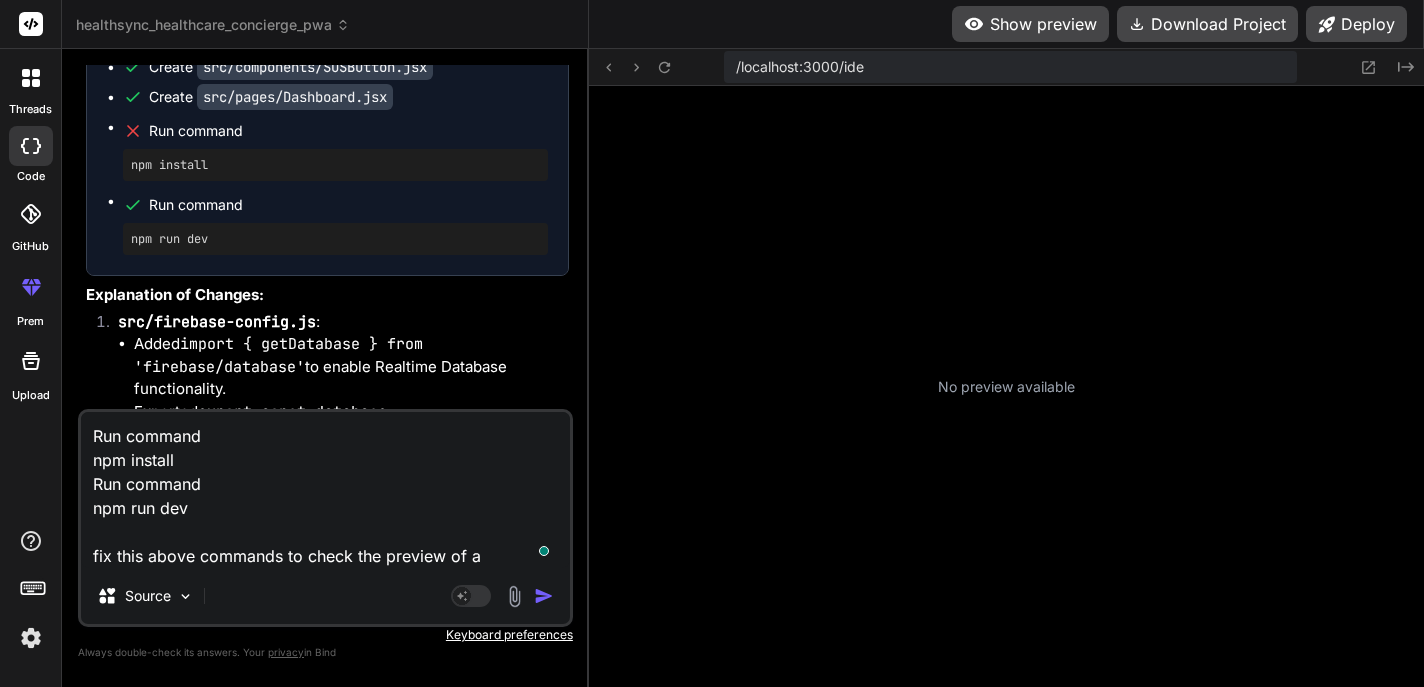type on "Run command
npm install
Run command
npm run dev
fix this above commands to check the preview of an" 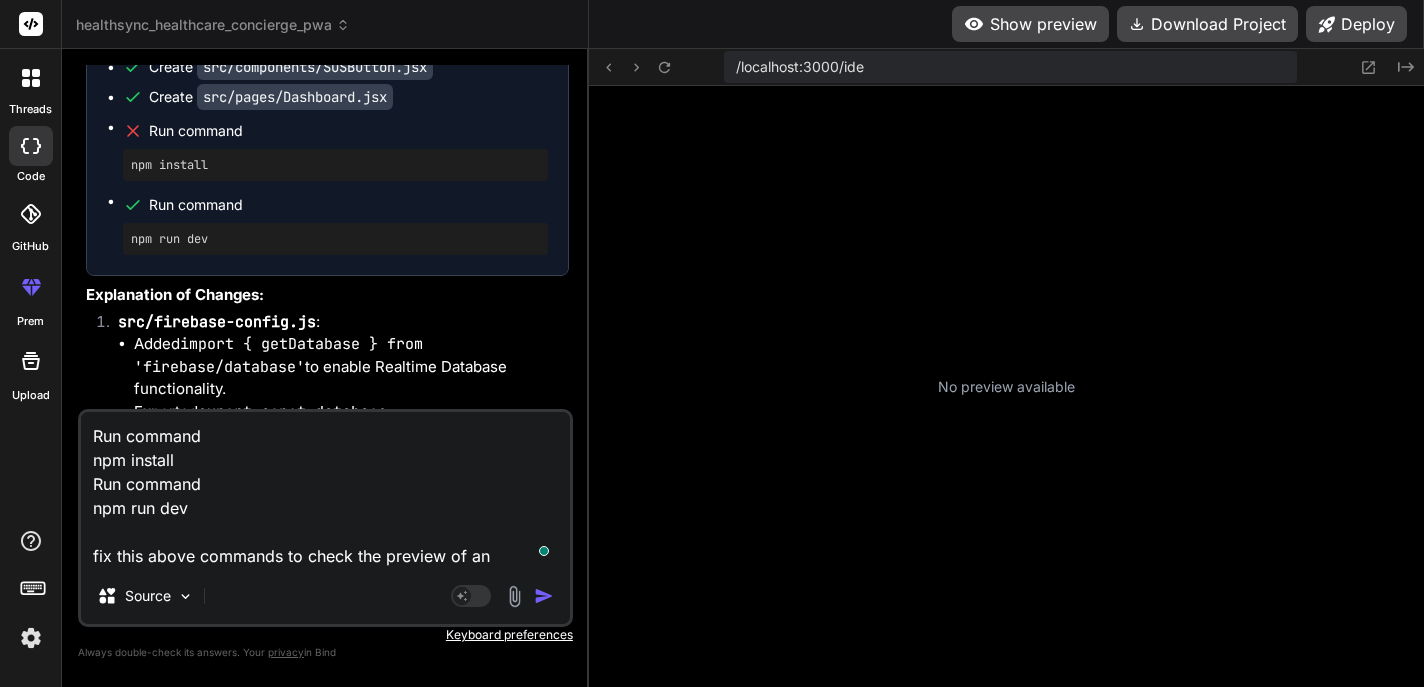 type on "Run command
npm install
Run command
npm run dev
fix this above commands to check the preview of an" 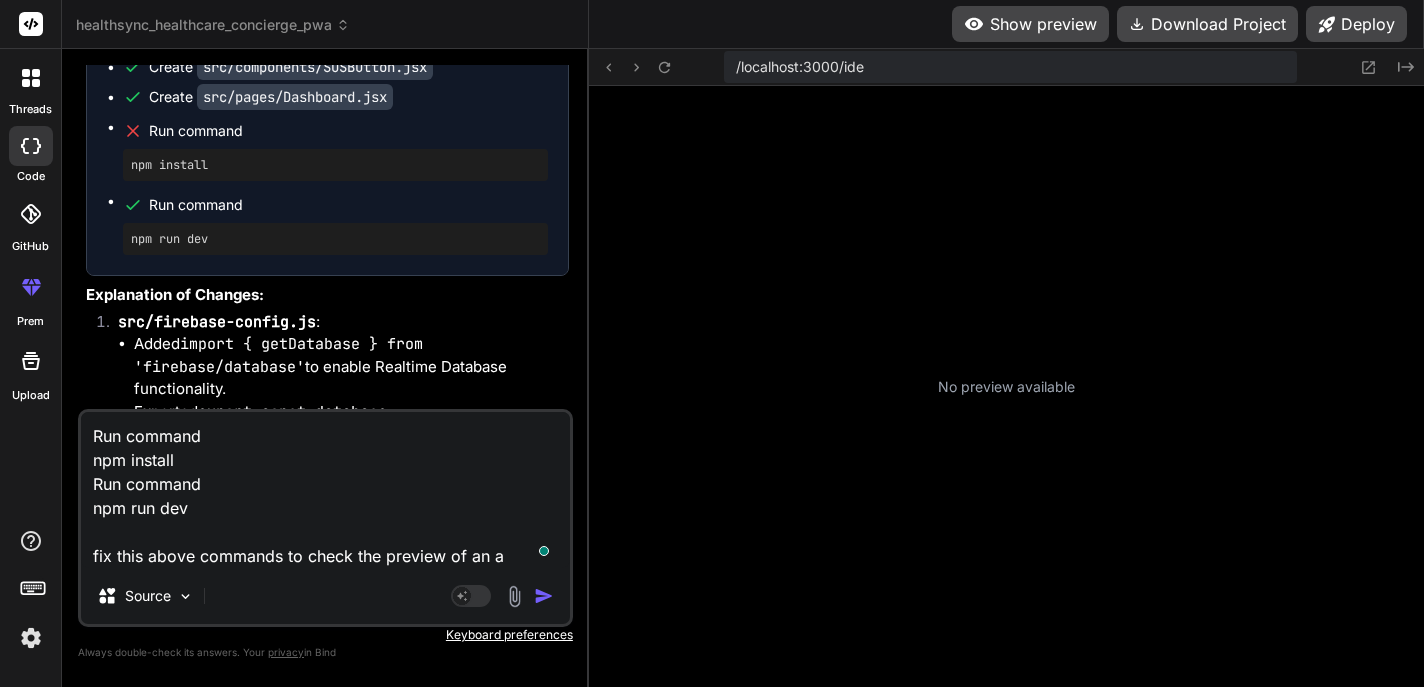 type on "x" 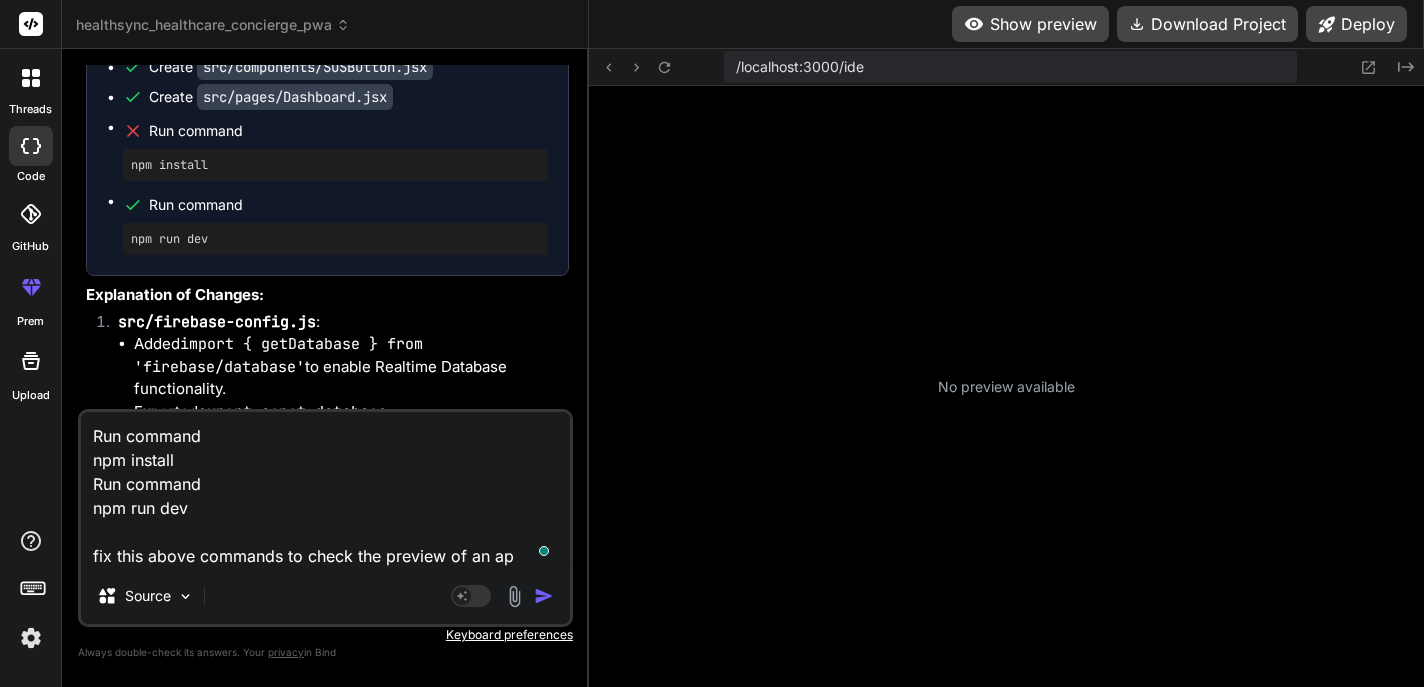 type on "Run command
npm install
Run command
npm run dev
fix this above commands to check the preview of an app" 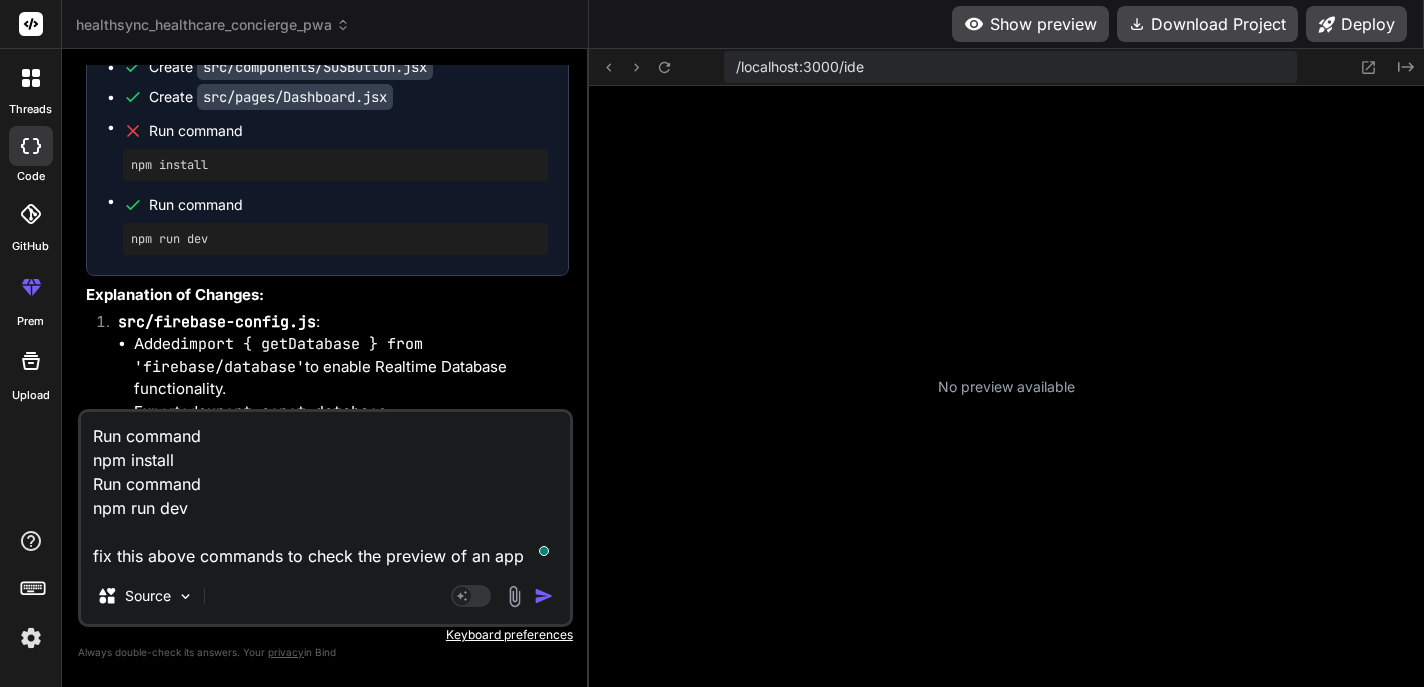 type on "Run command
npm install
Run command
npm run dev
fix this above commands to check the preview of an app" 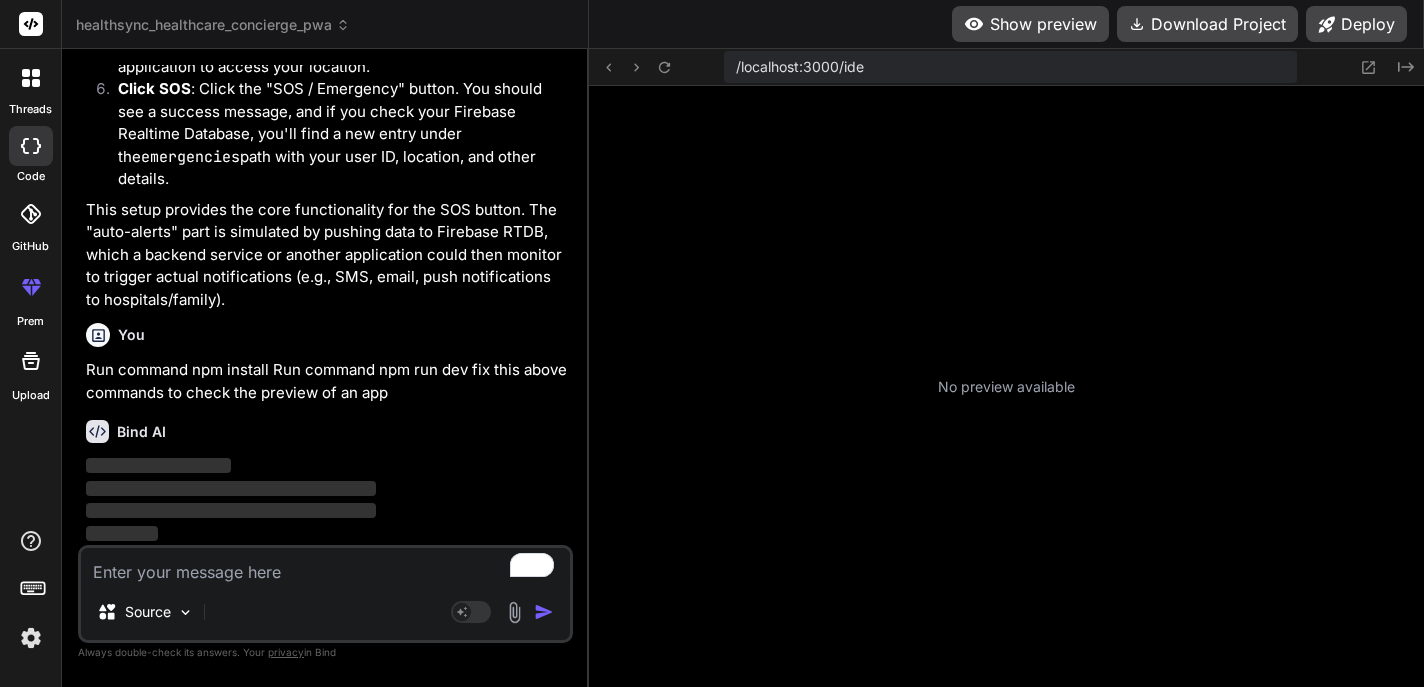 scroll, scrollTop: 9983, scrollLeft: 0, axis: vertical 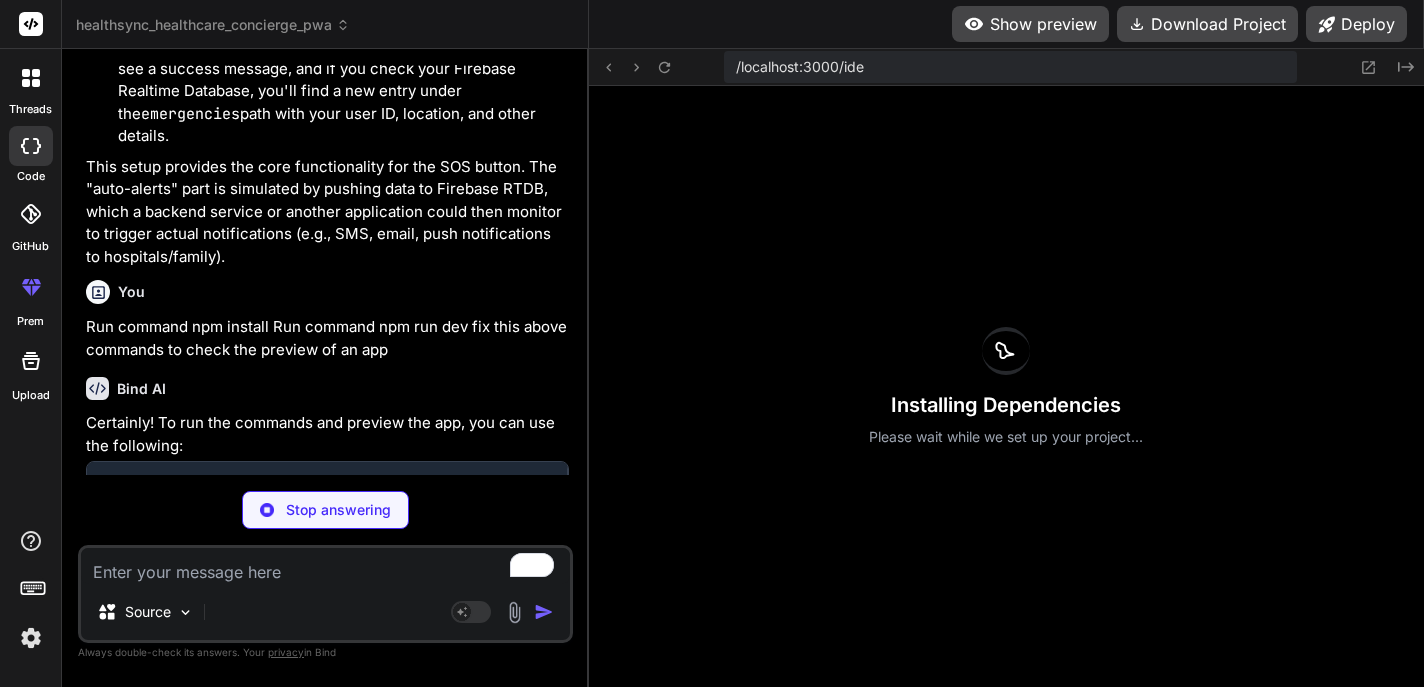 type on "x" 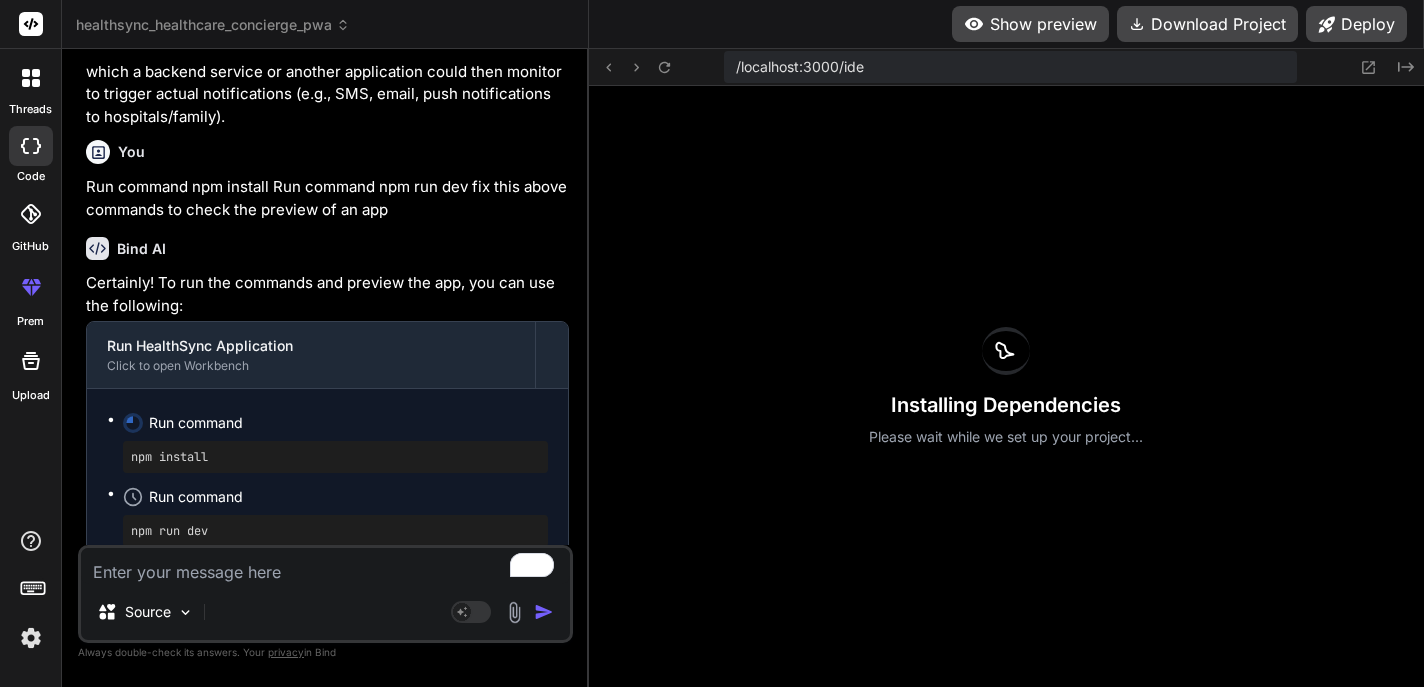 scroll, scrollTop: 10268, scrollLeft: 0, axis: vertical 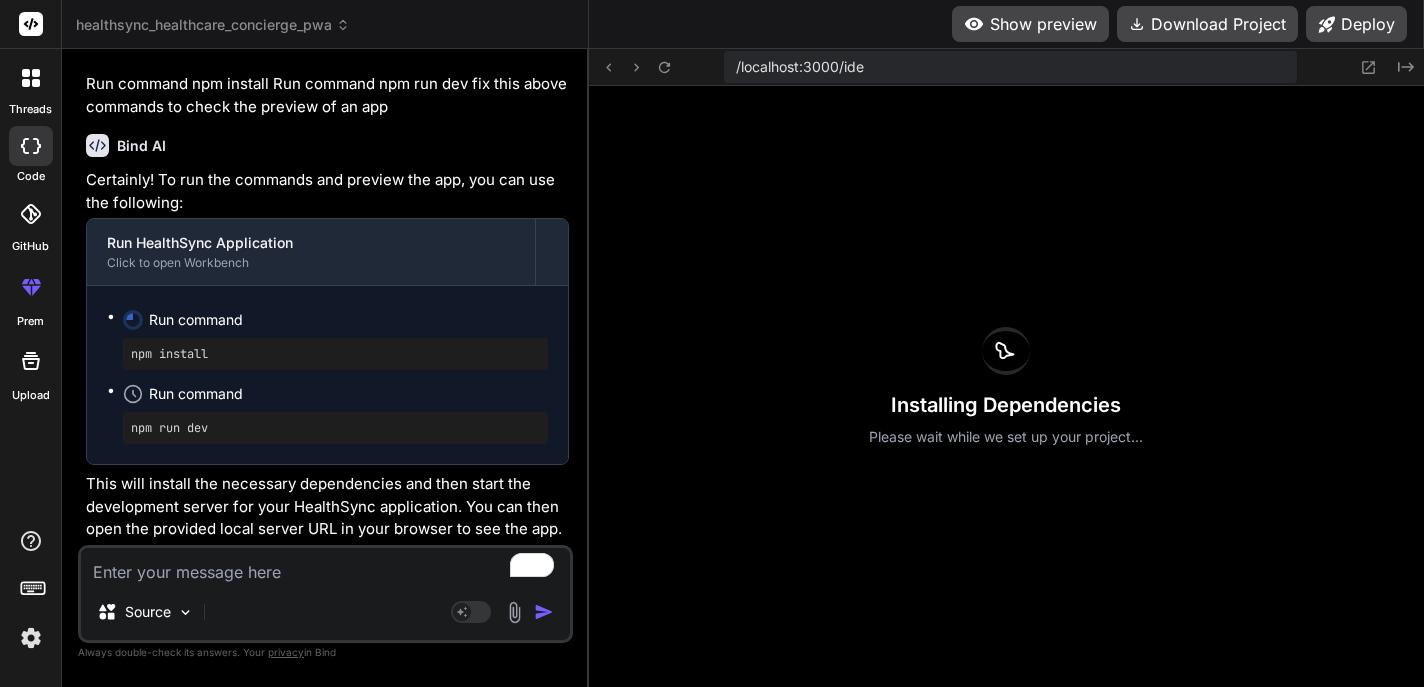 click on "Source Agent Mode. When this toggle is activated, AI automatically makes decisions, reasons, creates files, and runs terminal commands. Almost full autopilot." at bounding box center (325, 594) 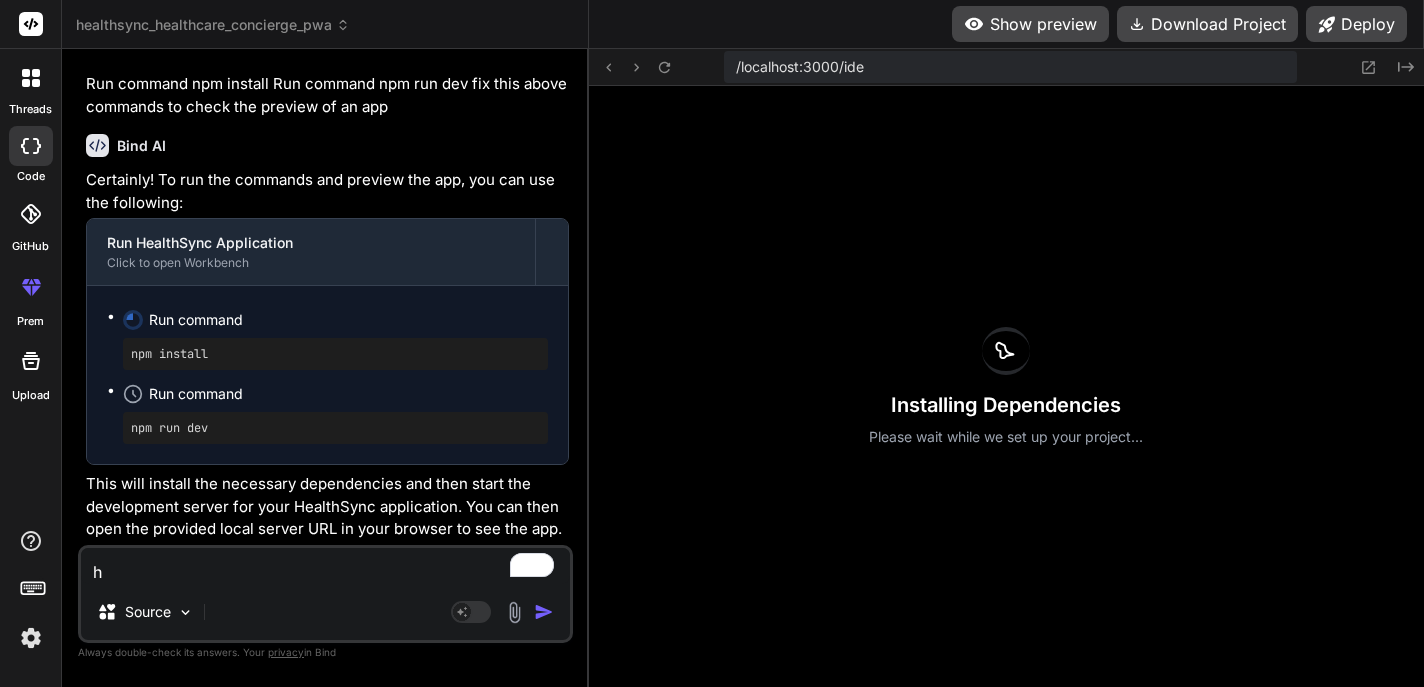 type on "ho" 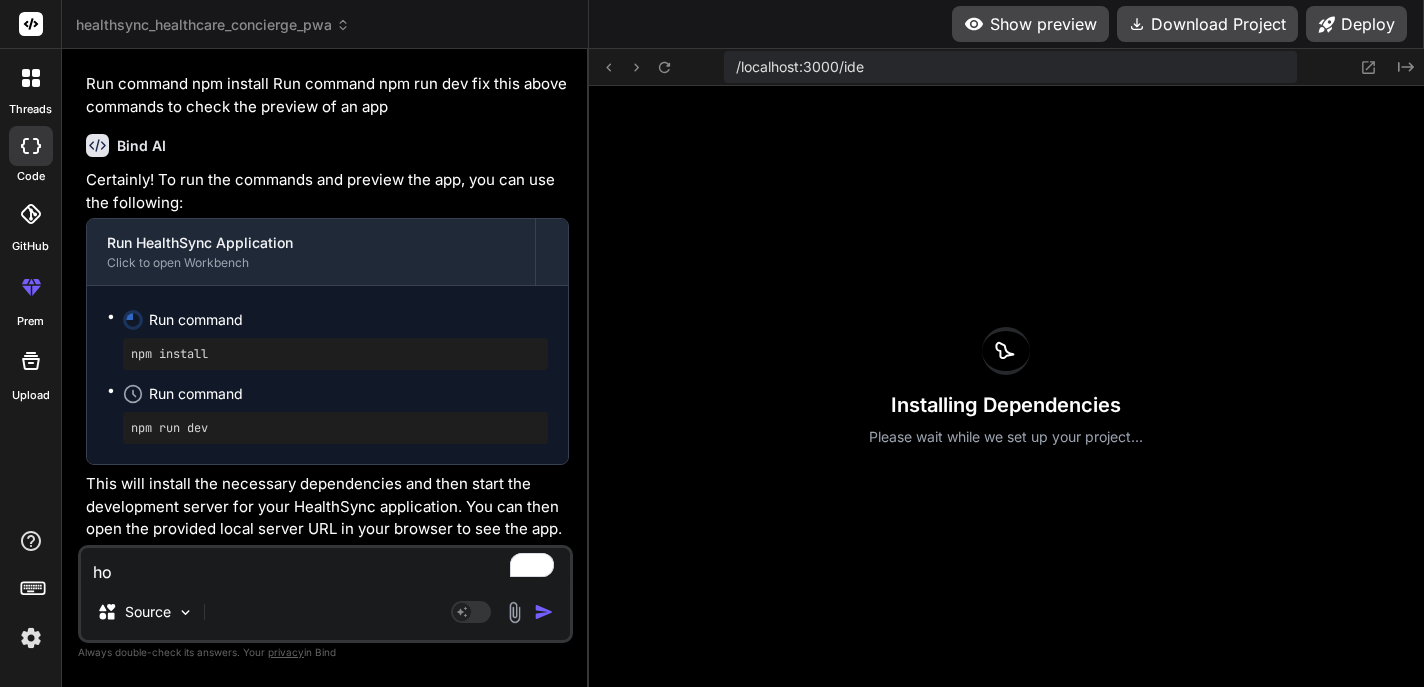 type on "how" 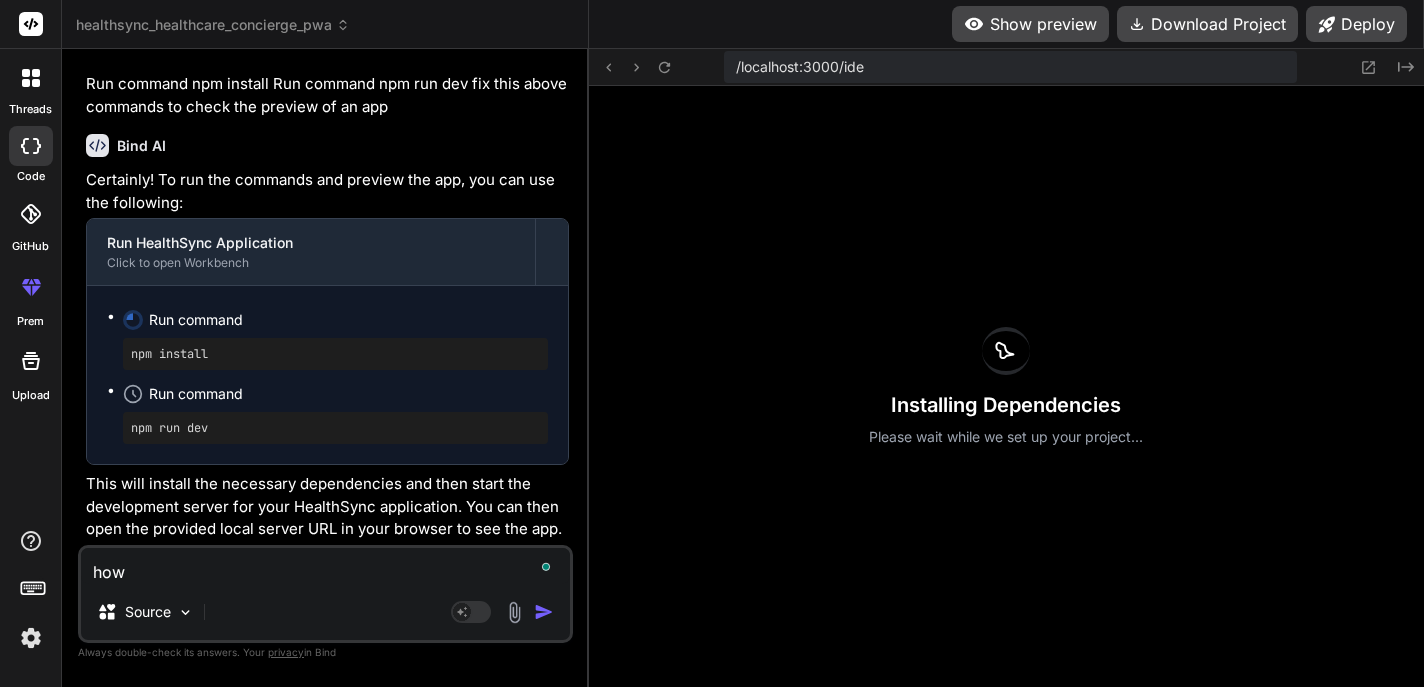 type on "how" 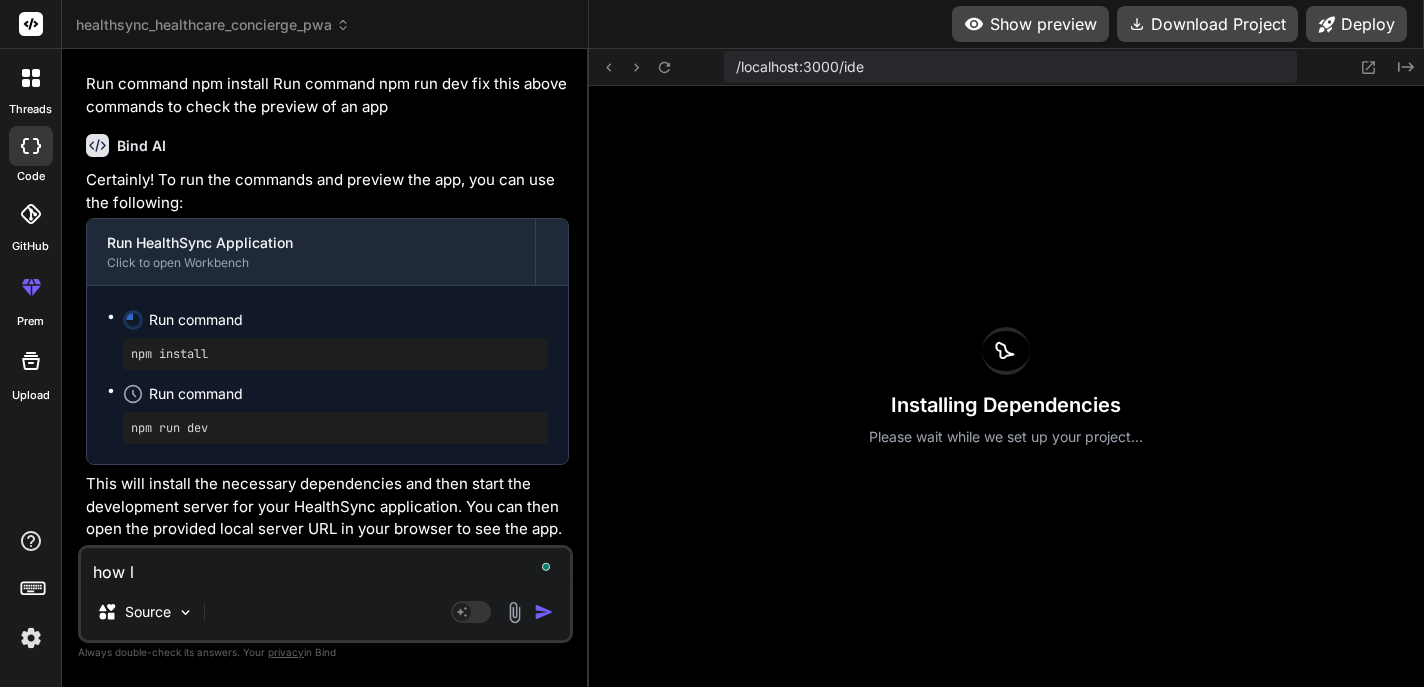 type on "how lo" 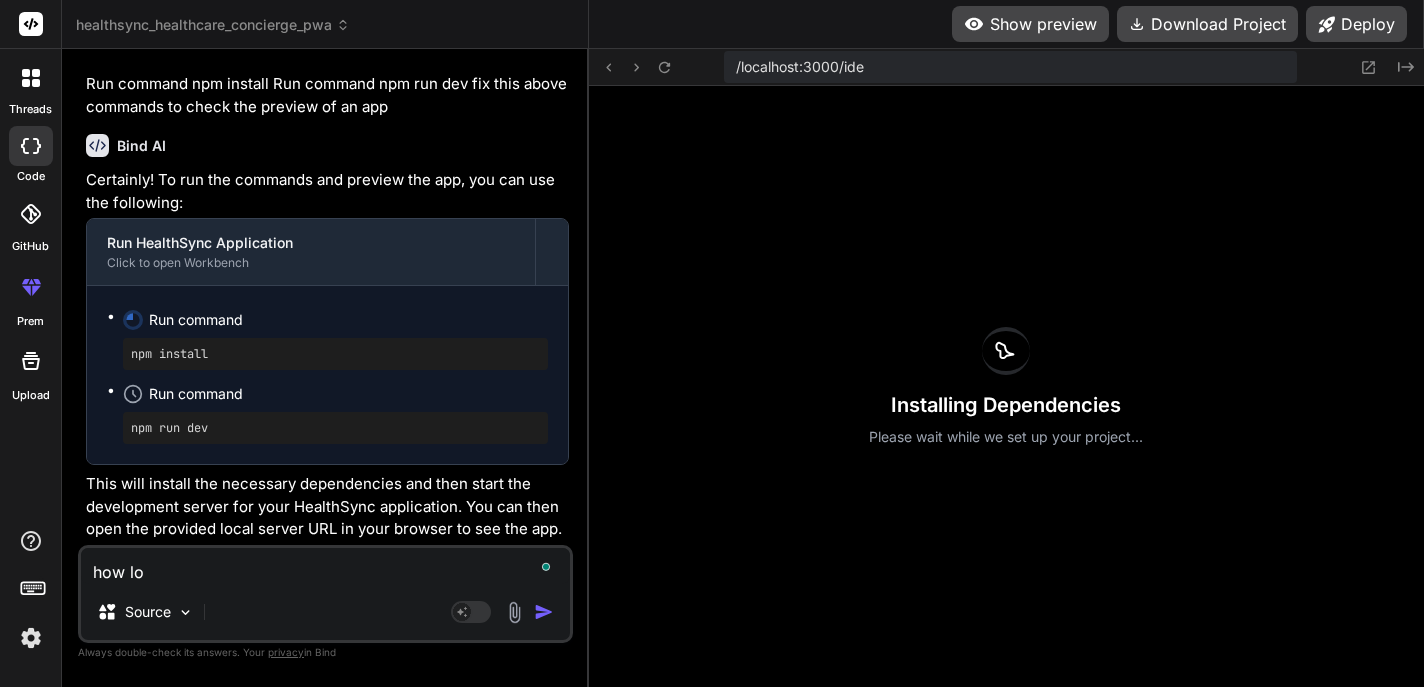 type on "how loi" 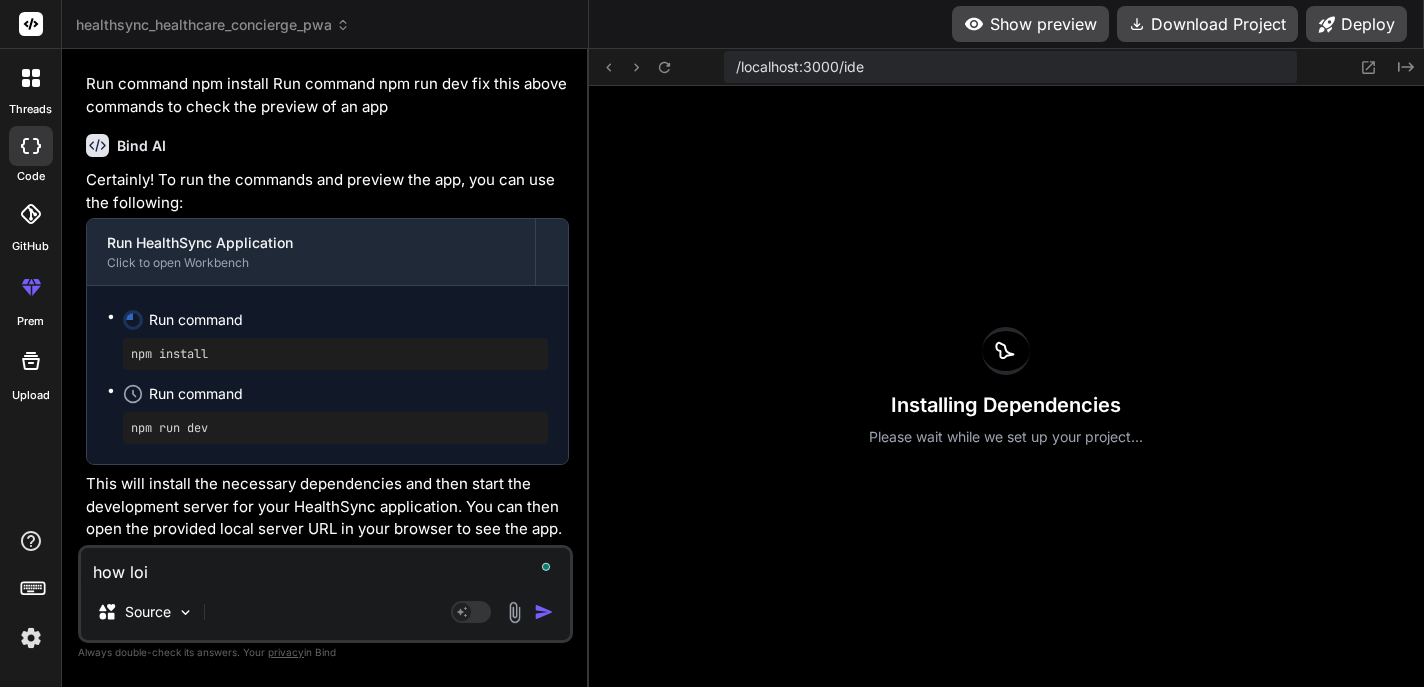 type on "x" 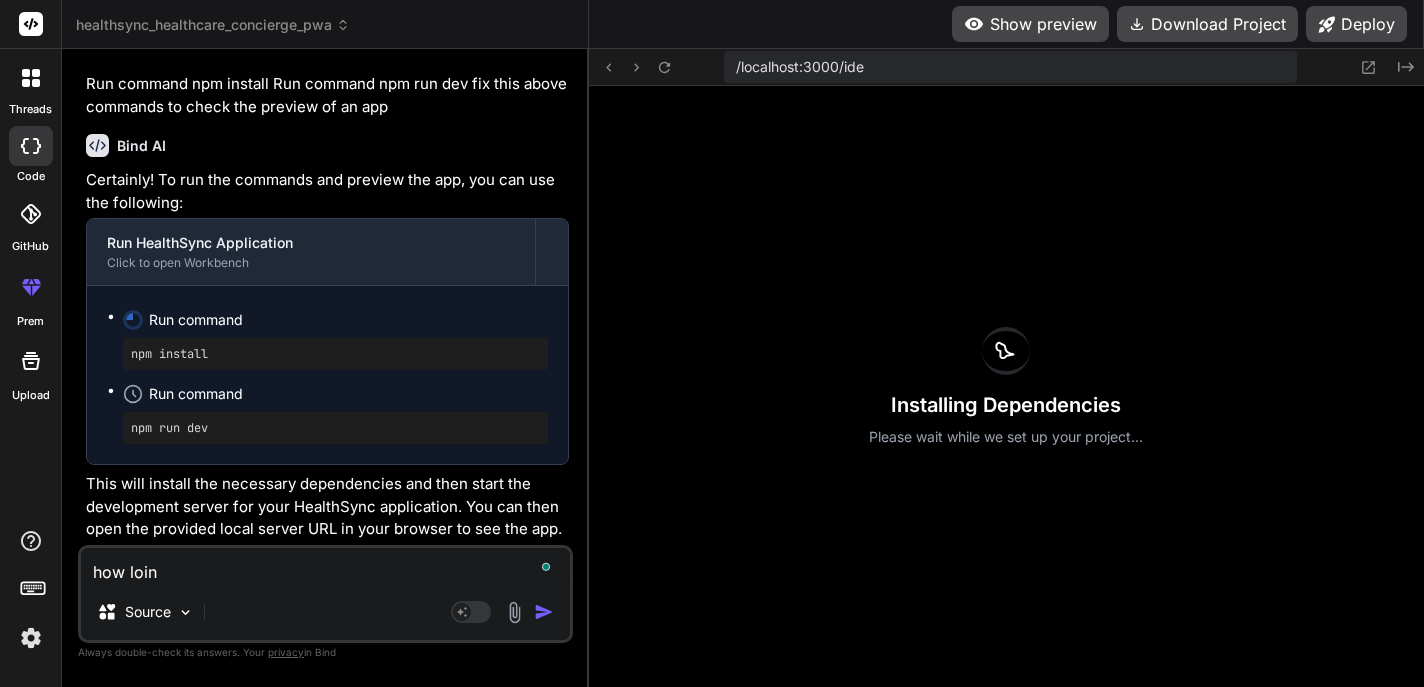type on "how loing" 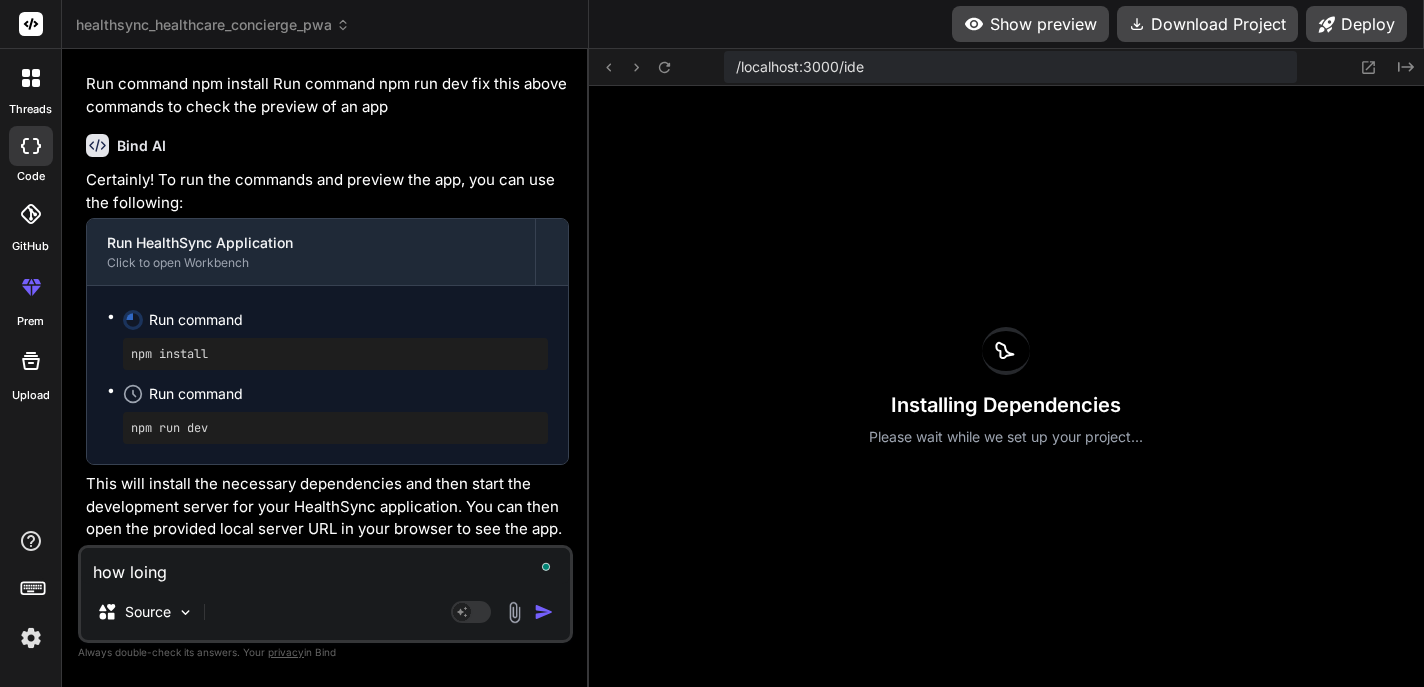type on "how loingg" 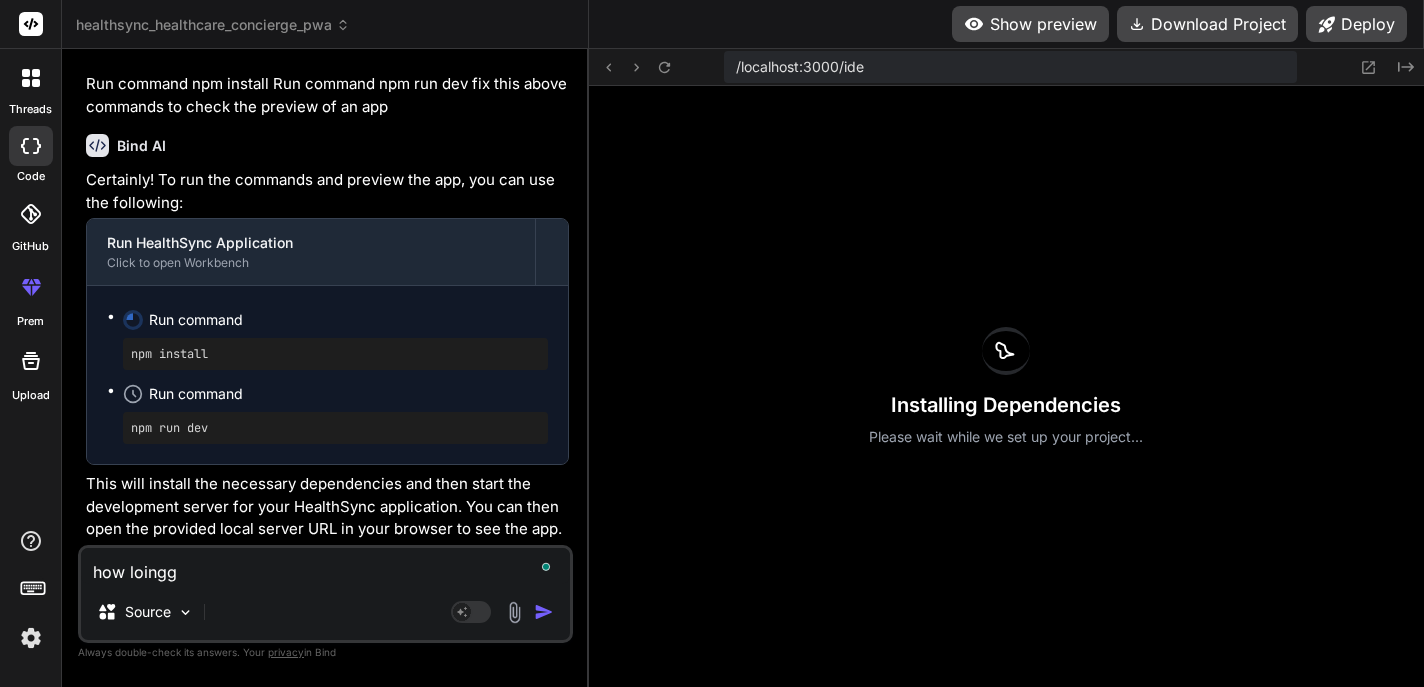type on "how loingg" 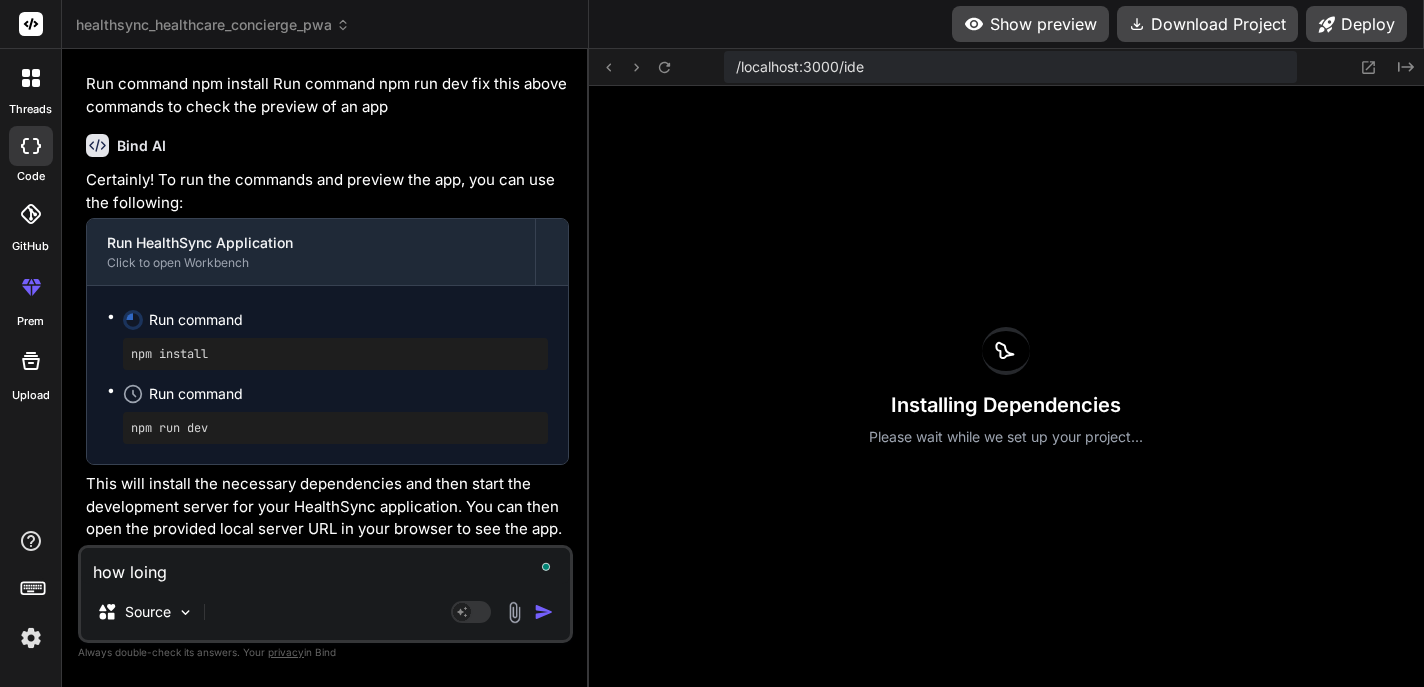 type on "how loin" 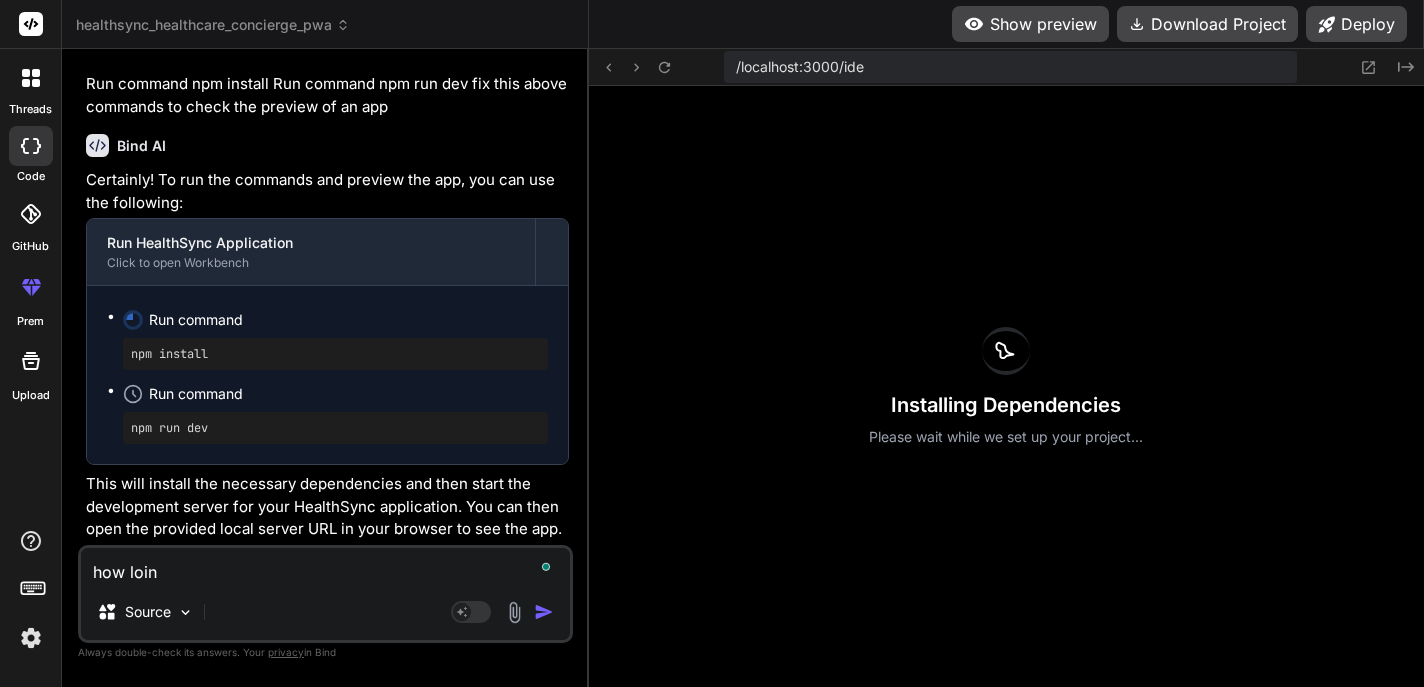 type on "x" 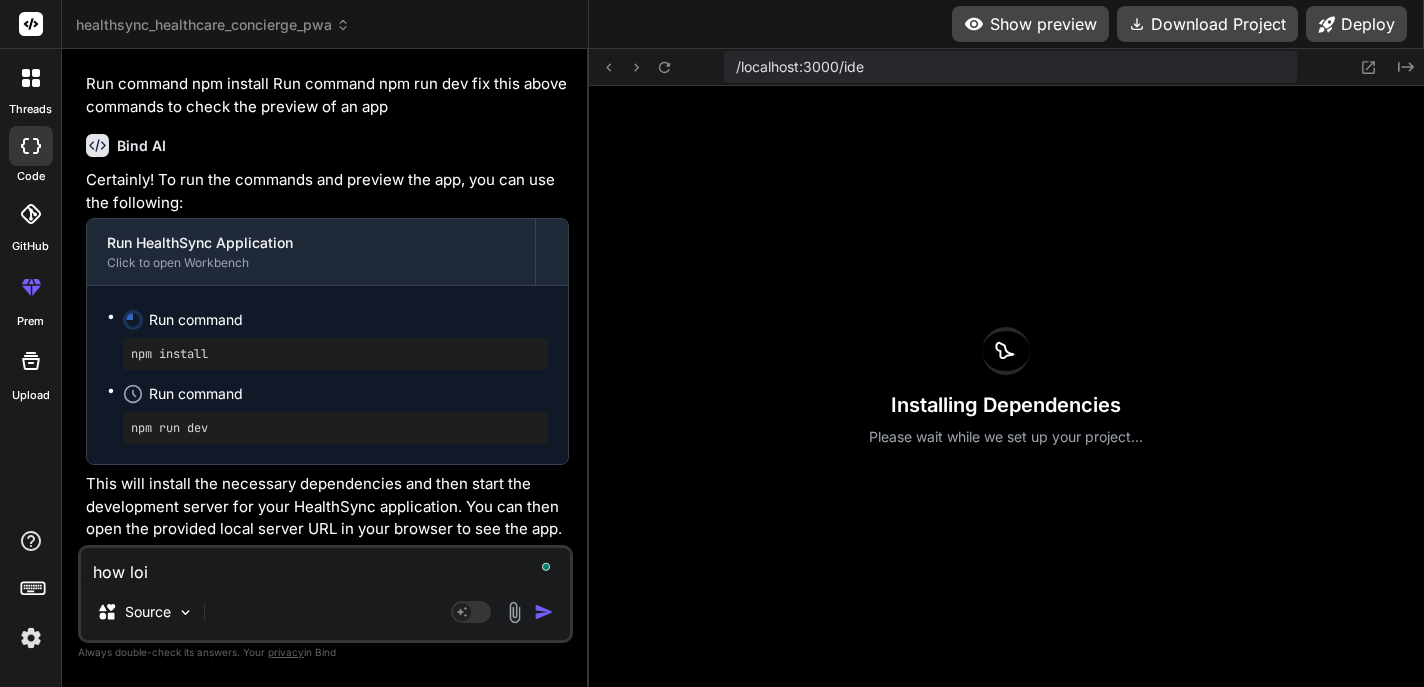 type on "how lo" 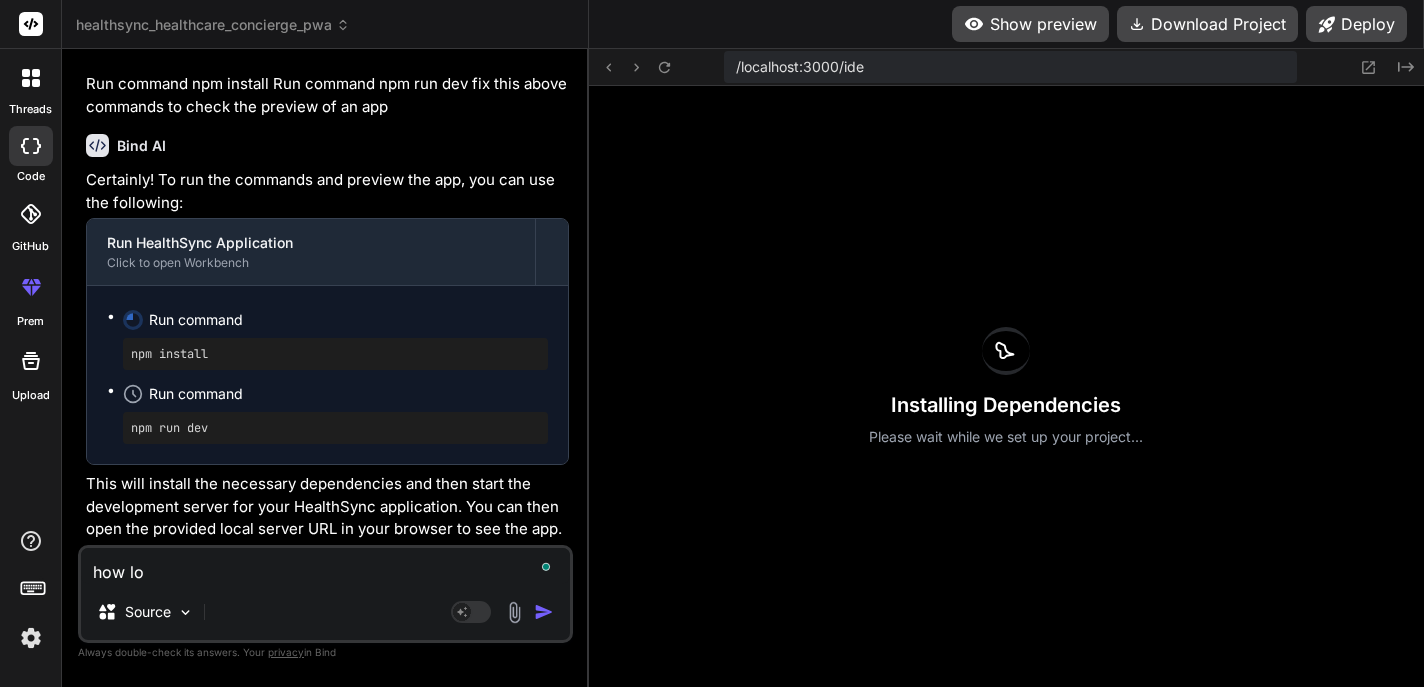 type on "how lon" 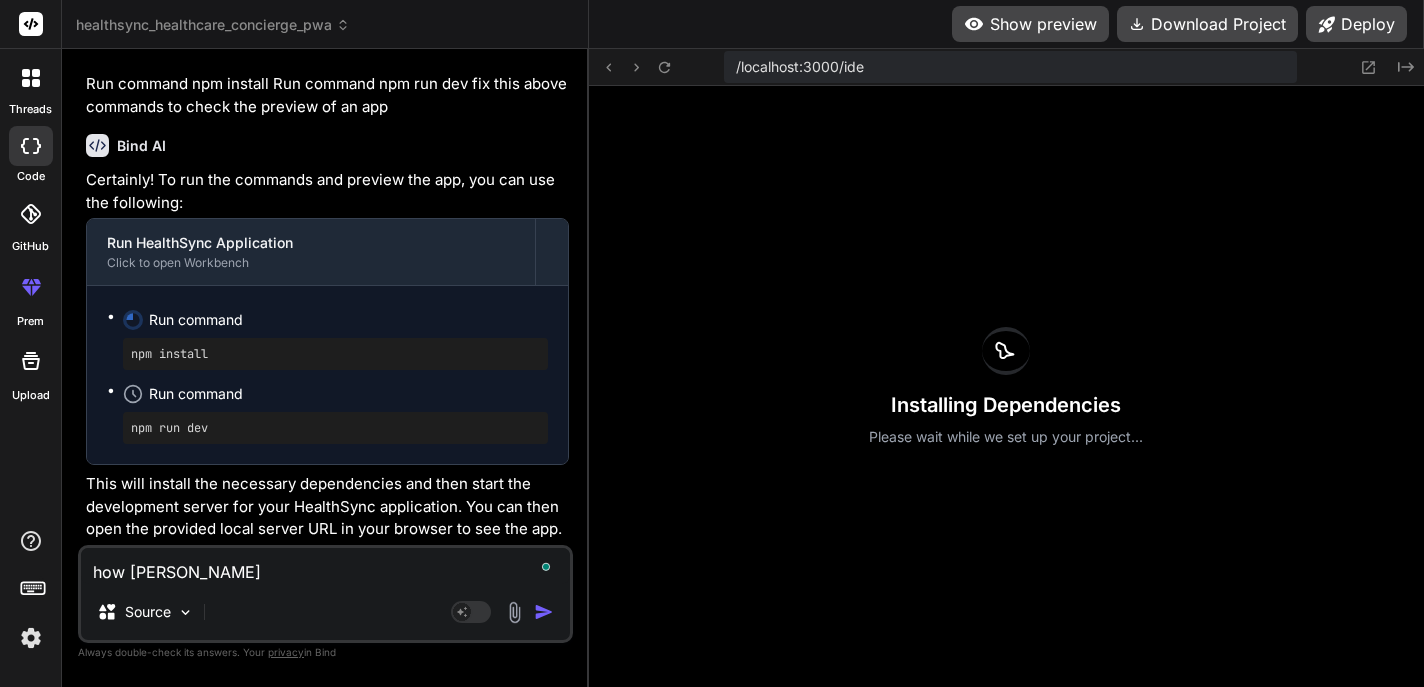 type on "x" 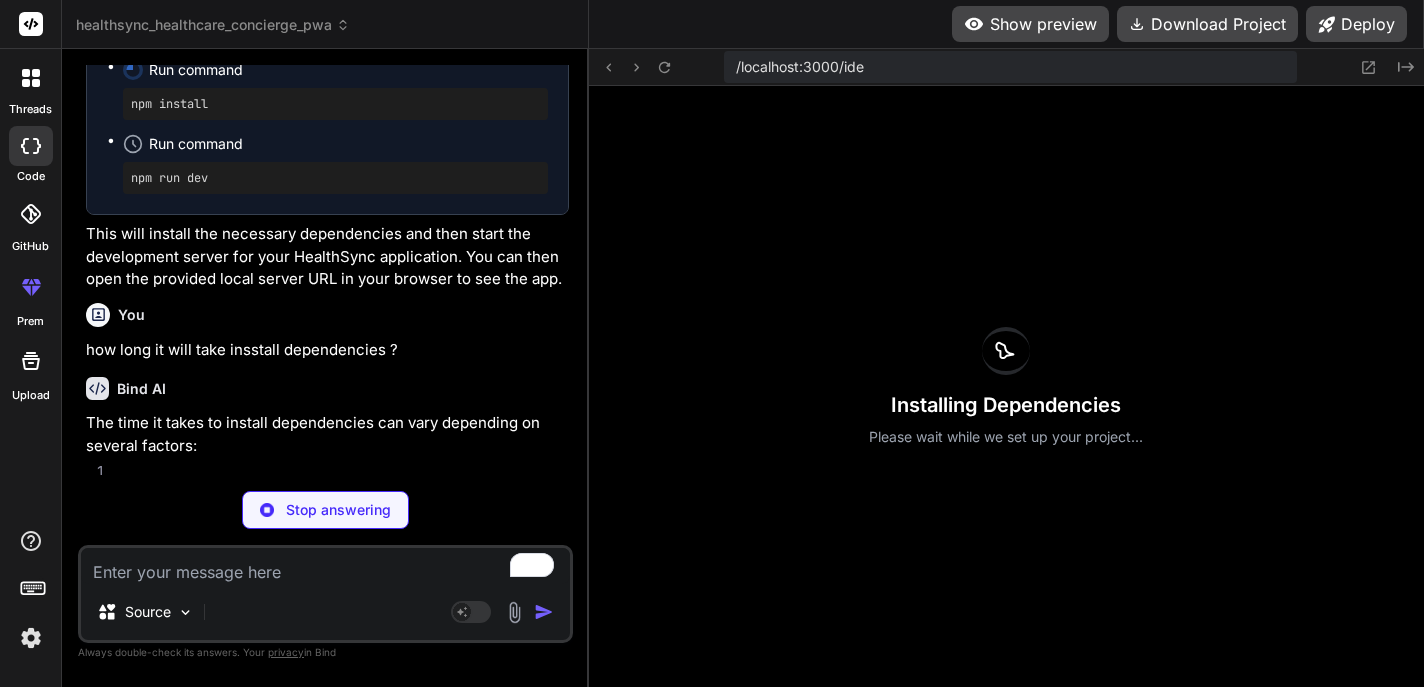 scroll, scrollTop: 10476, scrollLeft: 0, axis: vertical 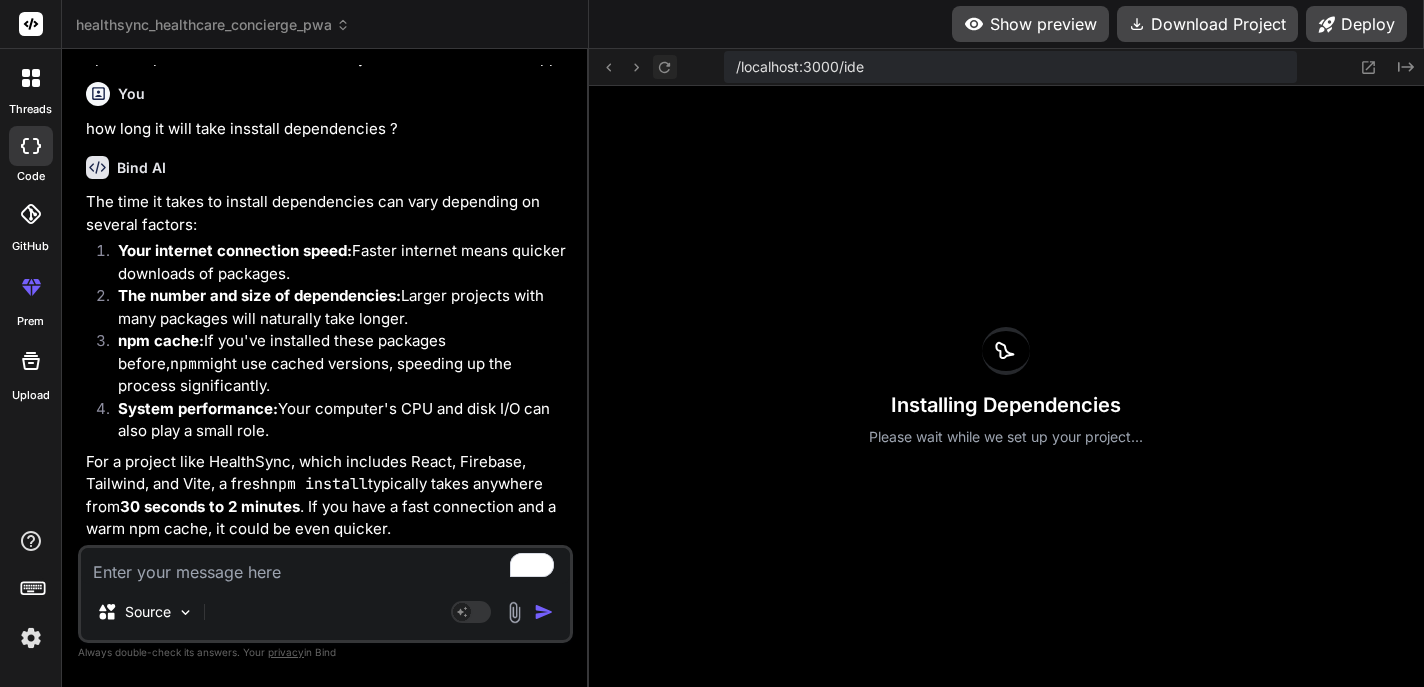 click at bounding box center (665, 67) 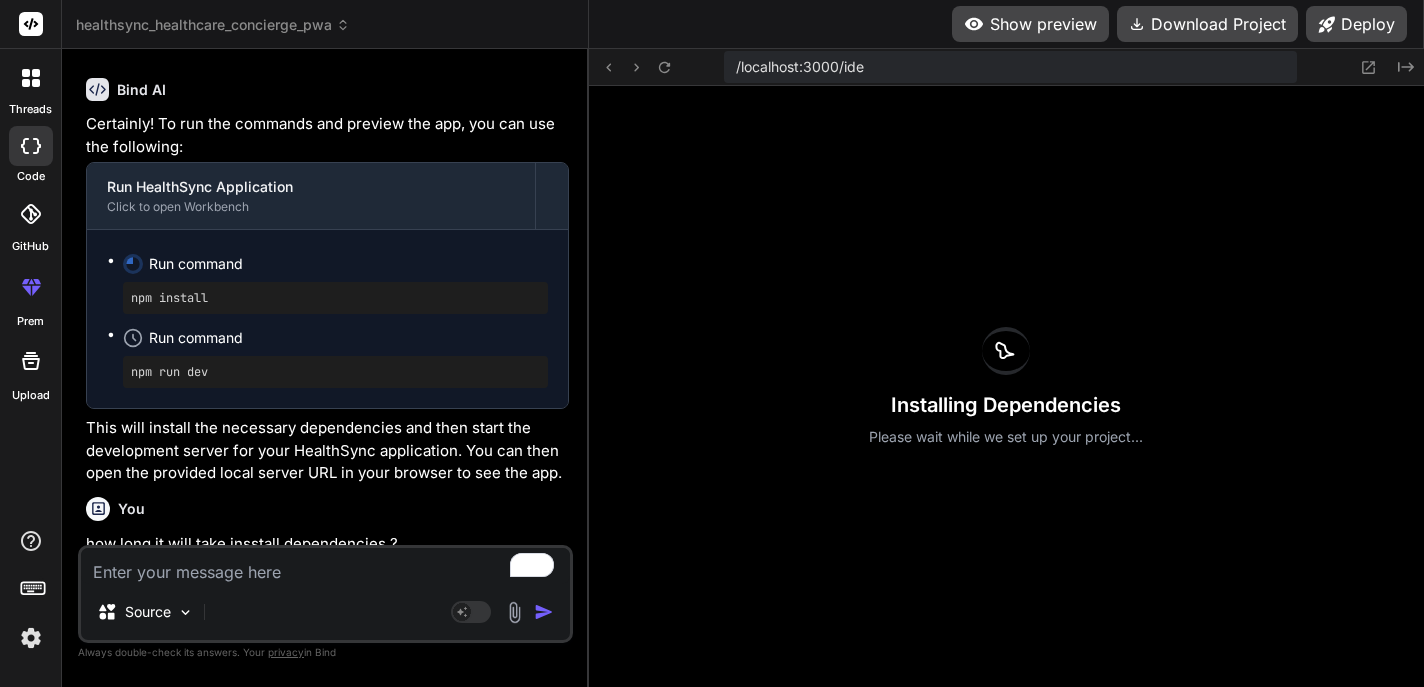 scroll, scrollTop: 10237, scrollLeft: 0, axis: vertical 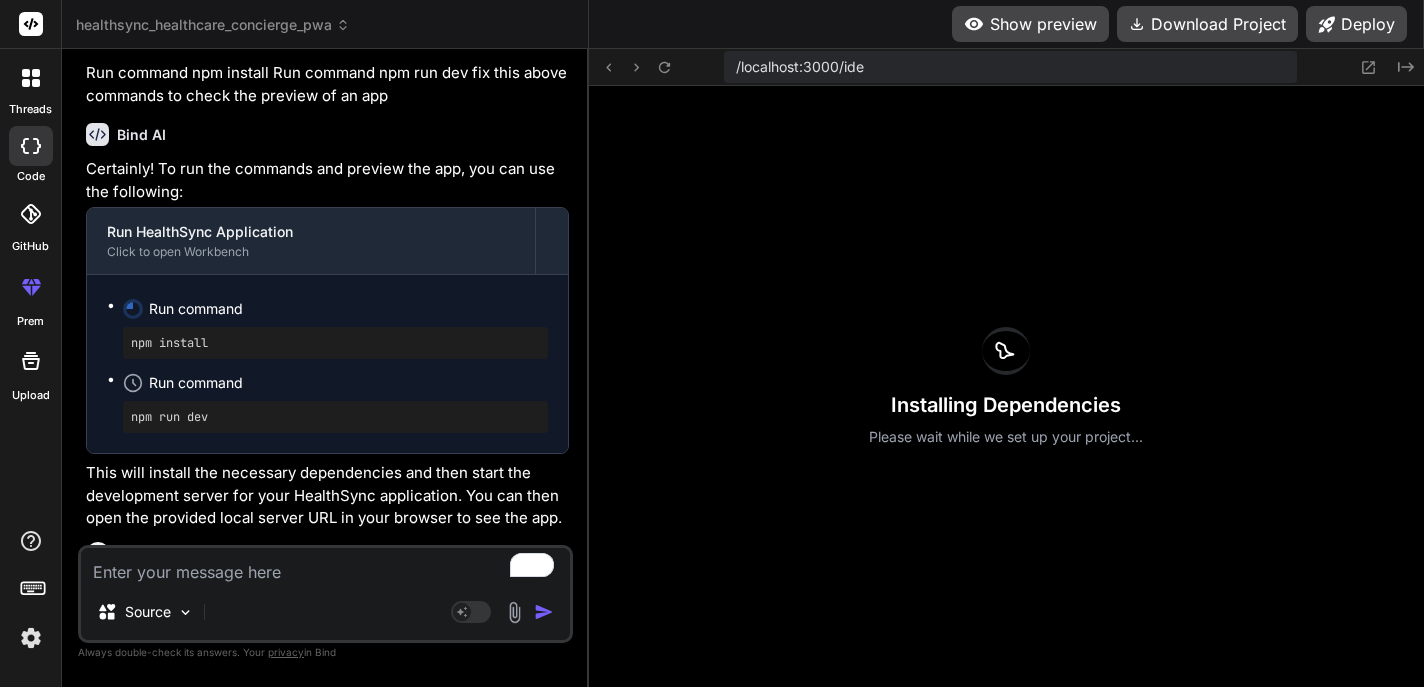click on "Show preview" at bounding box center [1030, 24] 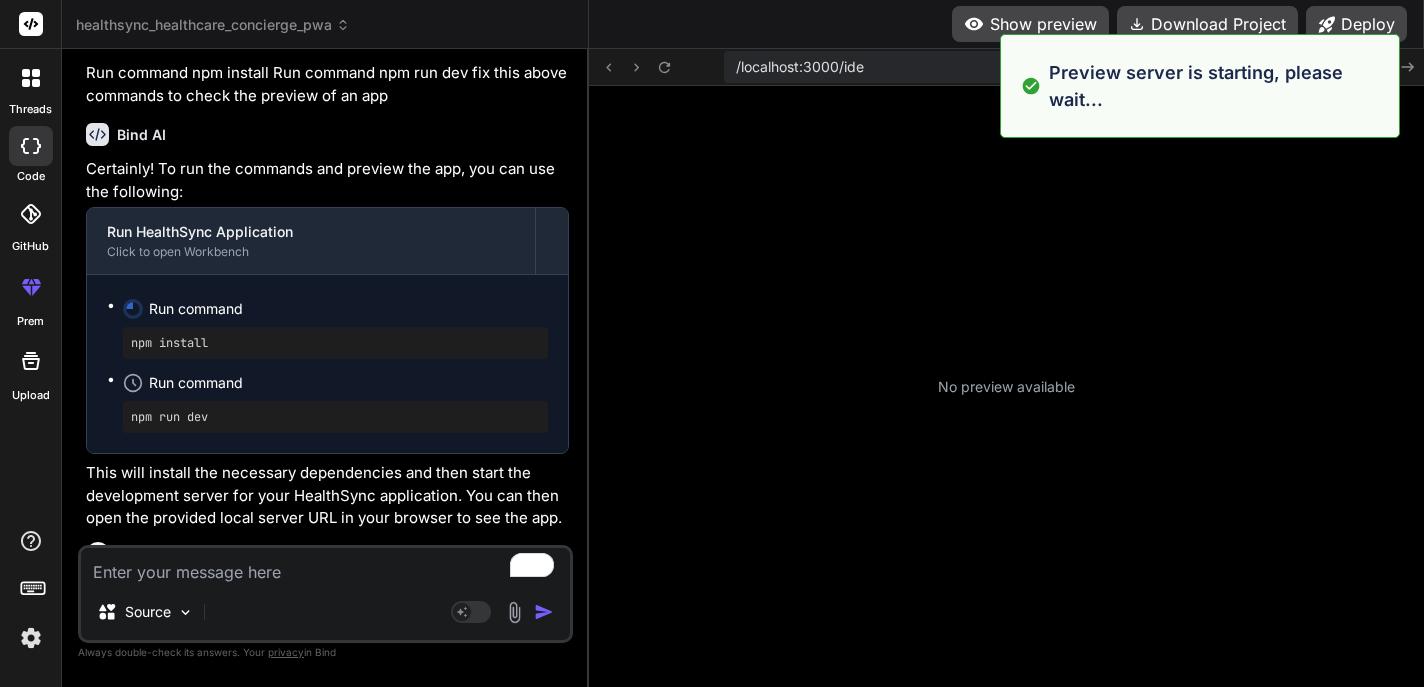 scroll, scrollTop: 854, scrollLeft: 0, axis: vertical 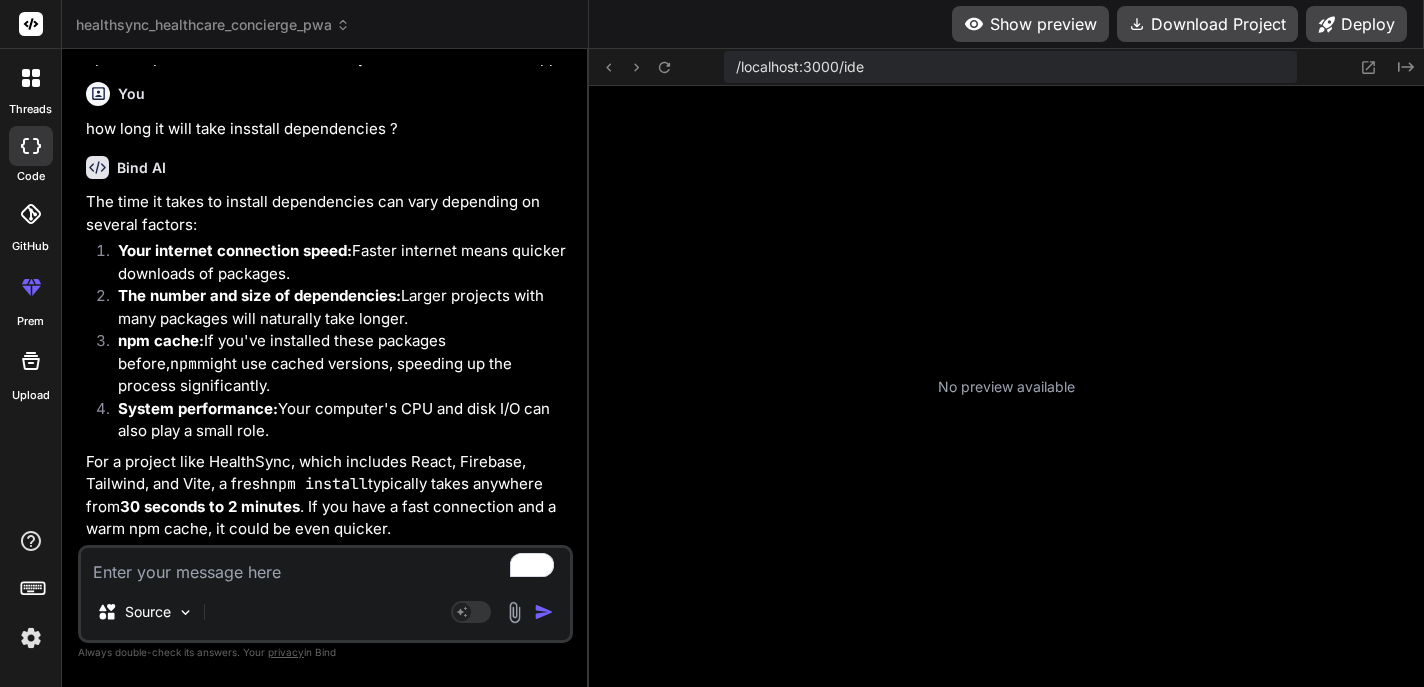 click at bounding box center [325, 566] 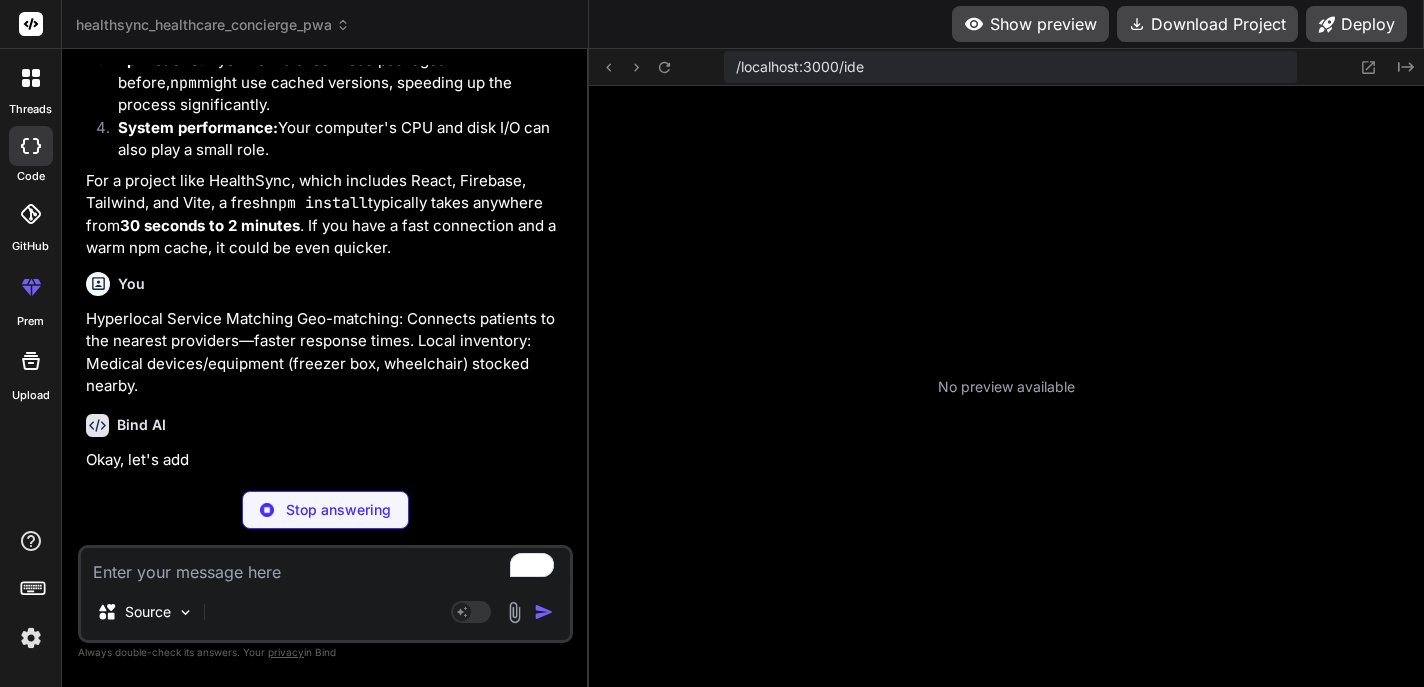 scroll, scrollTop: 11014, scrollLeft: 0, axis: vertical 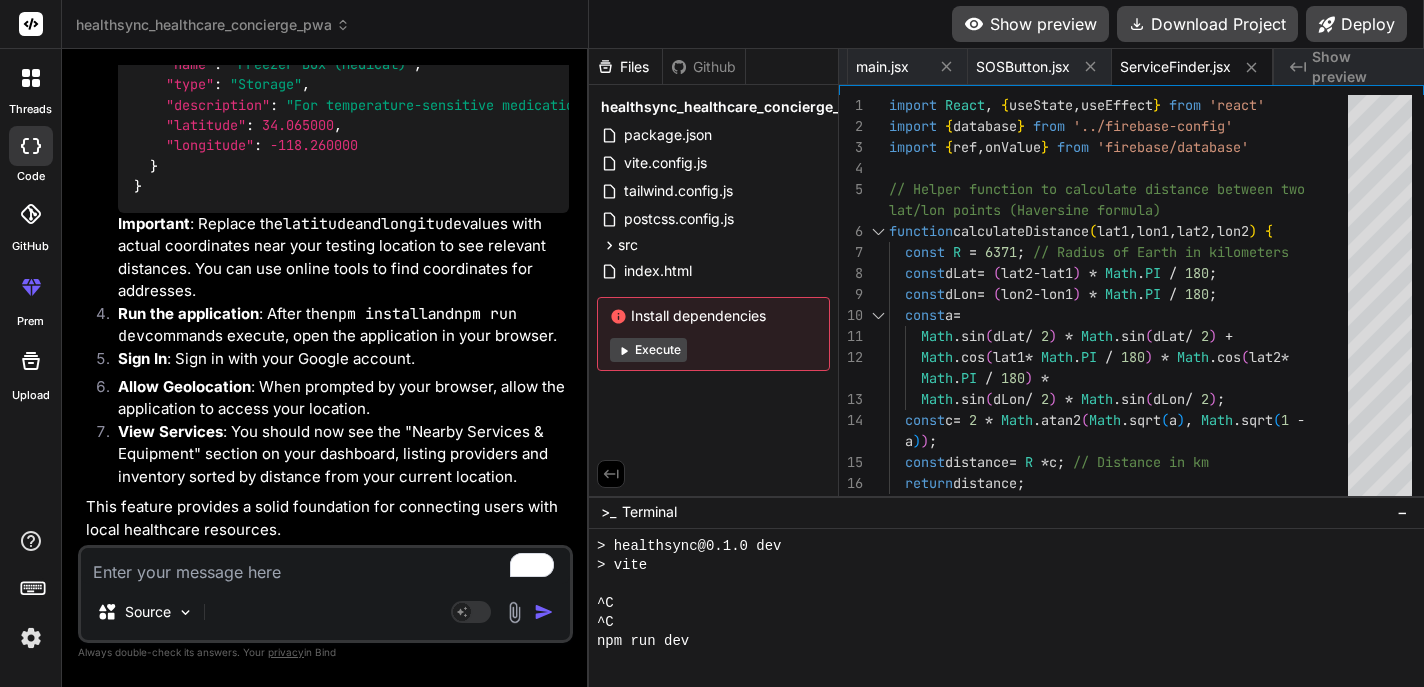 click at bounding box center (325, 566) 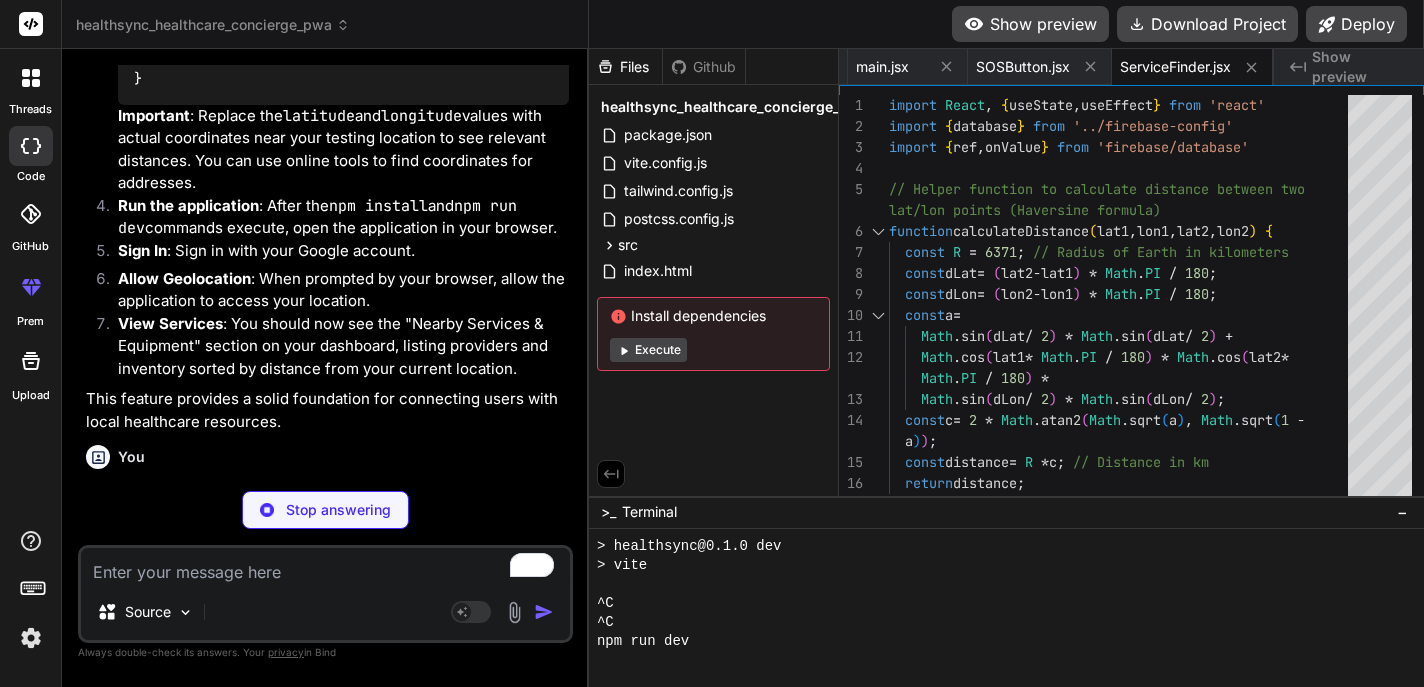 scroll, scrollTop: 14455, scrollLeft: 0, axis: vertical 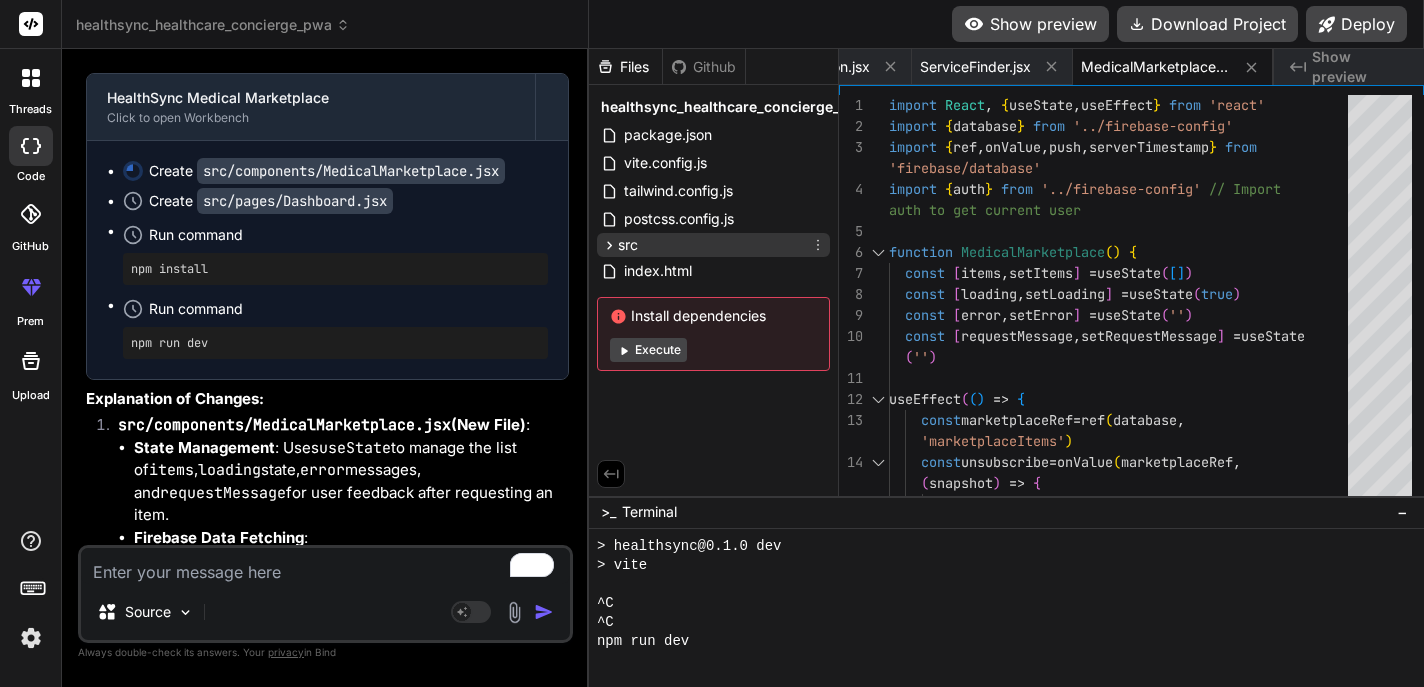 click 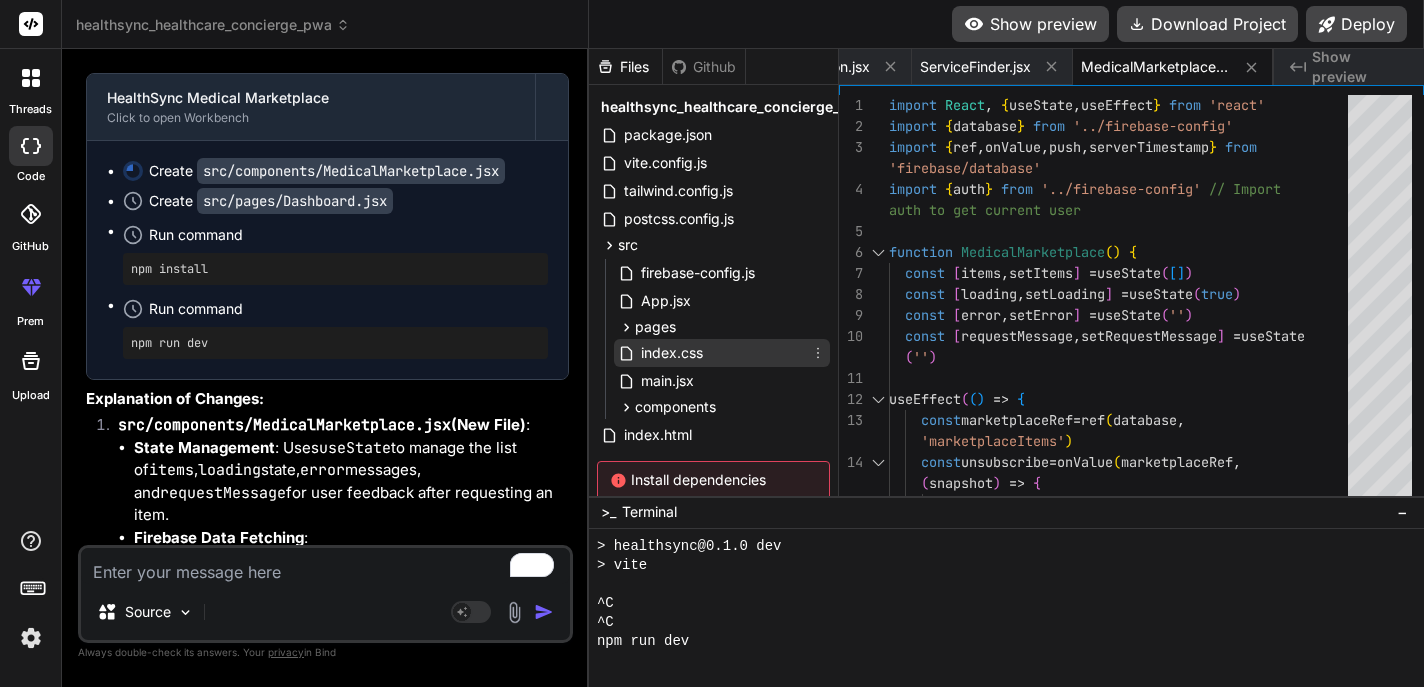 scroll, scrollTop: 87, scrollLeft: 0, axis: vertical 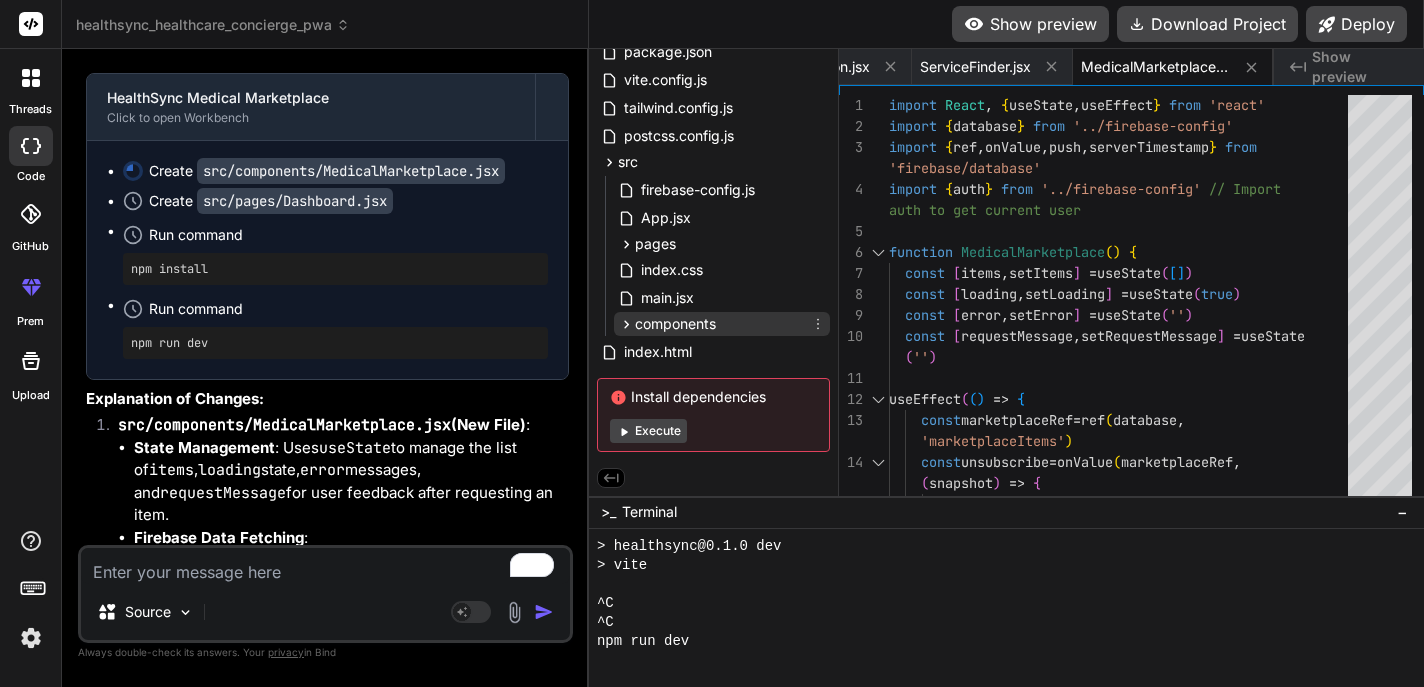 click on "components" at bounding box center [675, 324] 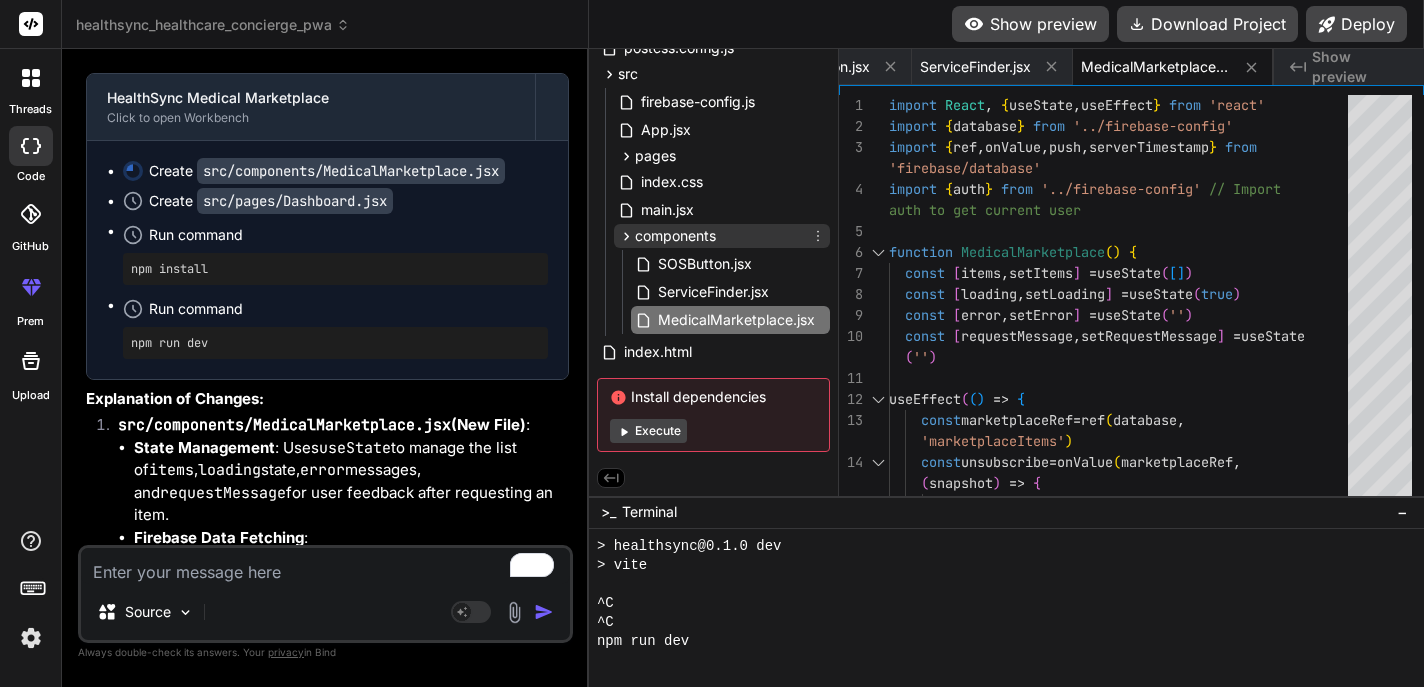 scroll, scrollTop: 175, scrollLeft: 0, axis: vertical 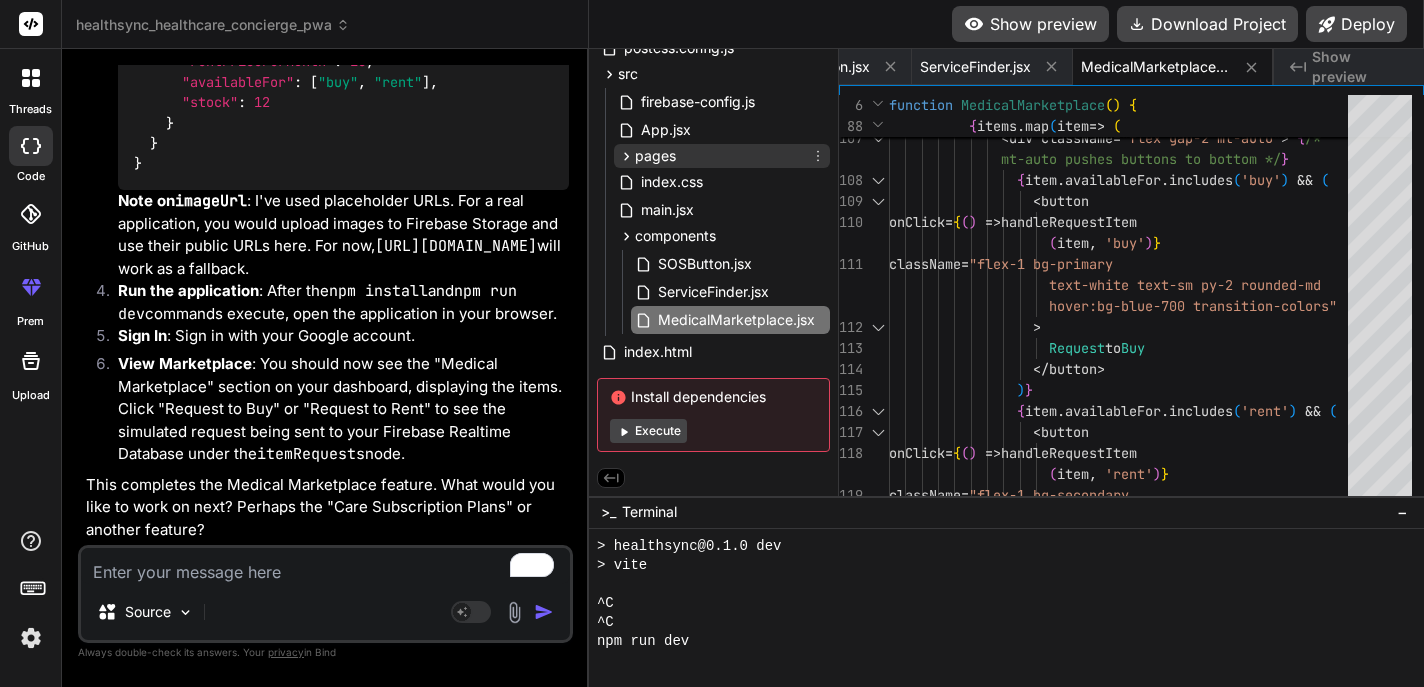 click 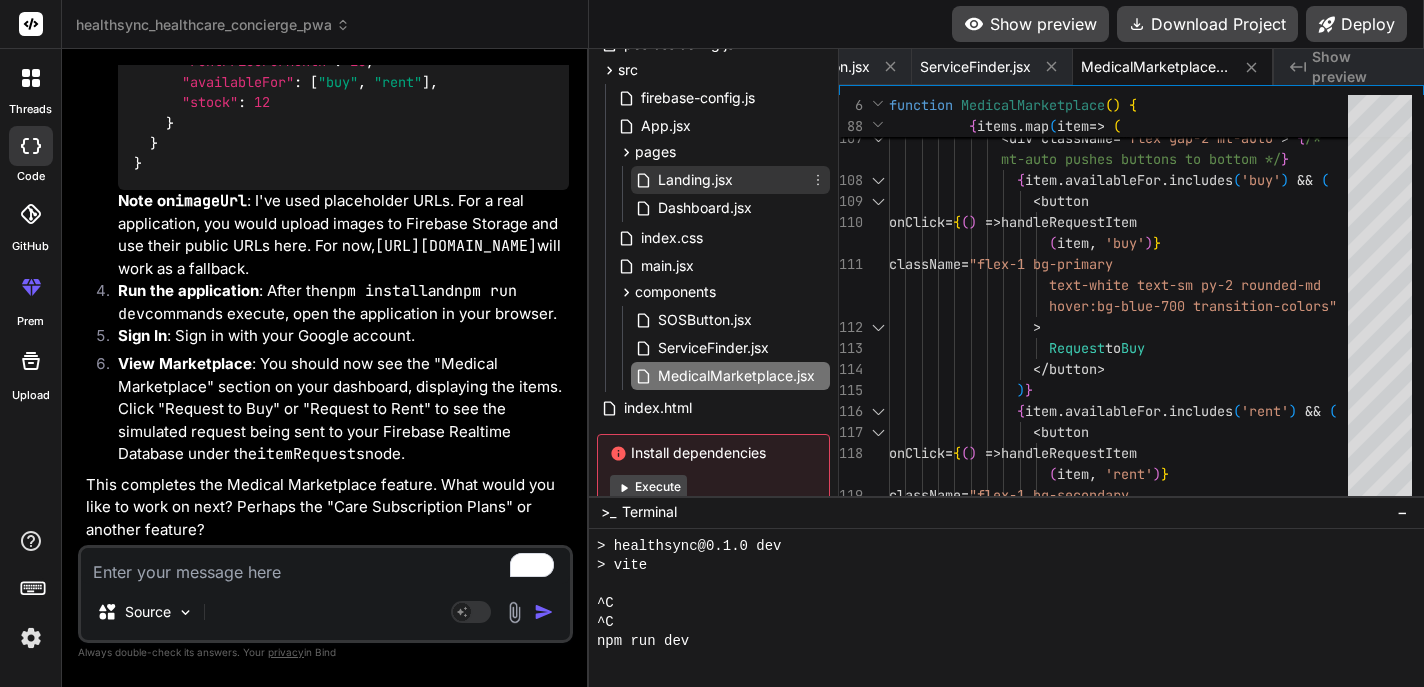 click on "Landing.jsx" at bounding box center (695, 180) 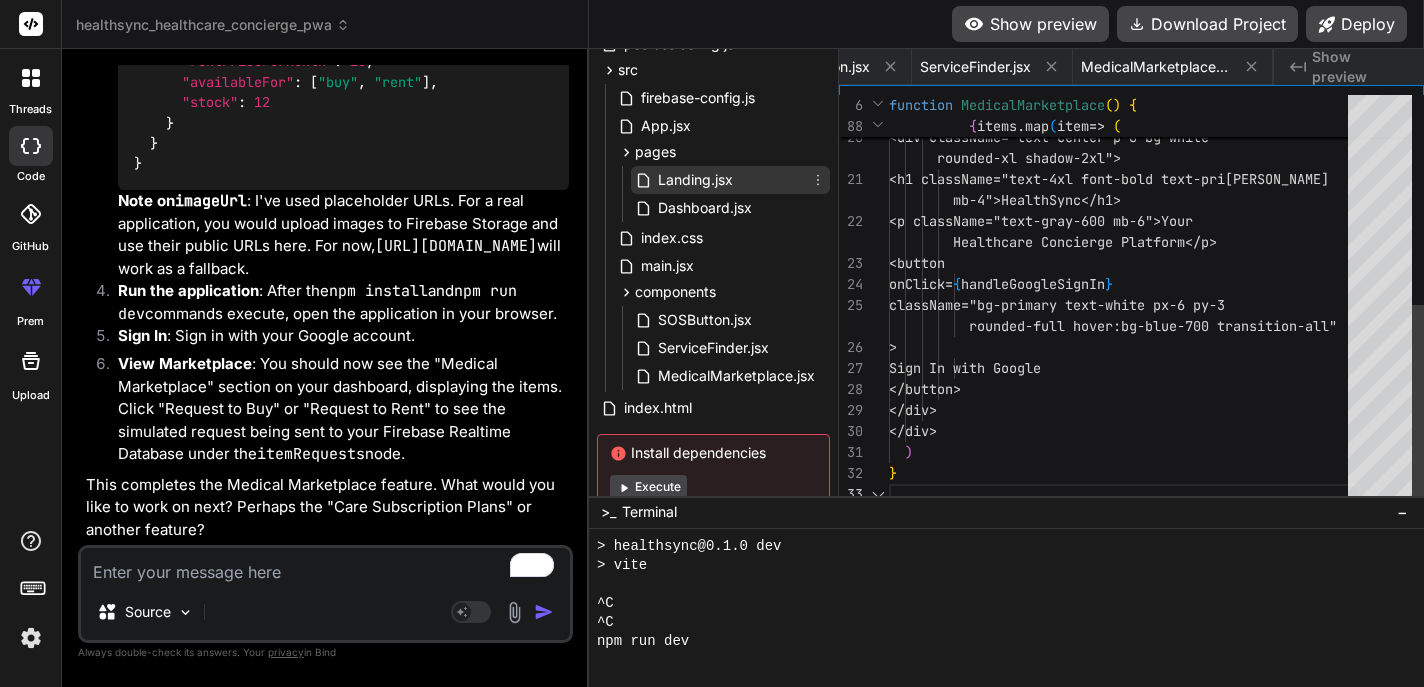 scroll, scrollTop: 0, scrollLeft: 884, axis: horizontal 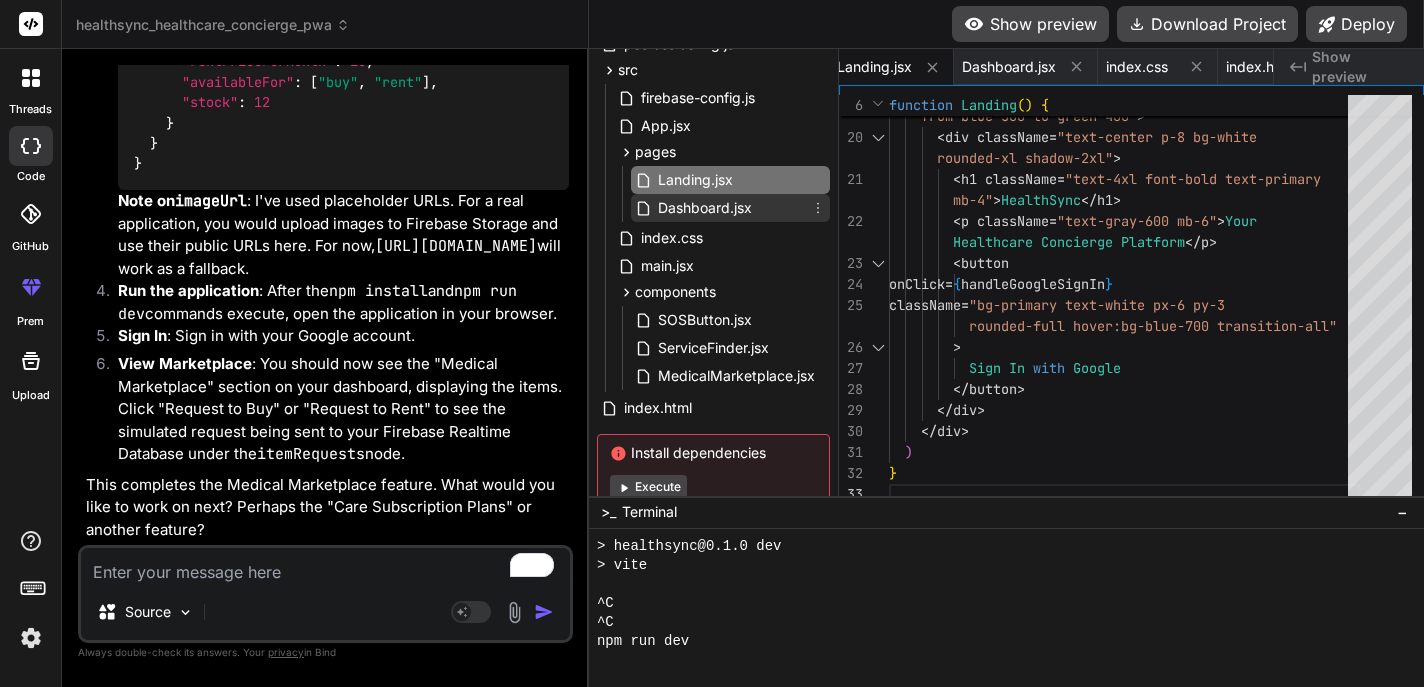 click on "Dashboard.jsx" at bounding box center [705, 208] 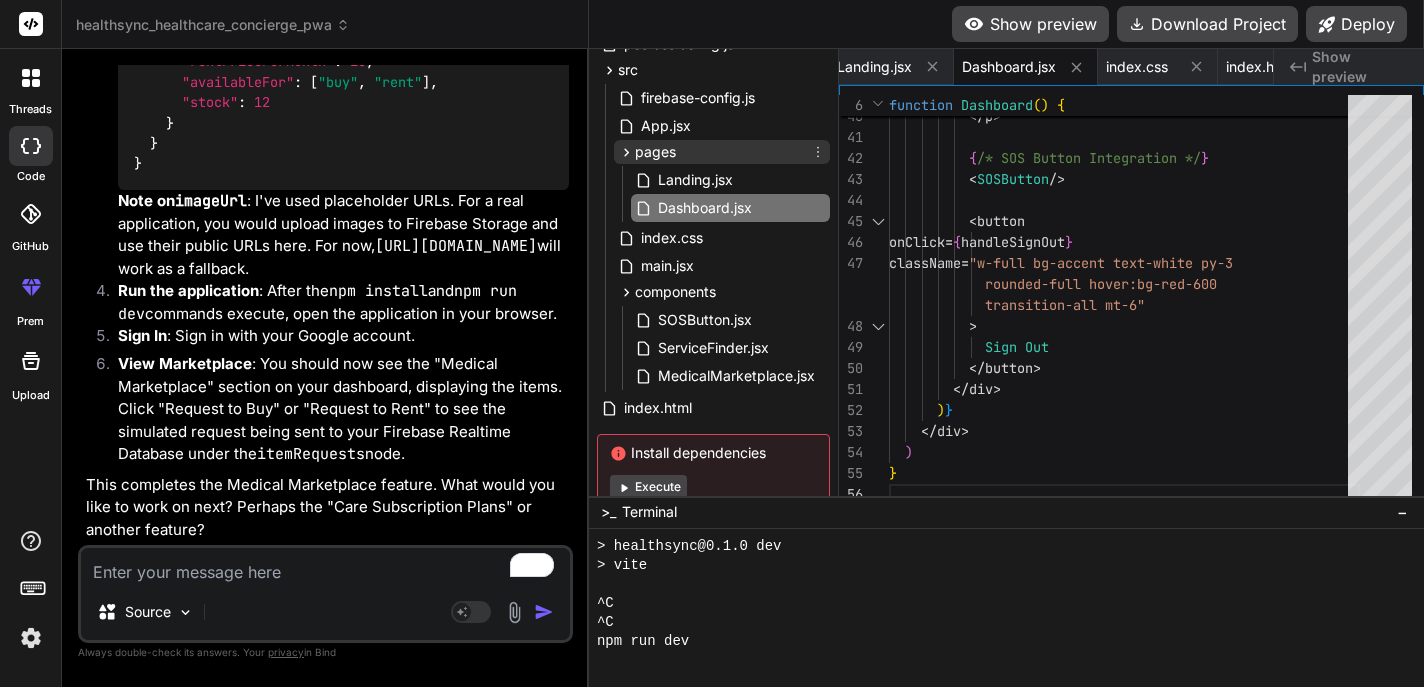 click 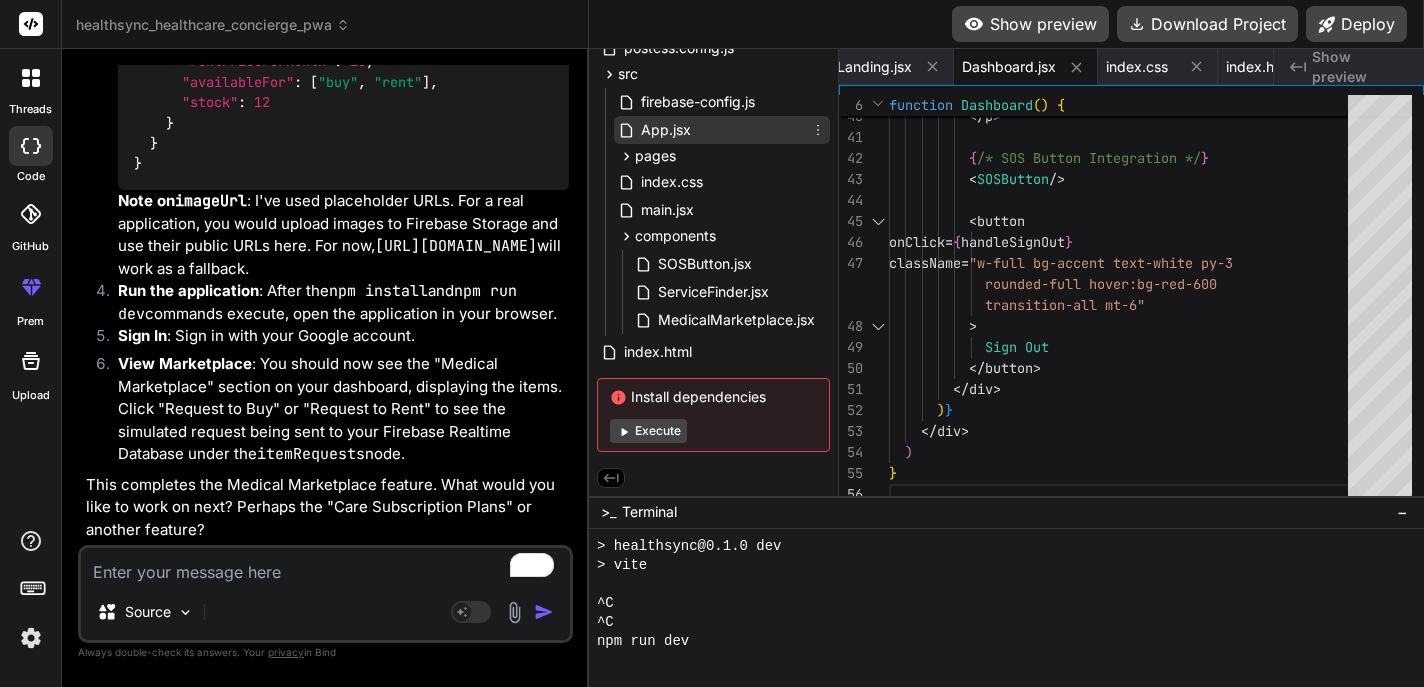 scroll, scrollTop: 134, scrollLeft: 0, axis: vertical 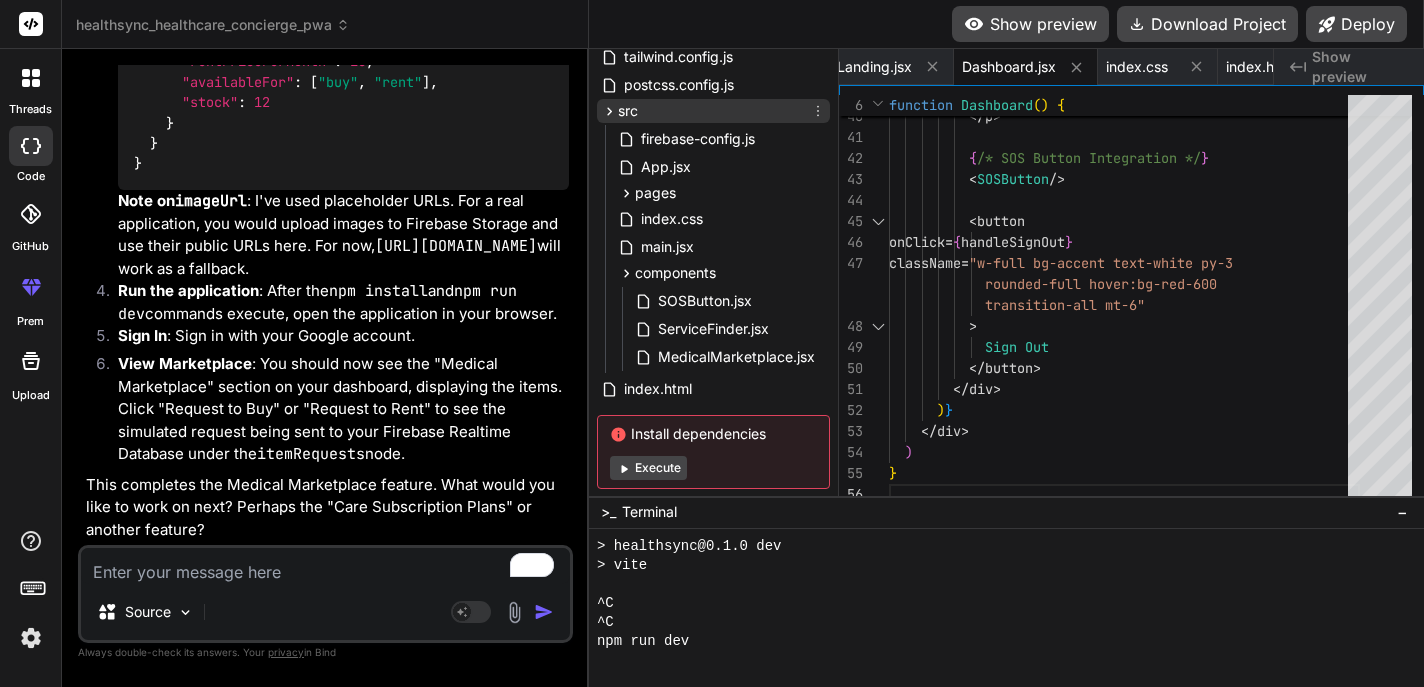 click 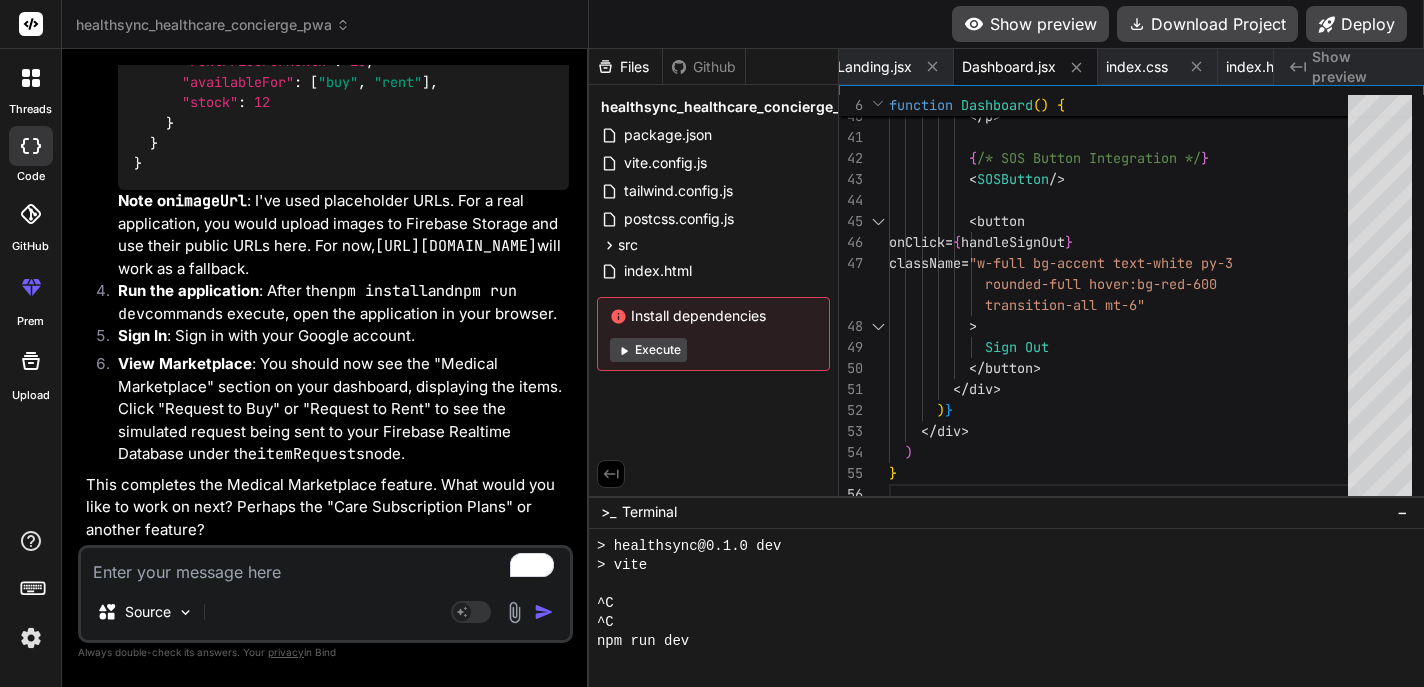 click on "Source Agent Mode. When this toggle is activated, AI automatically makes decisions, reasons, creates files, and runs terminal commands. Almost full autopilot." at bounding box center [325, 594] 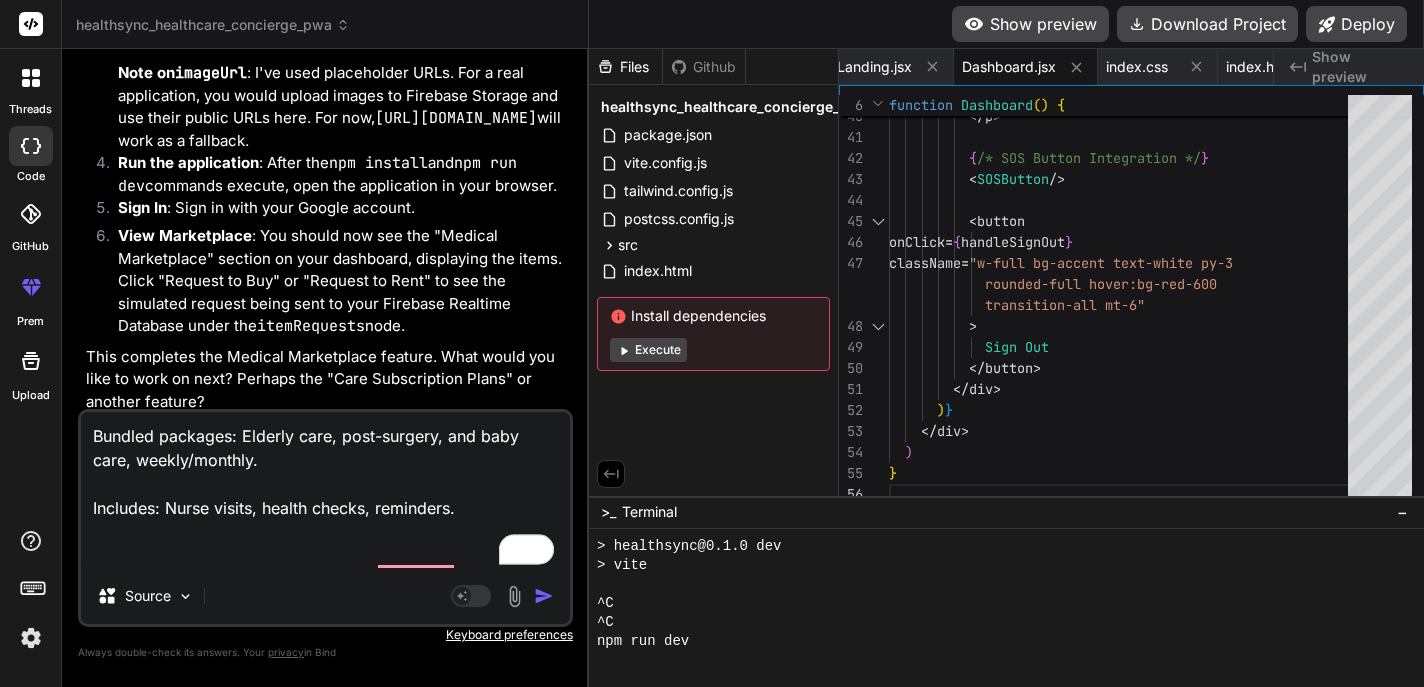 scroll, scrollTop: 18559, scrollLeft: 0, axis: vertical 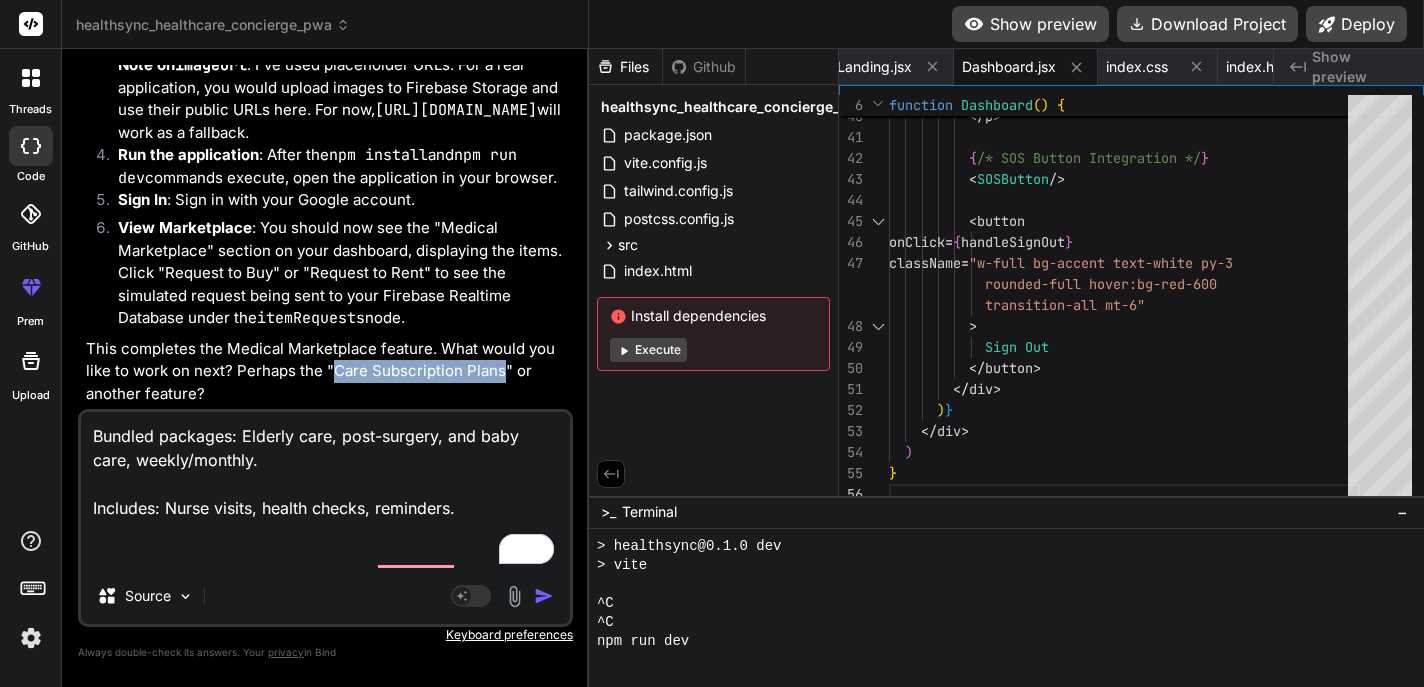 drag, startPoint x: 334, startPoint y: 374, endPoint x: 500, endPoint y: 370, distance: 166.04819 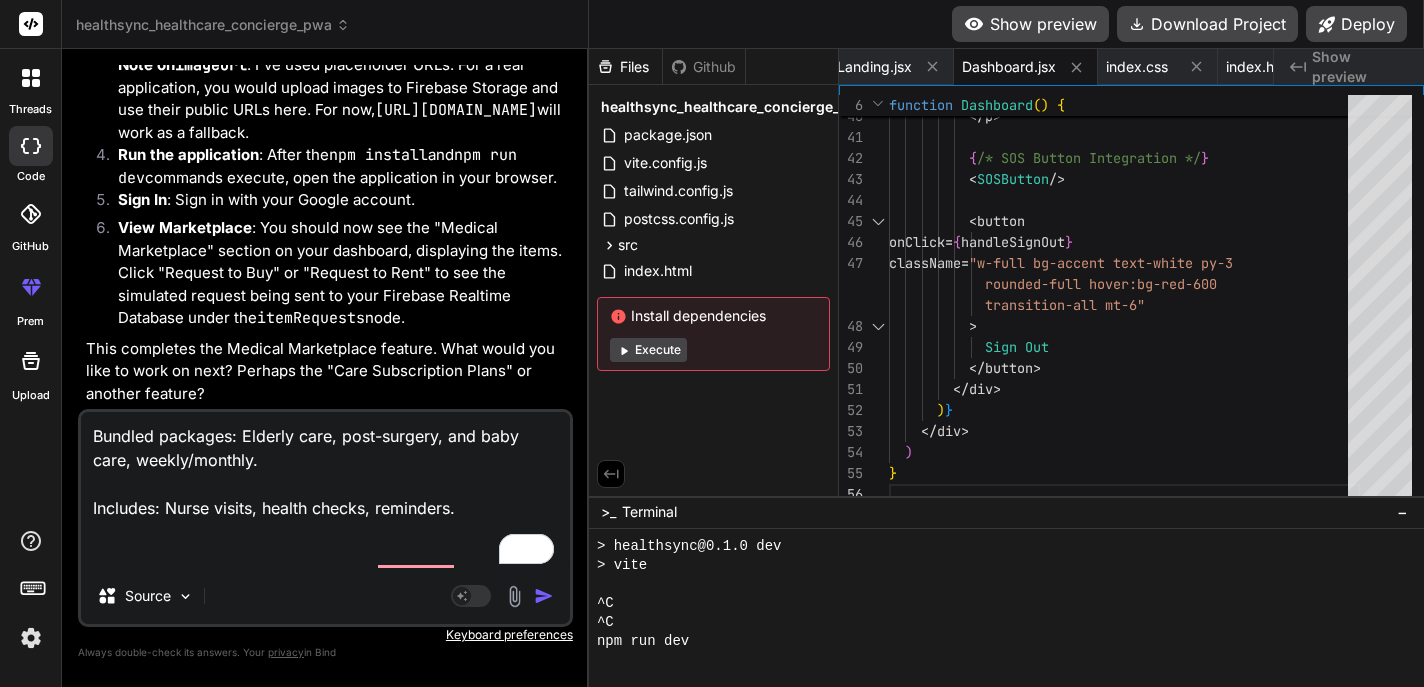 click on "Bundled packages: Elderly care, post-surgery, and baby care, weekly/monthly.
Includes: Nurse visits, health checks, reminders." at bounding box center [325, 490] 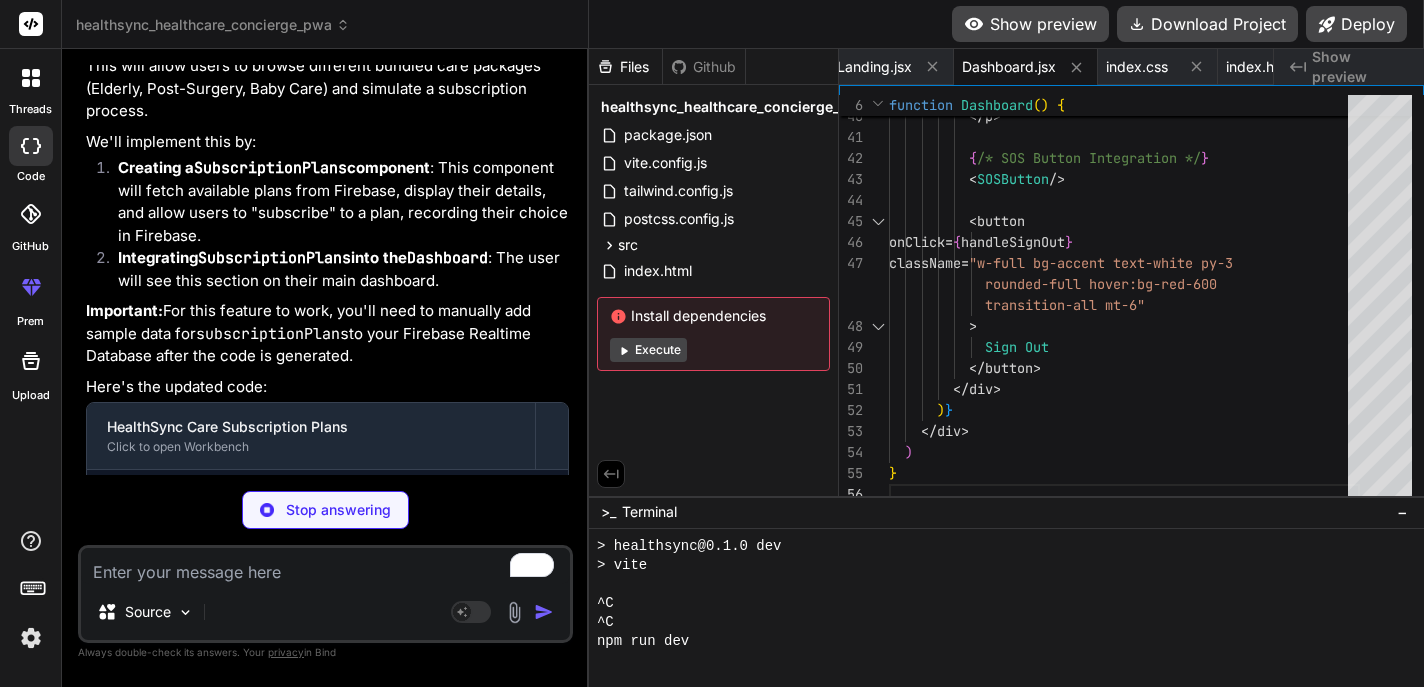 scroll, scrollTop: 19154, scrollLeft: 0, axis: vertical 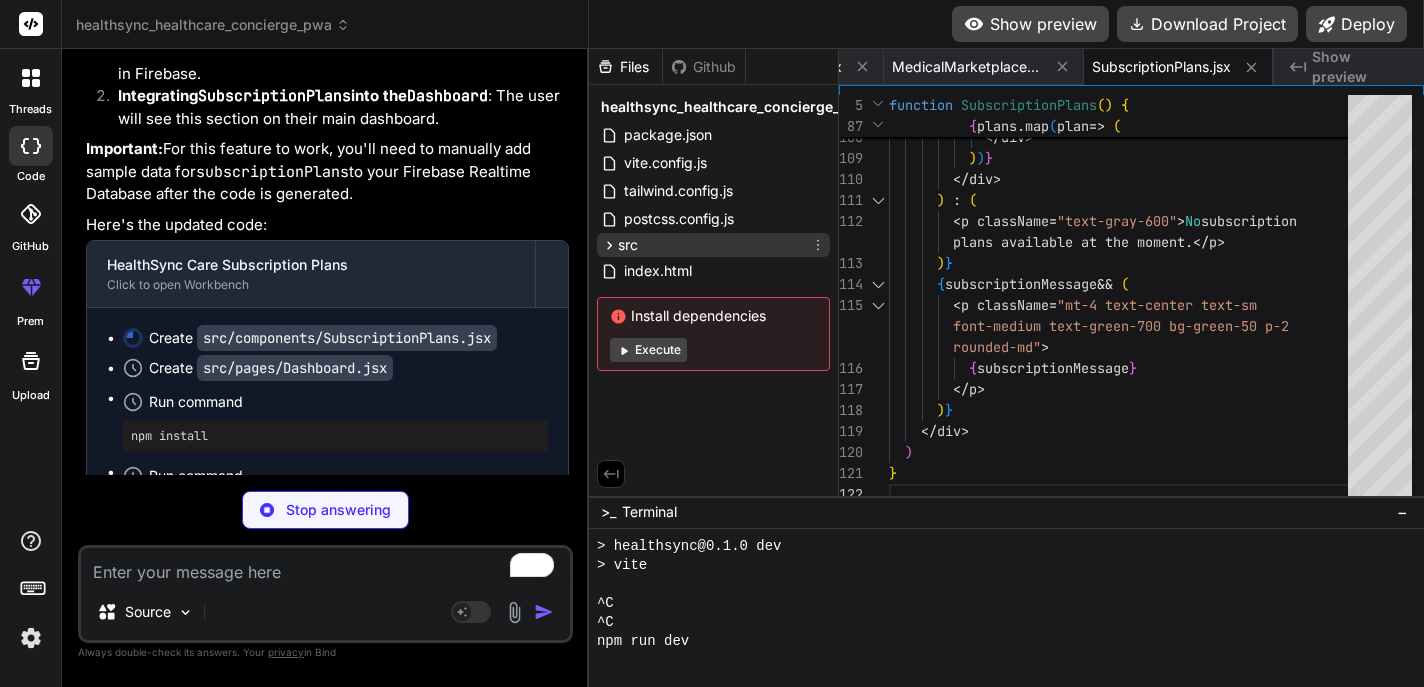 click on "src" at bounding box center [628, 245] 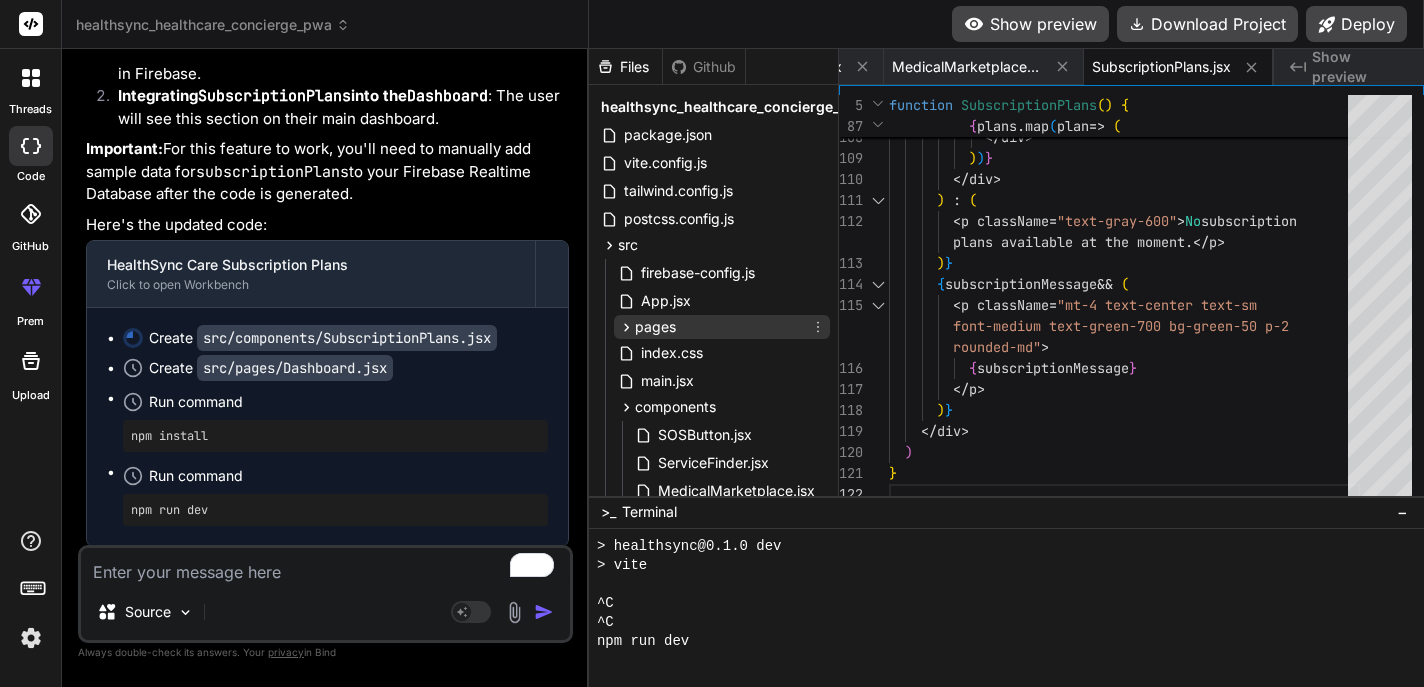 click on "pages" at bounding box center [655, 327] 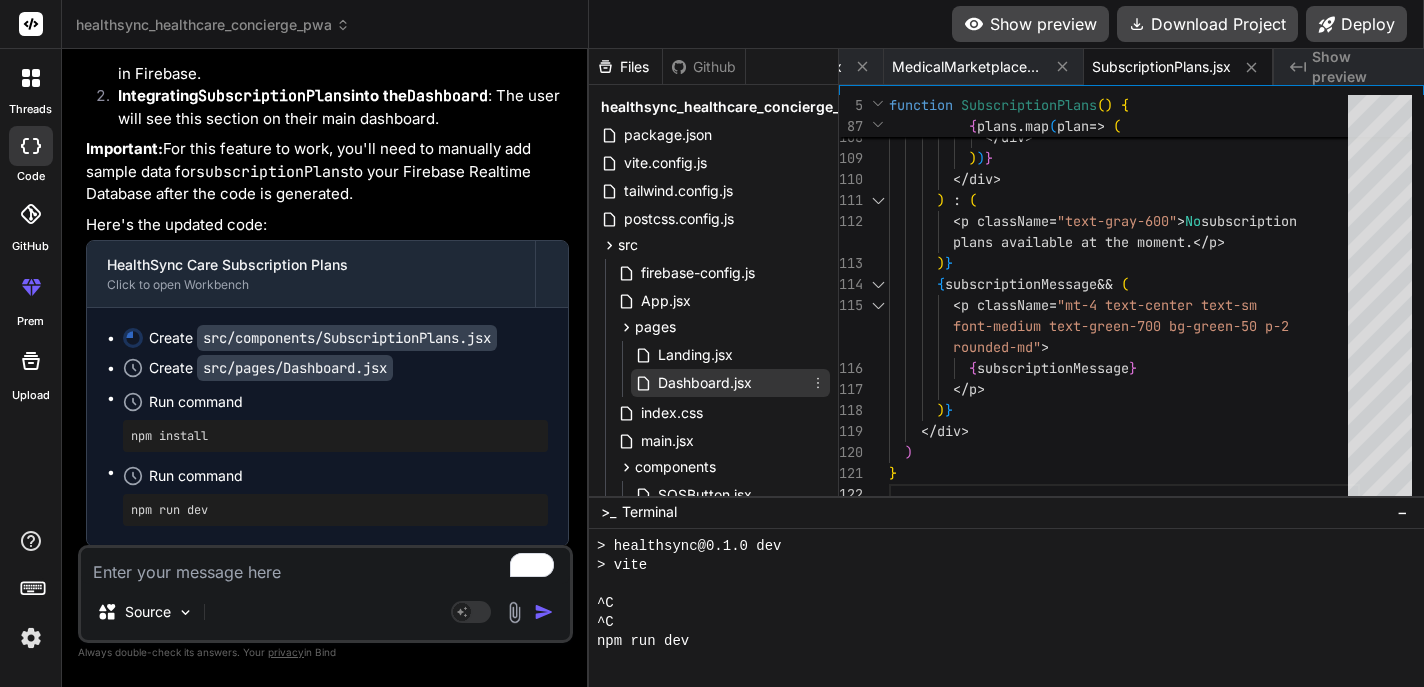 click on "Dashboard.jsx" at bounding box center (705, 383) 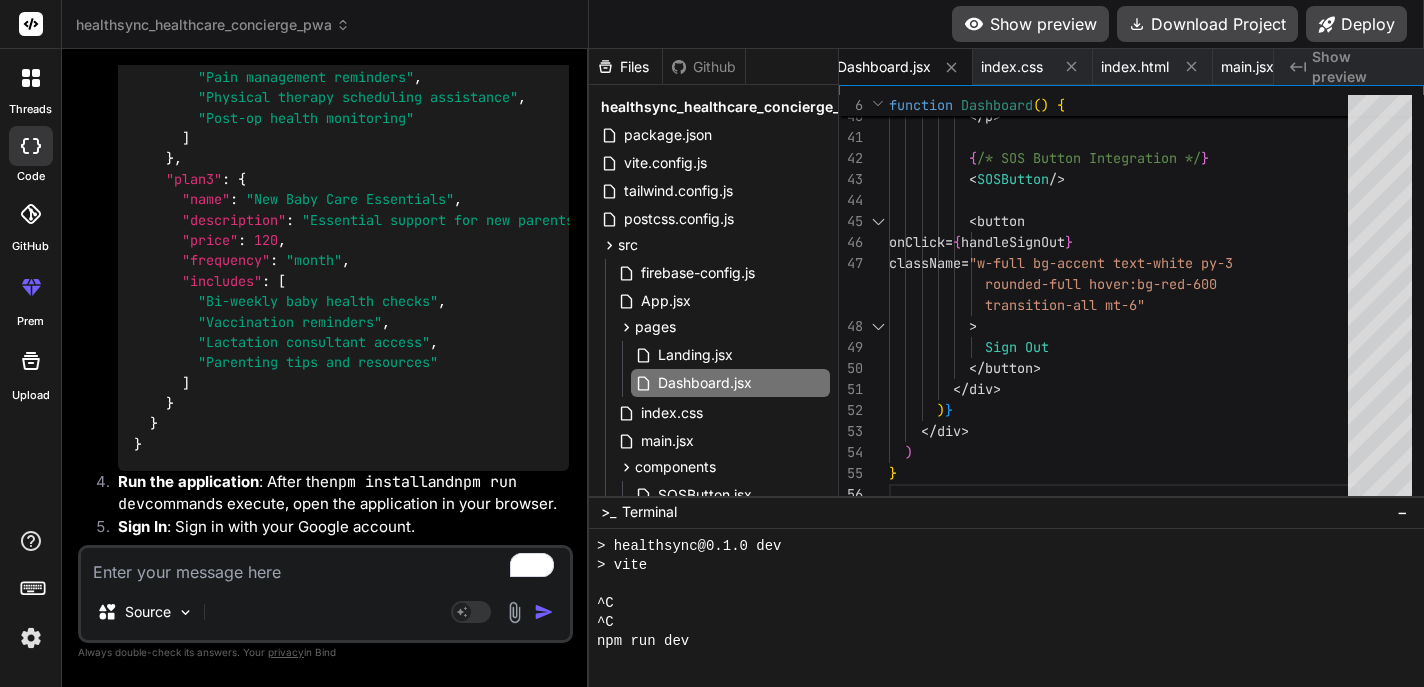scroll, scrollTop: 22165, scrollLeft: 0, axis: vertical 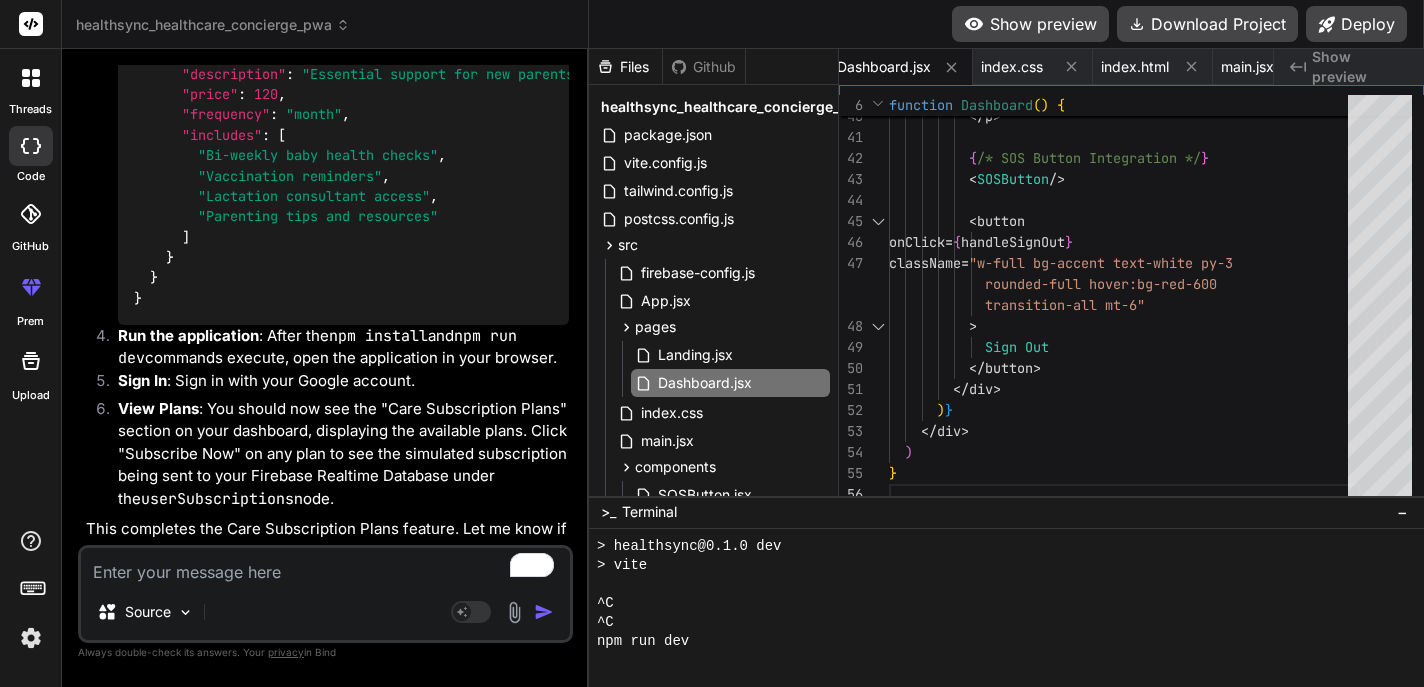 click at bounding box center [325, 566] 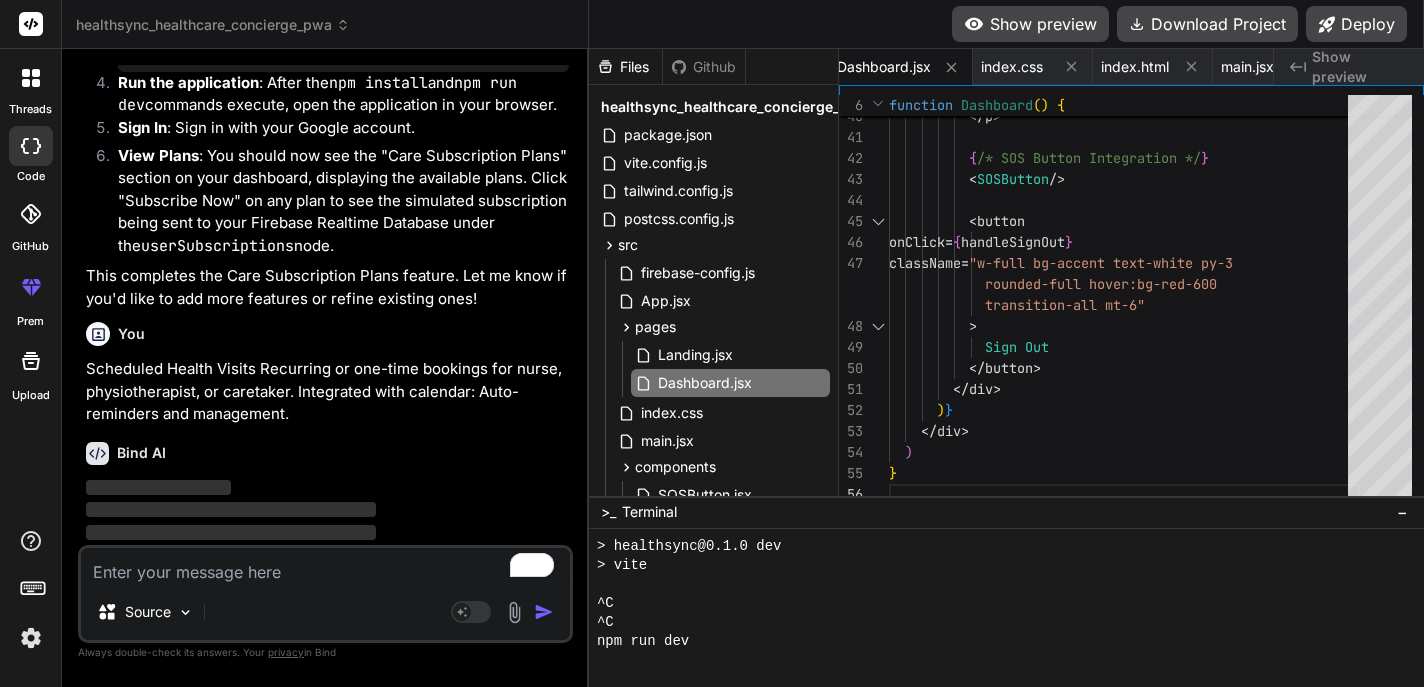 scroll, scrollTop: 22418, scrollLeft: 0, axis: vertical 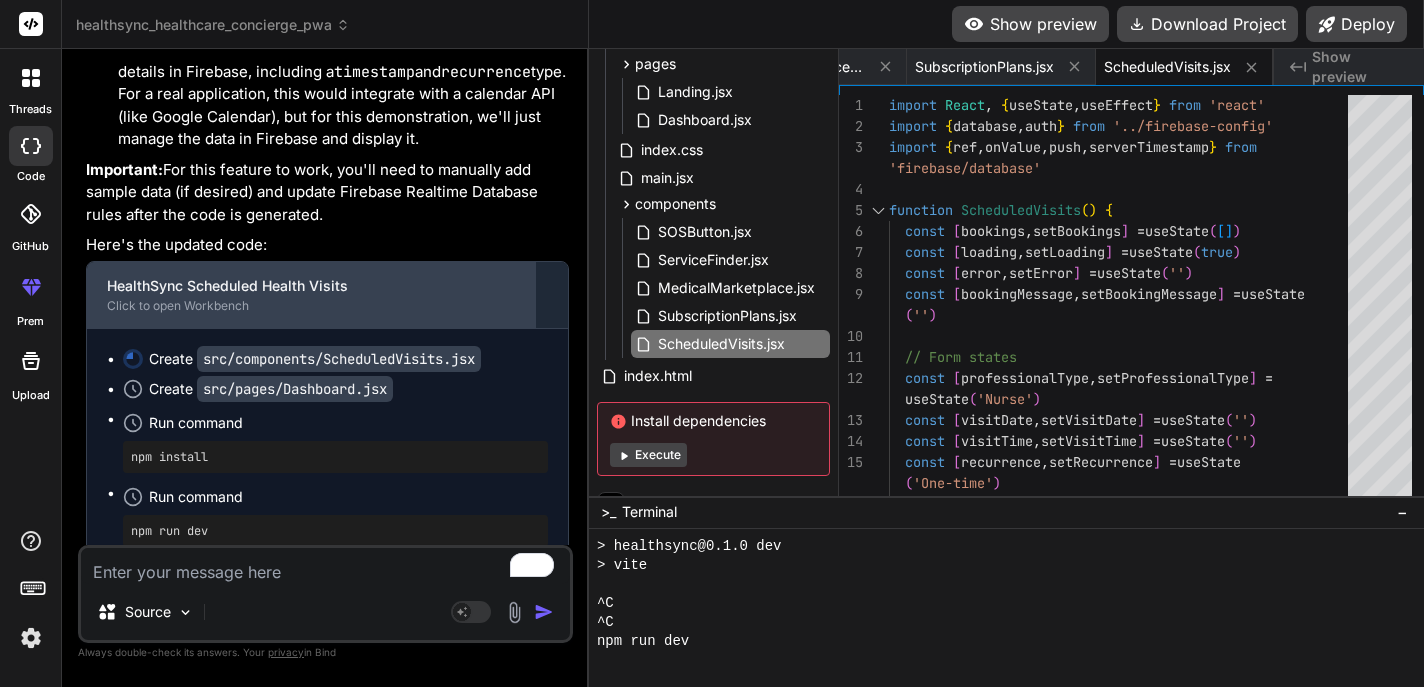 click on "Click to open Workbench" at bounding box center (311, 306) 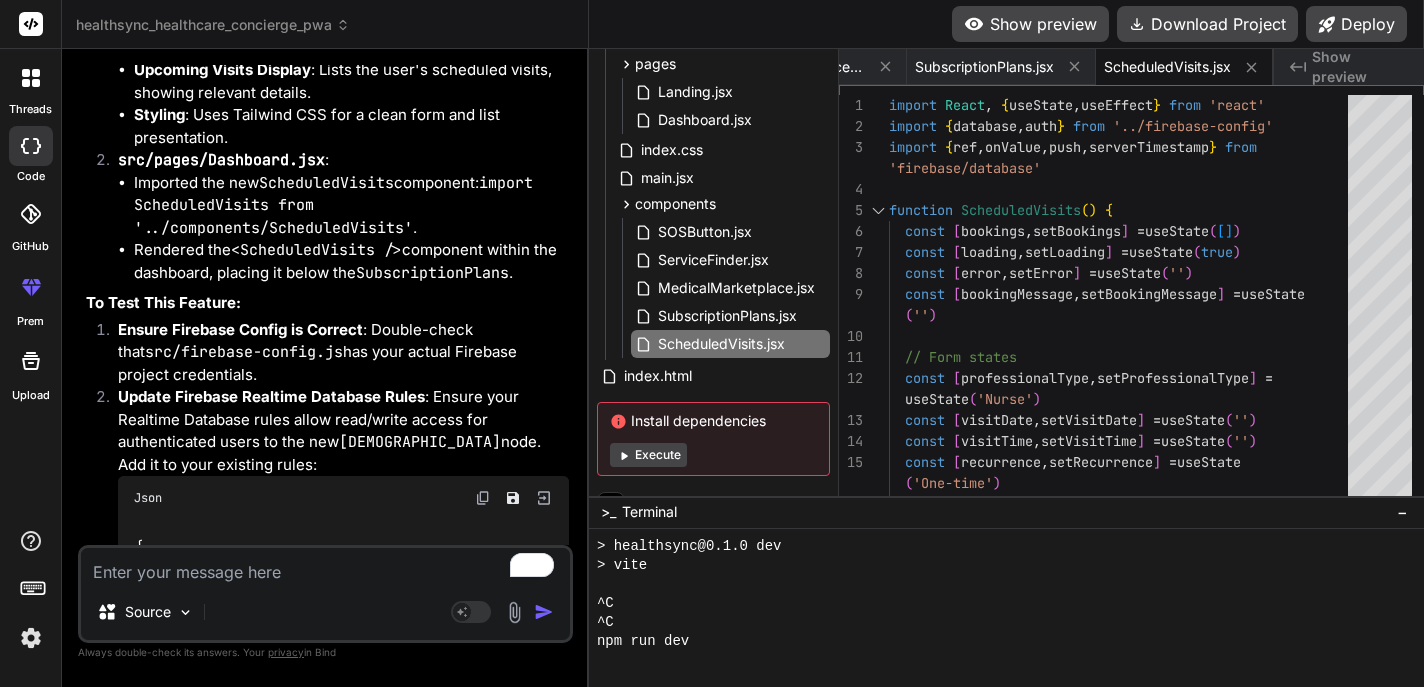 scroll, scrollTop: 25251, scrollLeft: 0, axis: vertical 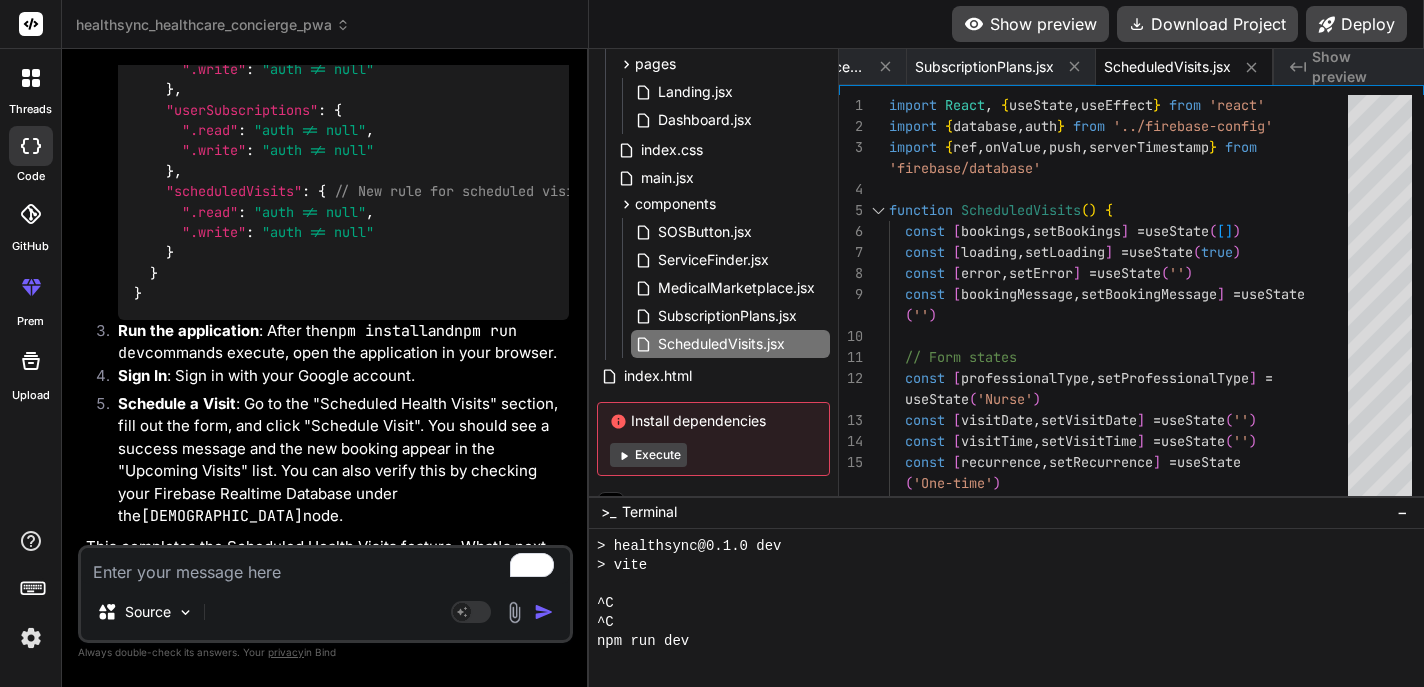click at bounding box center (325, 566) 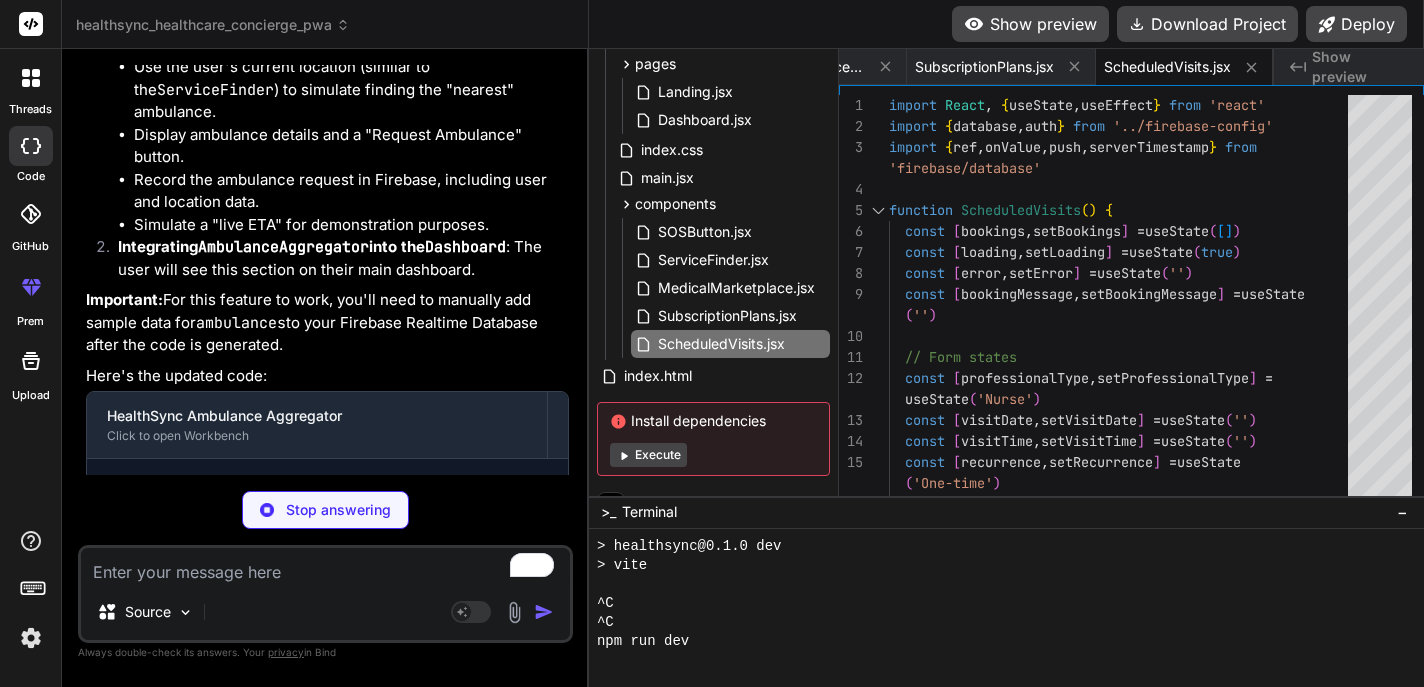 scroll, scrollTop: 26094, scrollLeft: 0, axis: vertical 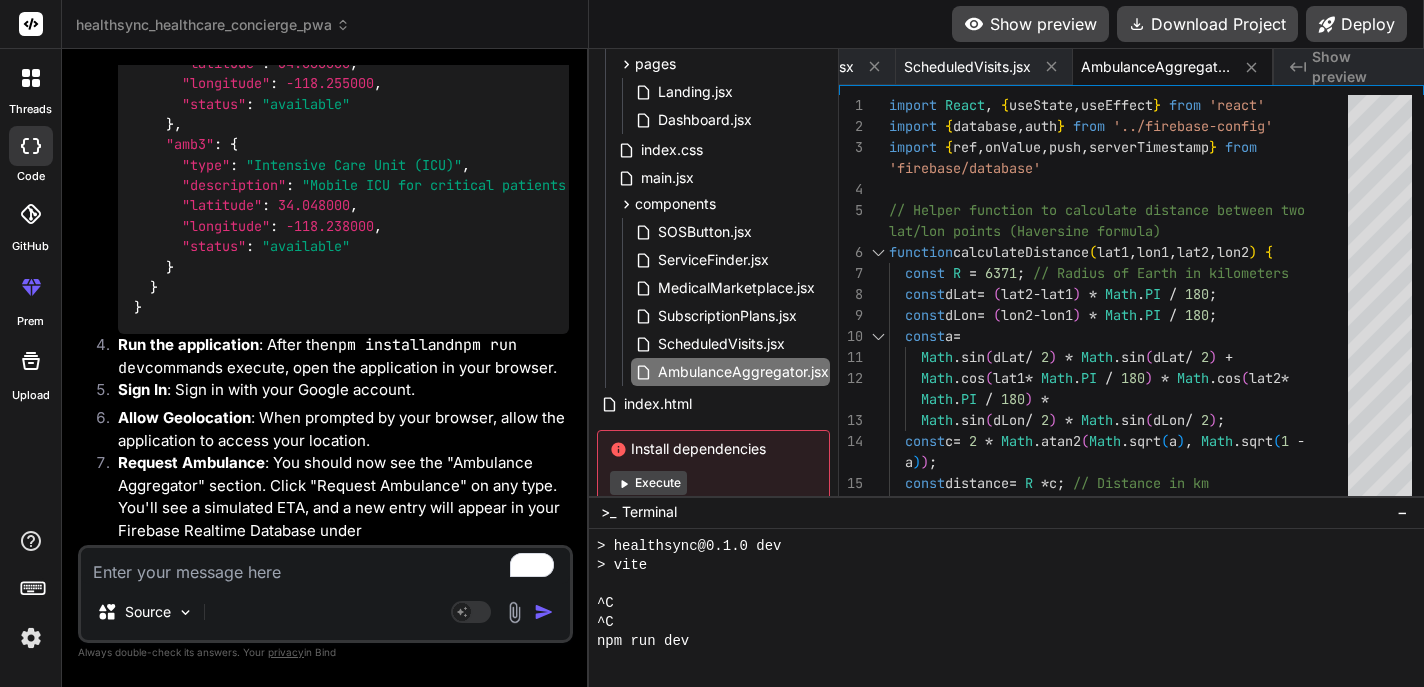 paste on "Medical Waste Disposal
On-demand pickup of syringes, bandages, gloves.
Compliance: Digital proof of legal disposal." 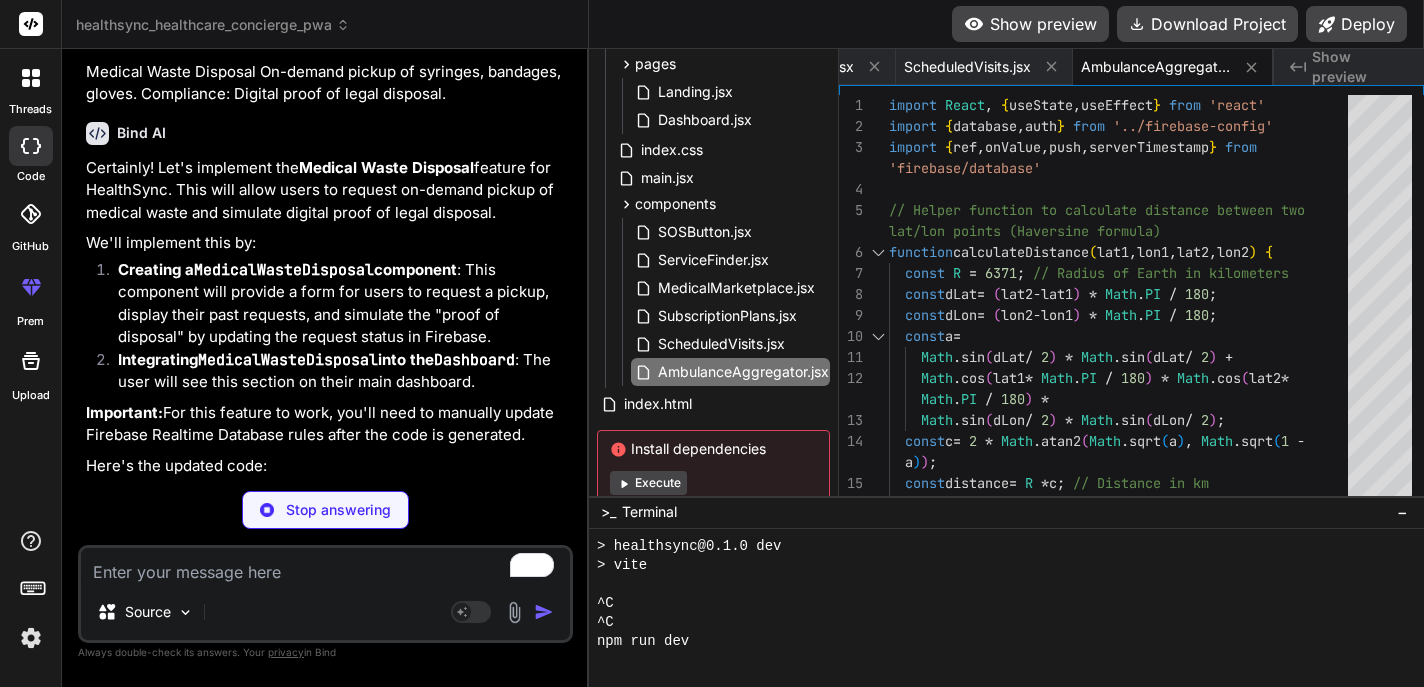 scroll, scrollTop: 30091, scrollLeft: 0, axis: vertical 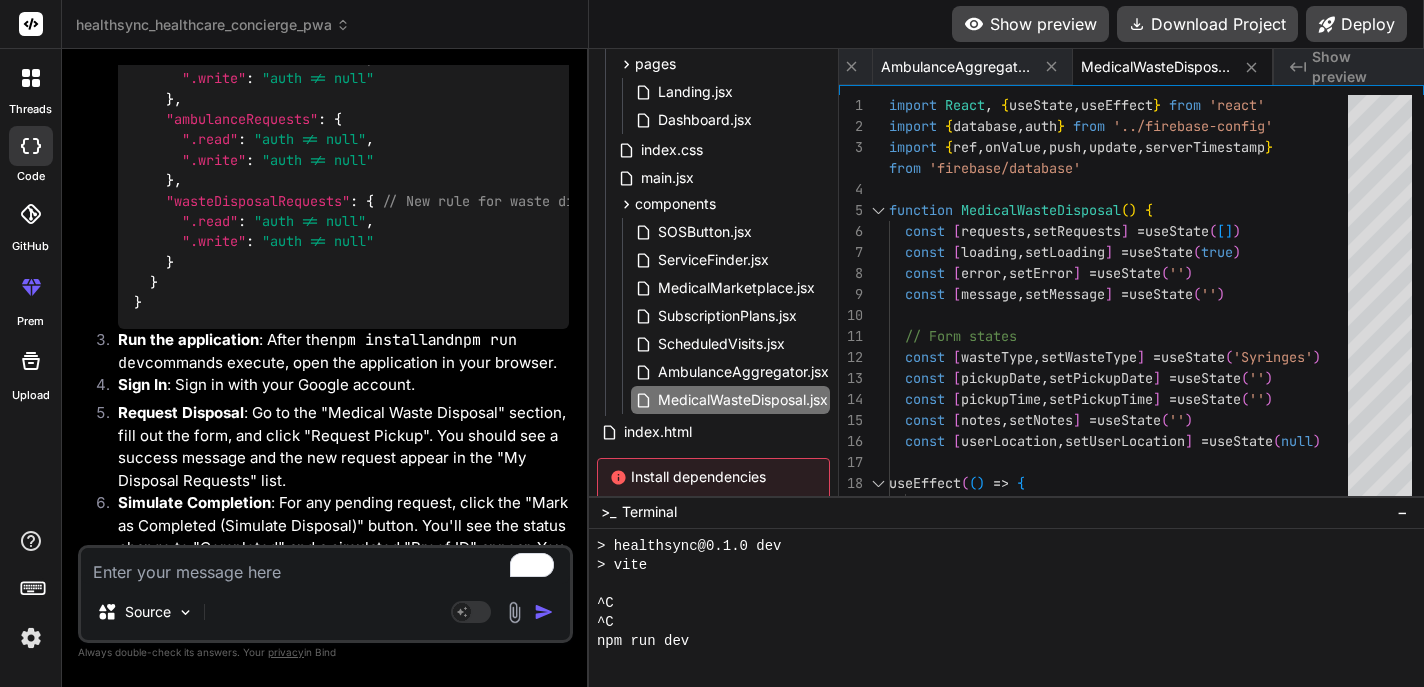 click at bounding box center (325, 566) 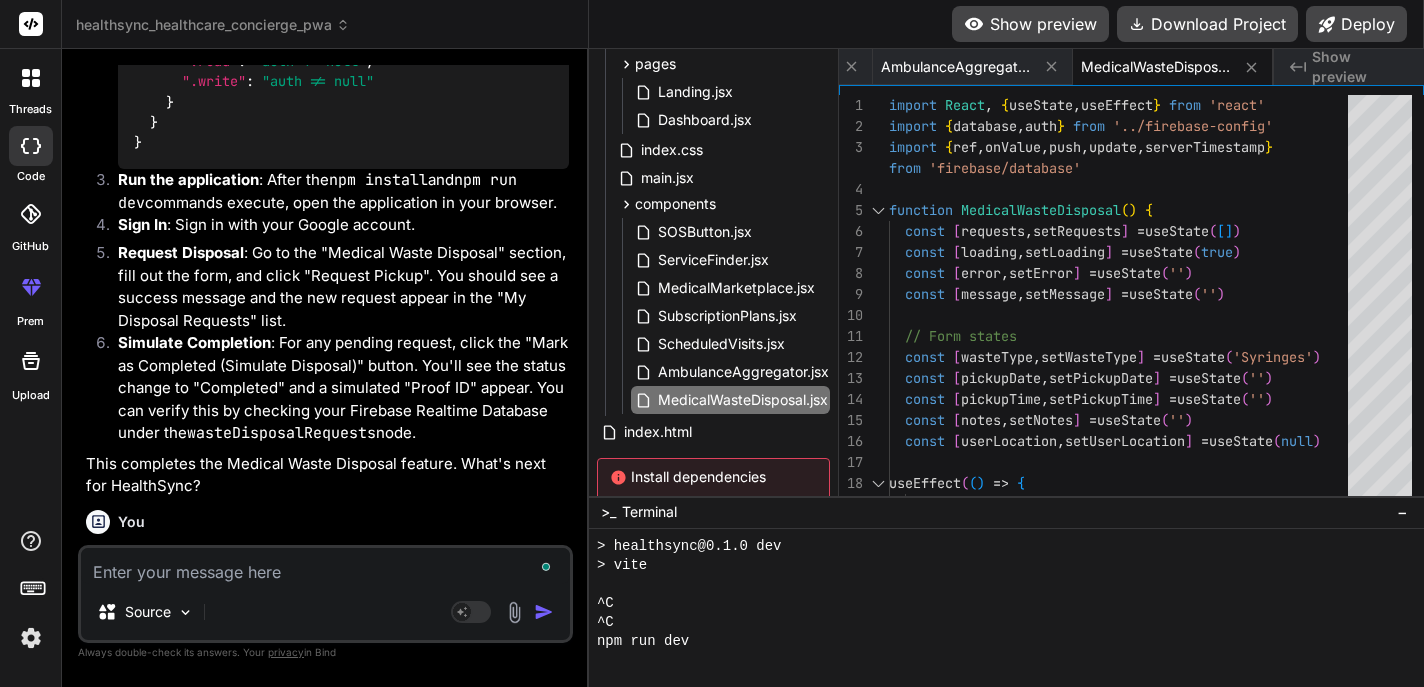 scroll, scrollTop: 33190, scrollLeft: 0, axis: vertical 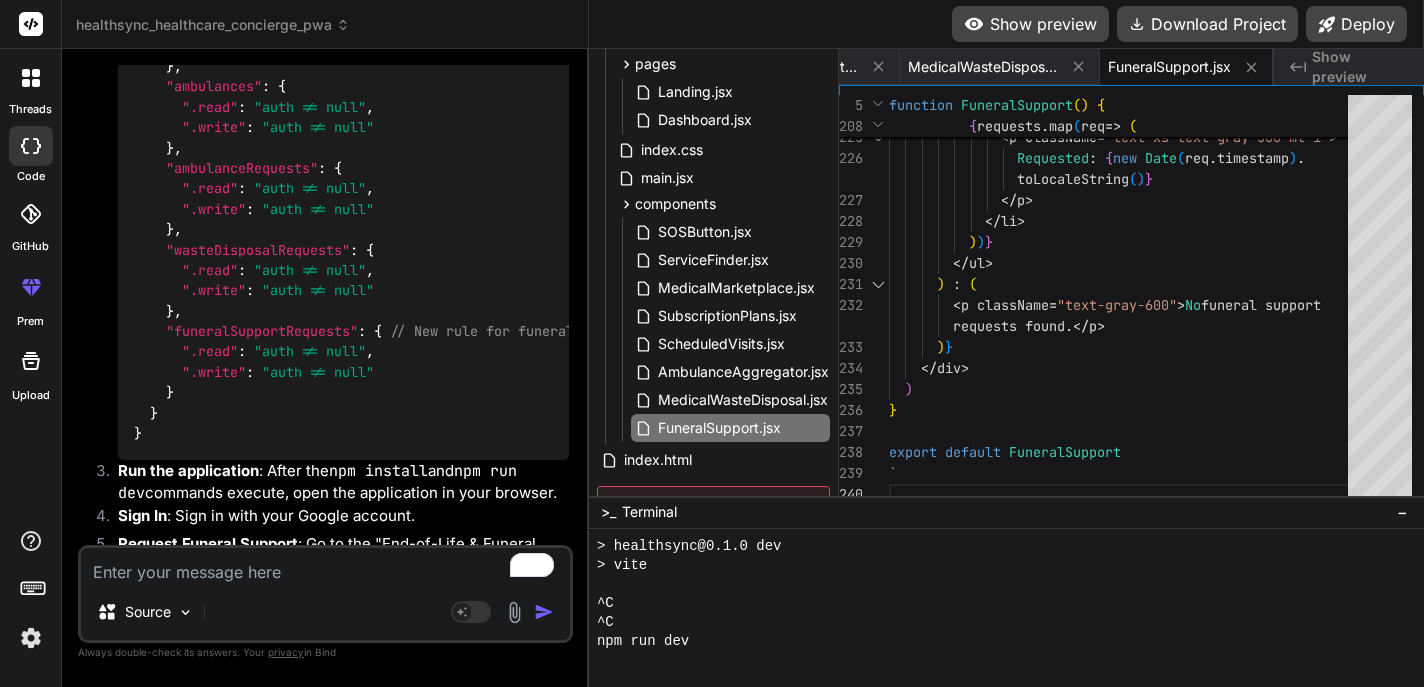 click at bounding box center [325, 566] 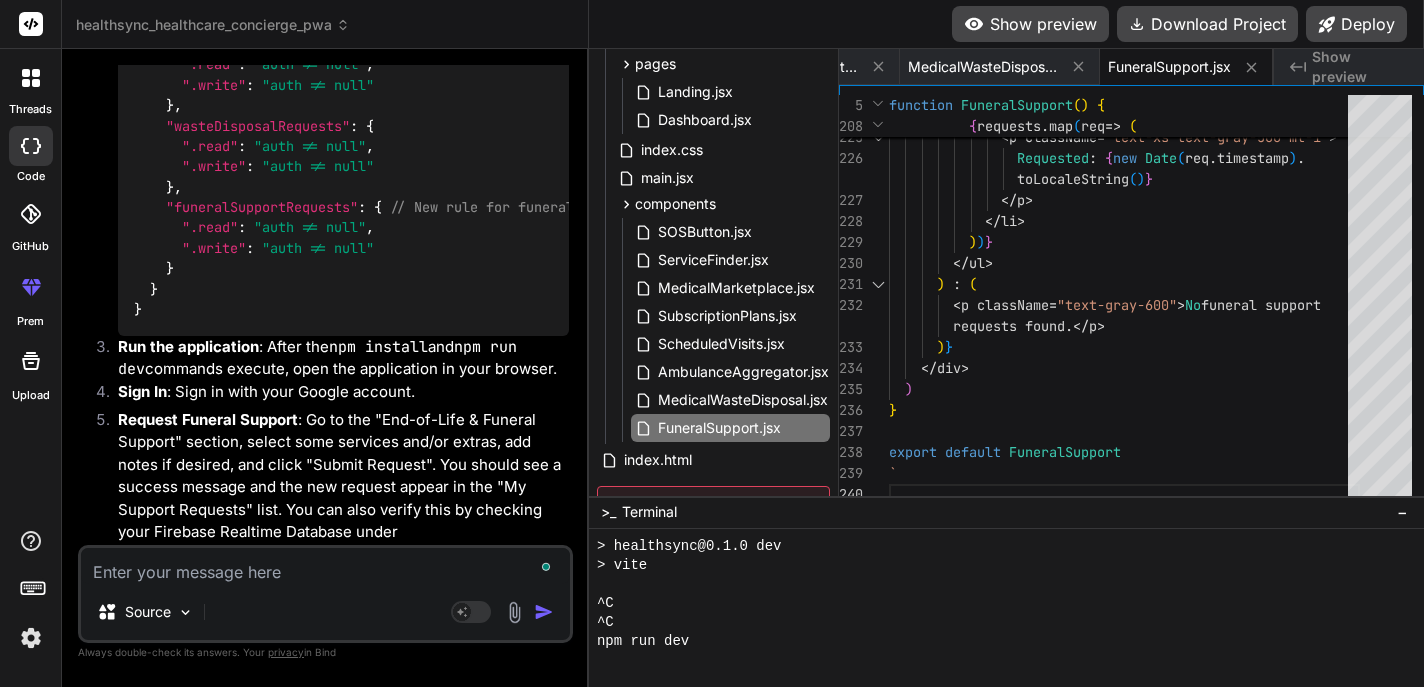 scroll, scrollTop: 36647, scrollLeft: 0, axis: vertical 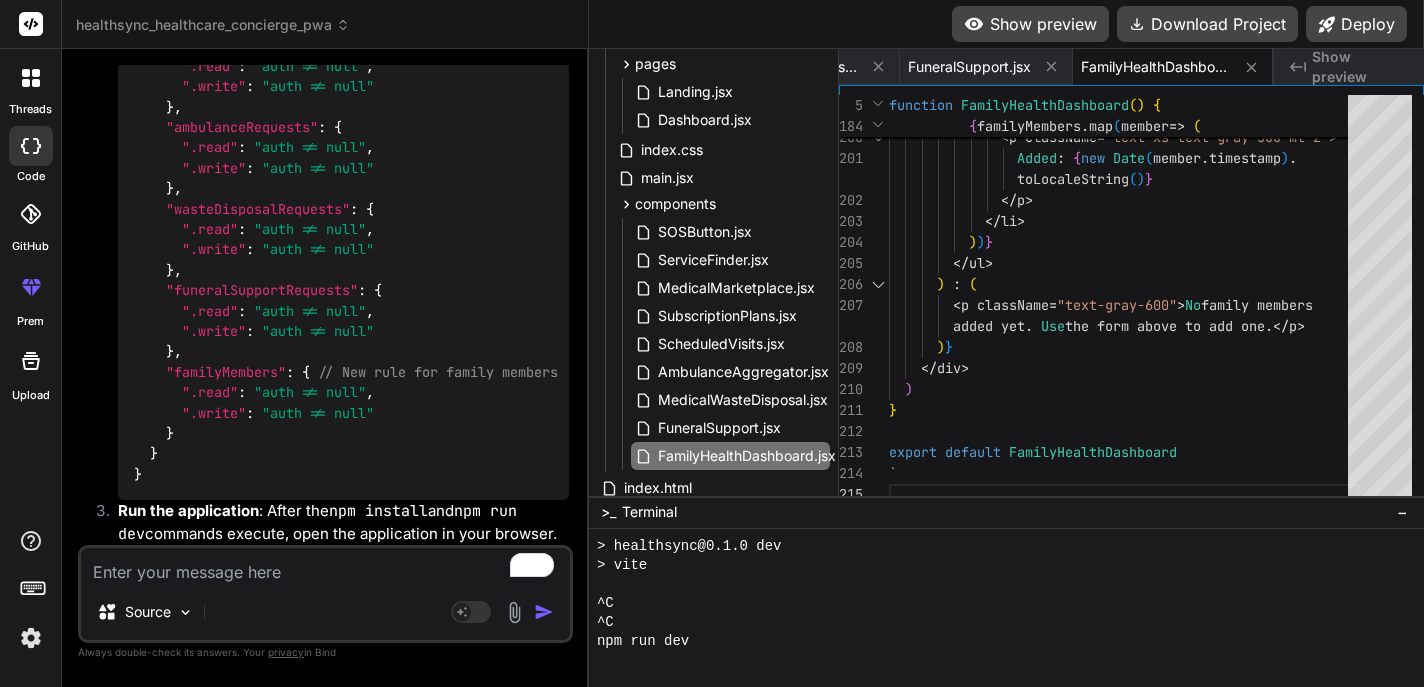 paste on "Verified & Rated Service Providers
Background-checked: Nurses/caregivers.
Ratings & emergency support: User reviews, real-time support." 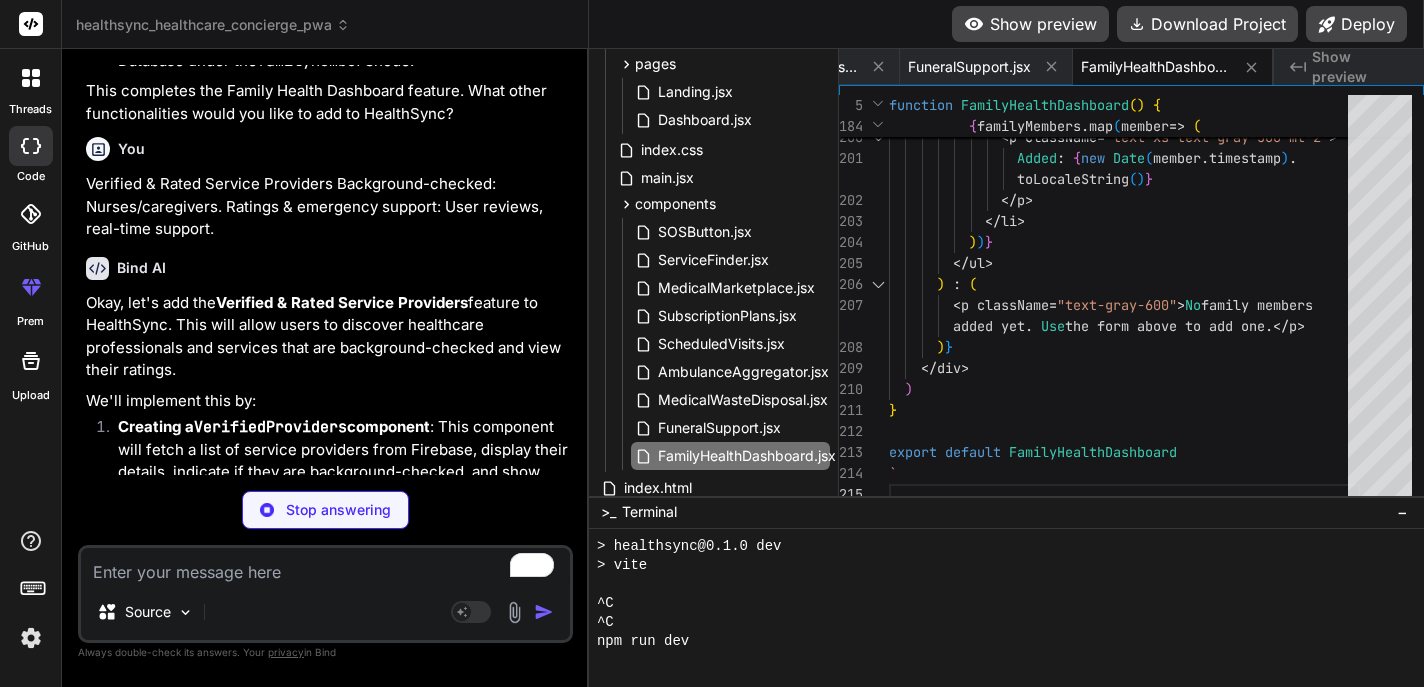scroll, scrollTop: 40830, scrollLeft: 0, axis: vertical 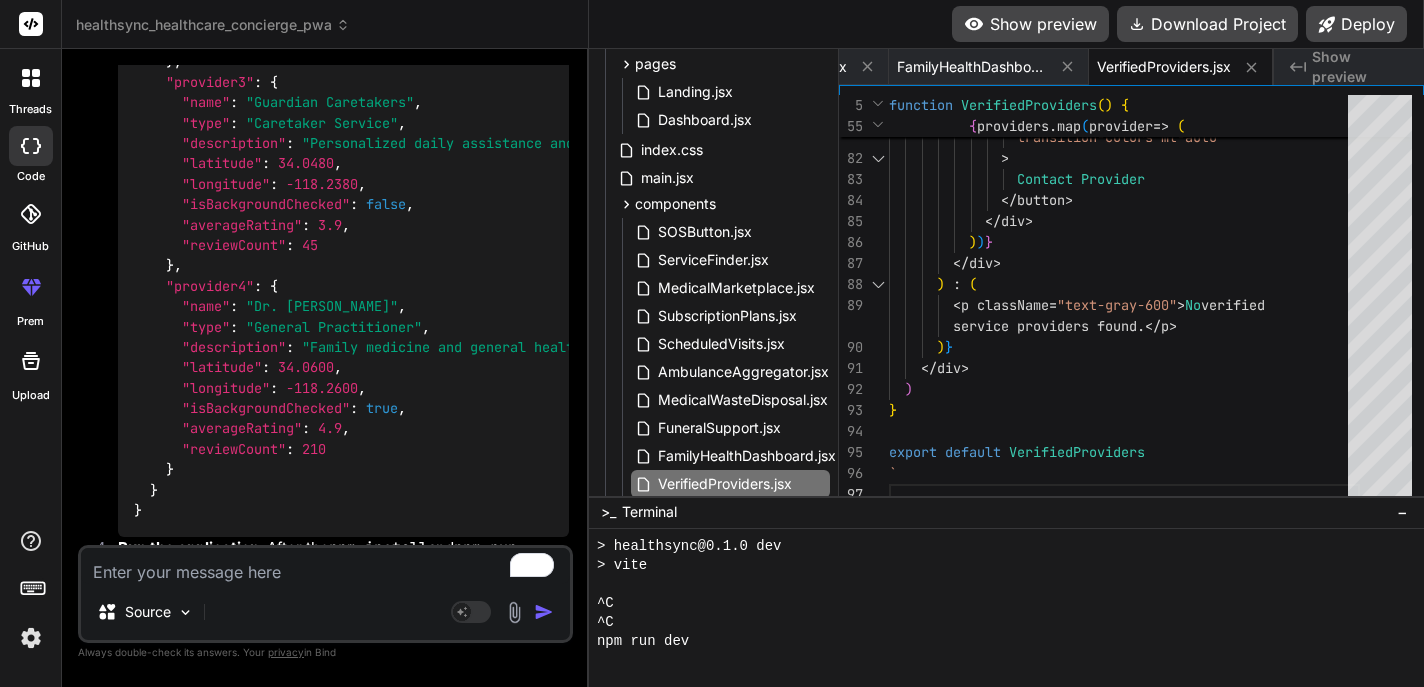click at bounding box center [325, 566] 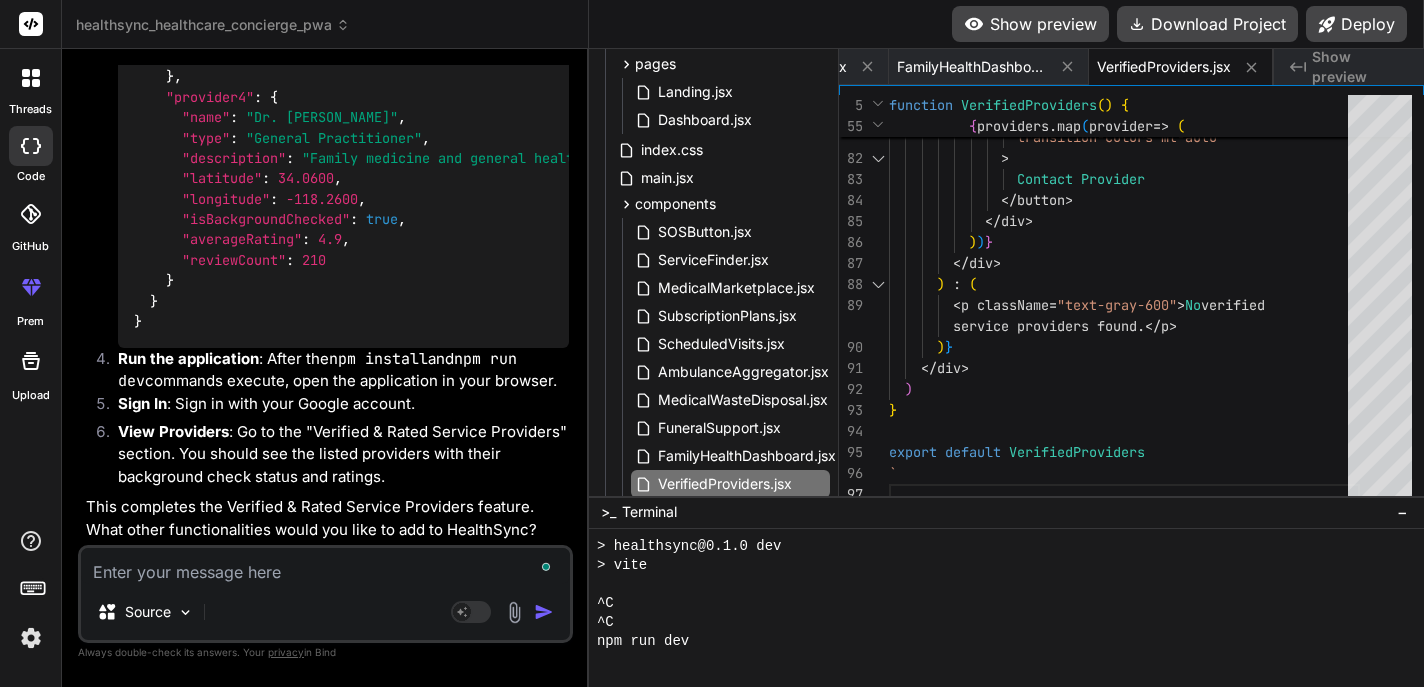 scroll, scrollTop: 44620, scrollLeft: 0, axis: vertical 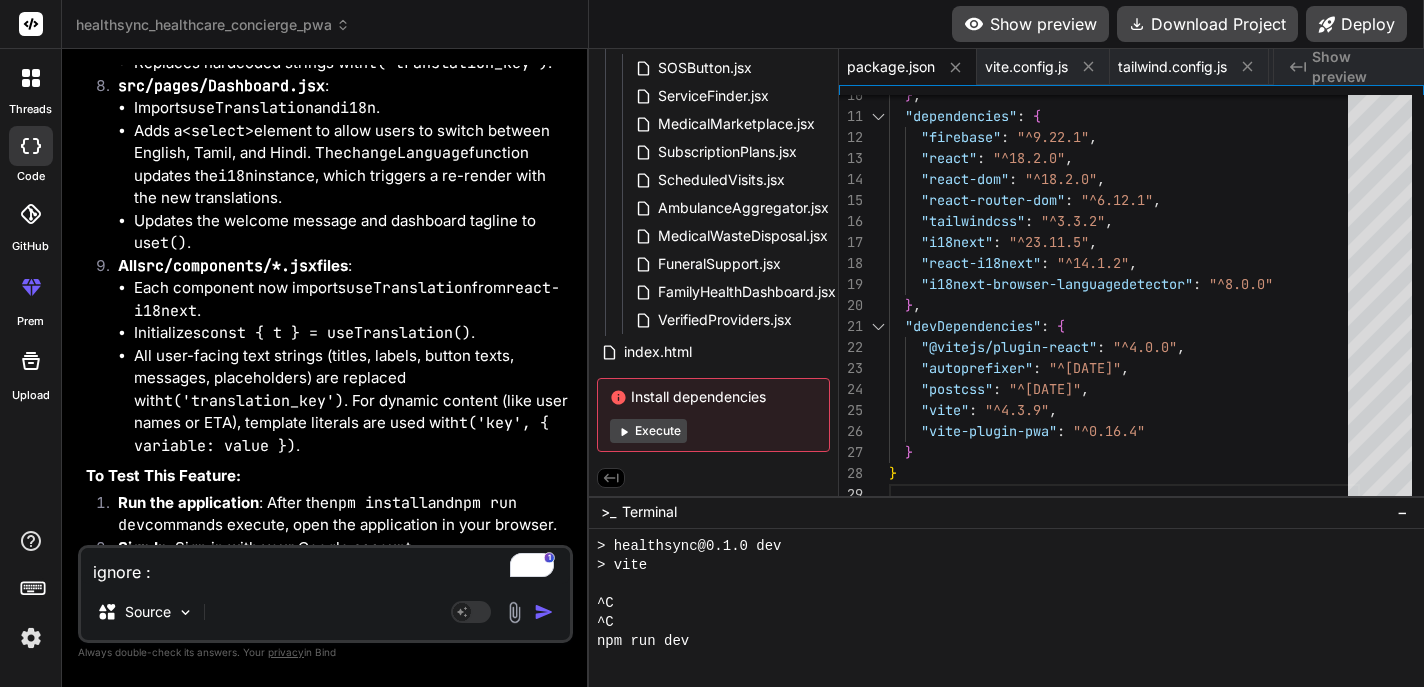 paste on "Multi-Language Support
App/website: Tamil, English, and regional languages for inclusivity." 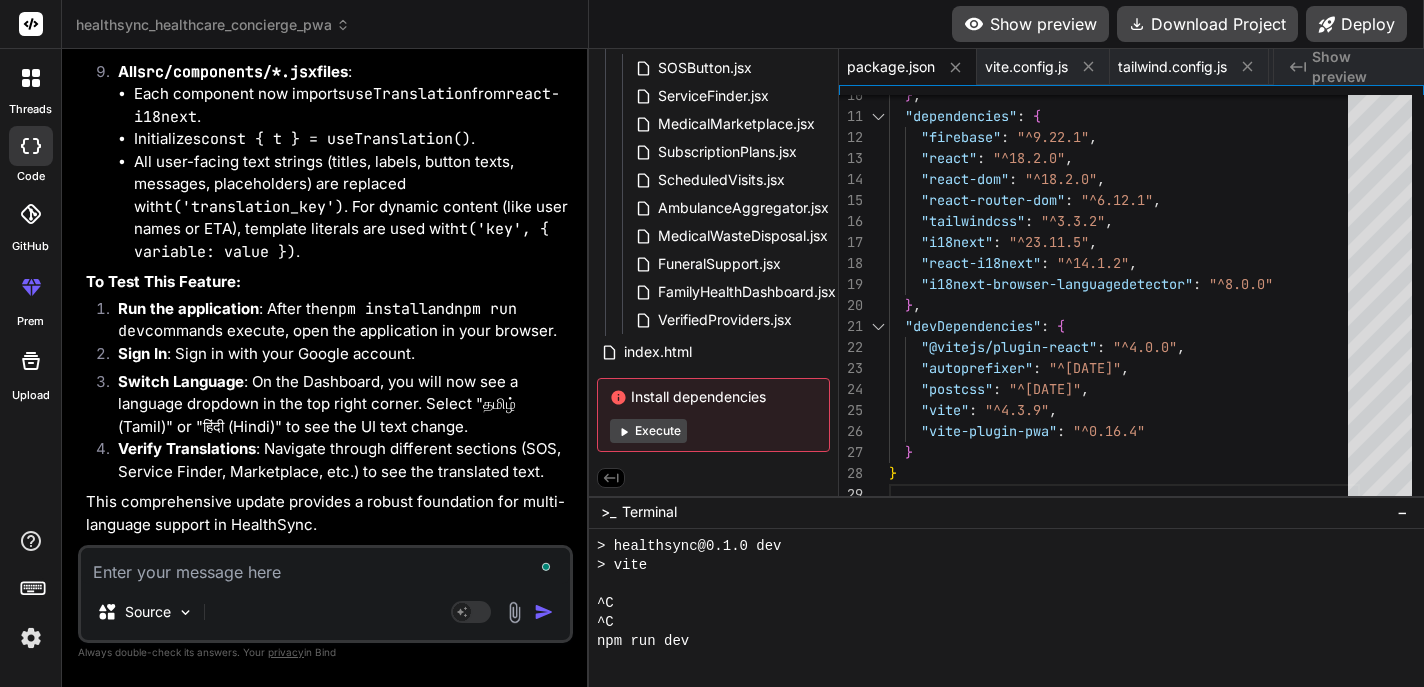 scroll, scrollTop: 47435, scrollLeft: 0, axis: vertical 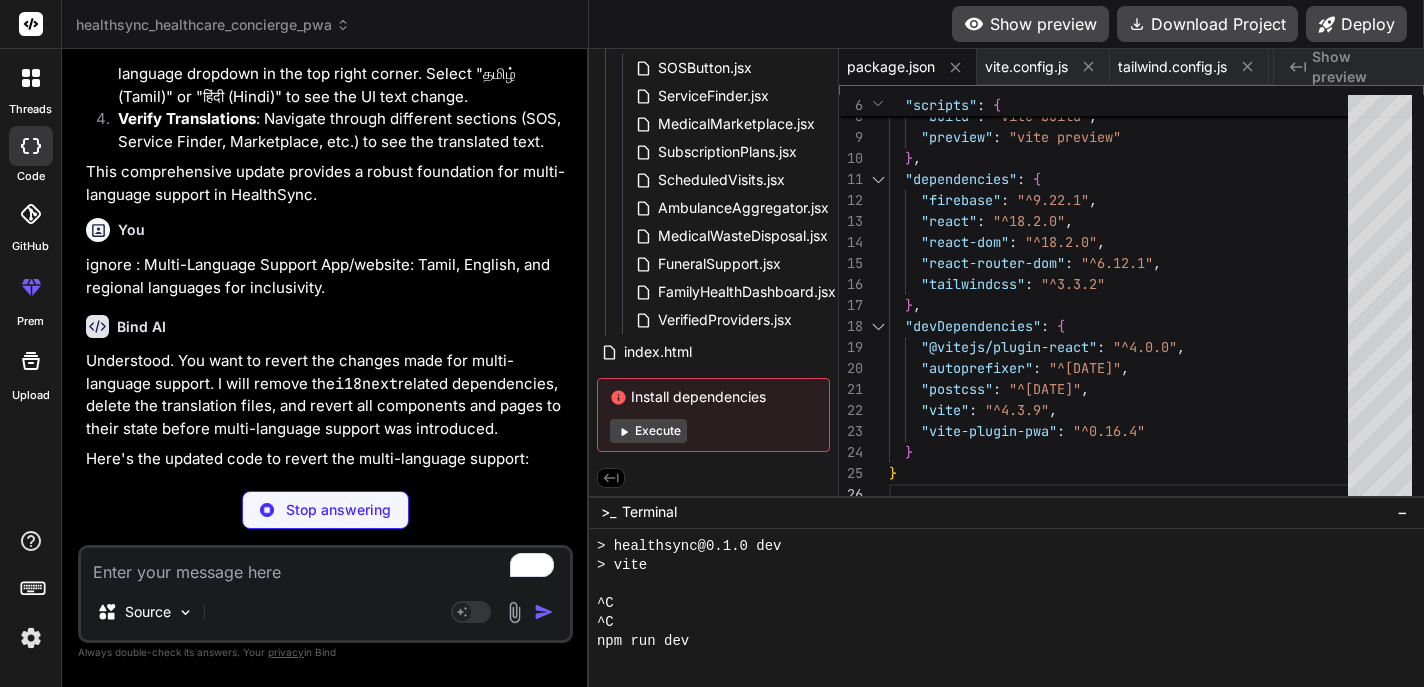 click on "i18next" at bounding box center [366, 384] 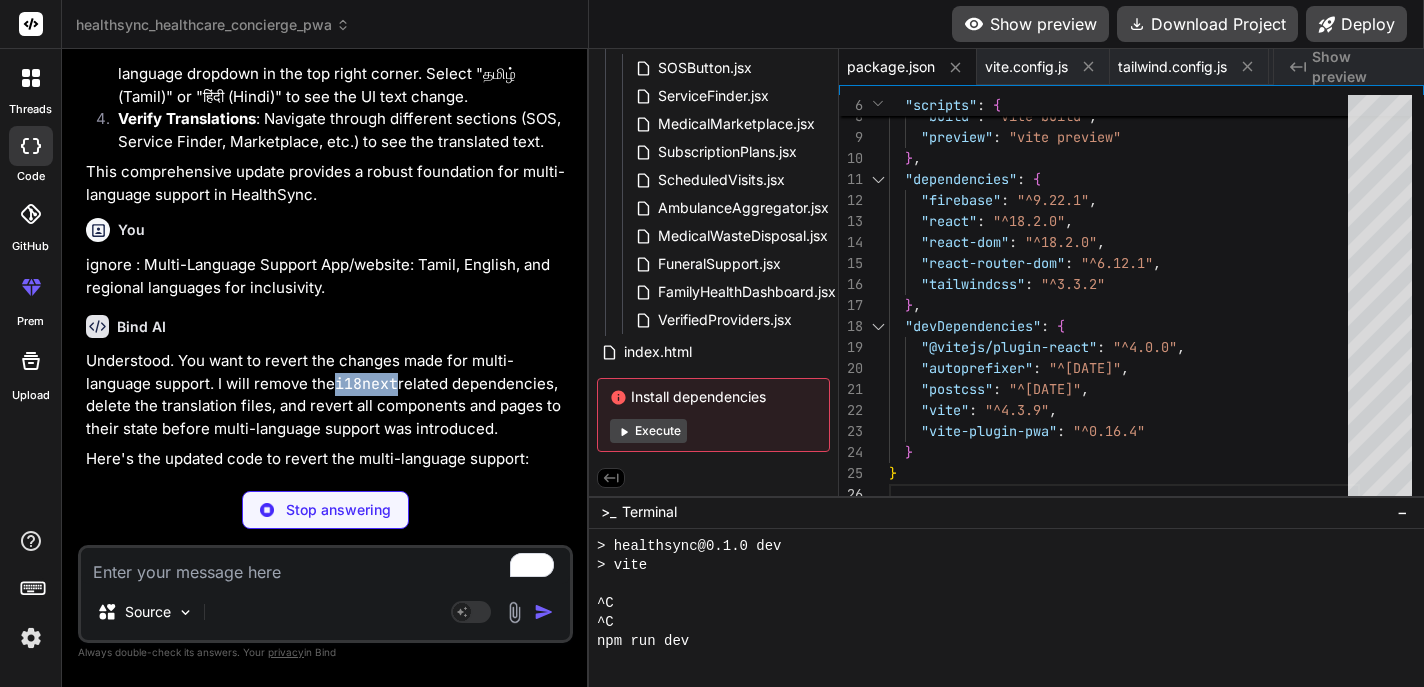 click on "i18next" at bounding box center [366, 384] 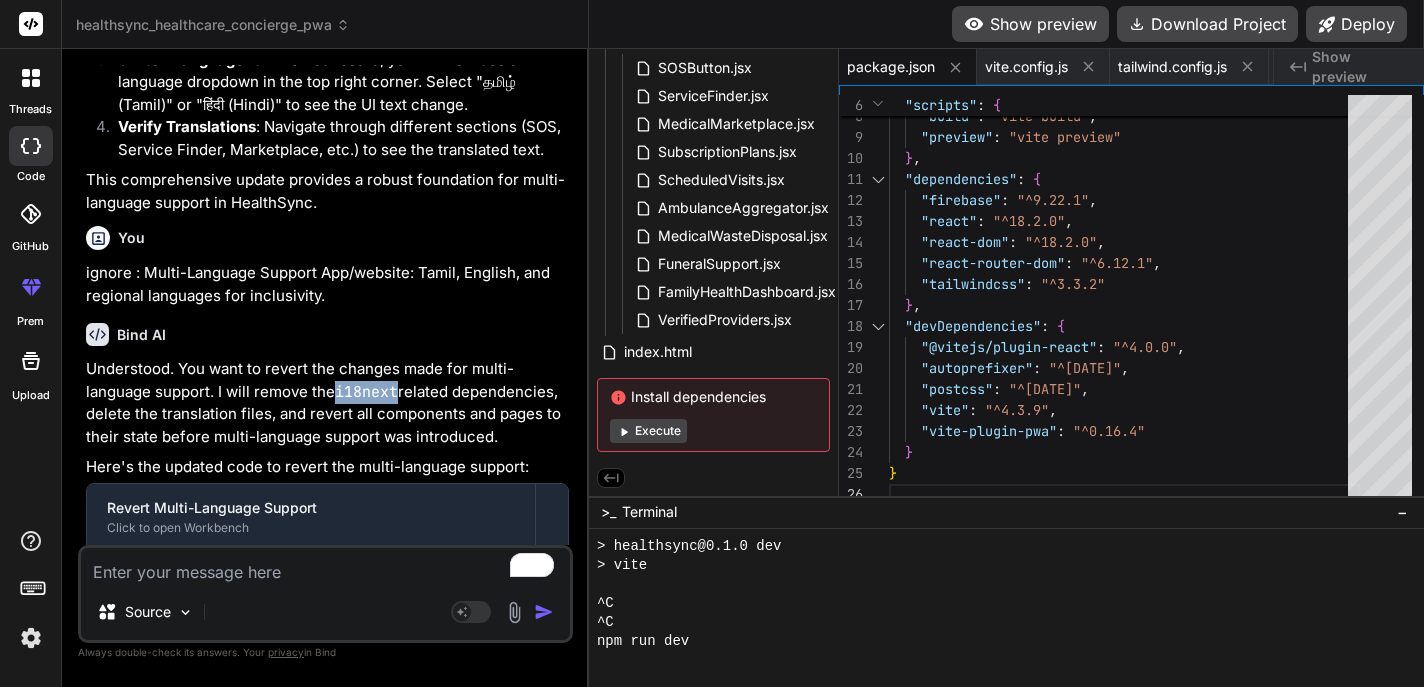 scroll, scrollTop: 48253, scrollLeft: 0, axis: vertical 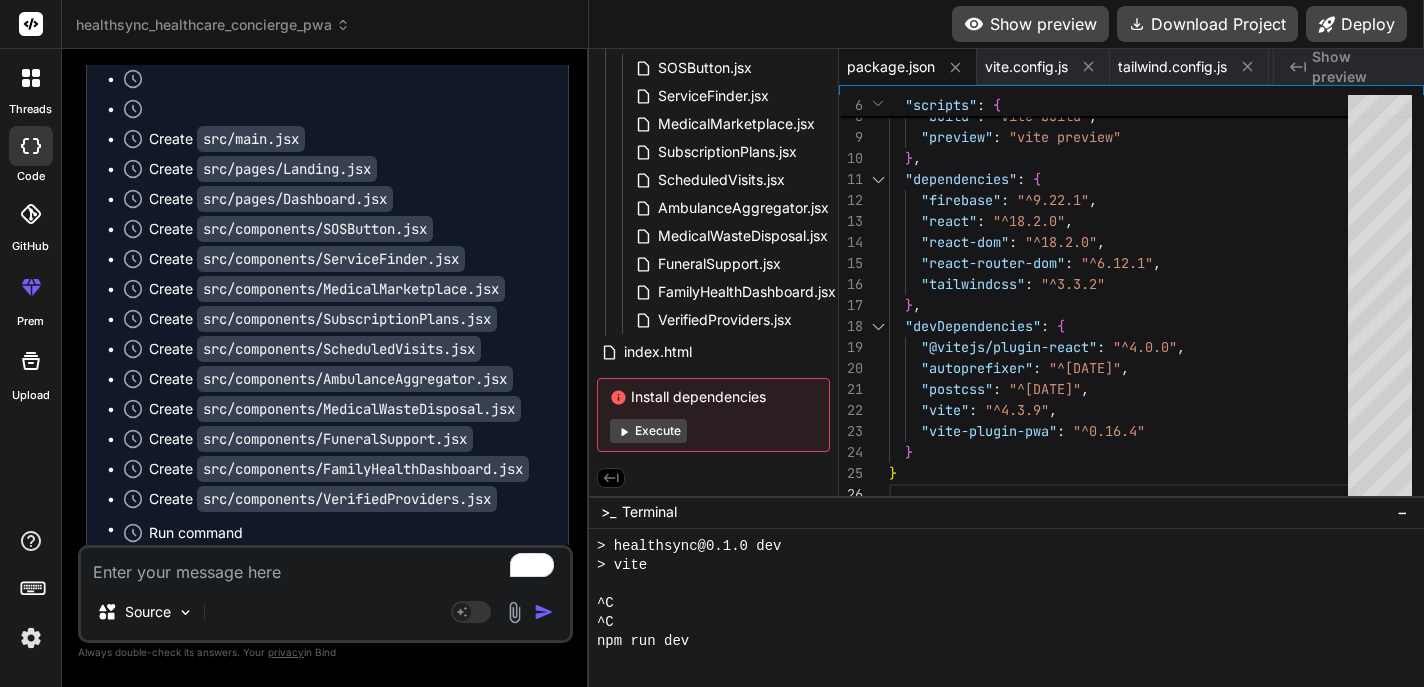 drag, startPoint x: 89, startPoint y: 508, endPoint x: 451, endPoint y: 536, distance: 363.08127 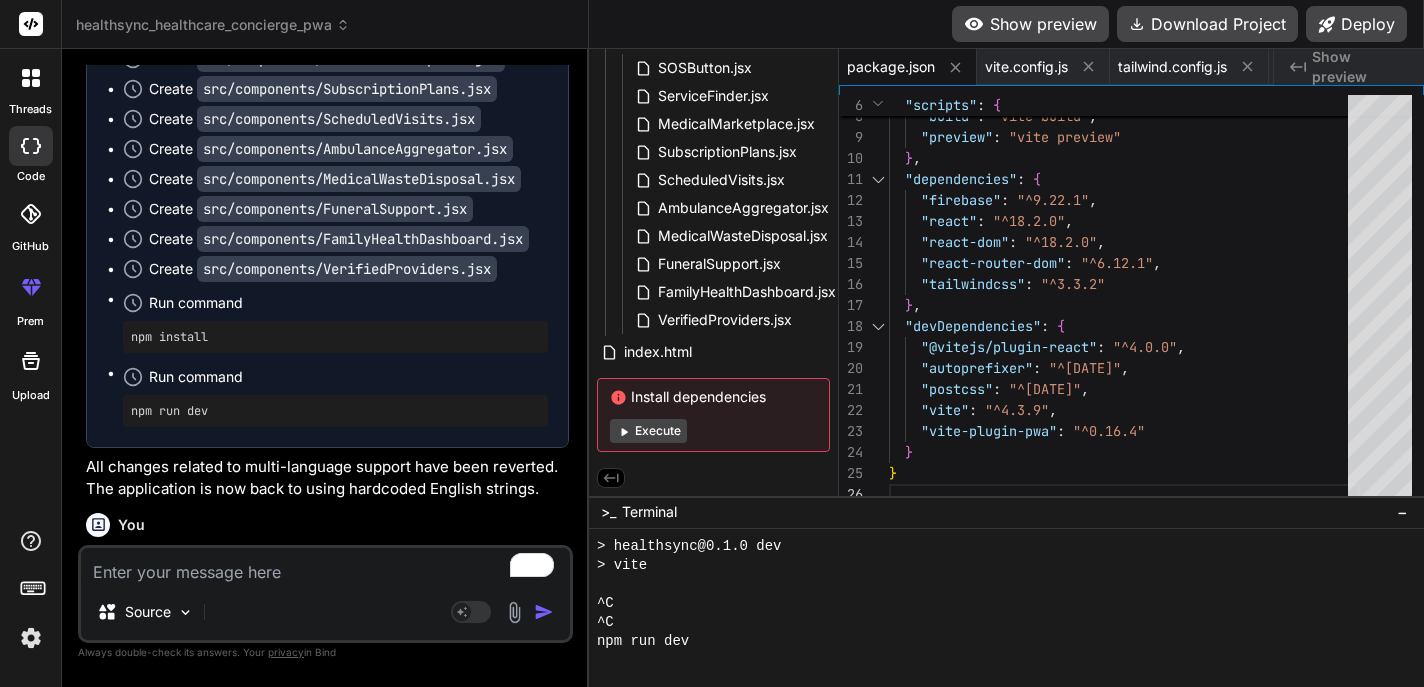 scroll, scrollTop: 48518, scrollLeft: 0, axis: vertical 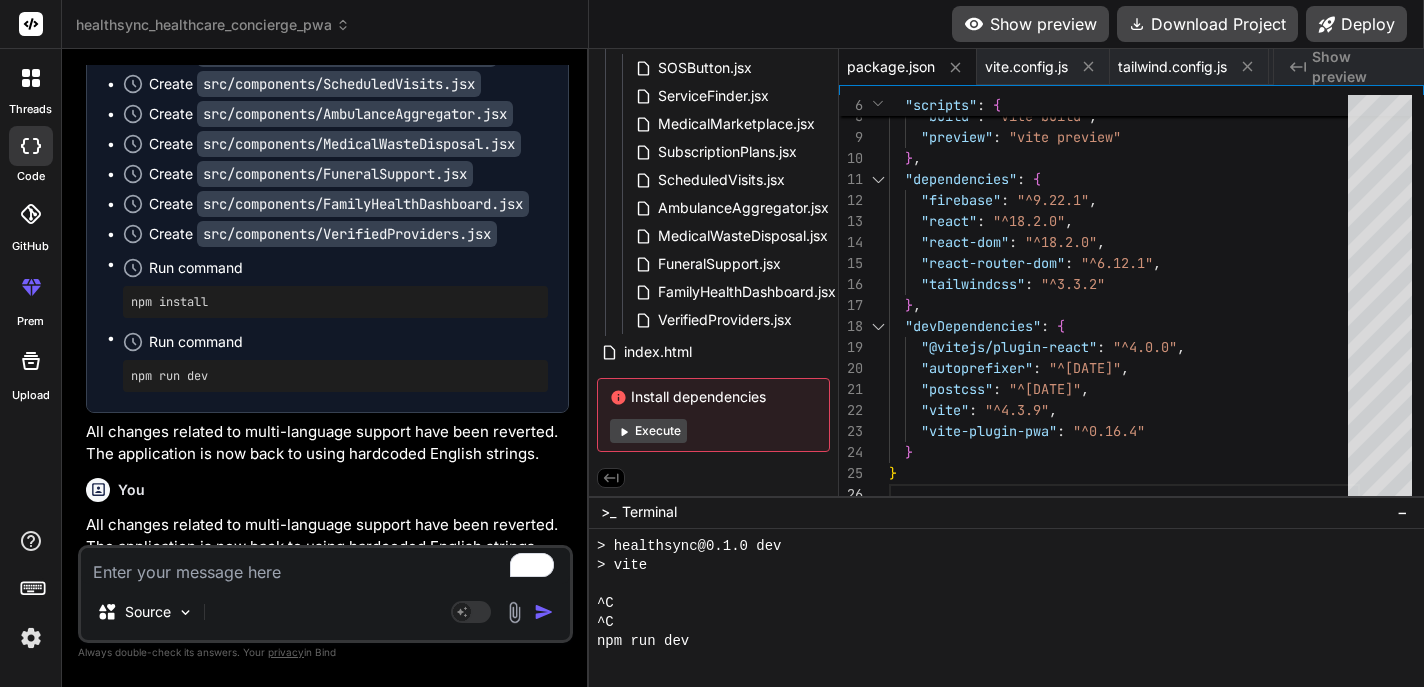 paste on "AI-Based Suggestions
Personalized nudges: E.g., “Booked a nurse? Need a BP machine?”
Automated recommendations based on user history." 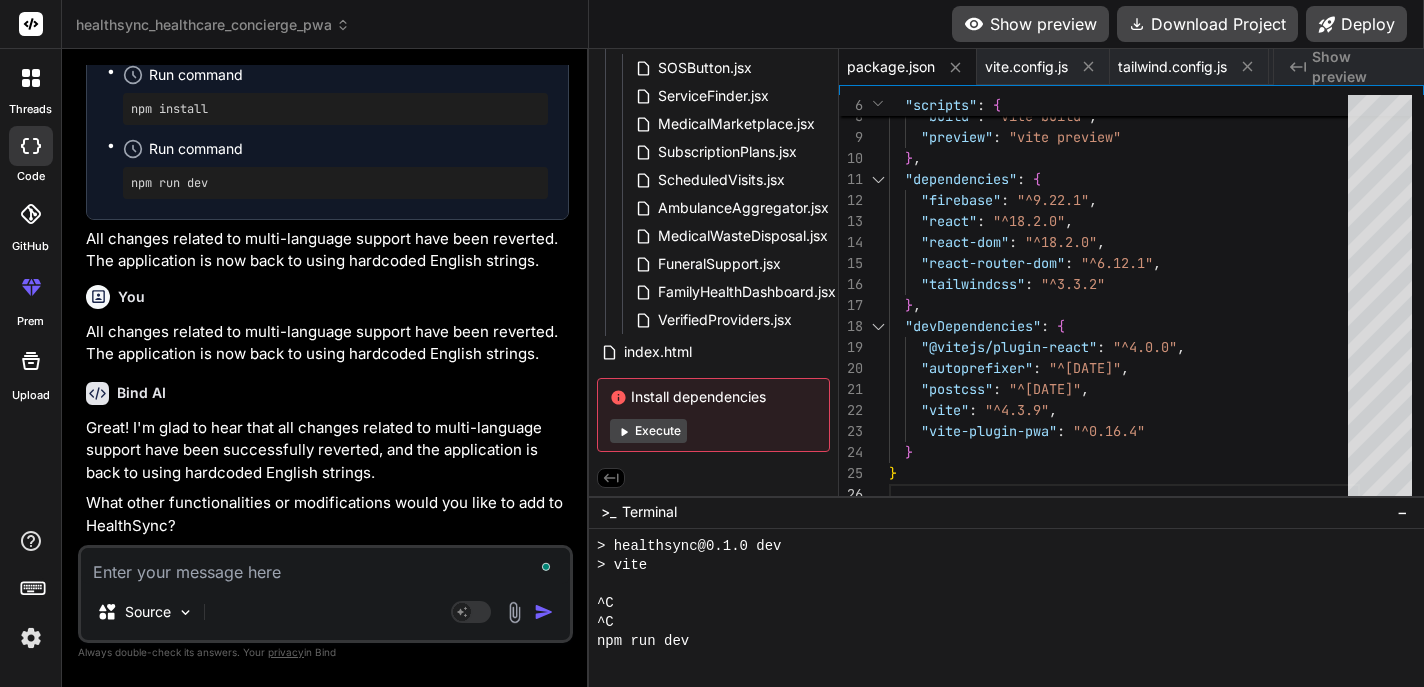 scroll, scrollTop: 48770, scrollLeft: 0, axis: vertical 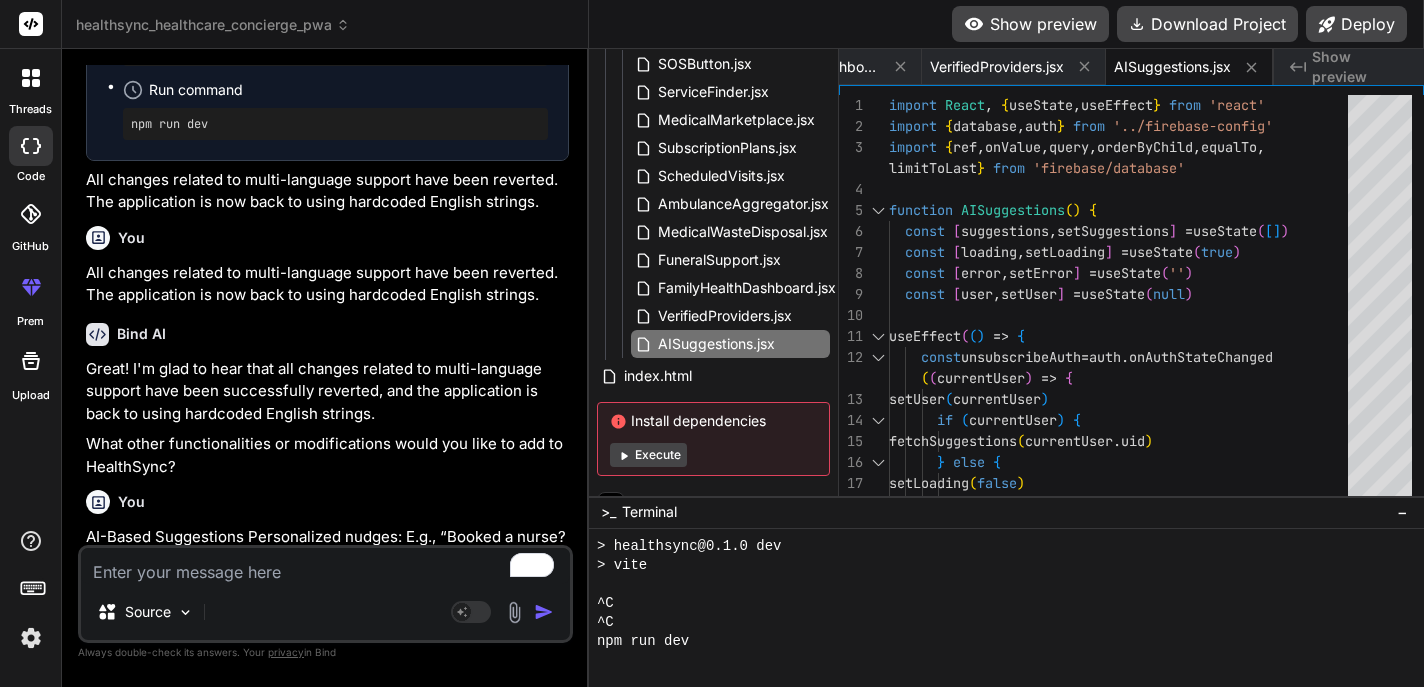 click at bounding box center (325, 566) 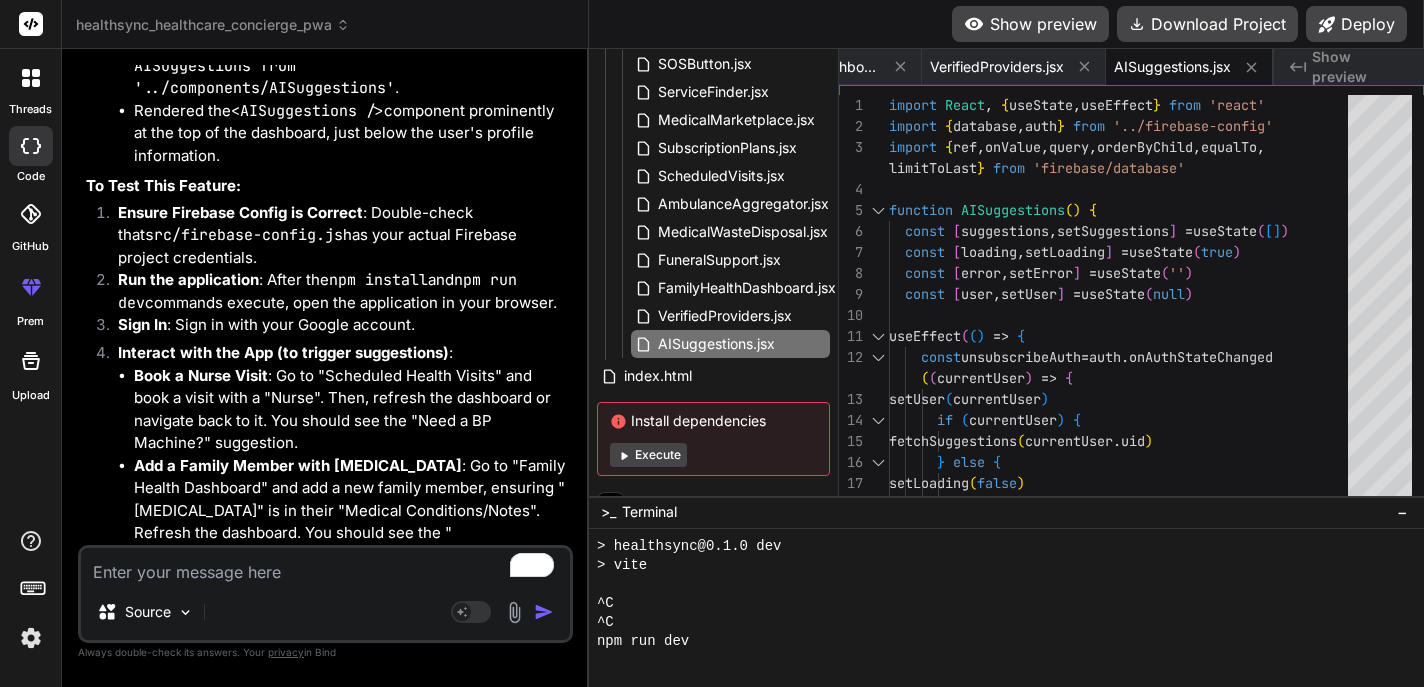 scroll, scrollTop: 51094, scrollLeft: 0, axis: vertical 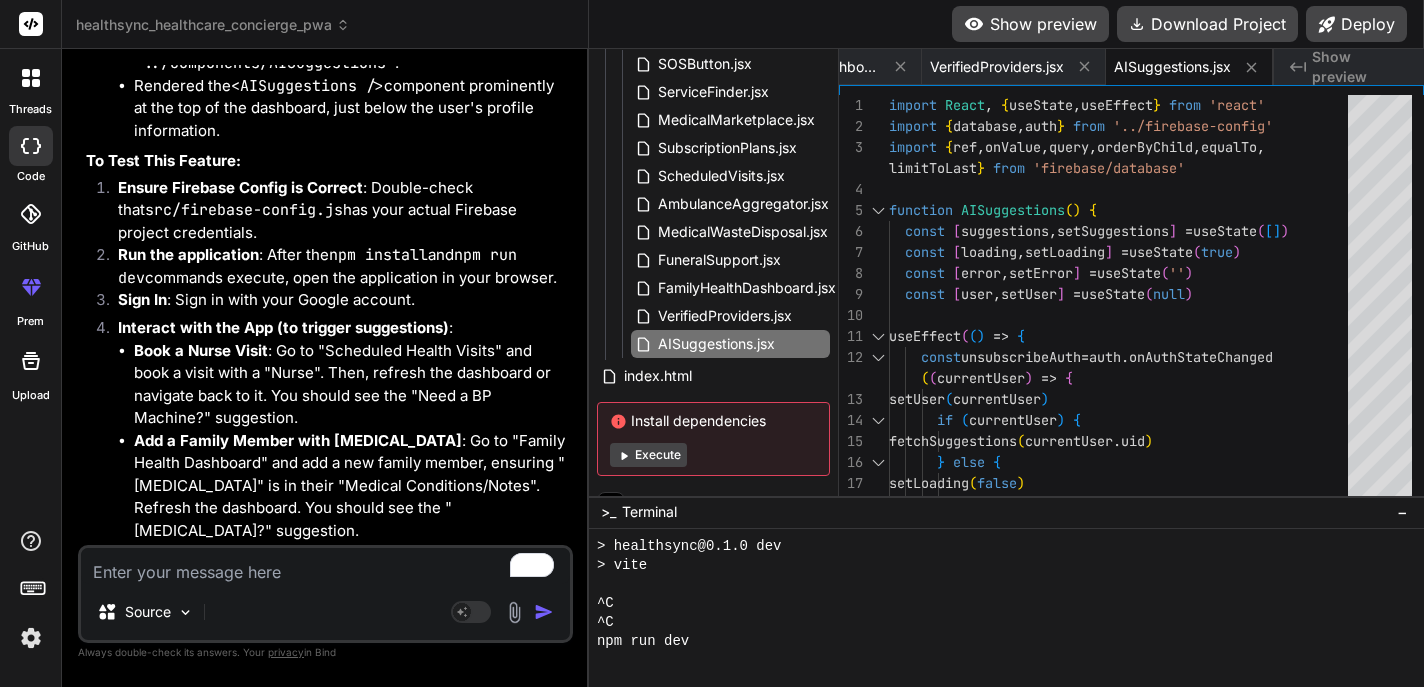 click at bounding box center [325, 566] 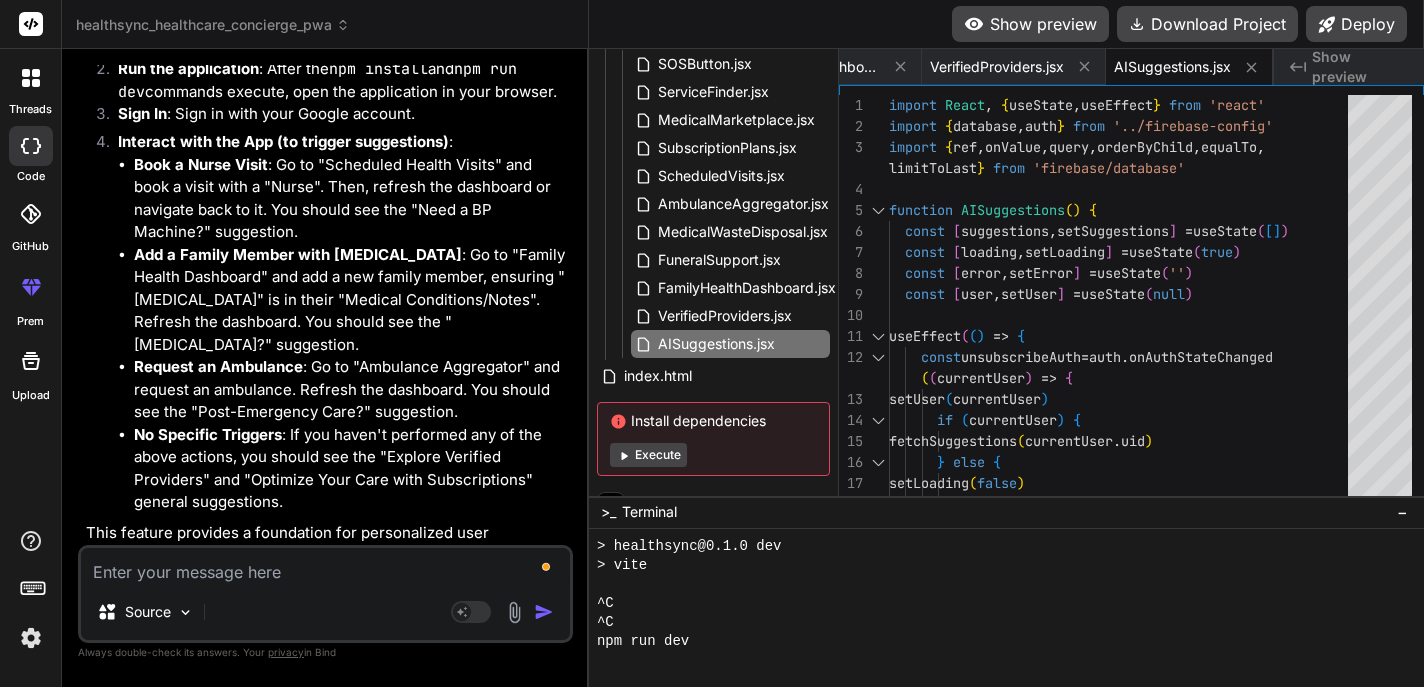 scroll, scrollTop: 51324, scrollLeft: 0, axis: vertical 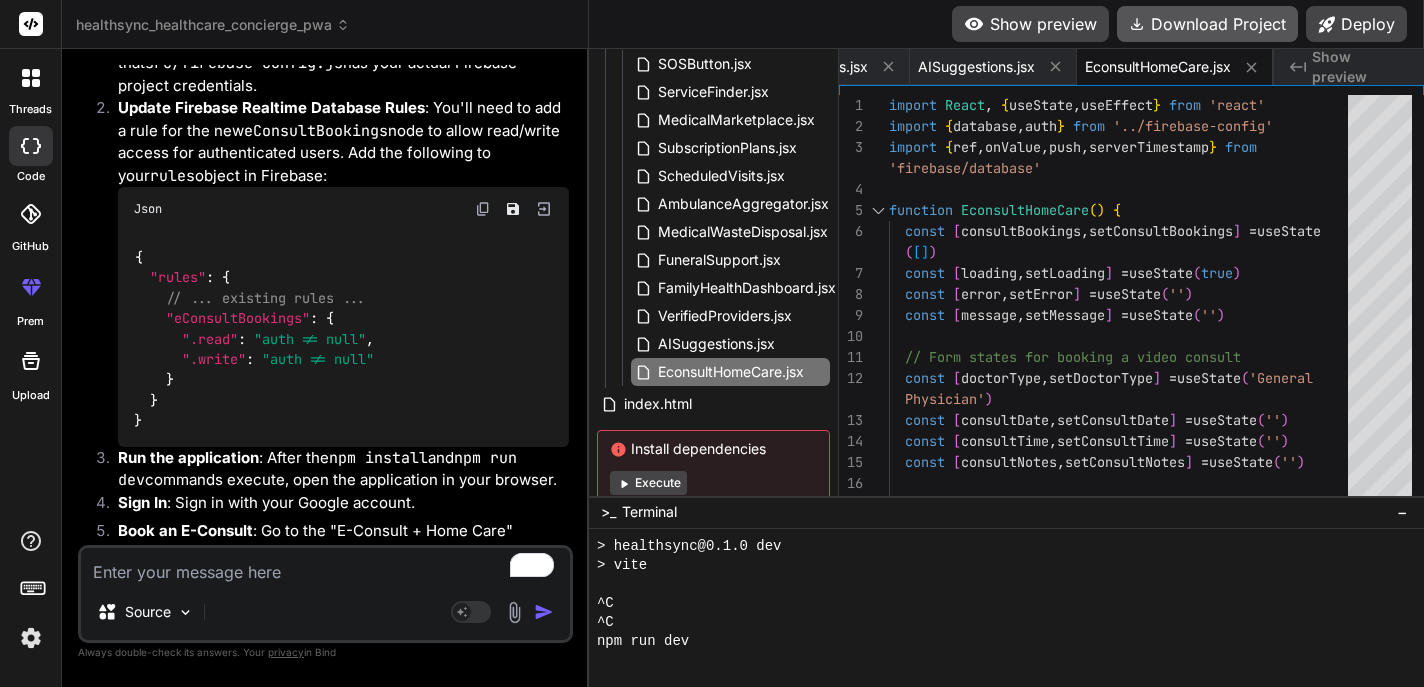 click on "Download Project" at bounding box center [1207, 24] 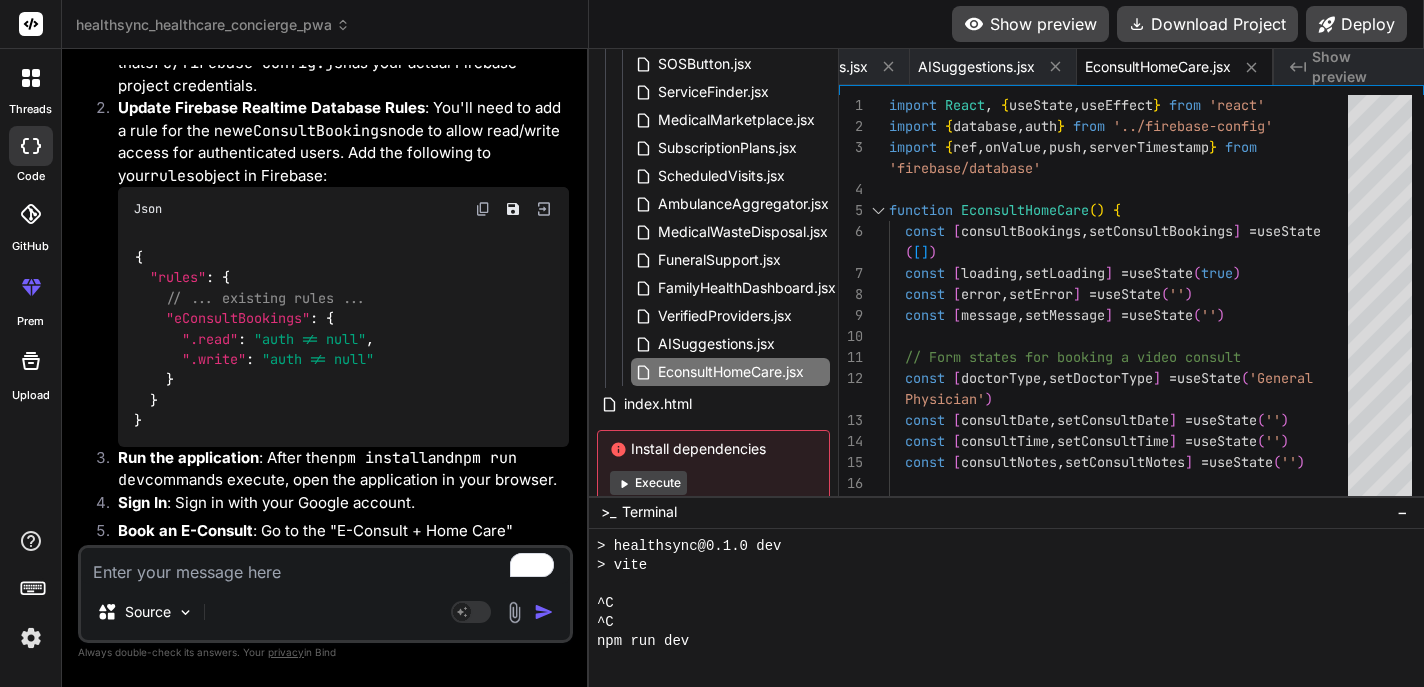 click at bounding box center (325, 566) 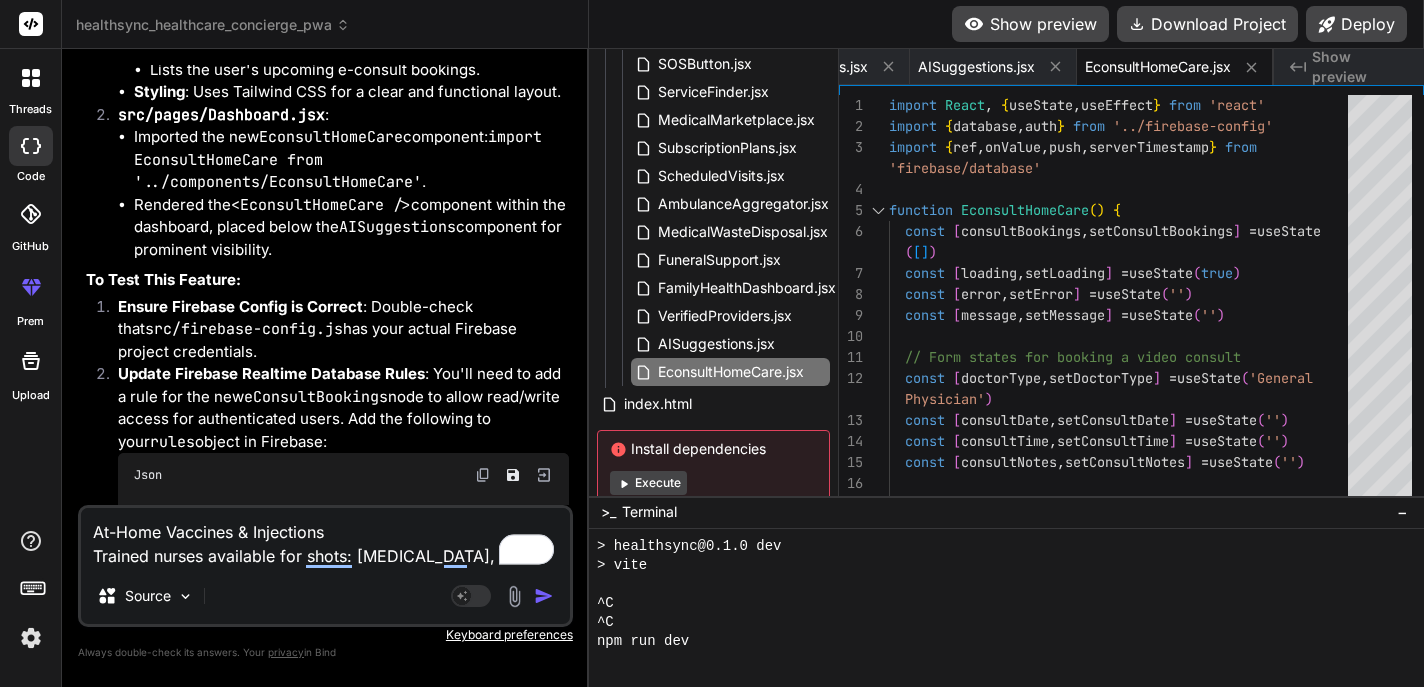 scroll, scrollTop: 53579, scrollLeft: 0, axis: vertical 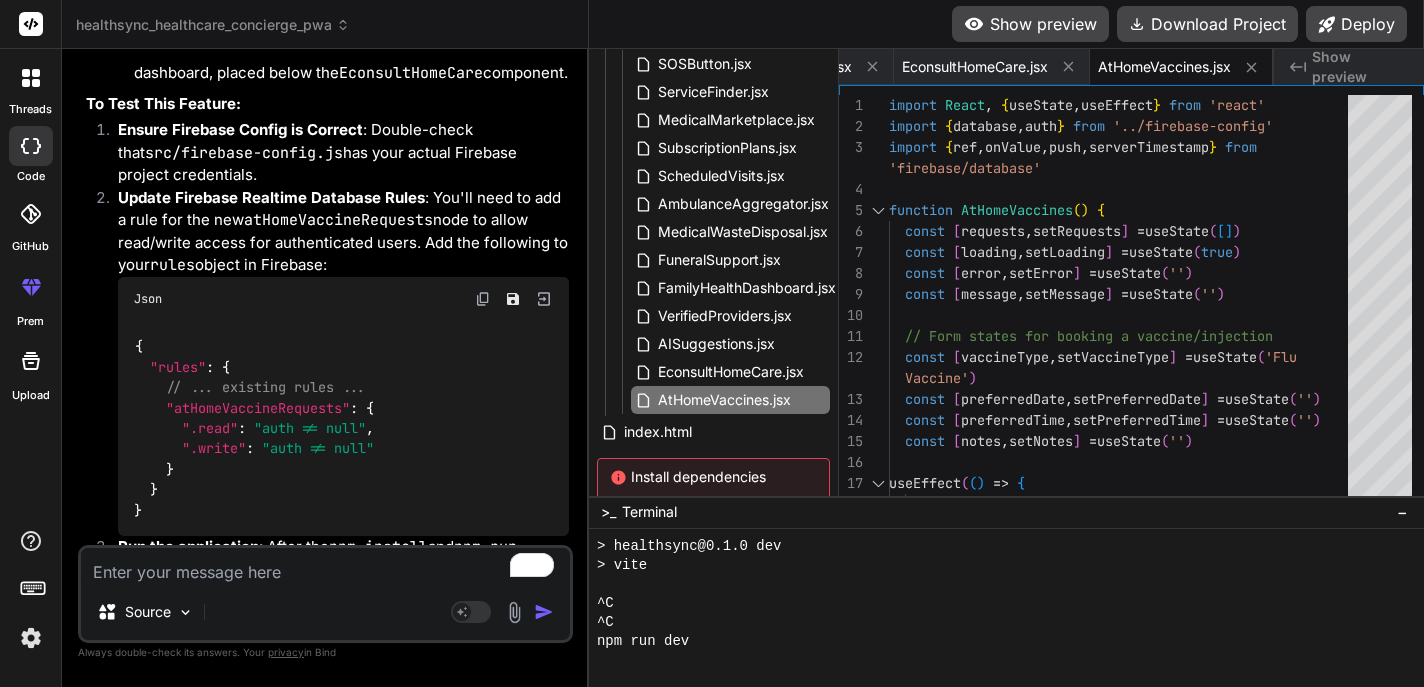 paste on "Logistics Partnerships
Leverage fleets: Tie-ups with Dunzo, [PERSON_NAME], etc., for rapid delivery." 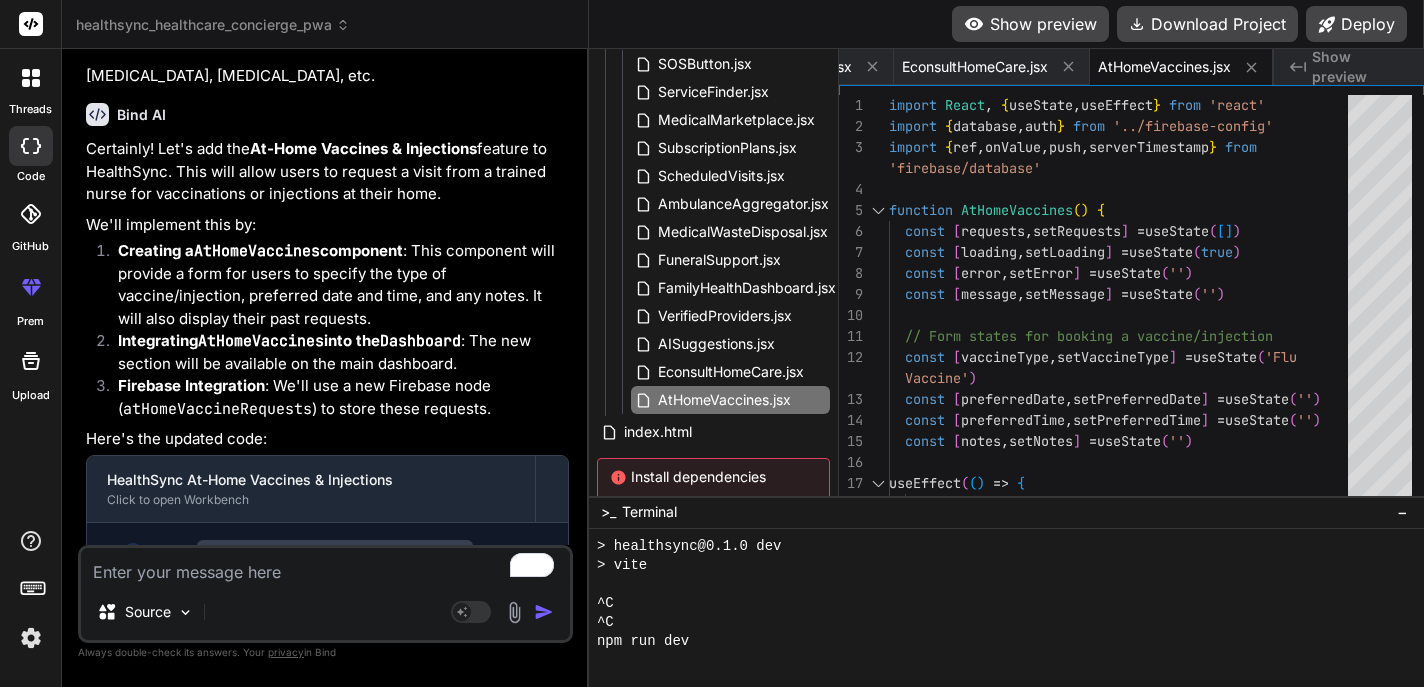 scroll, scrollTop: 54455, scrollLeft: 0, axis: vertical 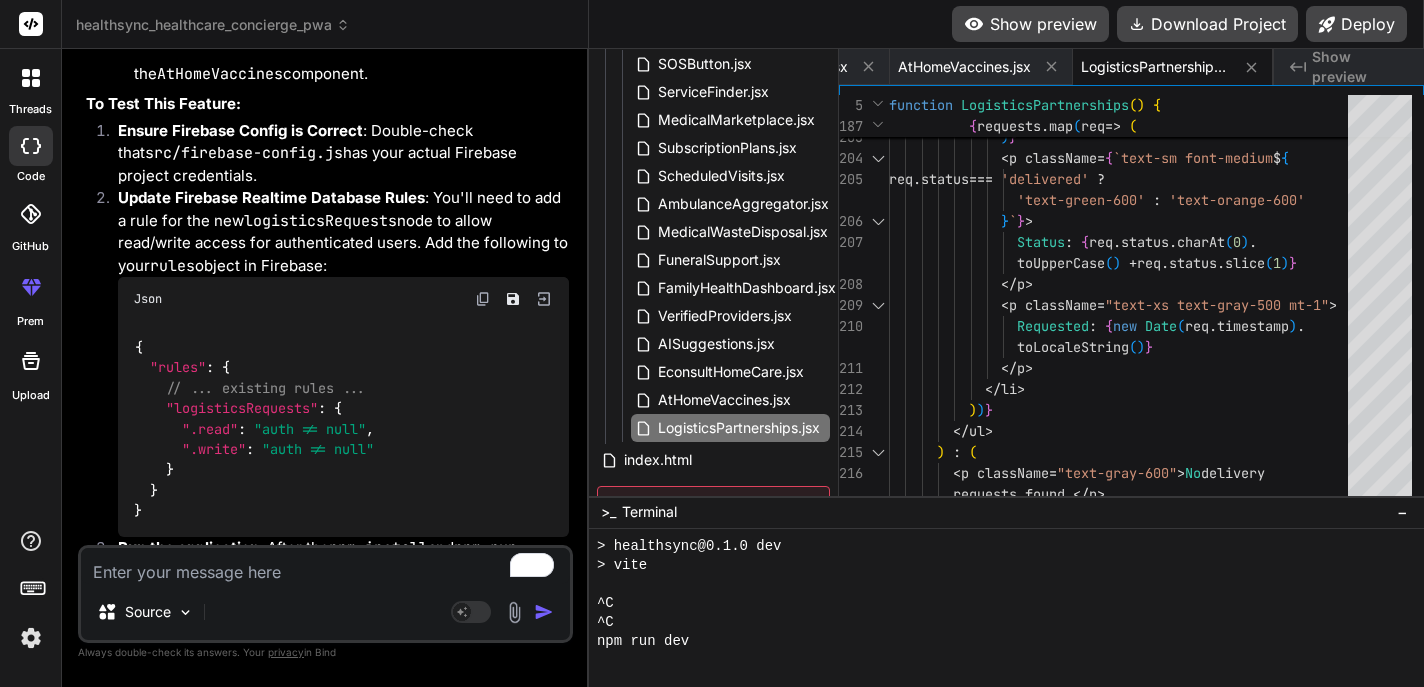 click on "Source Agent Mode. When this toggle is activated, AI automatically makes decisions, reasons, creates files, and runs terminal commands. Almost full autopilot." at bounding box center (325, 594) 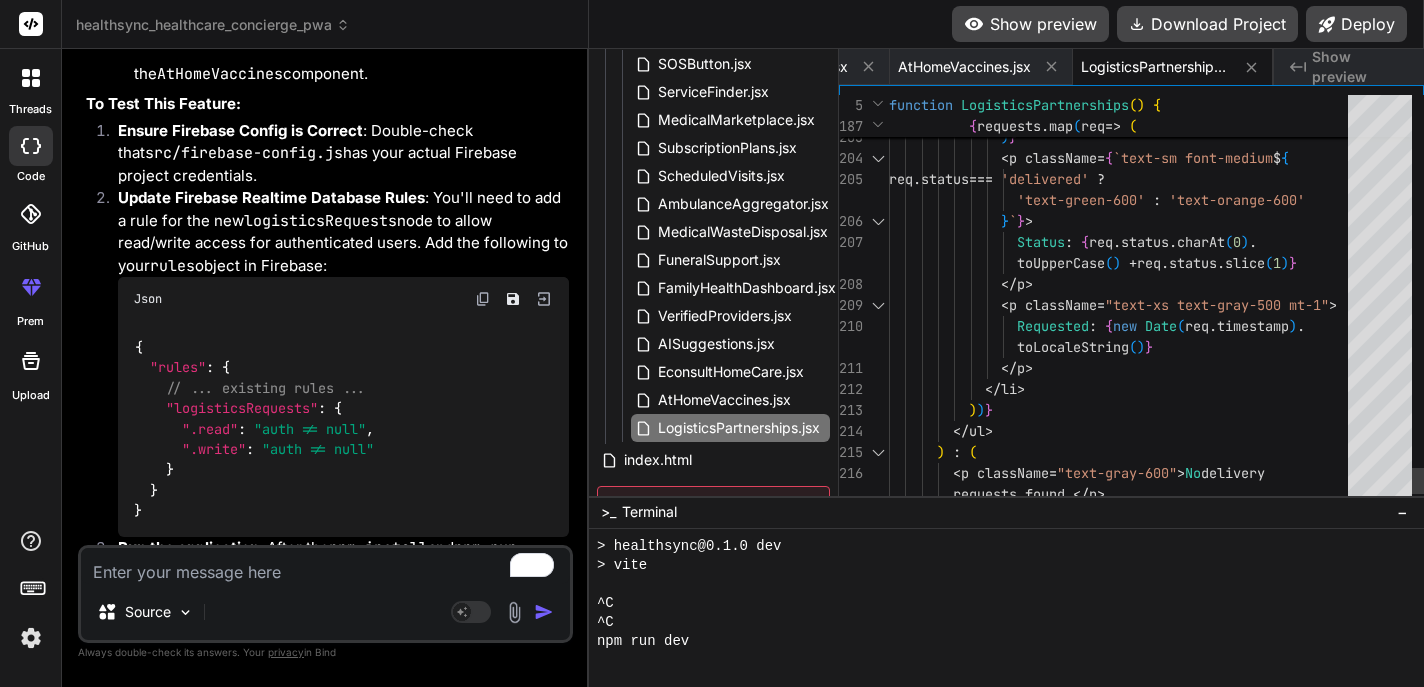 scroll, scrollTop: 168, scrollLeft: 0, axis: vertical 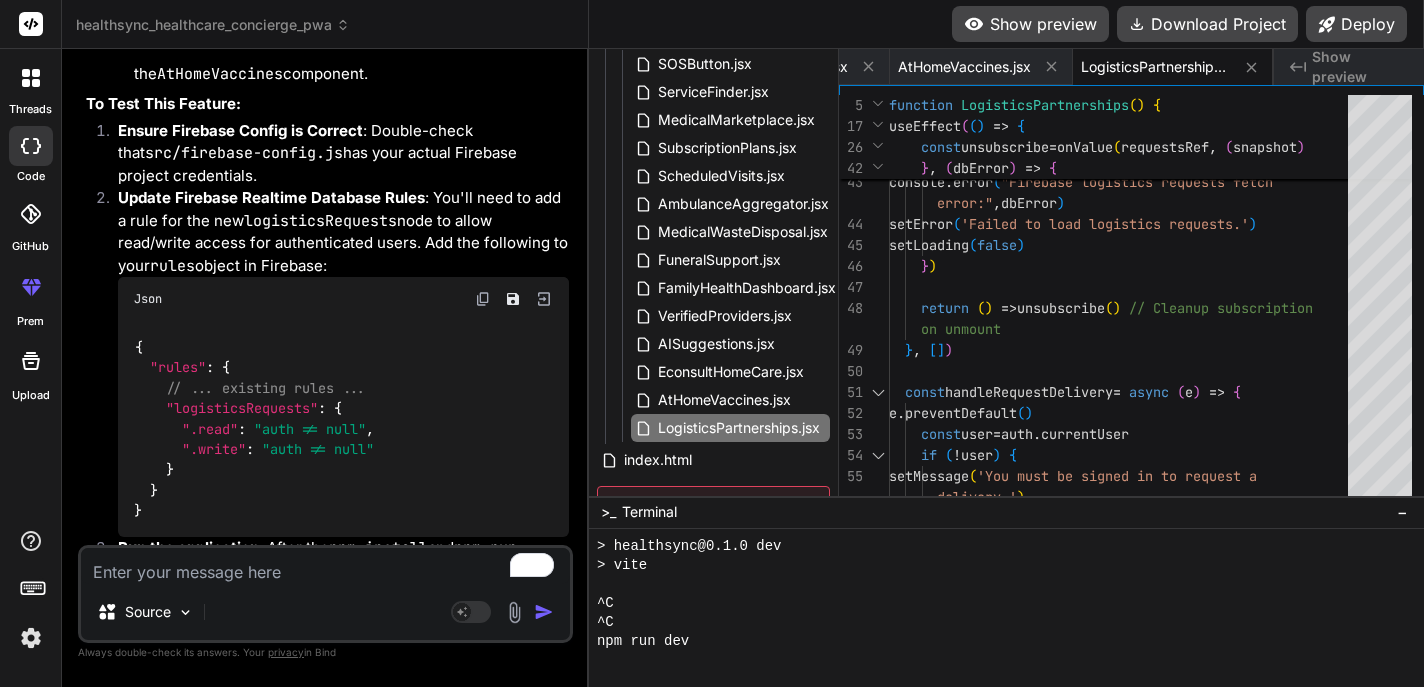 click on "Source Agent Mode. When this toggle is activated, AI automatically makes decisions, reasons, creates files, and runs terminal commands. Almost full autopilot." at bounding box center (325, 594) 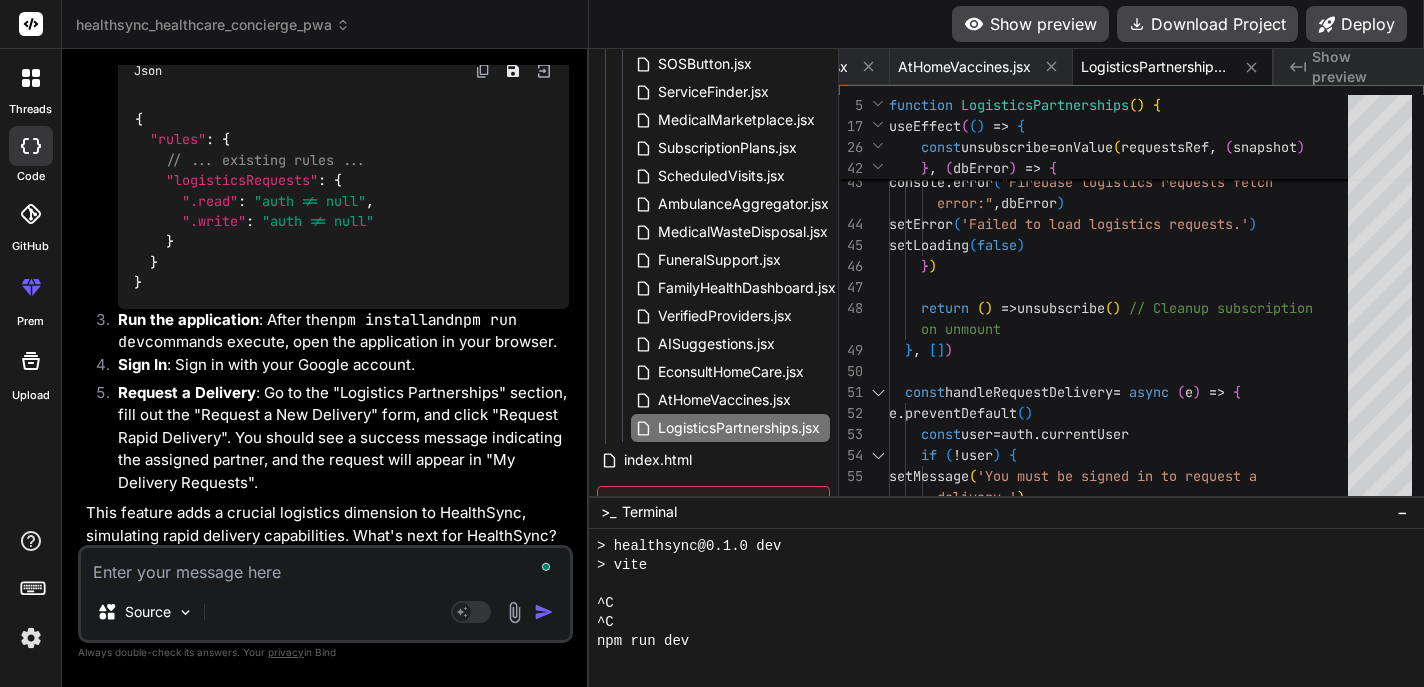 scroll, scrollTop: 58111, scrollLeft: 0, axis: vertical 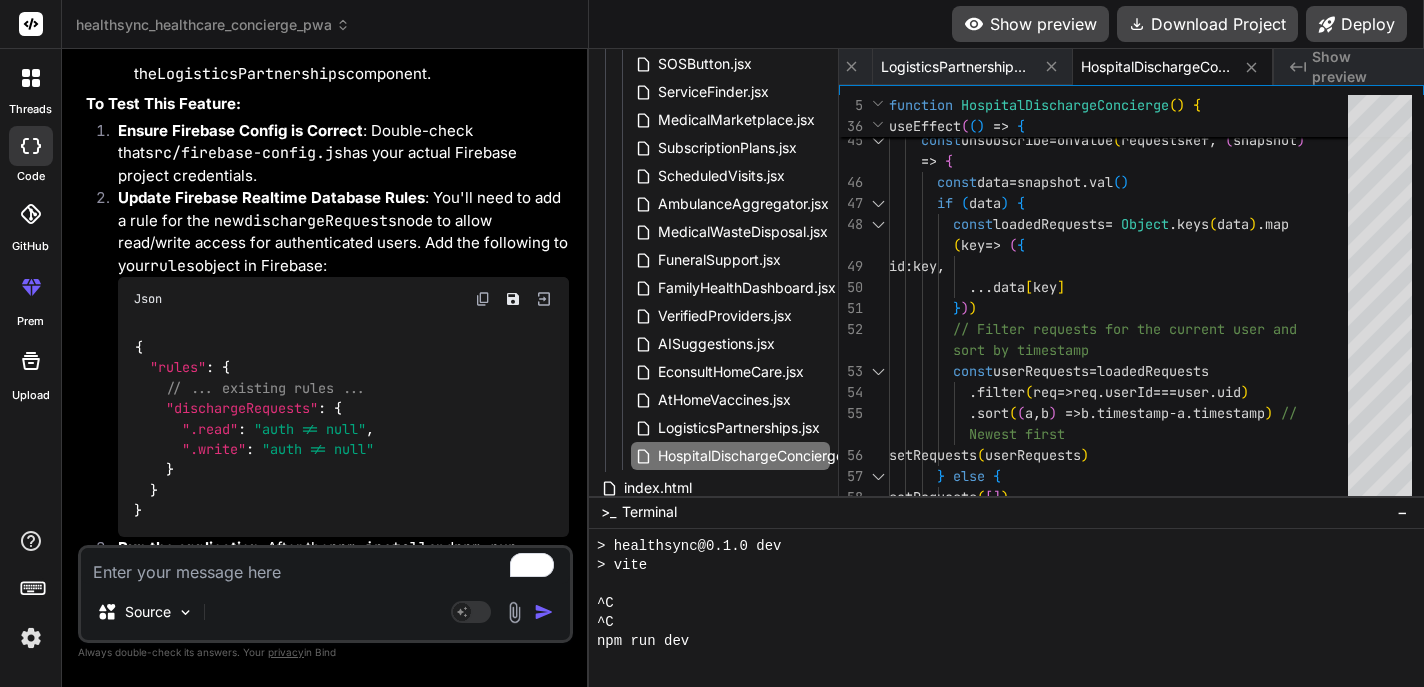 click at bounding box center (325, 566) 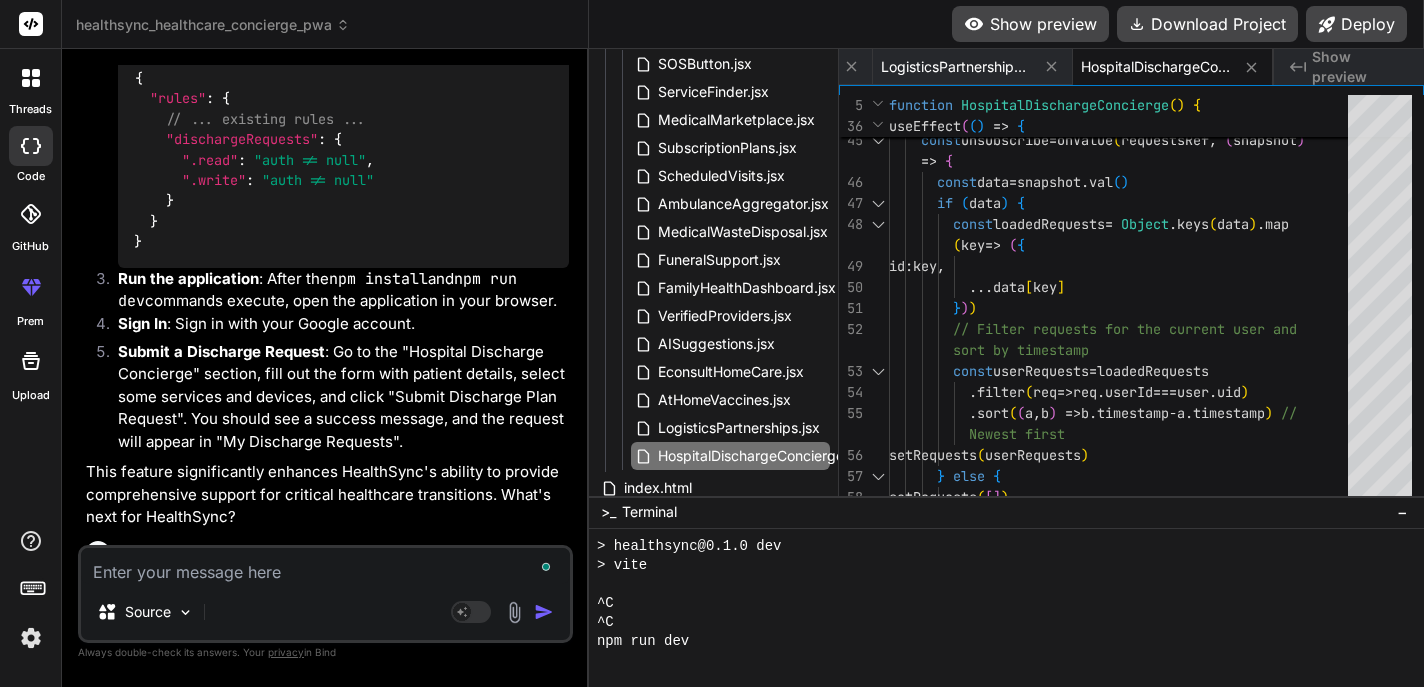 scroll, scrollTop: 60478, scrollLeft: 0, axis: vertical 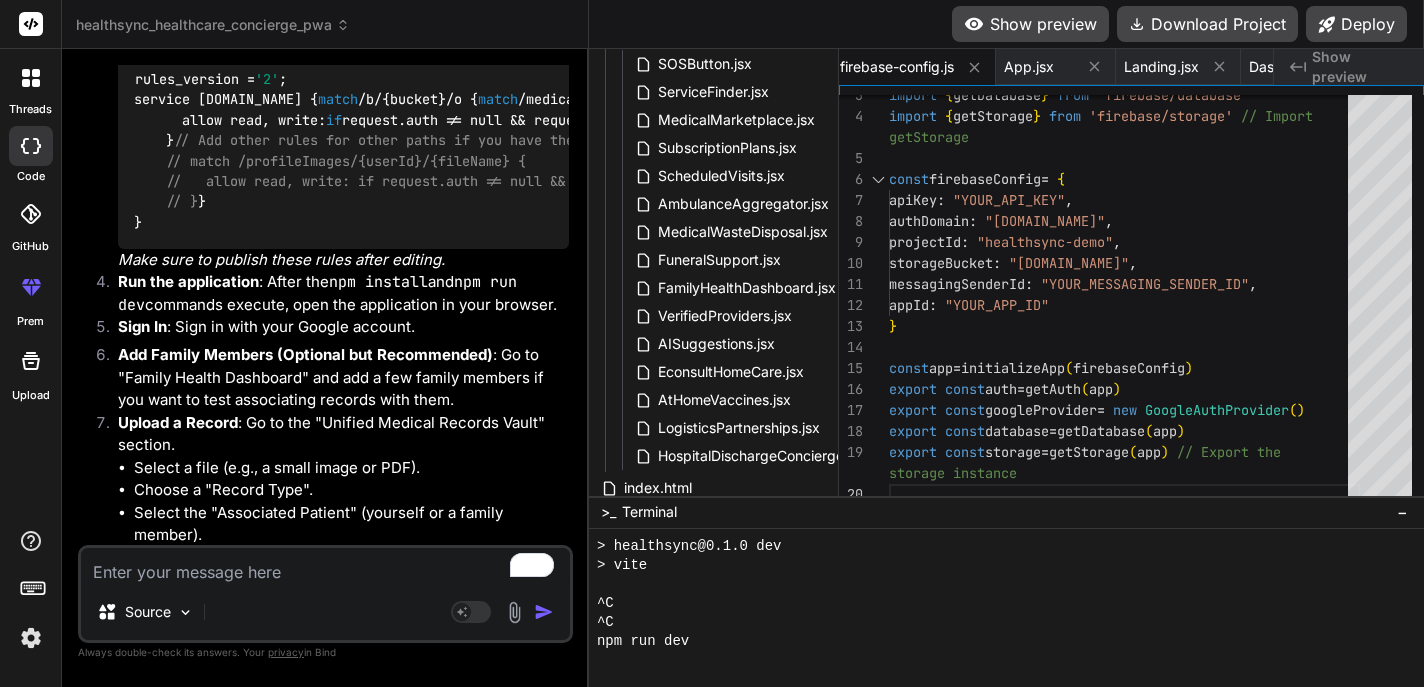 paste on "Home Sample Collection
On-demand booking for lab sample collection (blood tests, RT-PCR, urine, etc.) at home.
Integrated with partner labs/hospitals
Digital reporting directly on the platform" 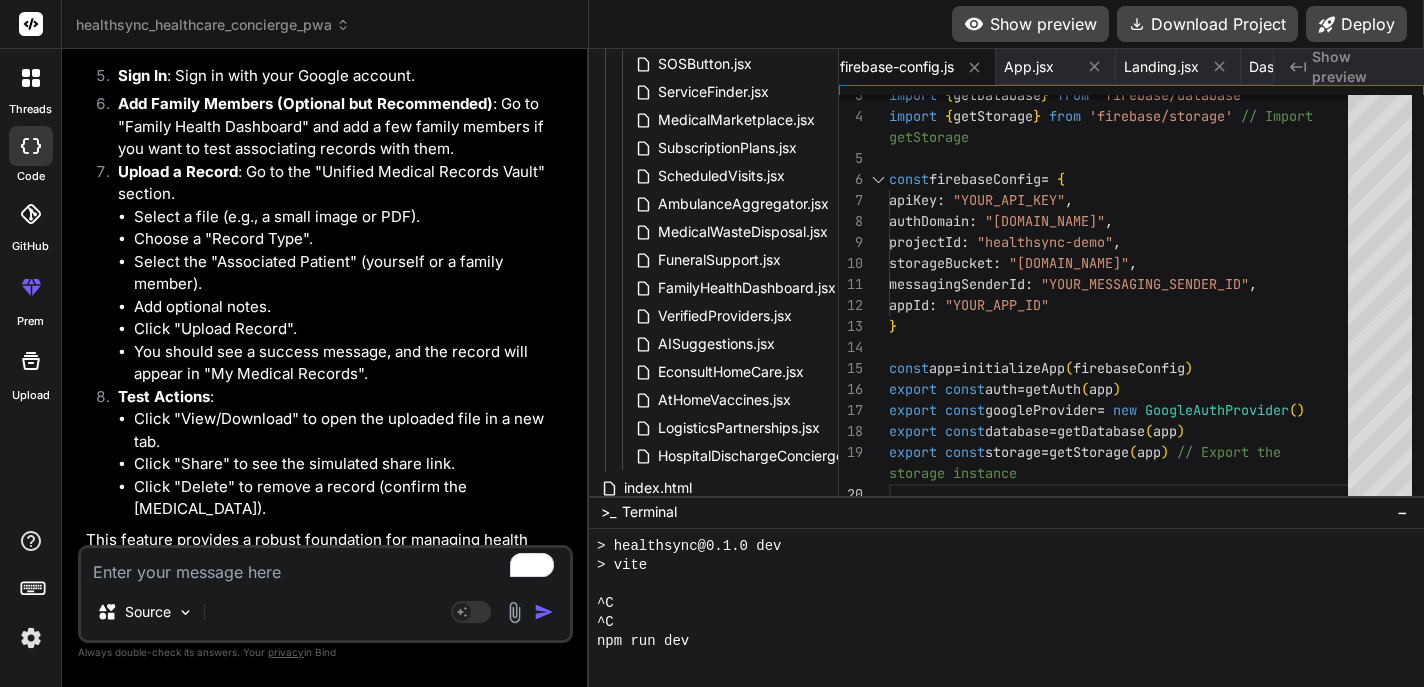scroll, scrollTop: 64471, scrollLeft: 0, axis: vertical 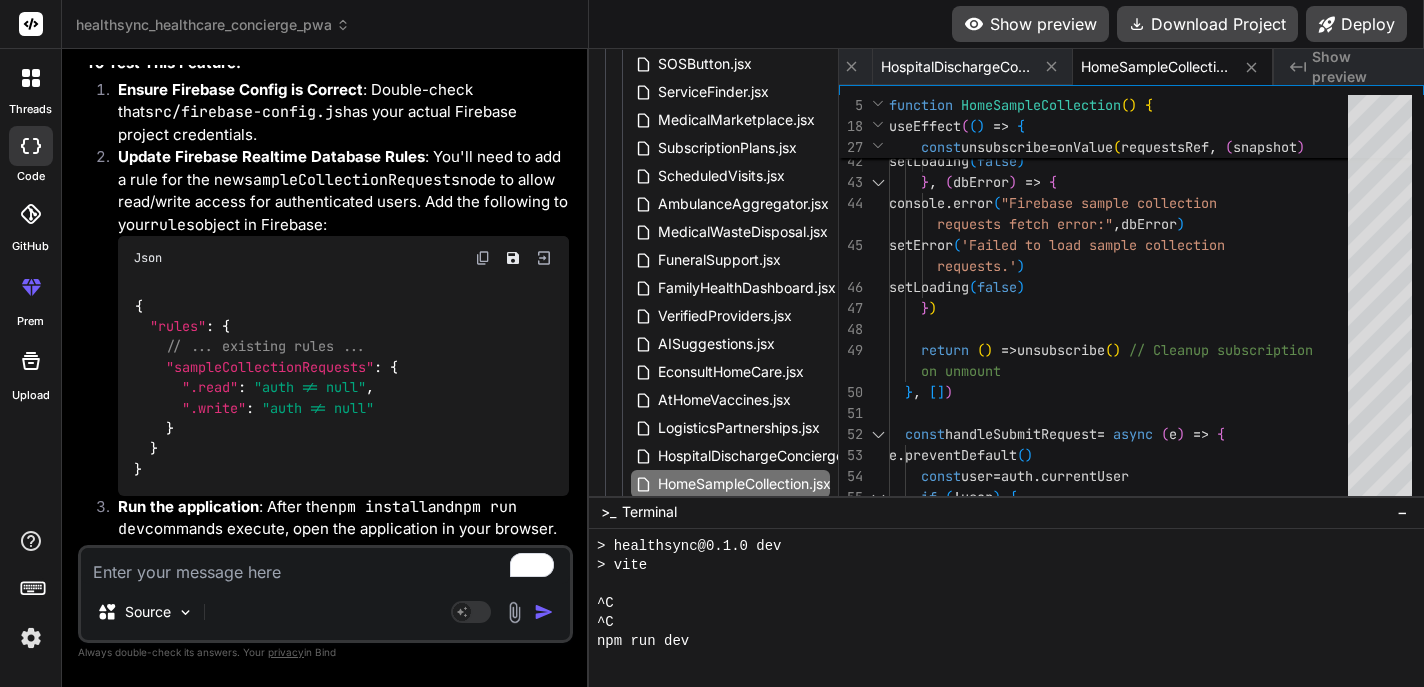 click at bounding box center (325, 566) 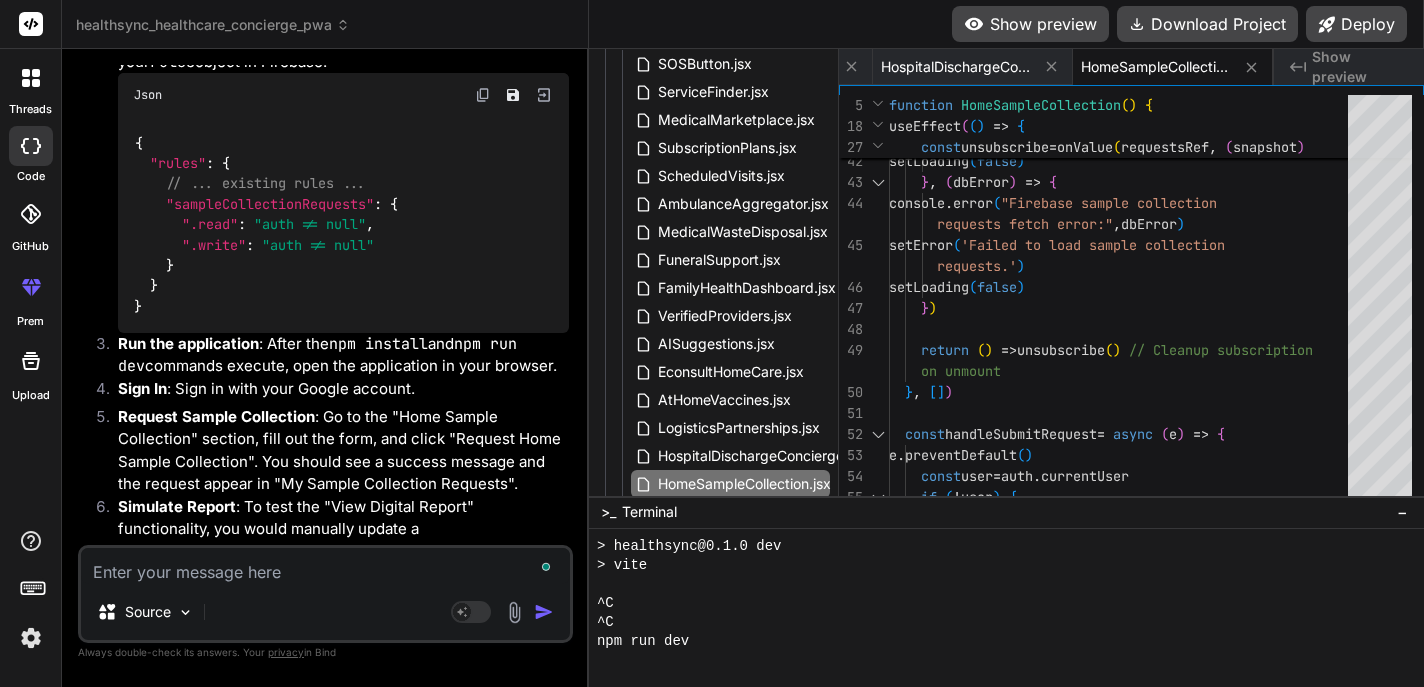 scroll, scrollTop: 66998, scrollLeft: 0, axis: vertical 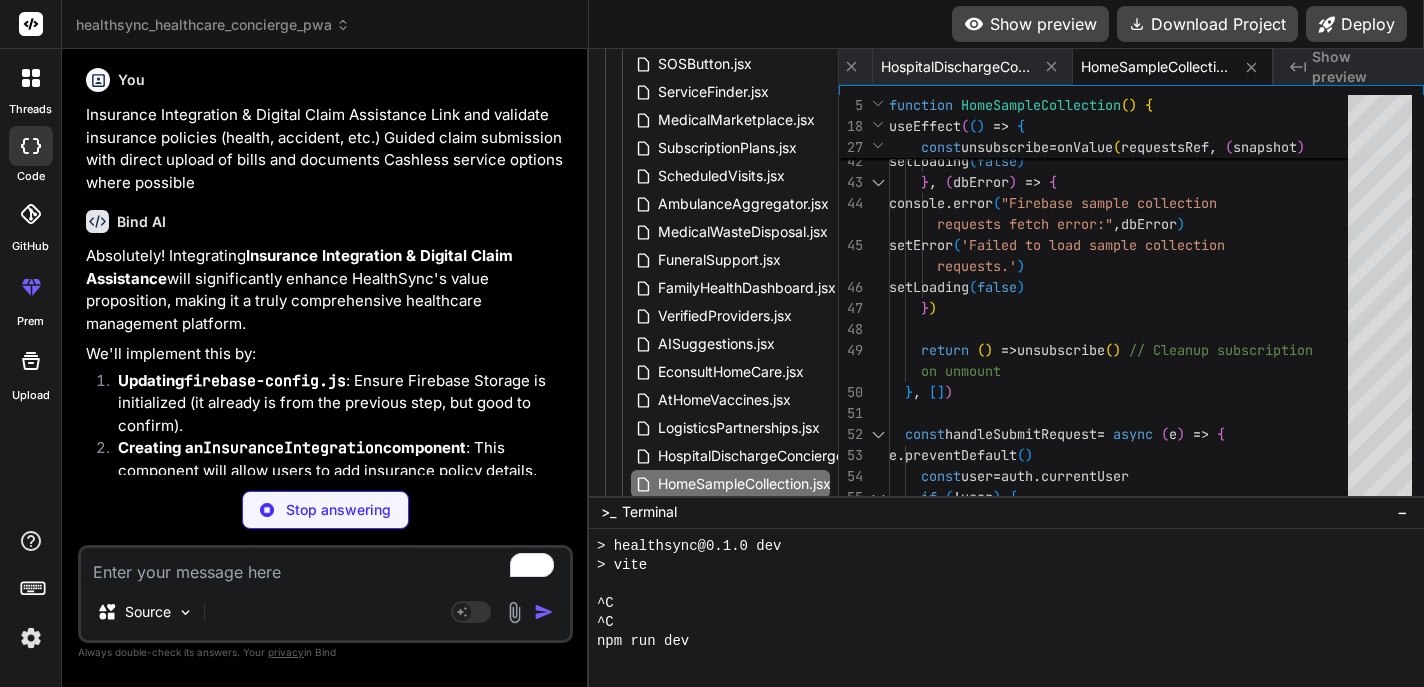 paste on "Preventive Health & Wellness Packages
Annual health checkups, home health screening camps
Wellness add-ons: yoga, dietician consults, counseling, chronic care management" 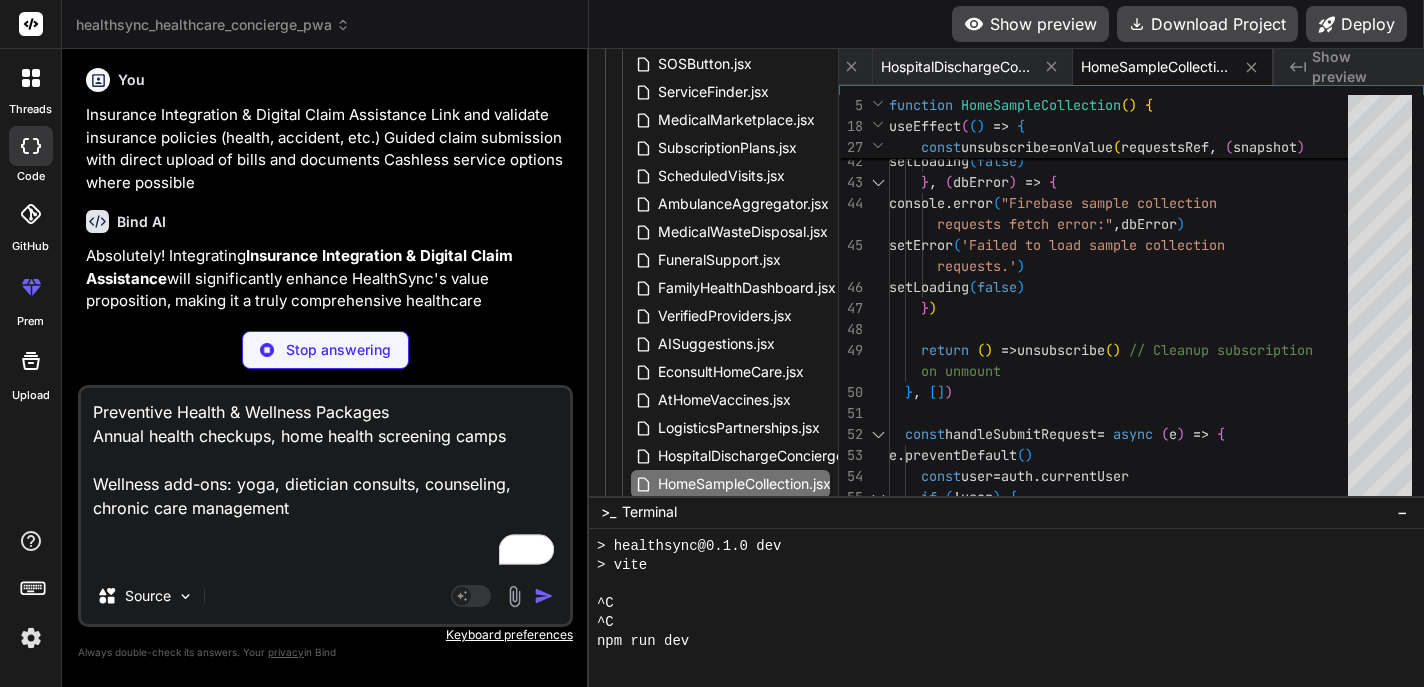scroll, scrollTop: 67696, scrollLeft: 0, axis: vertical 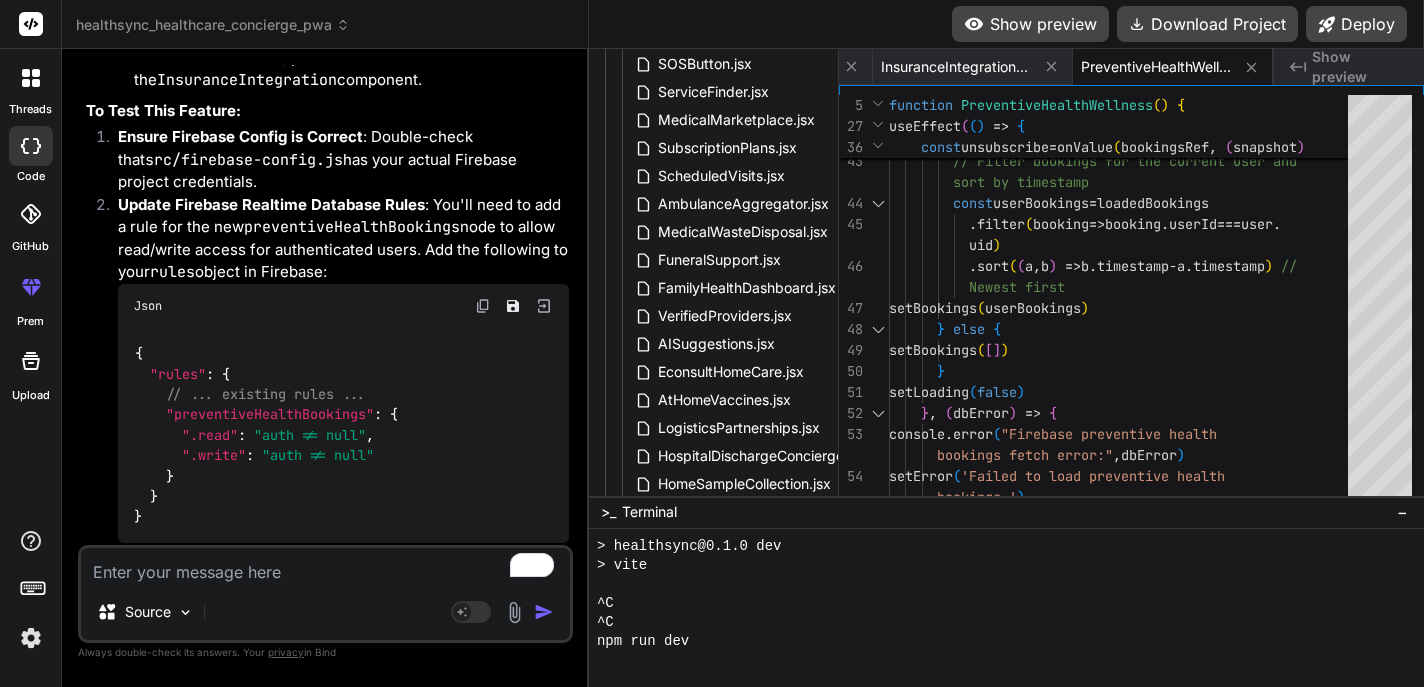 paste on "[MEDICAL_DATA] & Automated Refill
Pill reminders, digital medicine box, and auto-notification for refills
Tie-up with local pharmacies for scheduled medicine delivery" 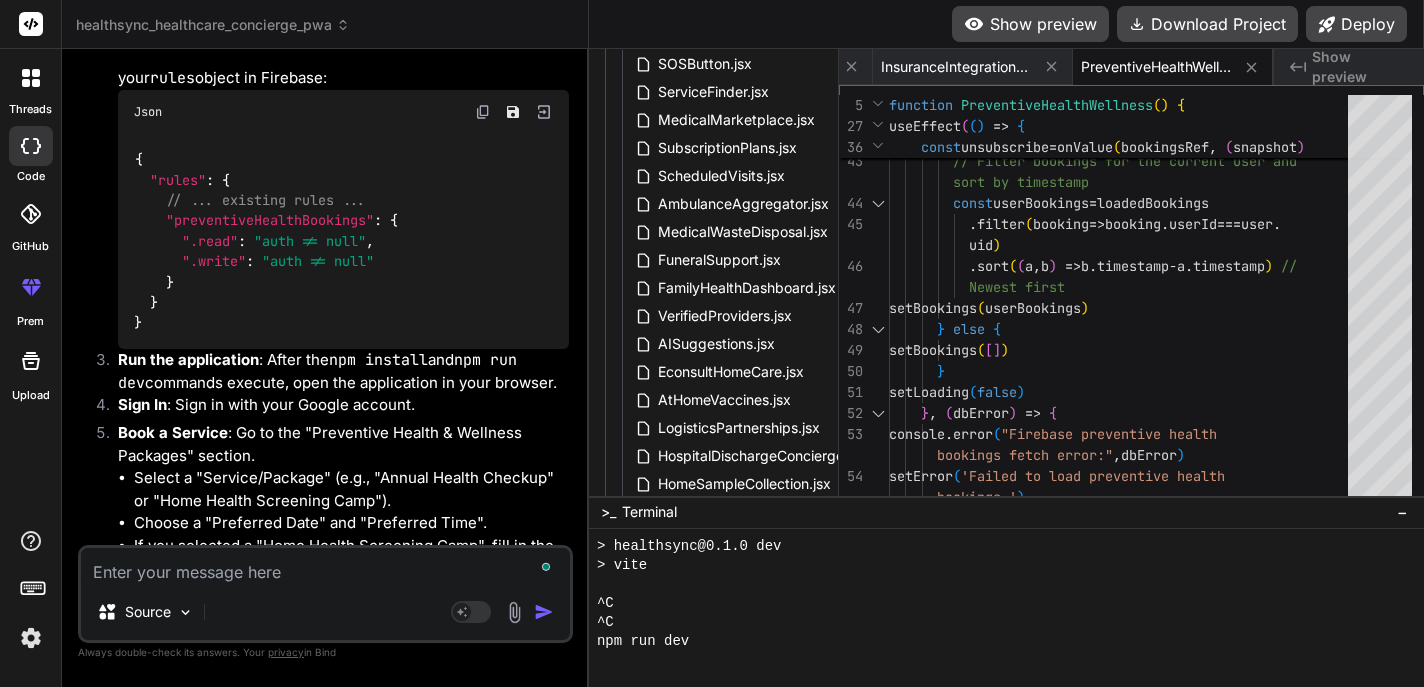 scroll, scrollTop: 73266, scrollLeft: 0, axis: vertical 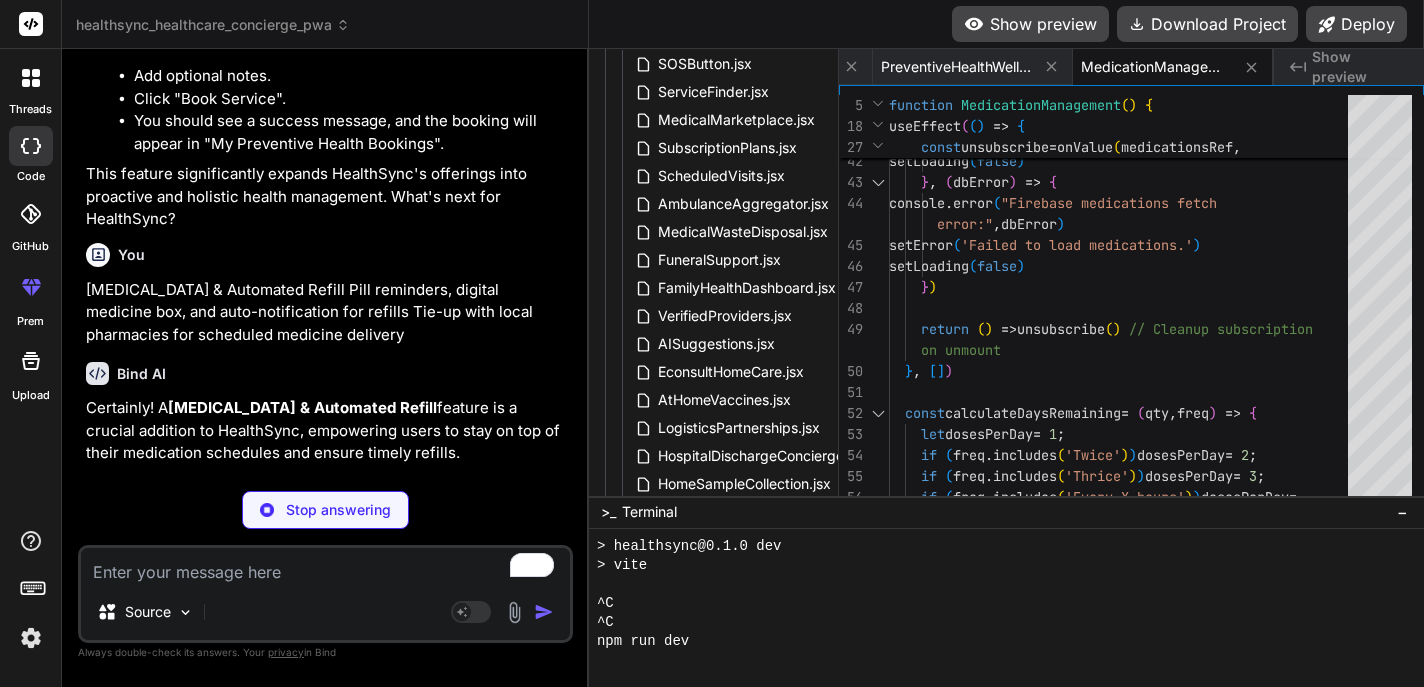 paste on "Specialist Onsite Consultations
Home visits by doctors specializing in [MEDICAL_DATA], pediatrics, wound care, etc." 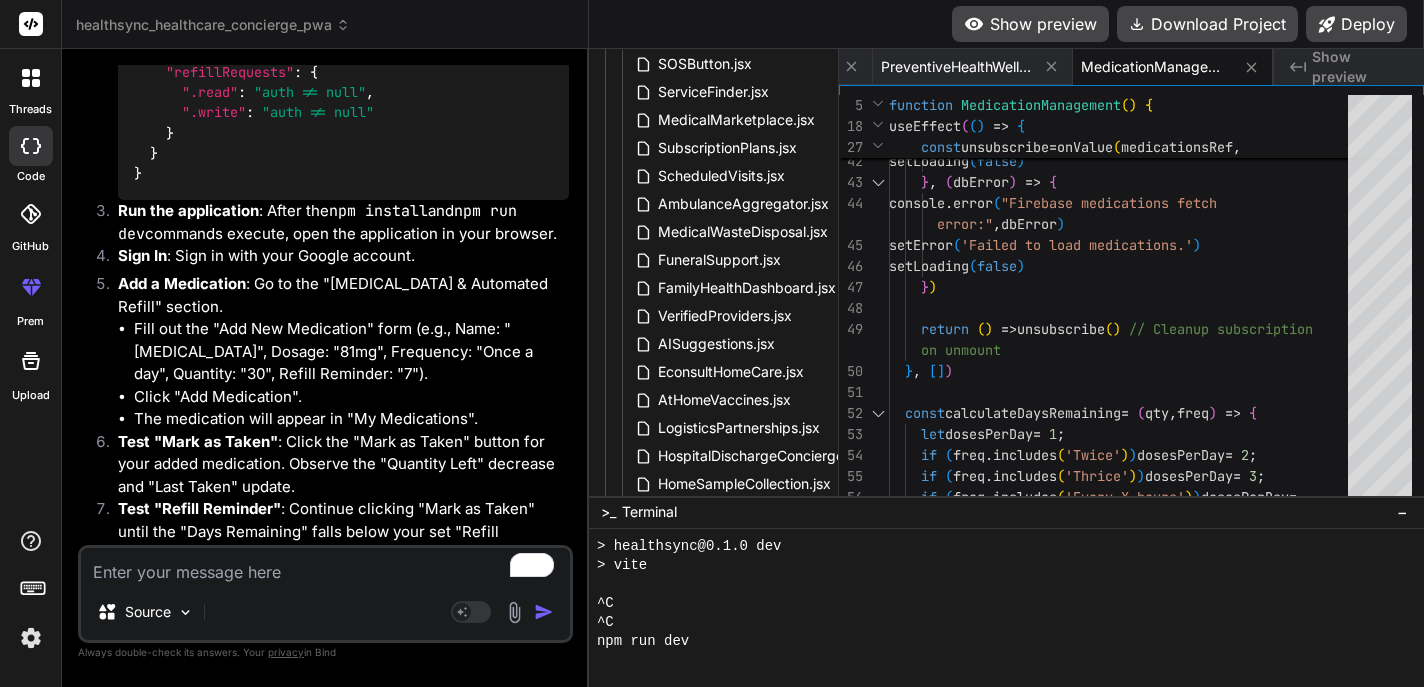 scroll, scrollTop: 76212, scrollLeft: 0, axis: vertical 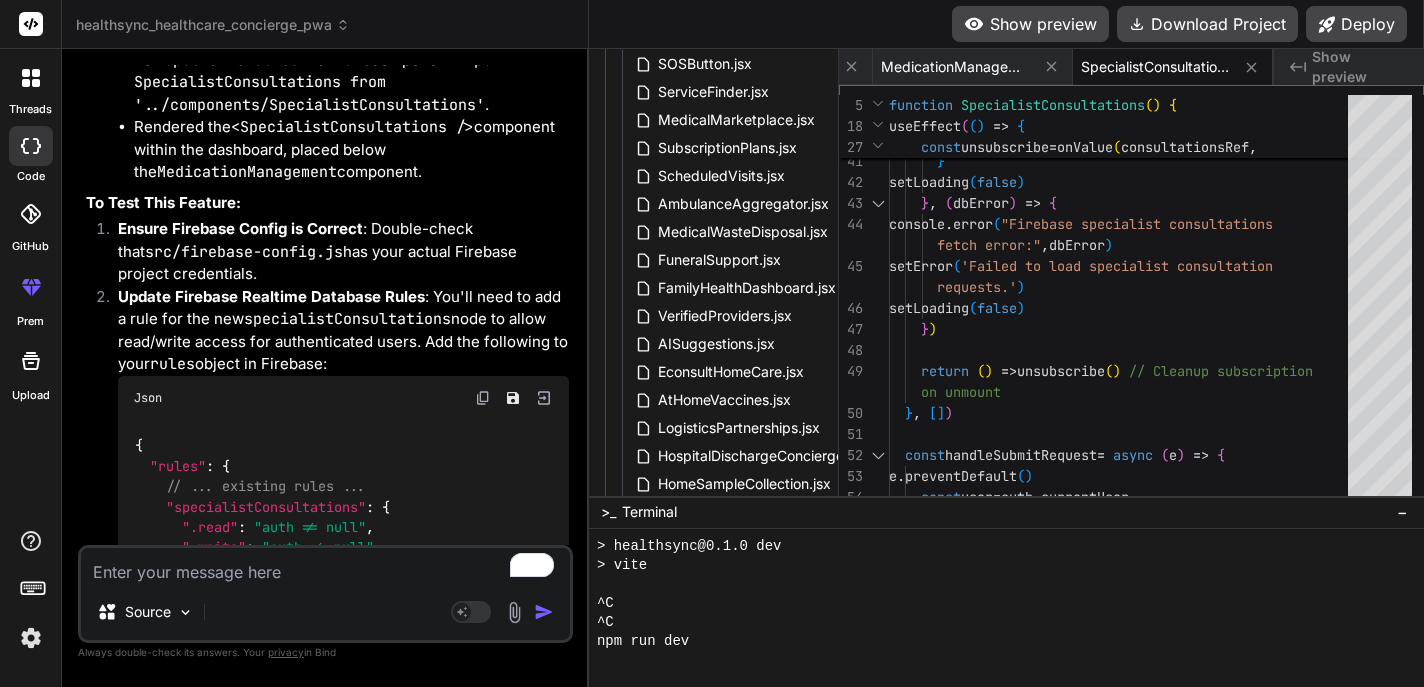 paste on "Must-have MVP features: Booking nurses/caretakers, ambulance aggregator, medical equipment rental/delivery, emergency button, multi-language.
Secondary/Phase 2 features: AI suggestions, remote monitoring, insurance, end-of-life/funeral support, home sample collection, etc." 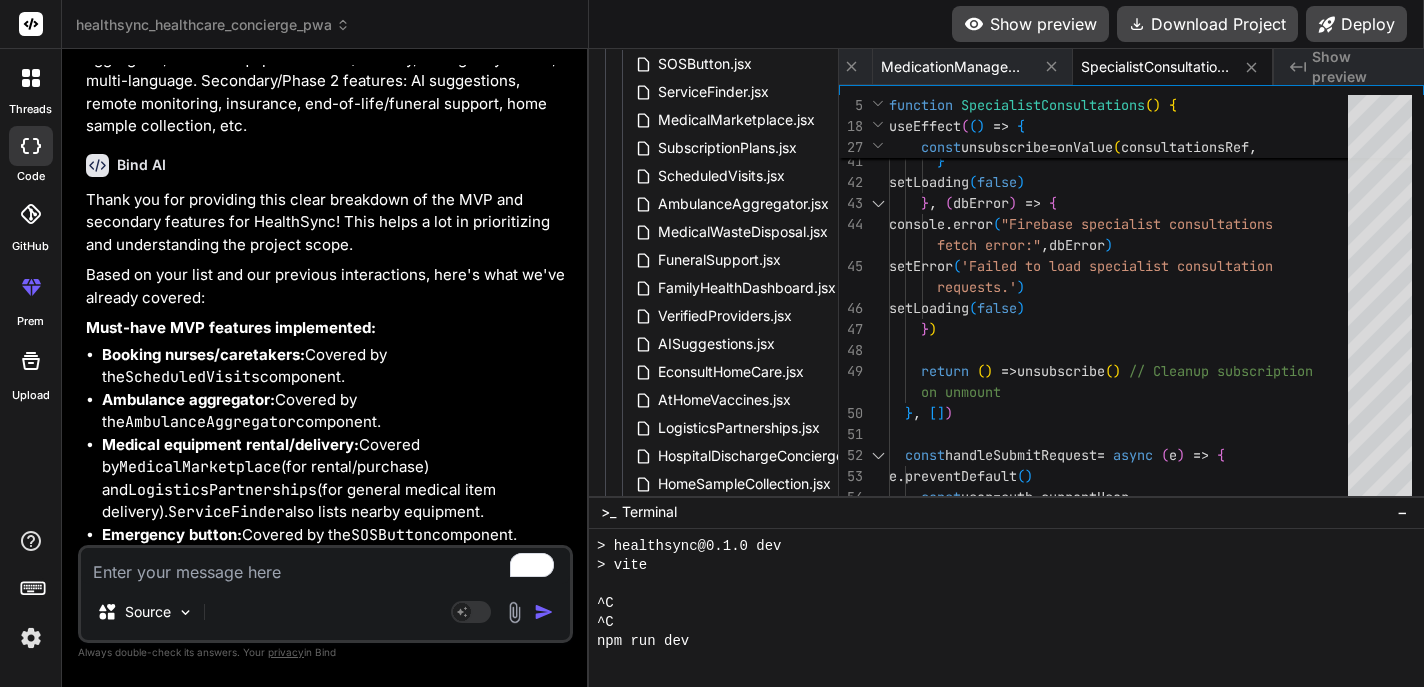 scroll, scrollTop: 79328, scrollLeft: 0, axis: vertical 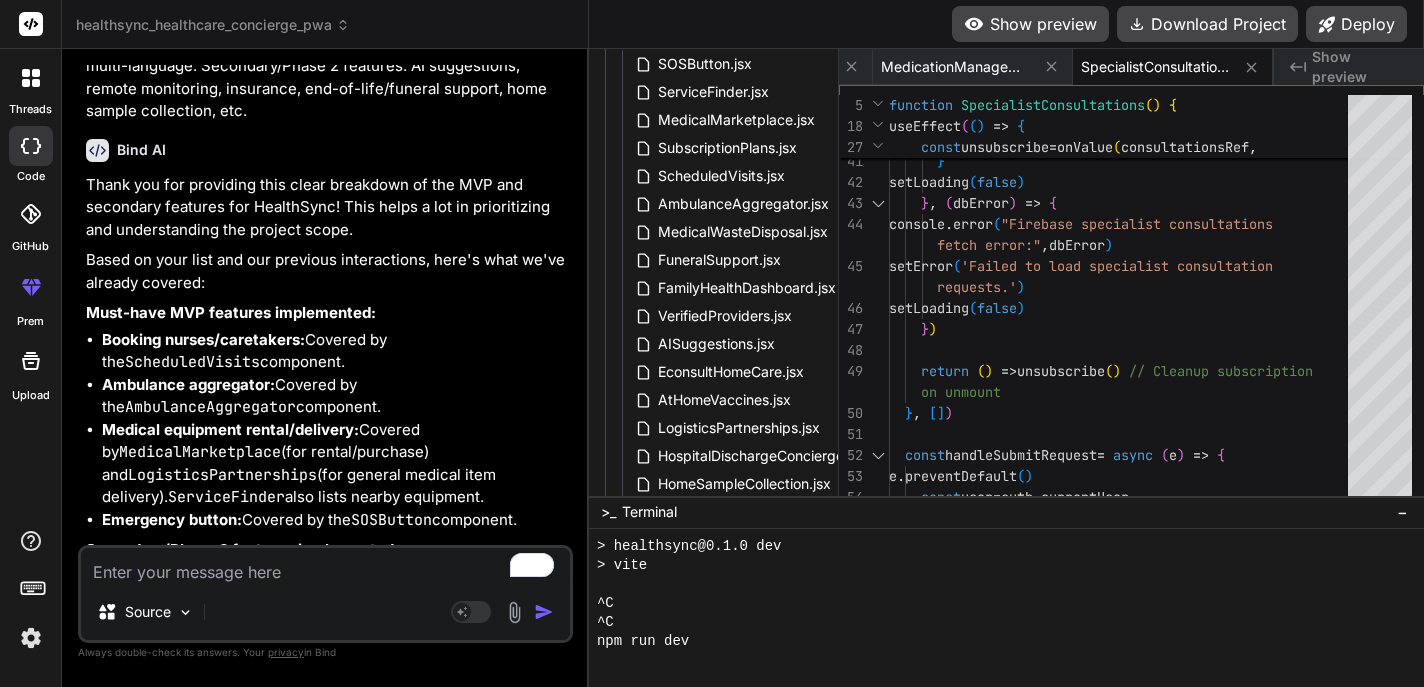 click at bounding box center (325, 566) 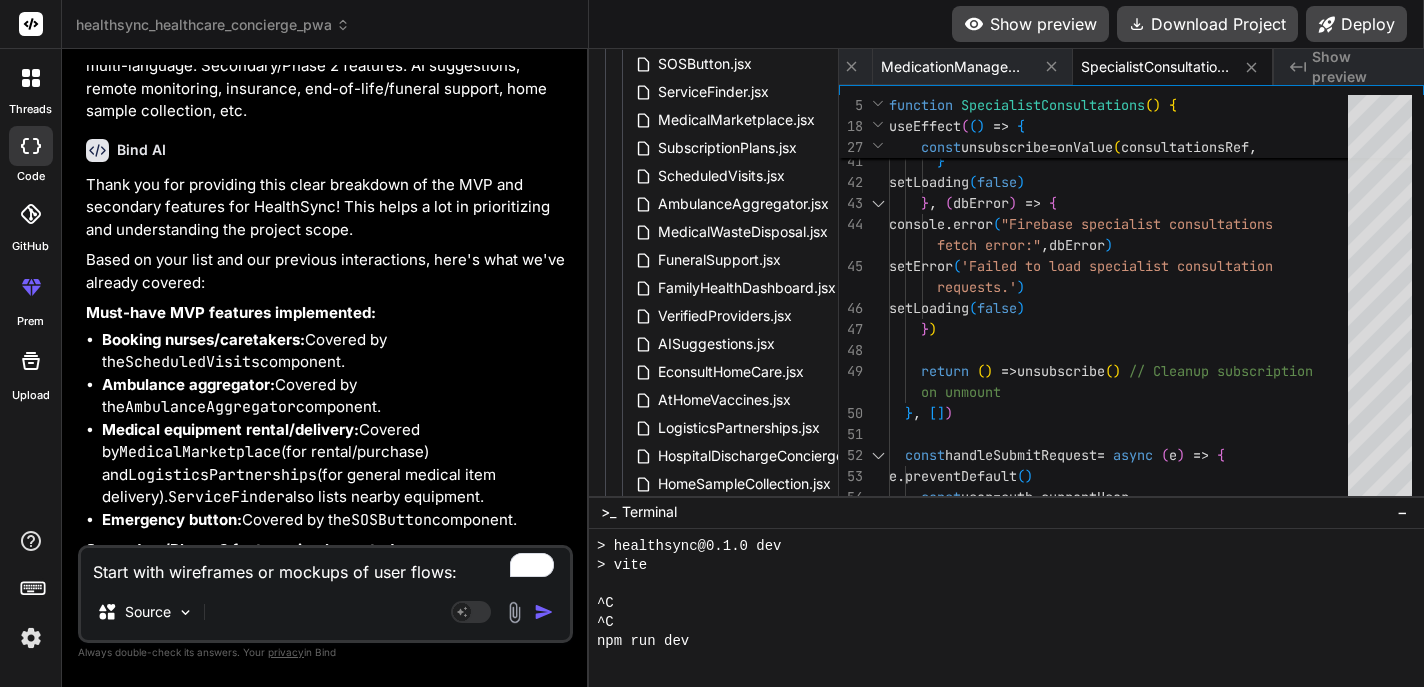 scroll, scrollTop: 25, scrollLeft: 0, axis: vertical 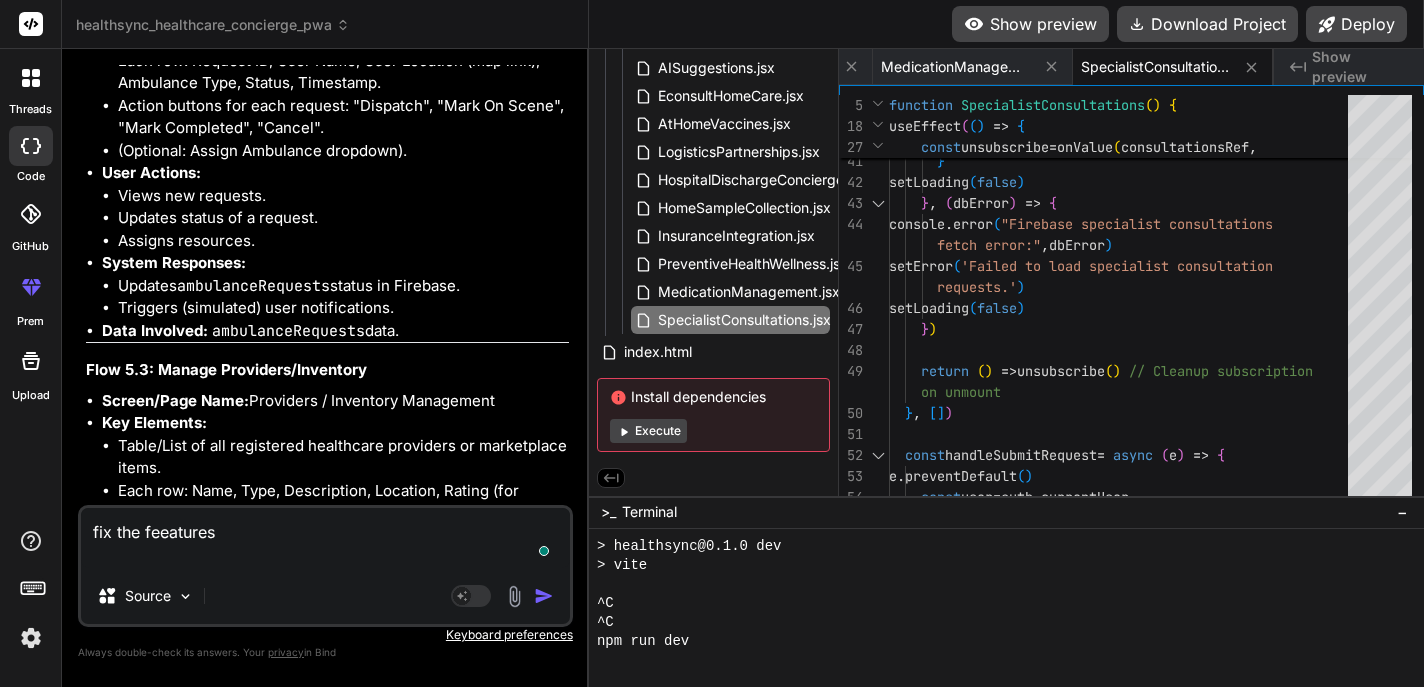 paste on "User onboarding/profile
Service browsing/booking/payment
Real-time tracking & notifications
Family dashboard
Admin/provider portal" 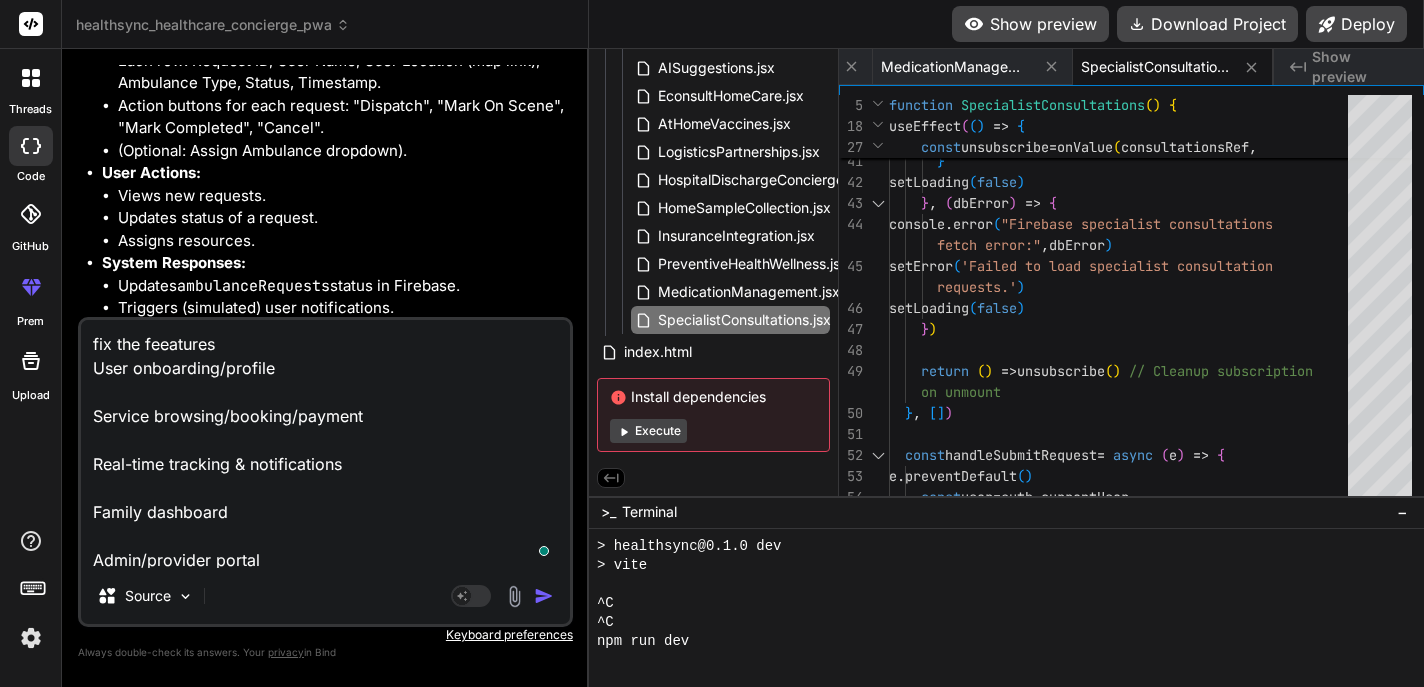 scroll, scrollTop: 1, scrollLeft: 0, axis: vertical 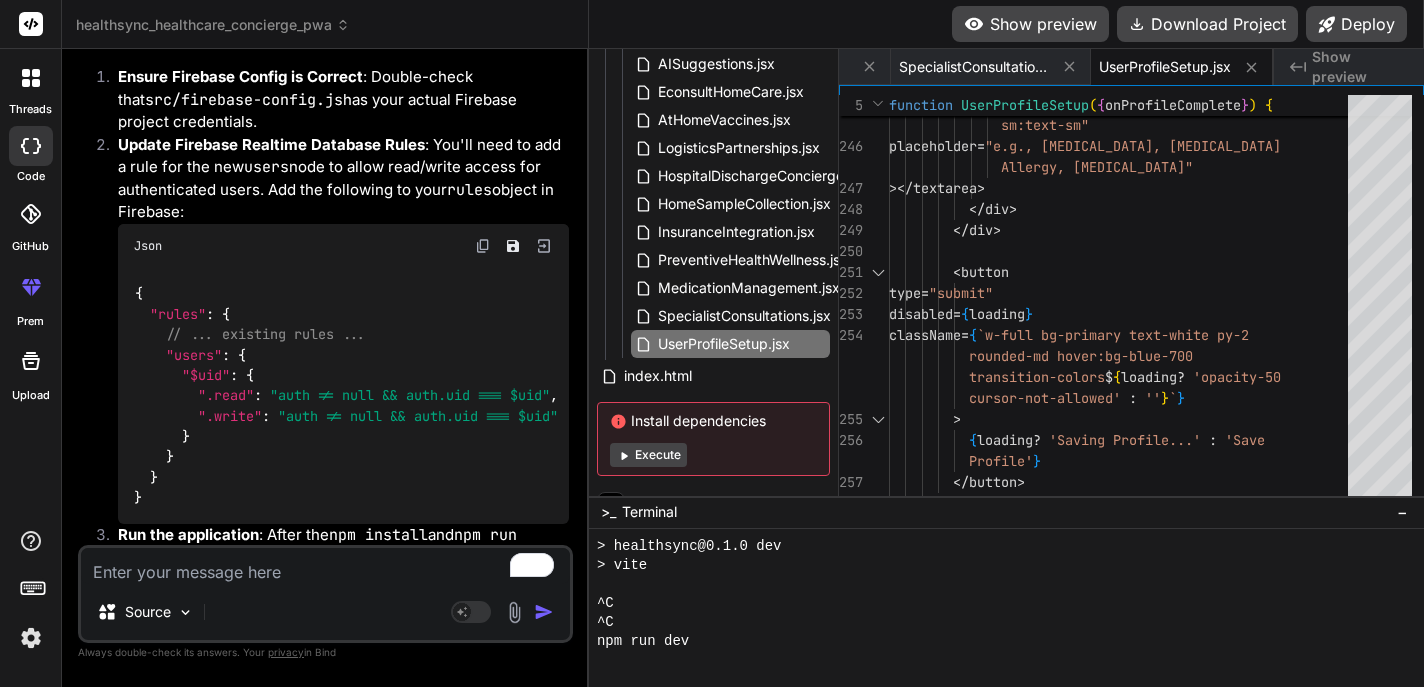 type on "y" 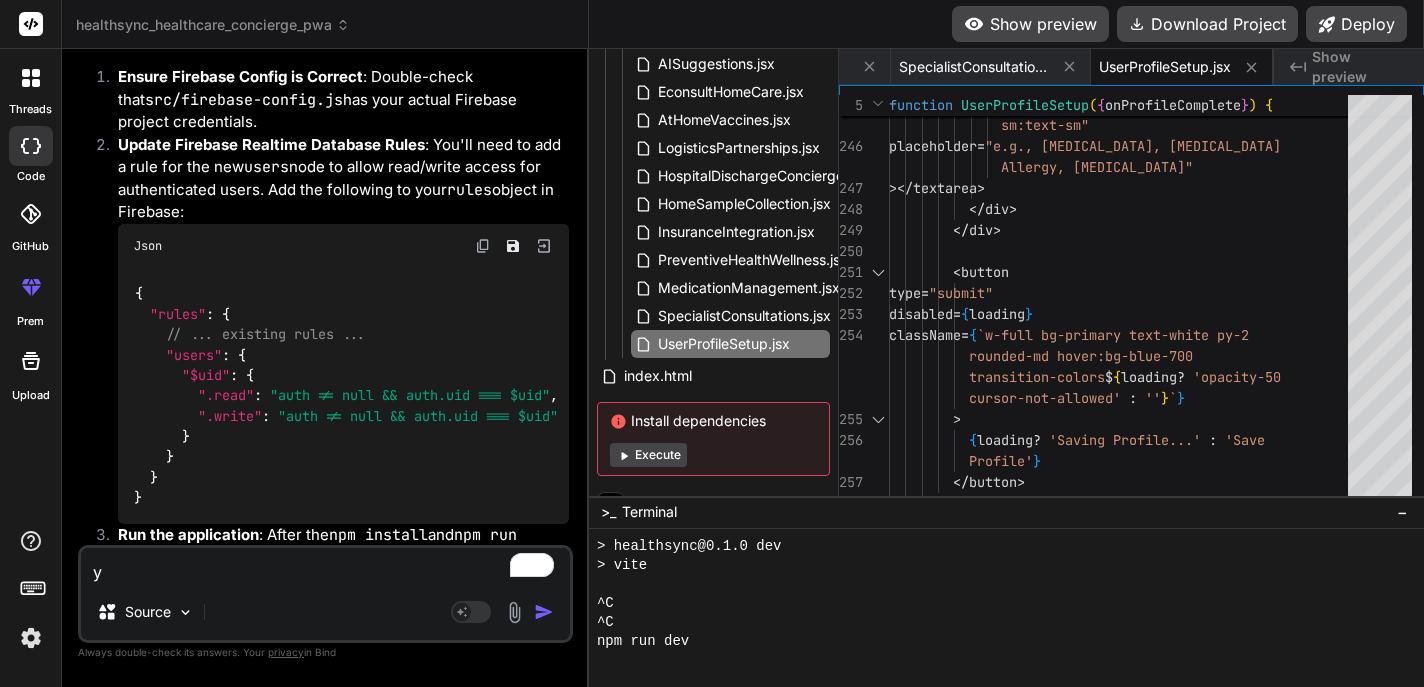 type on "ye" 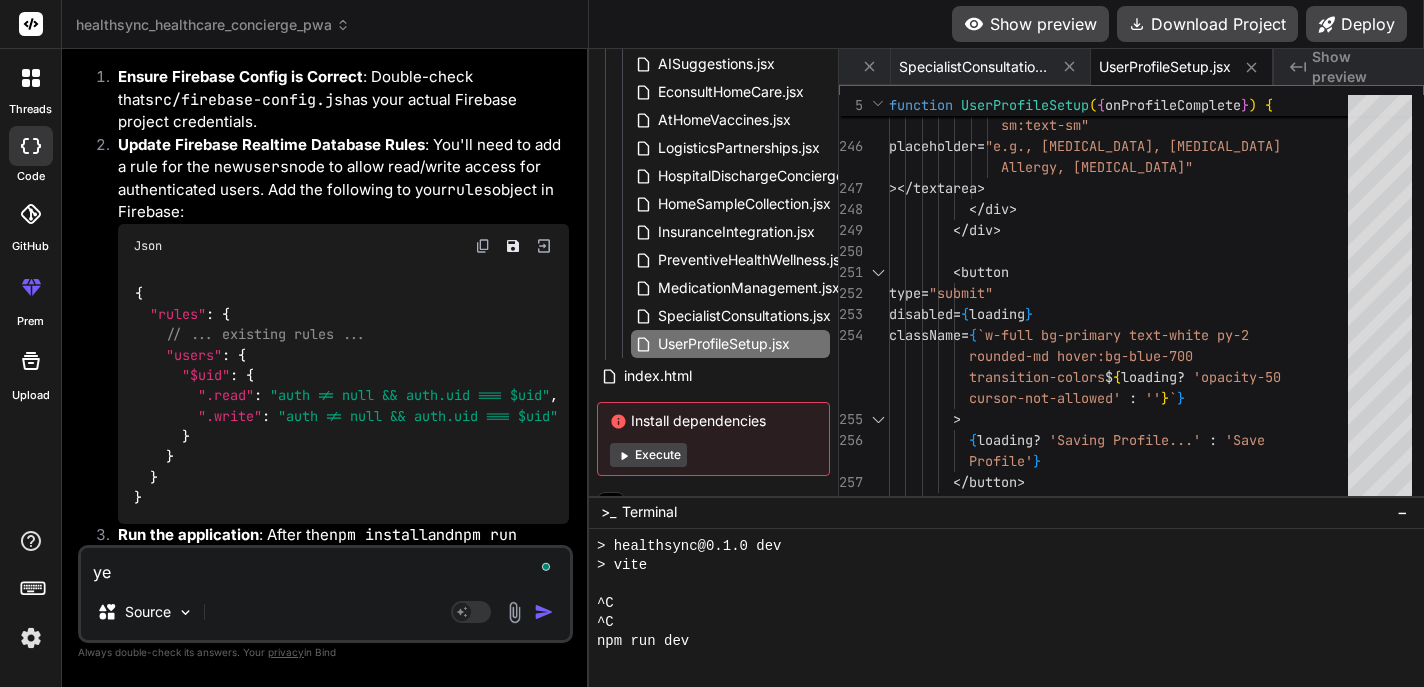 type on "yes" 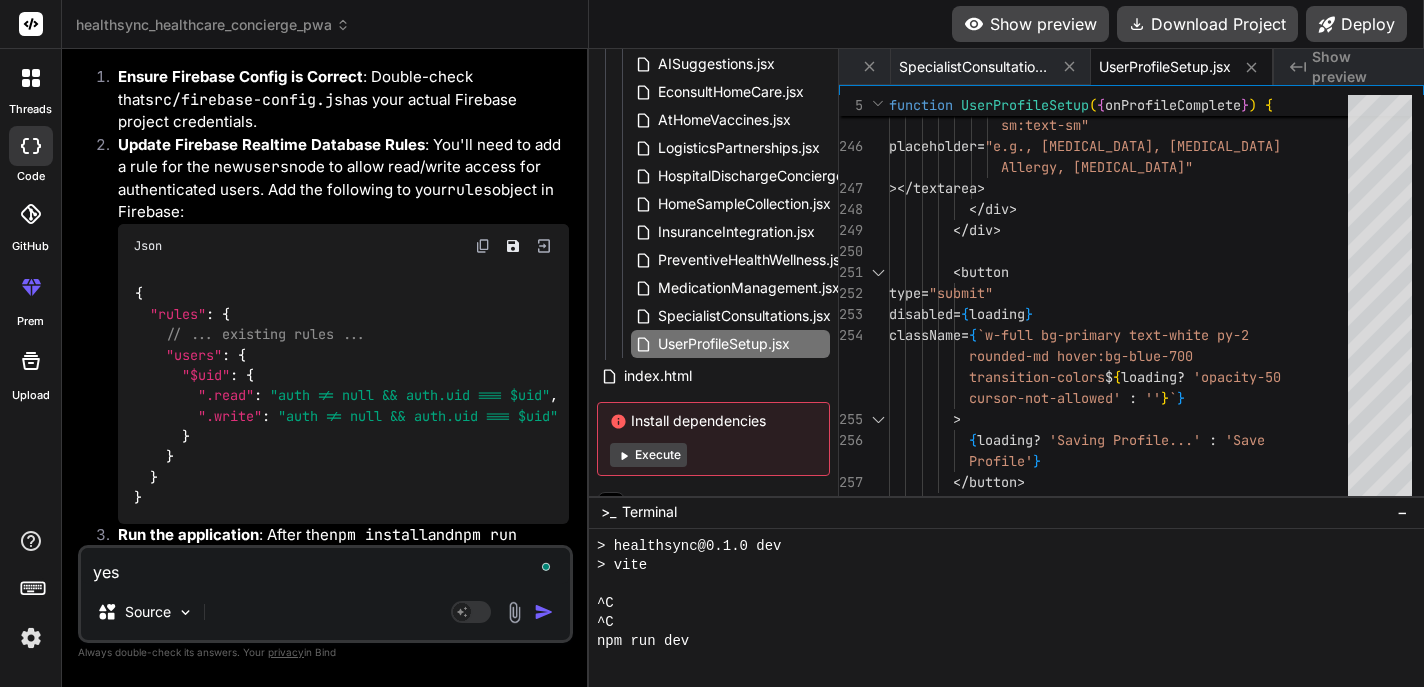 type on "yes," 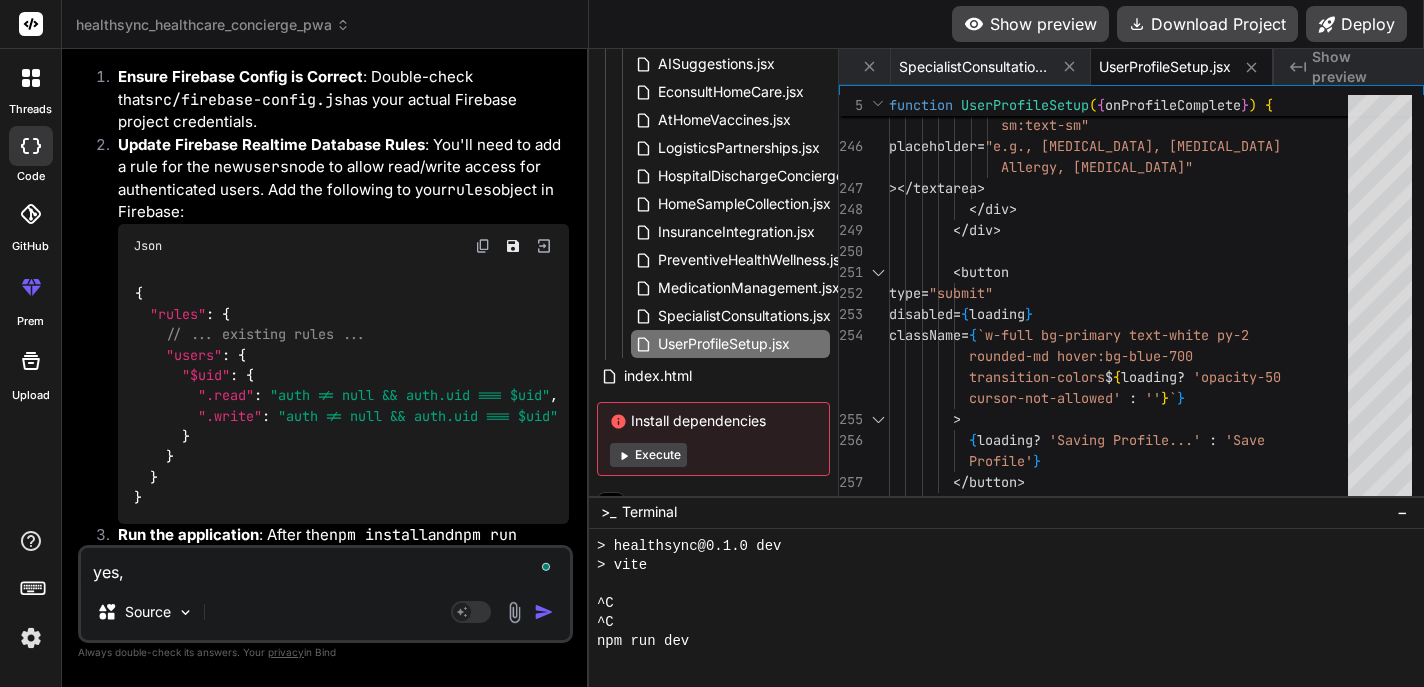 type on "yes," 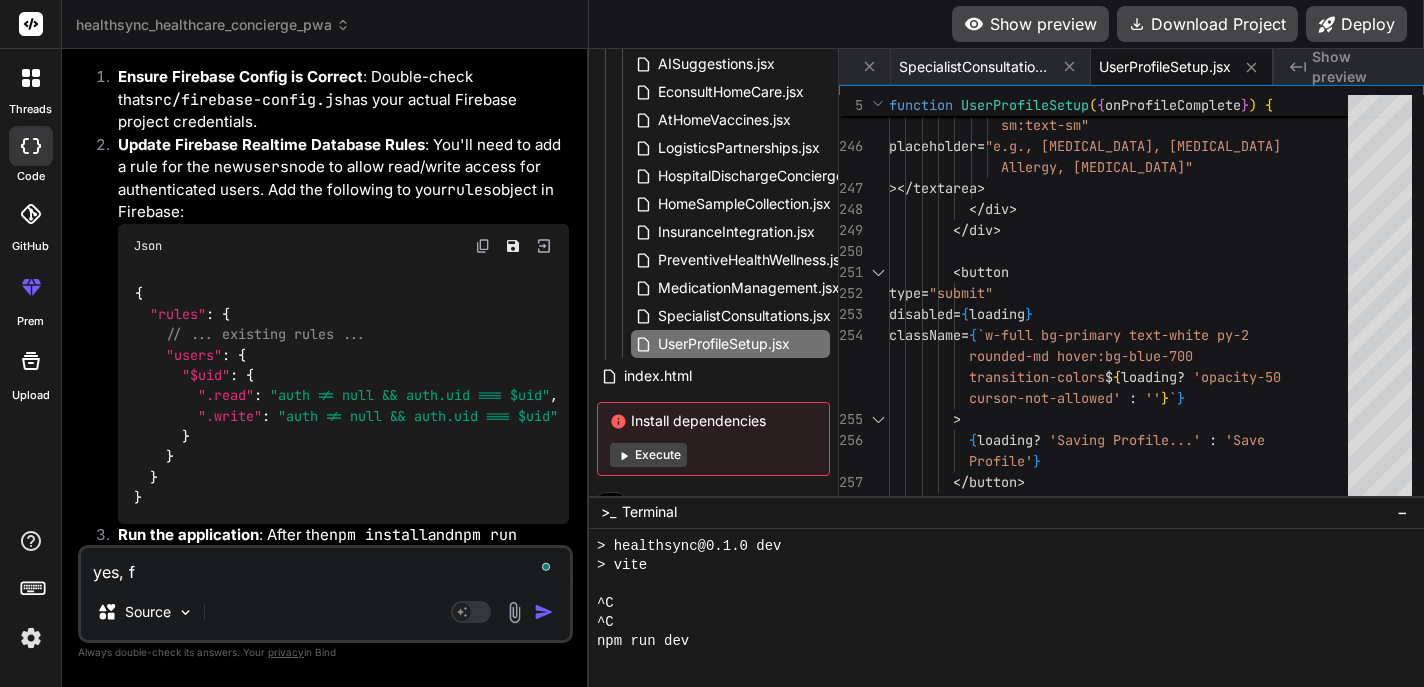 type on "yes, fi" 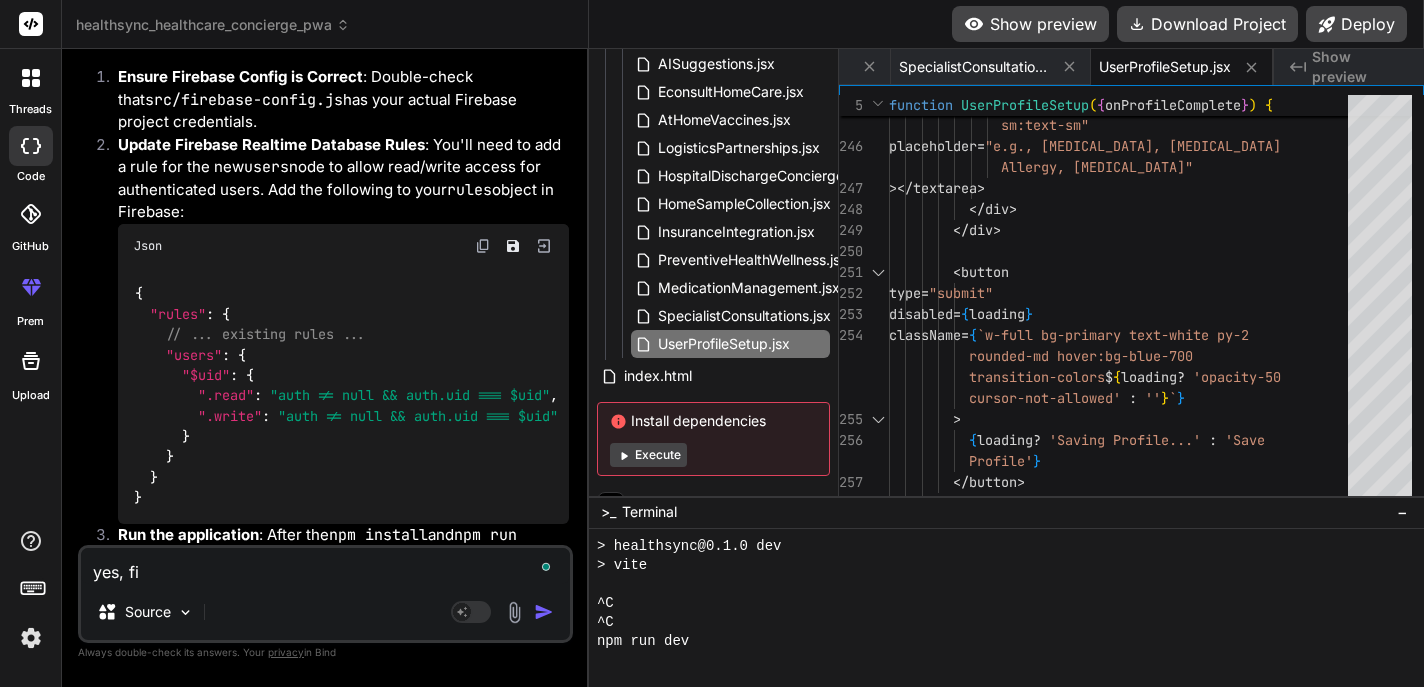 type on "yes, fix" 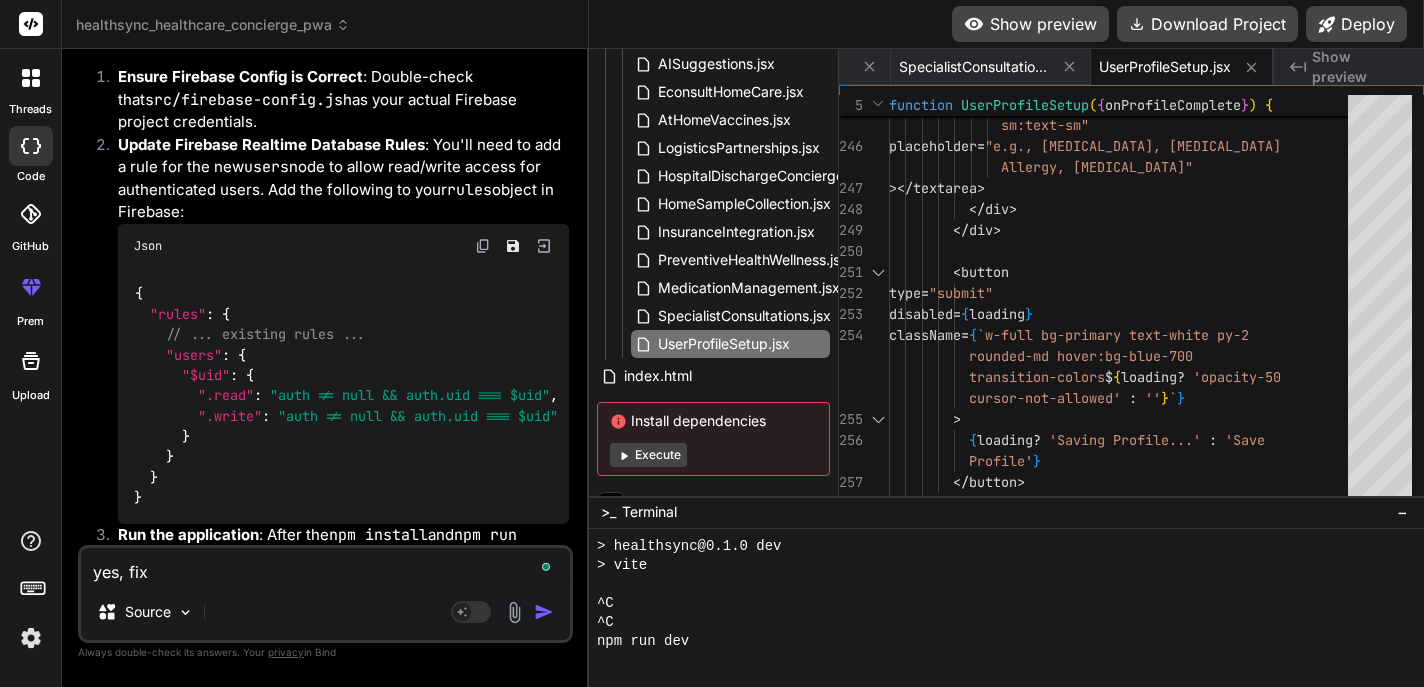 type on "yes, fix" 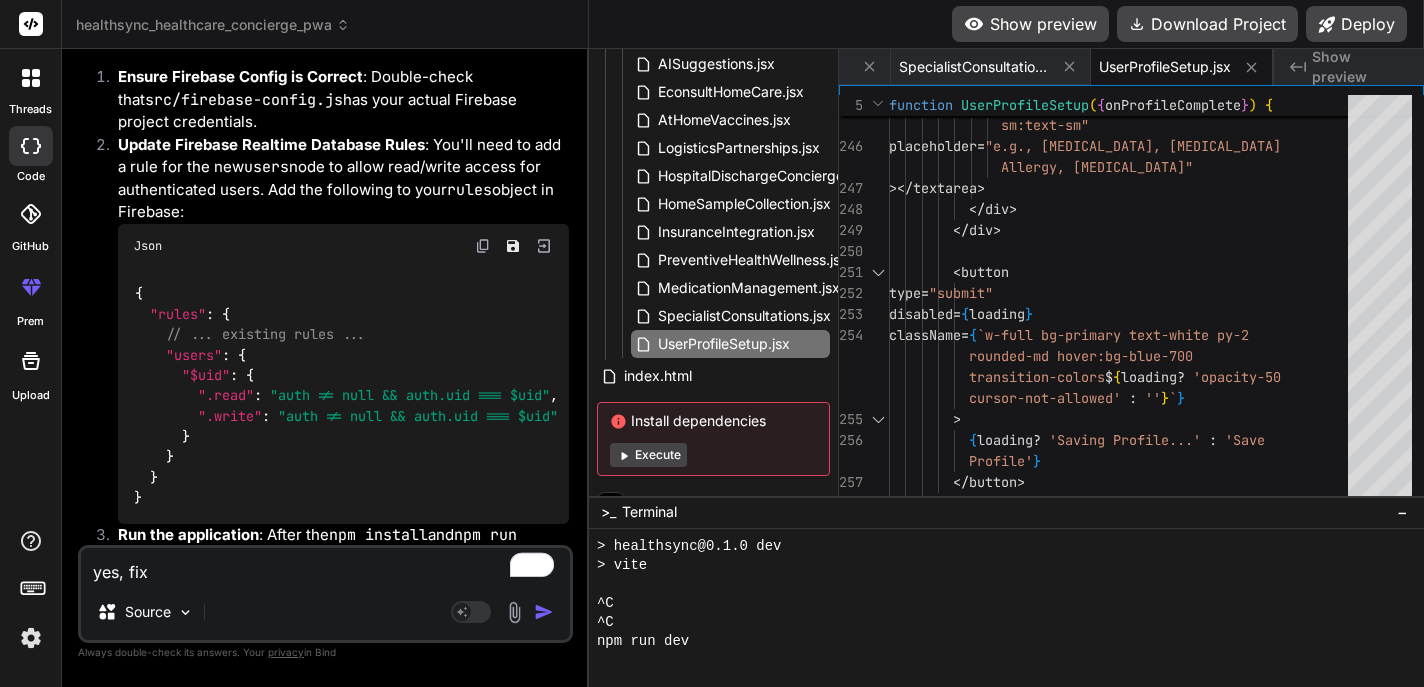 type on "yes, fix t" 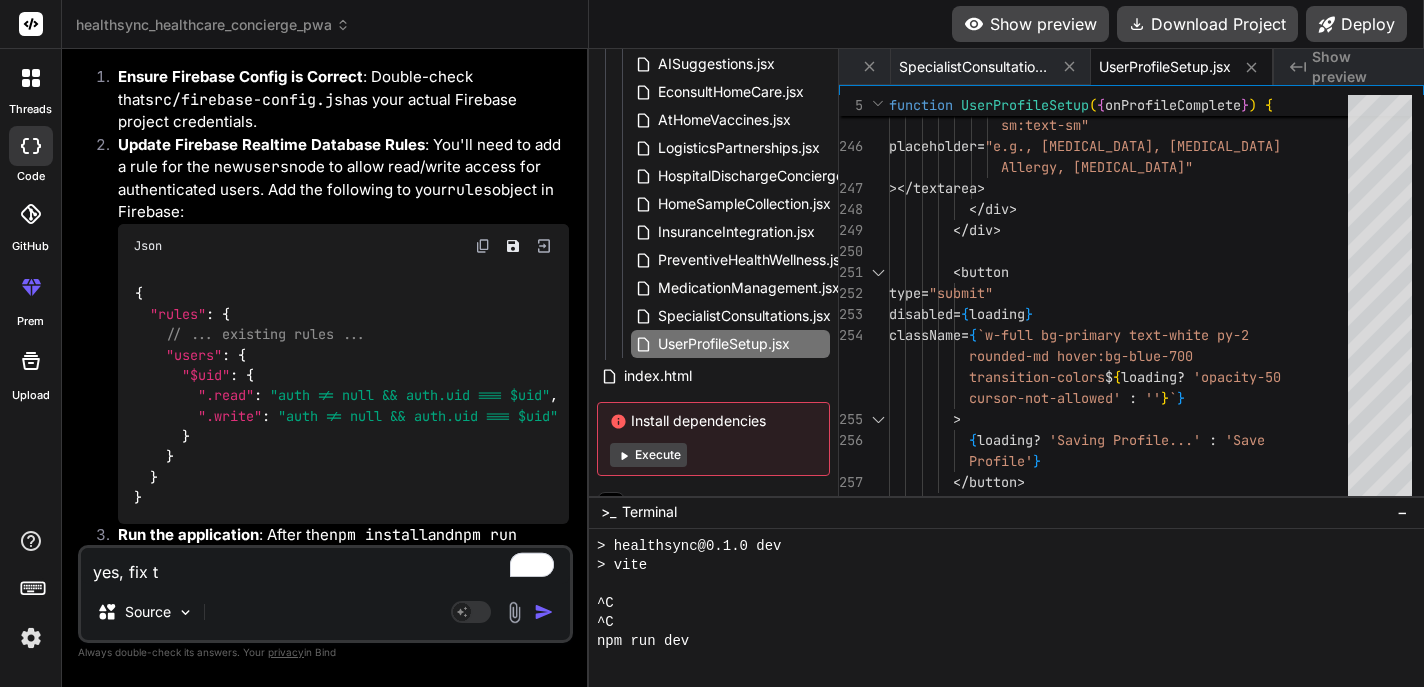 type on "yes, fix th" 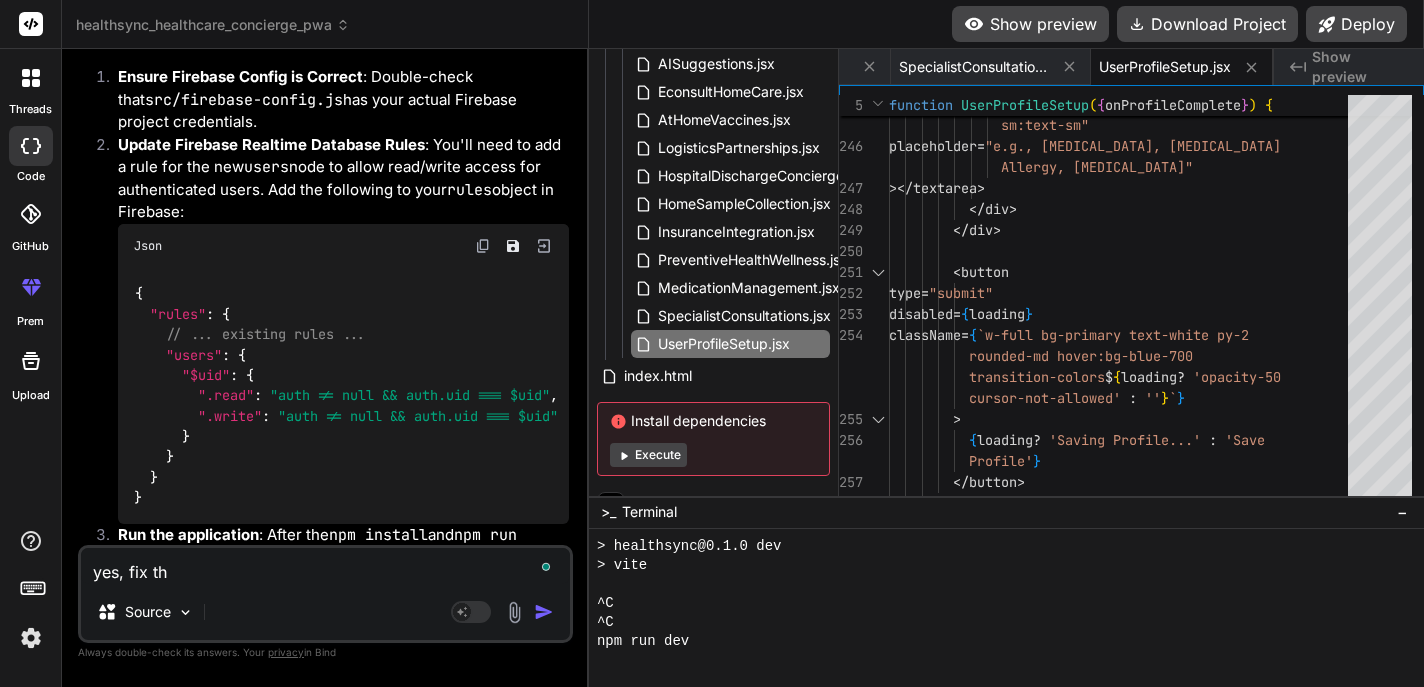 type on "yes, fix the" 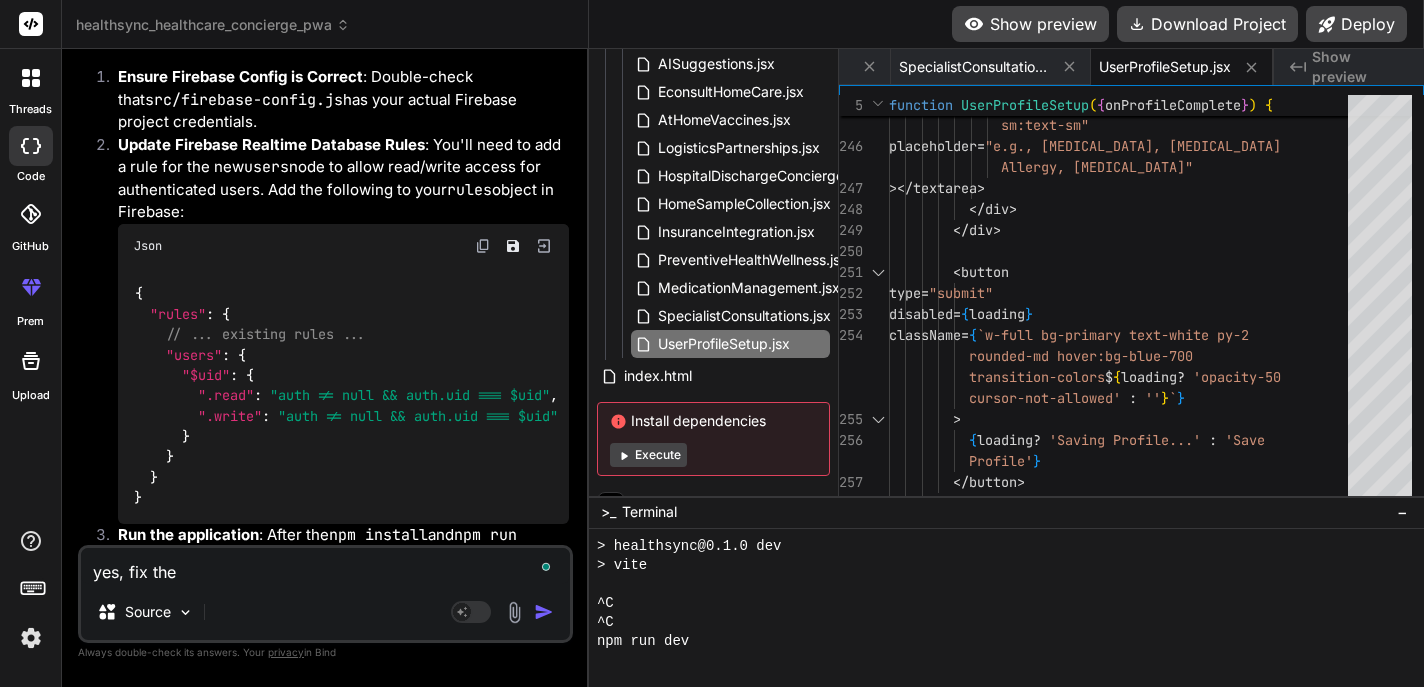 type on "yes, fix the" 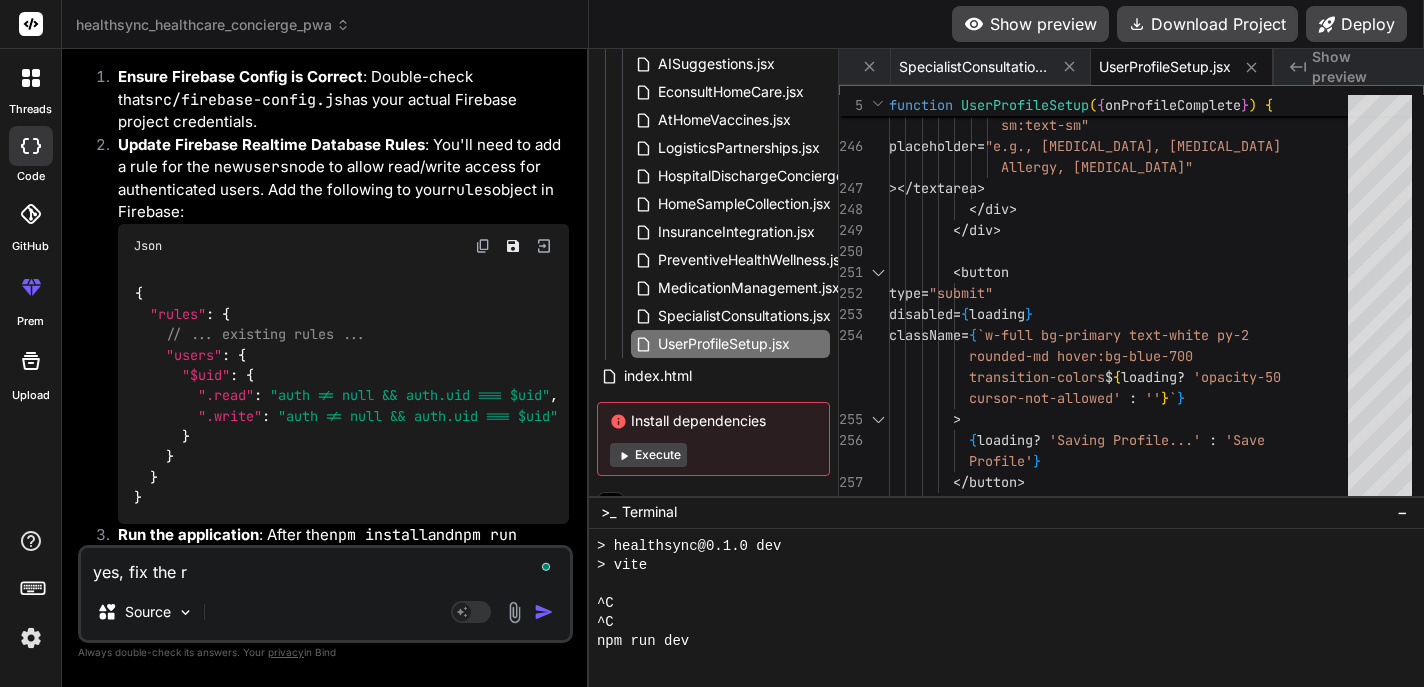 type on "yes, fix the rt" 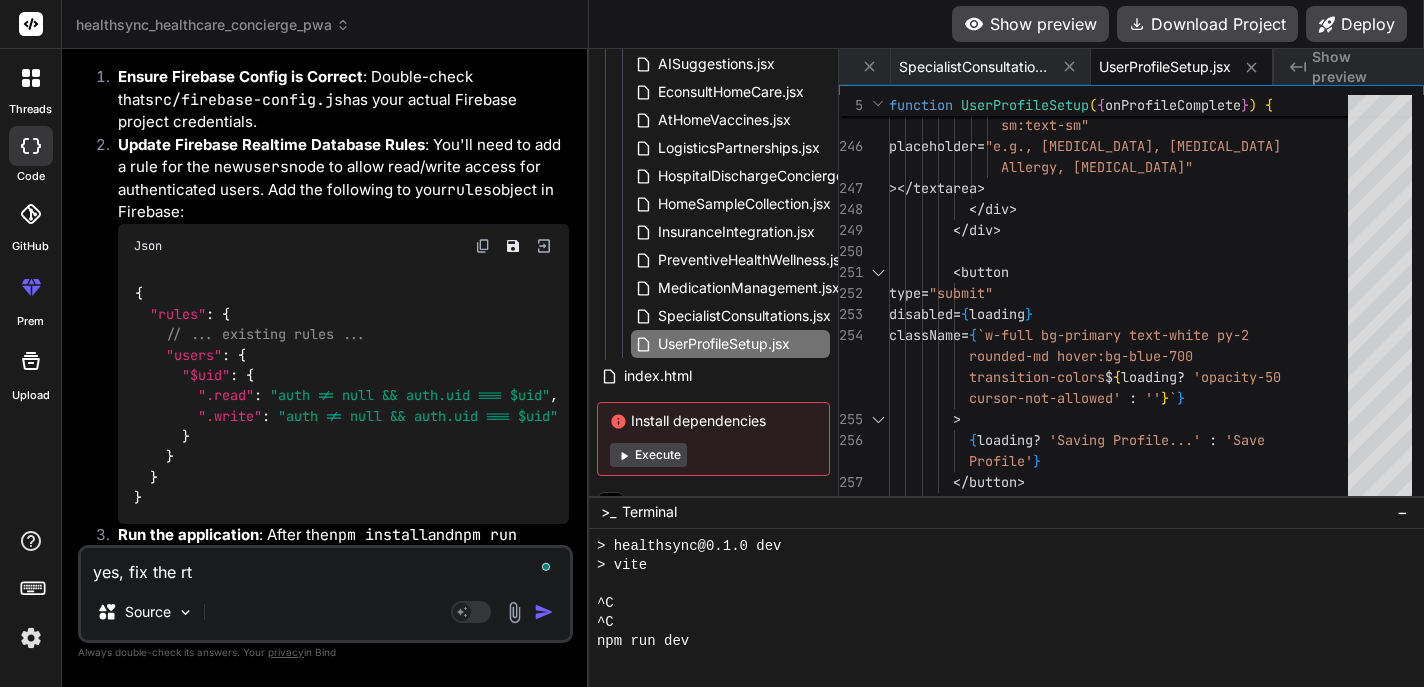 type on "yes, fix the r" 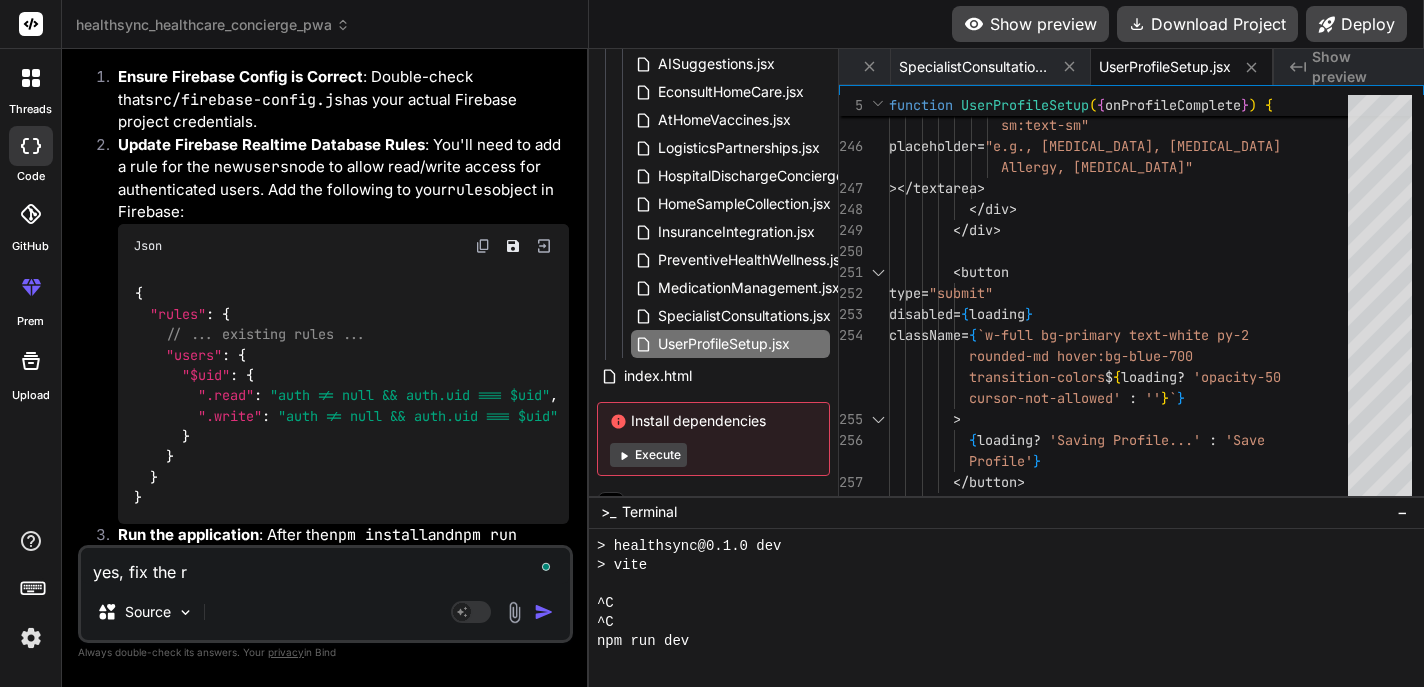 type on "yes, fix the re" 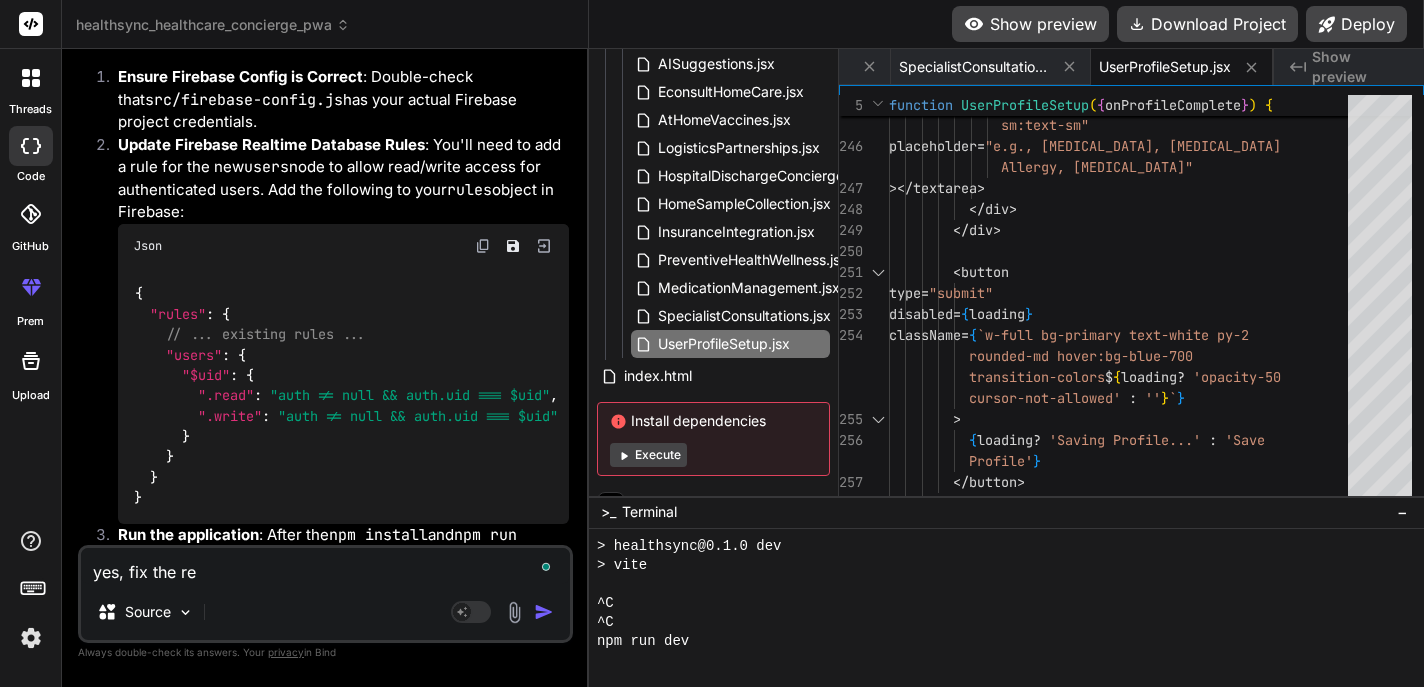 type on "yes, fix the res" 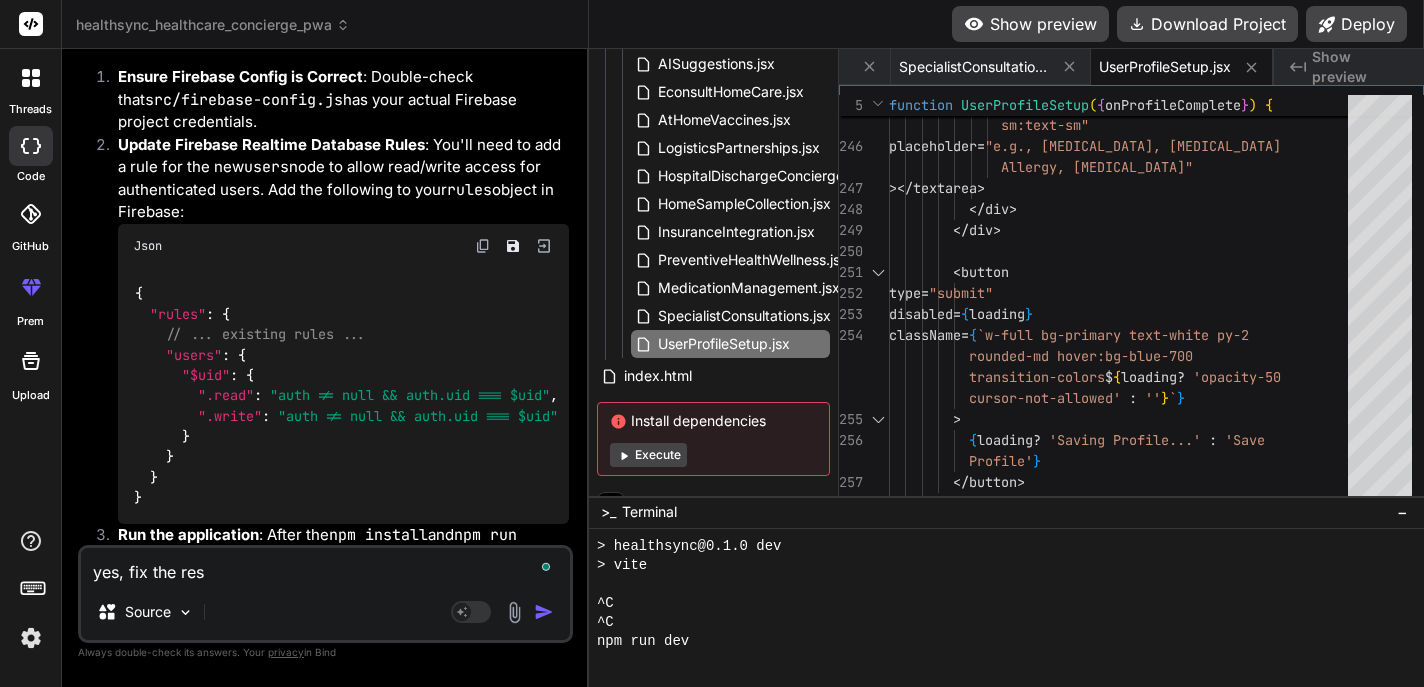 type on "yes, fix the rest" 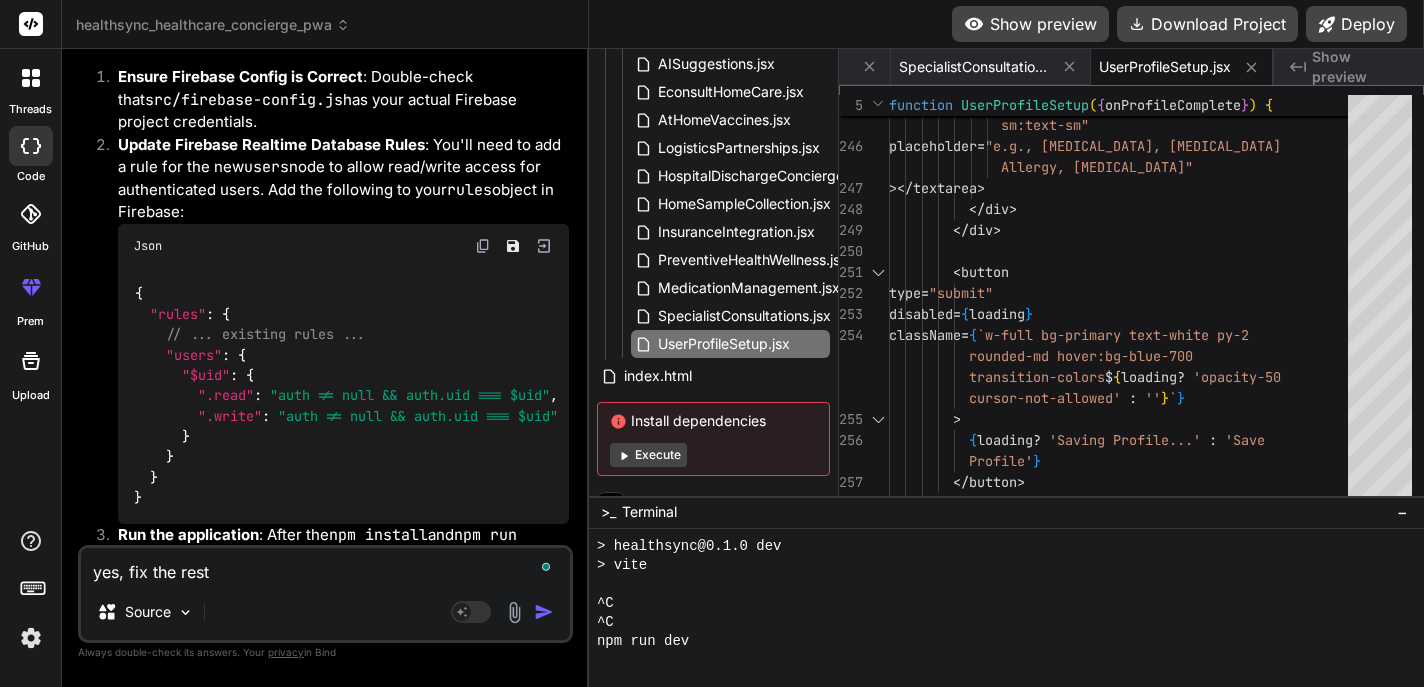 type on "yes, fix the rest" 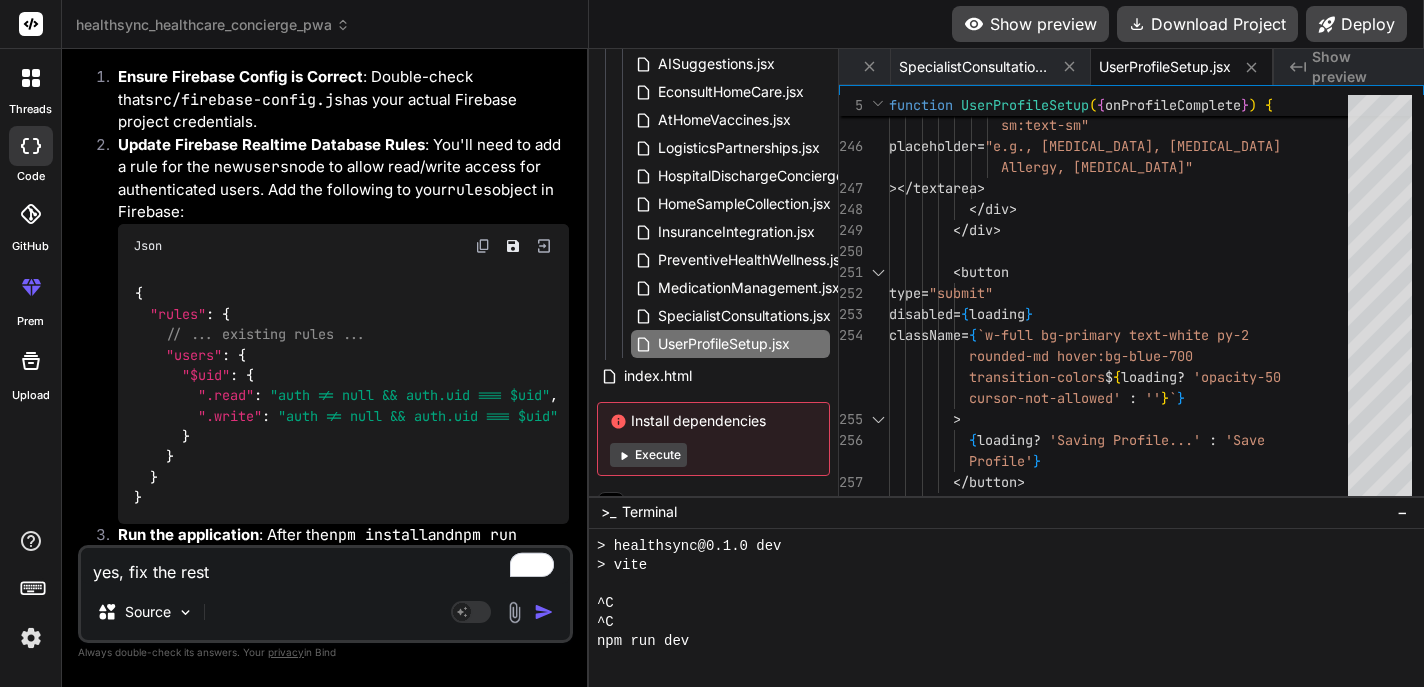 type on "yes, fix the rest a" 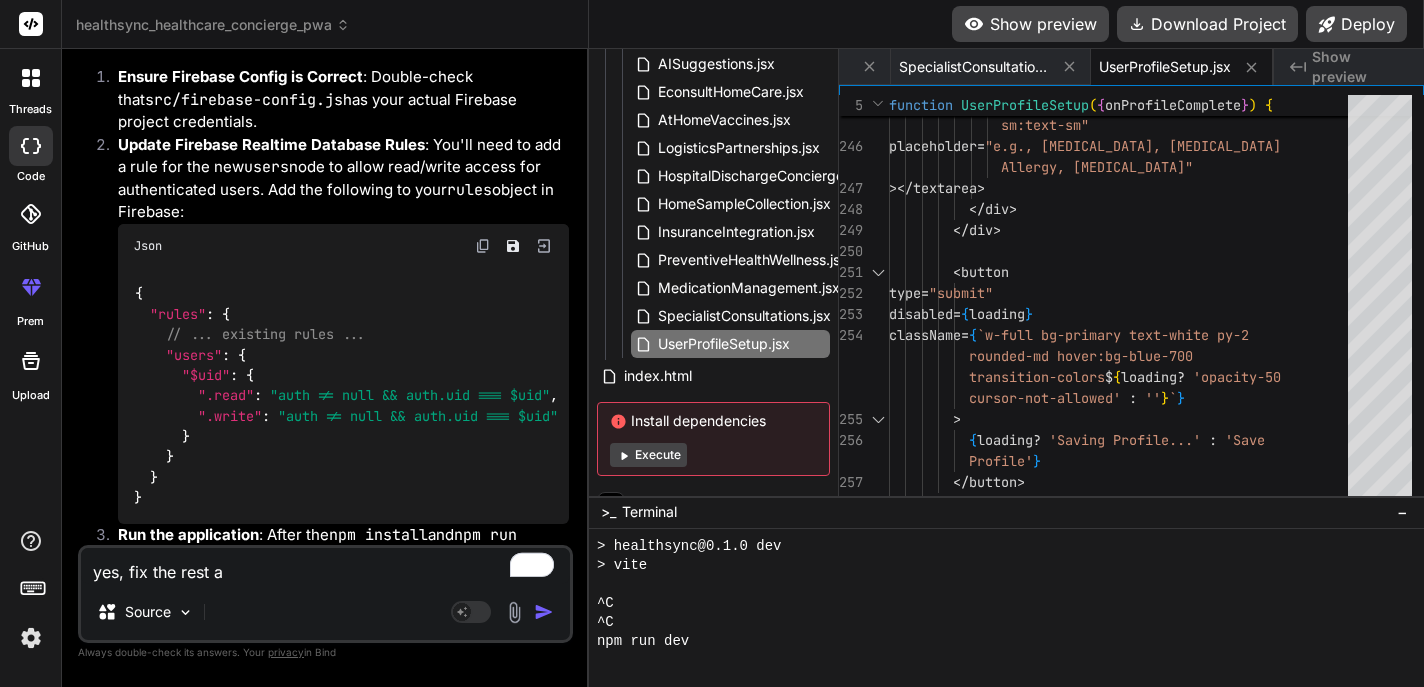 type on "yes, fix the rest ac" 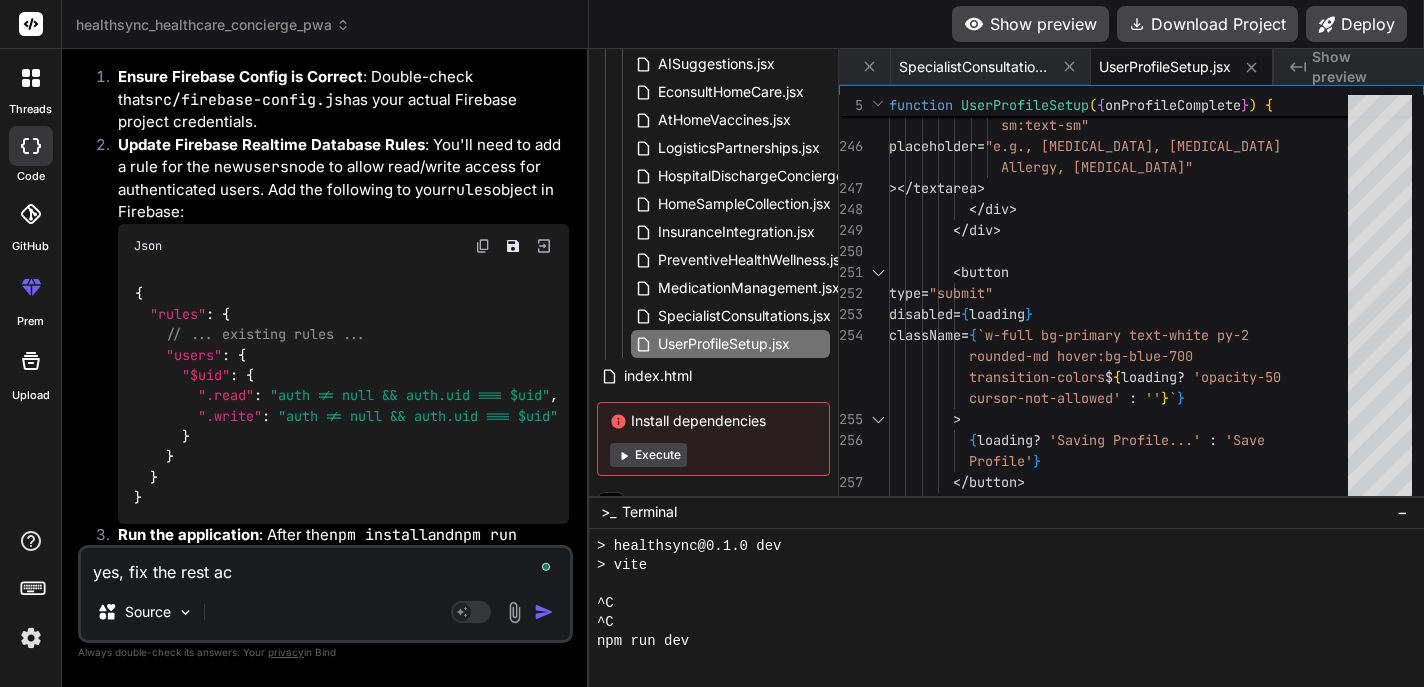 type on "yes, fix the rest acc" 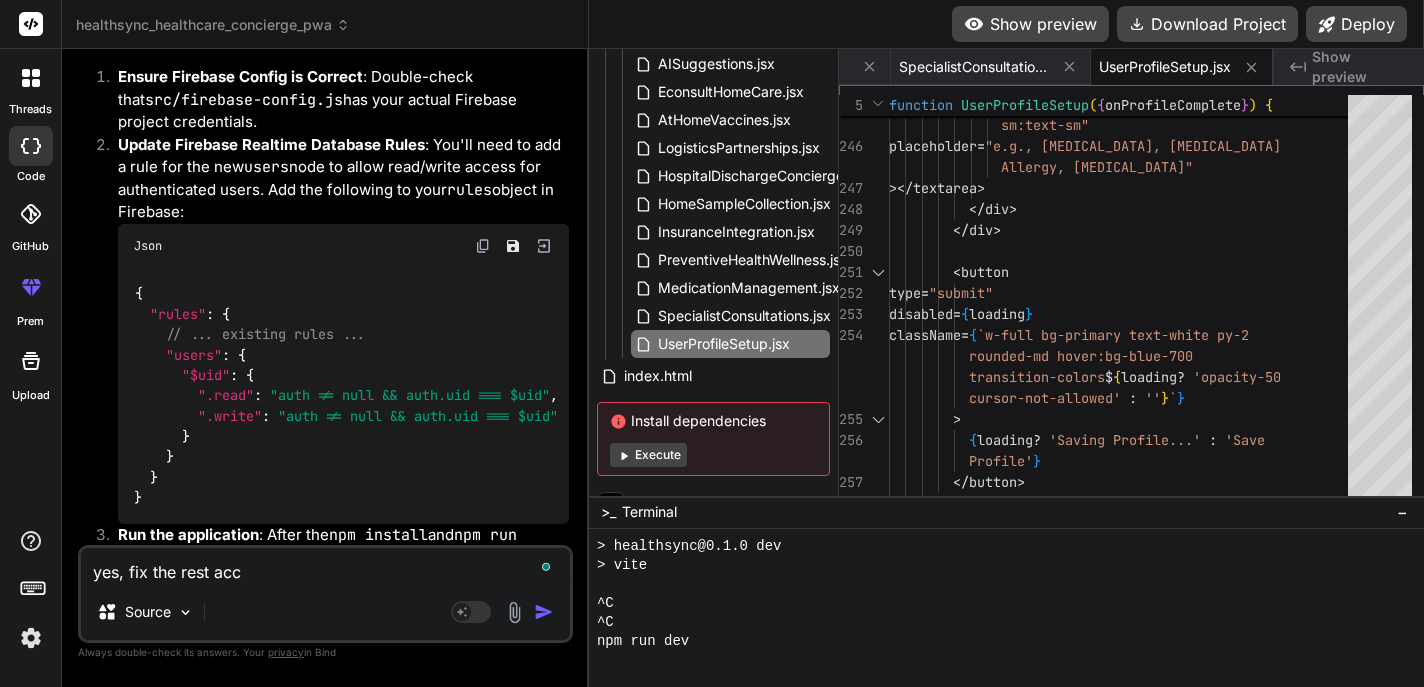 type on "yes, fix the rest acct" 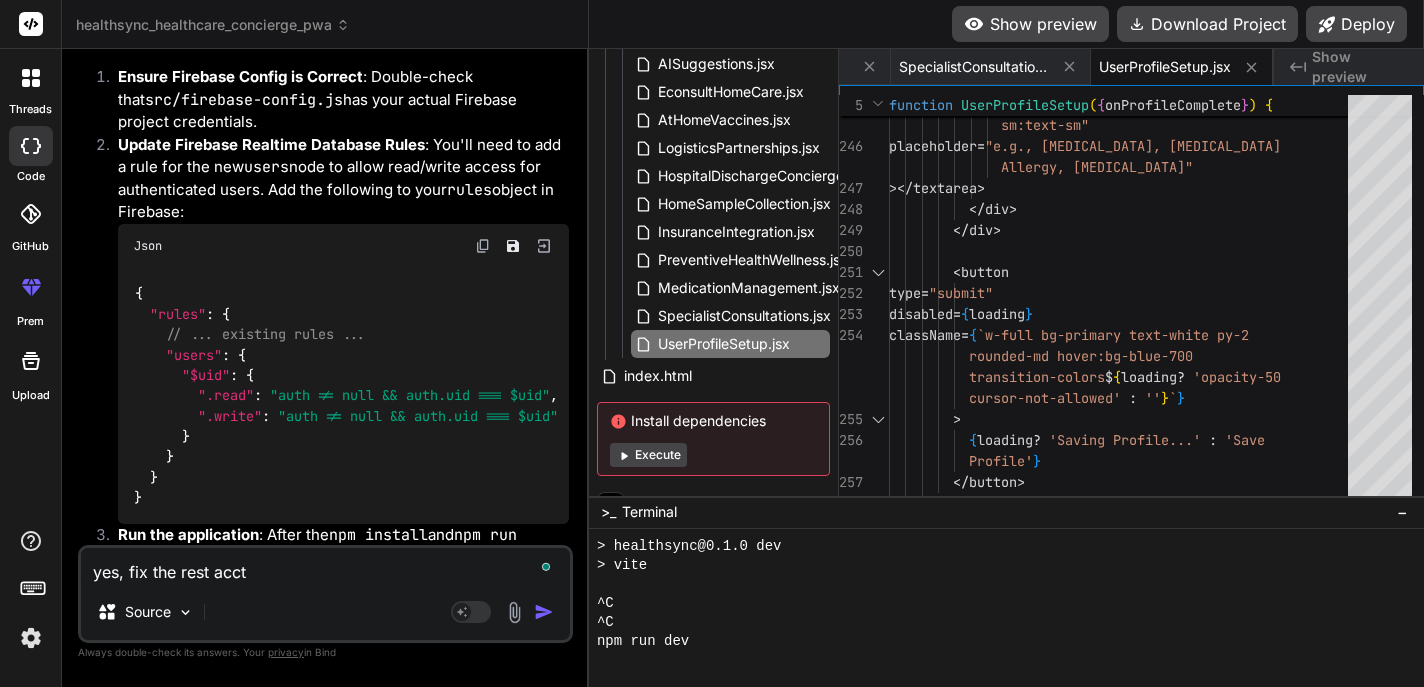 type on "yes, fix the rest accti" 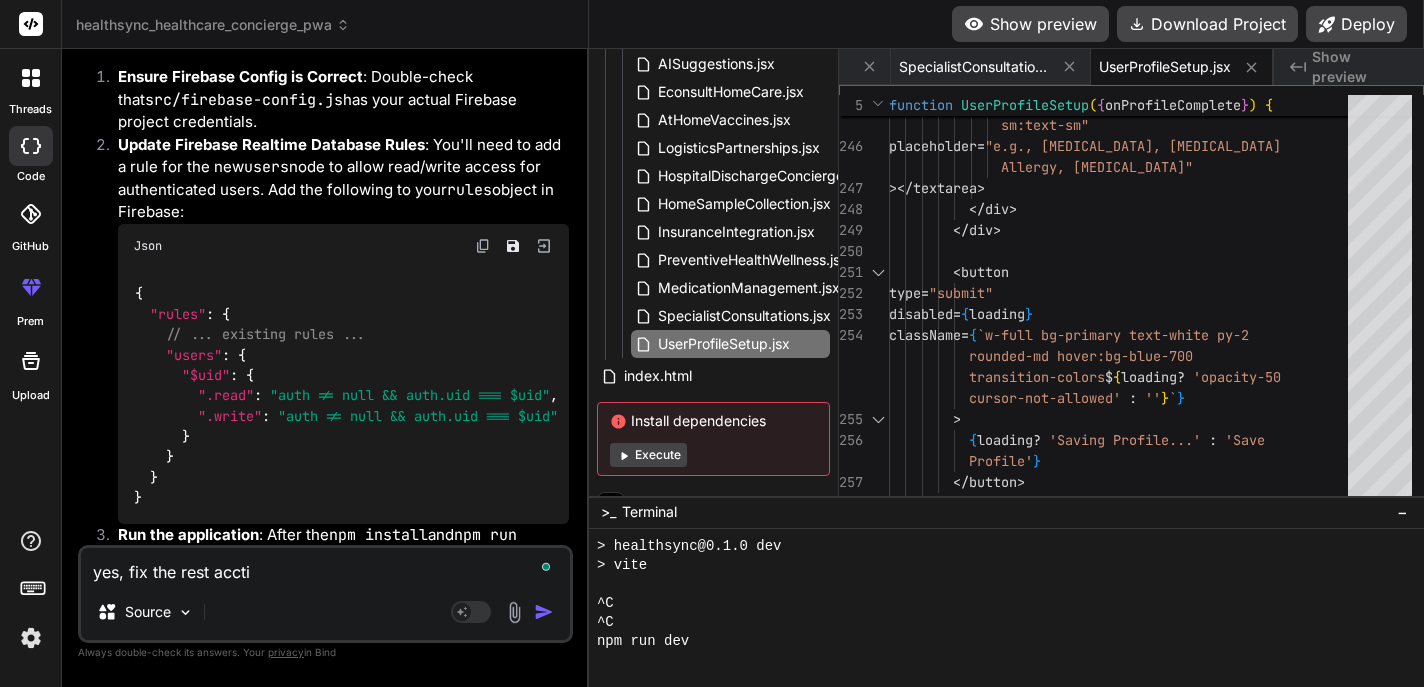 type on "yes, fix the rest acctio" 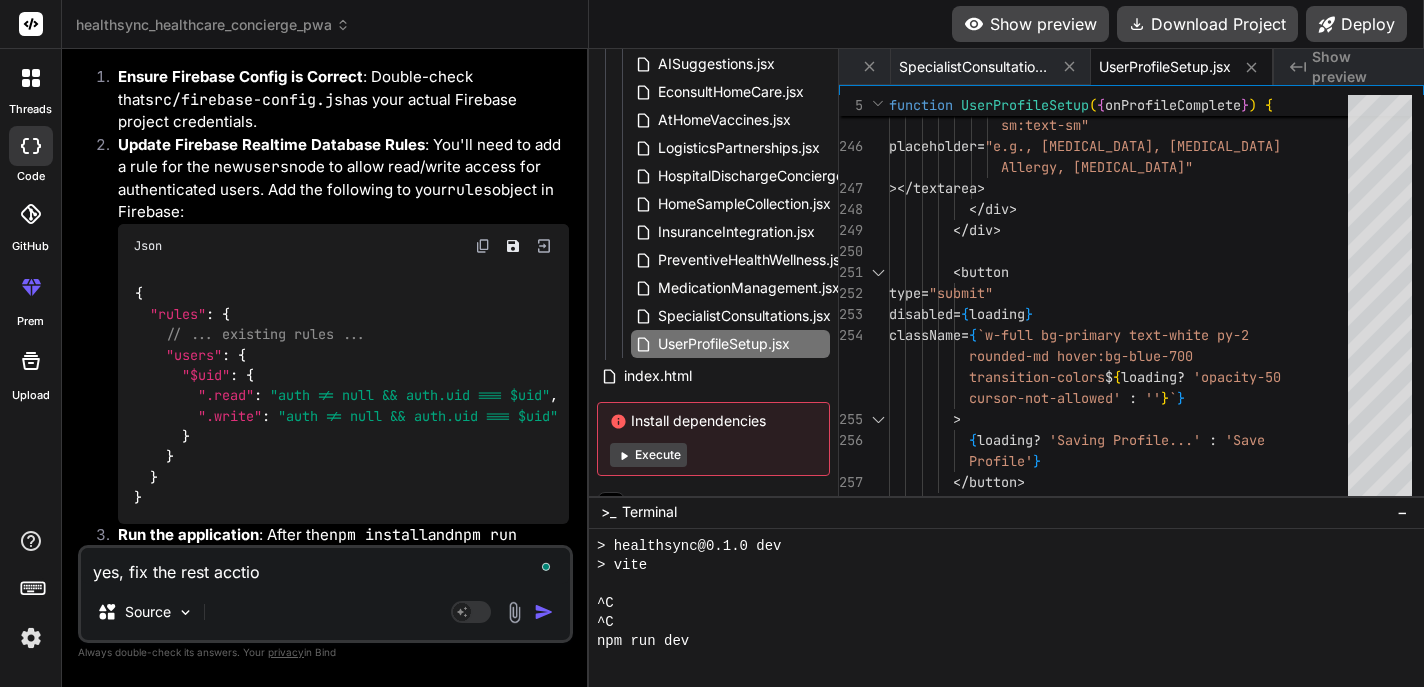 type on "yes, fix the rest acction" 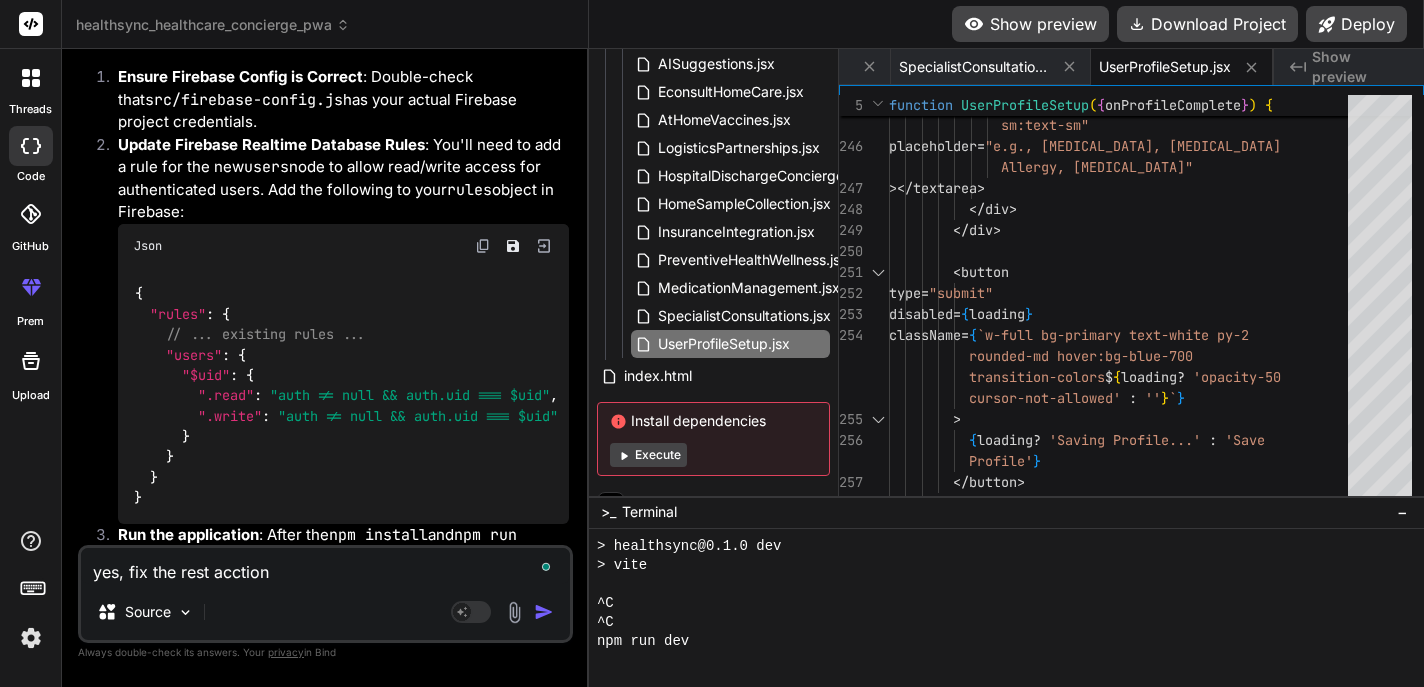 type on "yes, fix the rest acction" 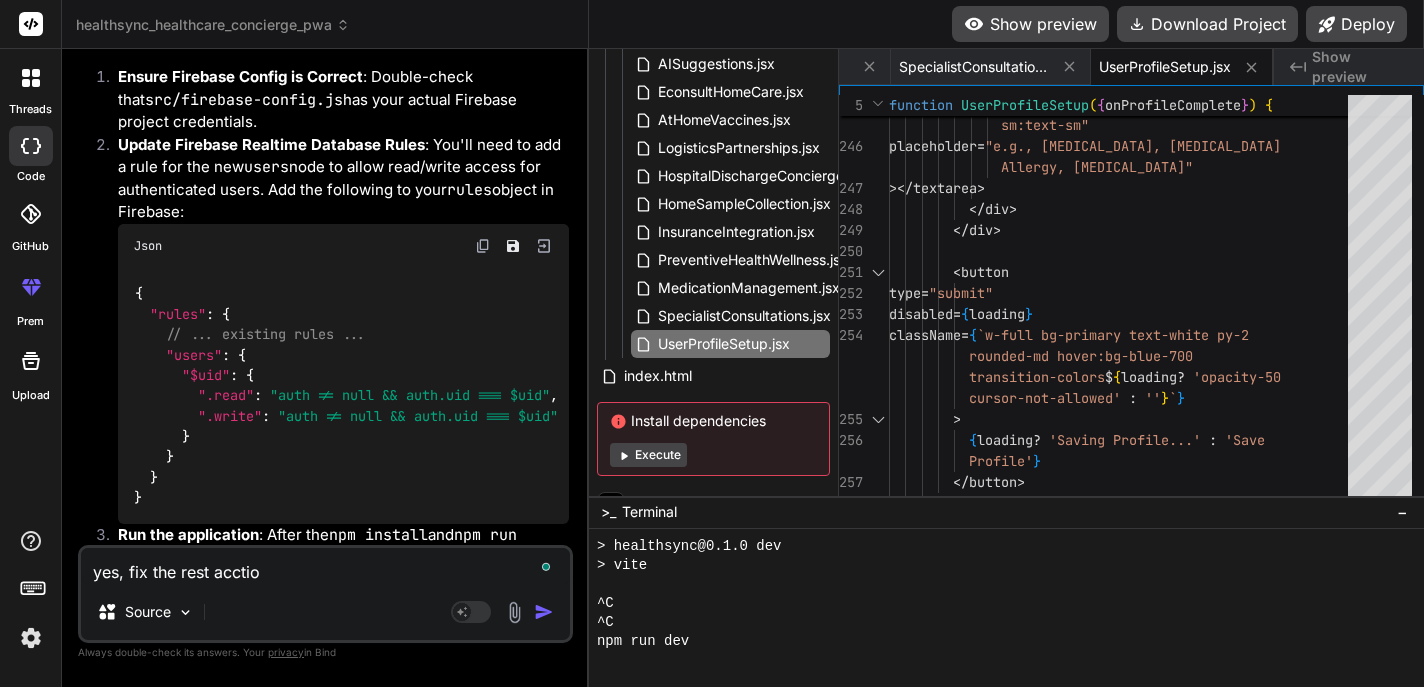 type on "yes, fix the rest accti" 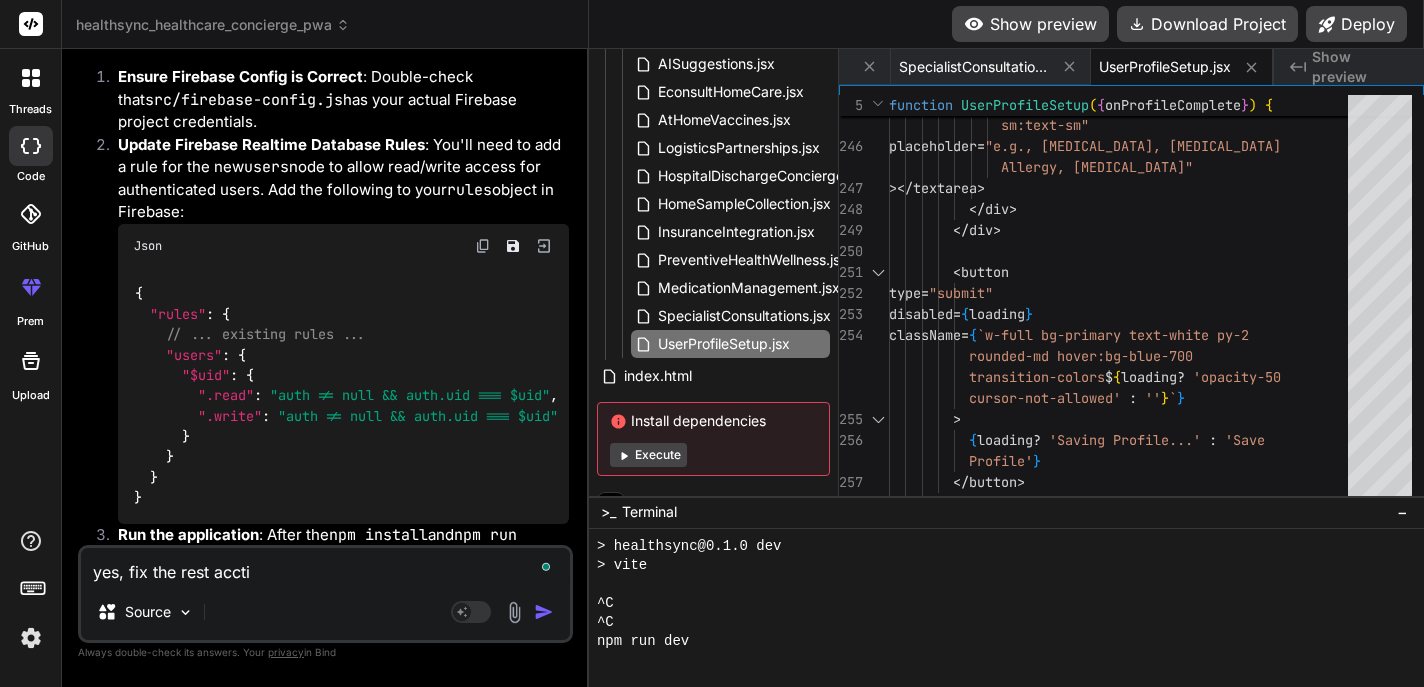 type on "yes, fix the rest acct" 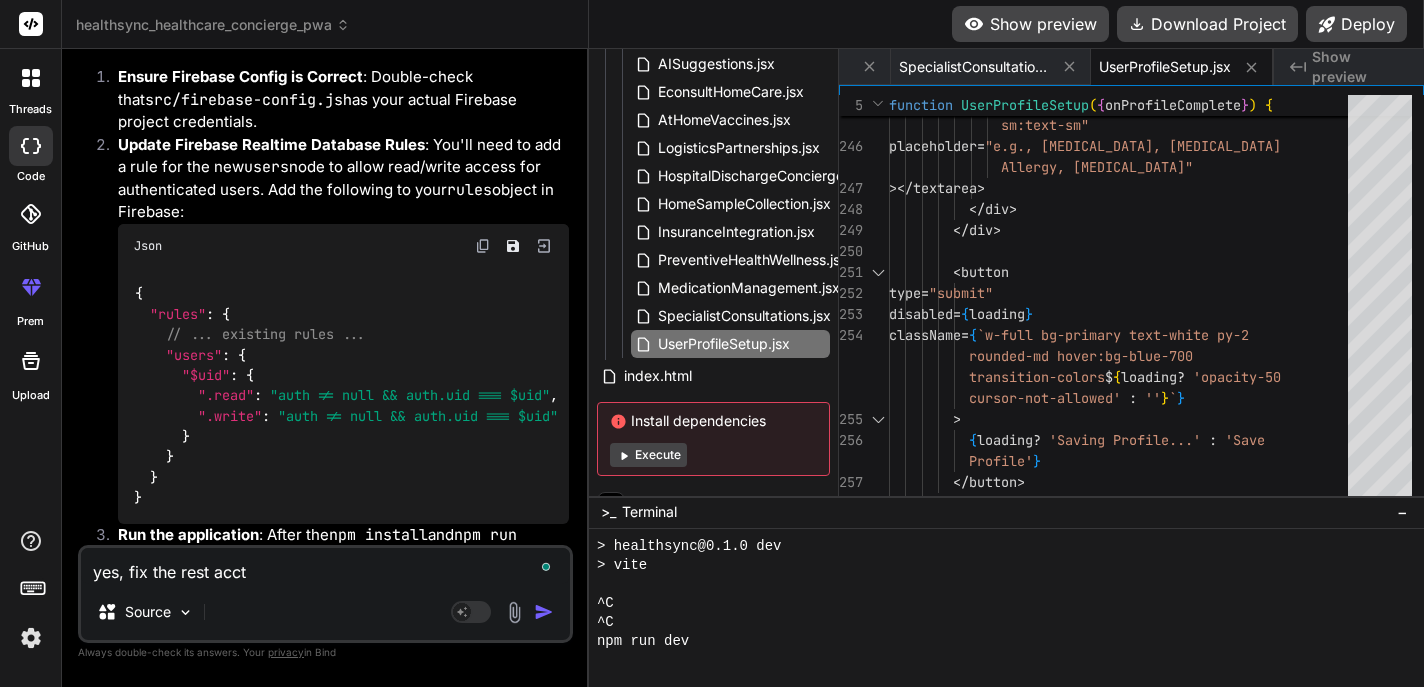type on "yes, fix the rest acc" 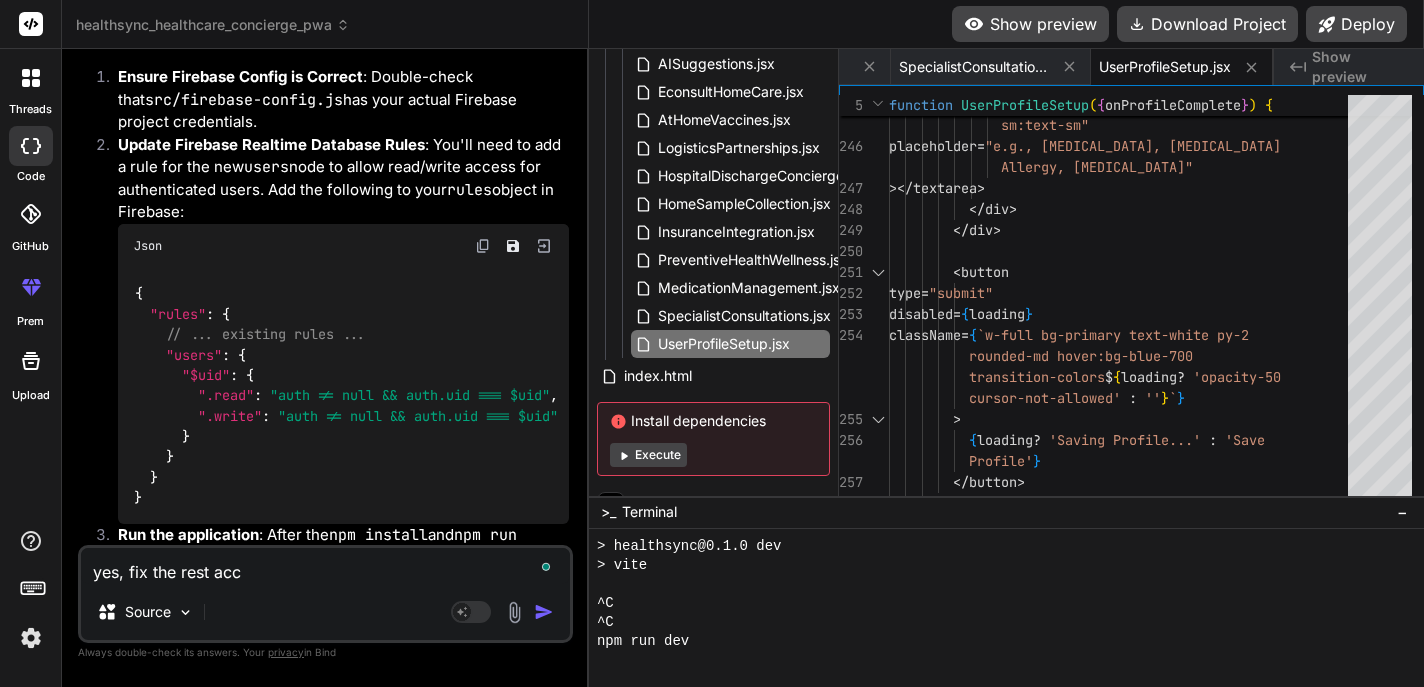 type on "yes, fix the rest ac" 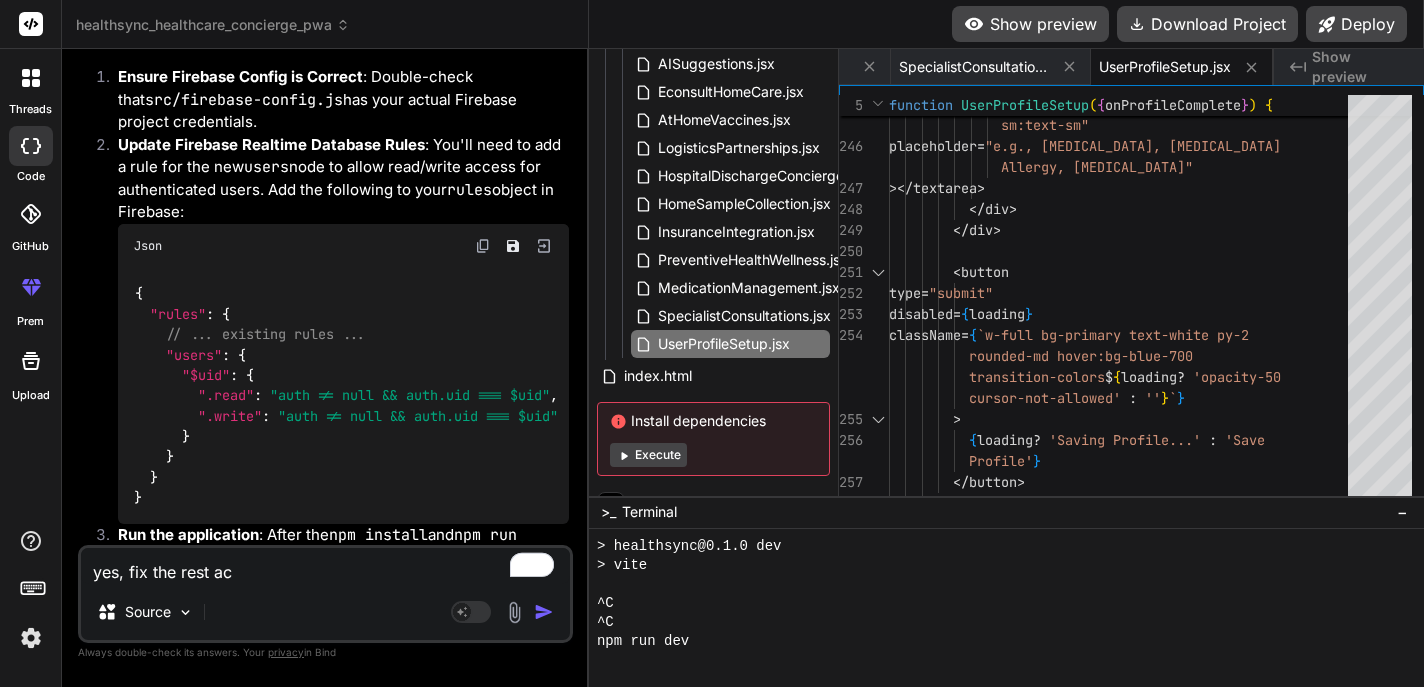 type on "yes, fix the rest act" 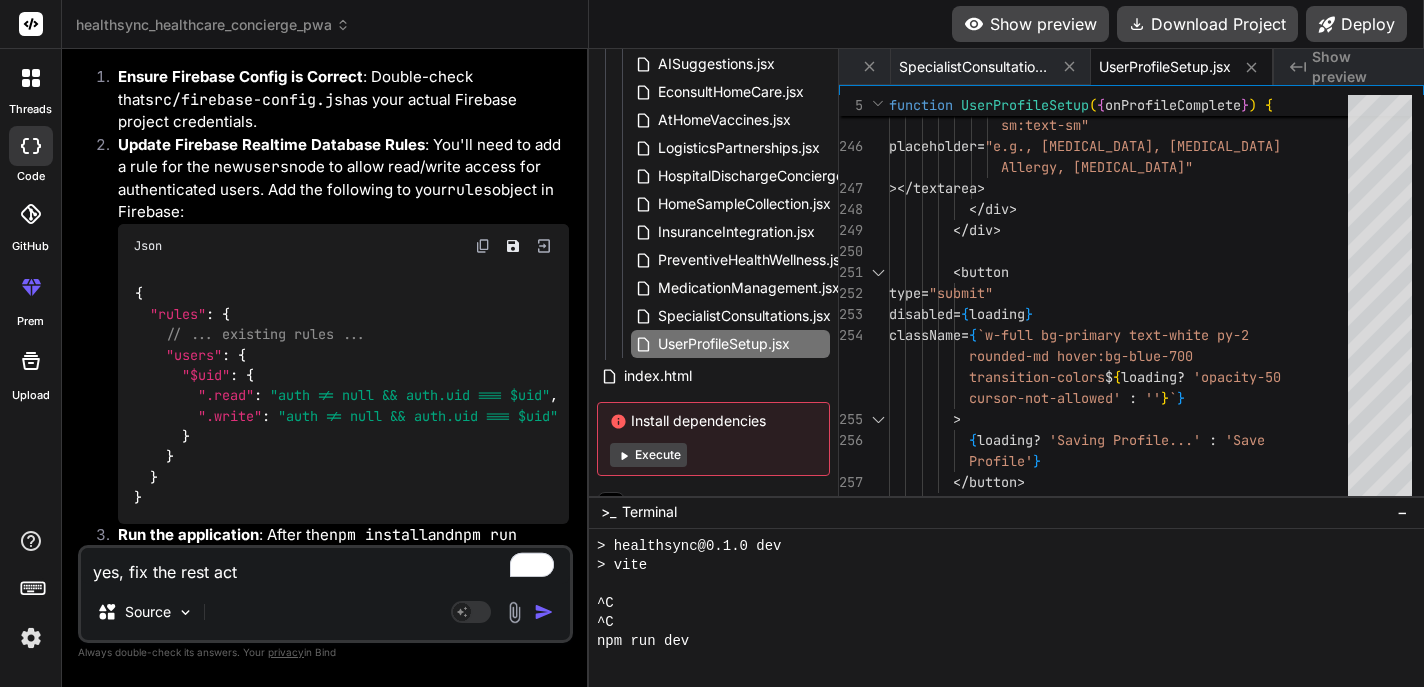 type on "yes, fix the rest acti" 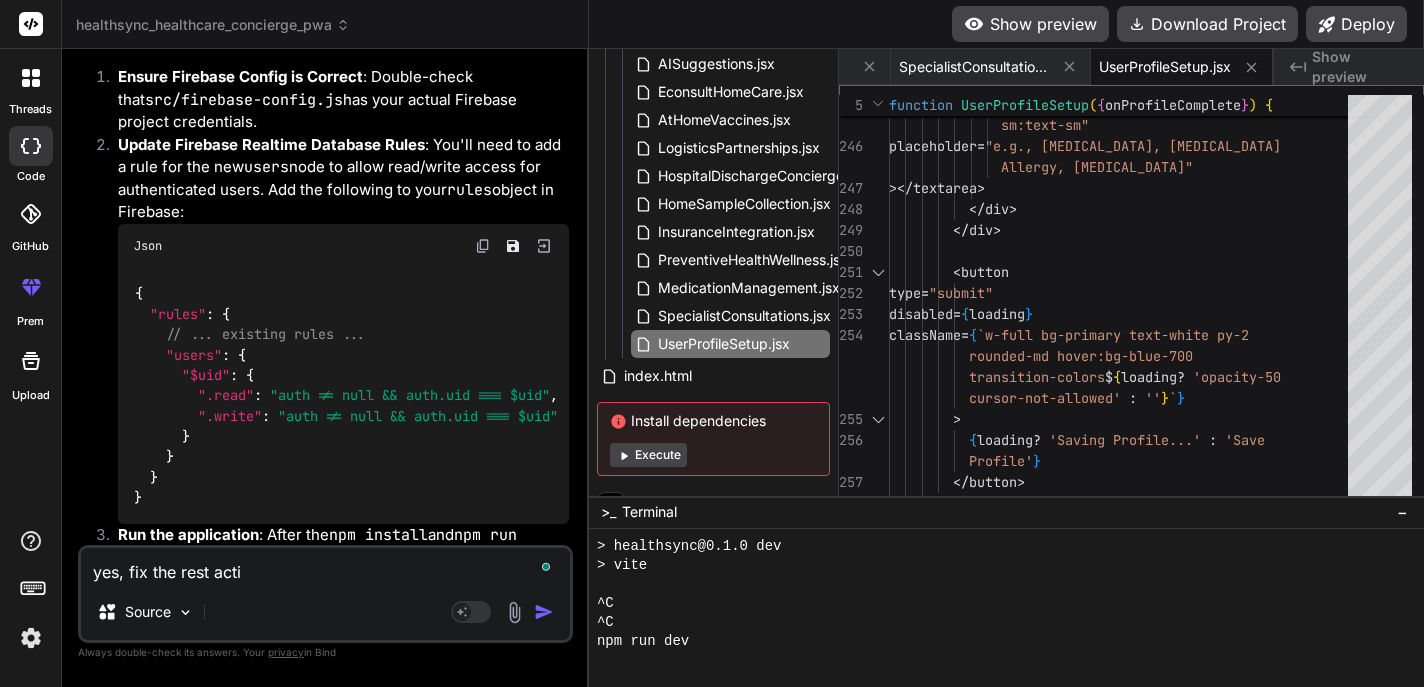 type on "yes, fix the rest actio" 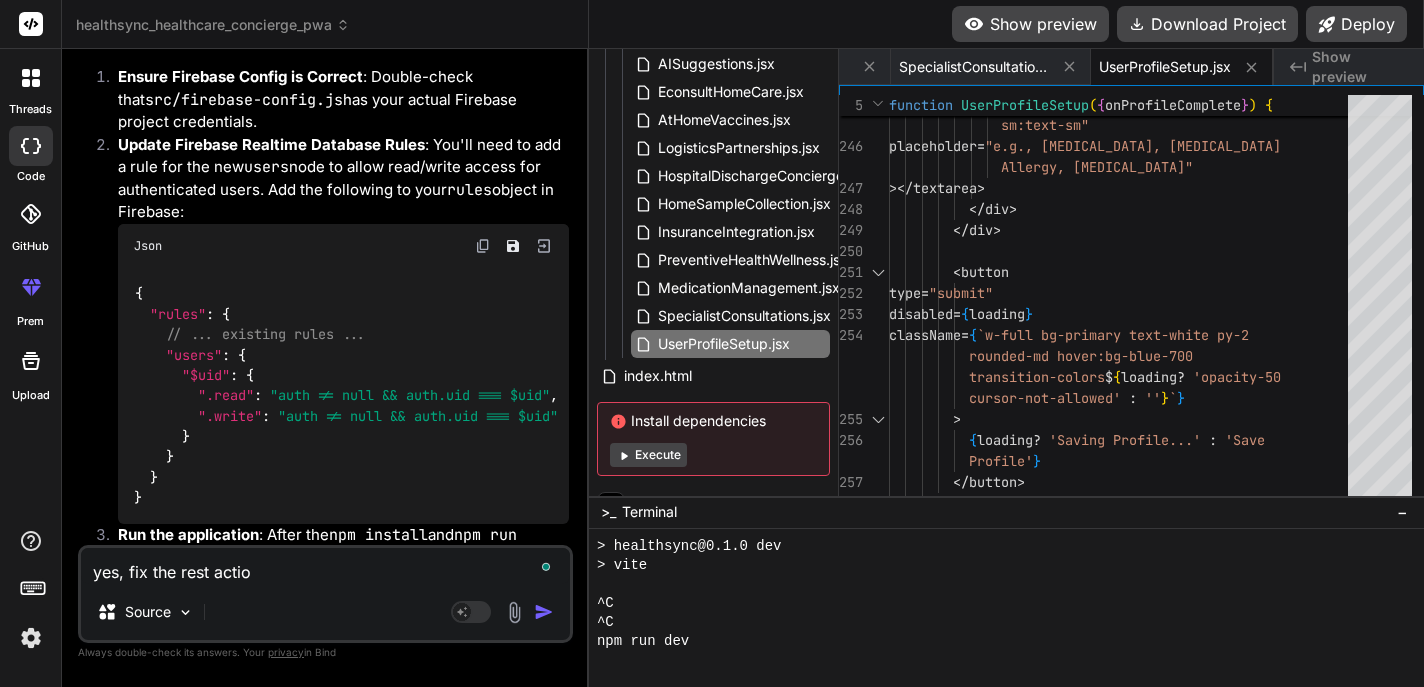 type on "yes, fix the rest action" 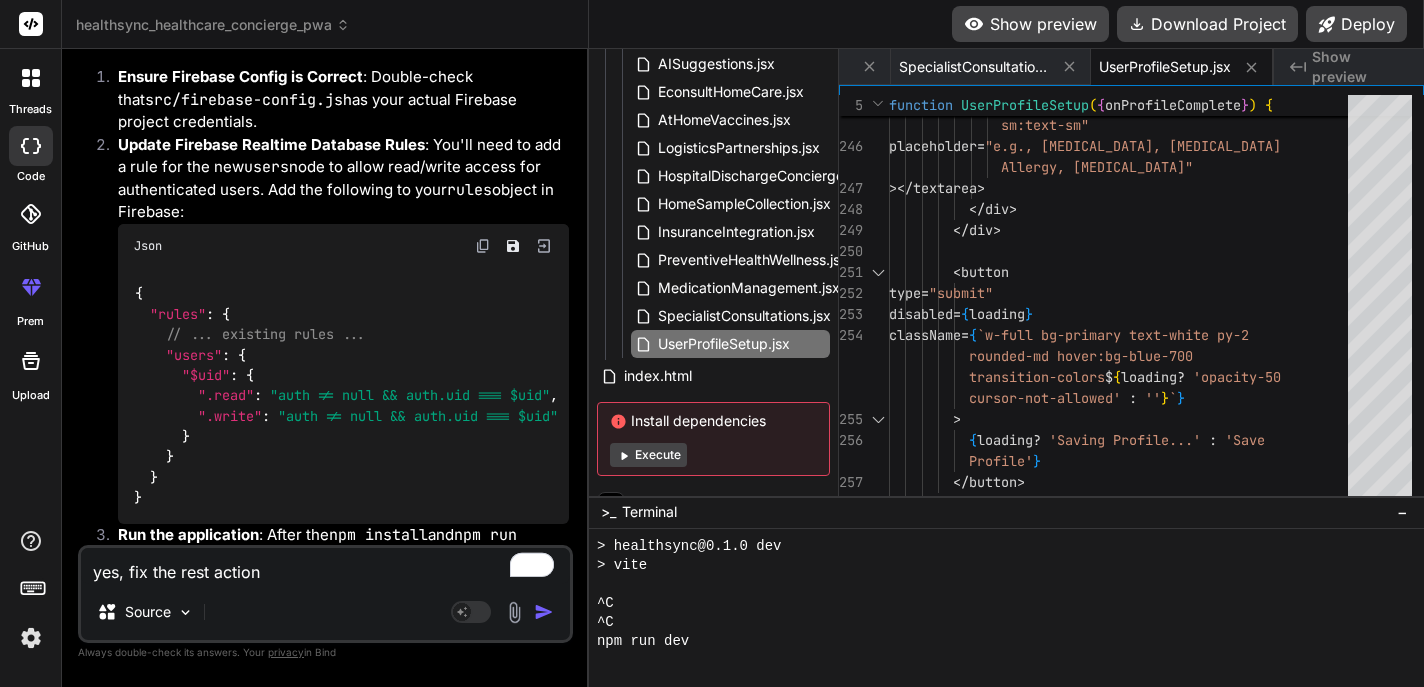 type on "yes, fix the rest action" 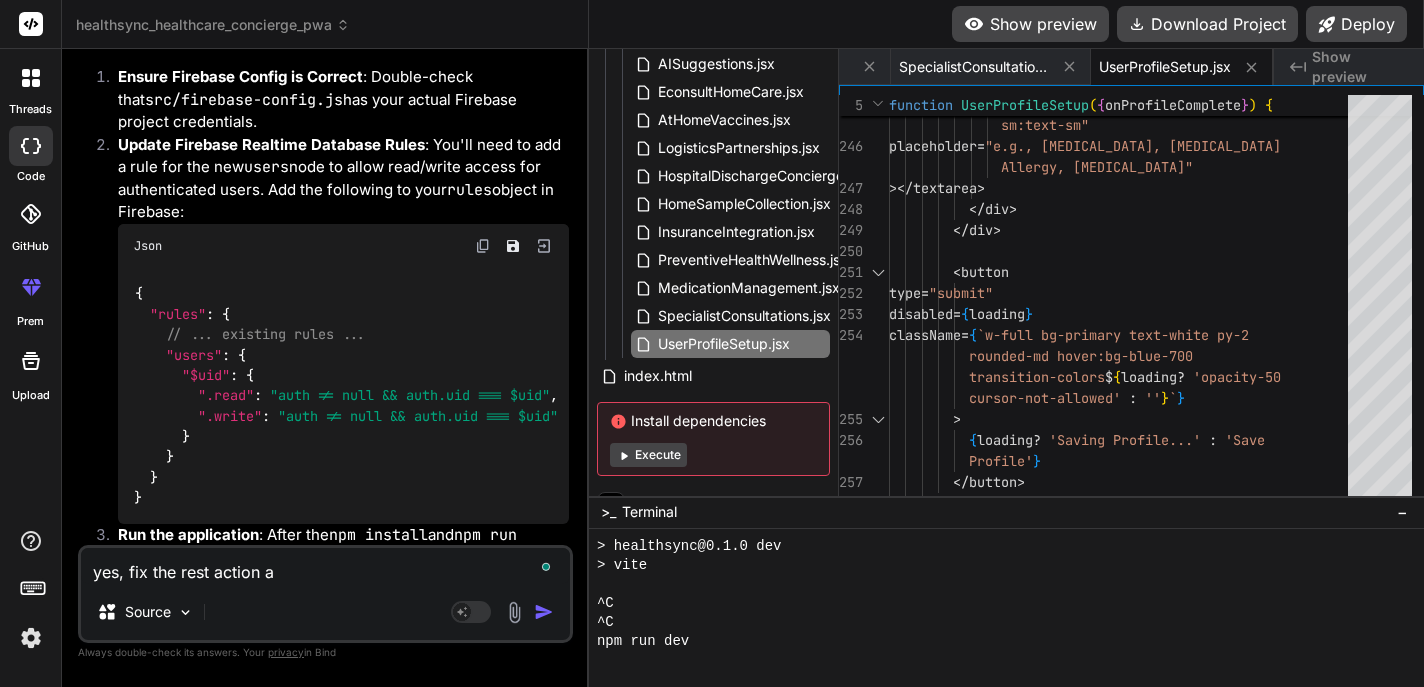 type on "yes, fix the rest action as" 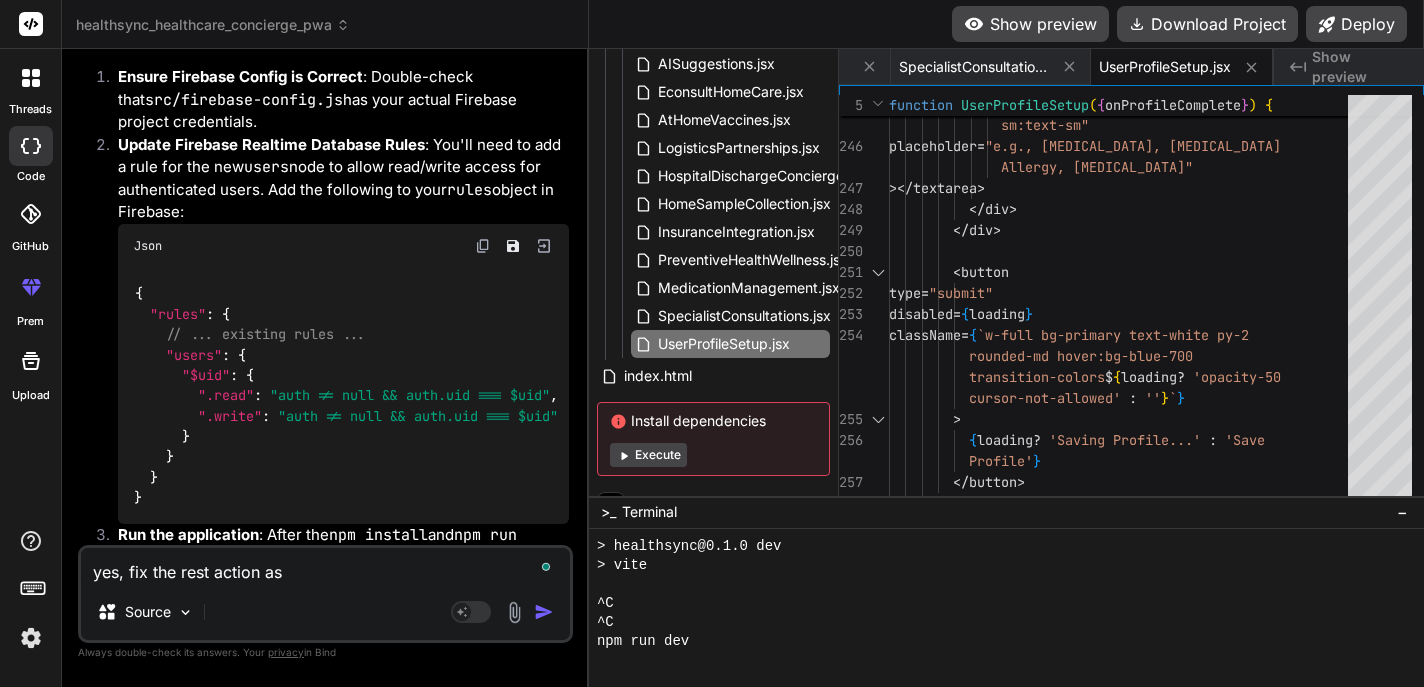 type on "yes, fix the rest action as" 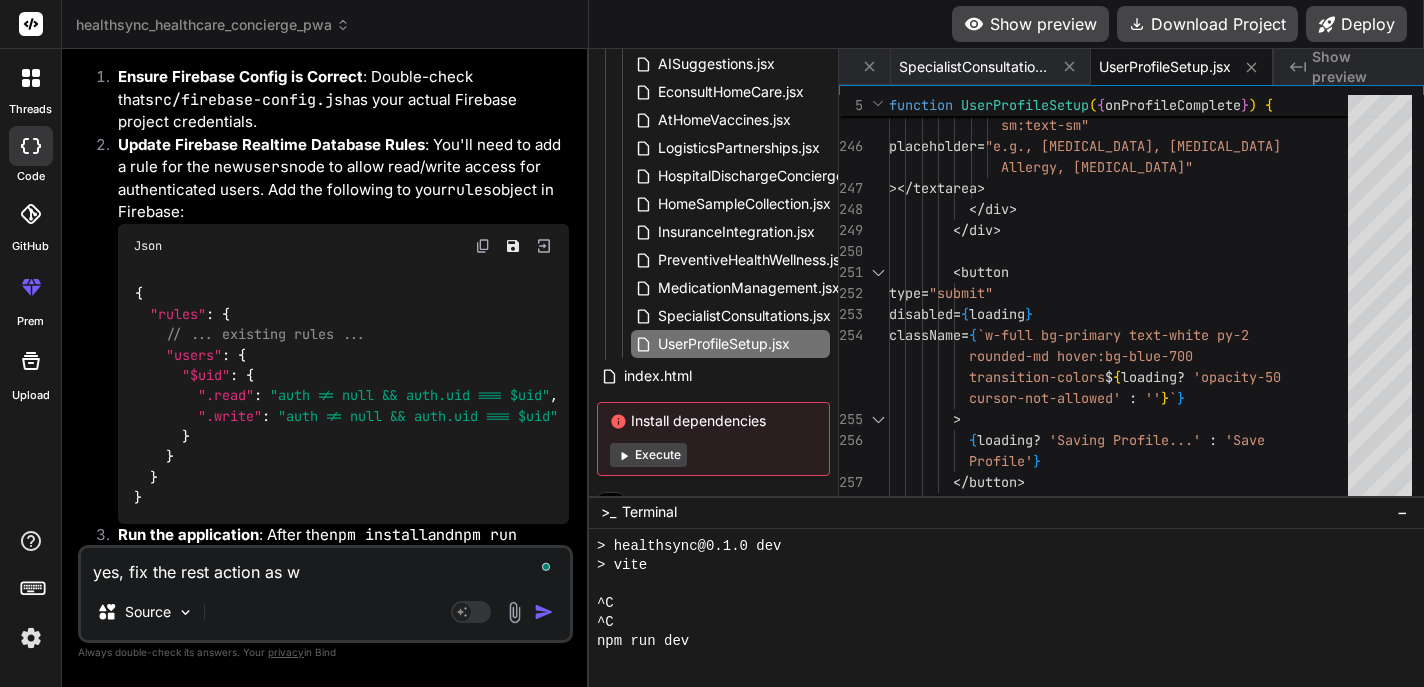 type on "yes, fix the rest action as we" 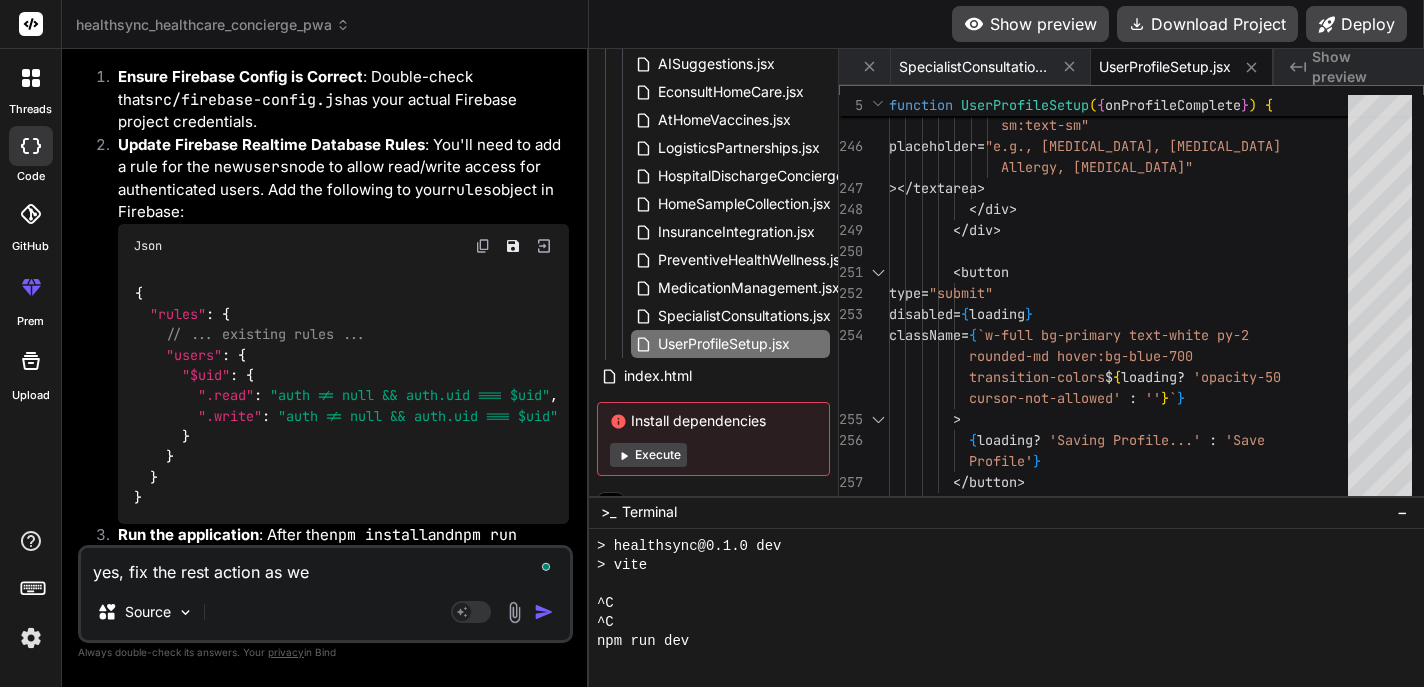 type on "yes, fix the rest action as wel" 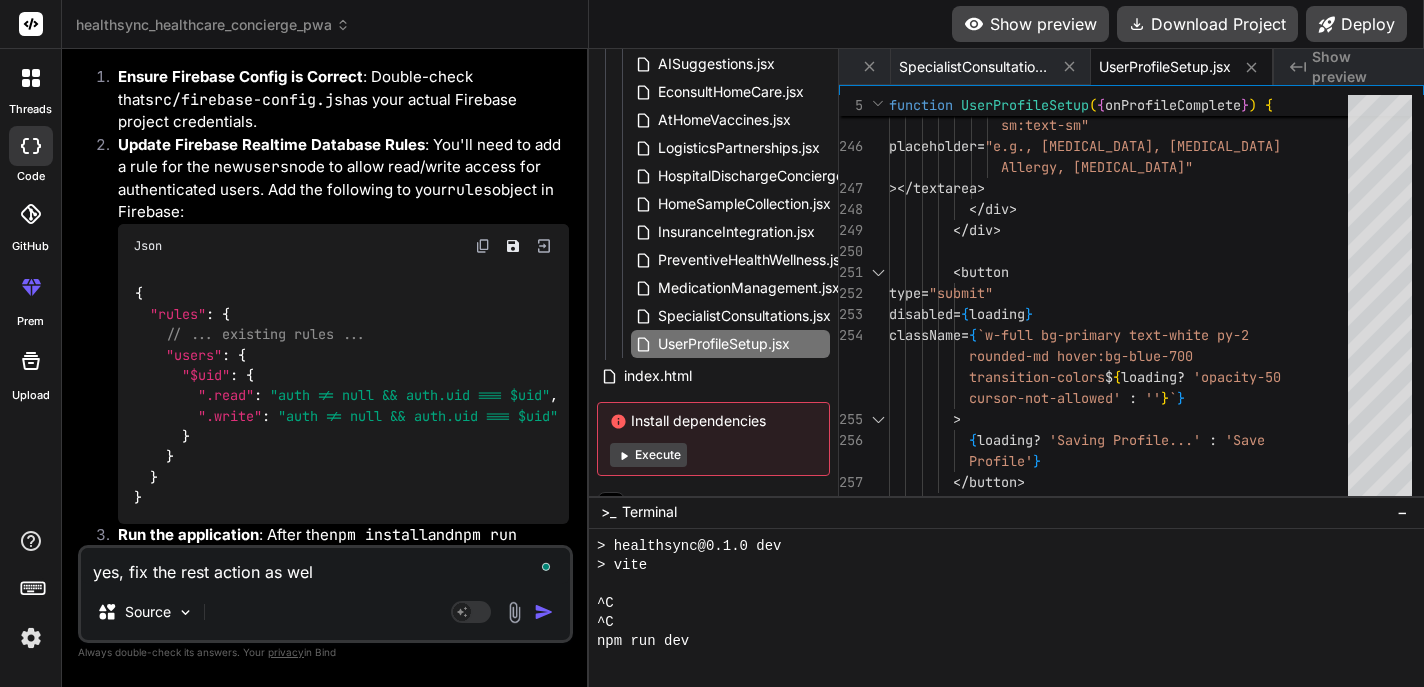 type on "yes, fix the rest action as well" 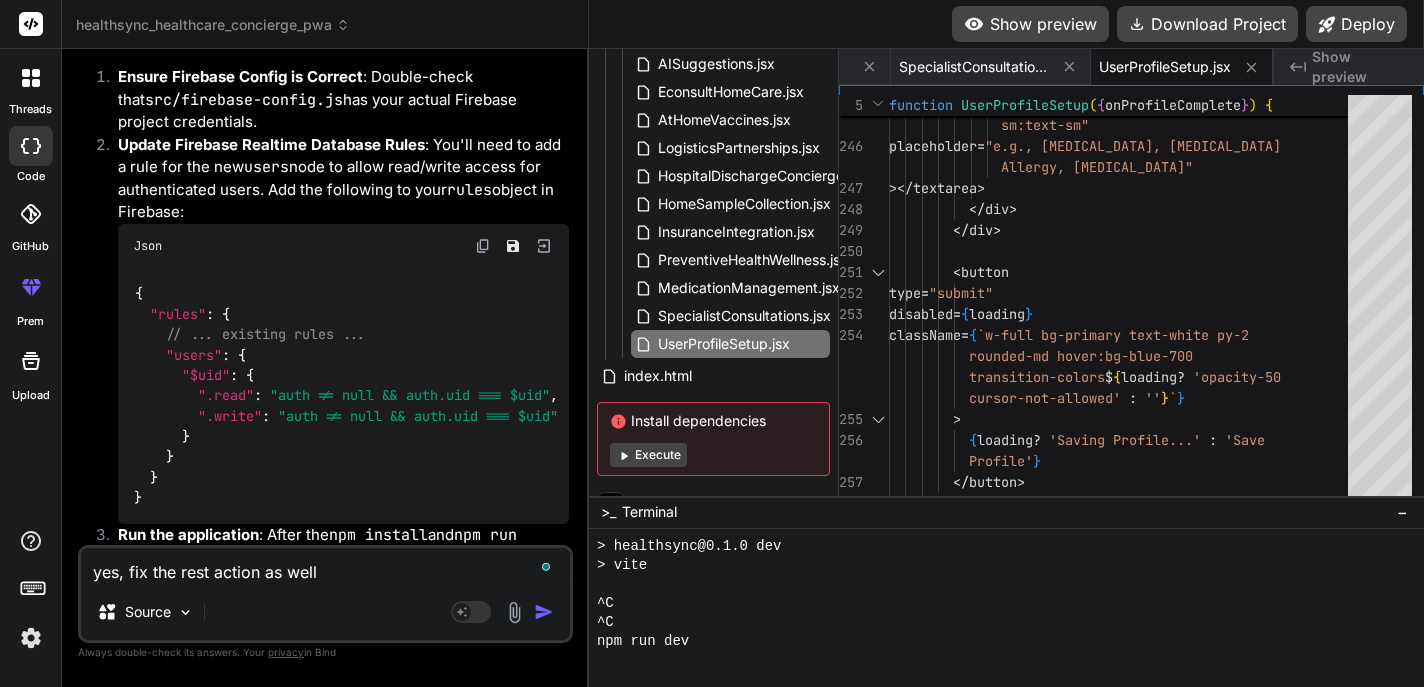 type on "yes, fix the rest action as well" 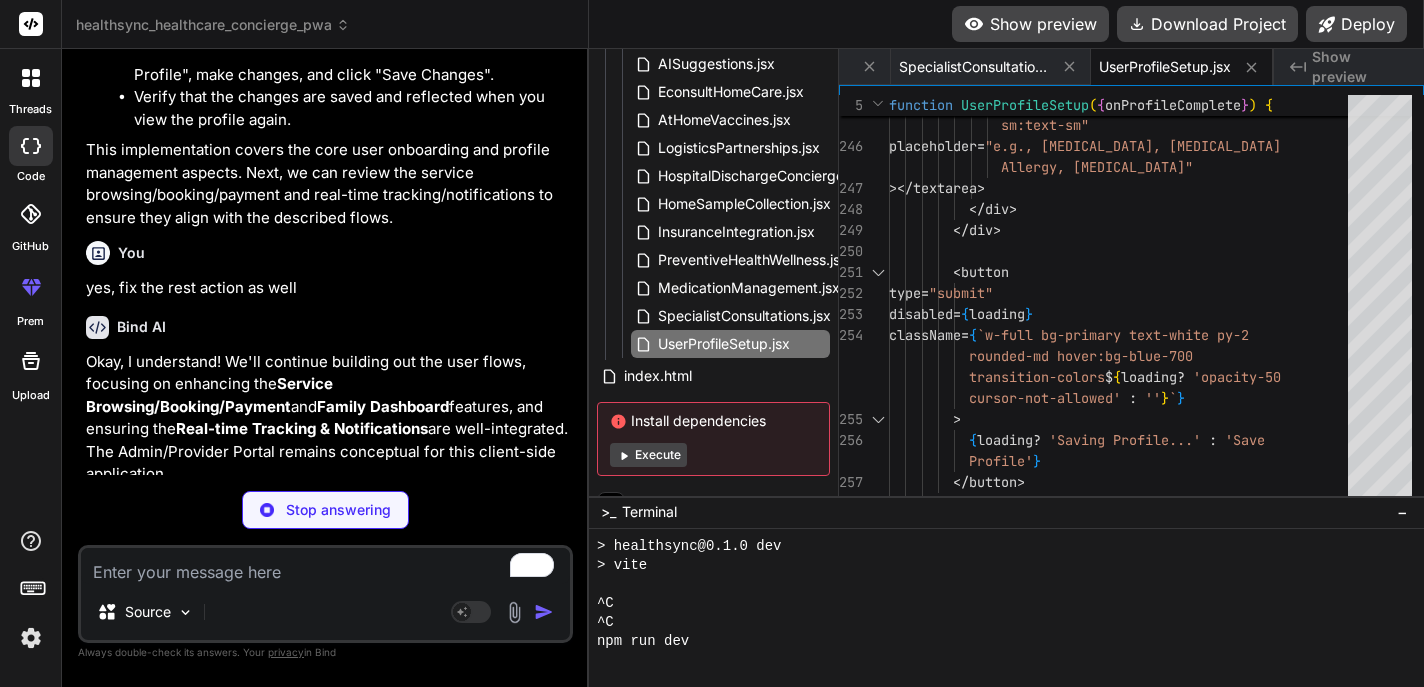 scroll, scrollTop: 92032, scrollLeft: 0, axis: vertical 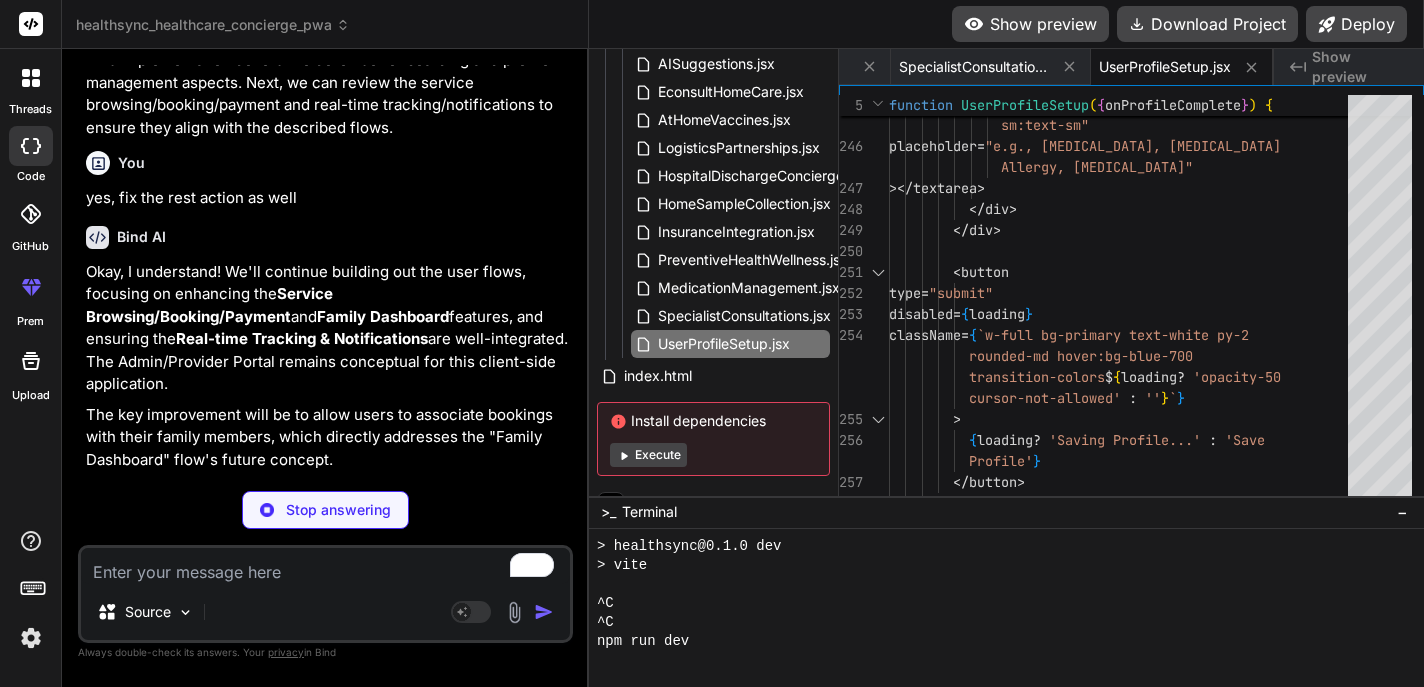type on "x" 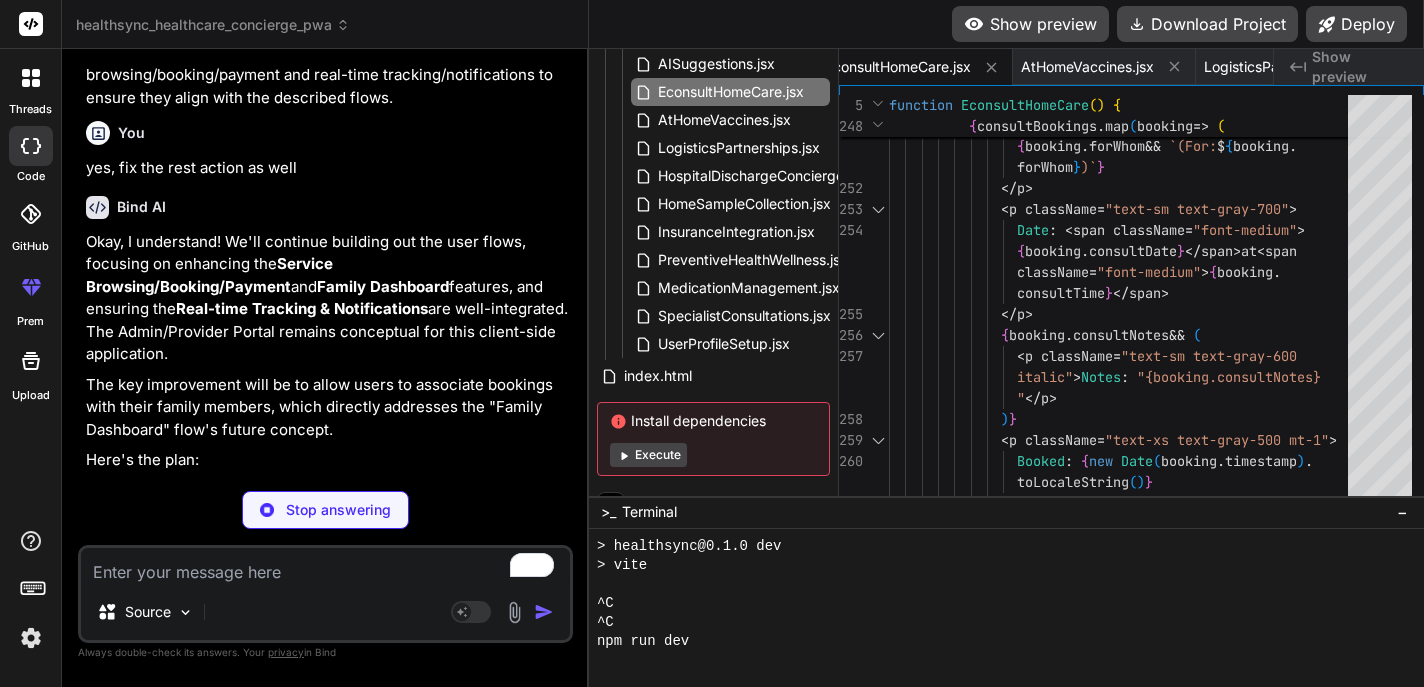 scroll, scrollTop: 92112, scrollLeft: 0, axis: vertical 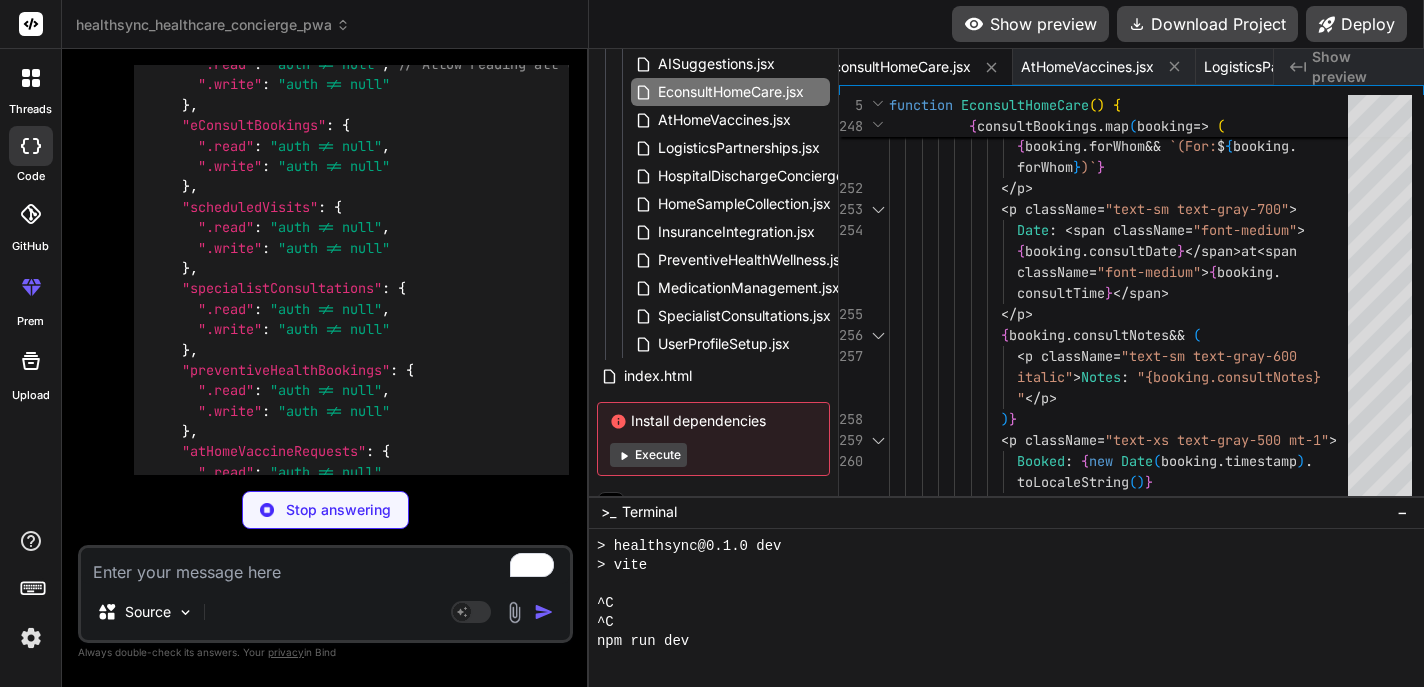 type on "x" 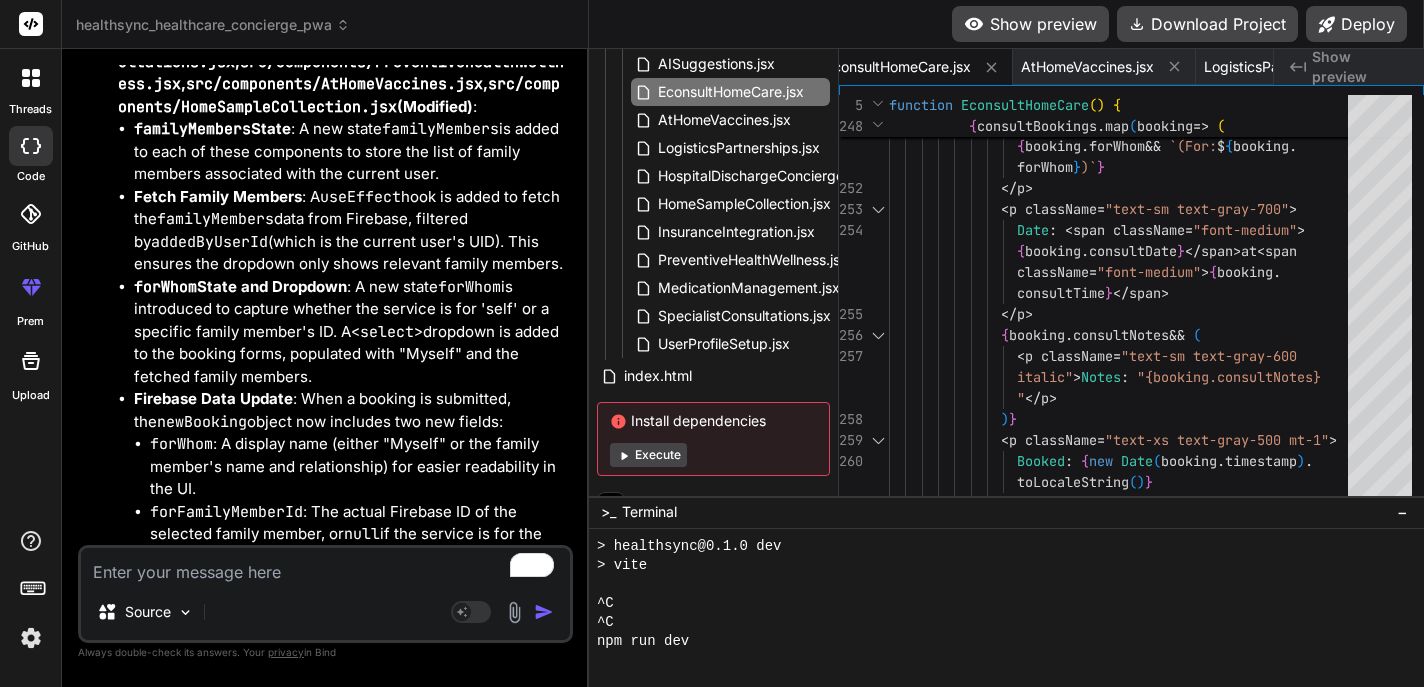 scroll, scrollTop: 93439, scrollLeft: 0, axis: vertical 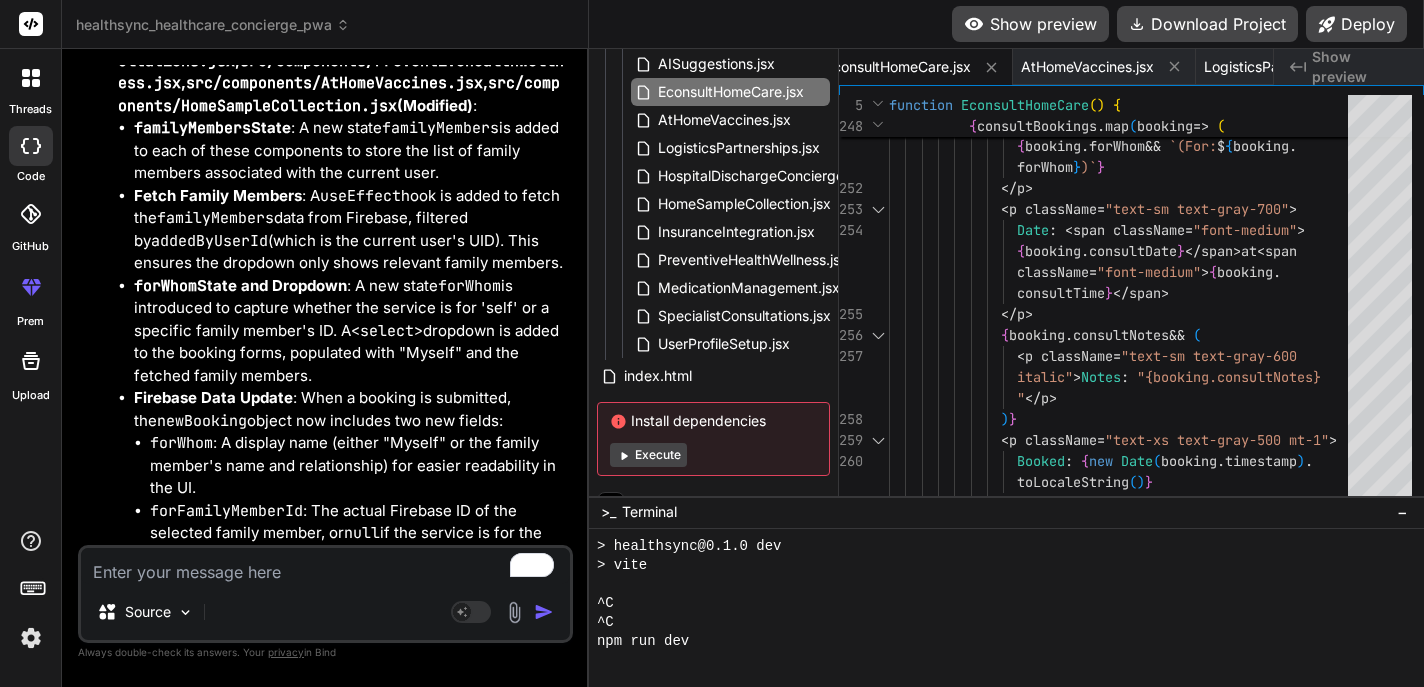 paste on "OneSignal" 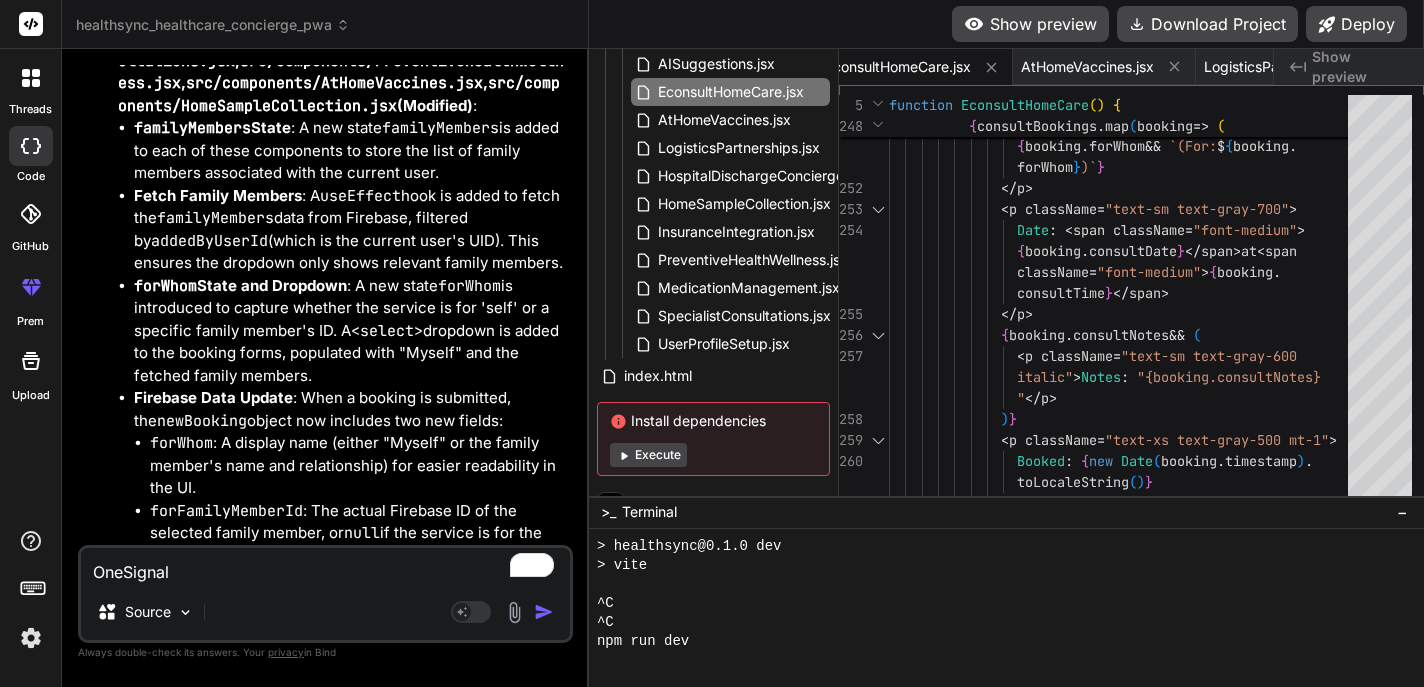 type 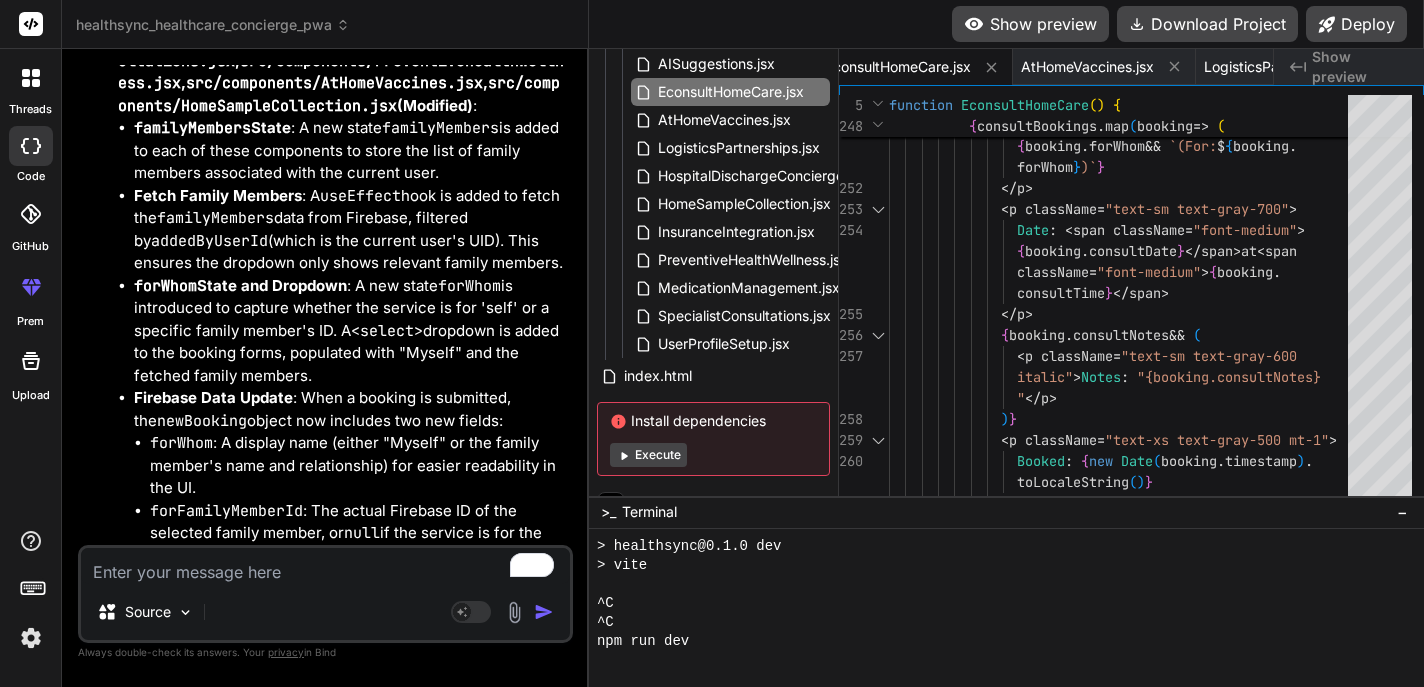 click at bounding box center [325, 566] 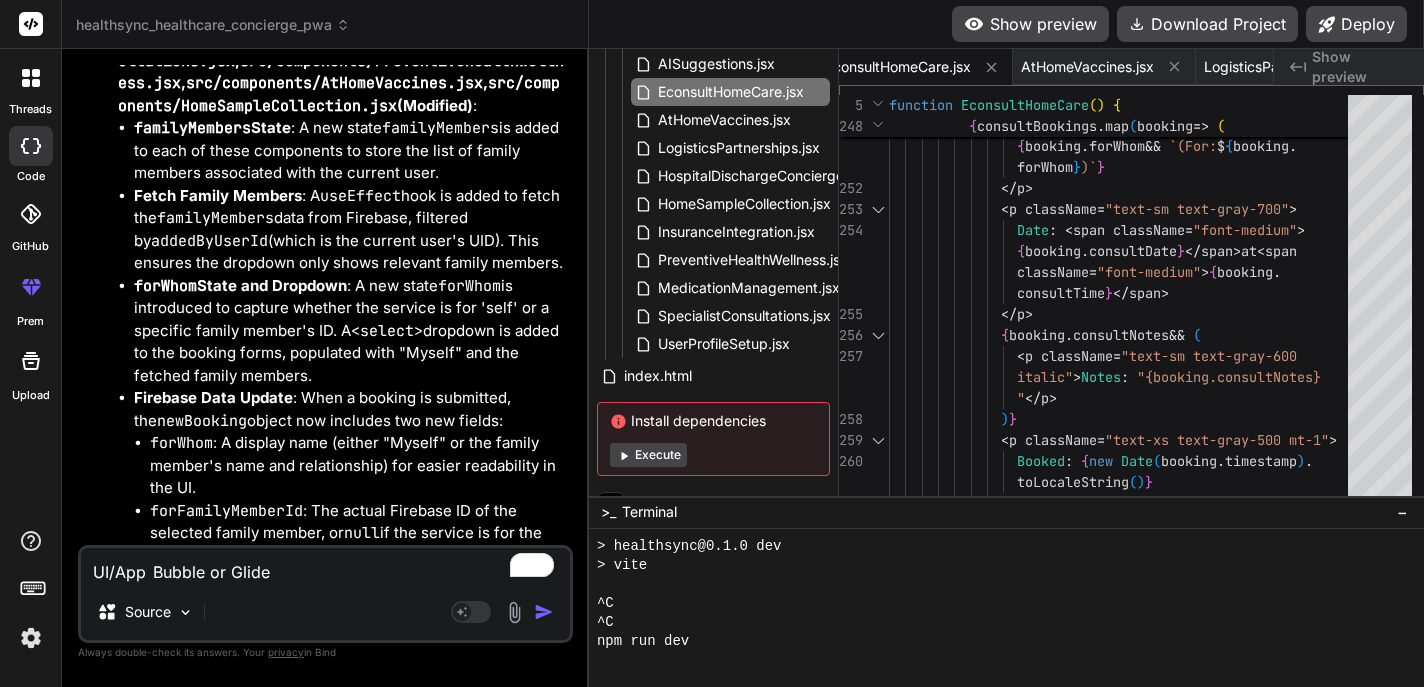 type on "x" 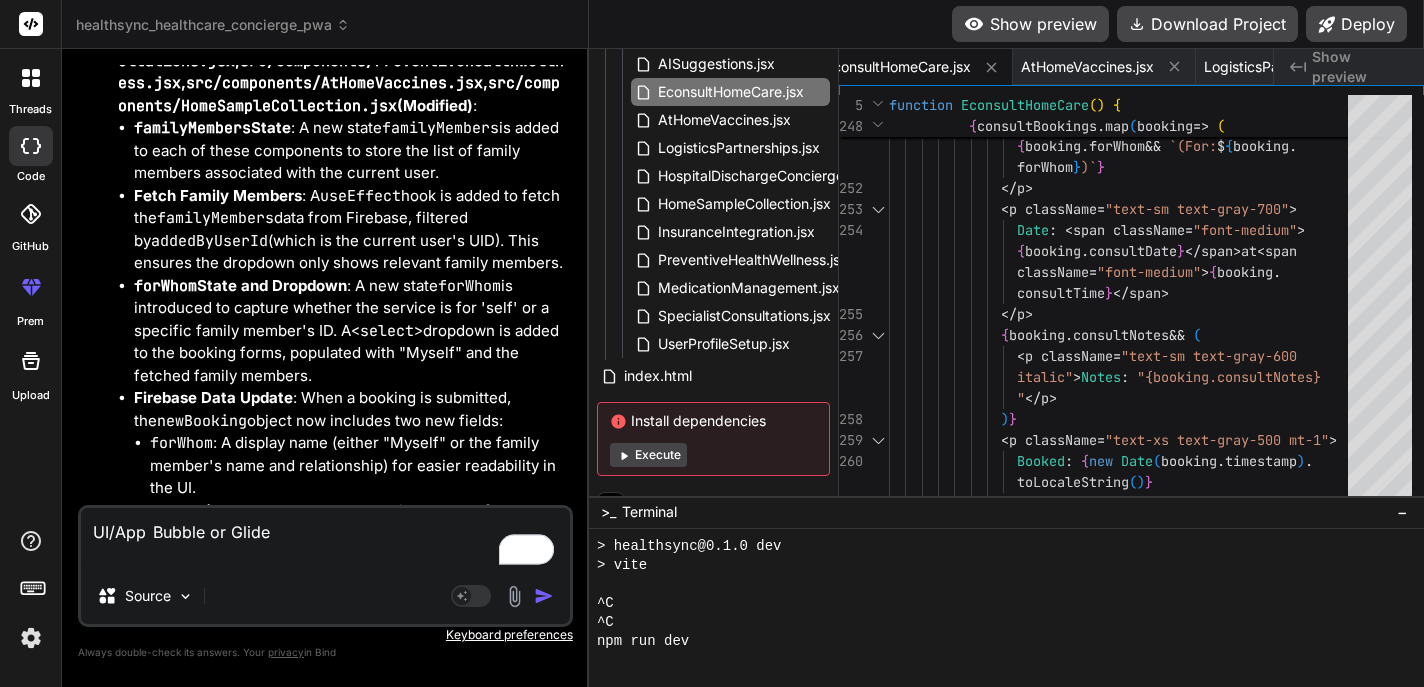 type on "x" 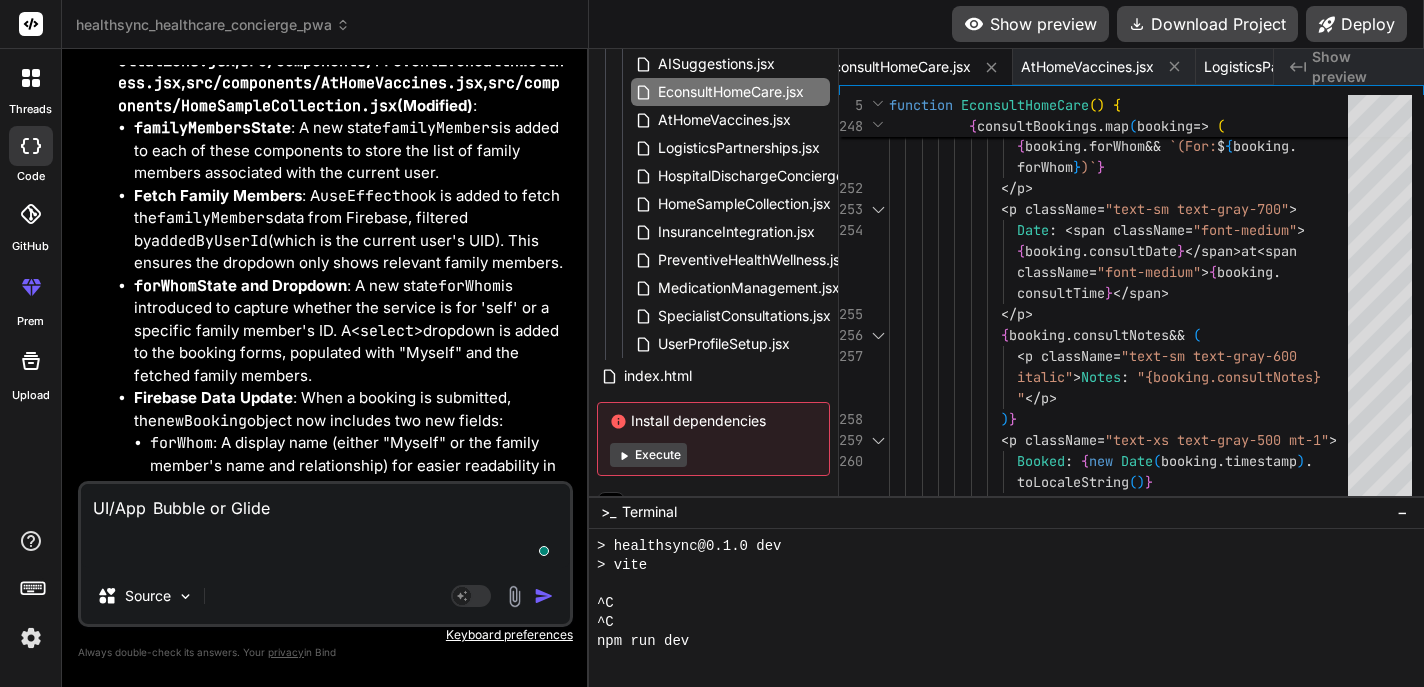 type on "UI/App	Bubble or Glide
f" 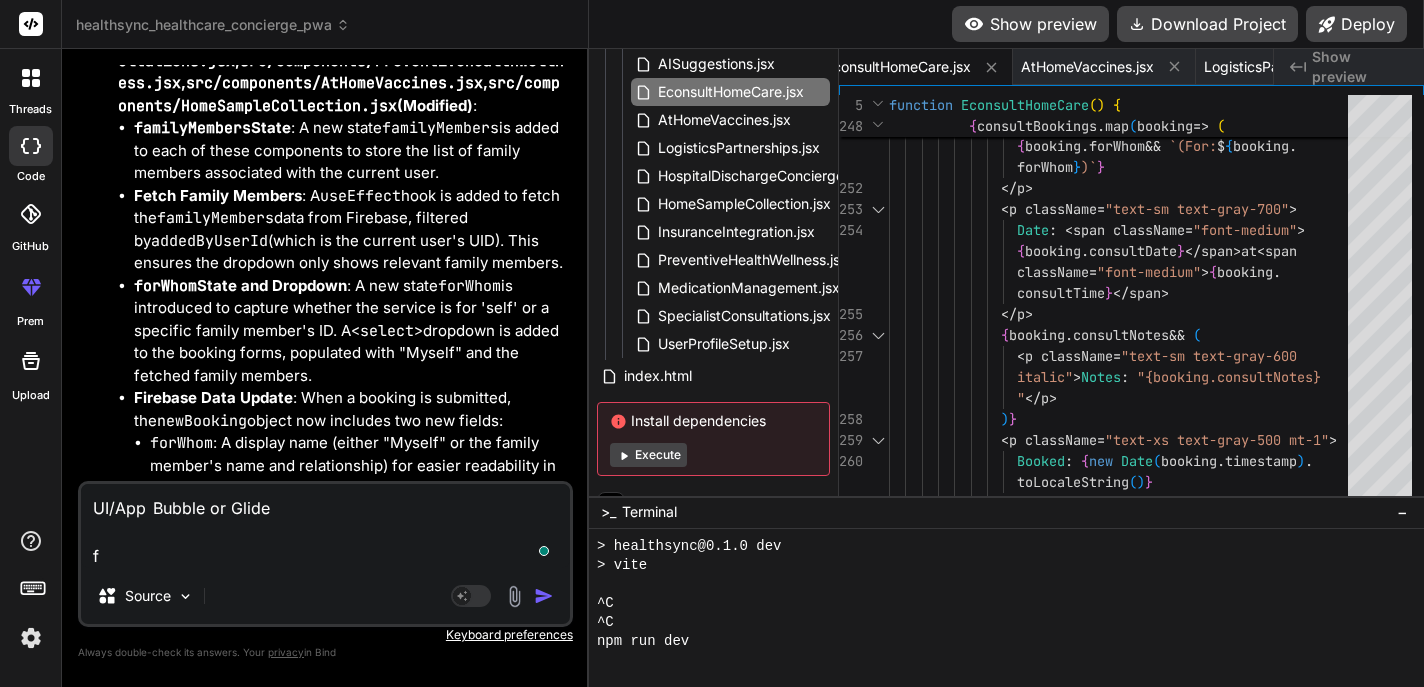 type on "UI/App	Bubble or Glide
fi" 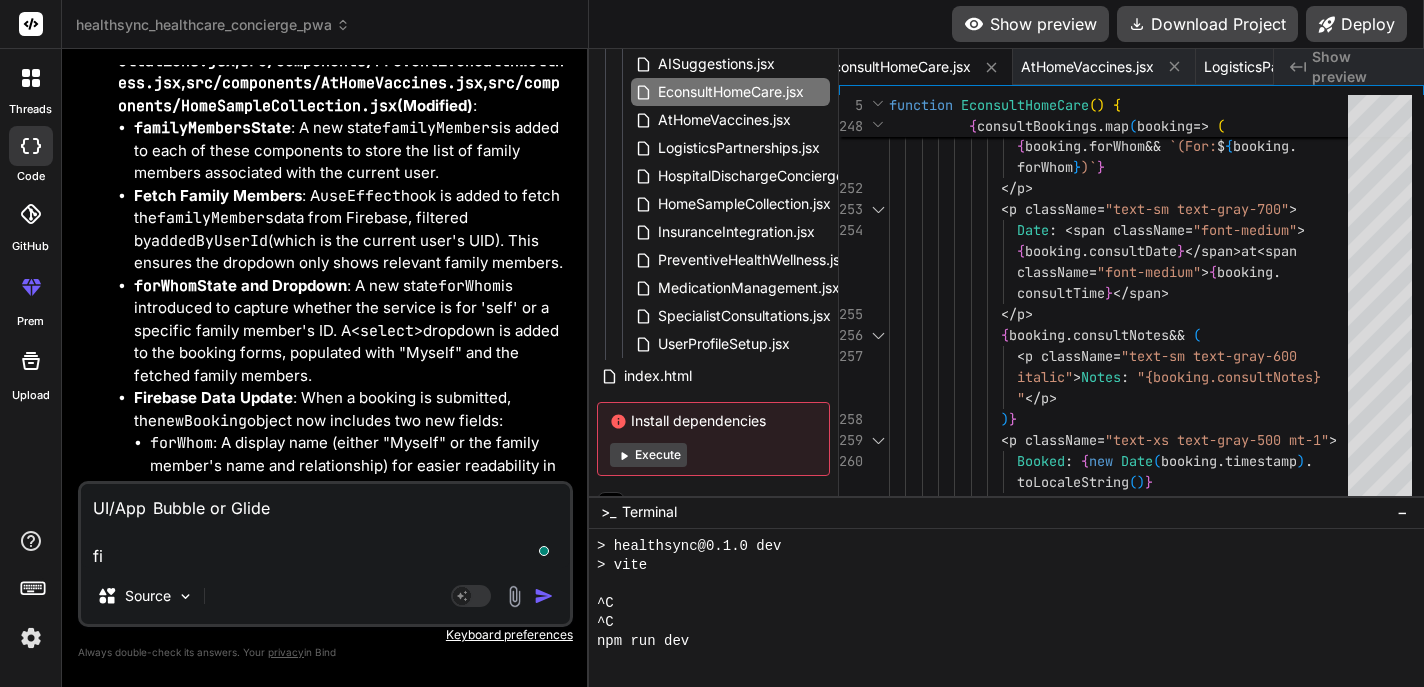 type on "UI/App	Bubble or Glide
fix" 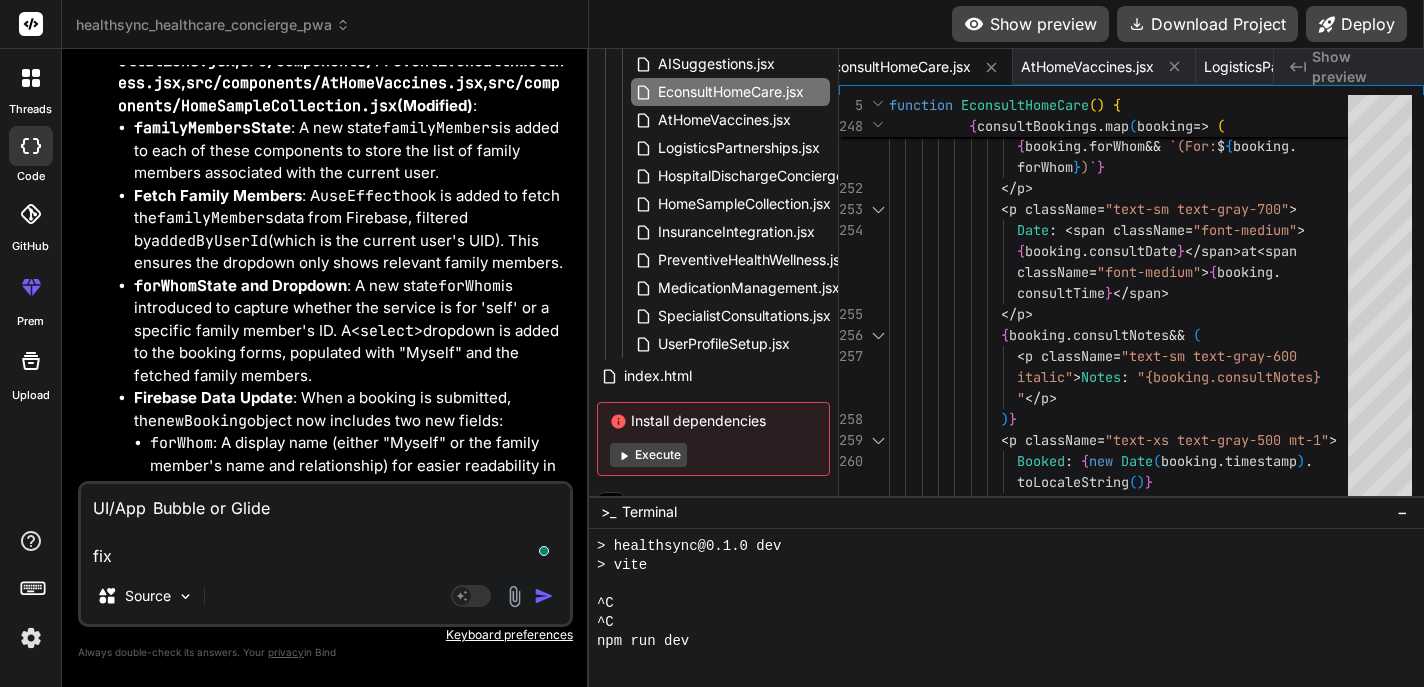 type on "UI/App	Bubble or Glide
fix" 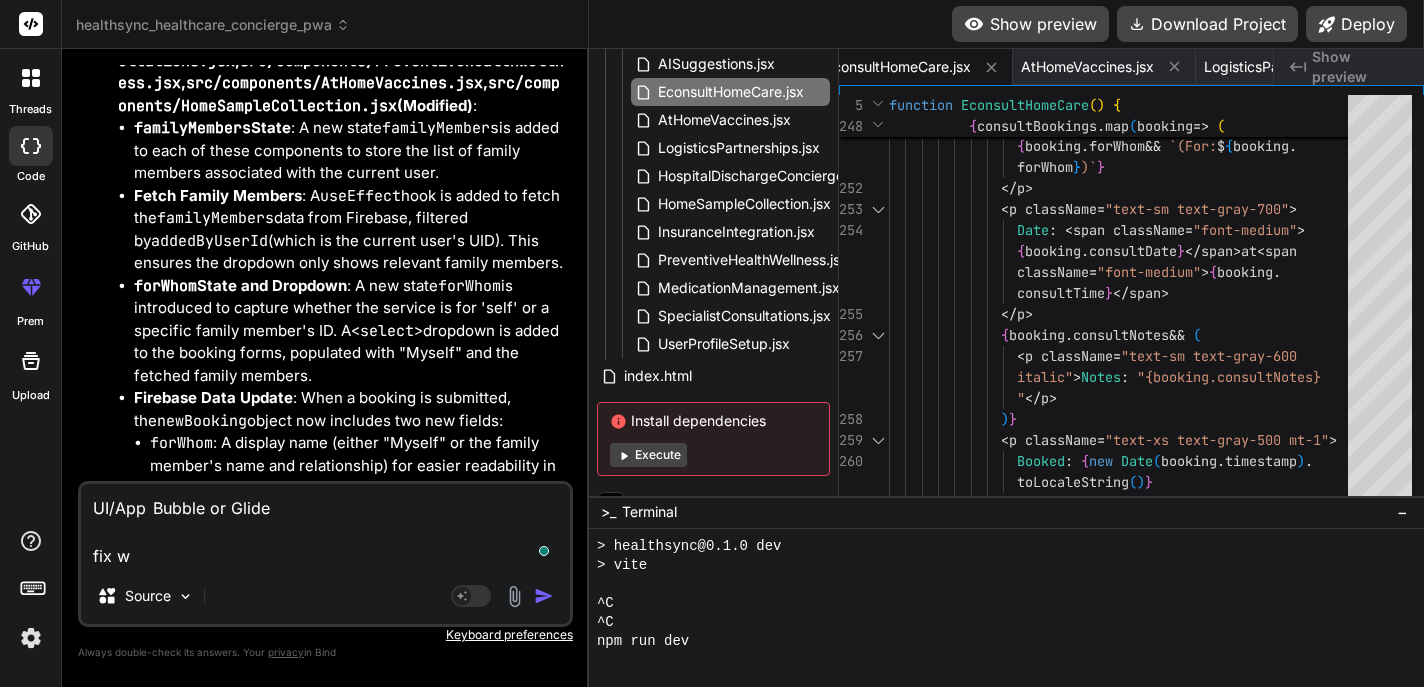 type on "UI/App	Bubble or Glide
fix wi" 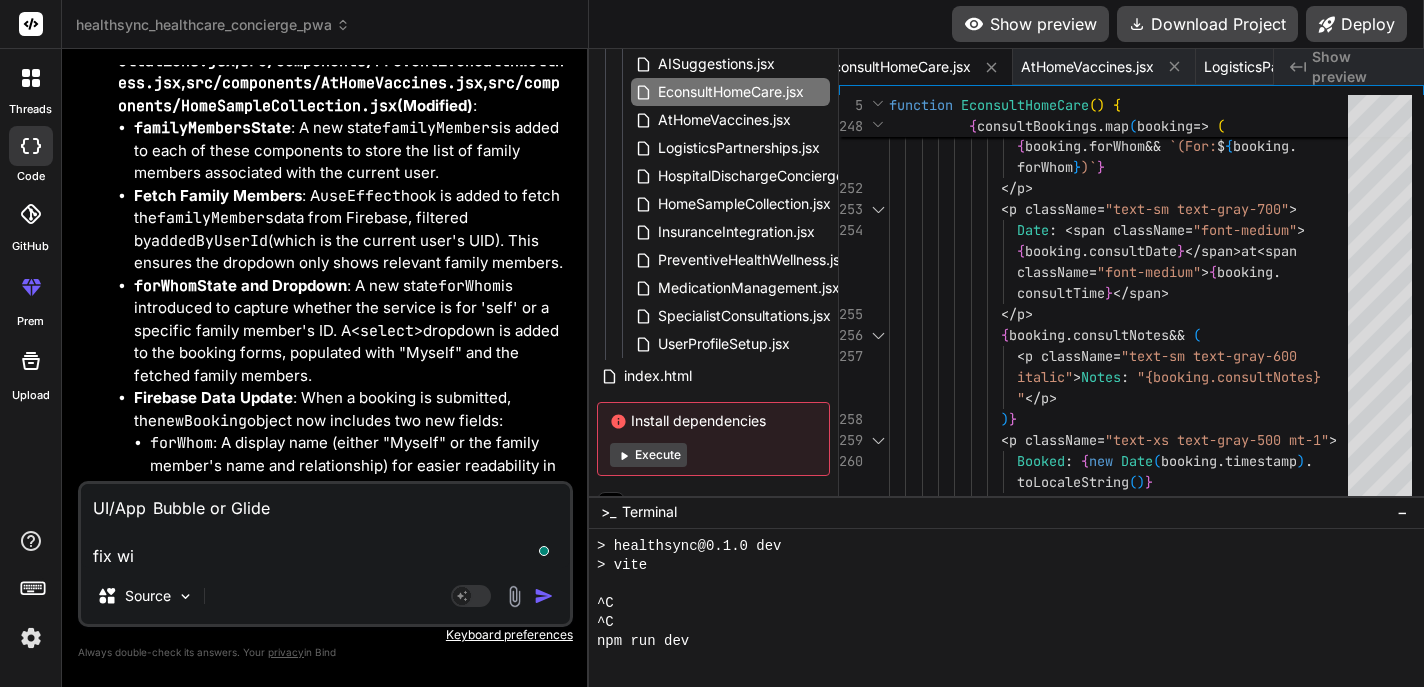 type on "x" 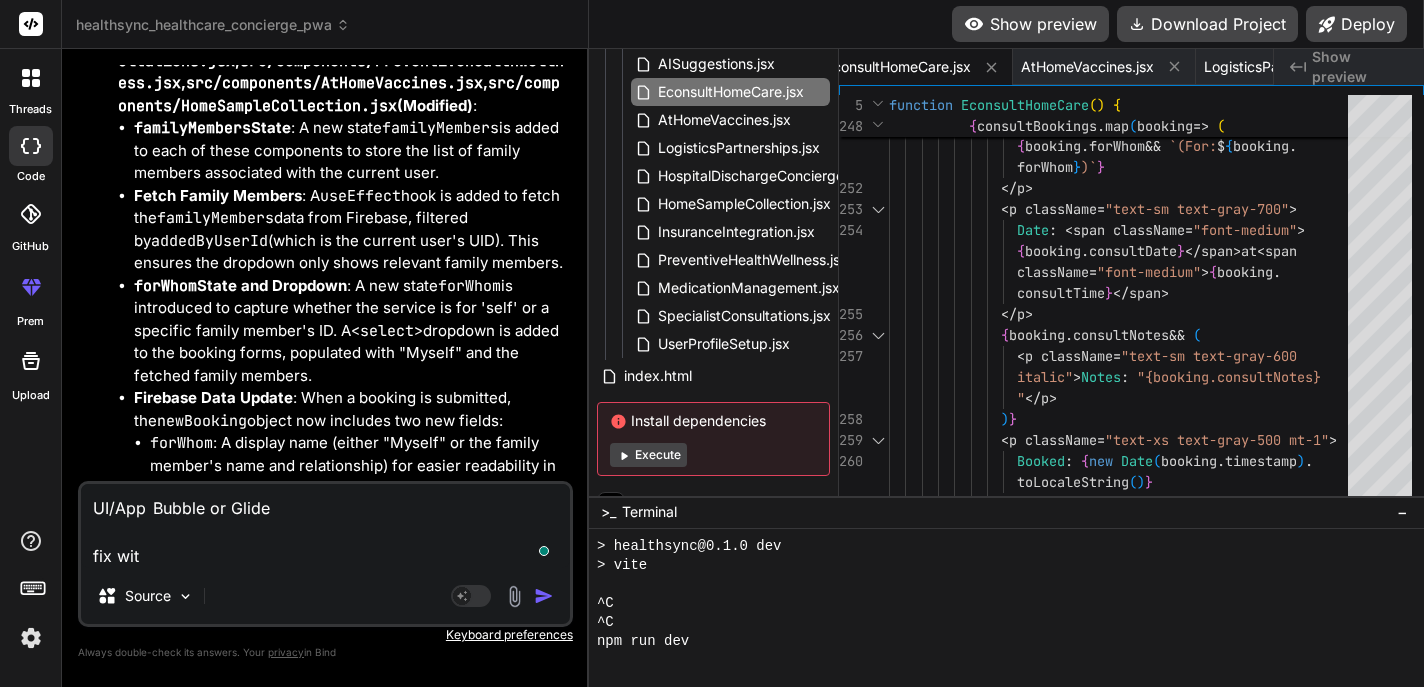 type on "UI/App	Bubble or Glide
fix with" 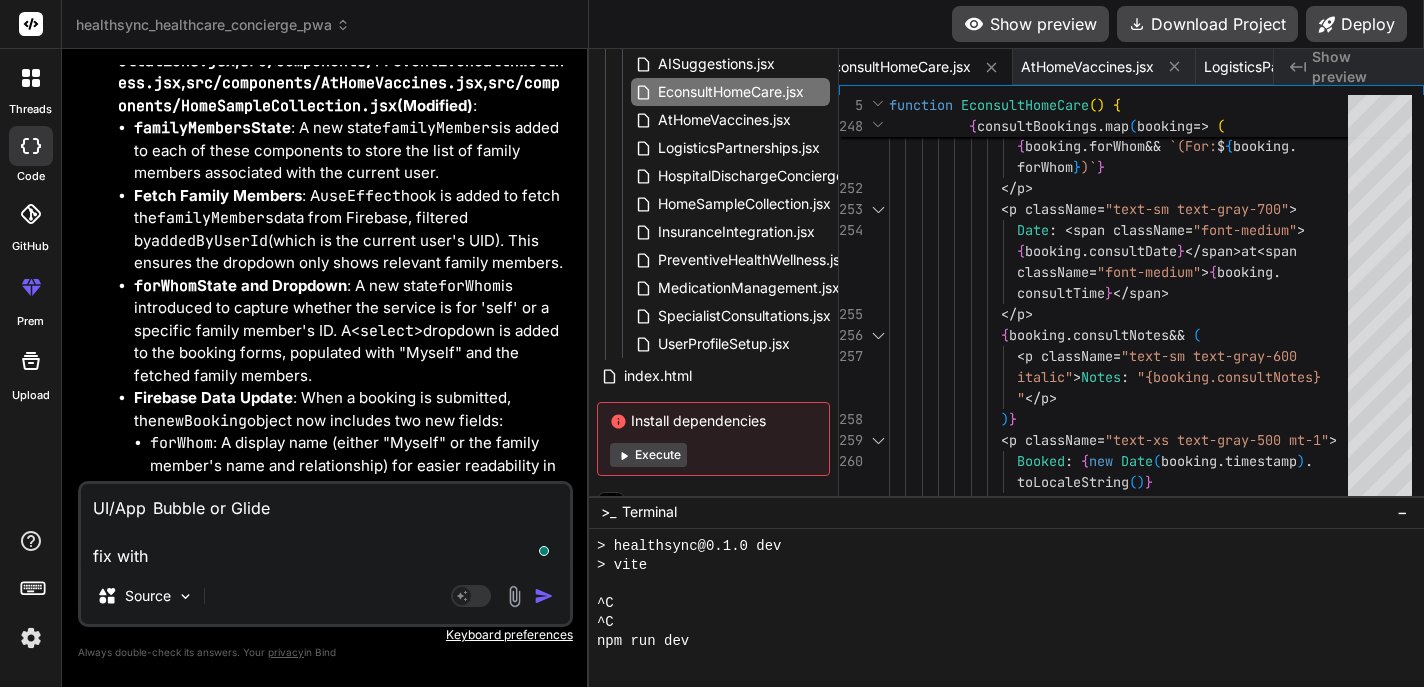 type on "UI/App	Bubble or Glide
fix with" 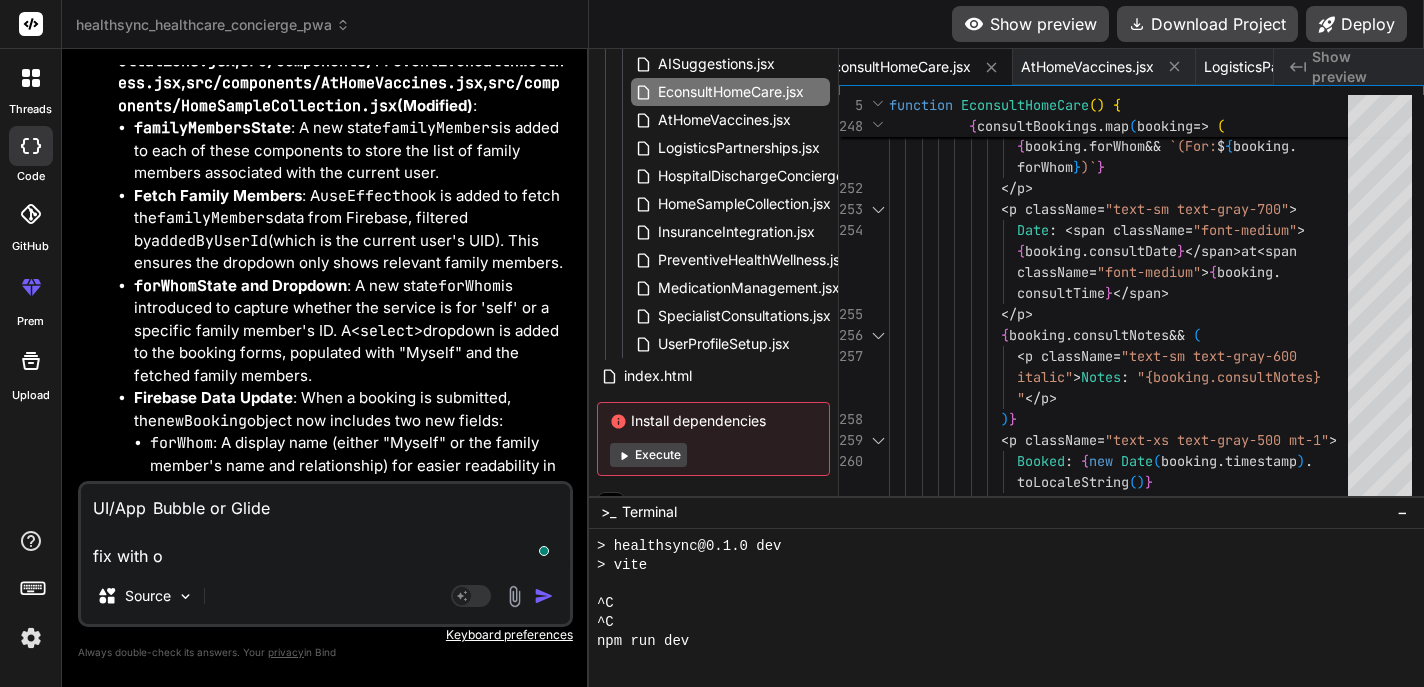 type on "UI/App	Bubble or Glide
fix with" 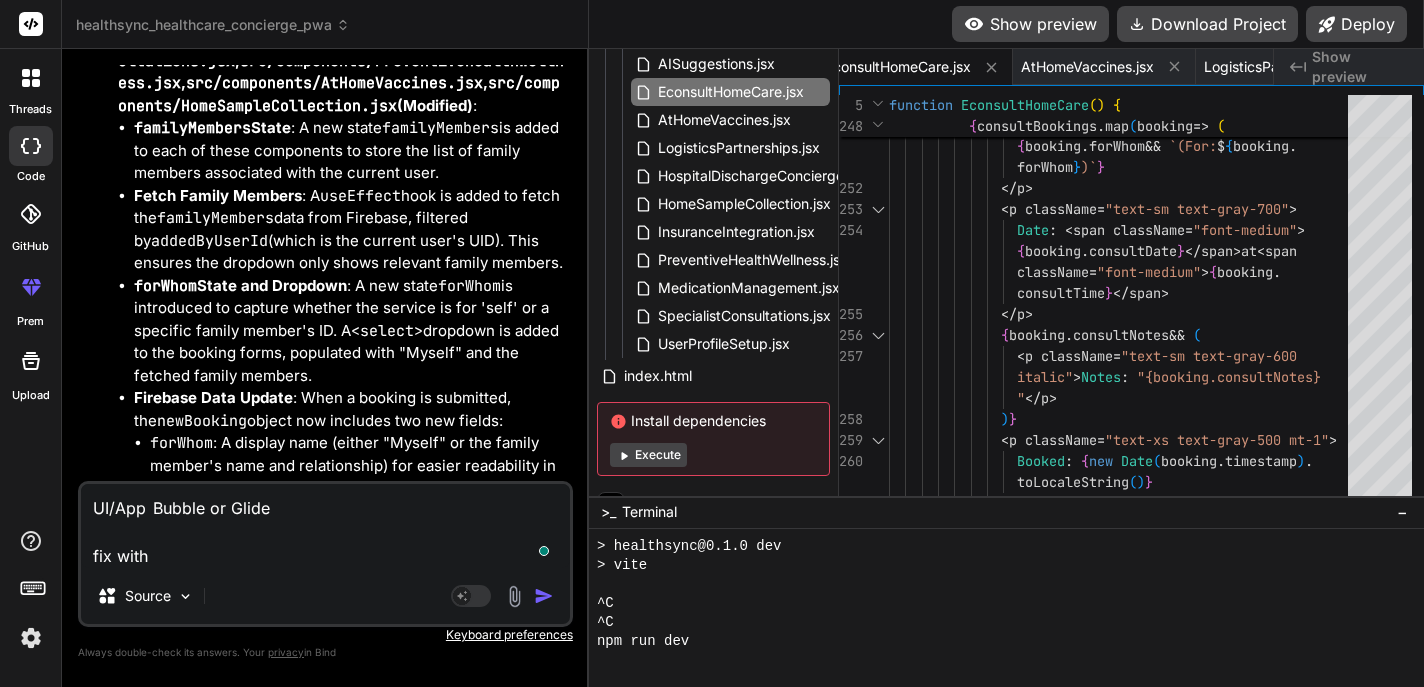 type on "UI/App	Bubble or Glide
fix with g" 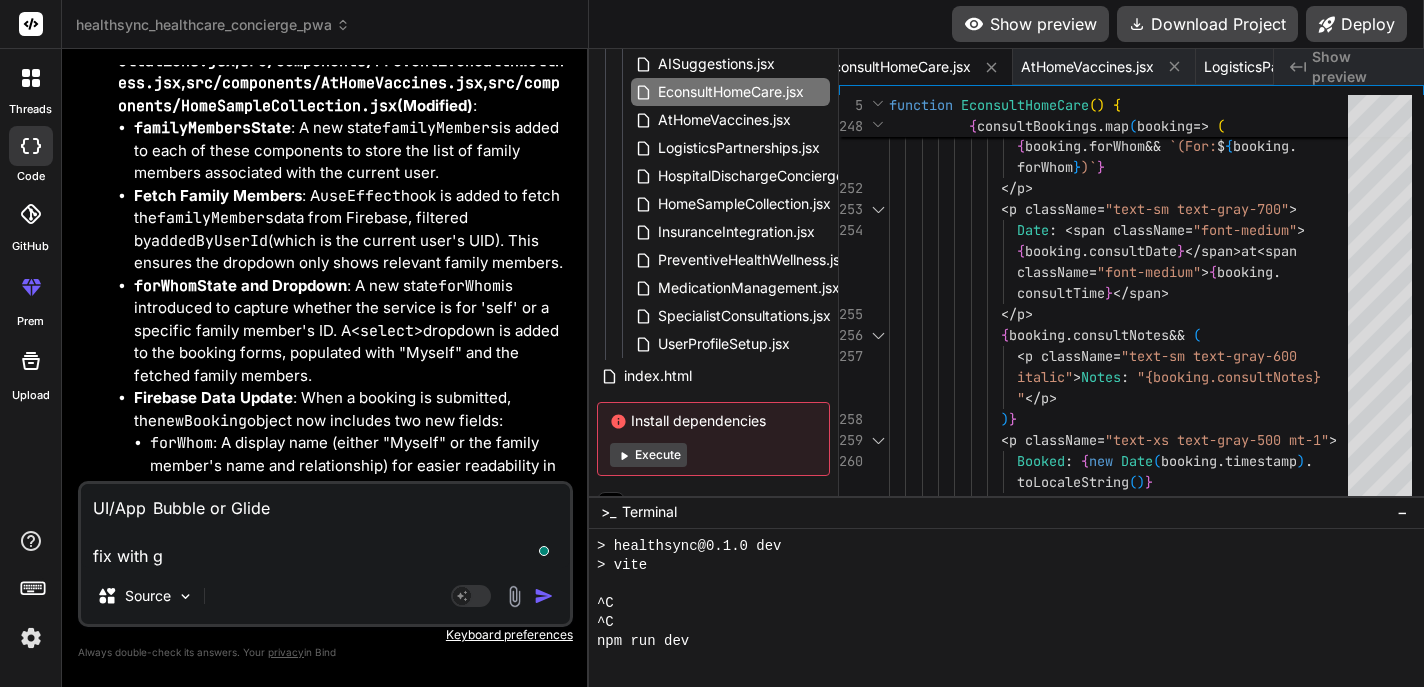 type on "UI/App	Bubble or Glide
fix with go" 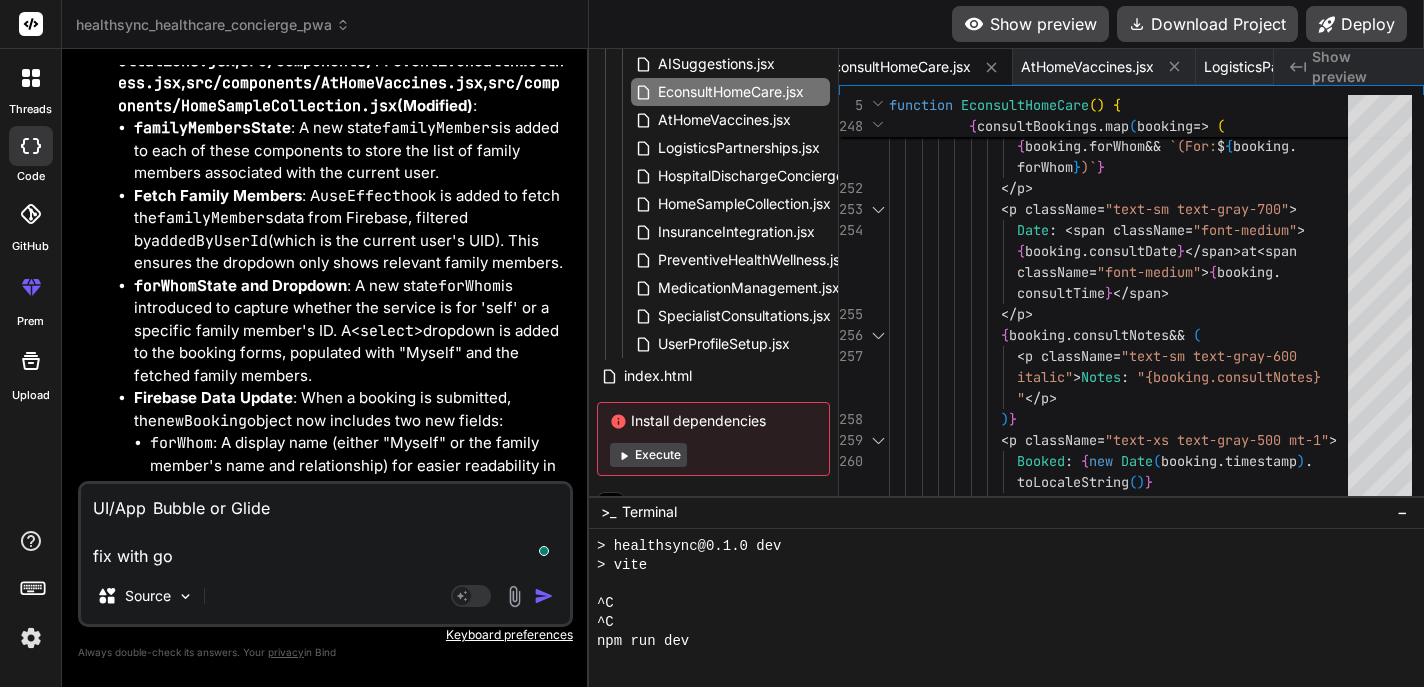 type on "UI/App	Bubble or Glide
fix with goo" 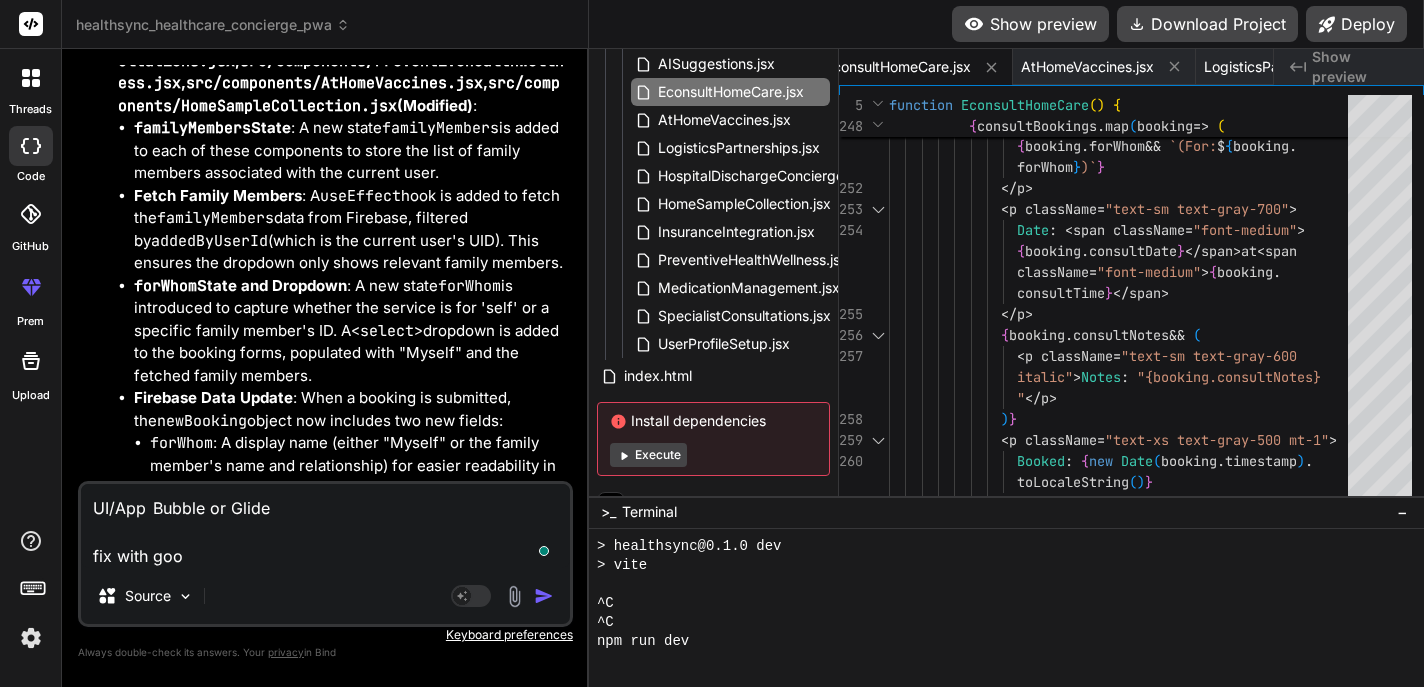 type on "UI/App	Bubble or Glide
fix with good" 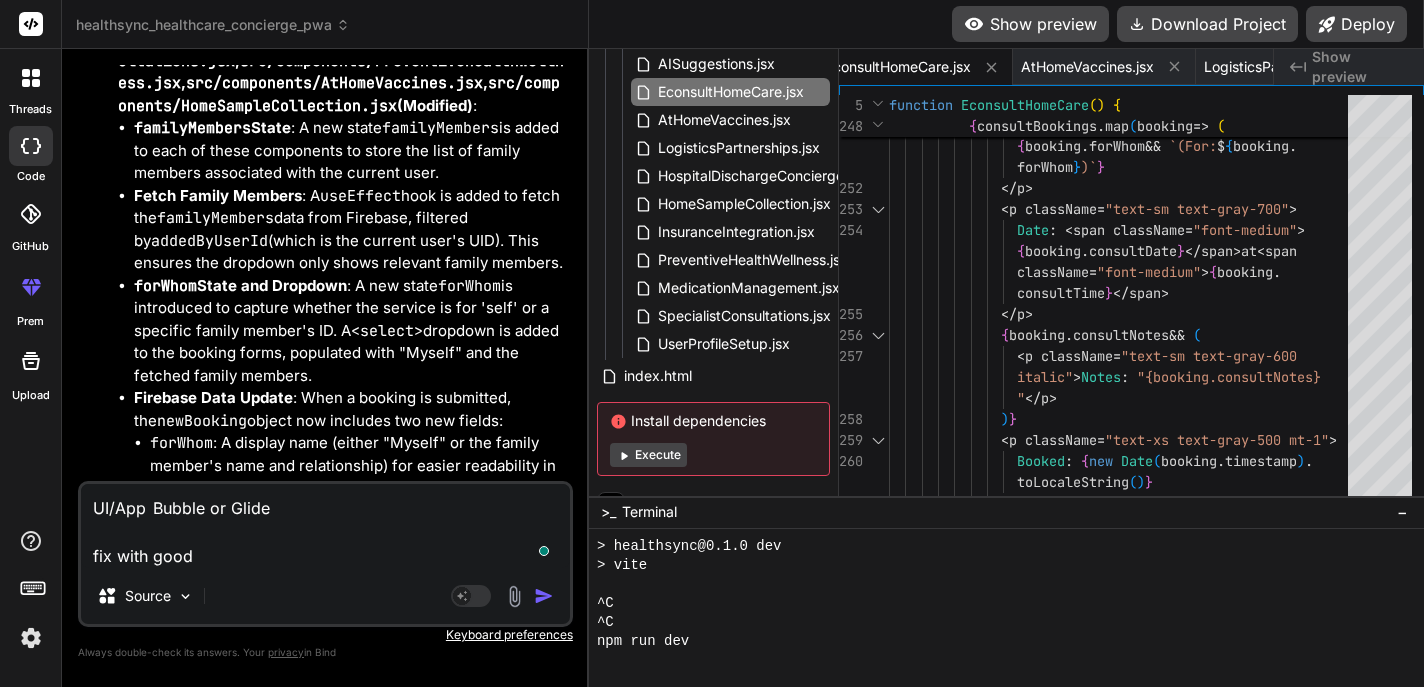 type on "x" 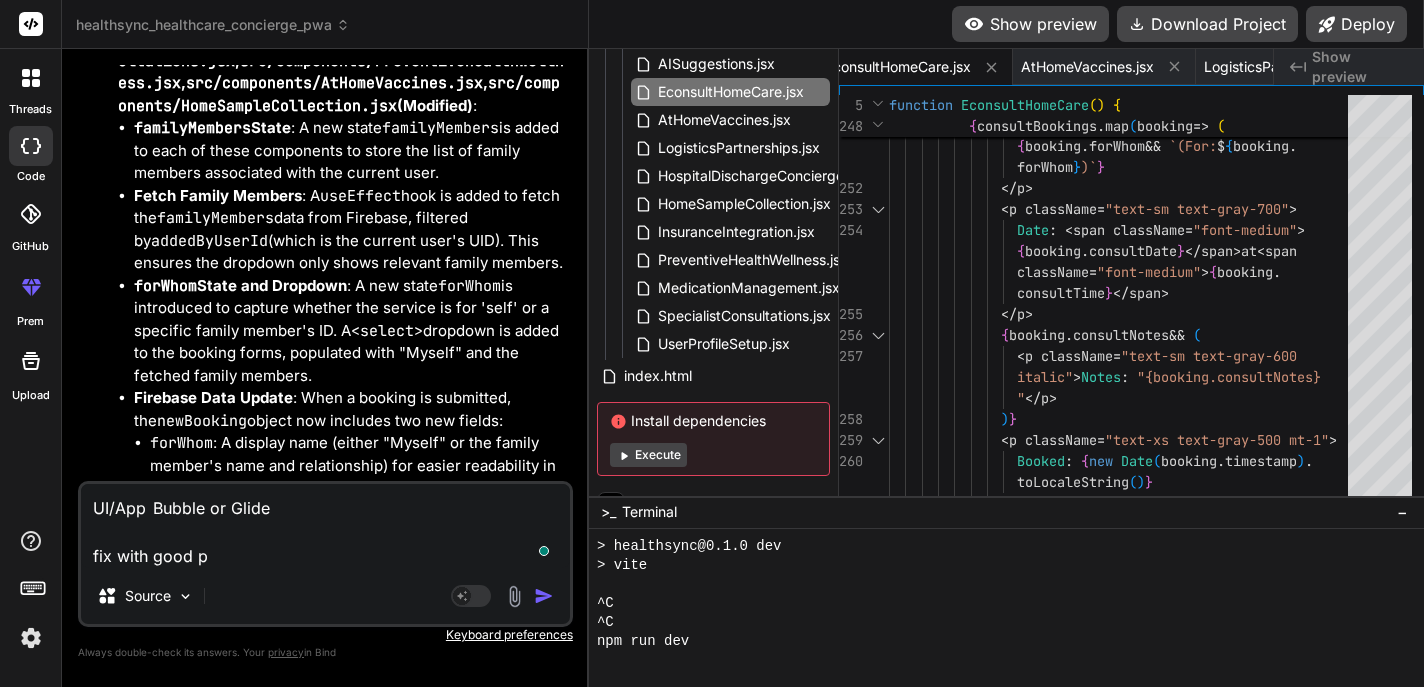 type on "UI/App	Bubble or Glide
fix with good pr" 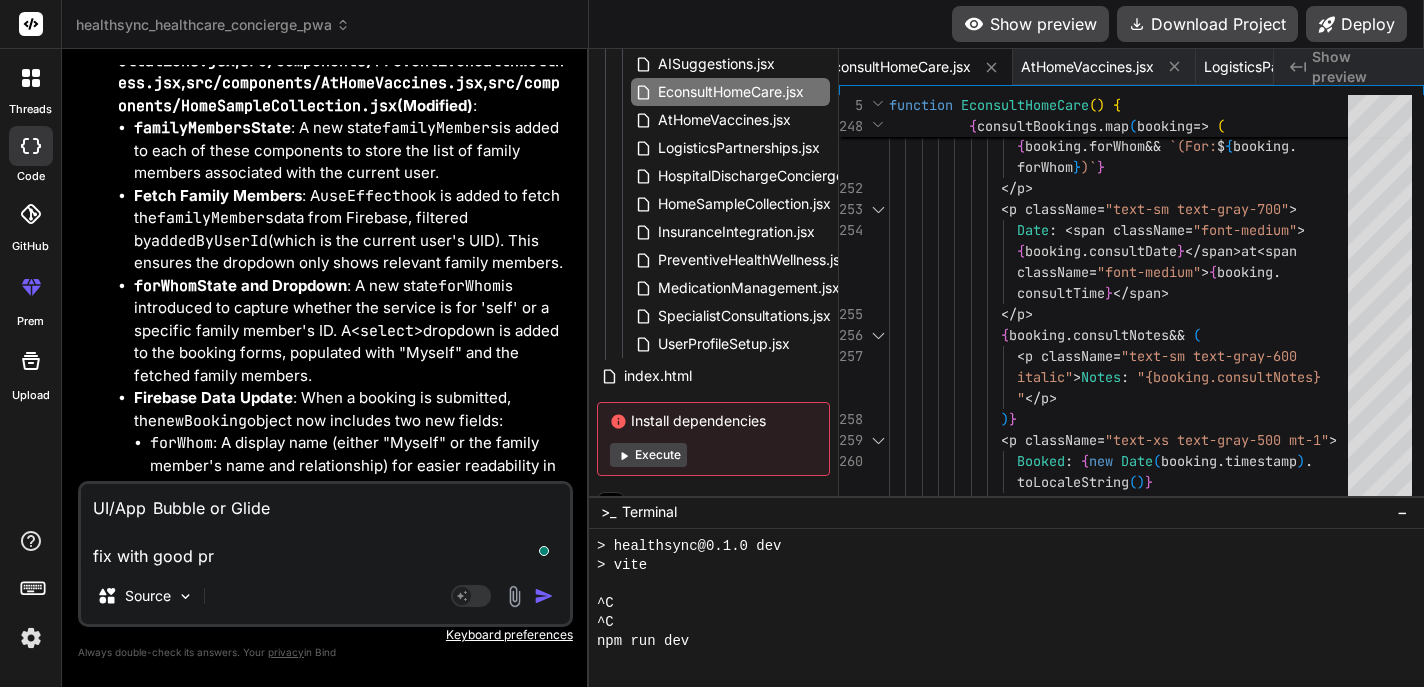 type on "x" 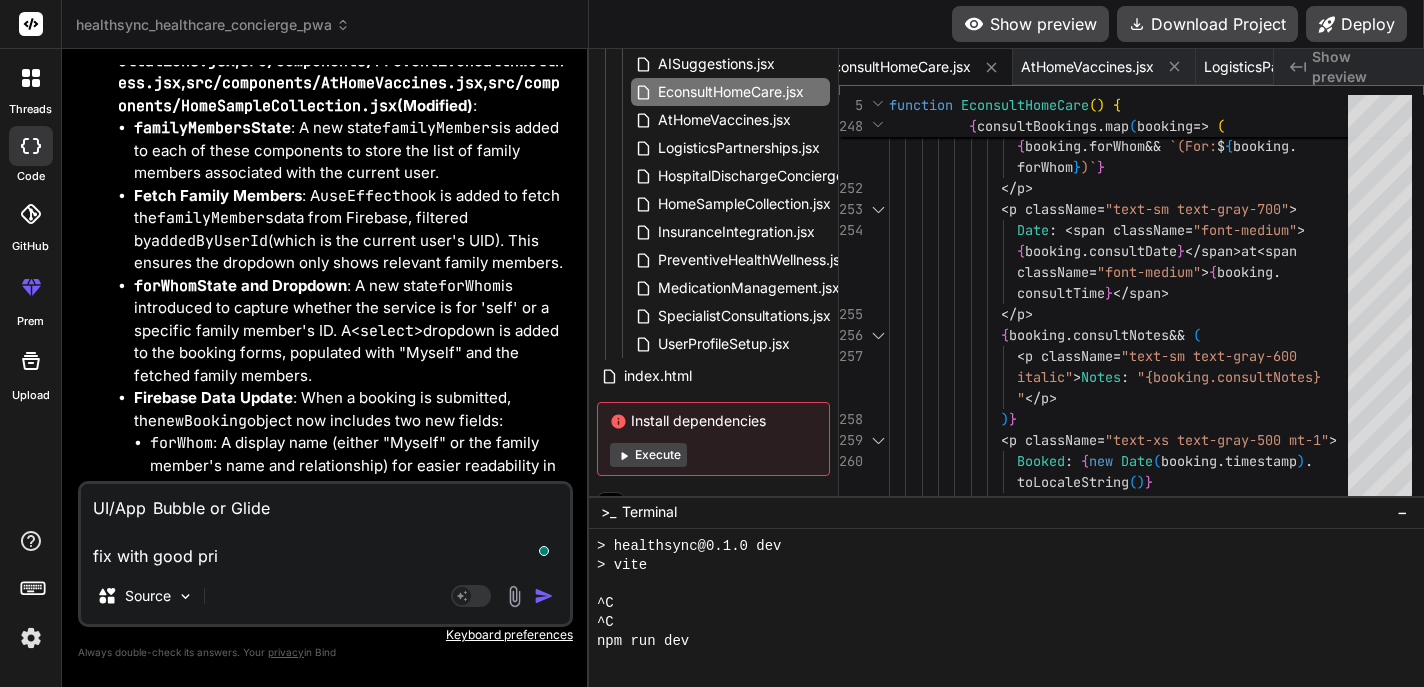 type on "UI/App	Bubble or Glide
fix with good prim" 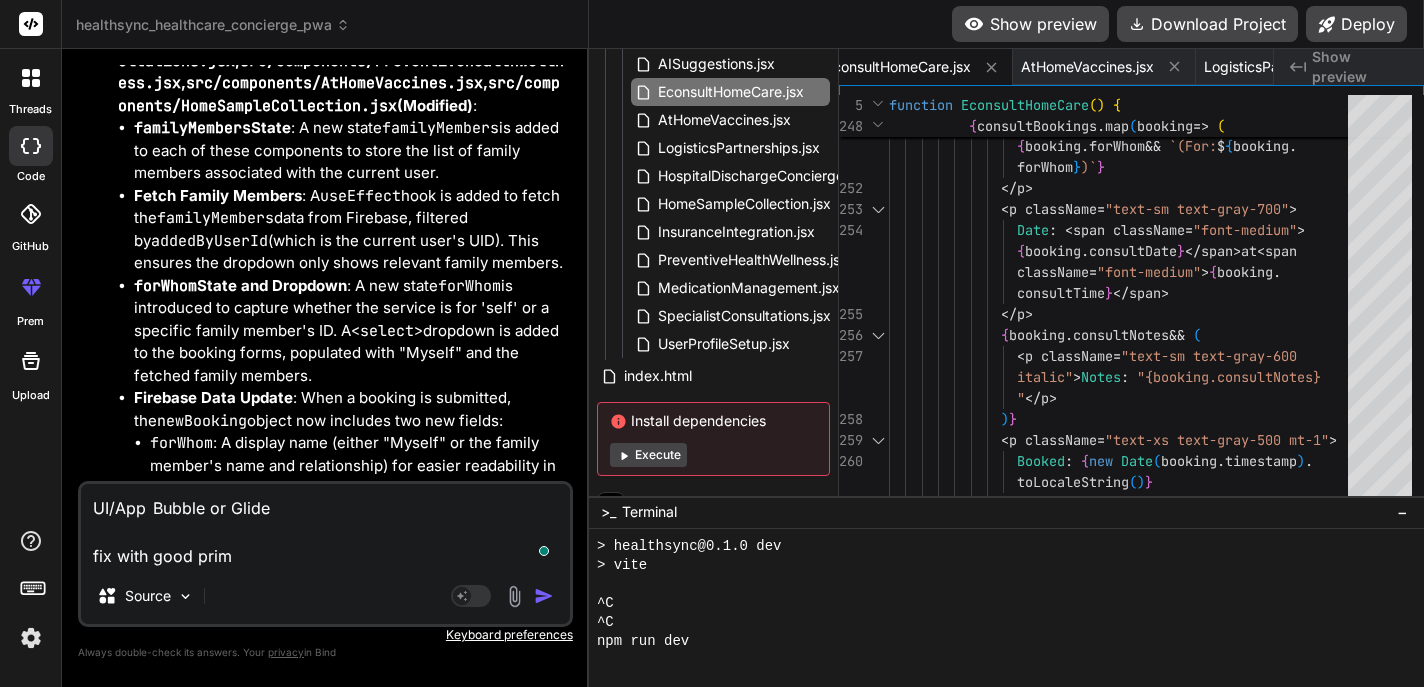 type on "UI/App	Bubble or Glide
fix with good prima" 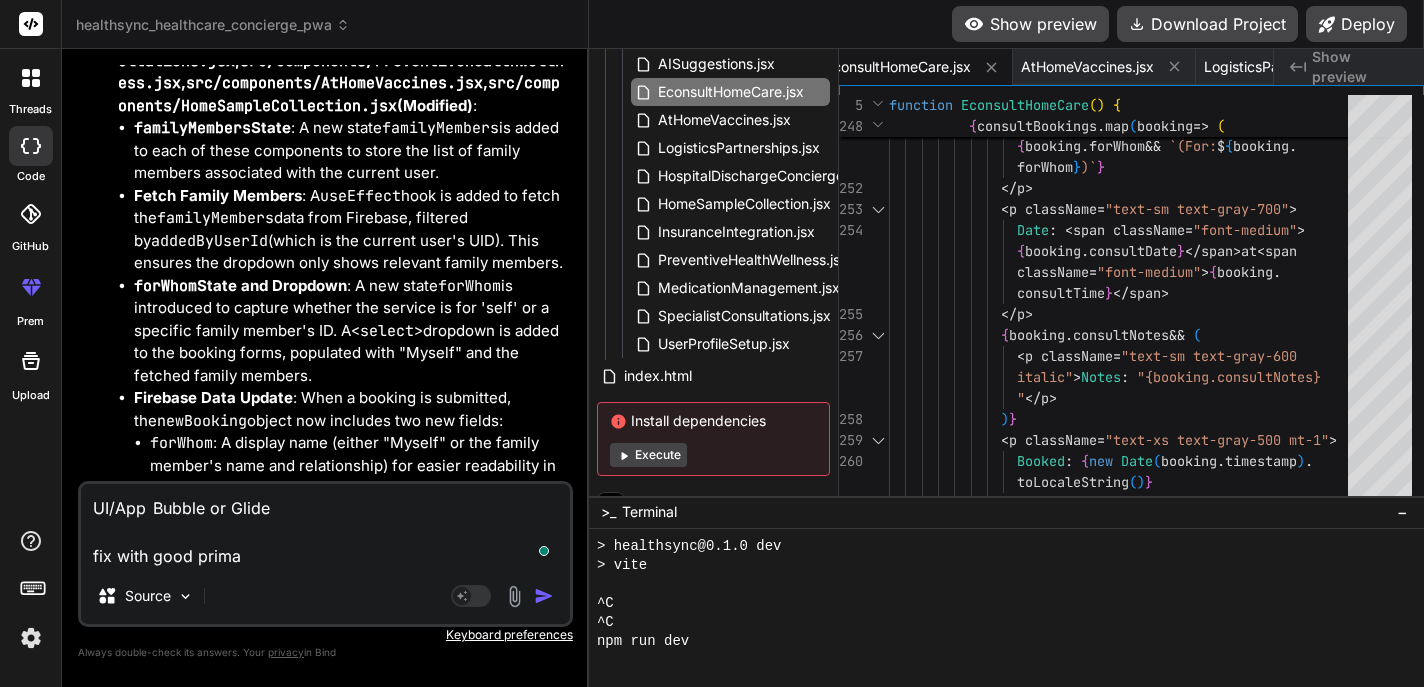 type on "UI/App	Bubble or Glide
fix with good primar" 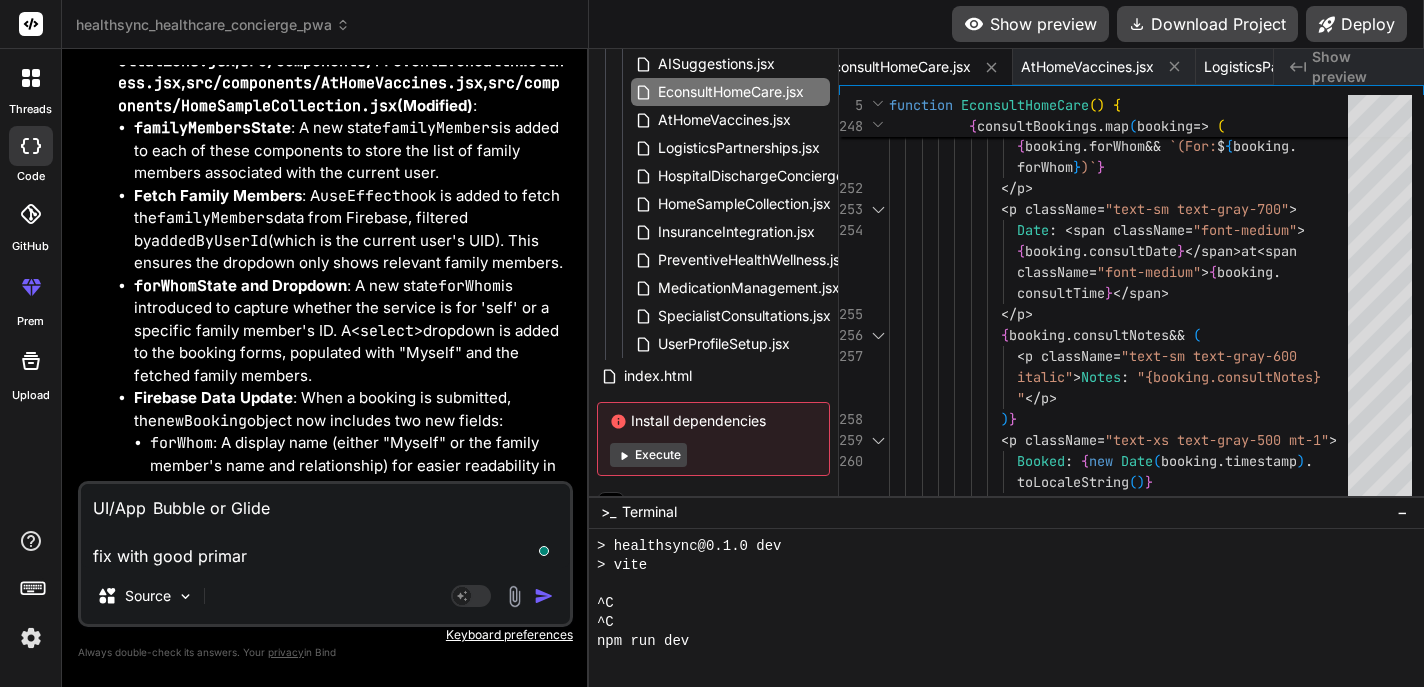 type on "UI/App	Bubble or Glide
fix with good primary" 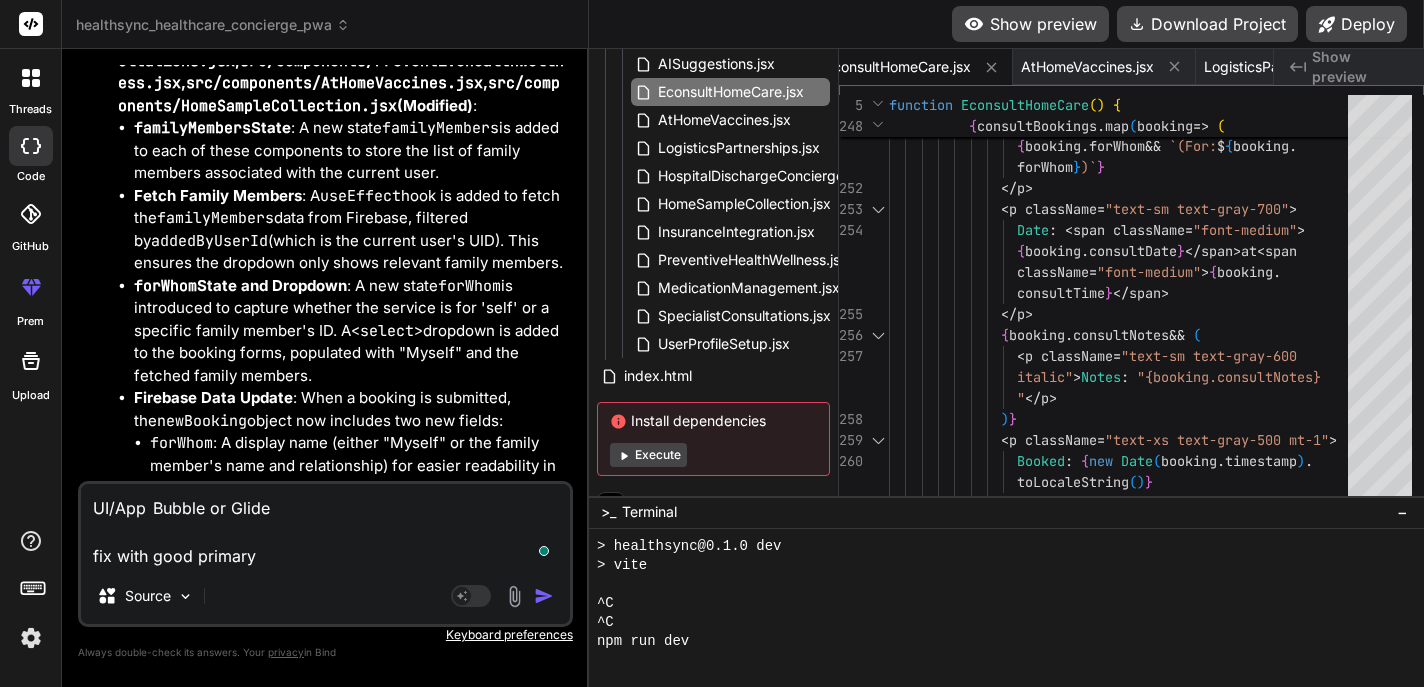 type on "UI/App	Bubble or Glide
fix with good primary" 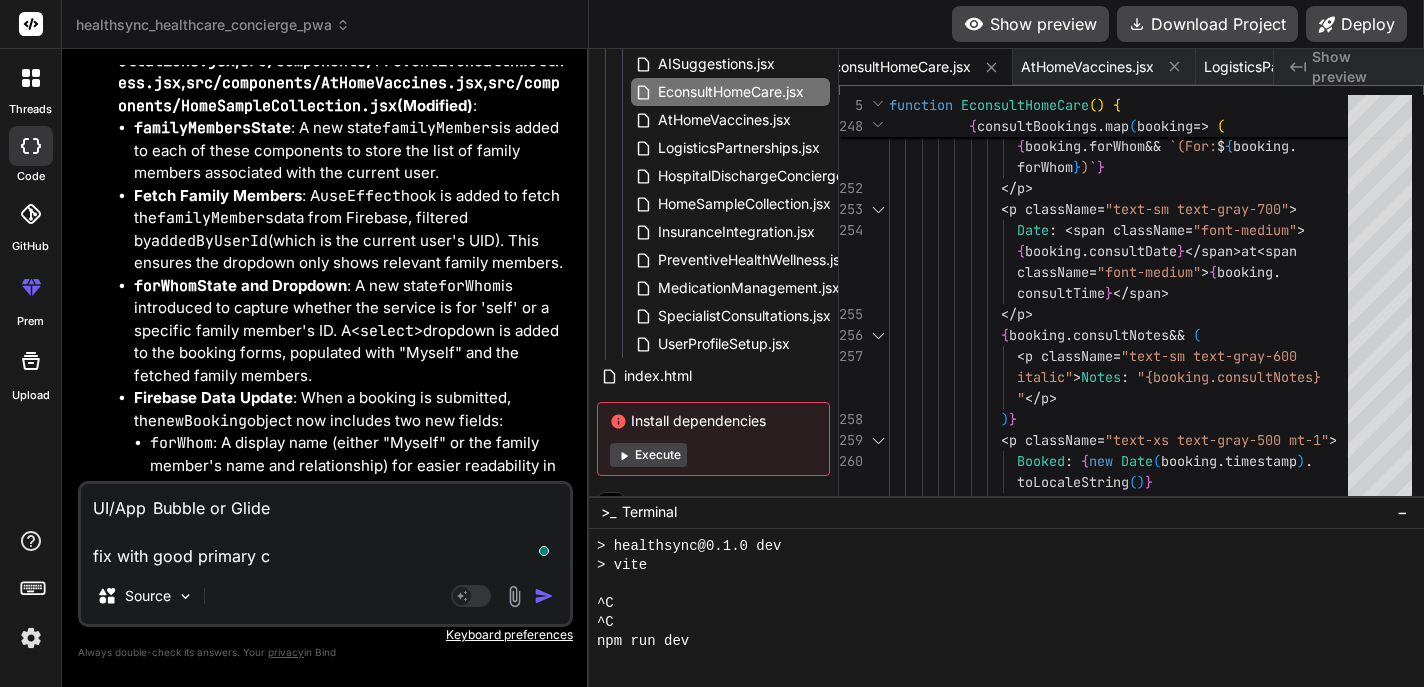 type on "UI/App	Bubble or Glide
fix with good primary co" 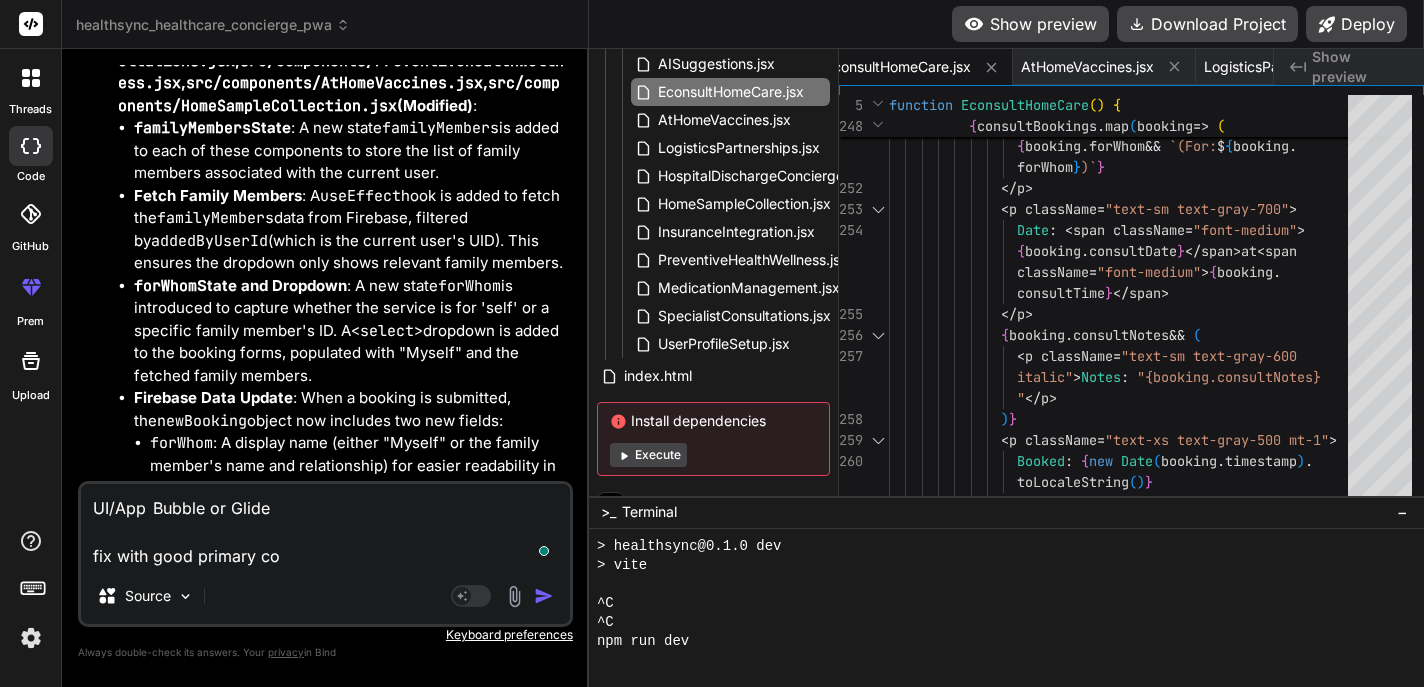type on "UI/App	Bubble or Glide
fix with good primary col" 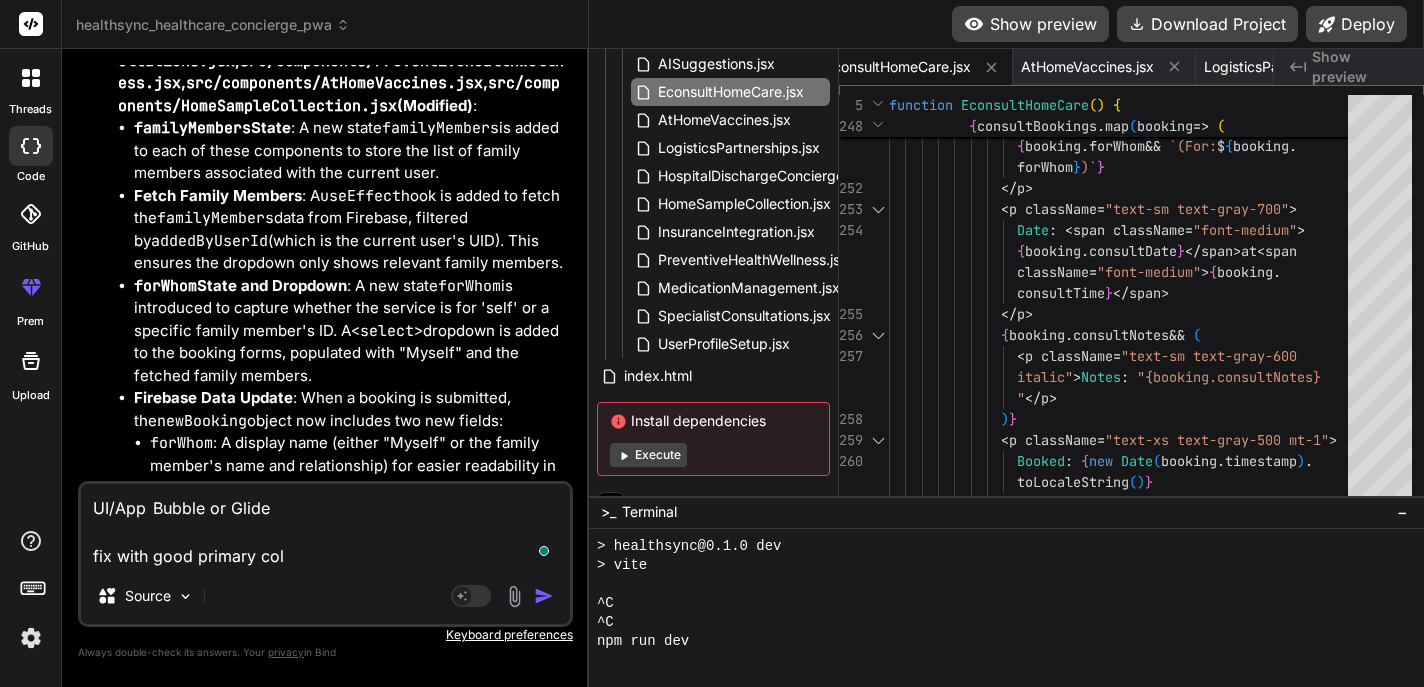 type on "UI/App	Bubble or Glide
fix with good primary colo" 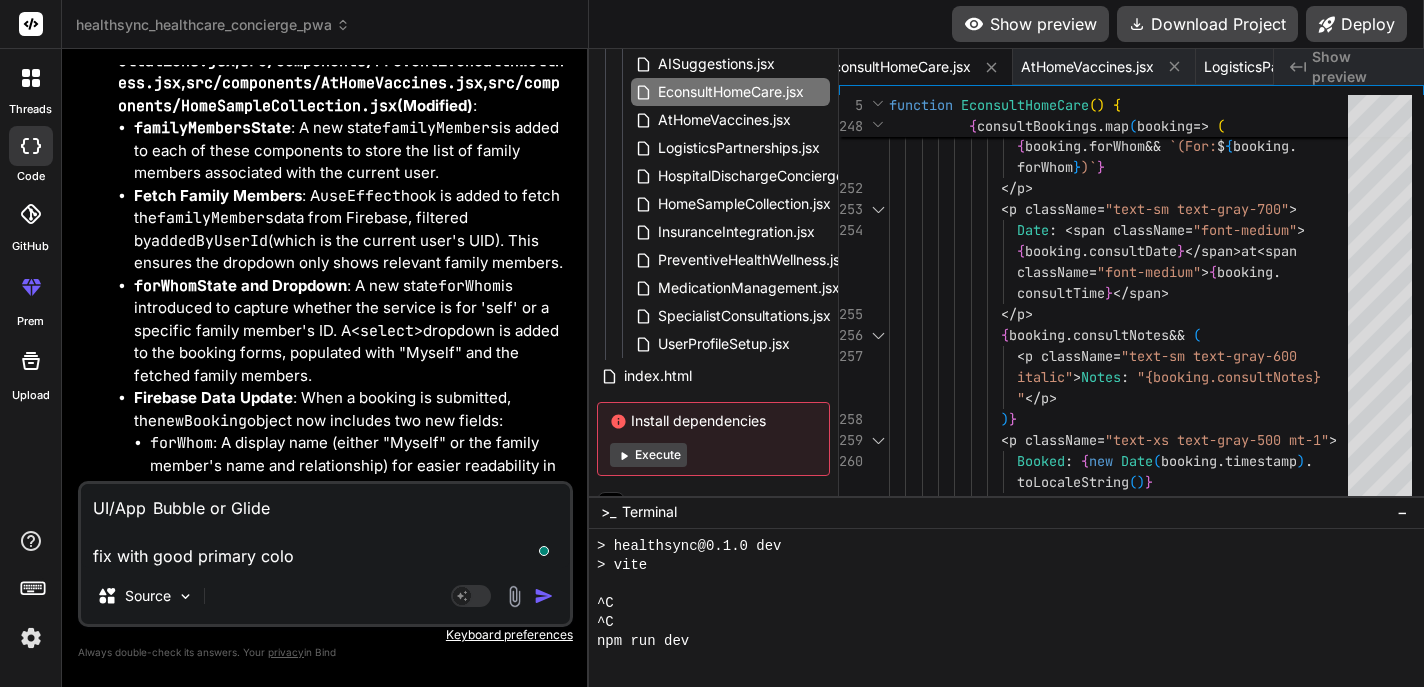 type on "UI/App	Bubble or Glide
fix with good primary colot" 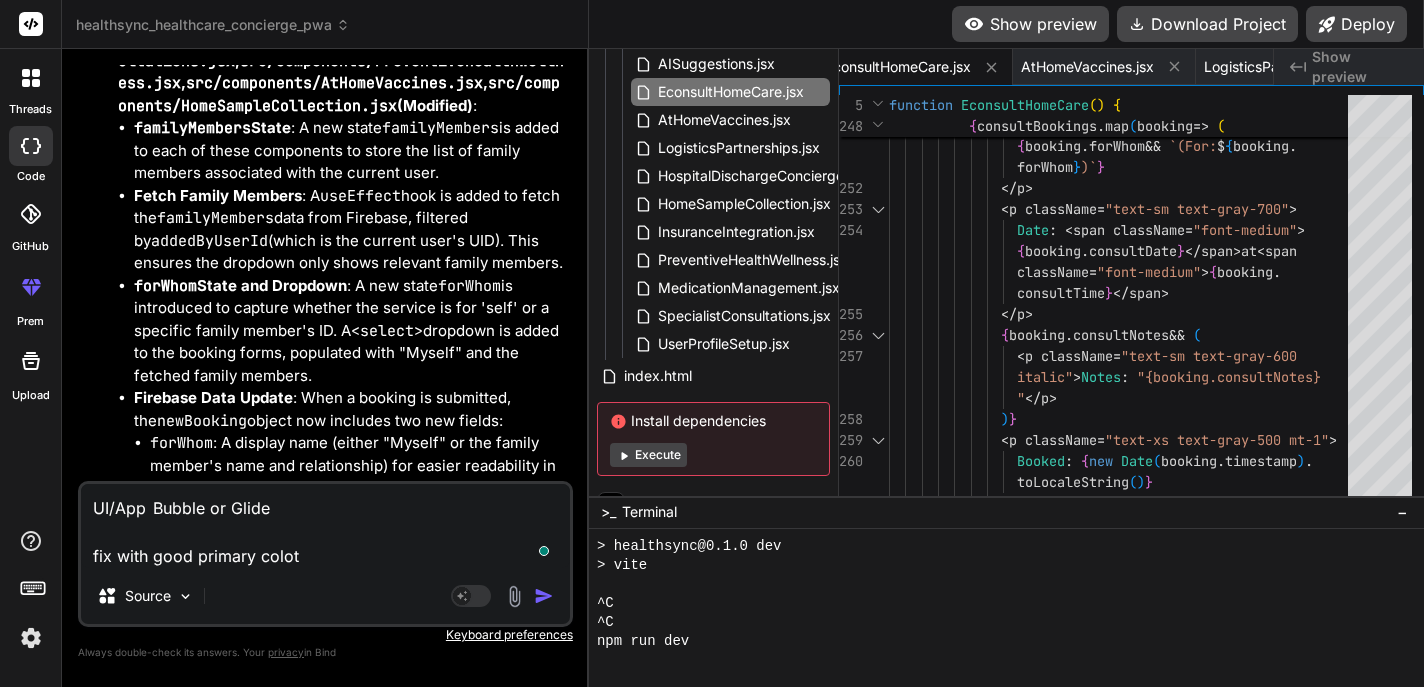 type on "UI/App	Bubble or Glide
fix with good primary colots" 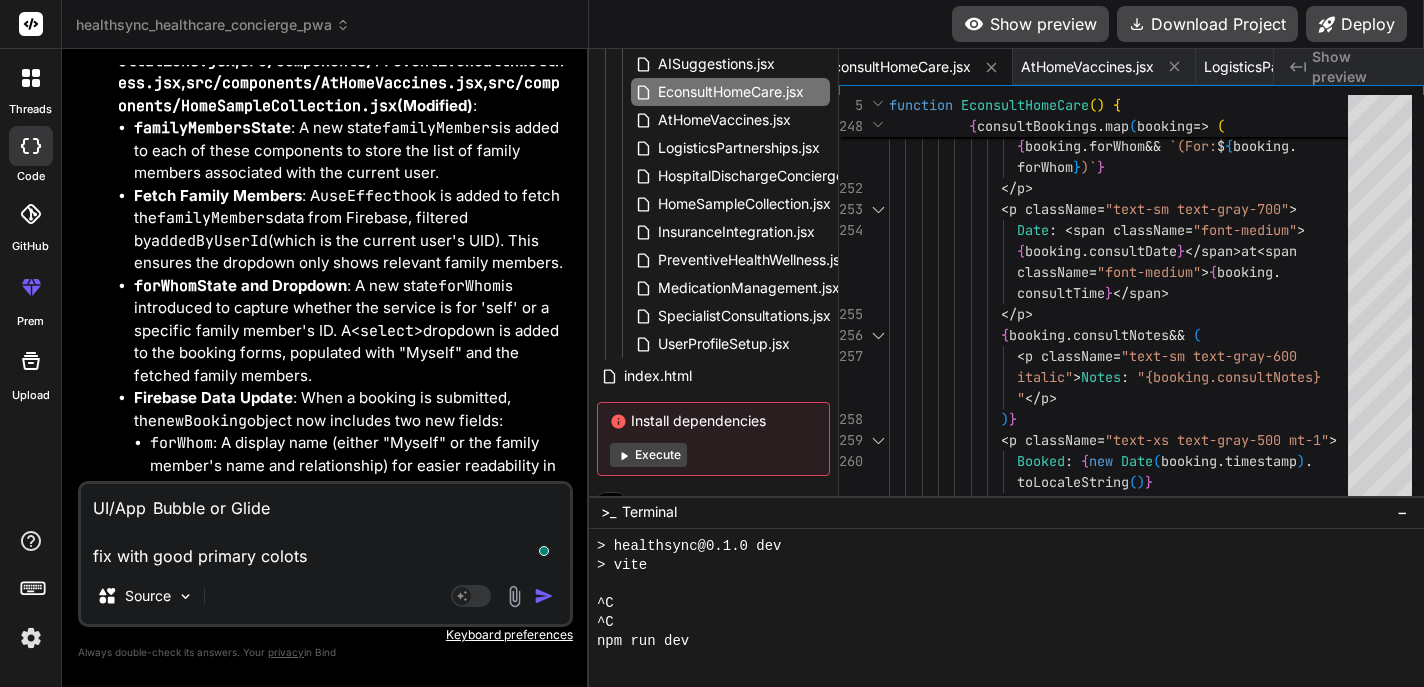 type on "UI/App	Bubble or Glide
fix with good primary colots" 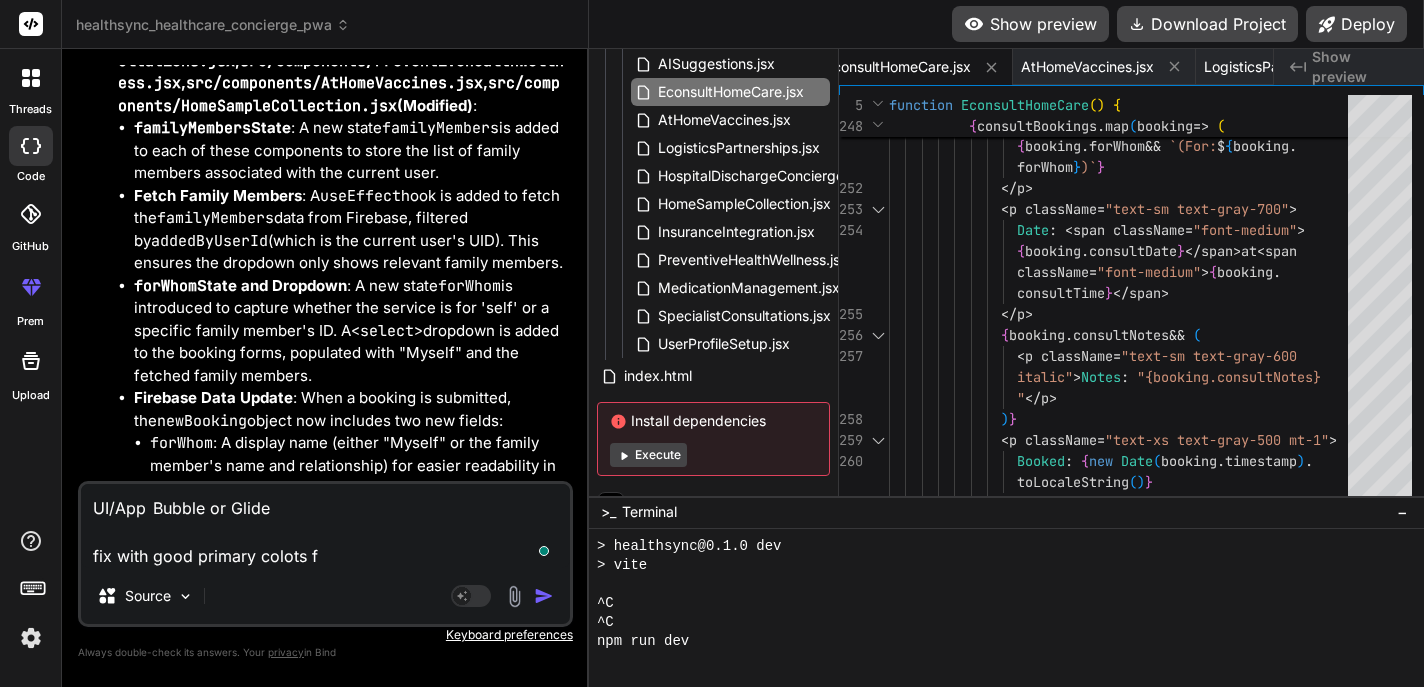 type on "UI/App	Bubble or Glide
fix with good primary colots" 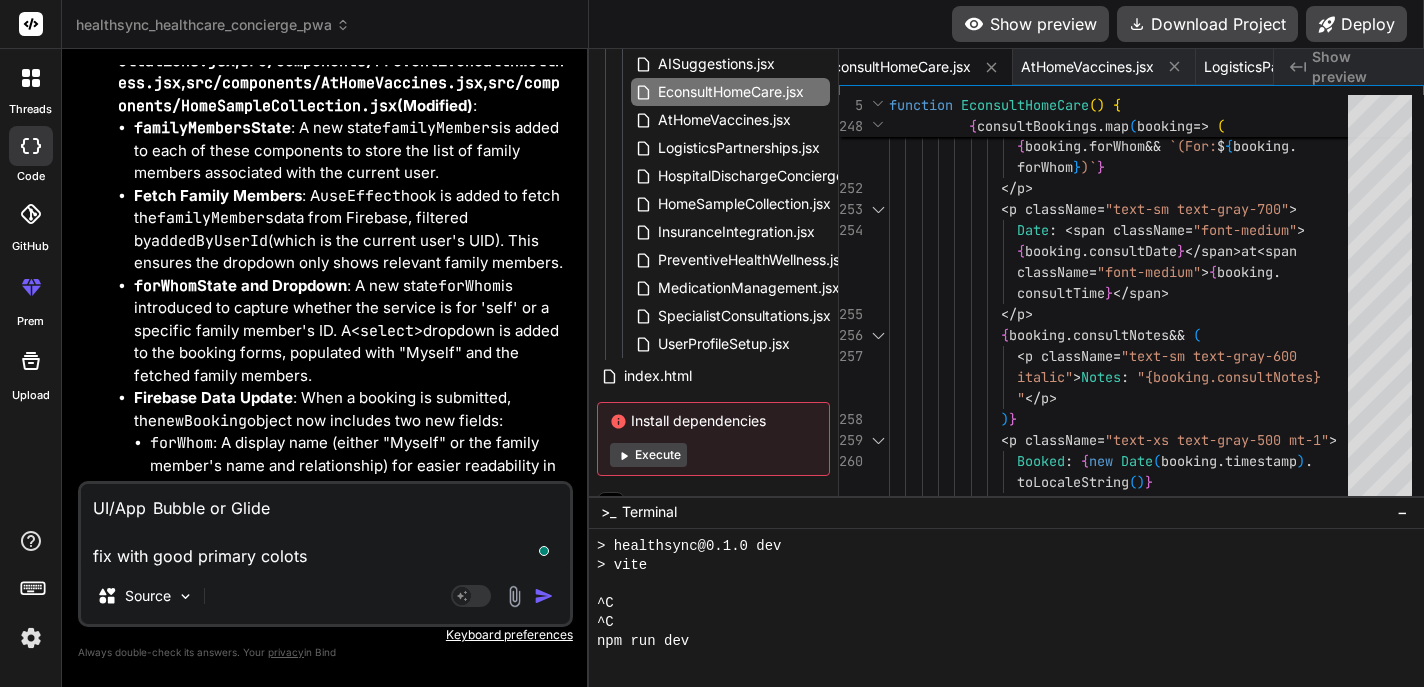 type on "UI/App	Bubble or Glide
fix with good primary colots" 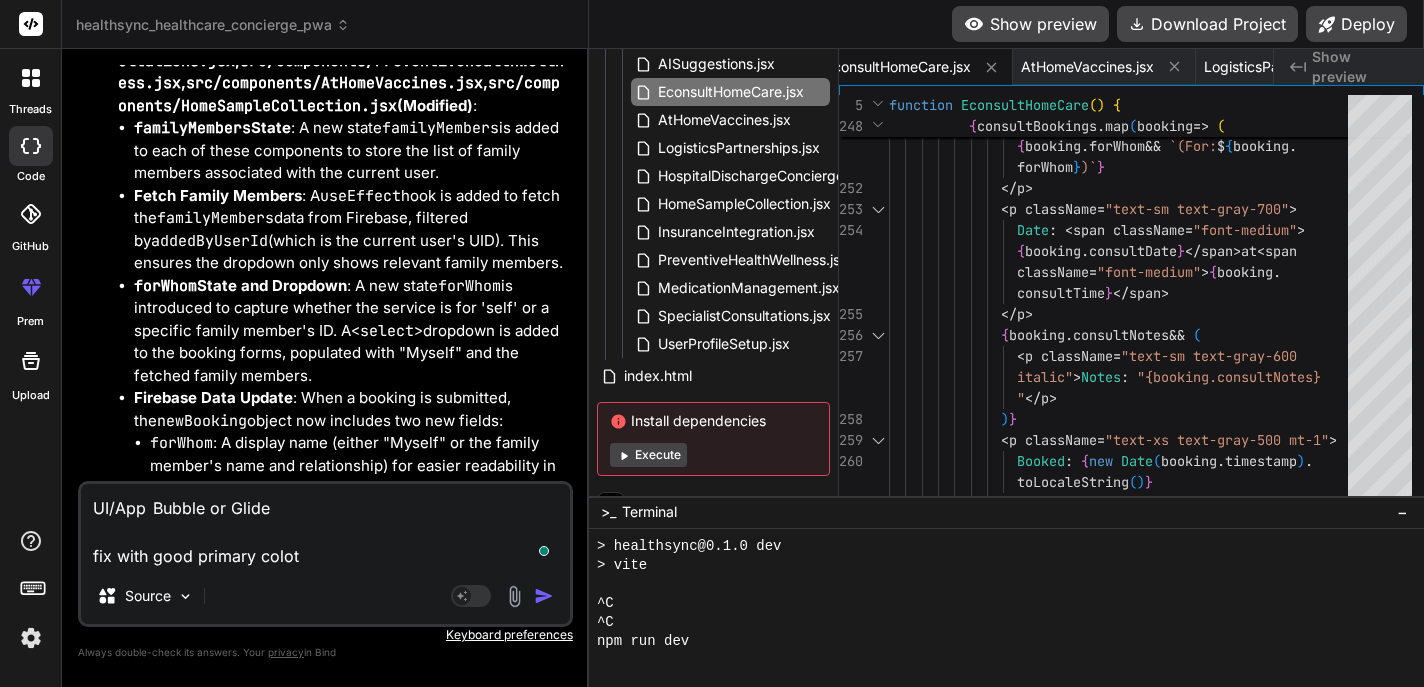 type on "UI/App	Bubble or Glide
fix with good primary colo" 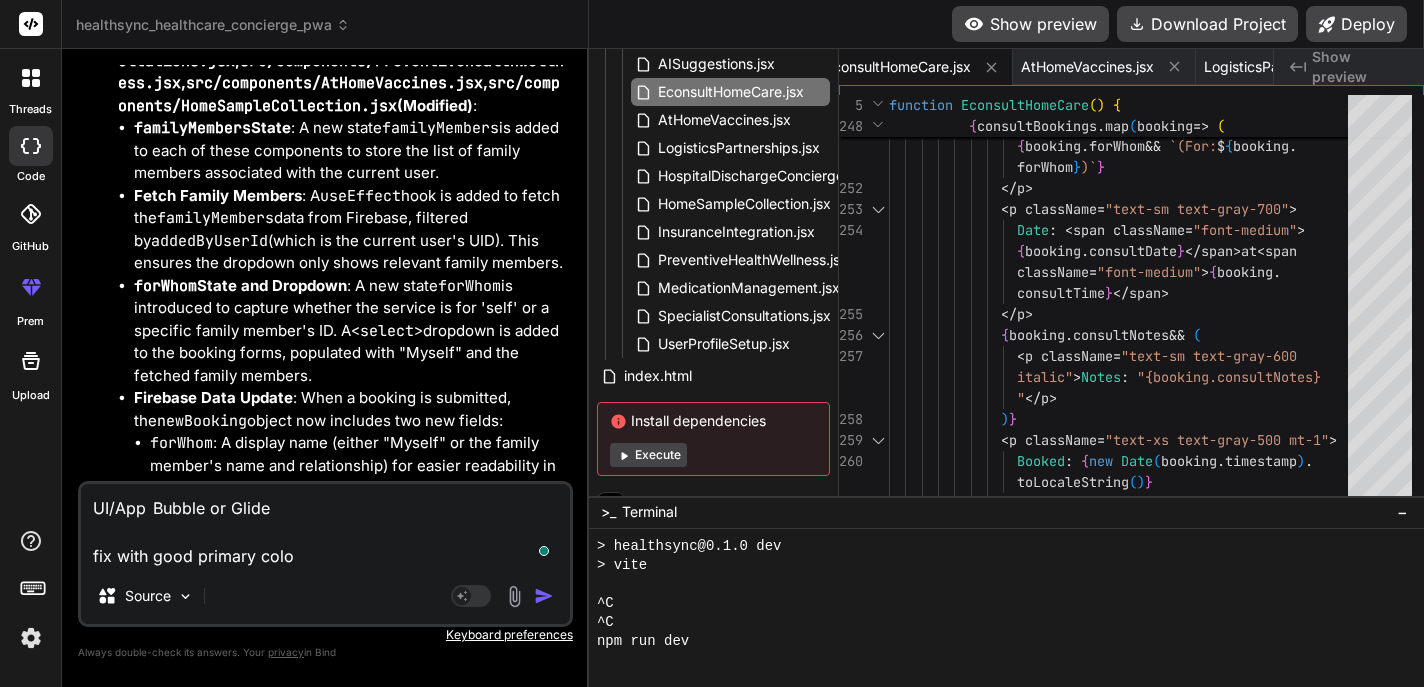 type on "UI/App	Bubble or Glide
fix with good primary color" 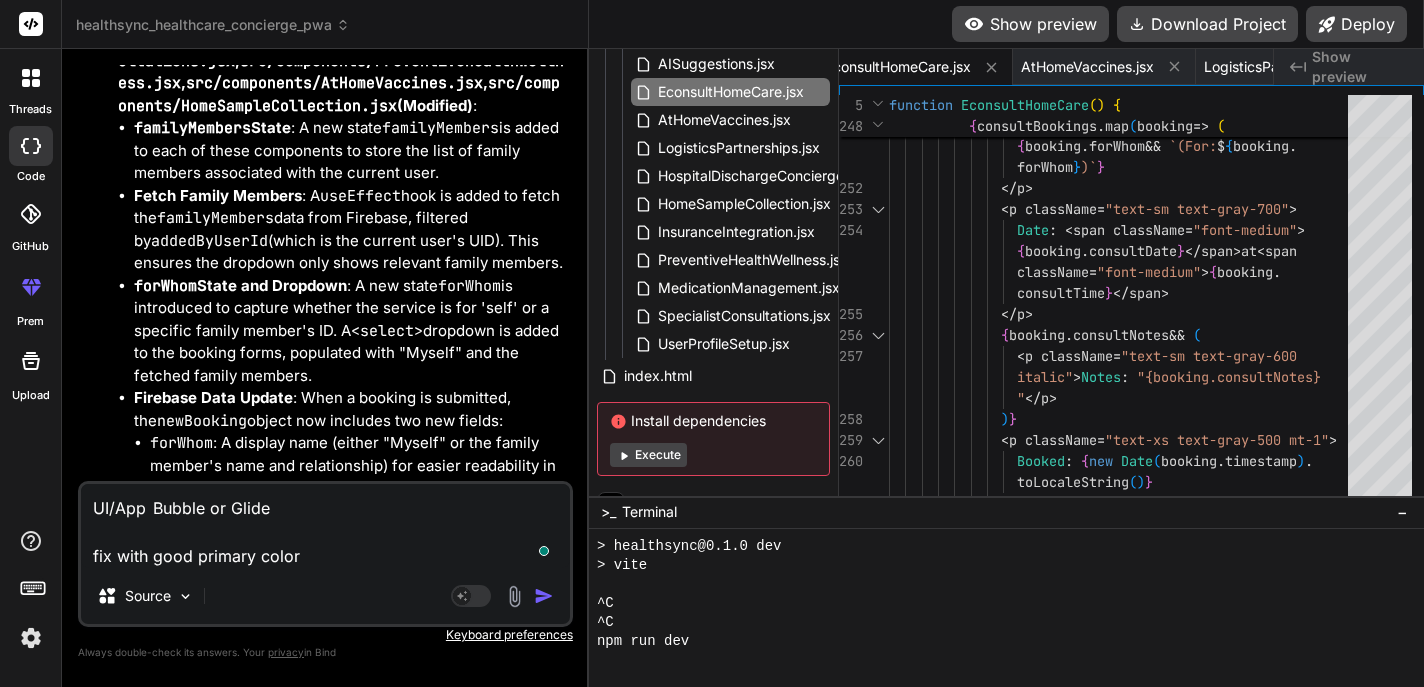 type on "x" 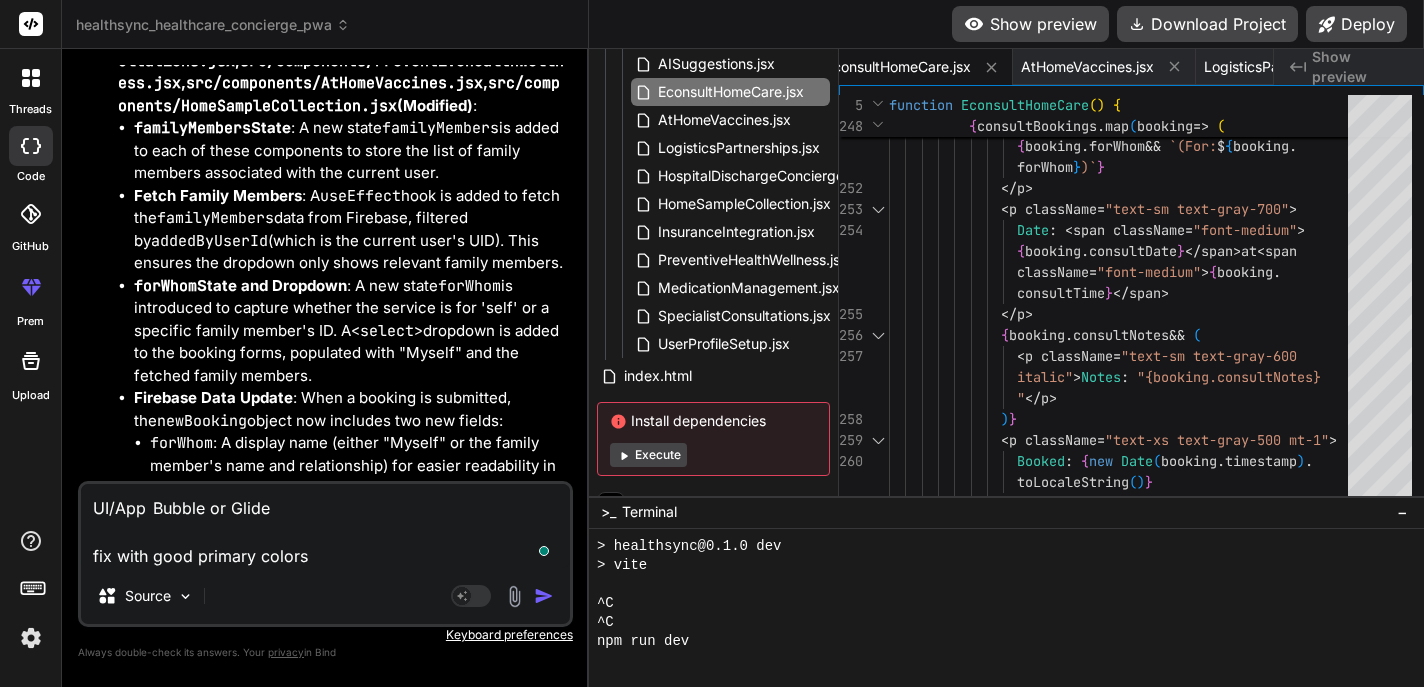 type on "UI/App	Bubble or Glide
fix with good primary colors" 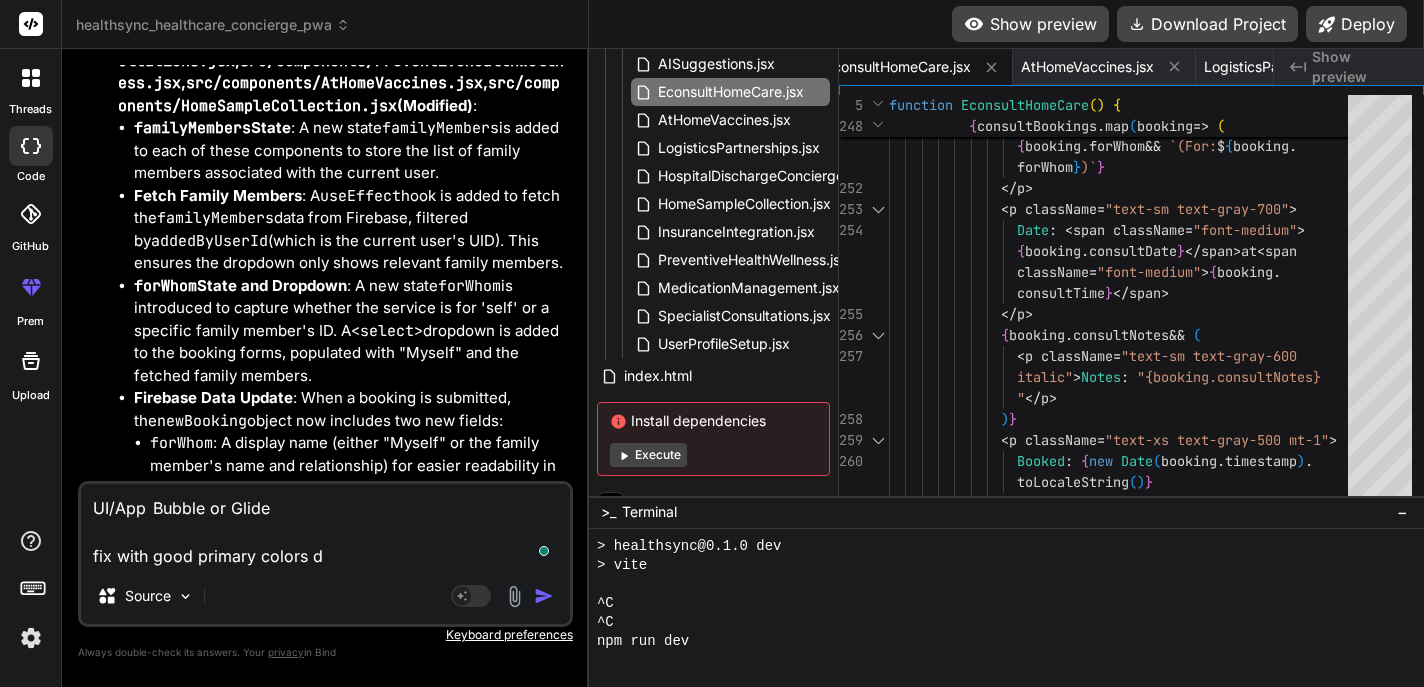 type on "UI/App	Bubble or Glide
fix with good primary colors" 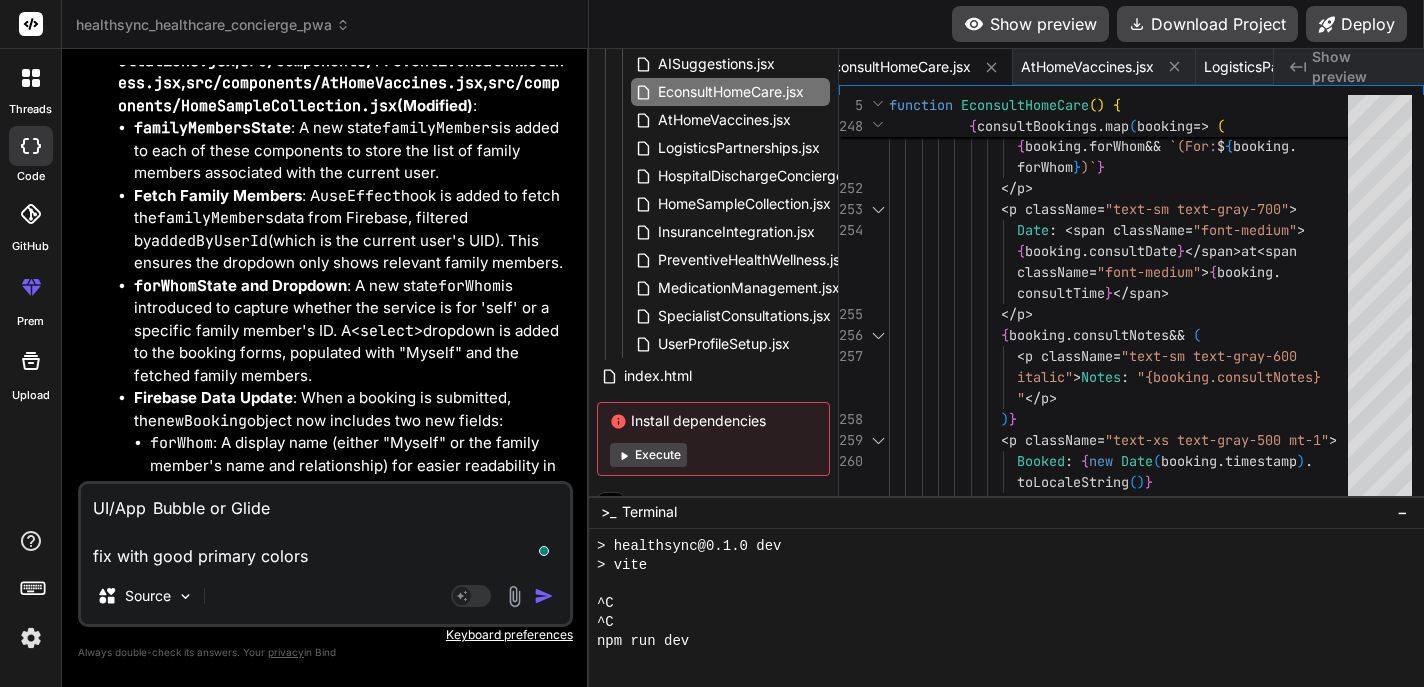 type on "UI/App	Bubble or Glide
fix with good primary colors a" 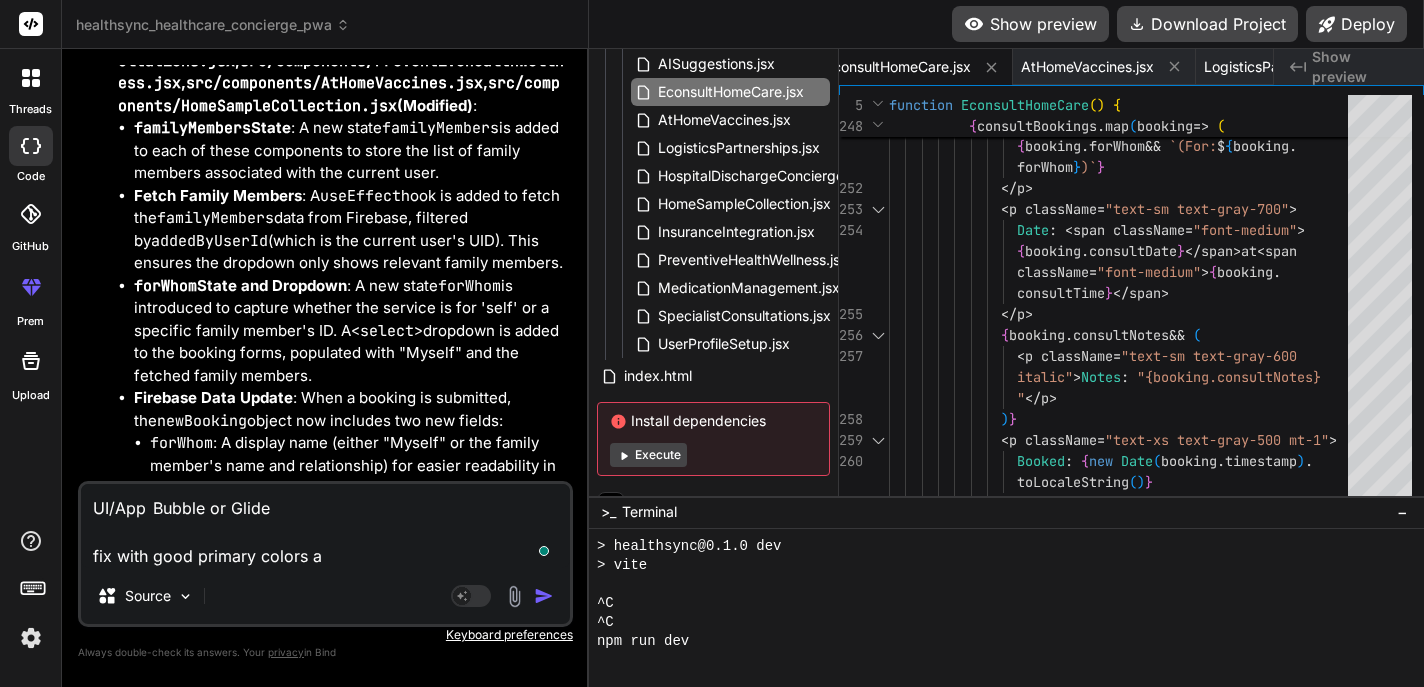 type on "UI/App	Bubble or Glide
fix with good primary colors an" 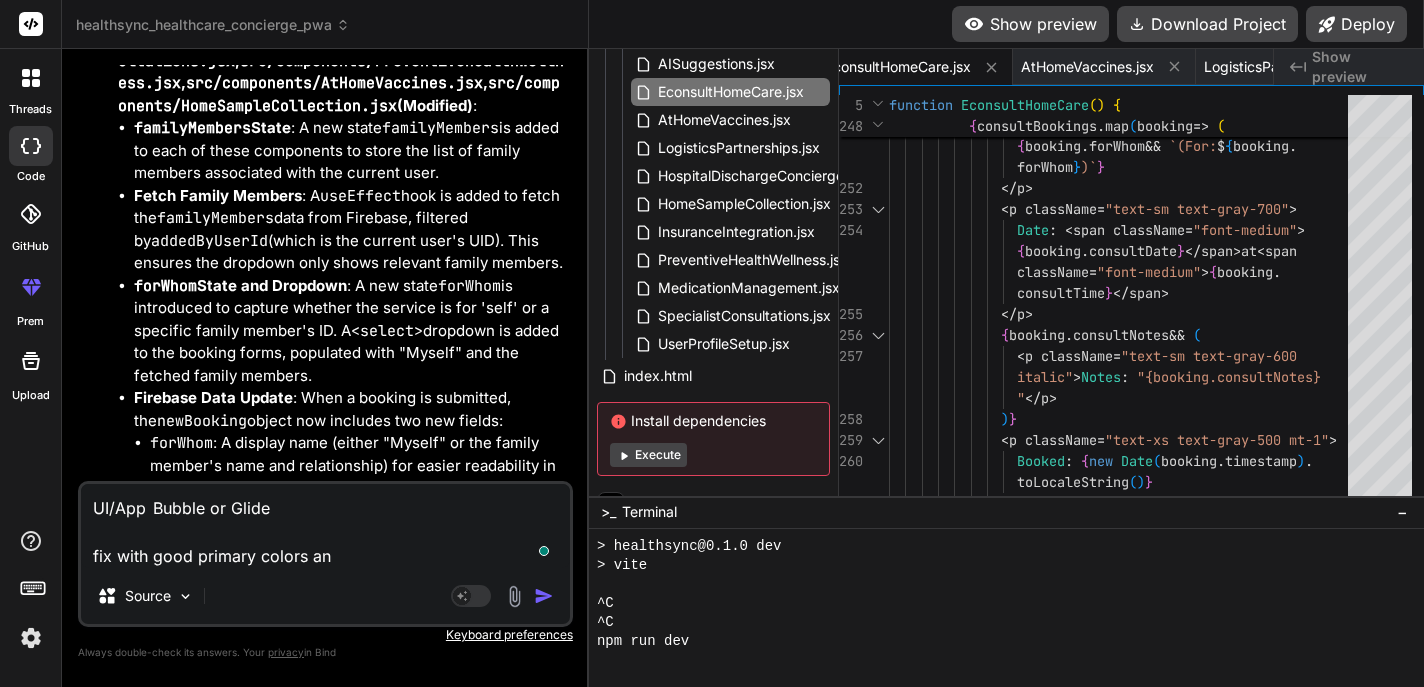 type on "UI/App	Bubble or Glide
fix with good primary colors and" 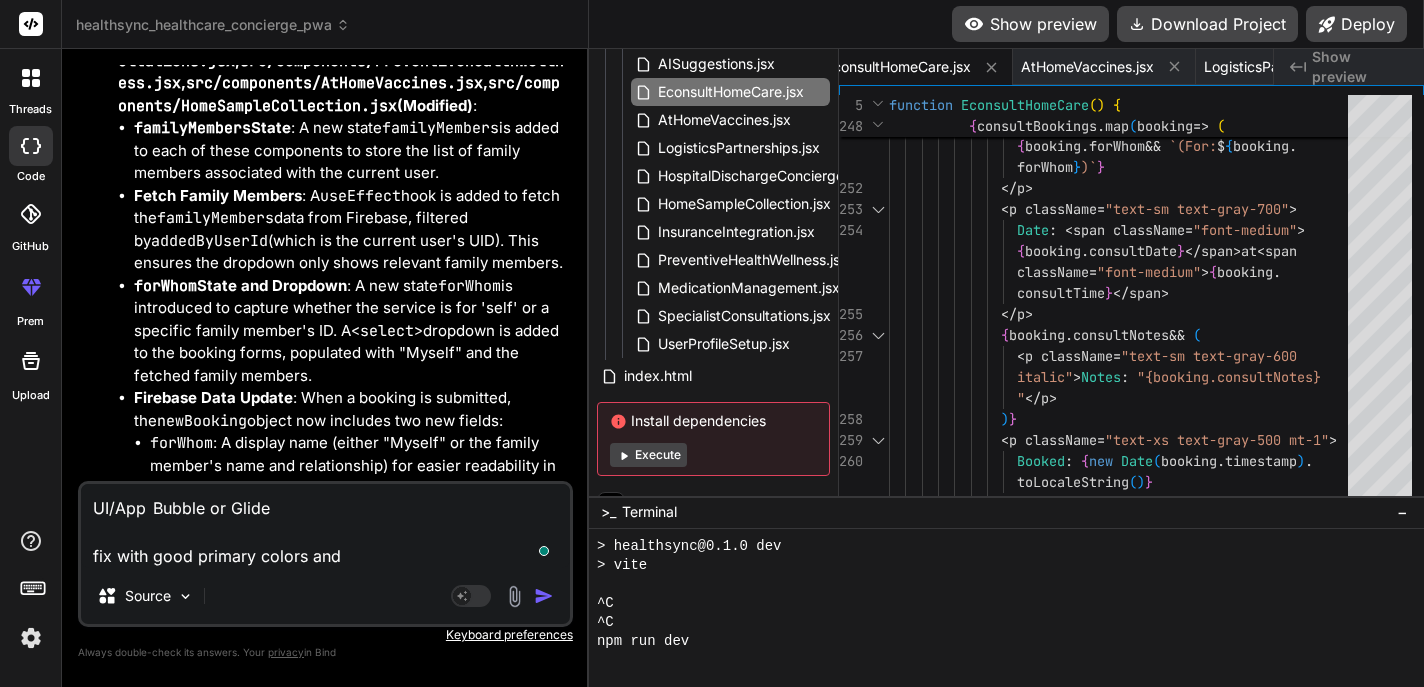 type on "x" 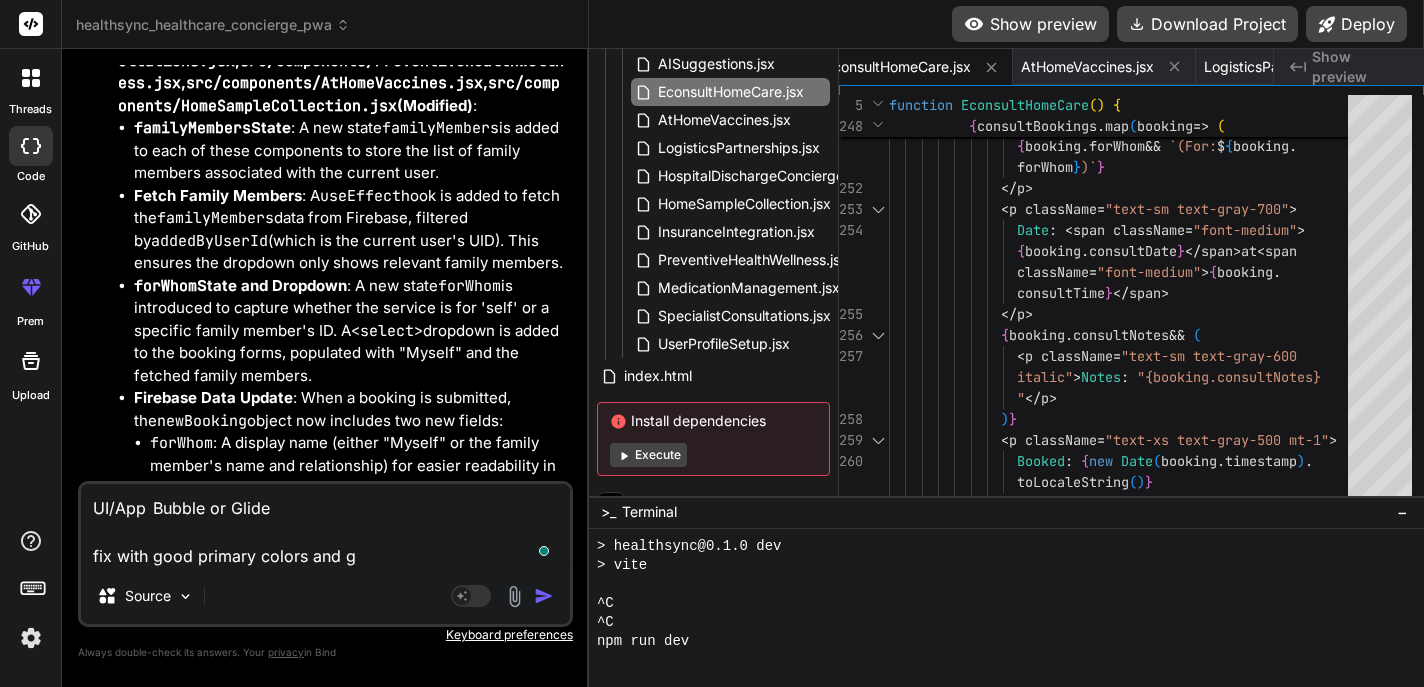 type on "UI/App	Bubble or Glide
fix with good primary colors and ge" 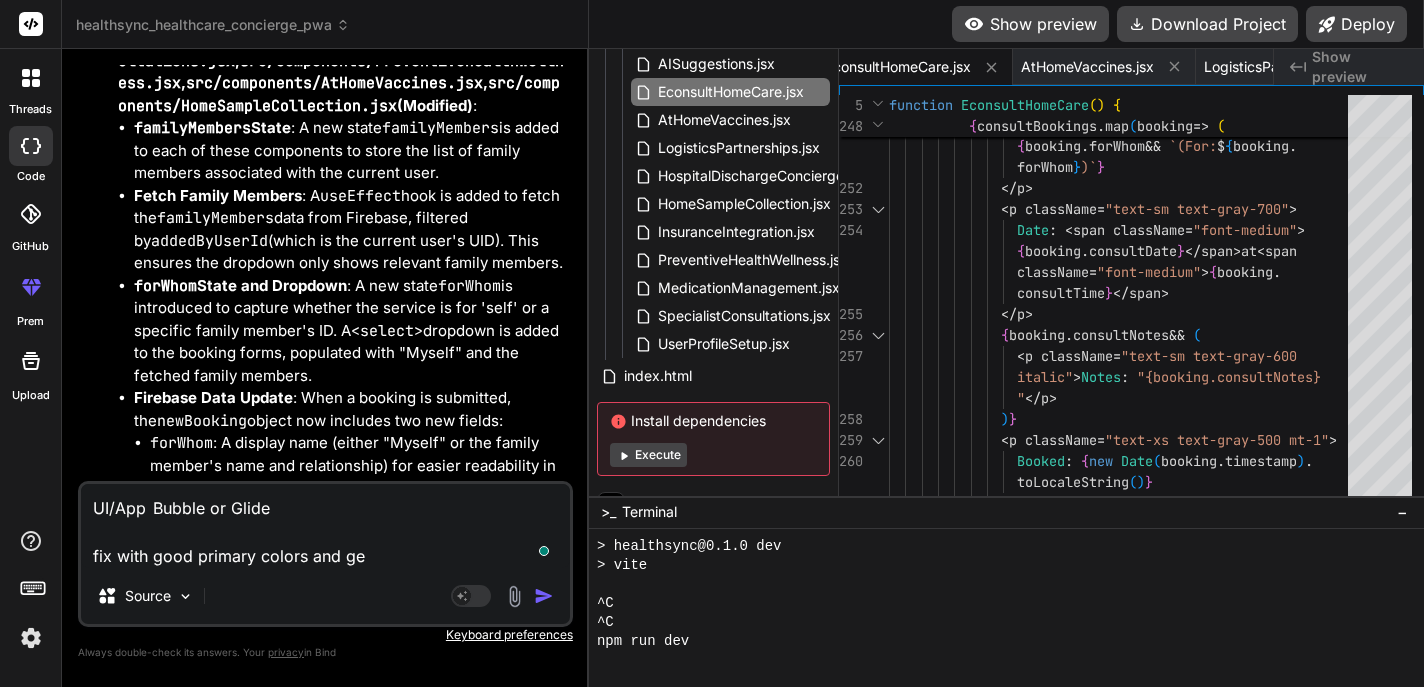type on "UI/App	Bubble or Glide
fix with good primary colors and gen" 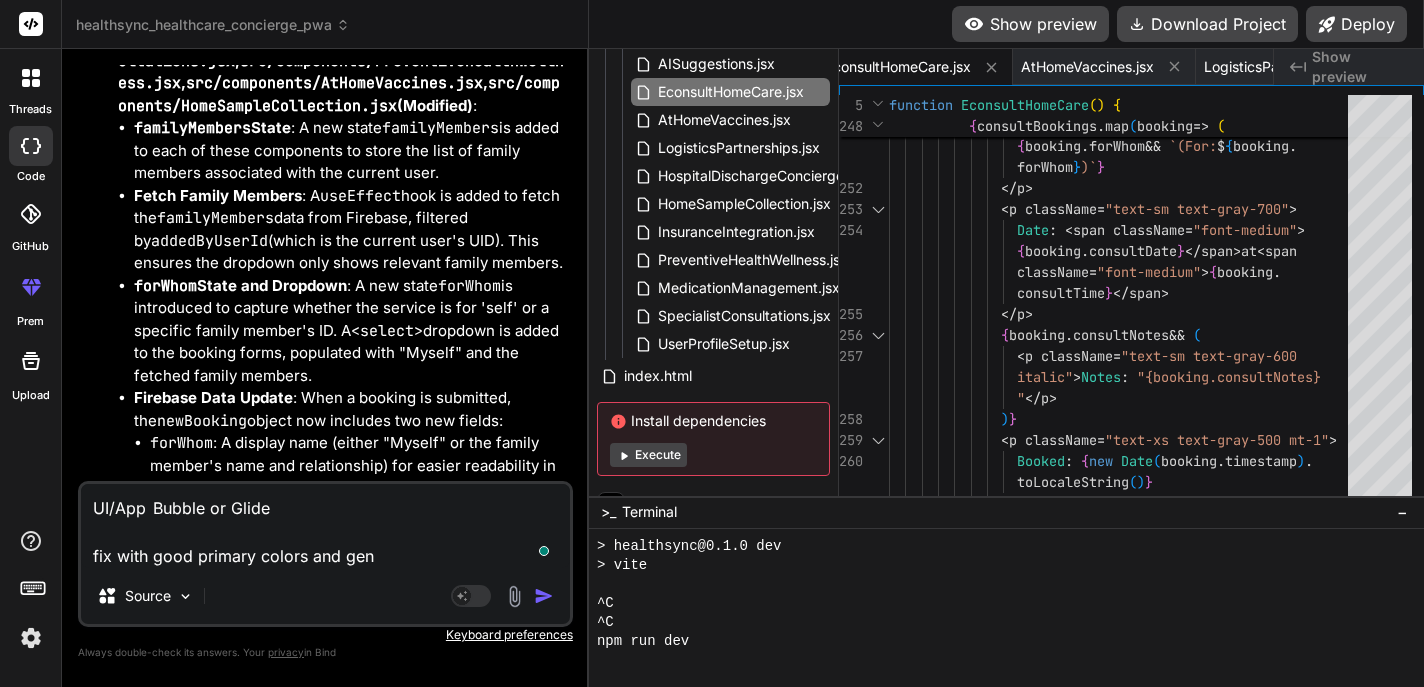 type on "x" 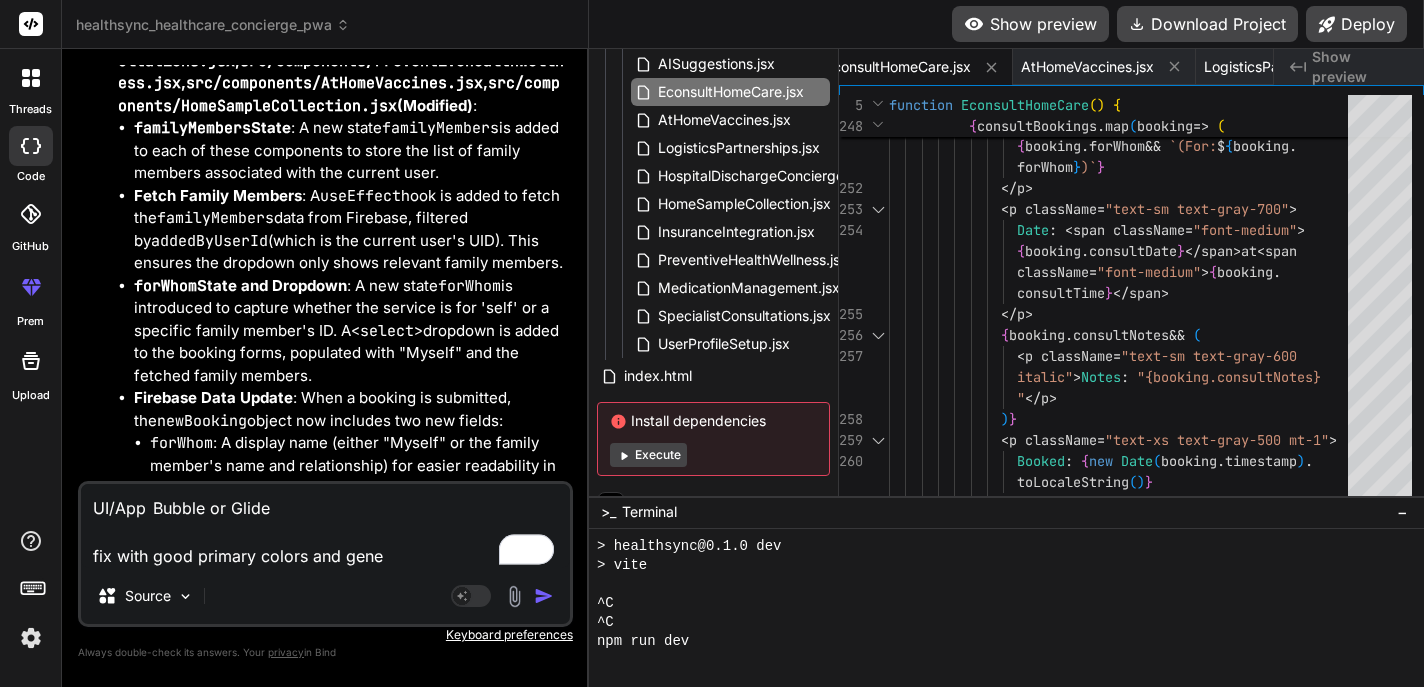 click on "UI/App	Bubble or Glide
fix with good primary colors and gene" at bounding box center (325, 526) 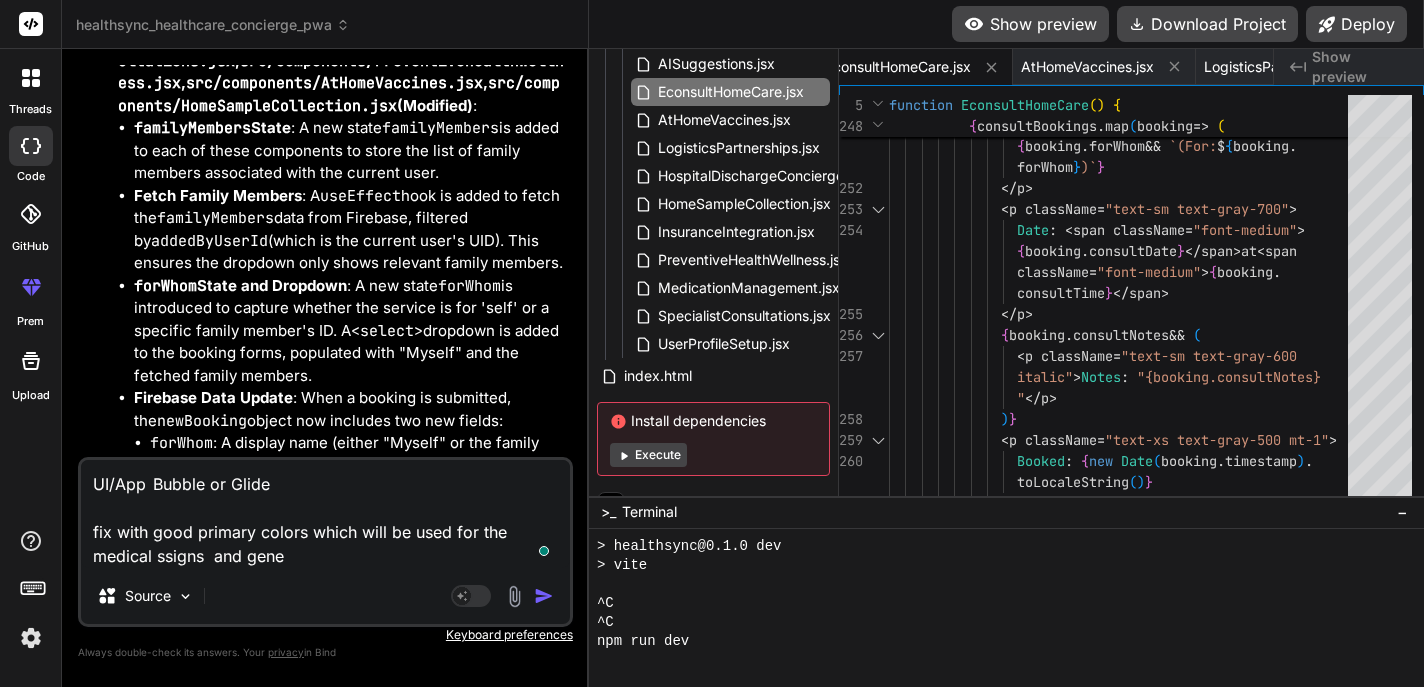 click on "UI/App	Bubble or Glide
fix with good primary colors which will be used for the medical ssigns  and gene" at bounding box center (325, 514) 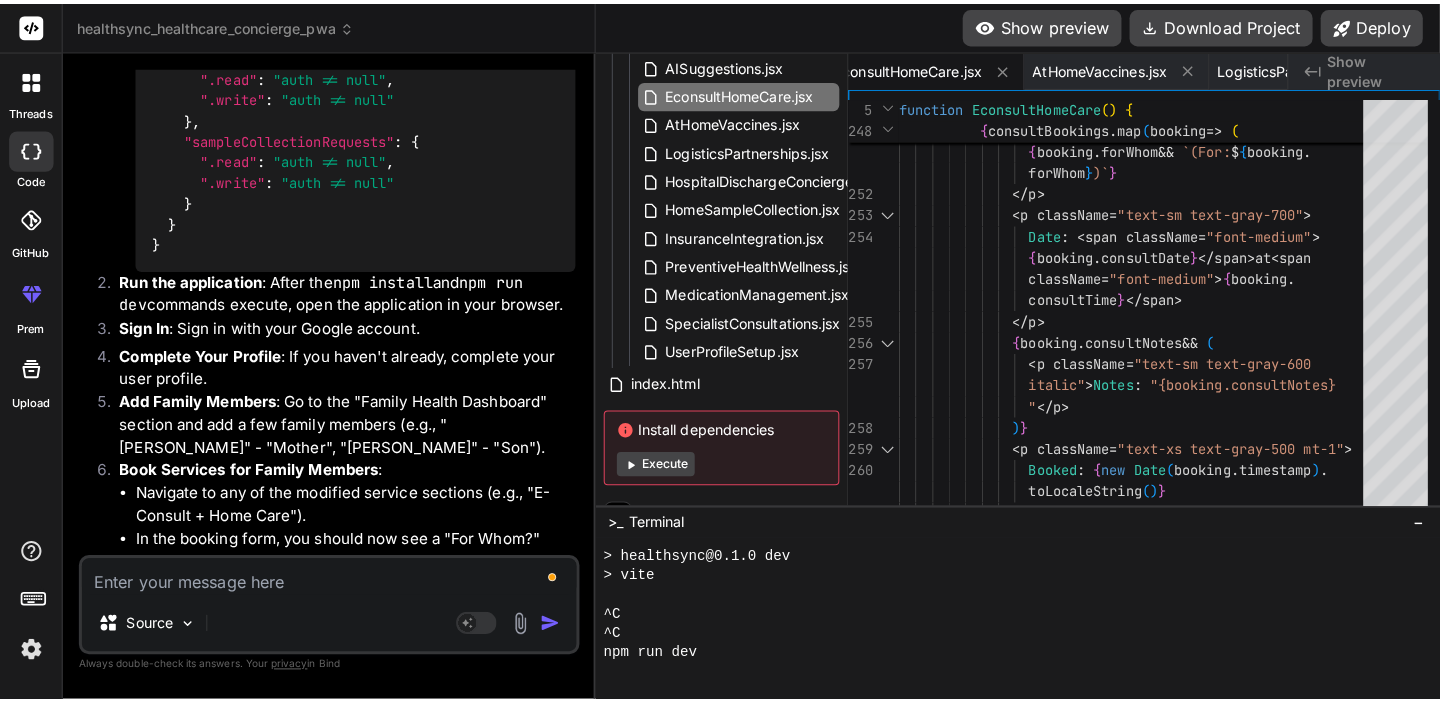 scroll, scrollTop: 95232, scrollLeft: 0, axis: vertical 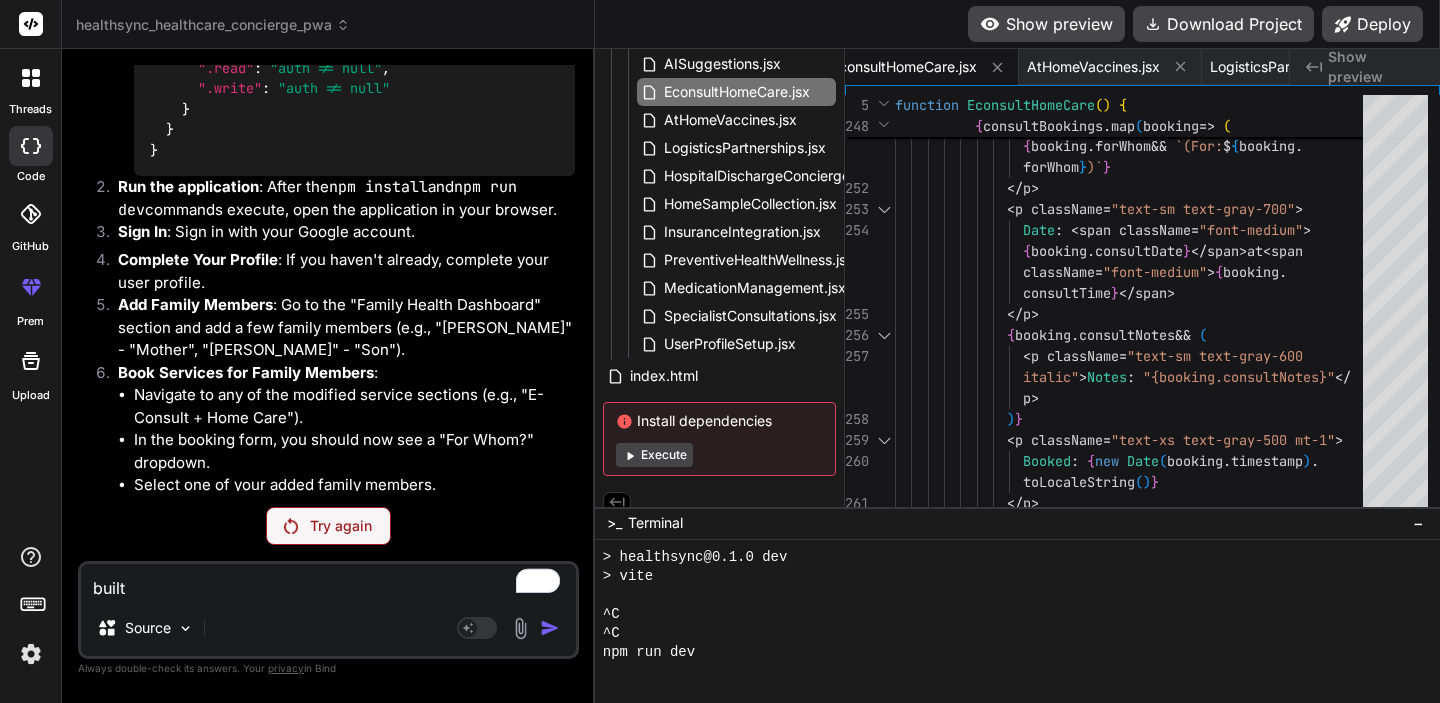 paste on "Authentication	Built-in (with OTP/email)" 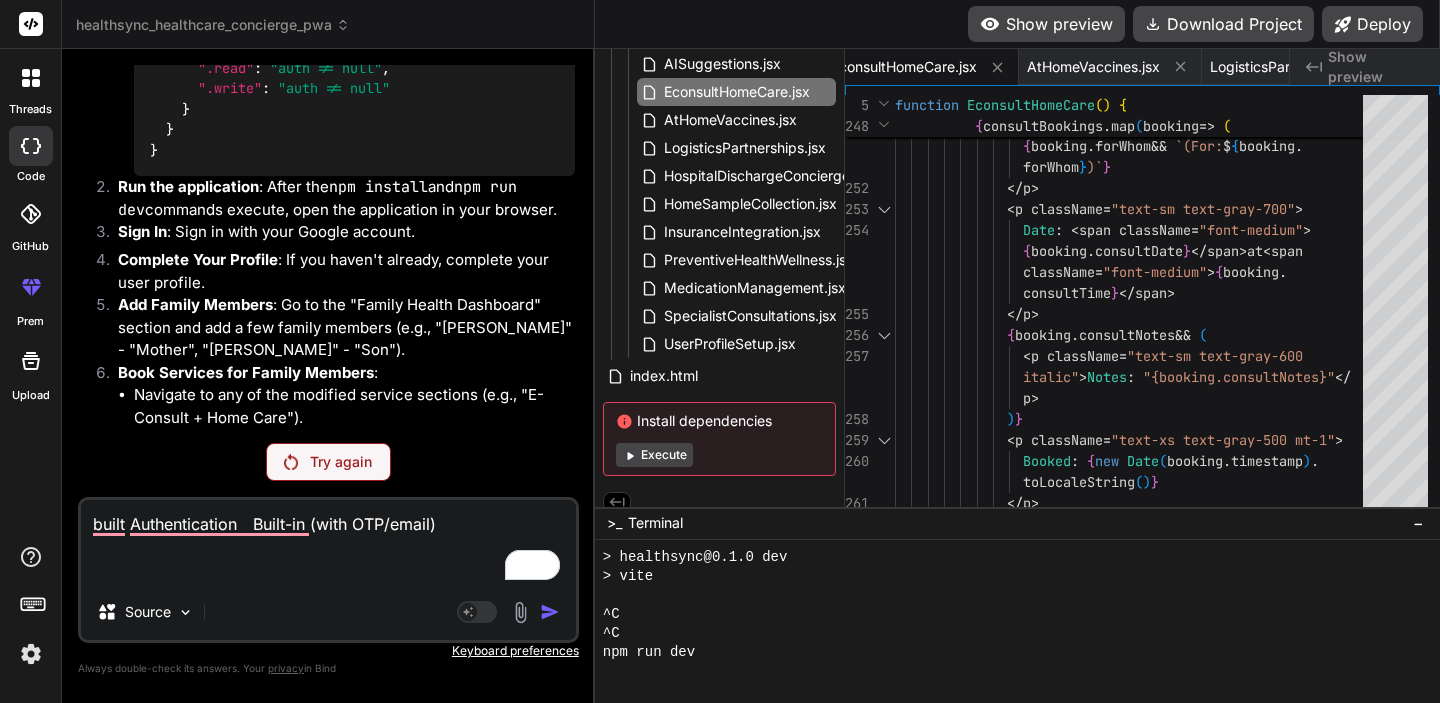 click on "Try again" at bounding box center (328, 462) 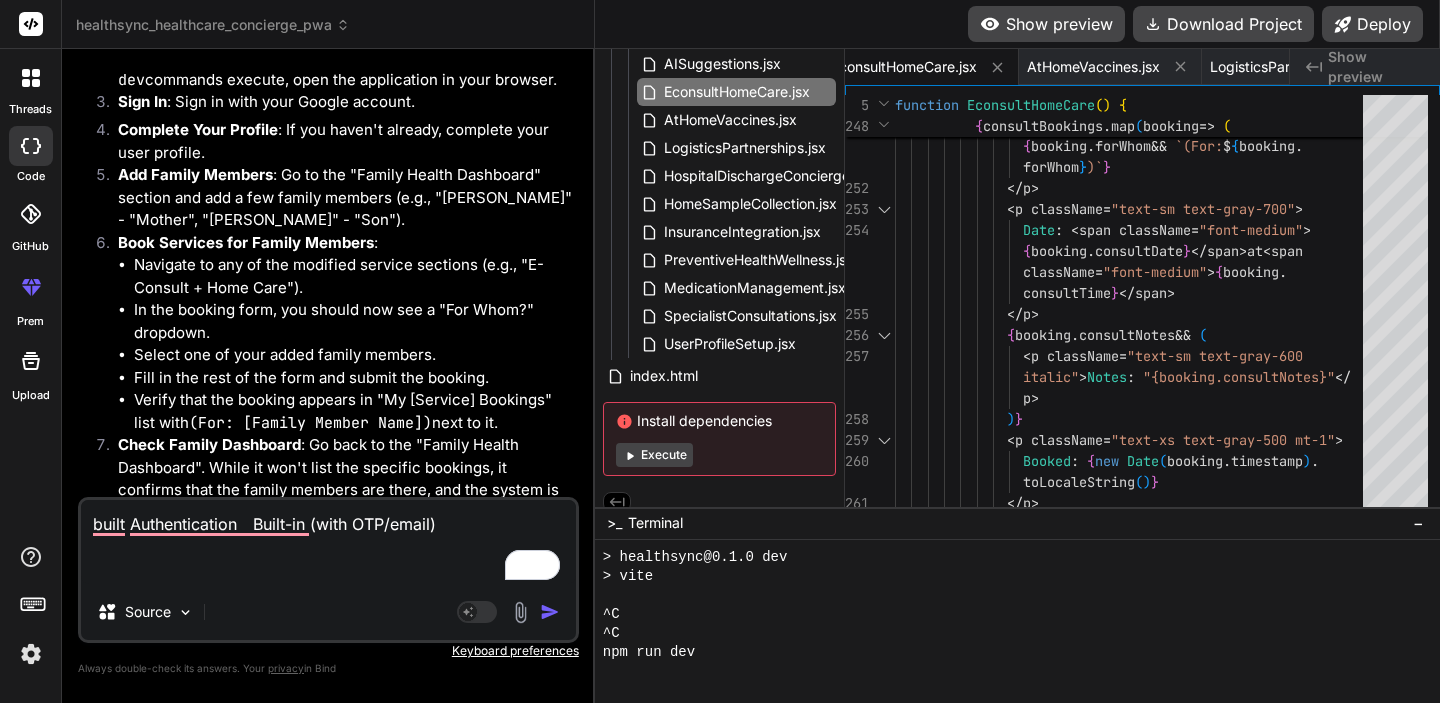 scroll, scrollTop: 94853, scrollLeft: 0, axis: vertical 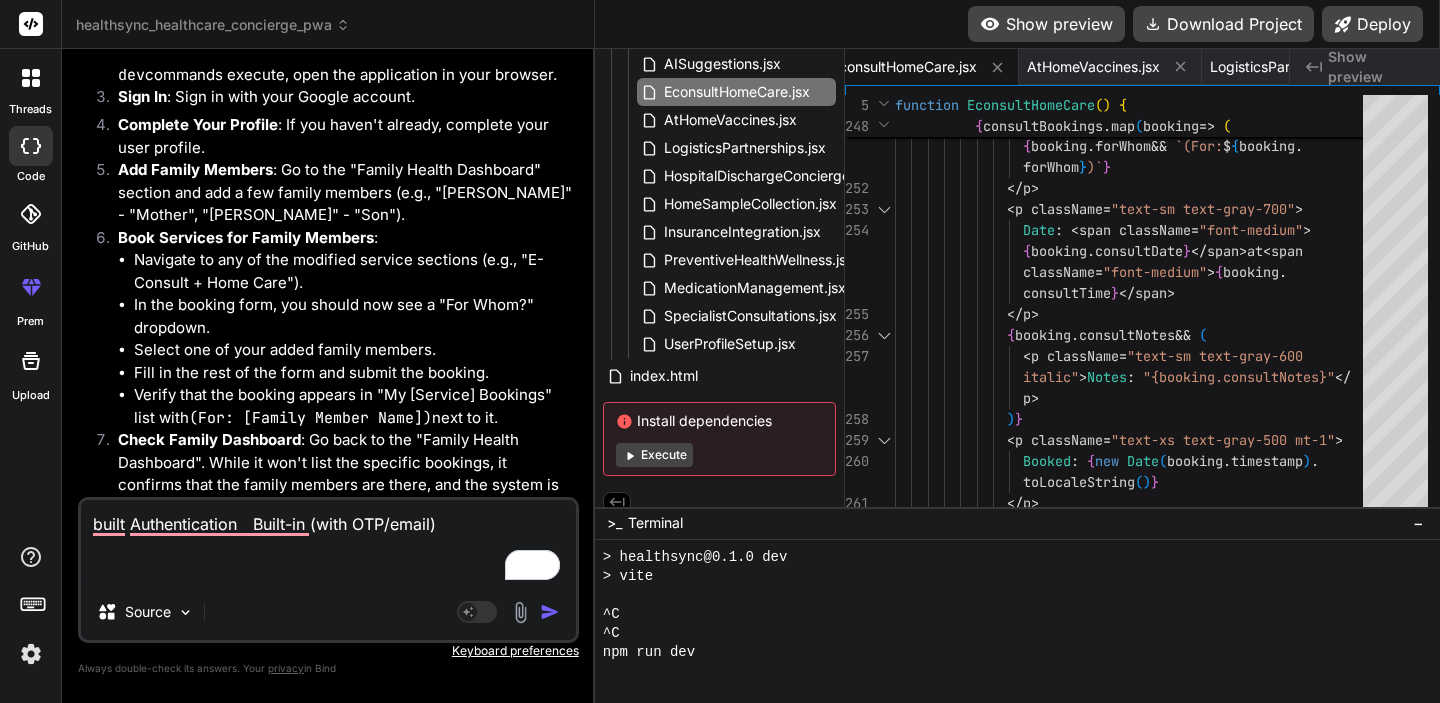 click on "built Authentication	Built-in (with OTP/email)" at bounding box center [328, 542] 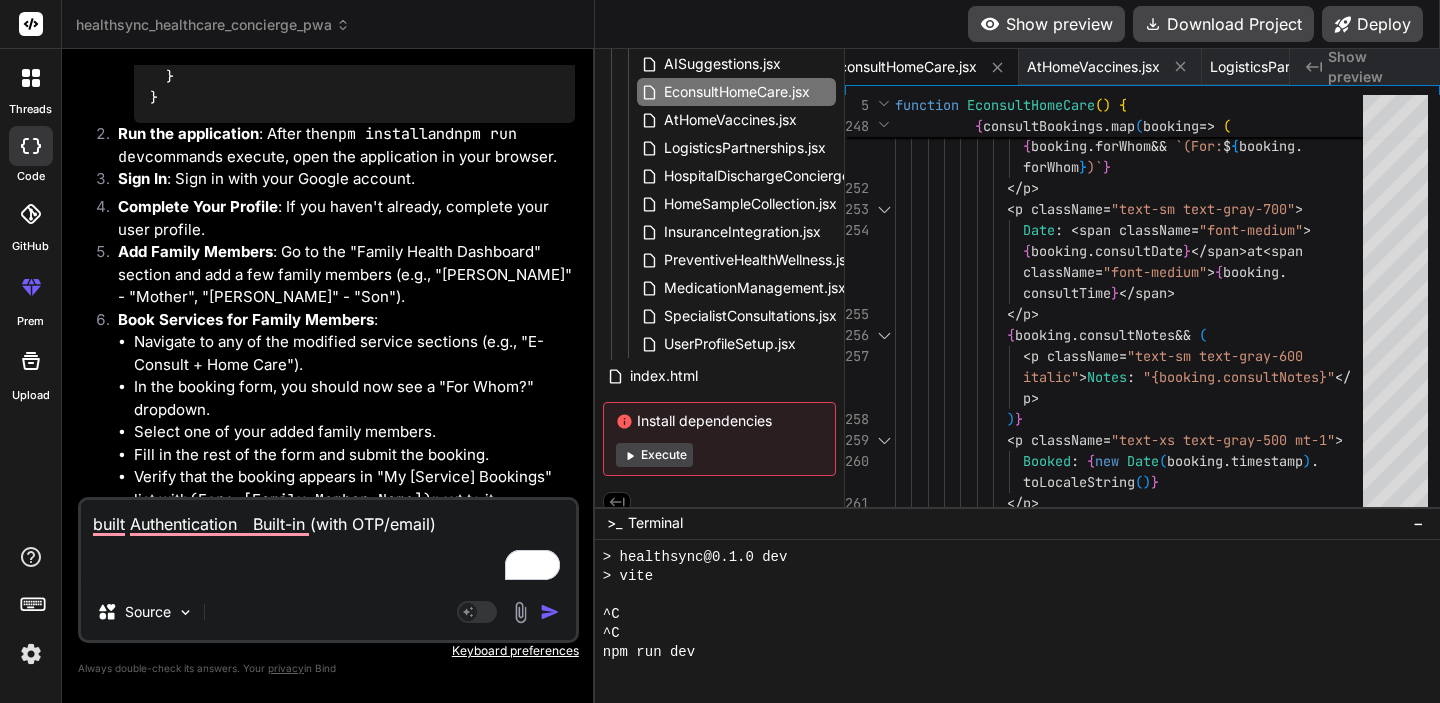 scroll, scrollTop: 94853, scrollLeft: 0, axis: vertical 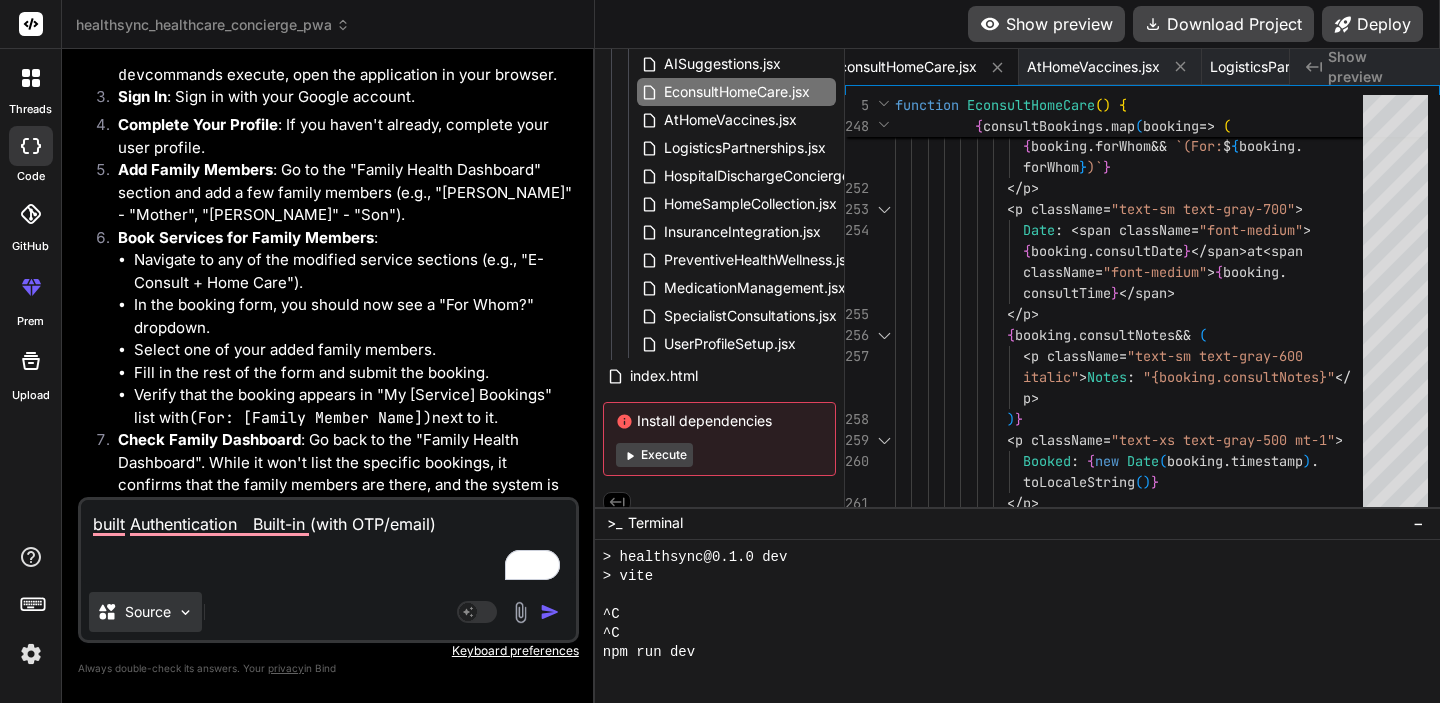 click on "Source" at bounding box center [145, 612] 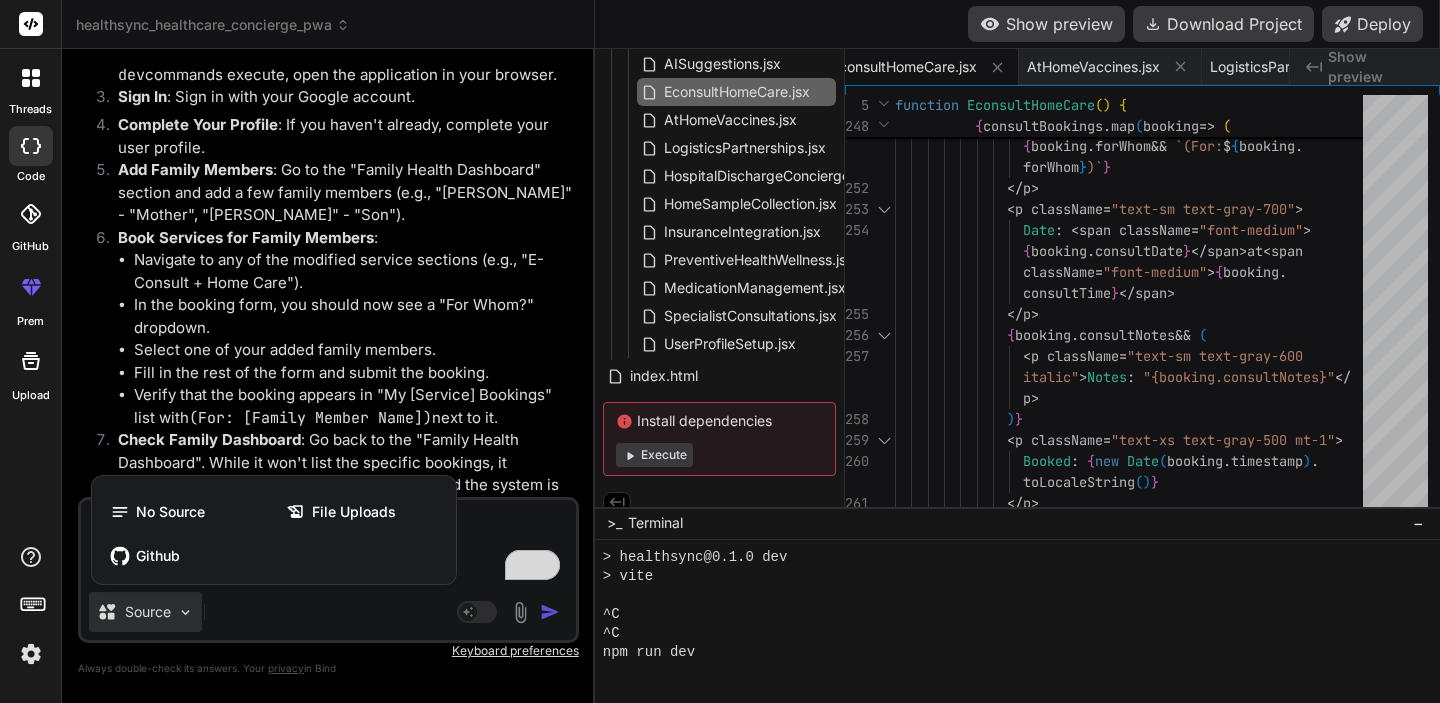scroll, scrollTop: 94853, scrollLeft: 0, axis: vertical 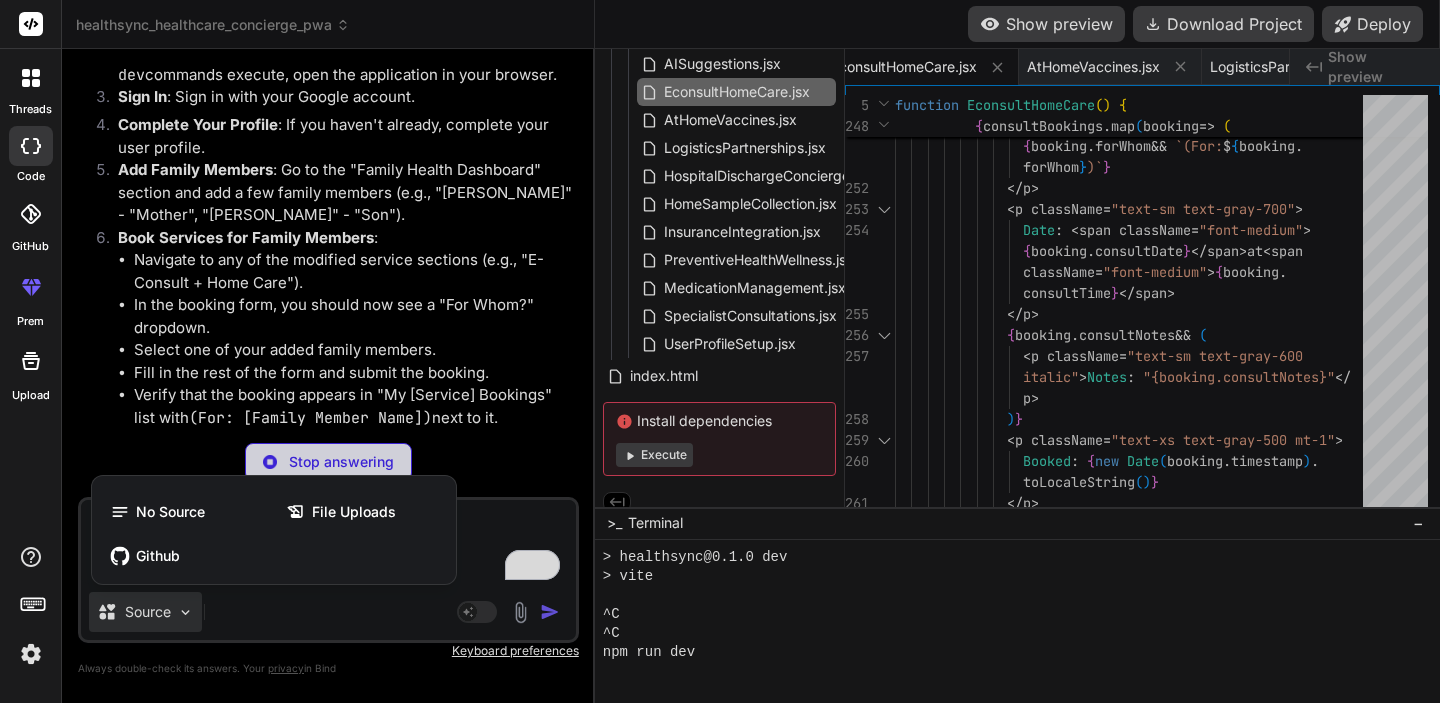 click at bounding box center (720, 351) 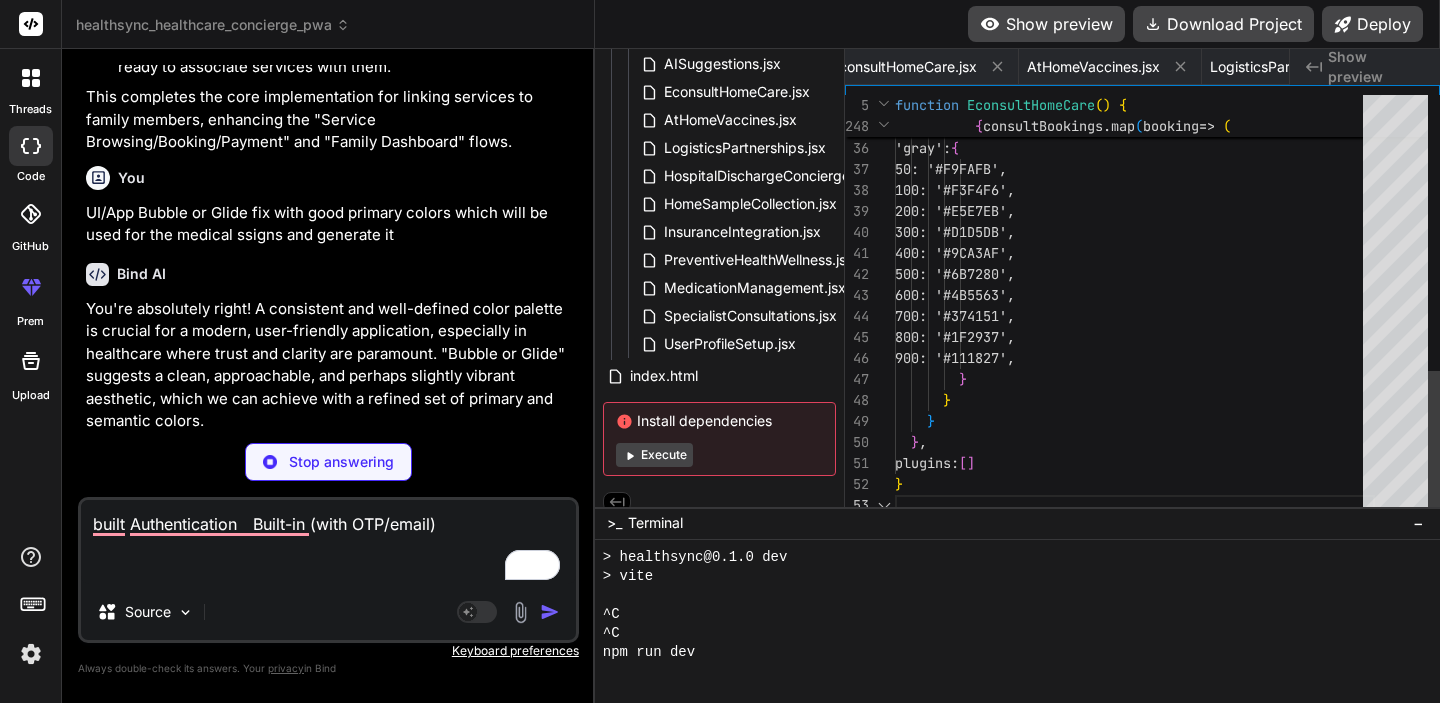 scroll, scrollTop: 95313, scrollLeft: 0, axis: vertical 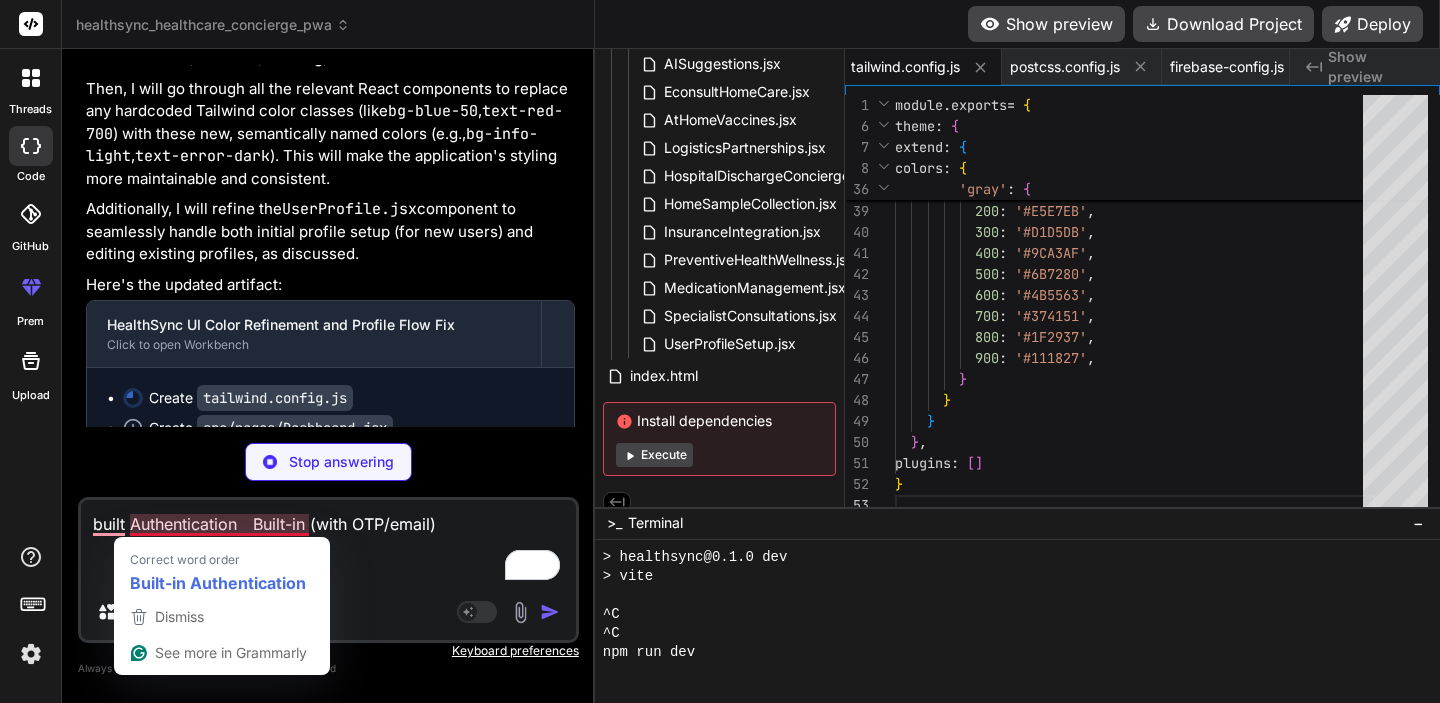 click on "built Authentication	Built-in (with OTP/email)" at bounding box center (328, 542) 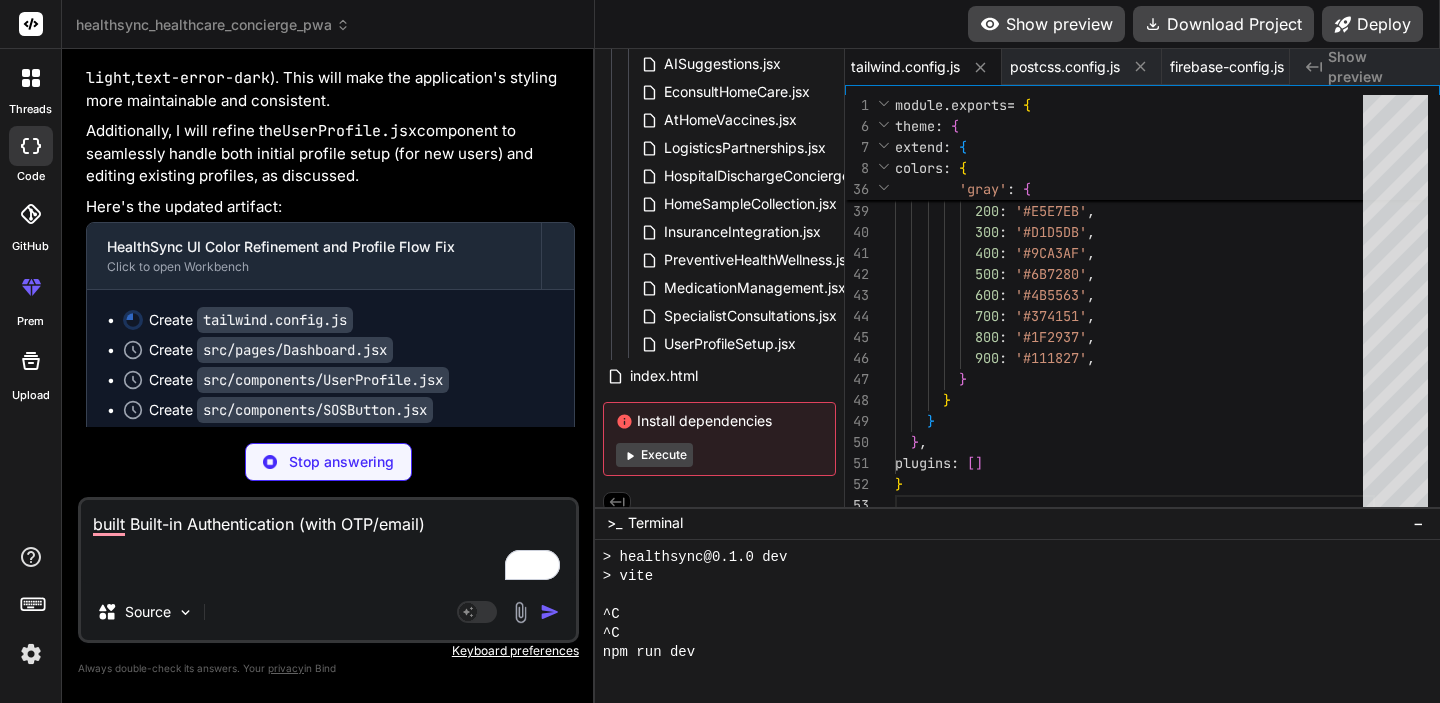 scroll, scrollTop: 95955, scrollLeft: 0, axis: vertical 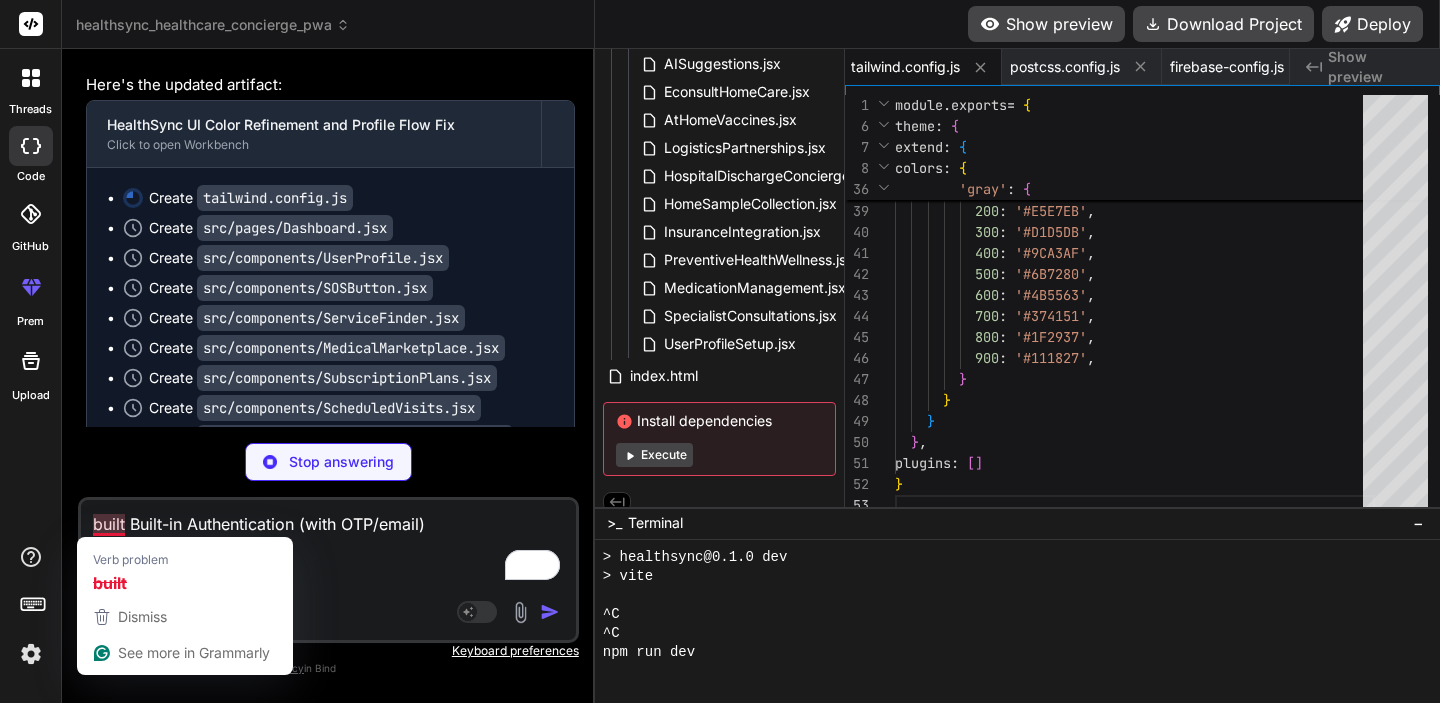 click on "built Built-in Authentication (with OTP/email)" at bounding box center [328, 542] 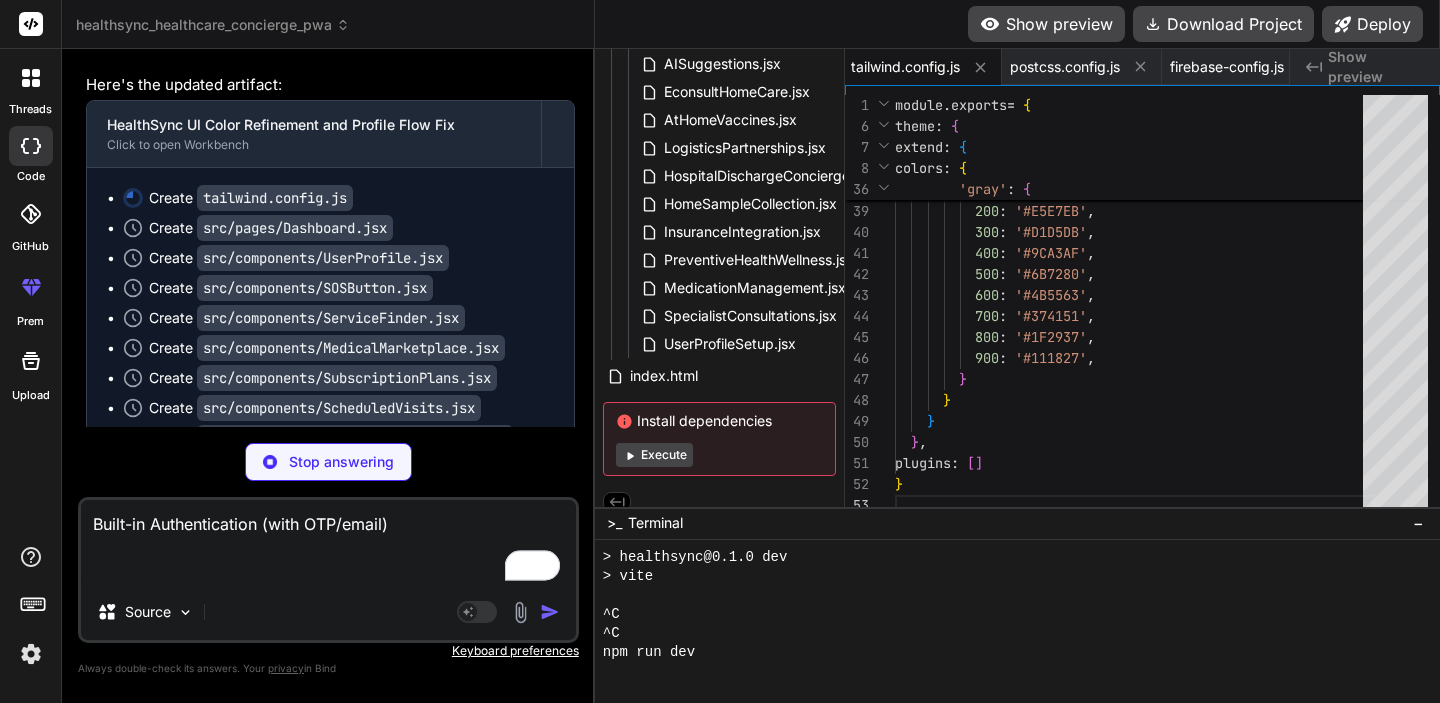 click on "Built-in Authentication (with OTP/email)" at bounding box center (328, 542) 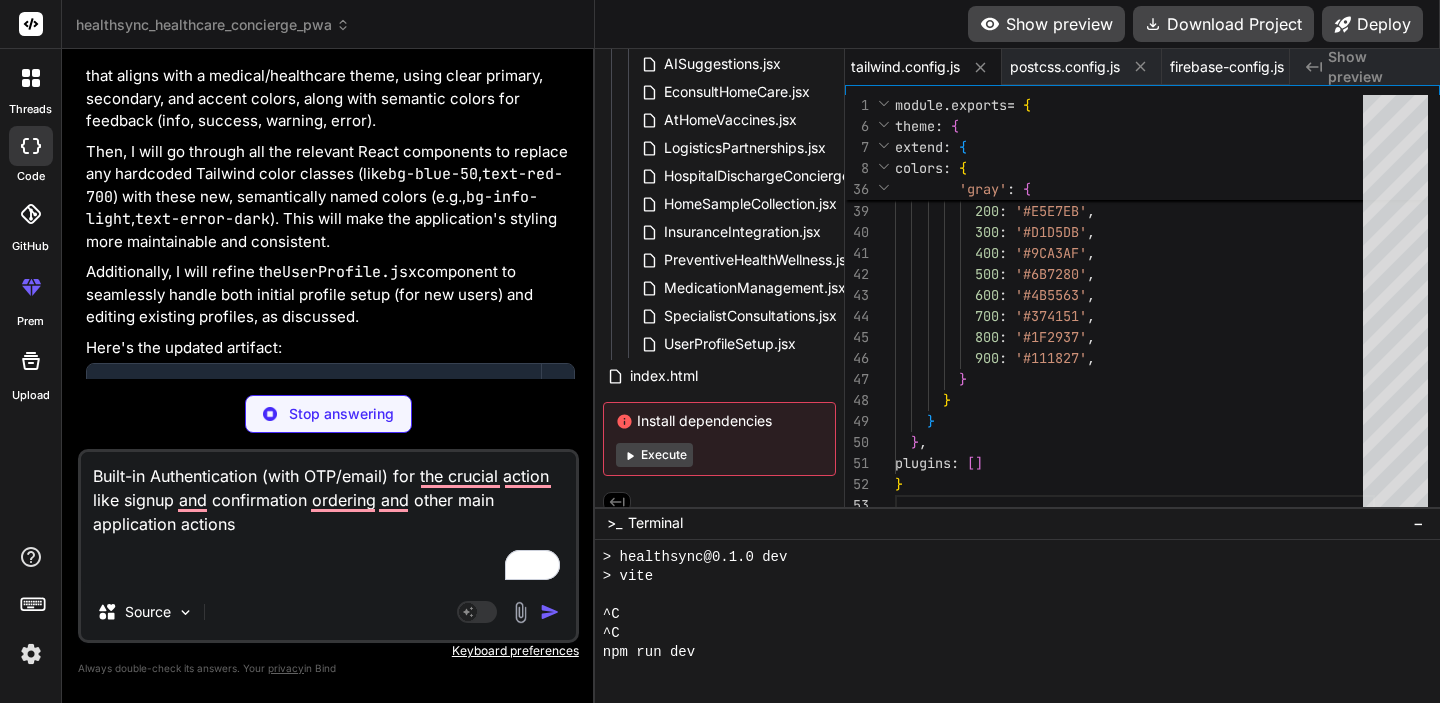 scroll, scrollTop: 95687, scrollLeft: 0, axis: vertical 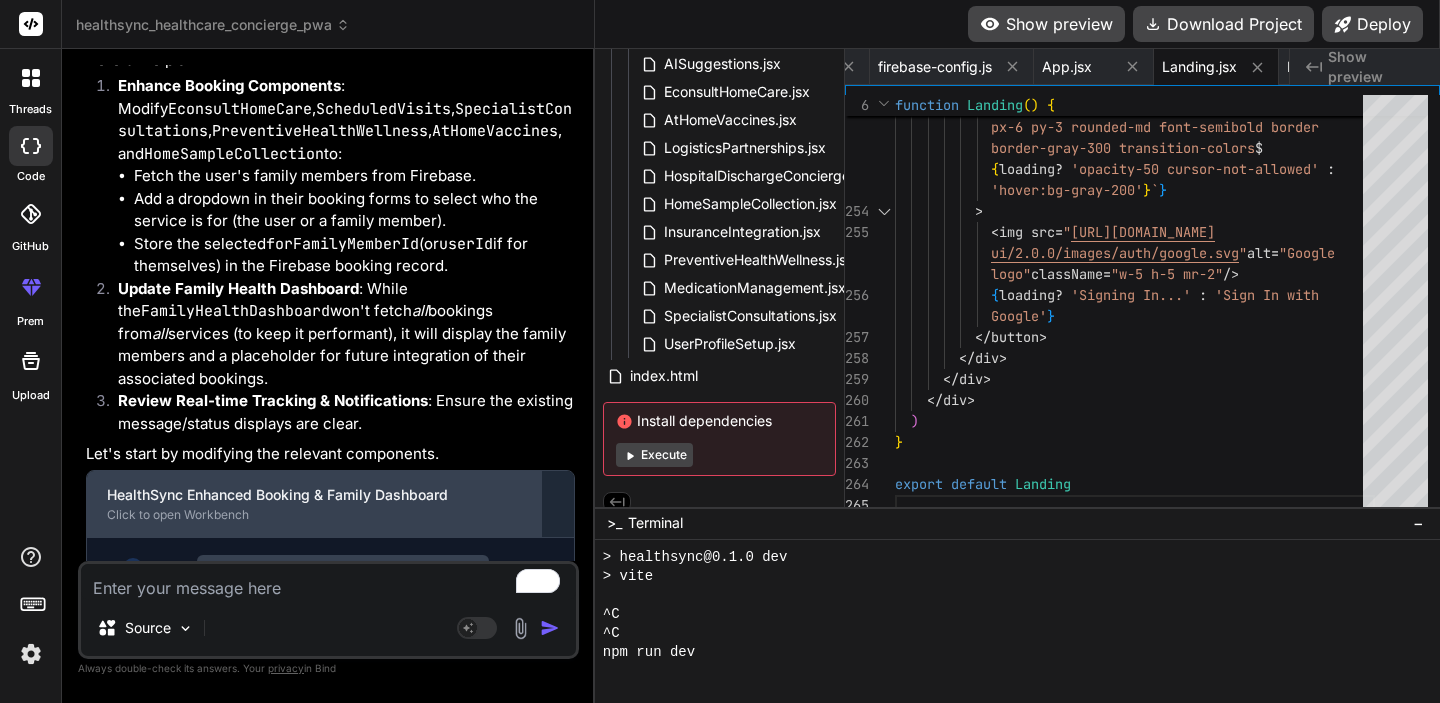 click on "Click to open Workbench" at bounding box center (314, 515) 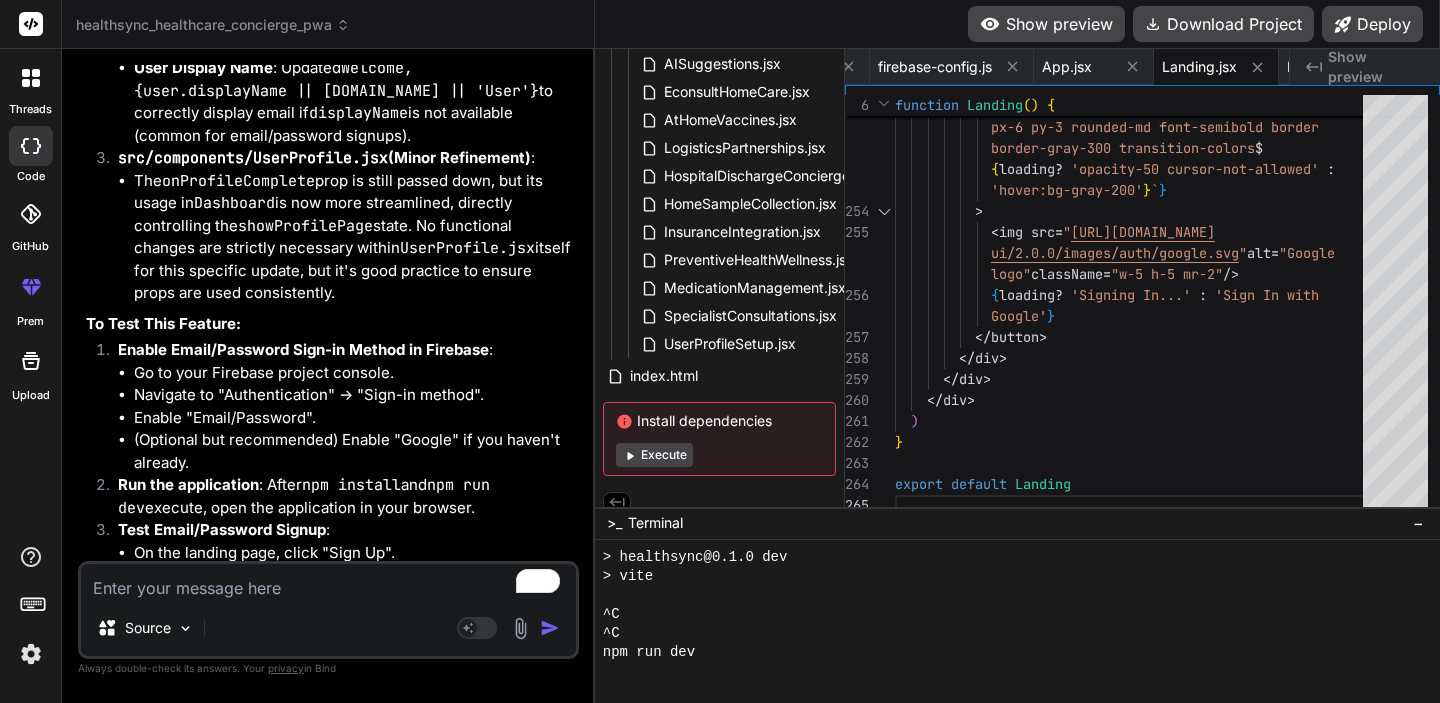 scroll, scrollTop: 100568, scrollLeft: 0, axis: vertical 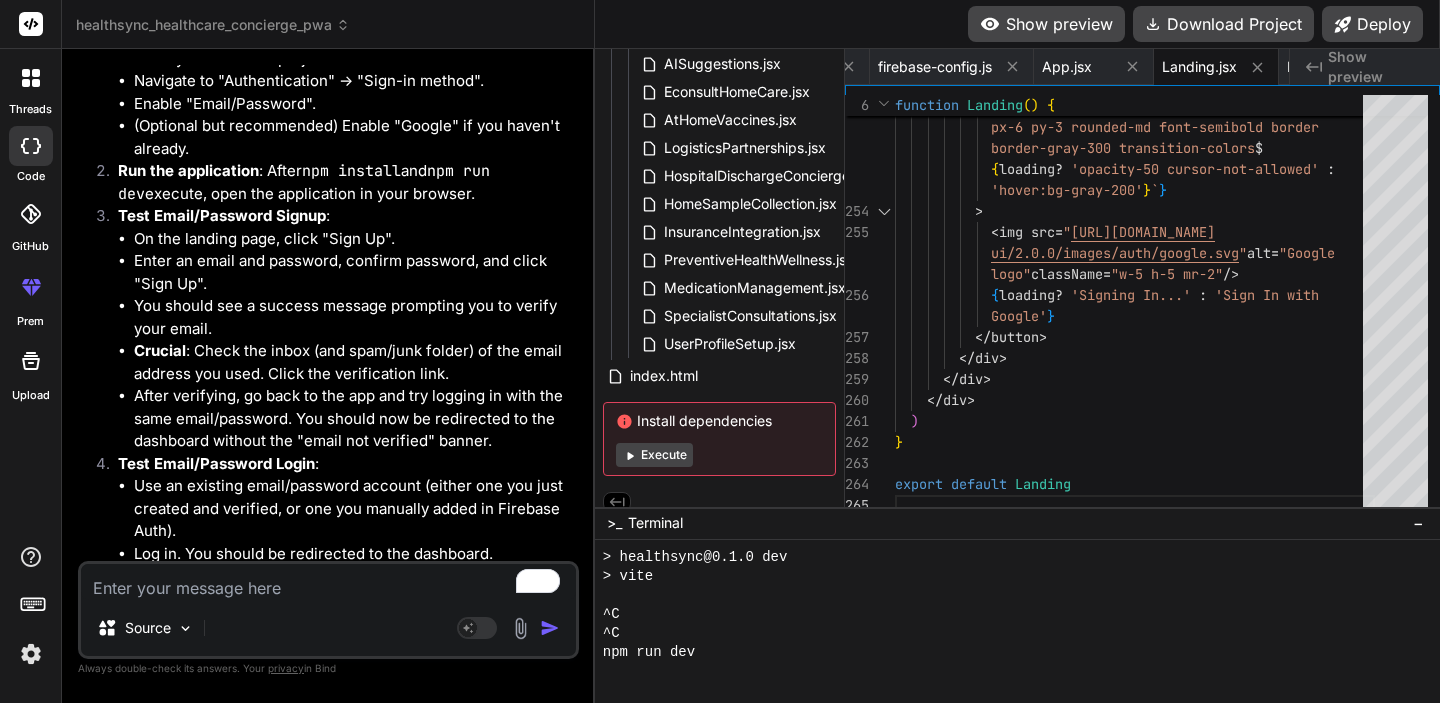 click at bounding box center [328, 582] 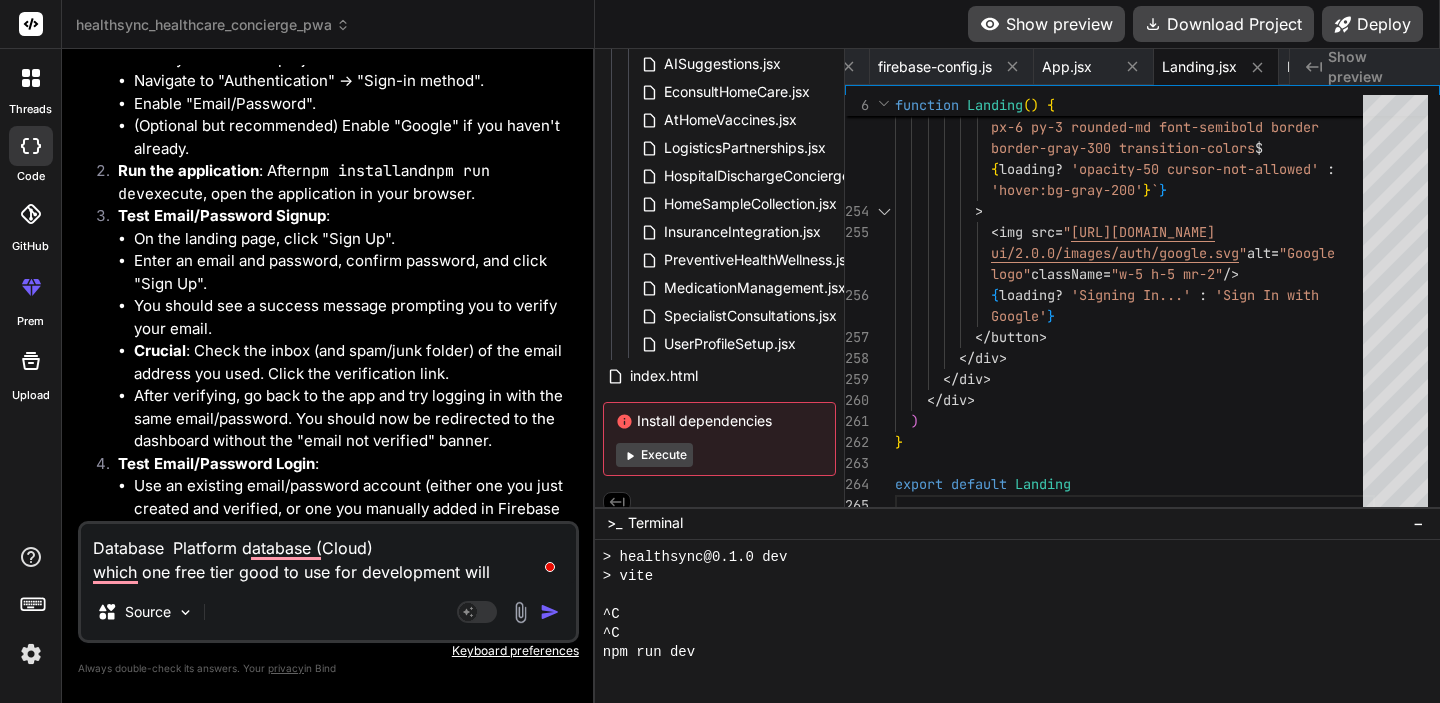 click on "Database	Platform database (Cloud)
which one free tier good to use for development will" at bounding box center (328, 554) 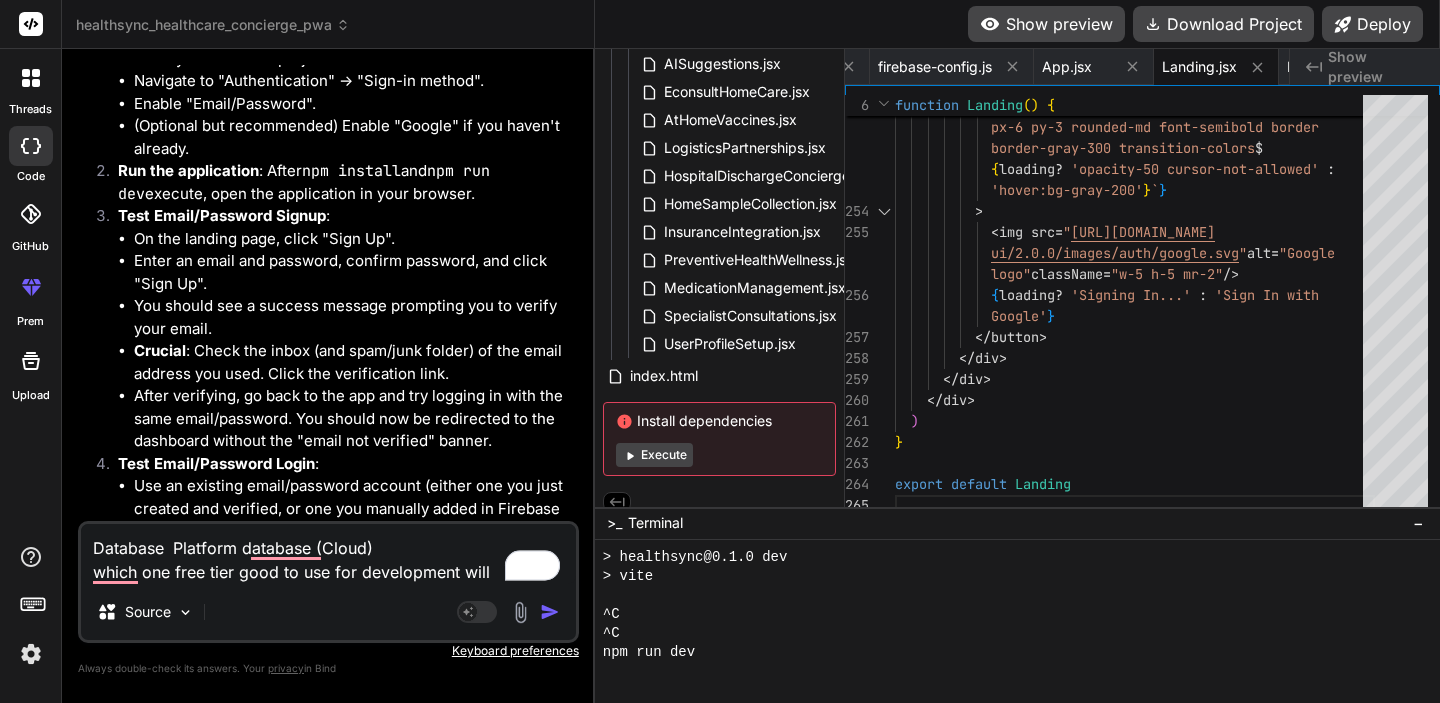 click on "Database	Platform database (Cloud)
which one free tier good to use for development will" at bounding box center [328, 554] 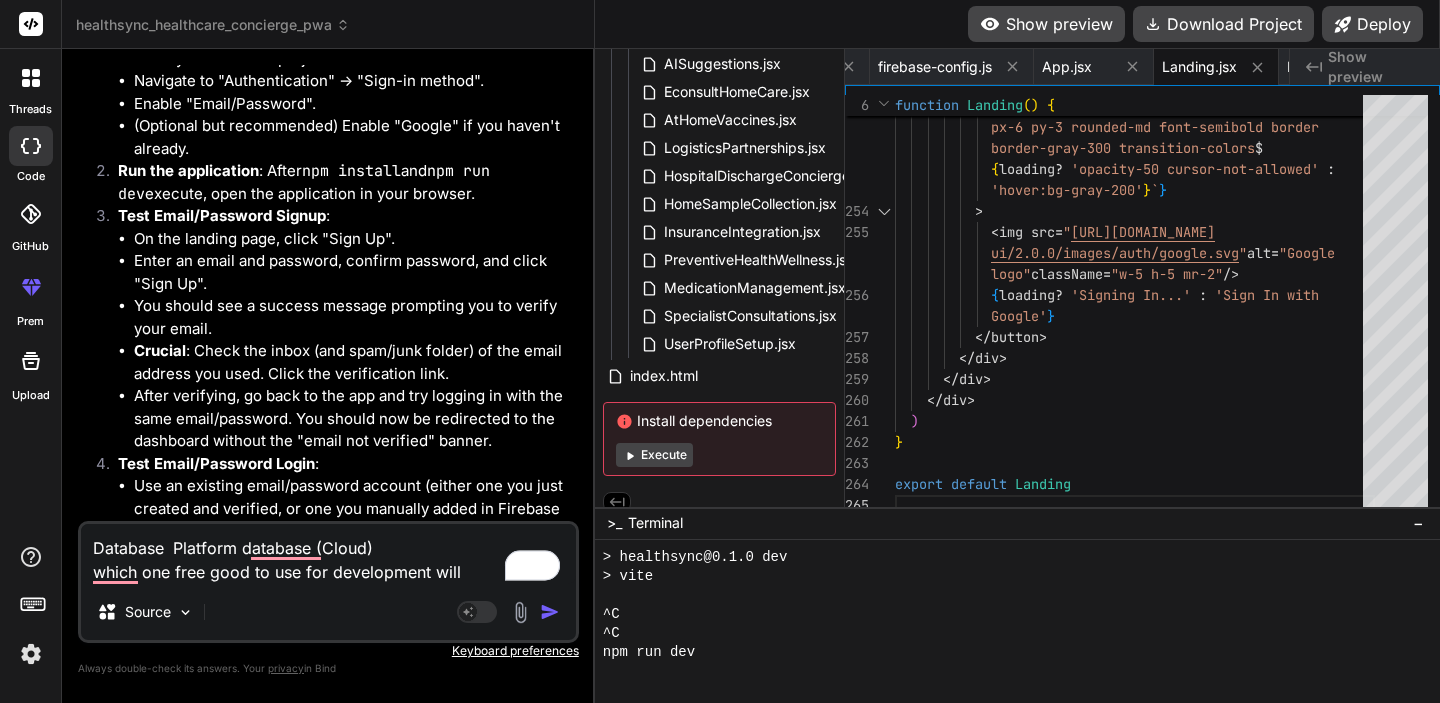 click on "Database	Platform database (Cloud)
which one free good to use for development will" at bounding box center (328, 554) 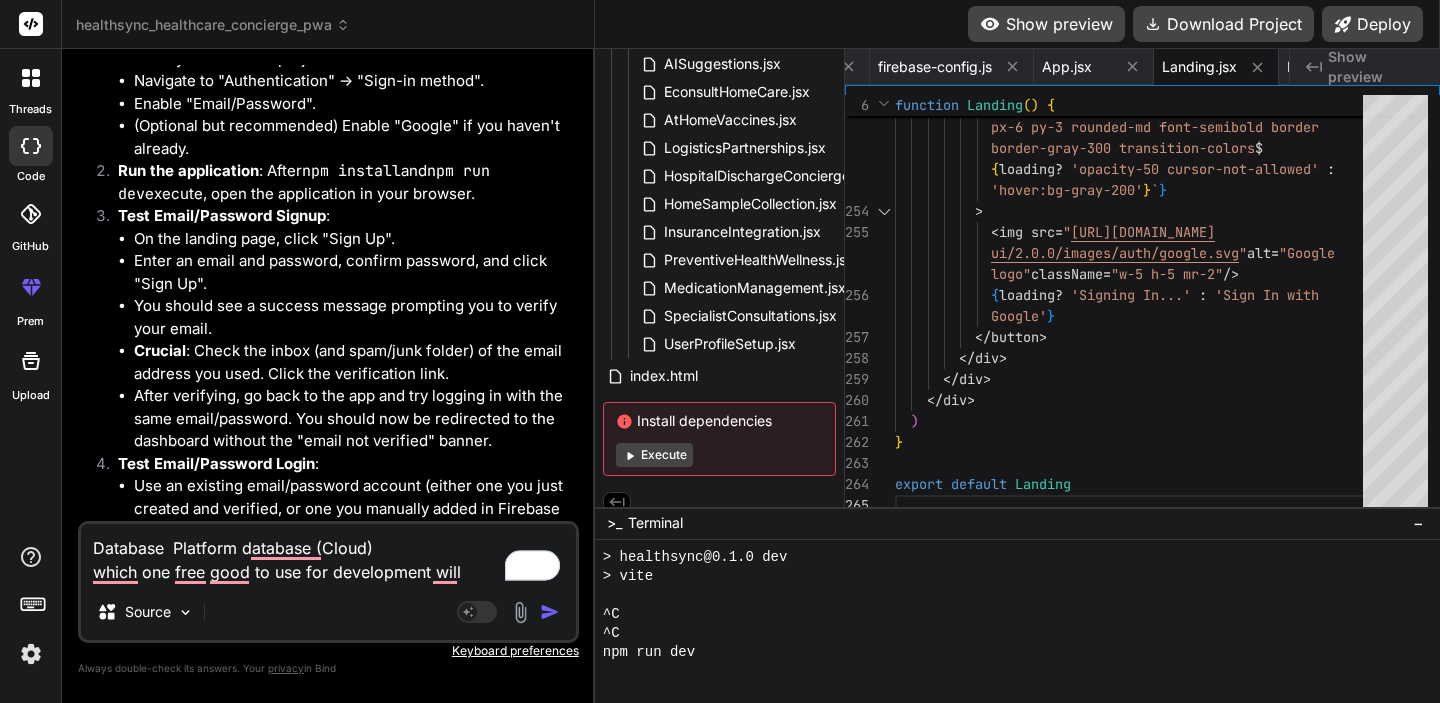 click on "Database	Platform database (Cloud)
which one free good to use for development will" at bounding box center (328, 554) 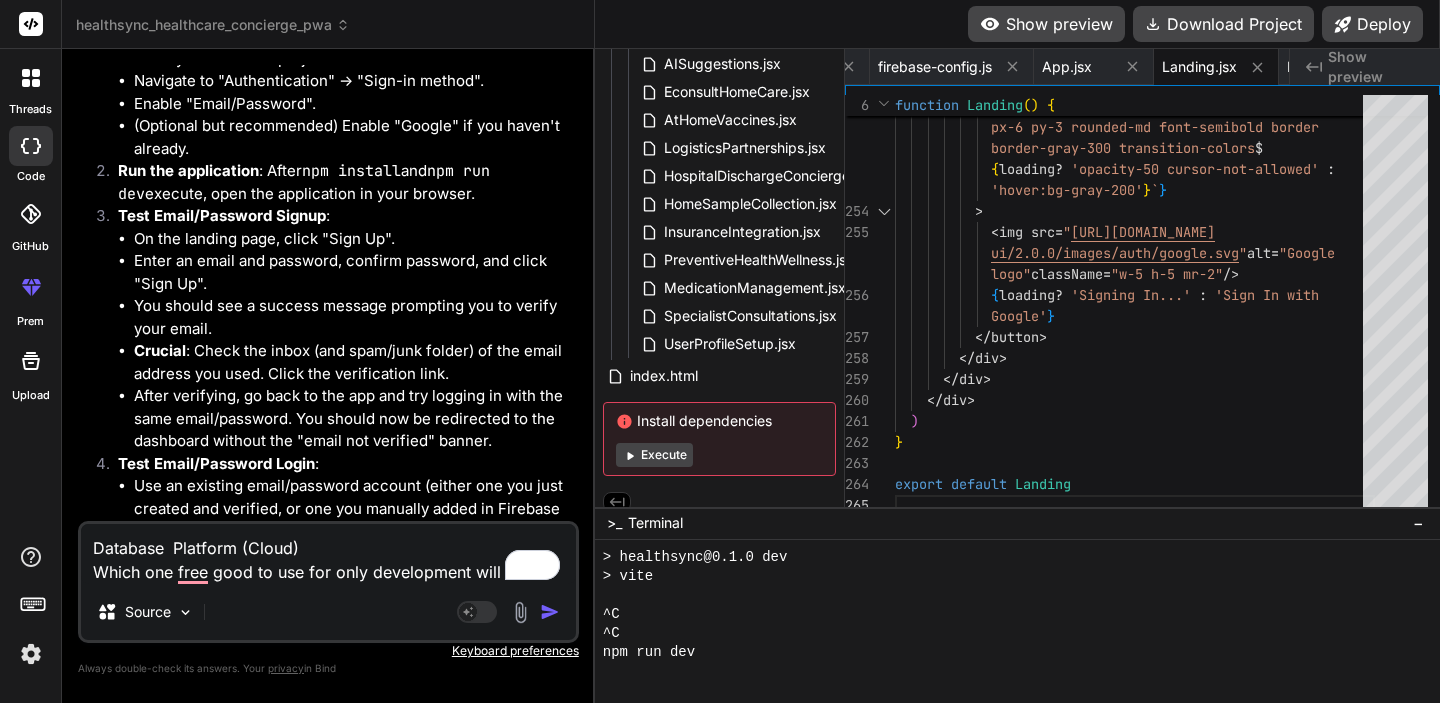 click on "Database	Platform (Cloud)
Which one free good to use for only development will" at bounding box center (328, 554) 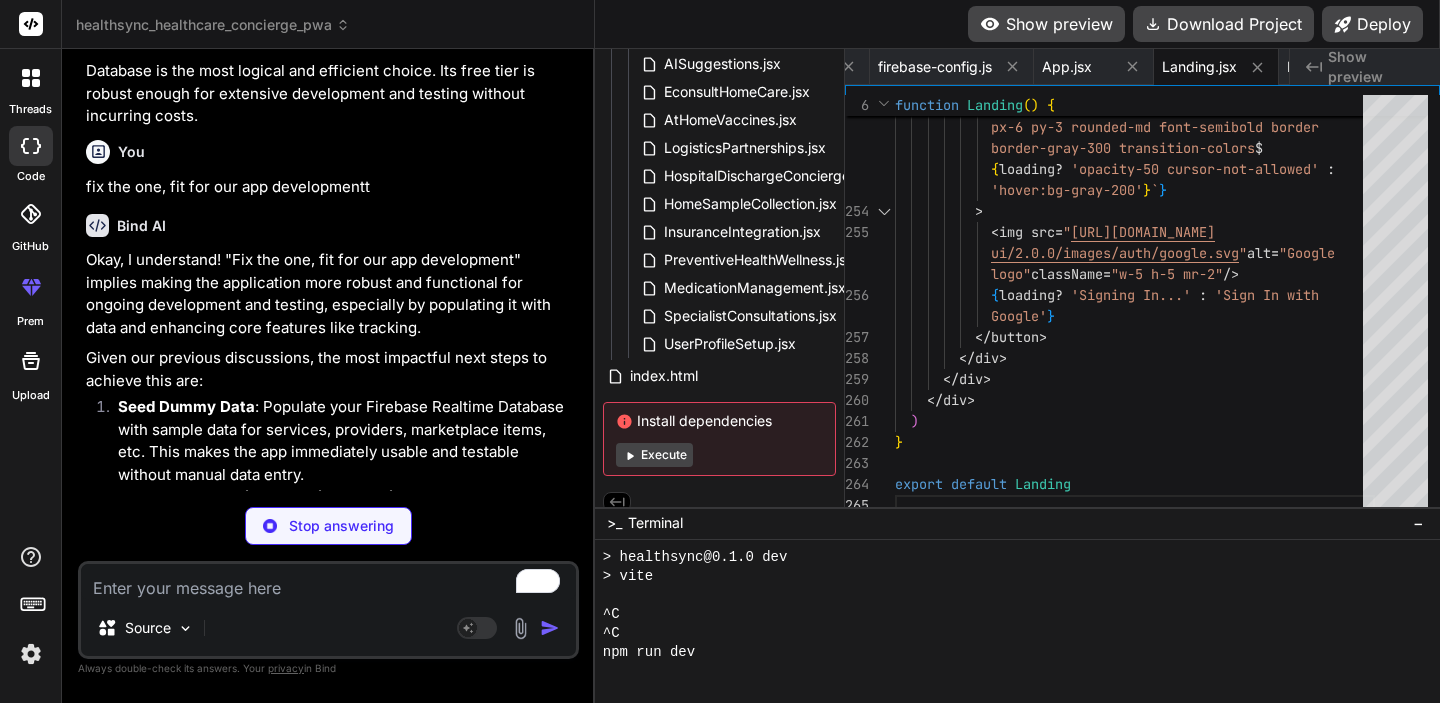 scroll, scrollTop: 102376, scrollLeft: 0, axis: vertical 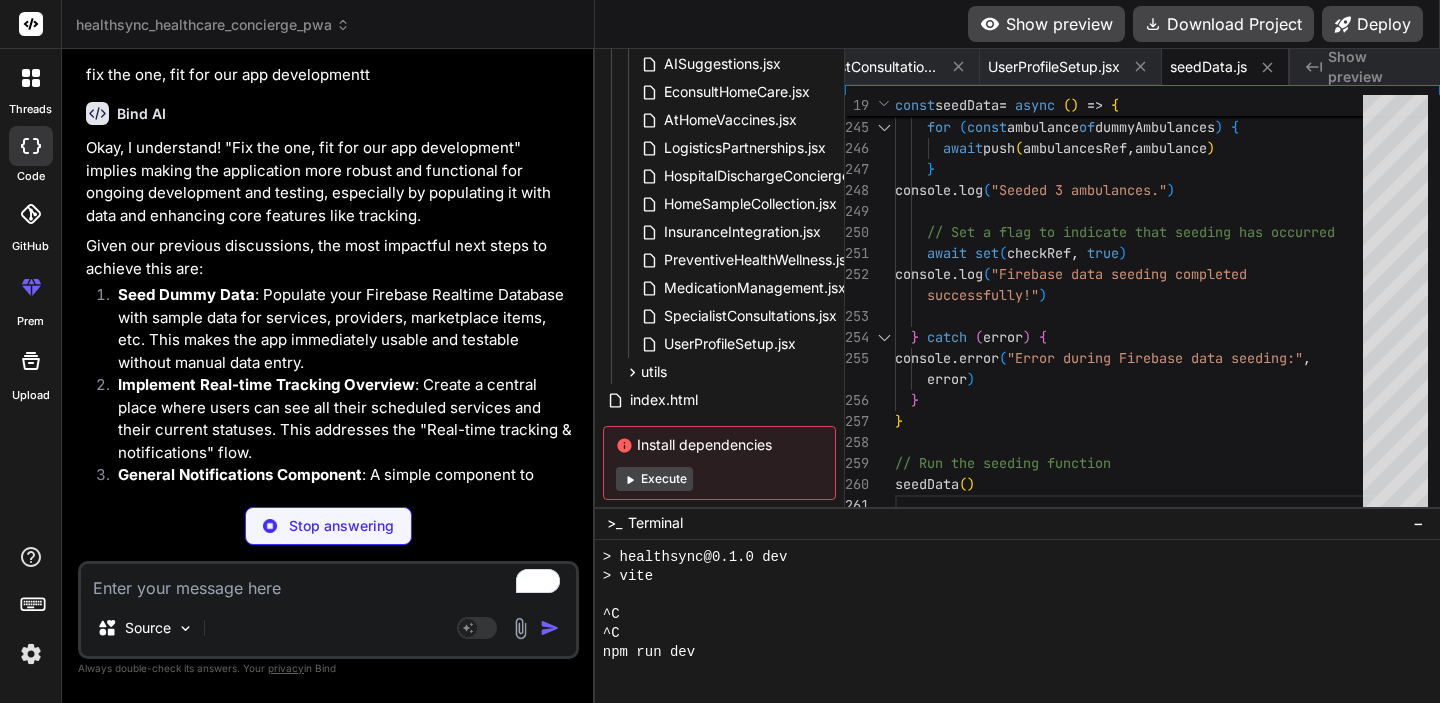 click at bounding box center (328, 582) 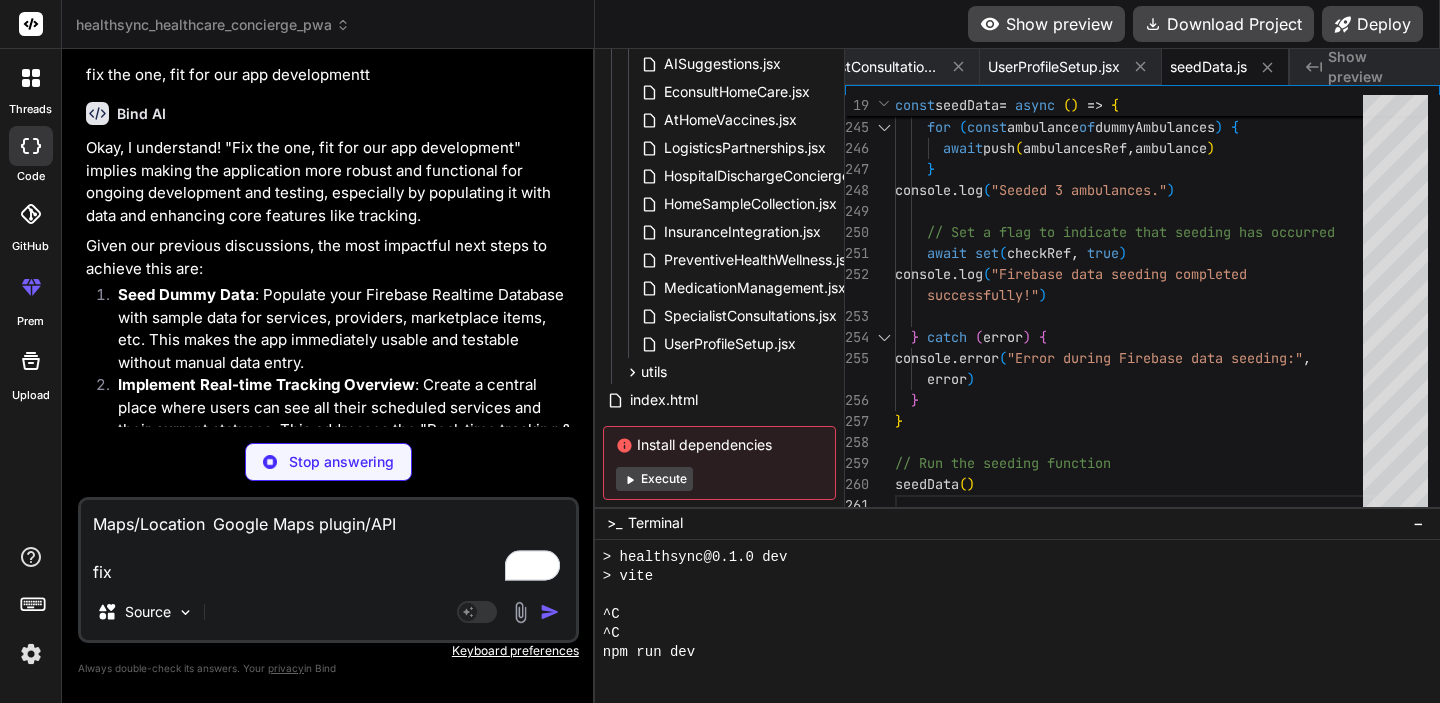 click on "Maps/Location	Google Maps plugin/API
fix" at bounding box center (328, 542) 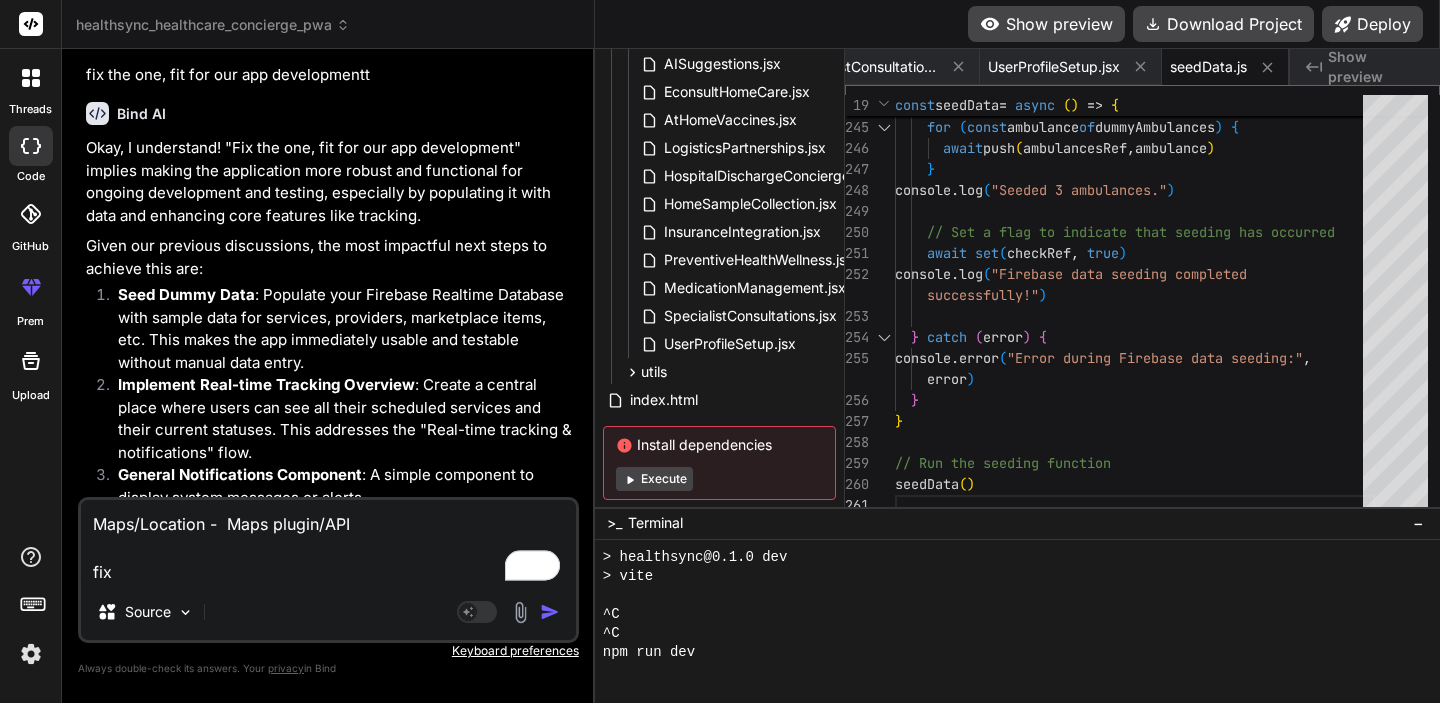 click on "Maps/Location -  Maps plugin/API
fix" at bounding box center (328, 542) 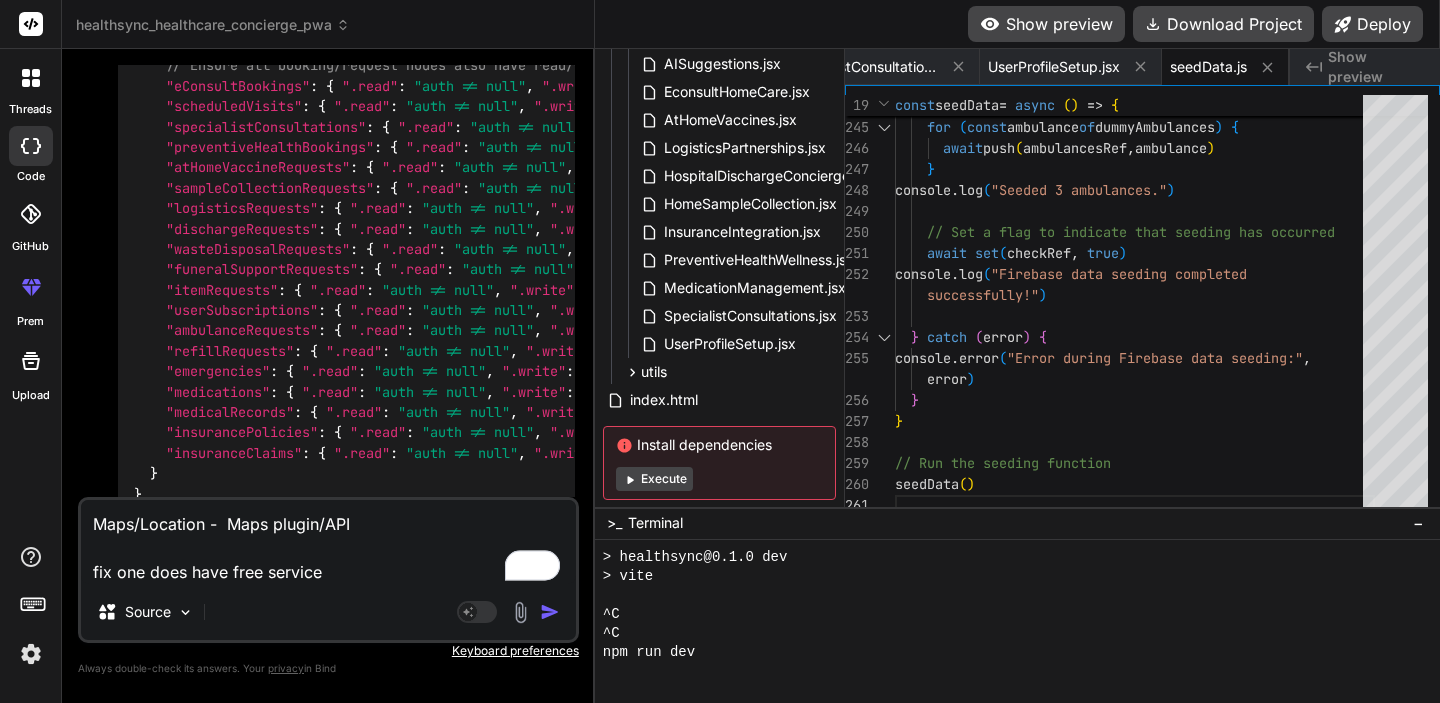 scroll, scrollTop: 105281, scrollLeft: 0, axis: vertical 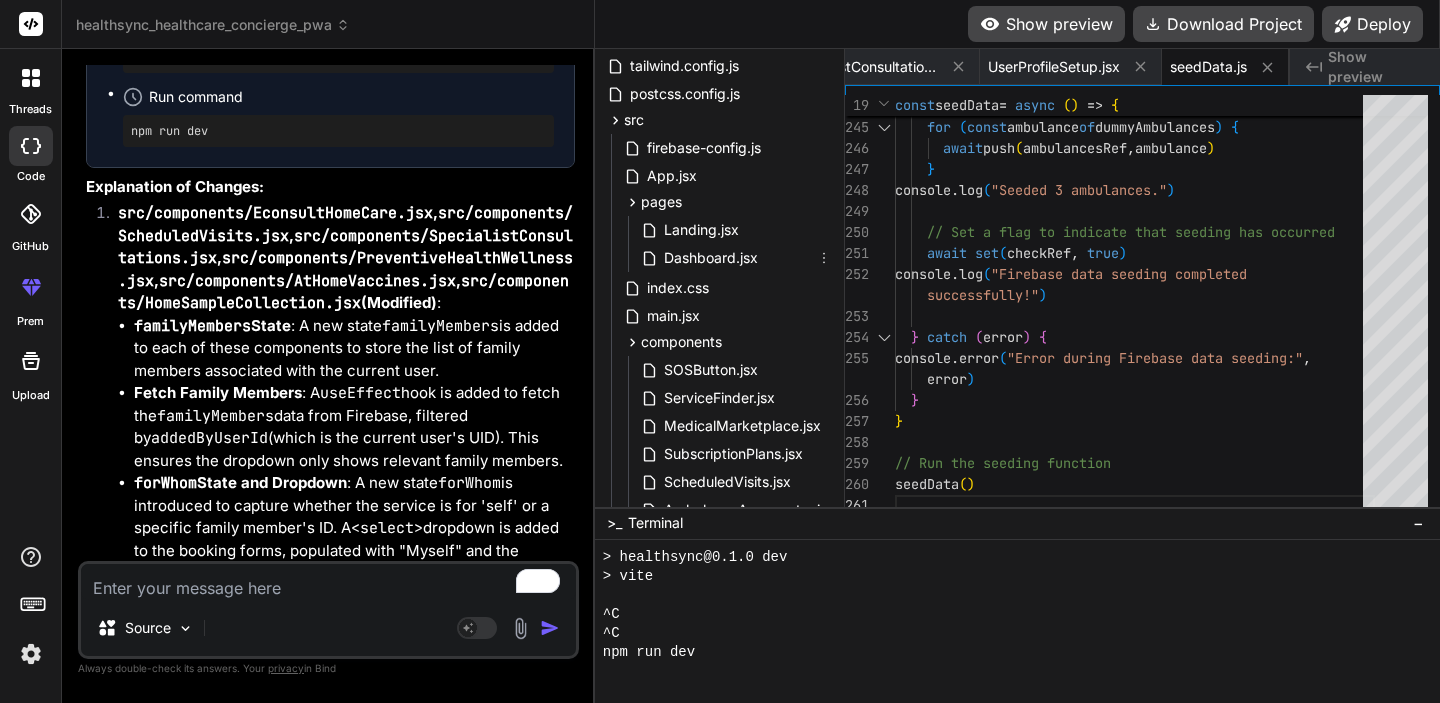 click on "Dashboard.jsx" at bounding box center (736, 258) 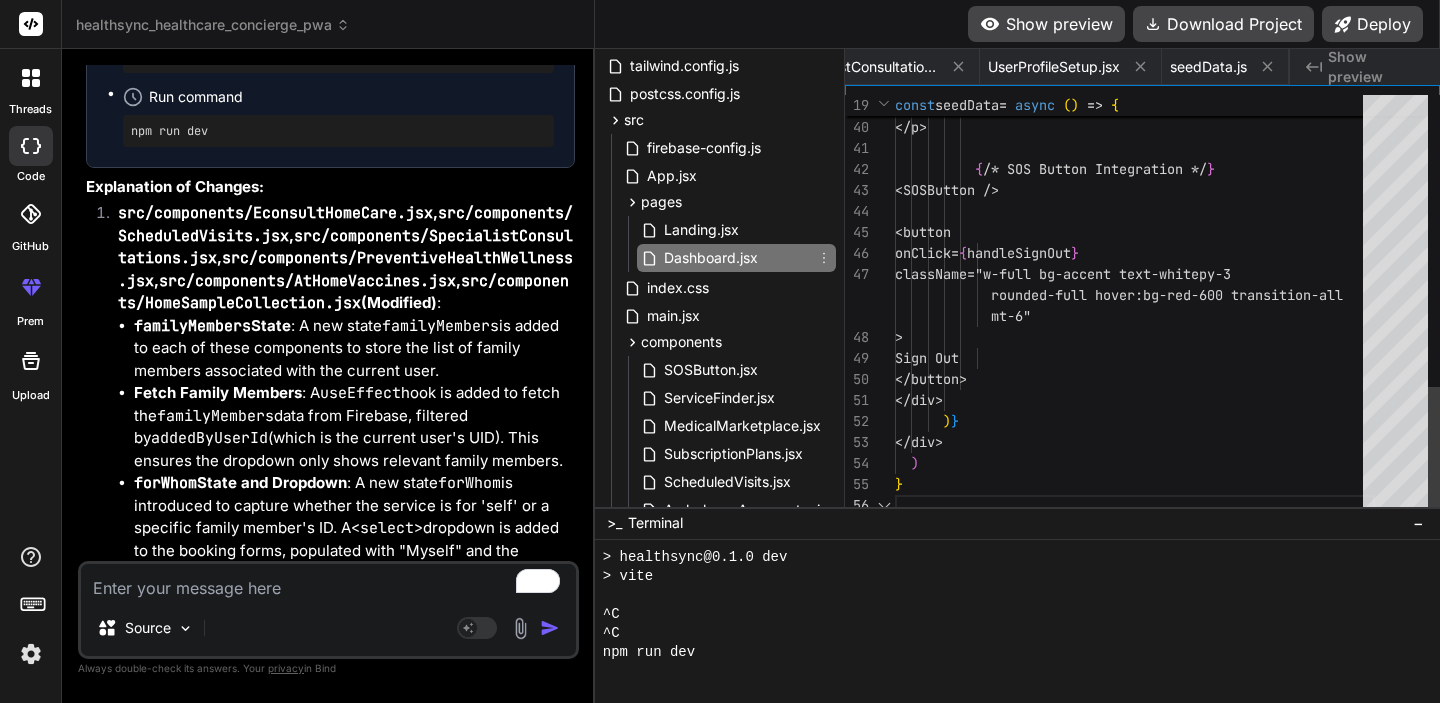scroll, scrollTop: 0, scrollLeft: 1009, axis: horizontal 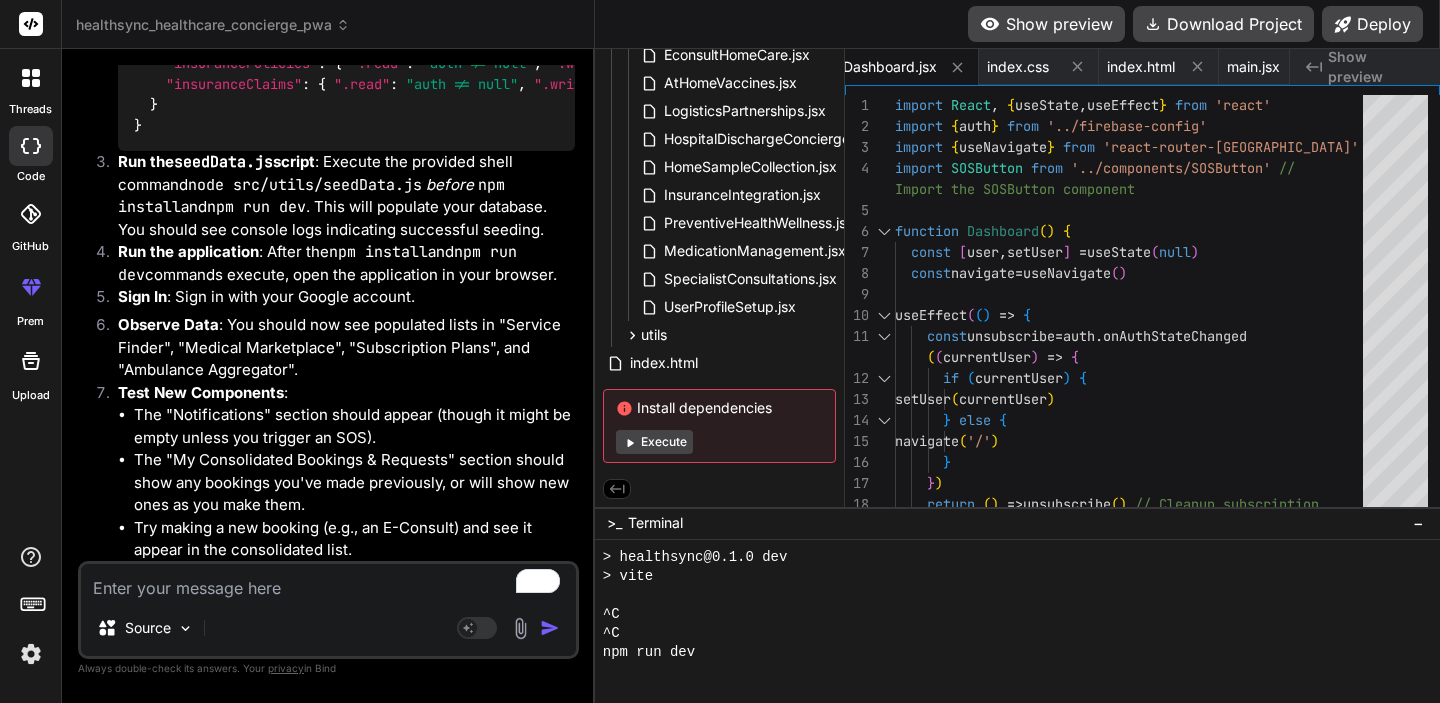 click at bounding box center [328, 582] 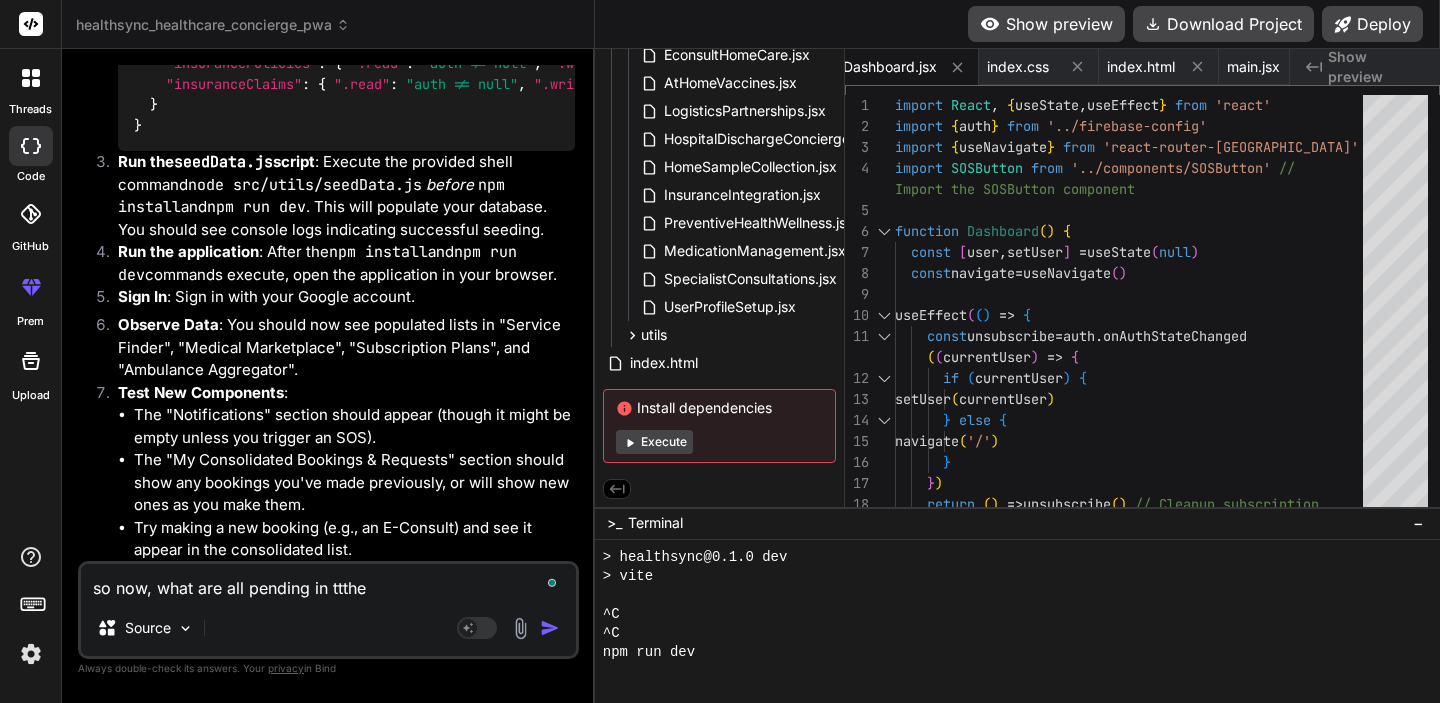 scroll, scrollTop: 105424, scrollLeft: 0, axis: vertical 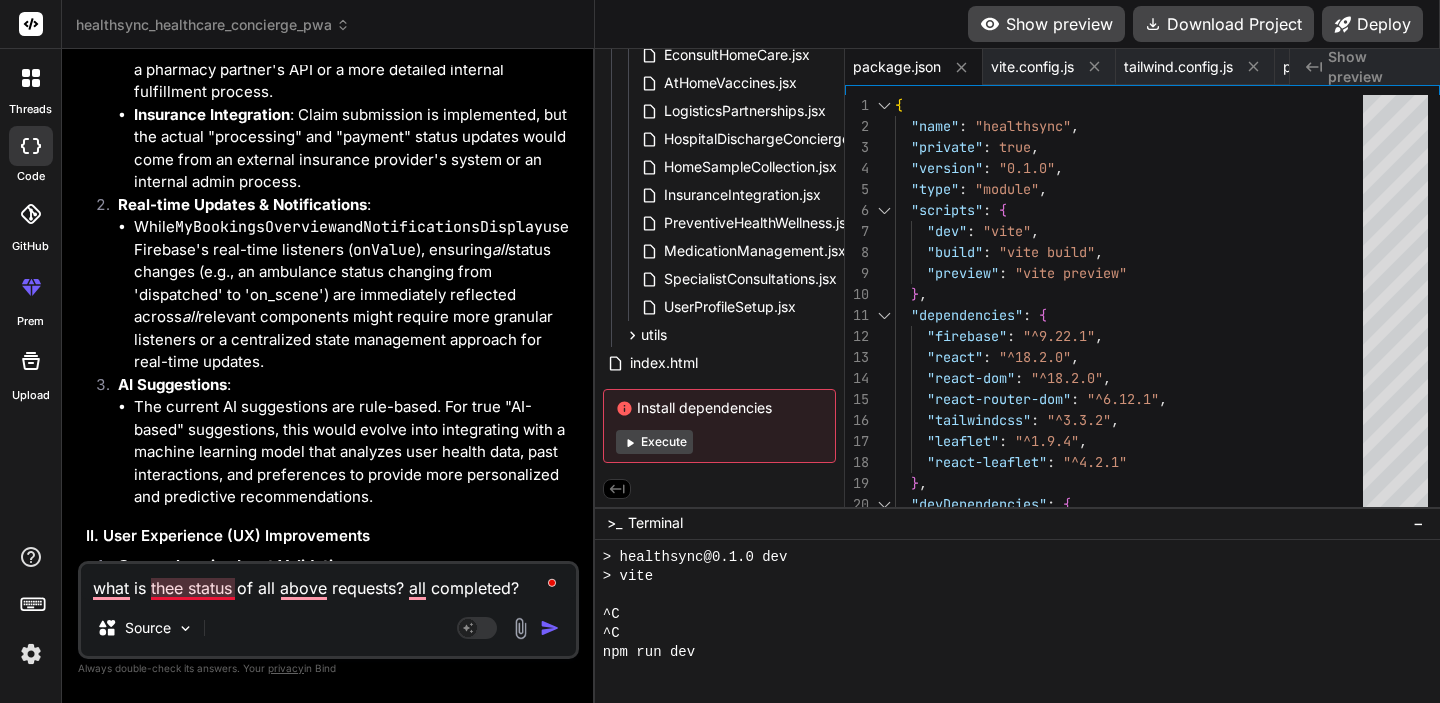 click on "what is thee status of all above requests? all completed?" at bounding box center (328, 582) 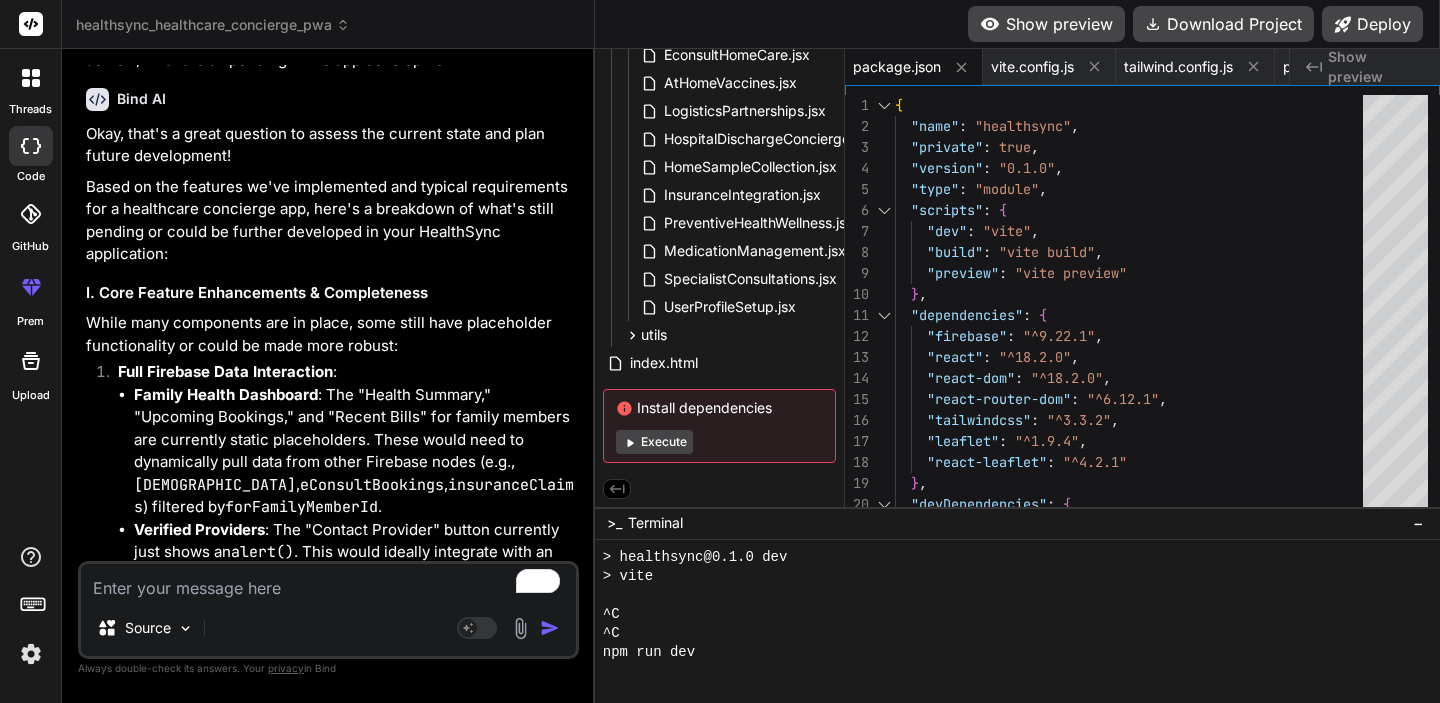 scroll, scrollTop: 107852, scrollLeft: 0, axis: vertical 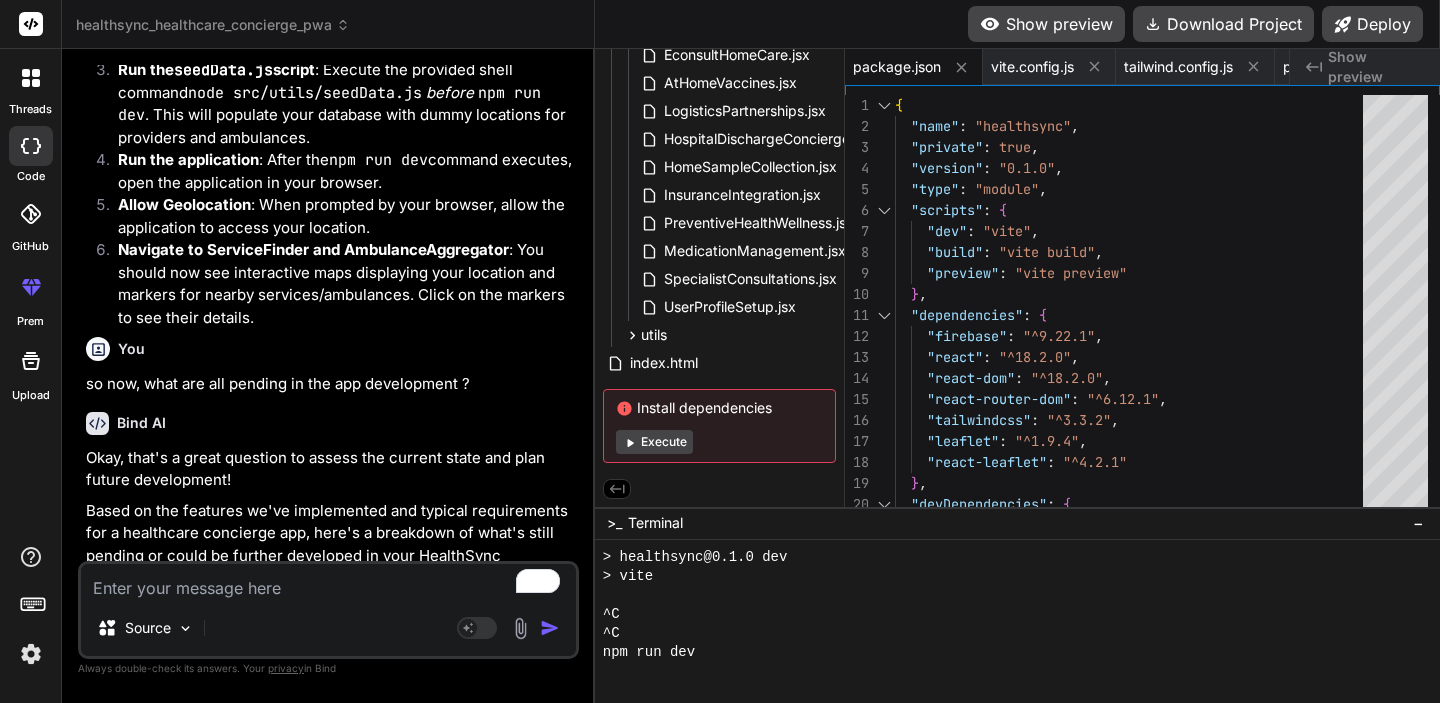 click on "I. Core Feature Enhancements & Completeness" at bounding box center [330, 617] 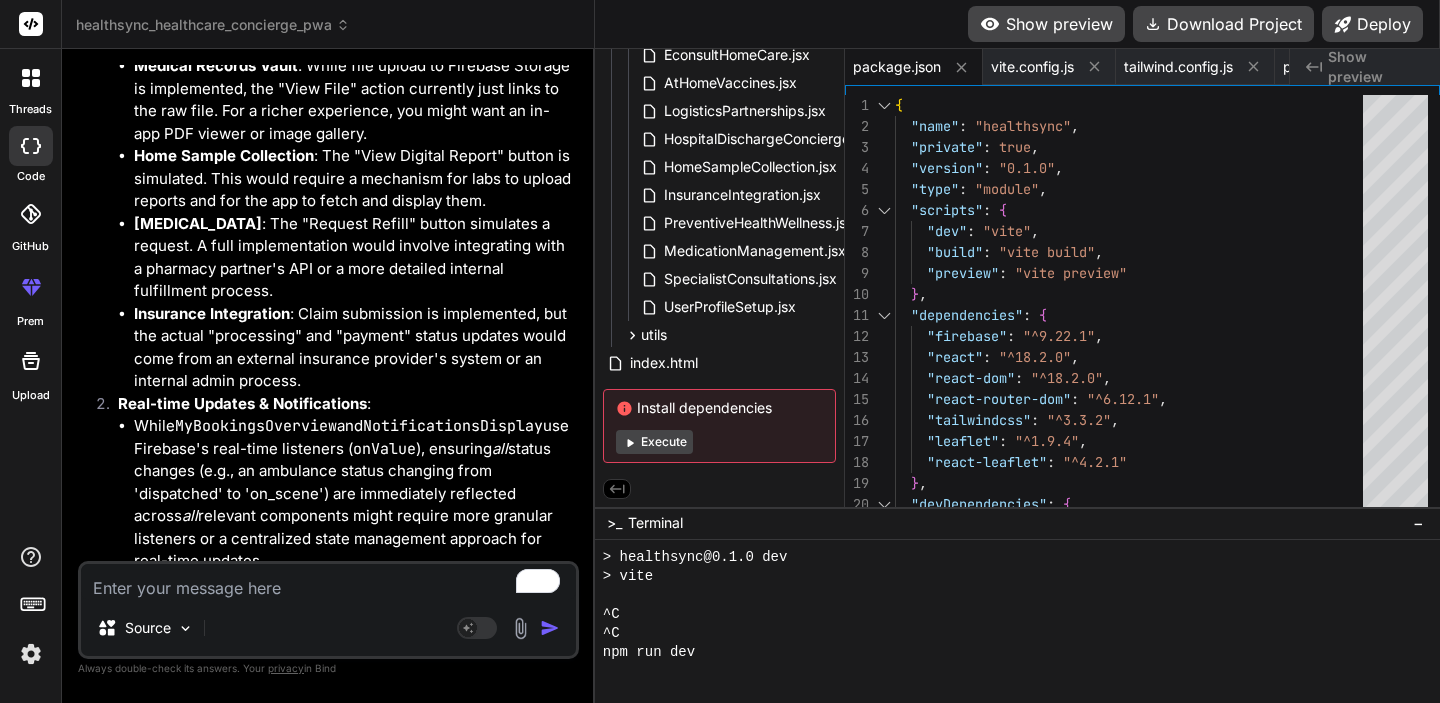 scroll, scrollTop: 108794, scrollLeft: 0, axis: vertical 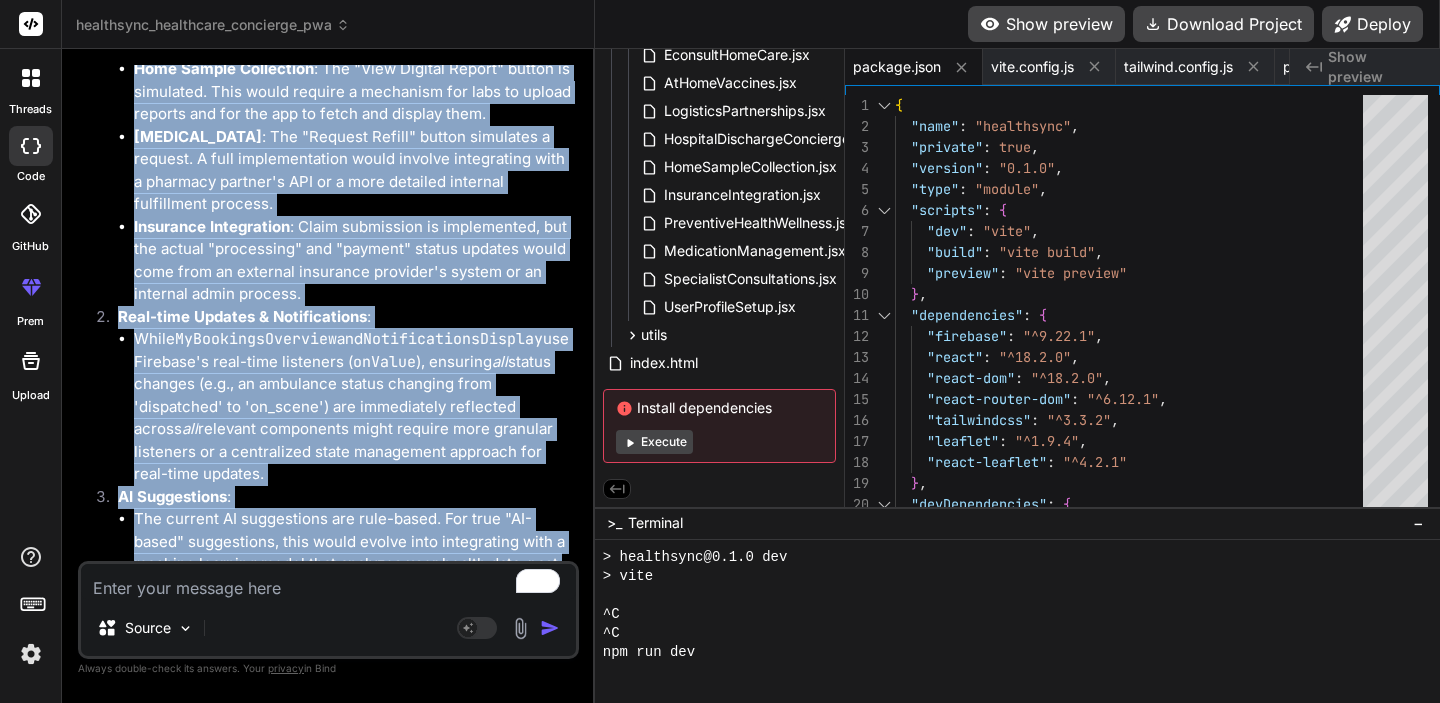 click on "The current AI suggestions are rule-based. For true "AI-based" suggestions, this would evolve into integrating with a machine learning model that analyzes user health data, past interactions, and preferences to provide more personalized and predictive recommendations." at bounding box center (354, 564) 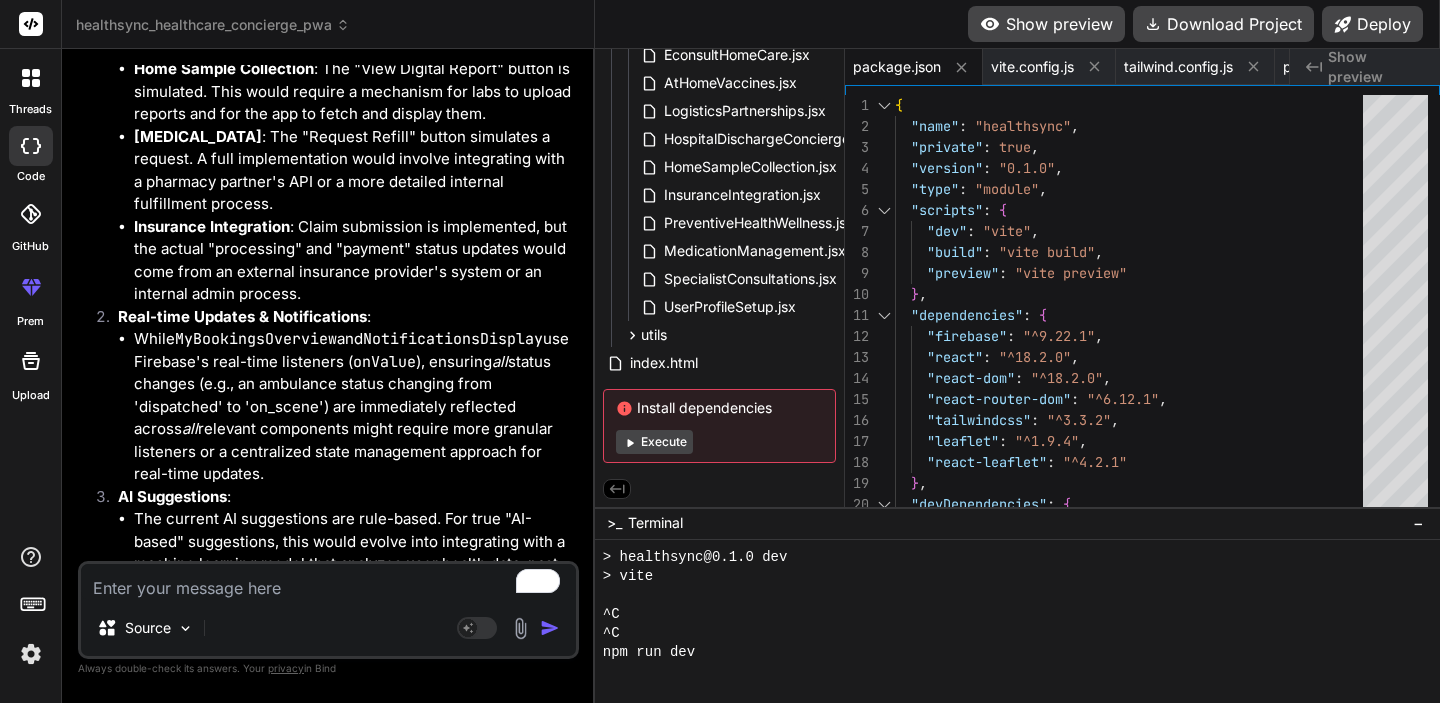 click at bounding box center [328, 582] 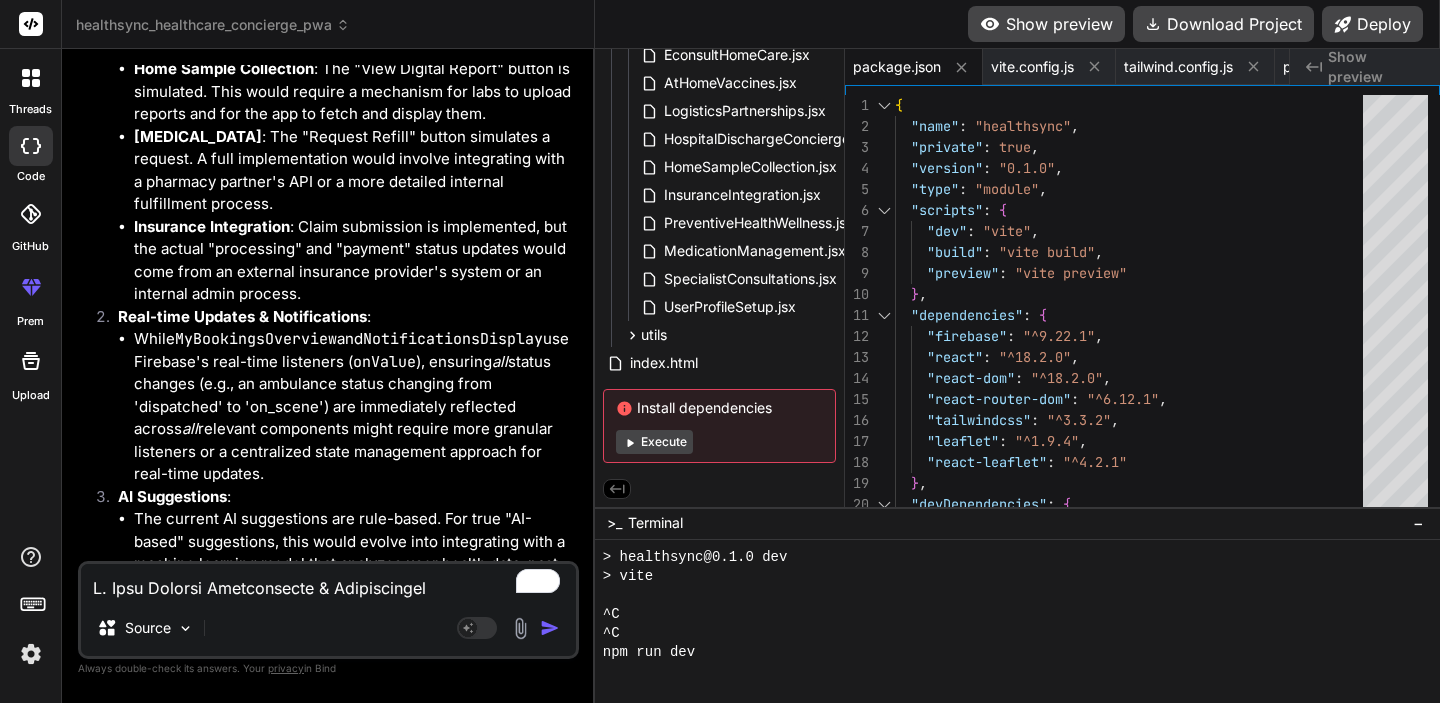 scroll, scrollTop: 889, scrollLeft: 0, axis: vertical 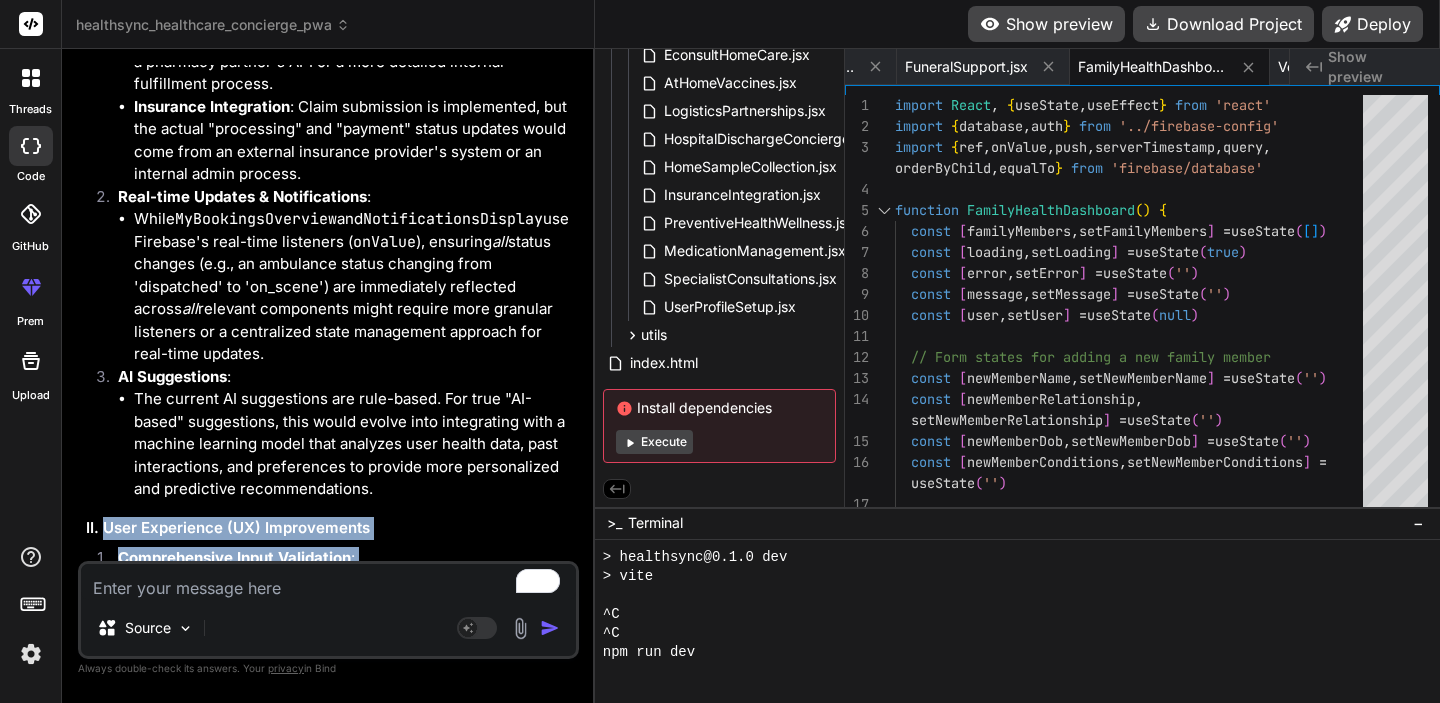 drag, startPoint x: 103, startPoint y: 240, endPoint x: 285, endPoint y: 413, distance: 251.10356 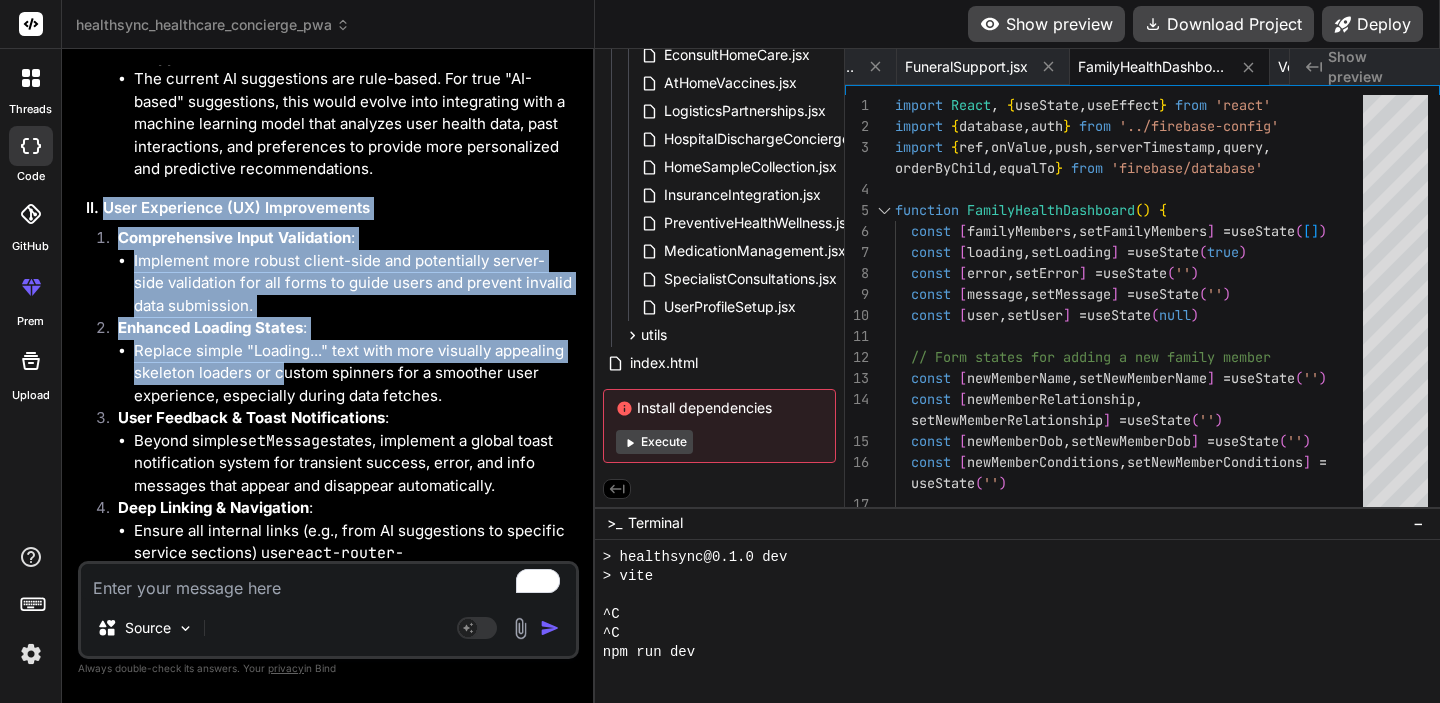 scroll, scrollTop: 109254, scrollLeft: 0, axis: vertical 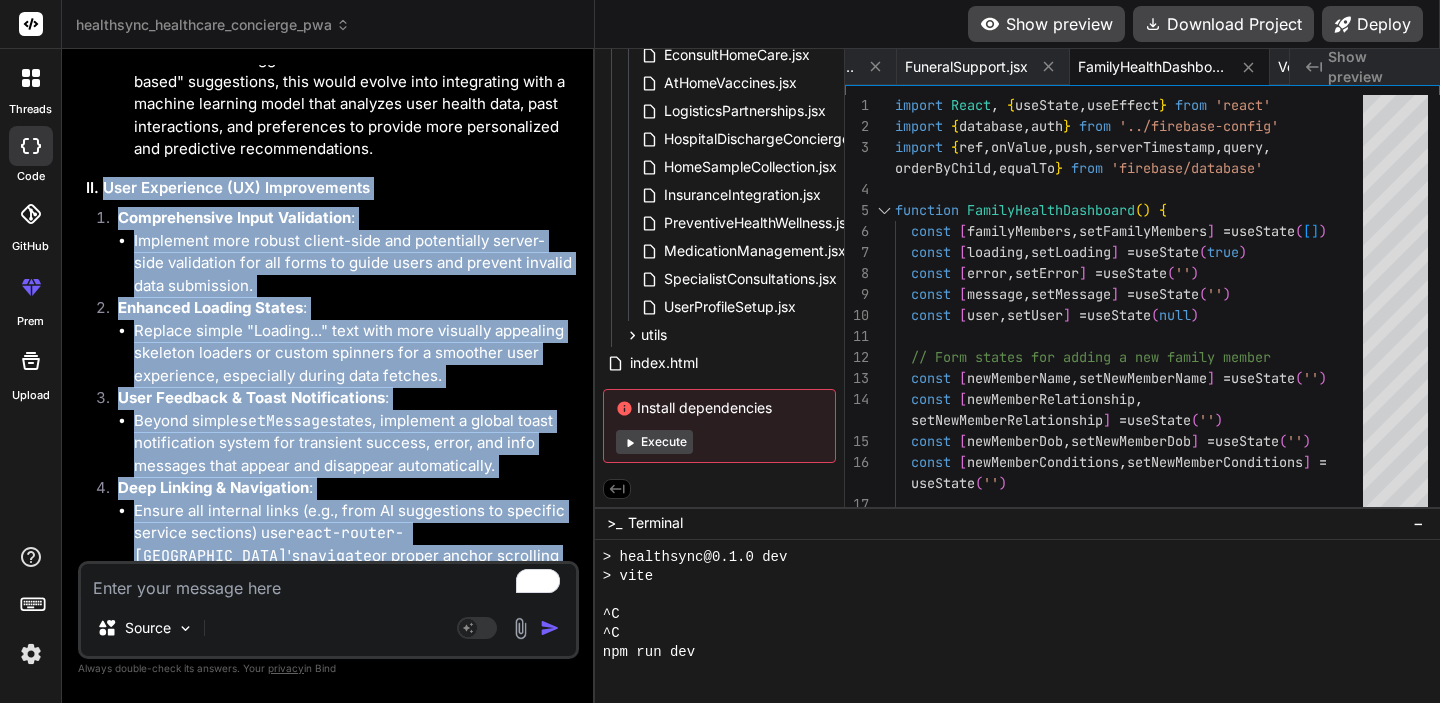 click on "Review and enhance accessibility features (e.g., ARIA attributes, keyboard navigation, proper focus management) to ensure the app is usable by individuals with disabilities." at bounding box center [354, 646] 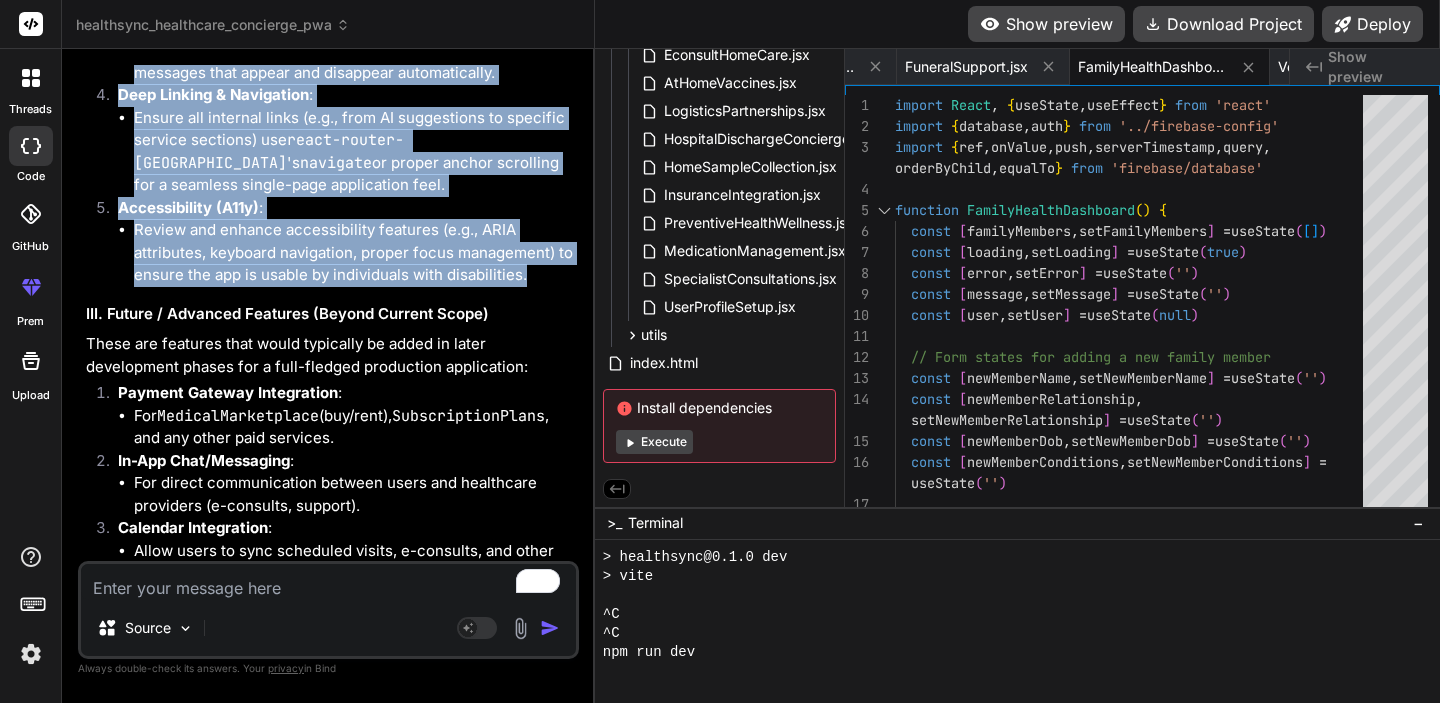 scroll, scrollTop: 109658, scrollLeft: 0, axis: vertical 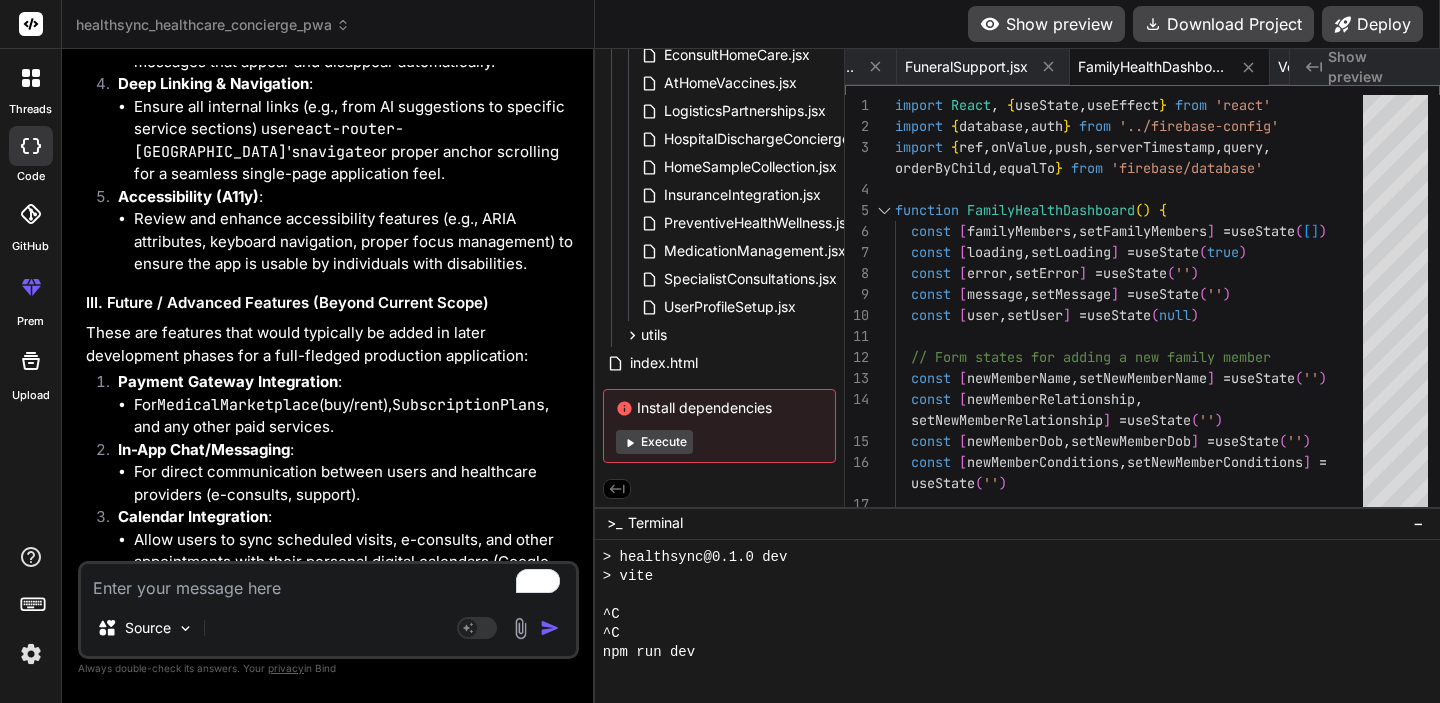 click at bounding box center (328, 582) 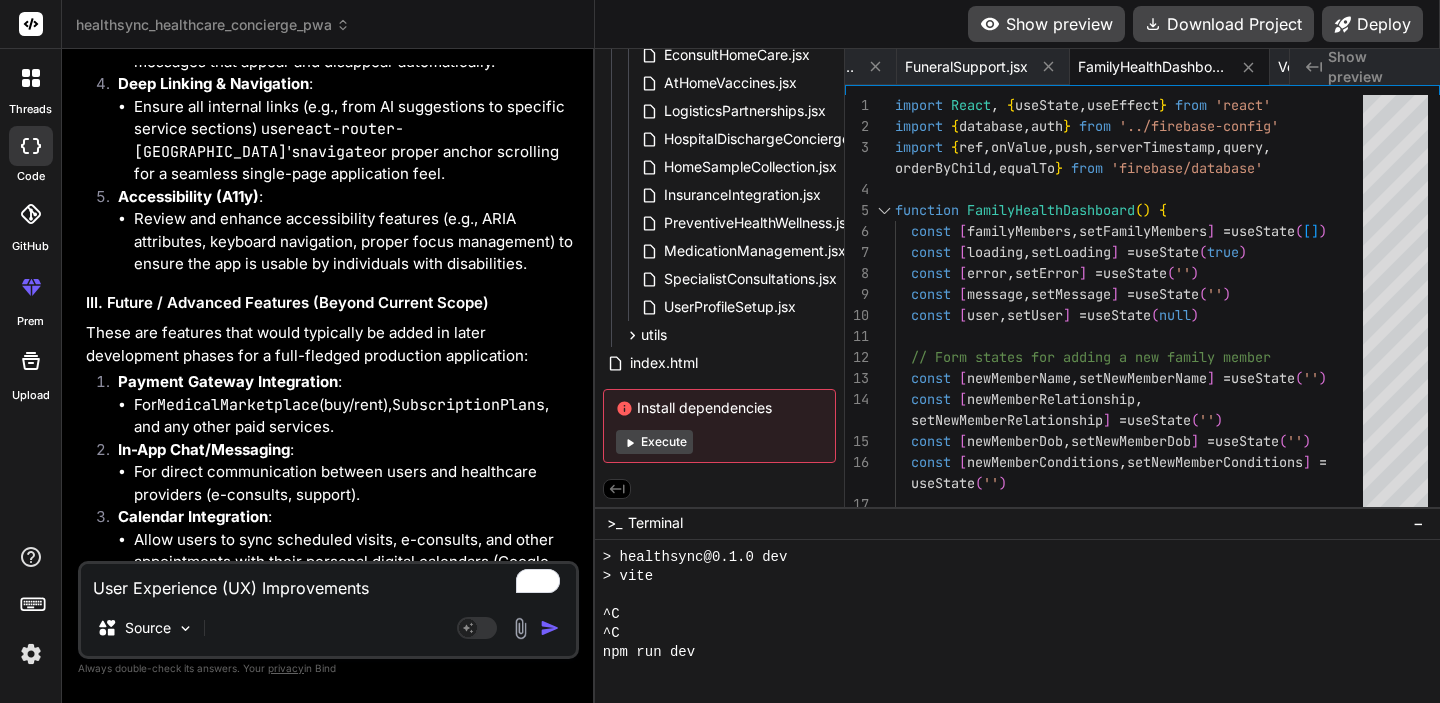 scroll, scrollTop: 265, scrollLeft: 0, axis: vertical 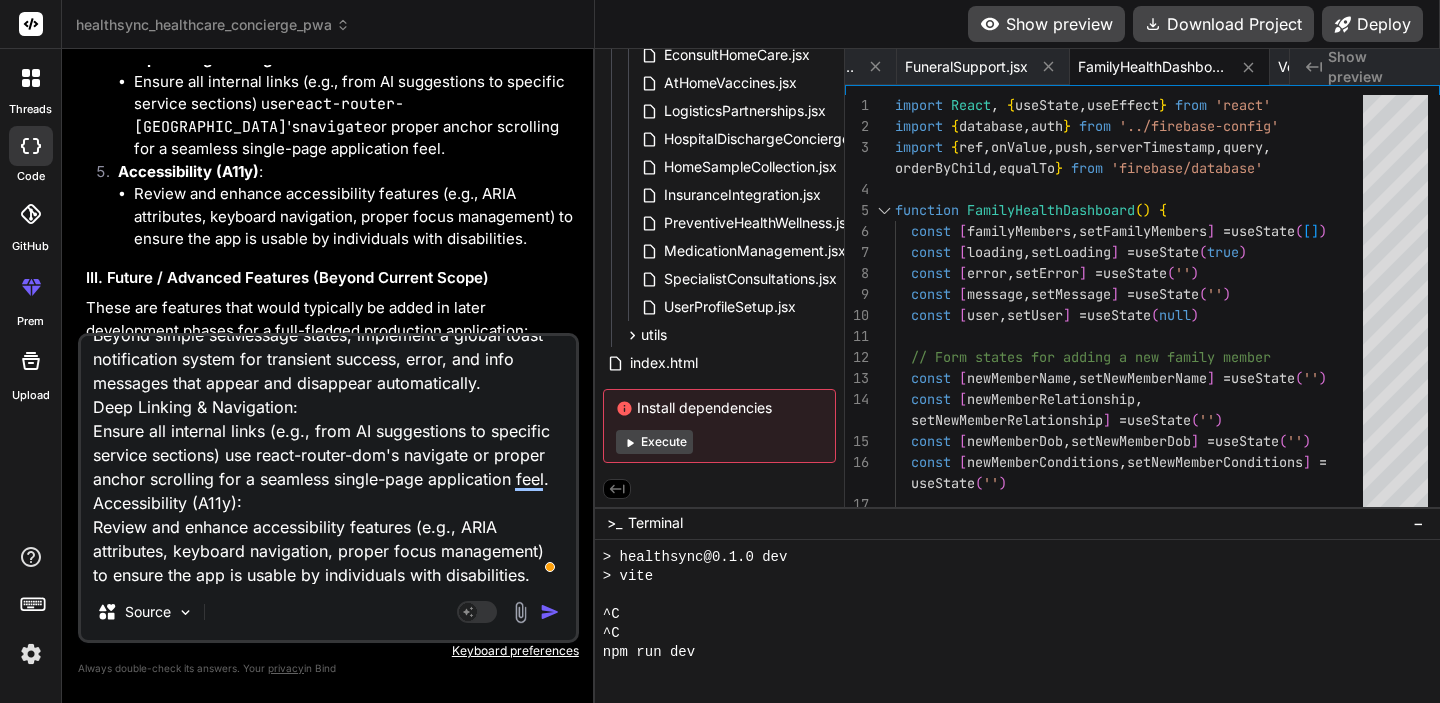 drag, startPoint x: 116, startPoint y: 133, endPoint x: 377, endPoint y: 187, distance: 266.52768 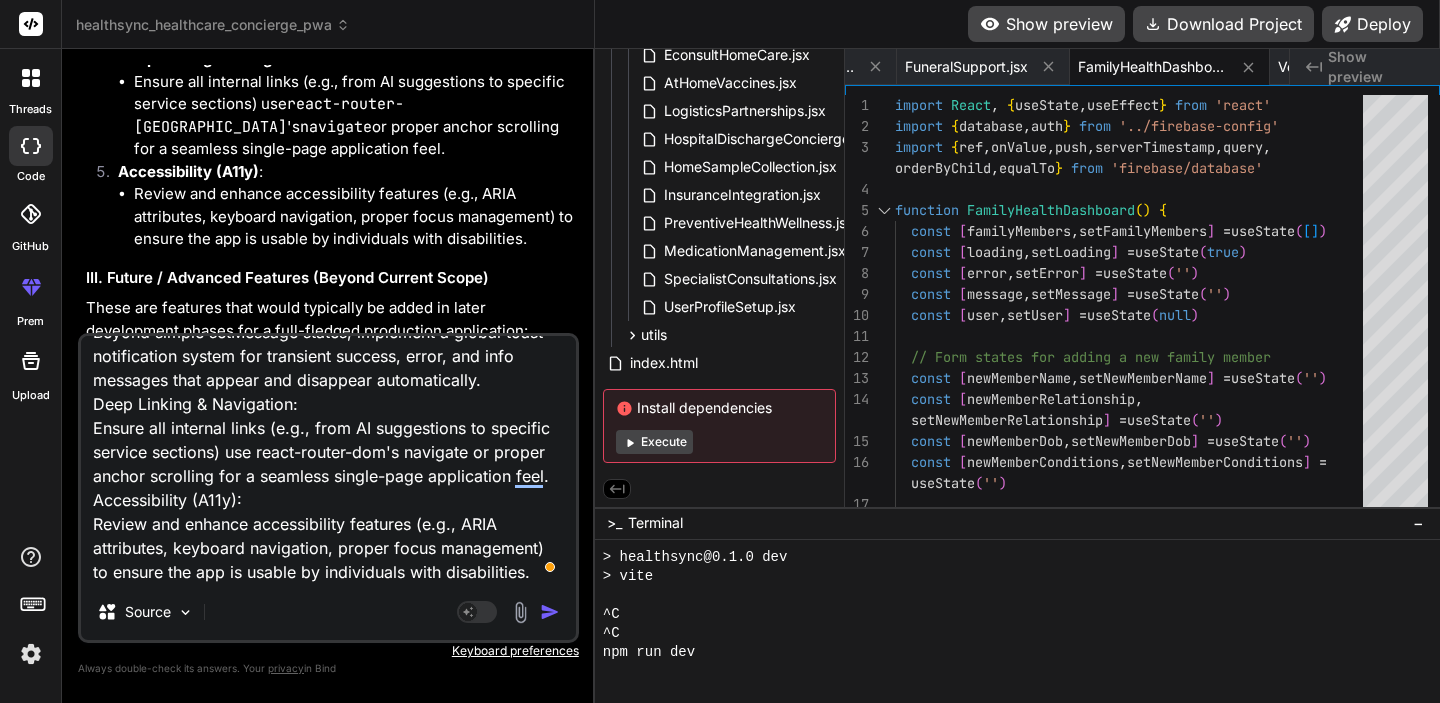 click on "User Experience (UX) Improvements
Comprehensive Input Validation:
Implement more robust client-side and potentially server-side validation for all forms to guide users and prevent invalid data submission.
Enhanced Loading States:
Replace simple "Loading..." text with more visually appealing skeleton loaders or custom spinners for a smoother user experience, especially during data fetches.
User Feedback & Toast Notifications:
Beyond simple setMessage states, implement a global toast notification system for transient success, error, and info messages that appear and disappear automatically.
Deep Linking & Navigation:
Ensure all internal links (e.g., from AI suggestions to specific service sections) use react-router-dom's navigate or proper anchor scrolling for a seamless single-page application feel.
Accessibility (A11y):
Review and enhance accessibility features (e.g., ARIA attributes, keyboard navigation, proper focus management) to ensure the app is usable by individuals with disabilities." at bounding box center (328, 460) 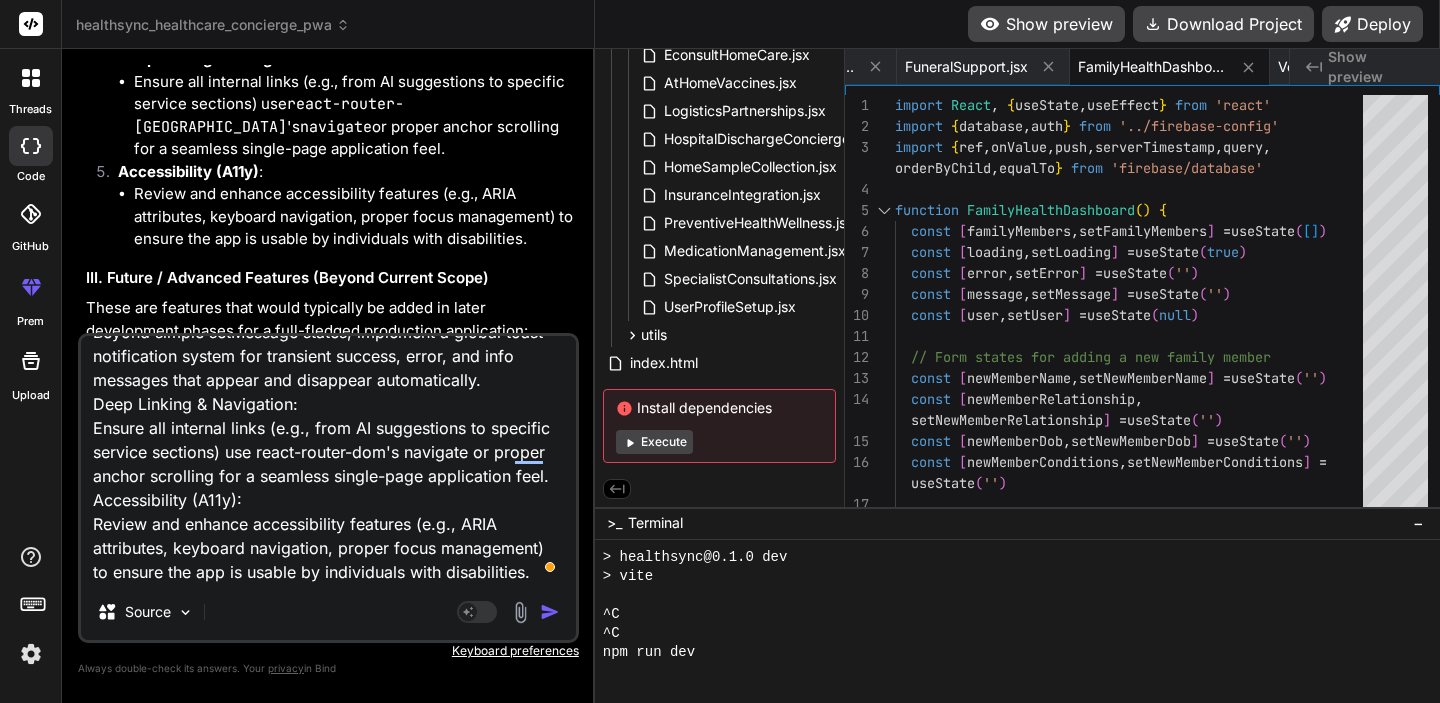 paste on "In-App Chat/Messaging:
For direct communication between users and healthcare providers (e-consults, support)." 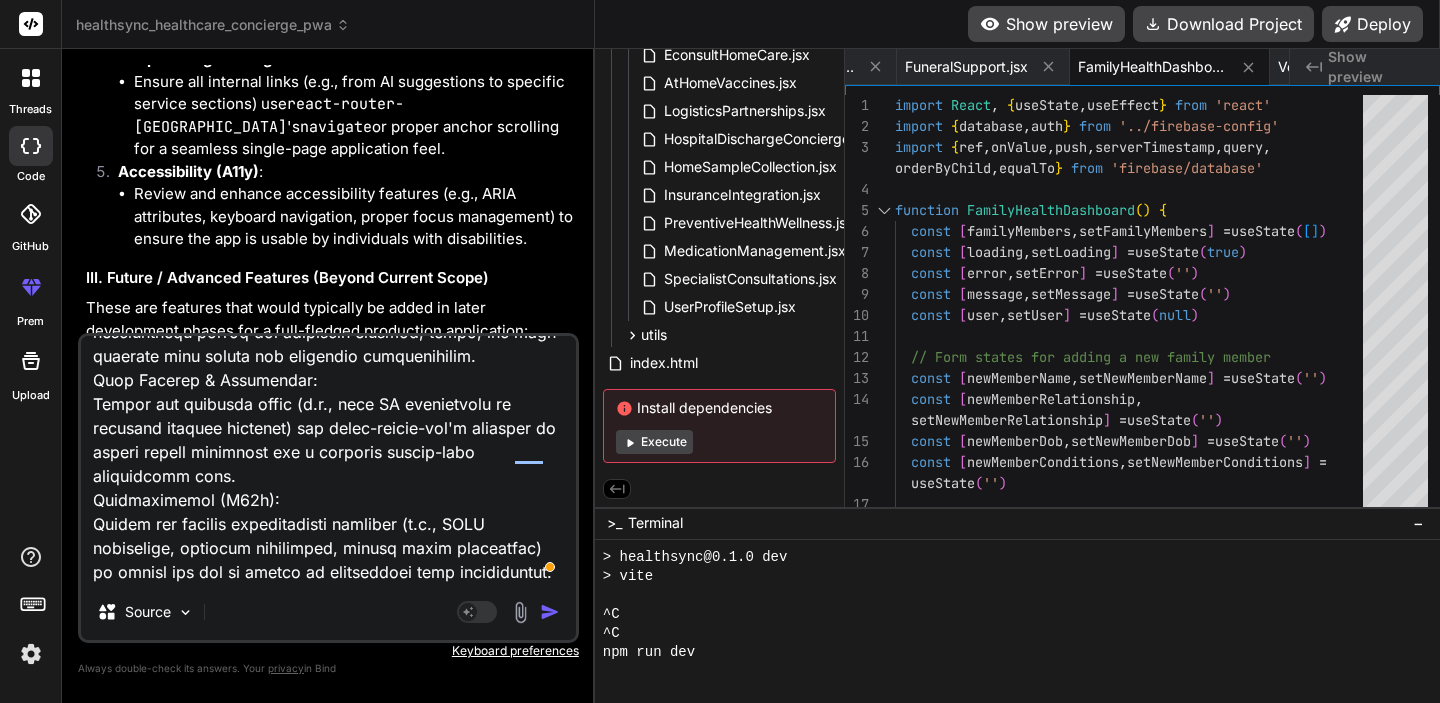 scroll, scrollTop: 337, scrollLeft: 0, axis: vertical 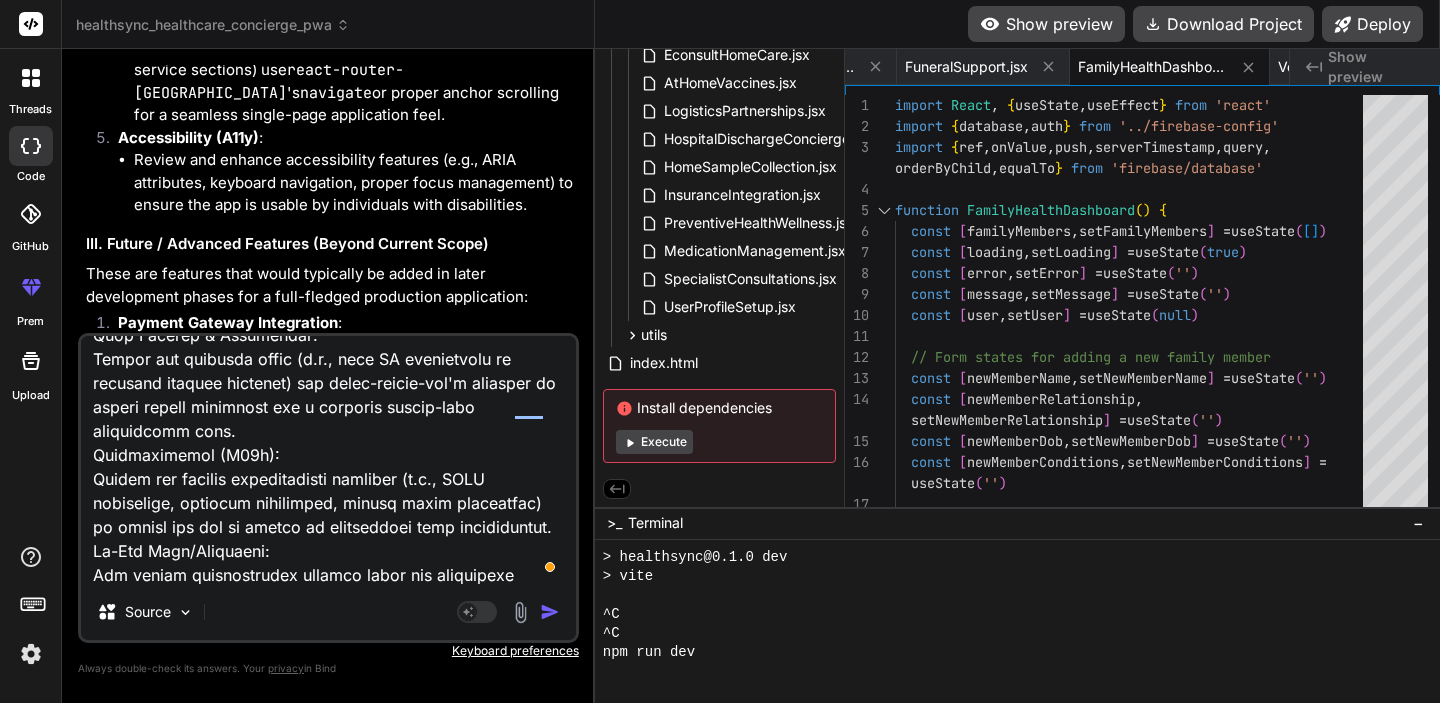 drag, startPoint x: 117, startPoint y: 165, endPoint x: 336, endPoint y: 233, distance: 229.3142 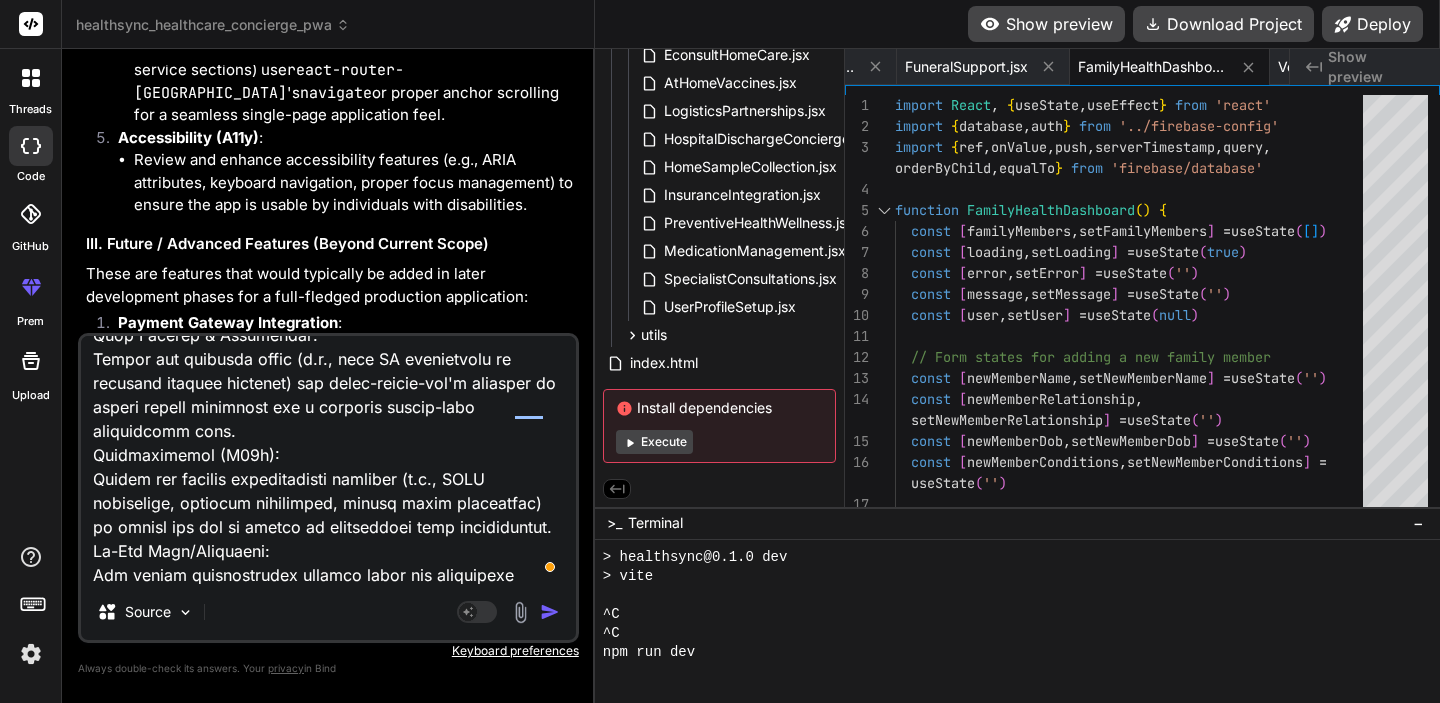 paste on "Calendar Integration:
Allow users to sync scheduled visits, e-consults, and other appointments with their personal digital calendars (Google Calendar, Outlook, etc.)." 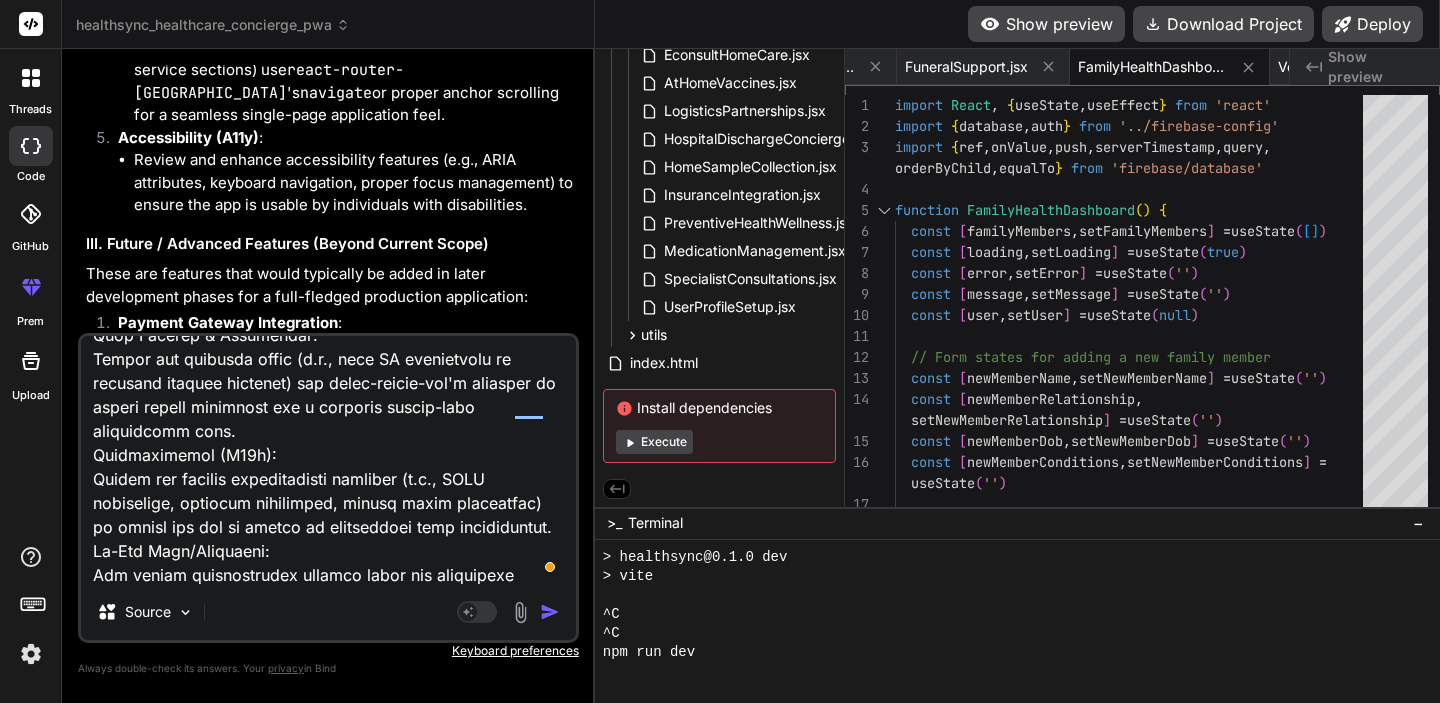 scroll, scrollTop: 457, scrollLeft: 0, axis: vertical 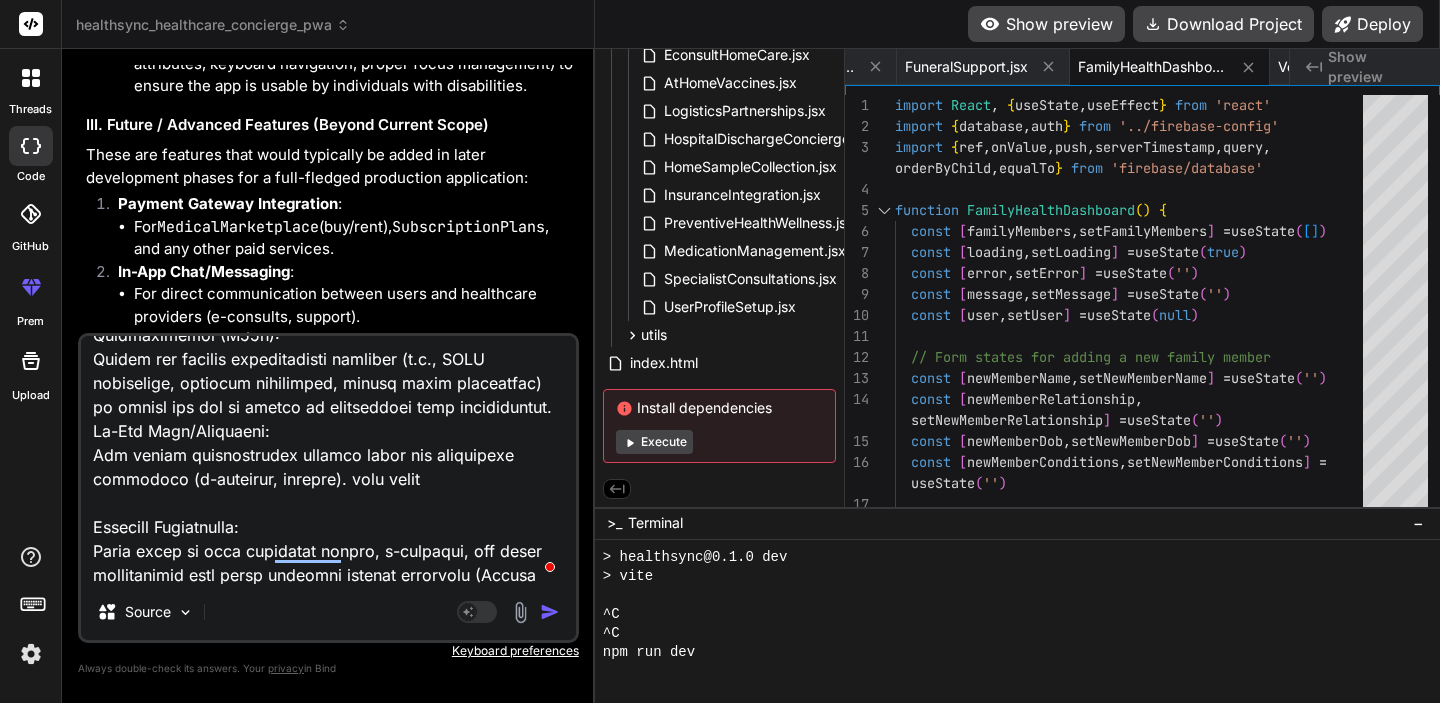 drag, startPoint x: 119, startPoint y: 138, endPoint x: 308, endPoint y: 230, distance: 210.20229 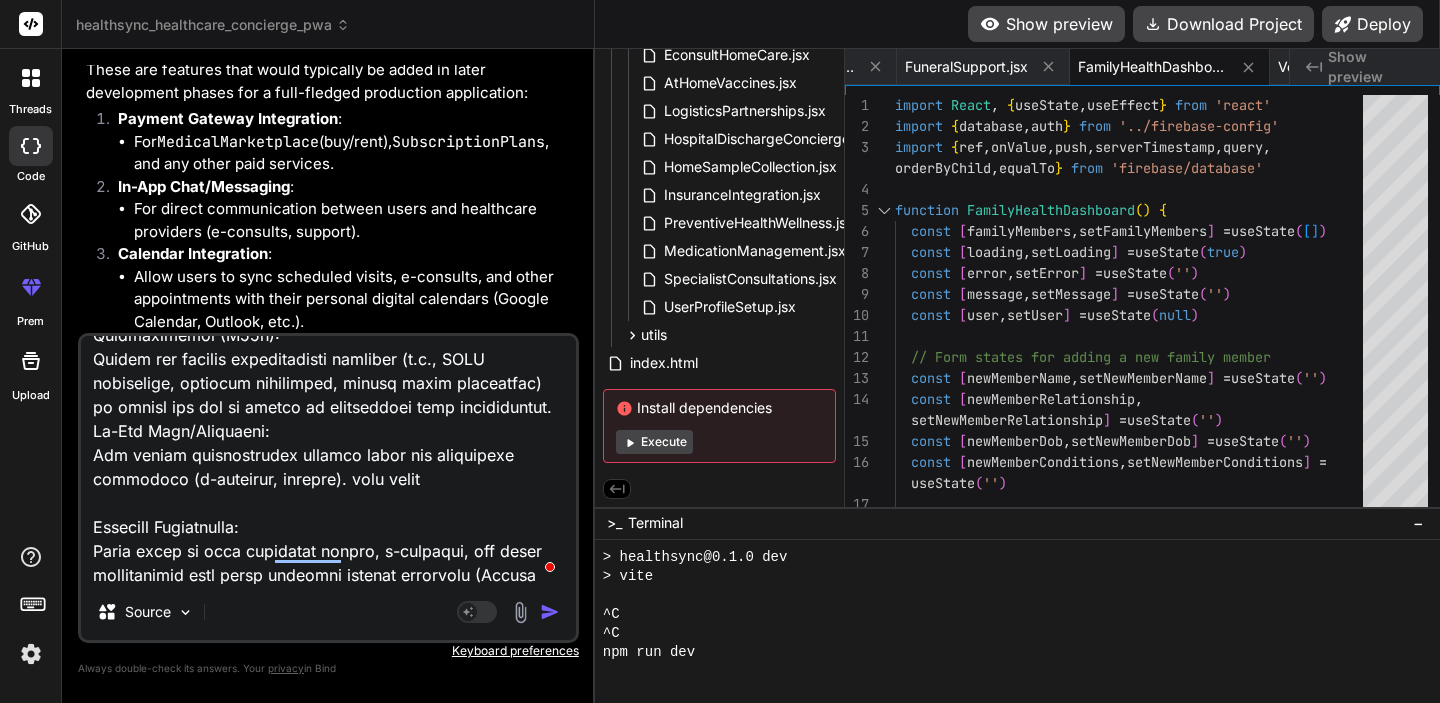 scroll, scrollTop: 109938, scrollLeft: 0, axis: vertical 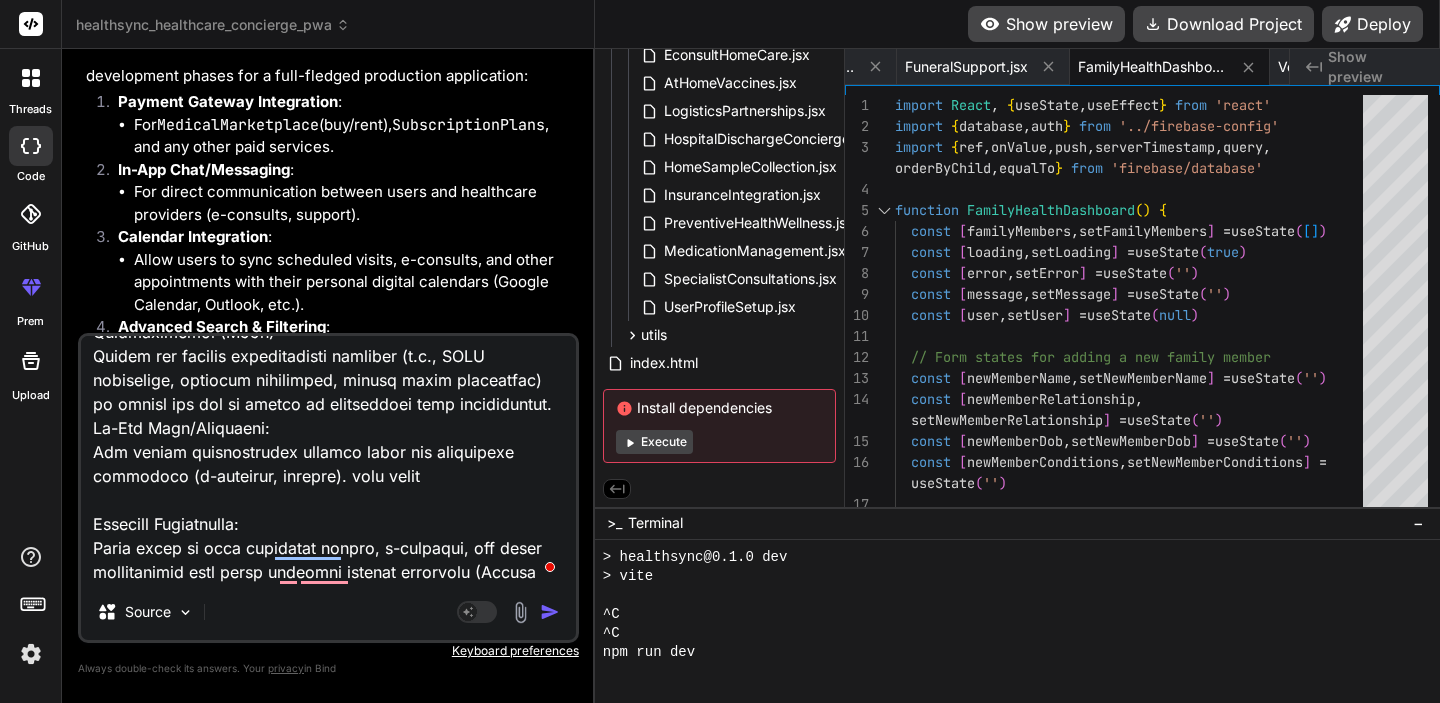 click at bounding box center (328, 460) 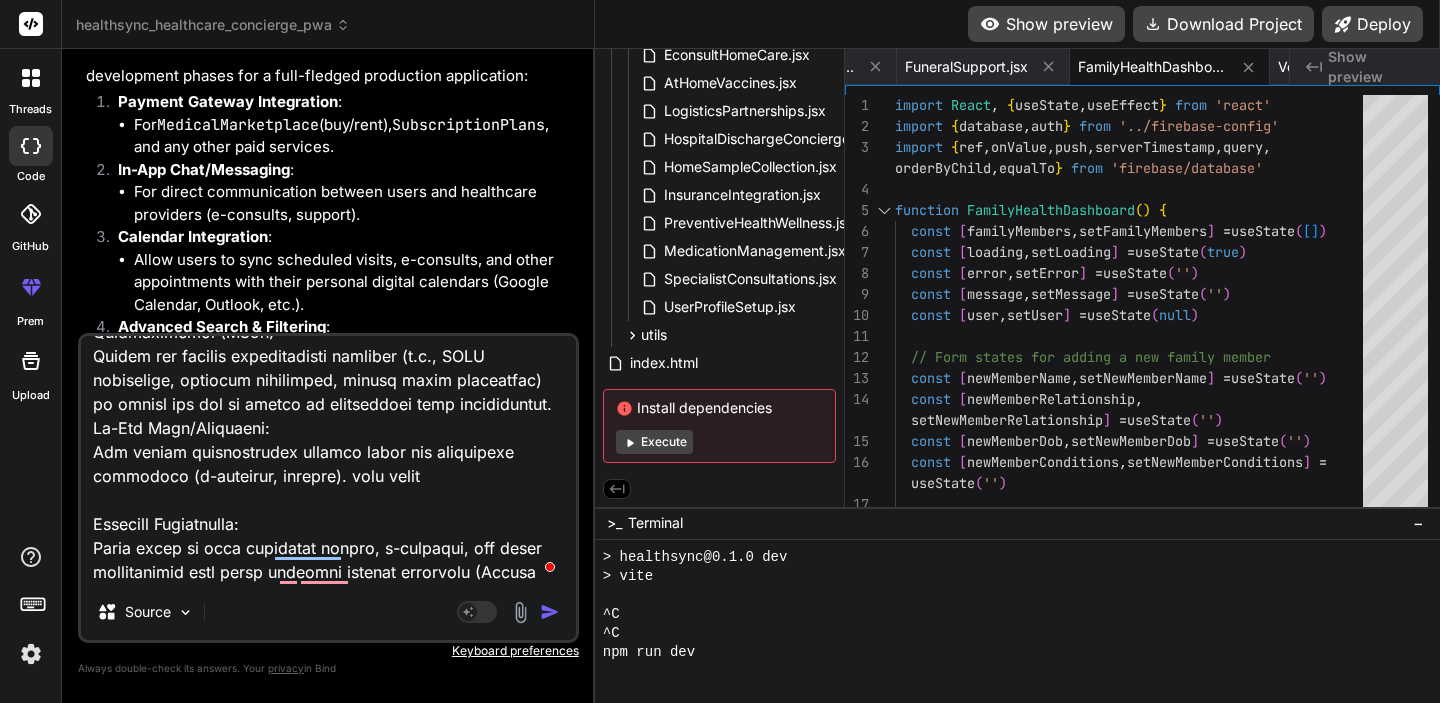 scroll, scrollTop: 577, scrollLeft: 0, axis: vertical 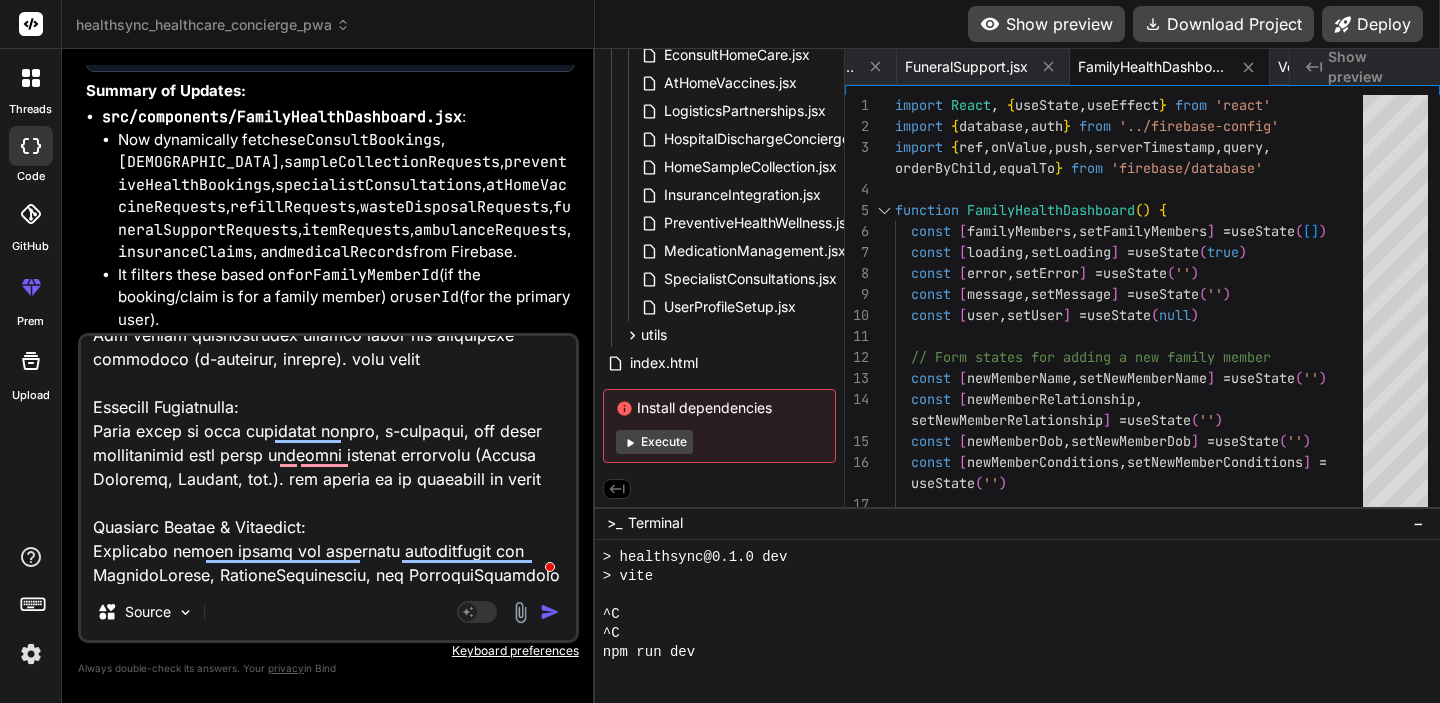 click at bounding box center (328, 460) 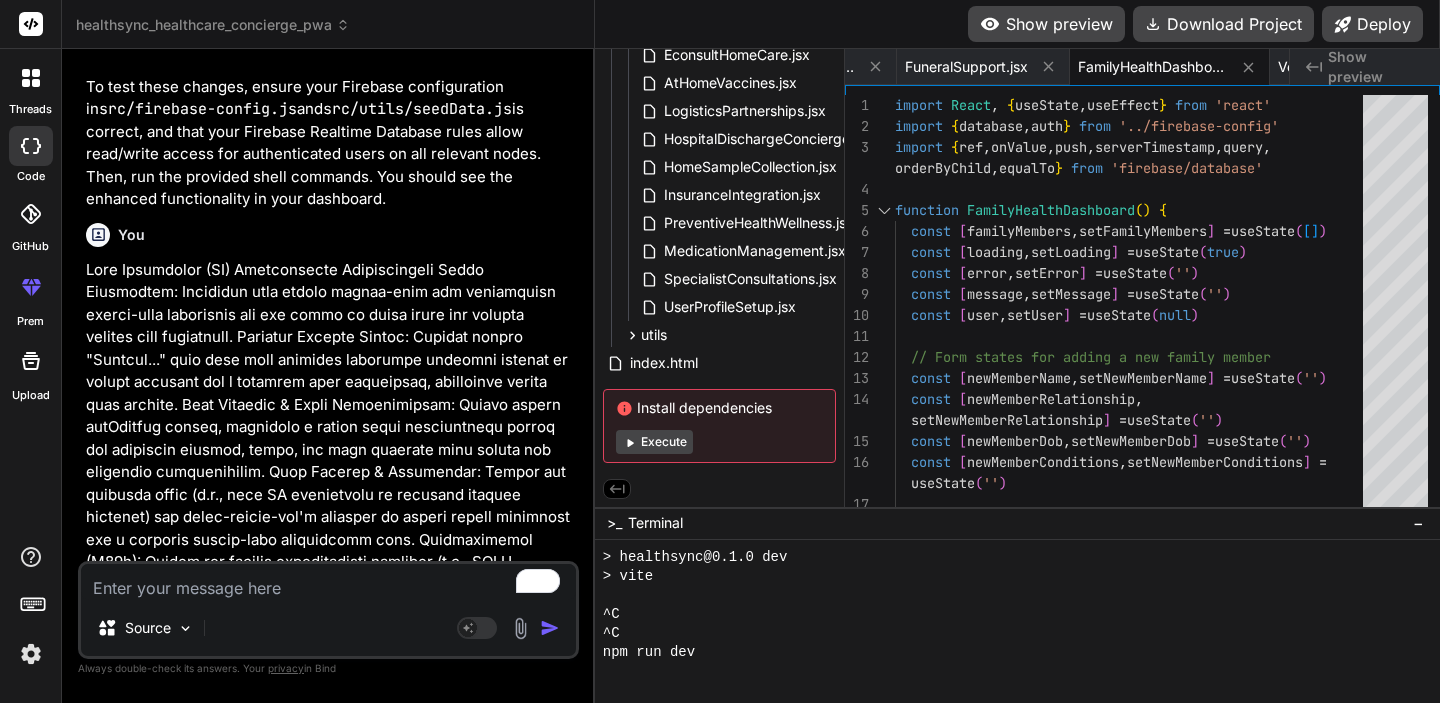 scroll, scrollTop: 115518, scrollLeft: 0, axis: vertical 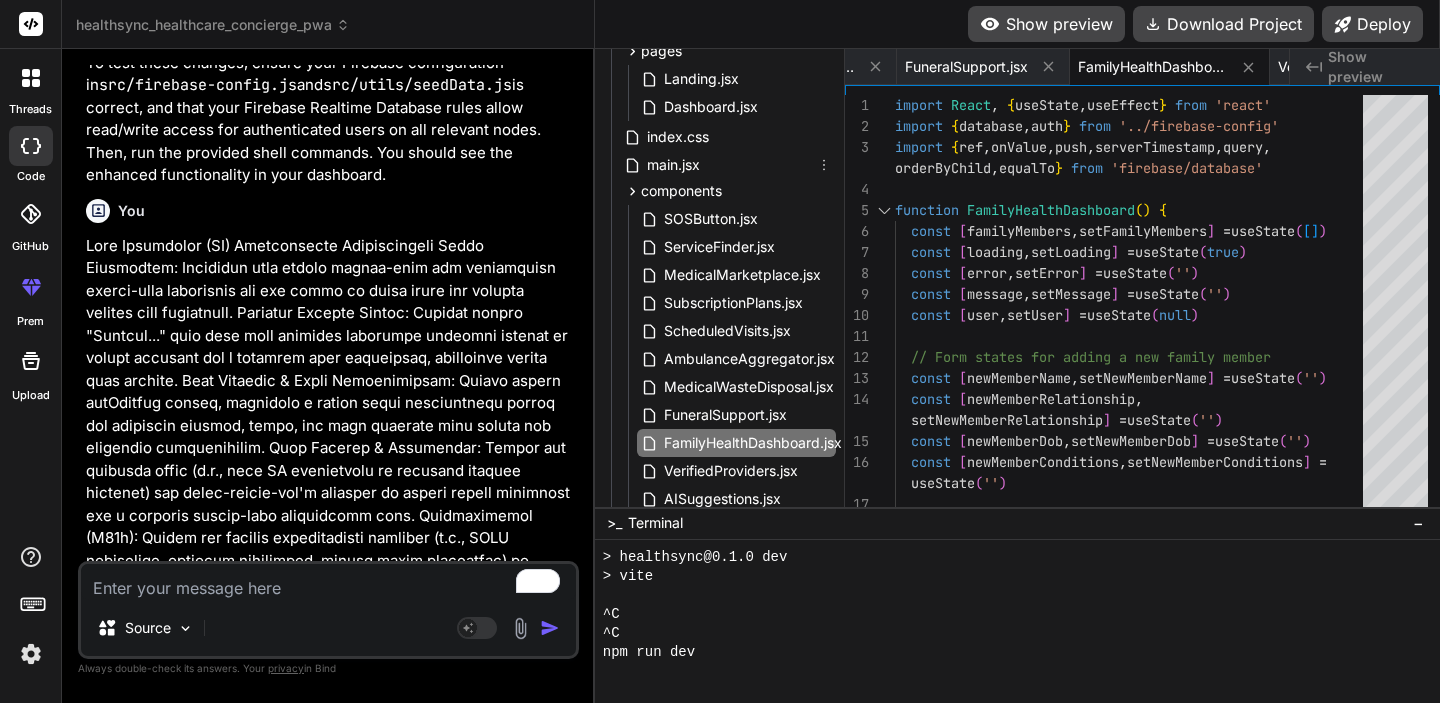 type 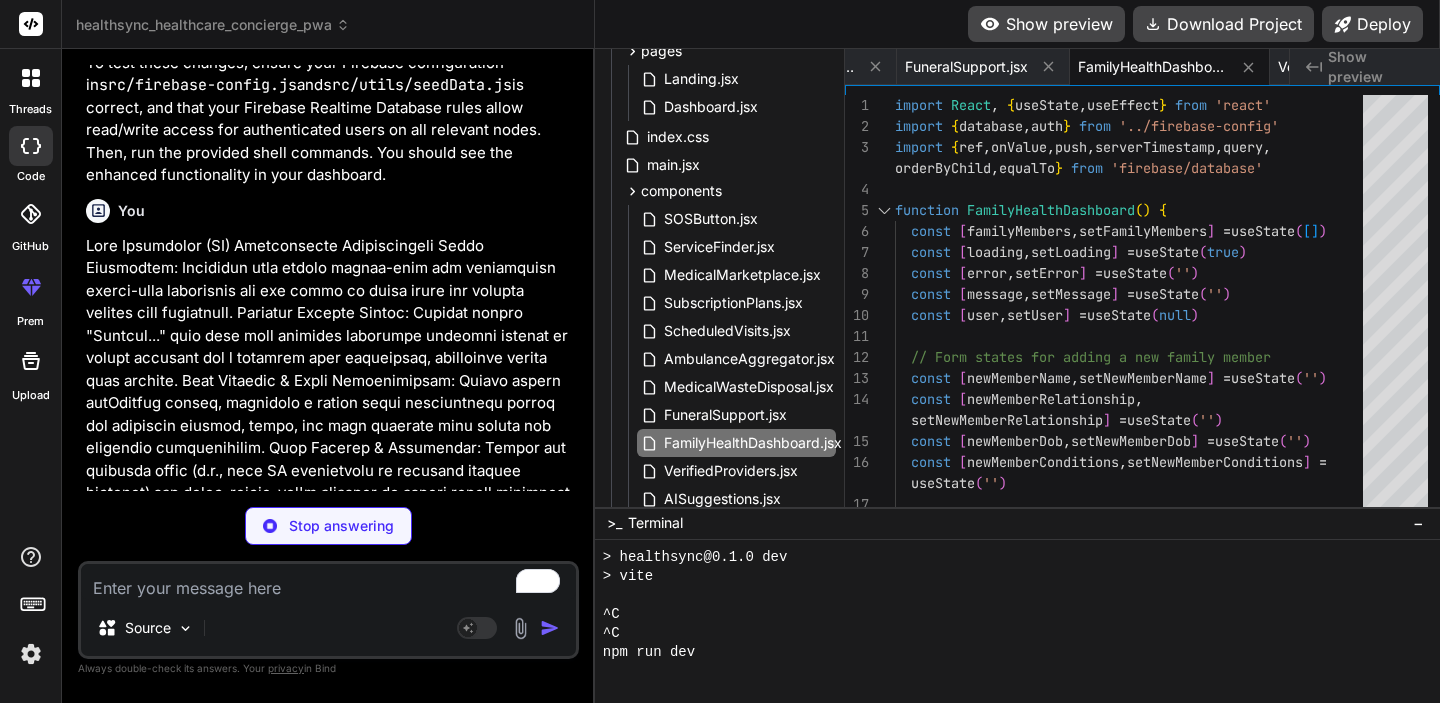 scroll, scrollTop: 115518, scrollLeft: 0, axis: vertical 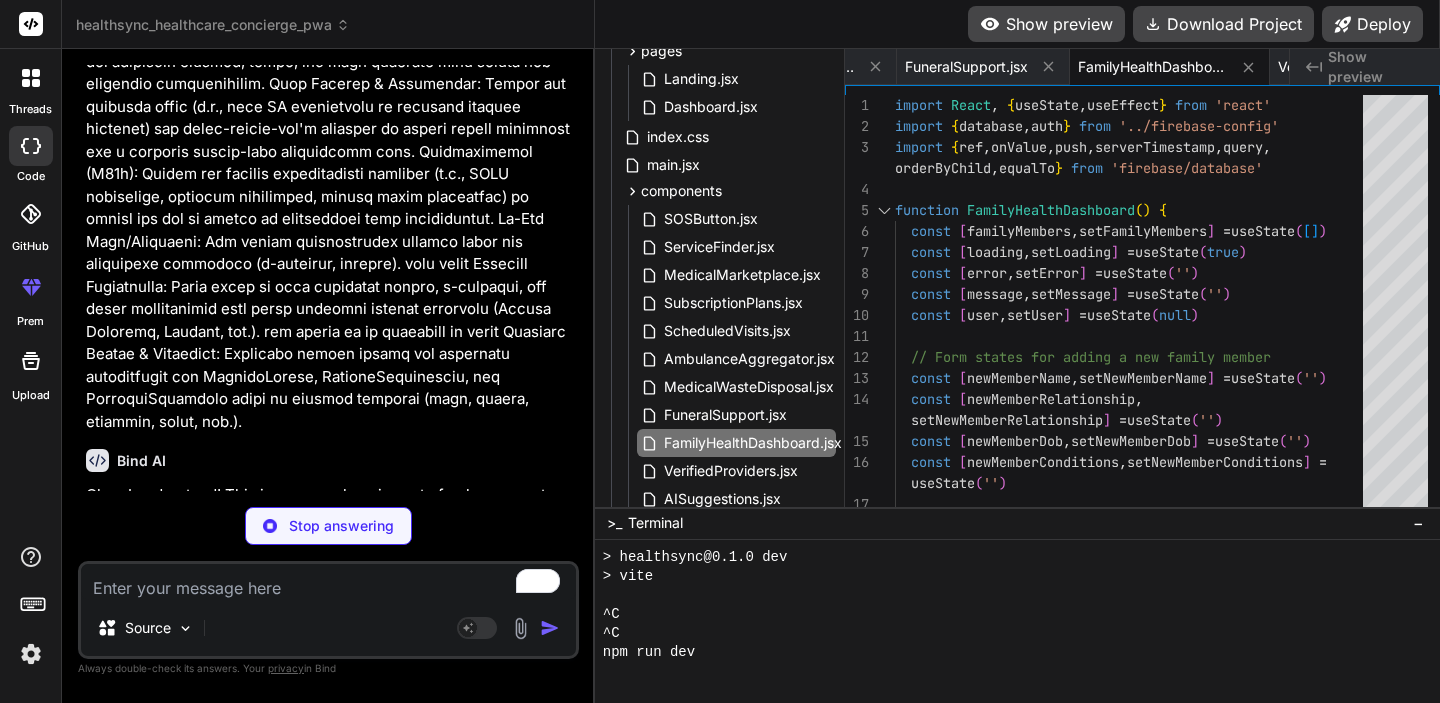 type on "x" 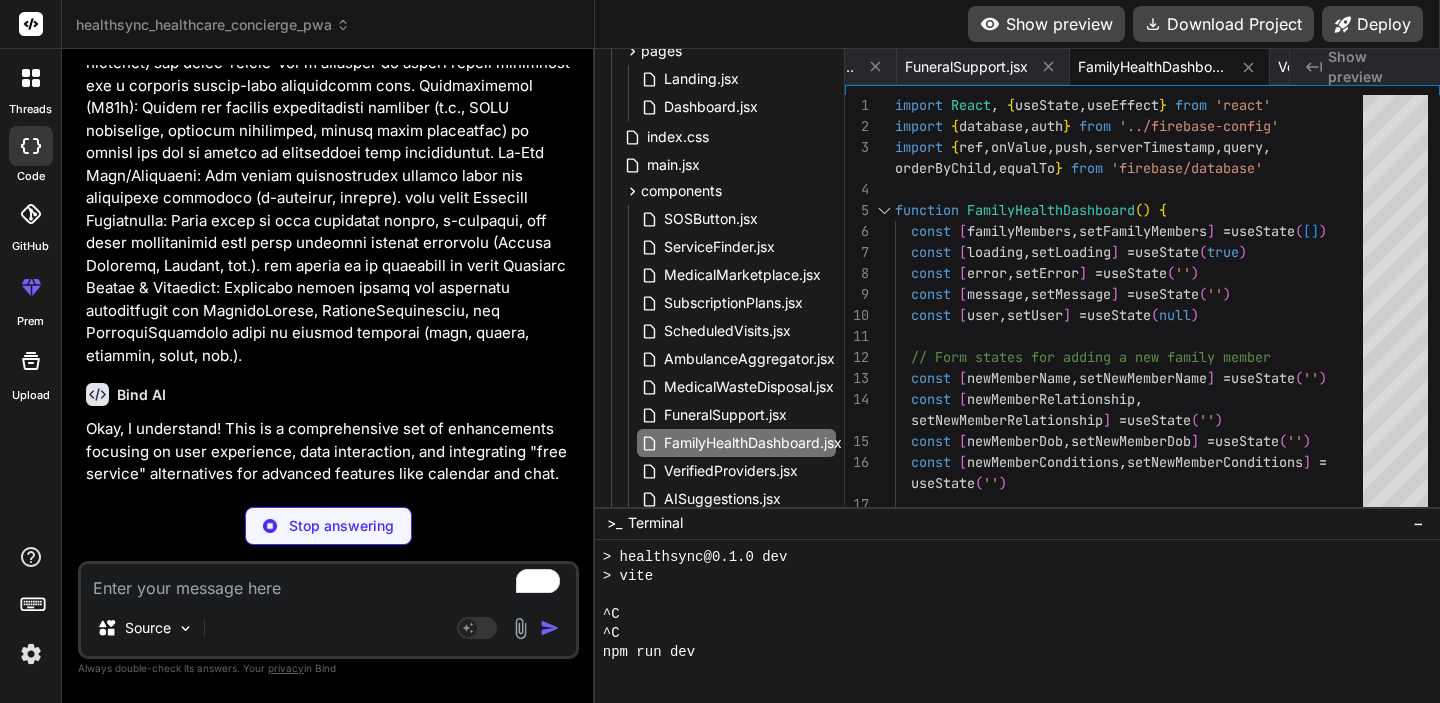 type on "}
`;
document.head.appendChild(style);" 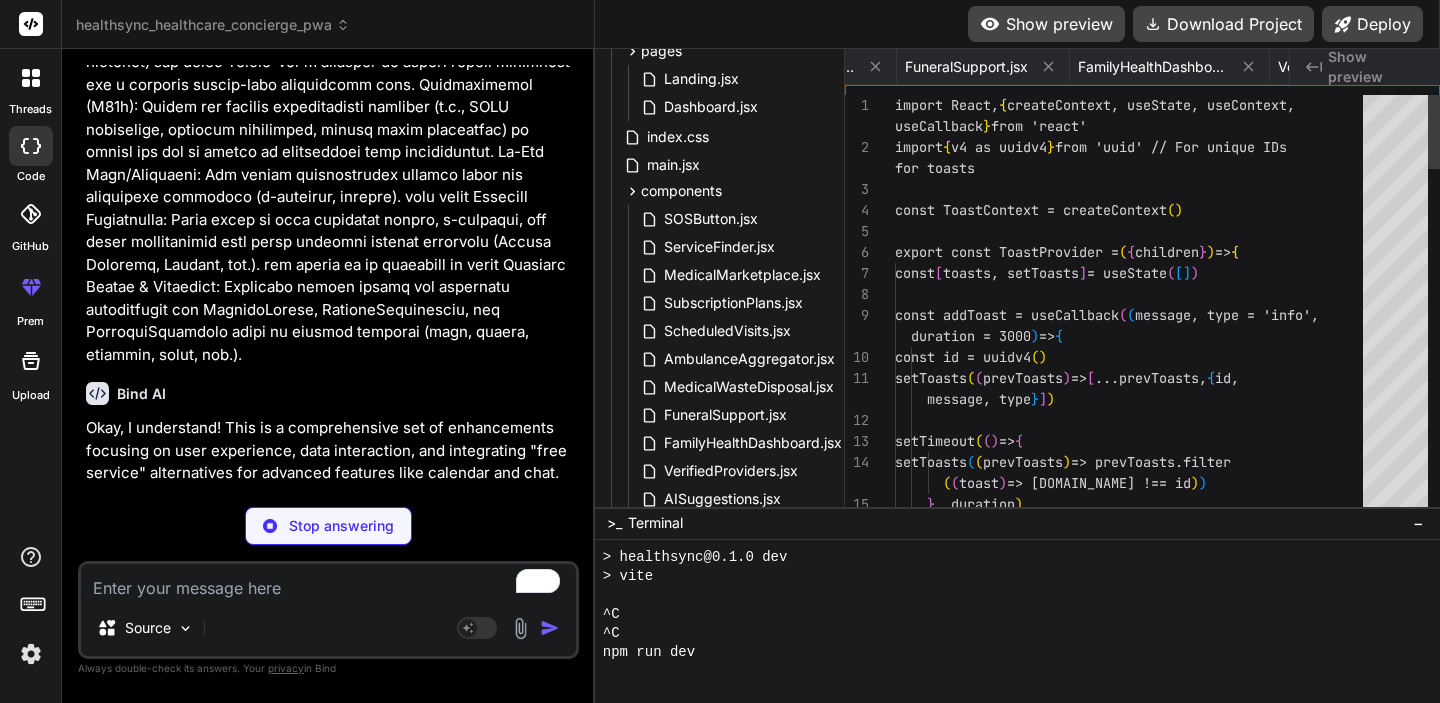 scroll, scrollTop: 0, scrollLeft: 5334, axis: horizontal 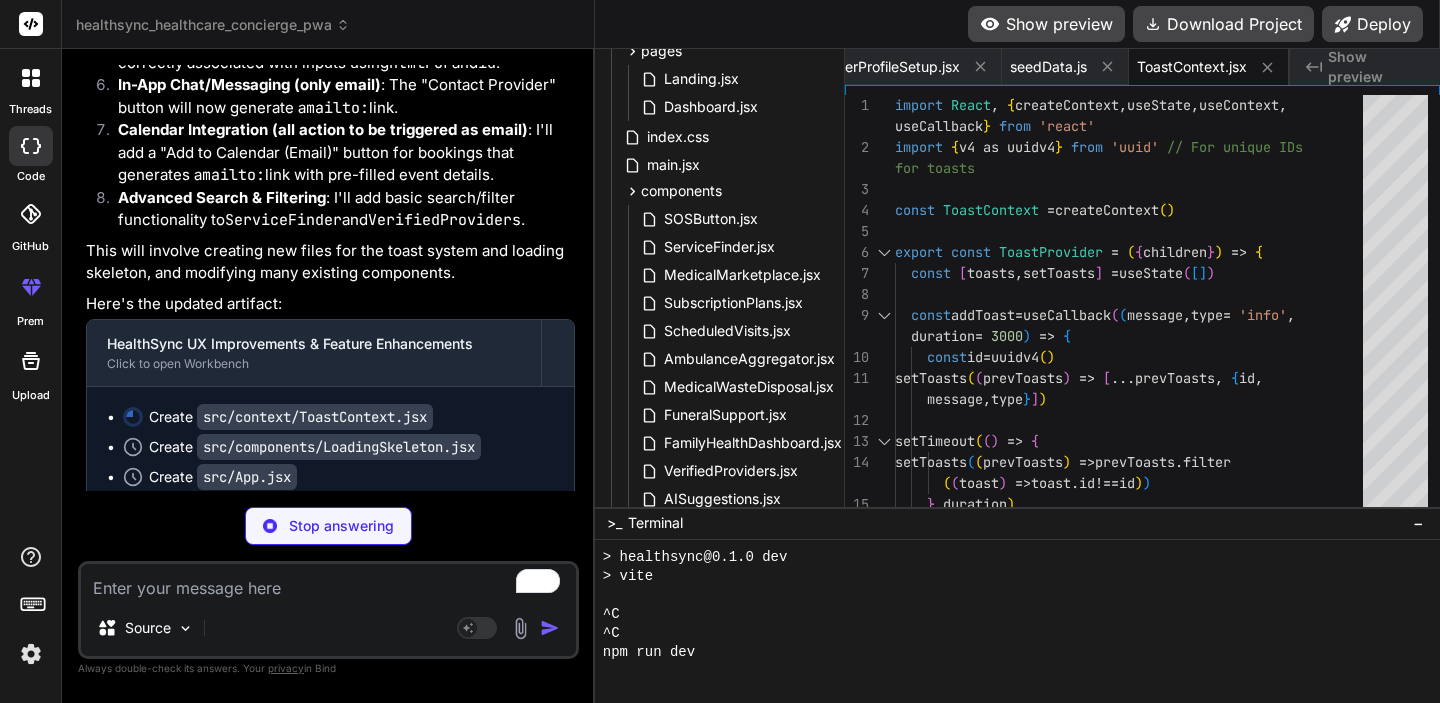 type on "x" 